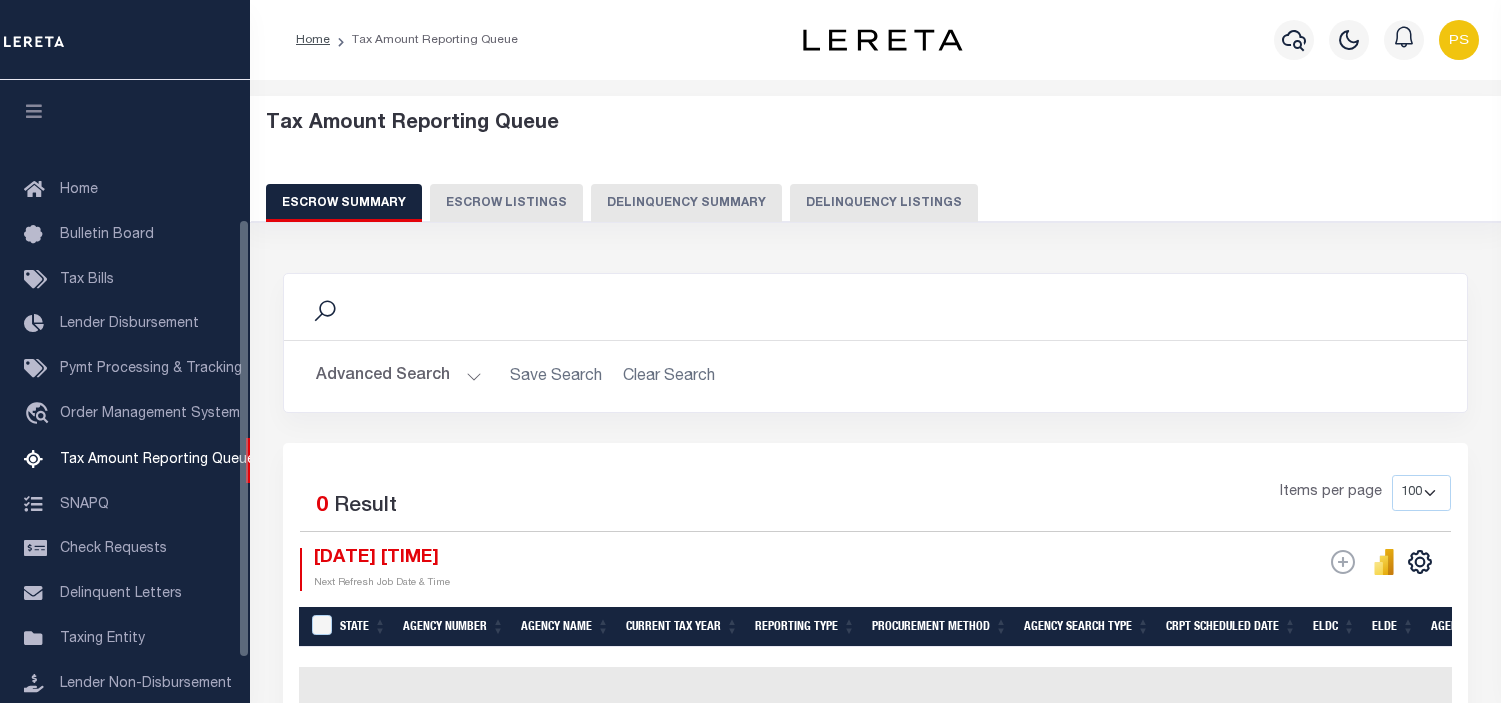 select on "100" 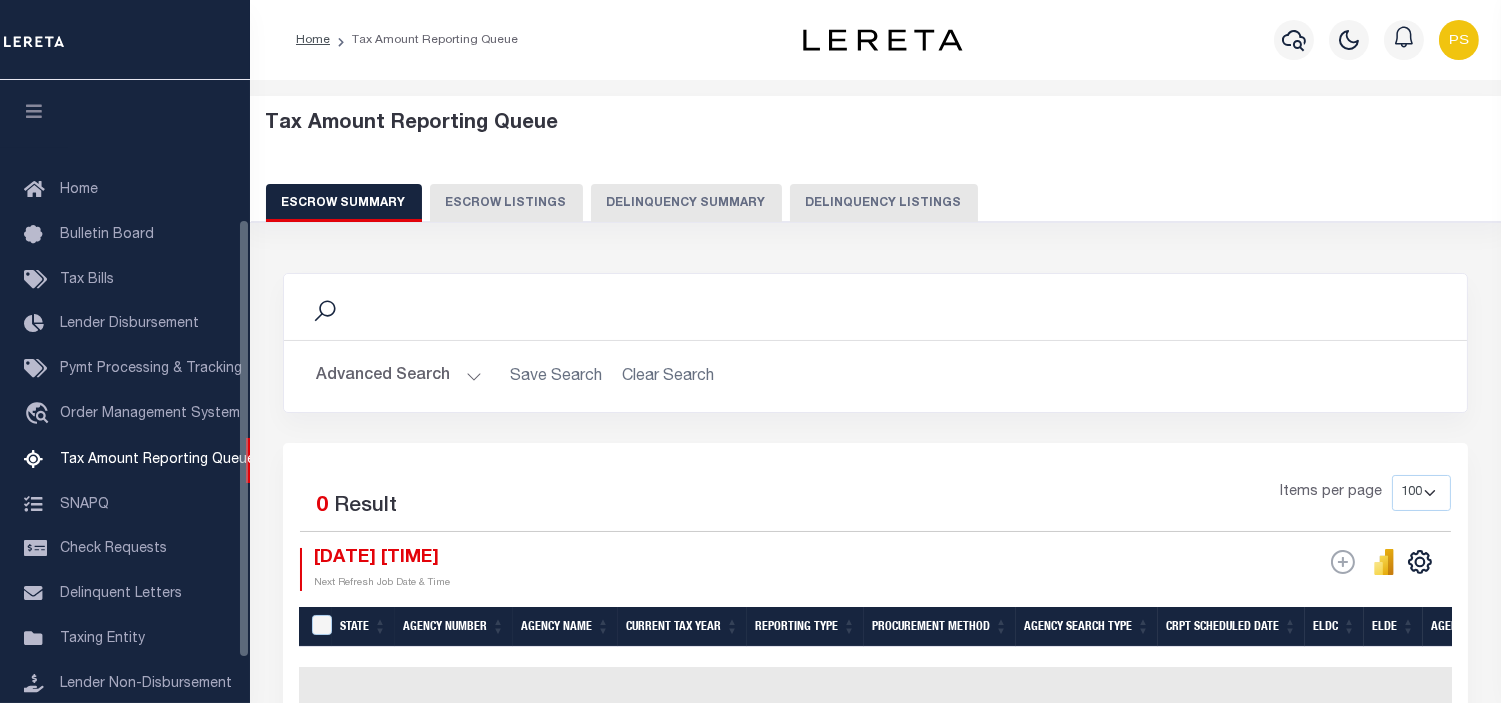 scroll, scrollTop: 198, scrollLeft: 0, axis: vertical 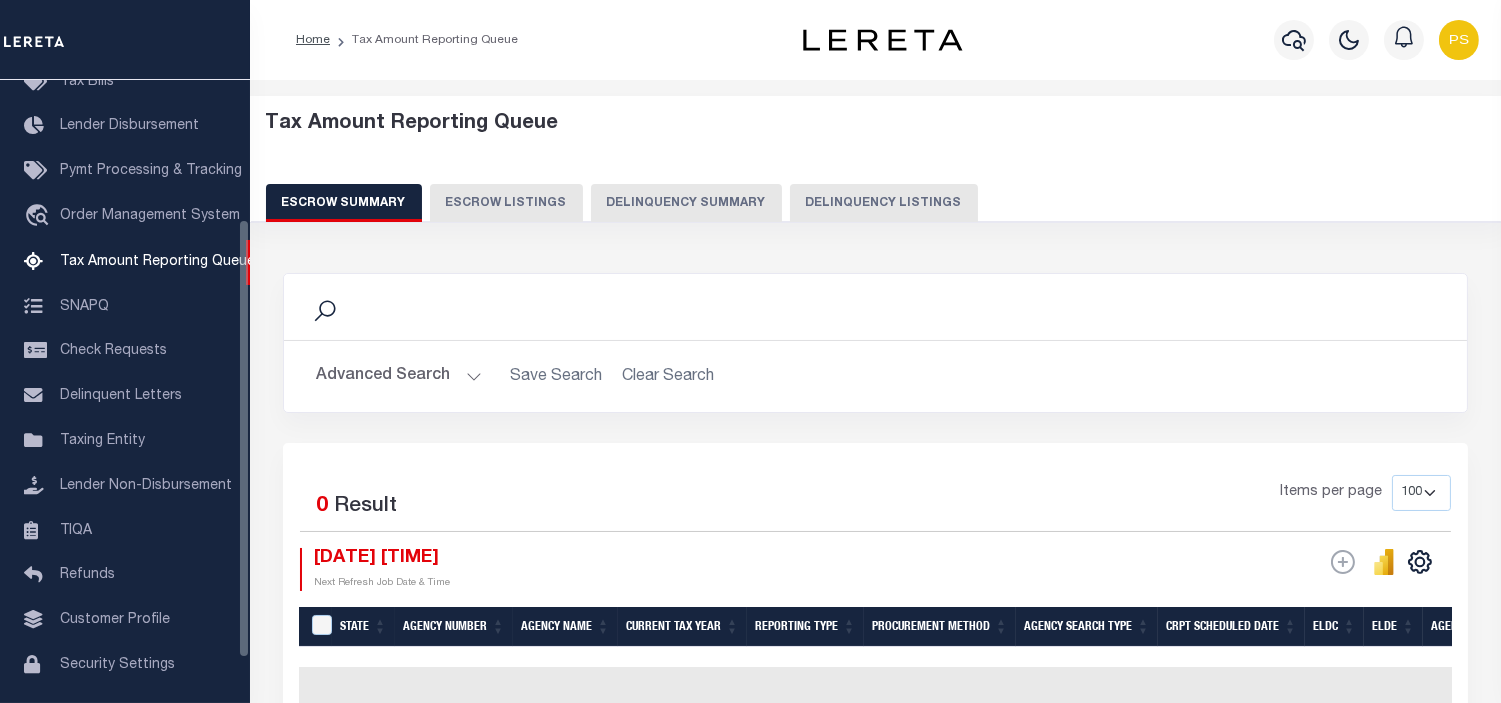click on "Delinquency Listings" at bounding box center [884, 203] 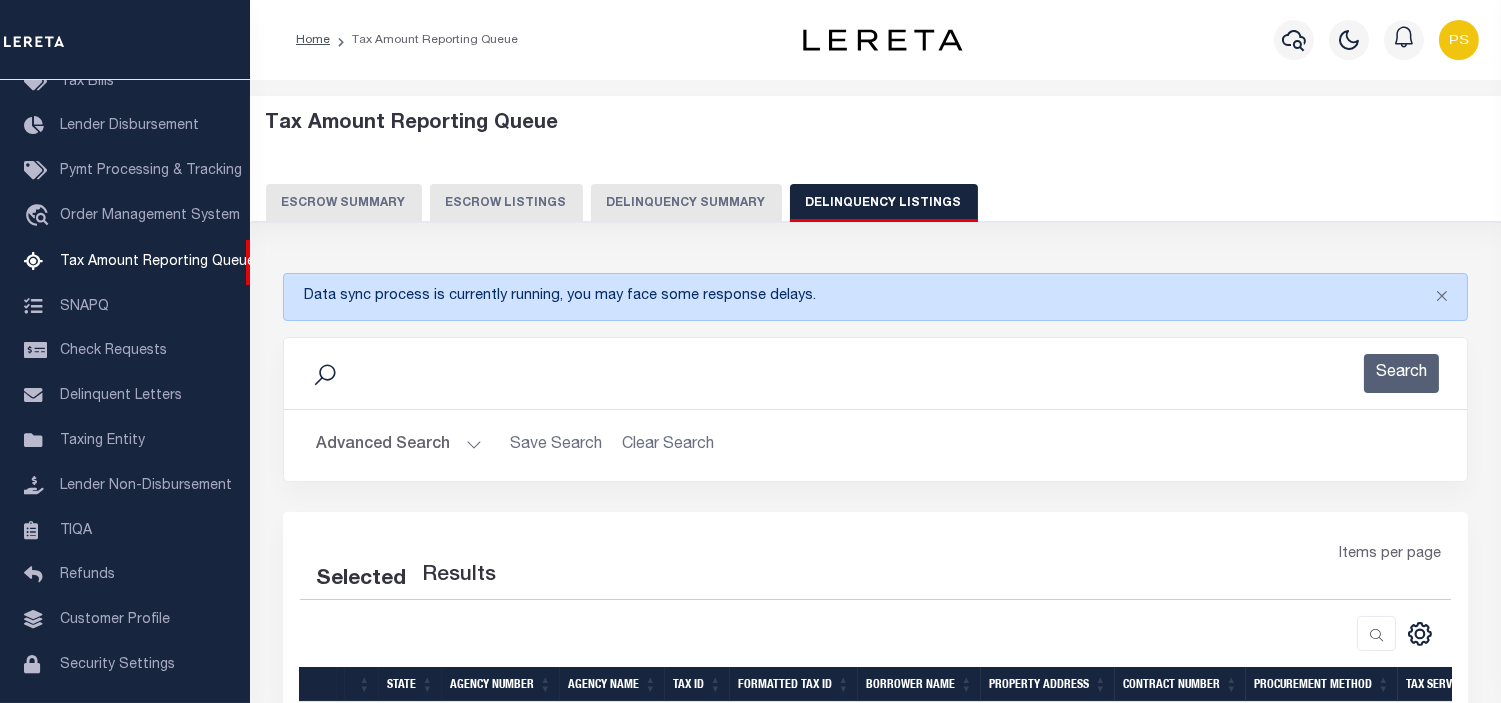 select on "100" 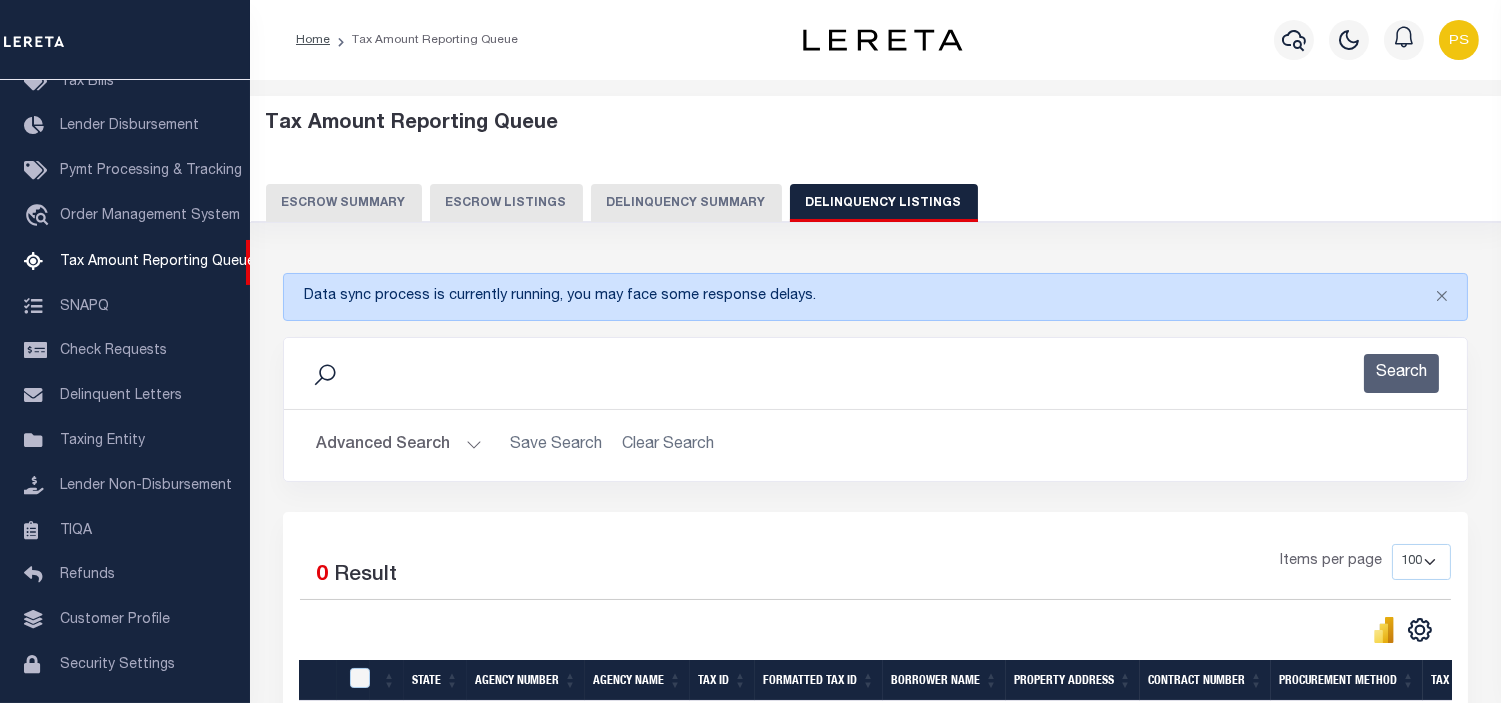 click on "Advanced Search" at bounding box center (399, 445) 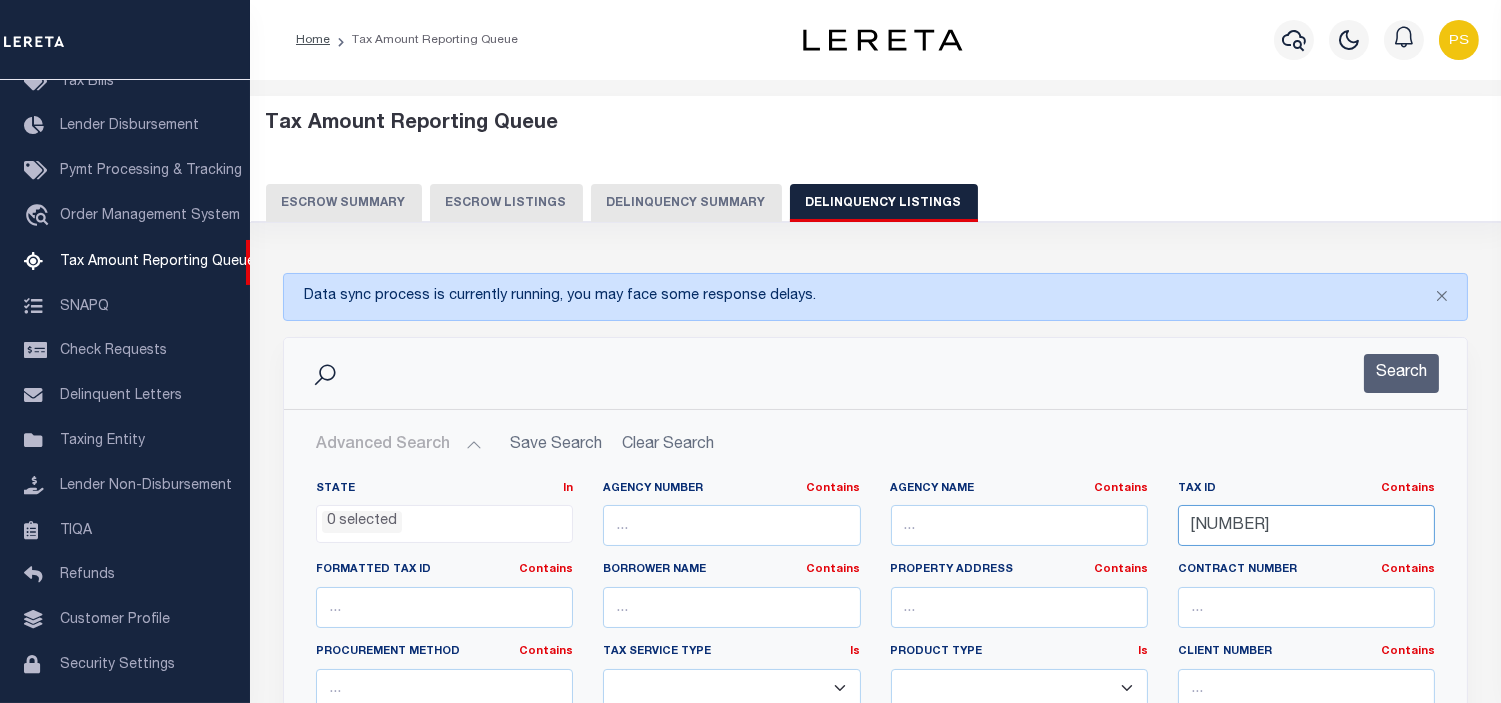 click on "410823013050000009" at bounding box center [1306, 525] 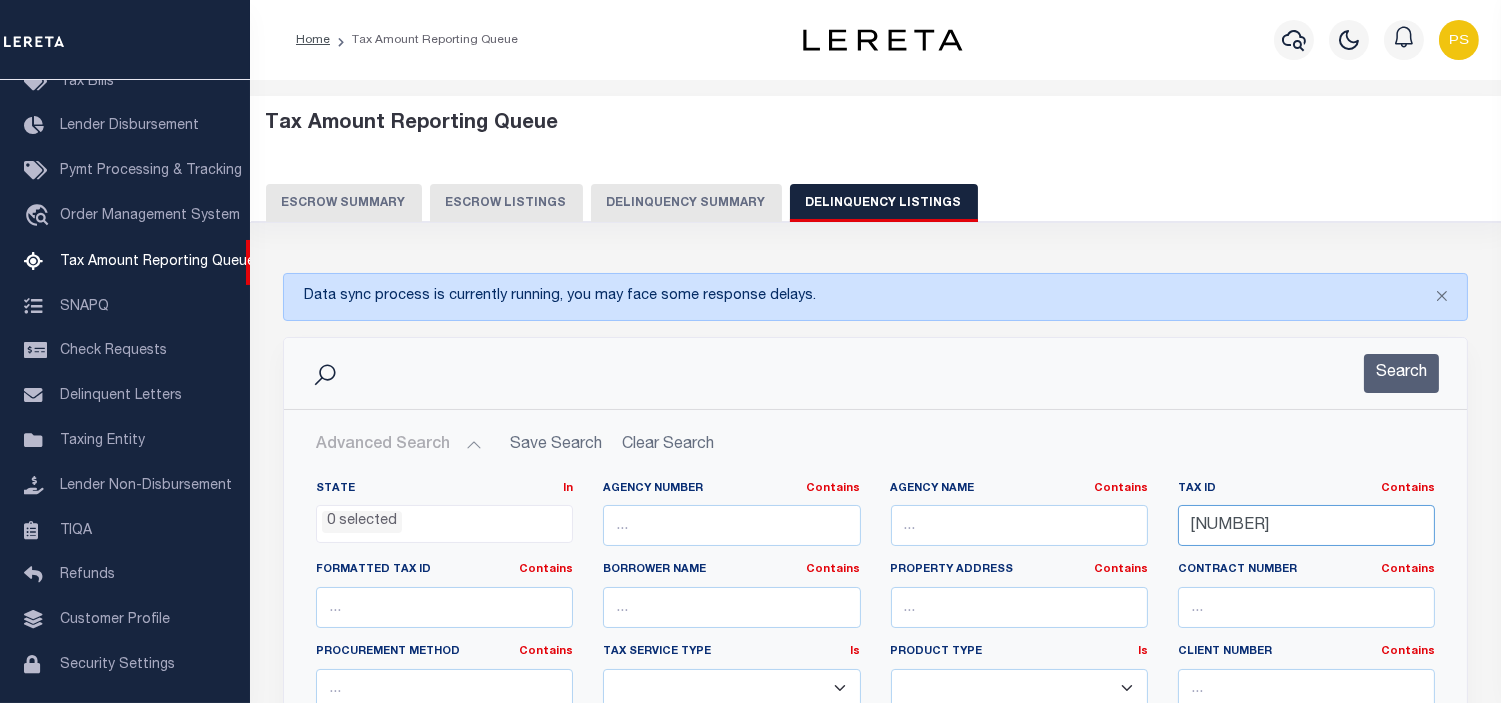 paste on "24094001" 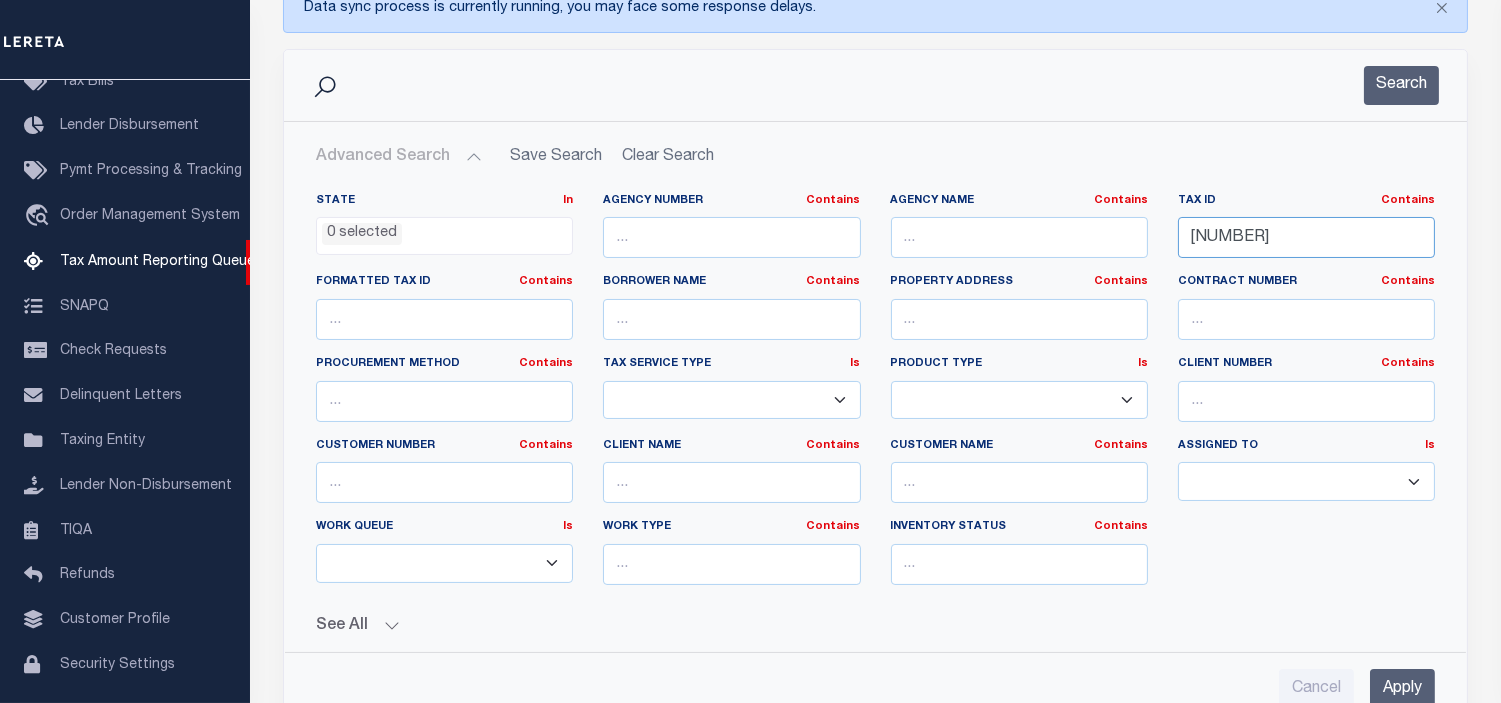 scroll, scrollTop: 555, scrollLeft: 0, axis: vertical 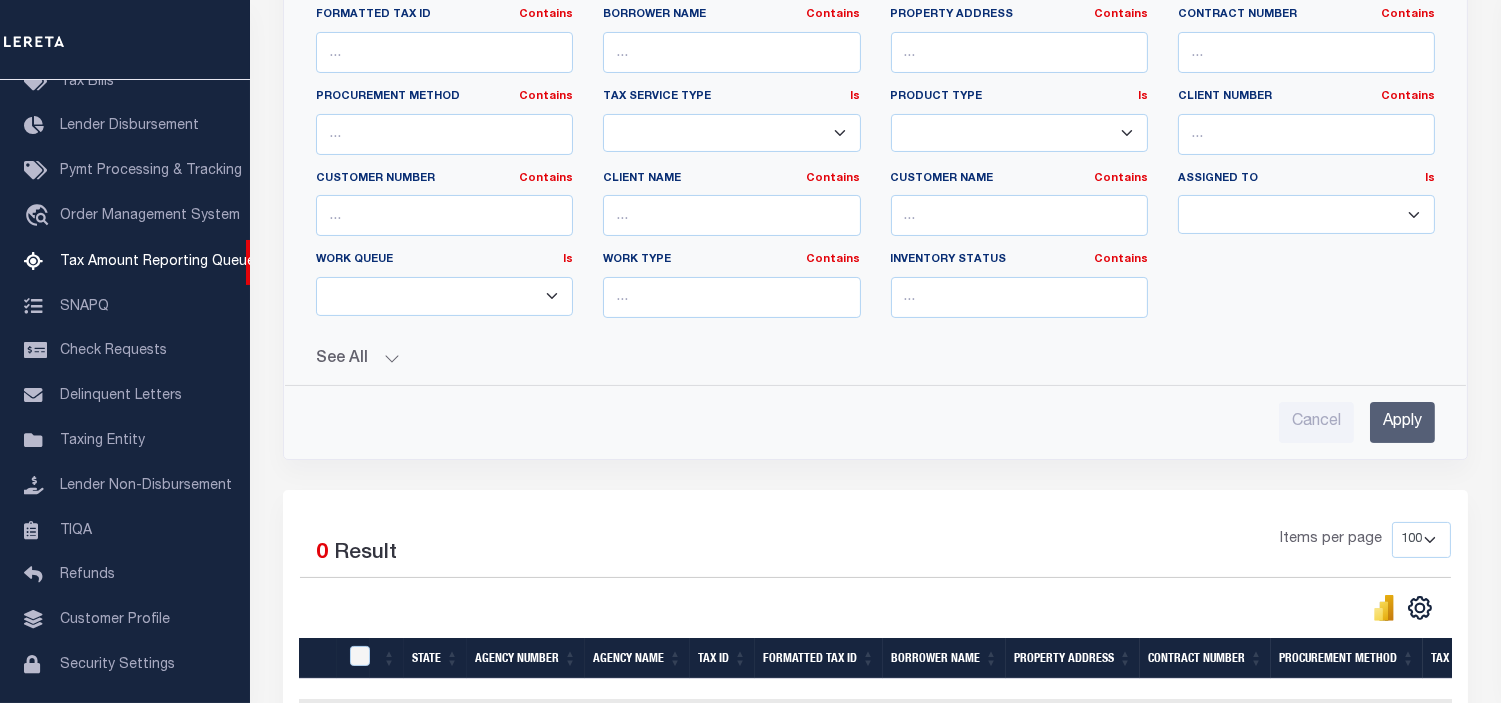 type on "410823024094001009" 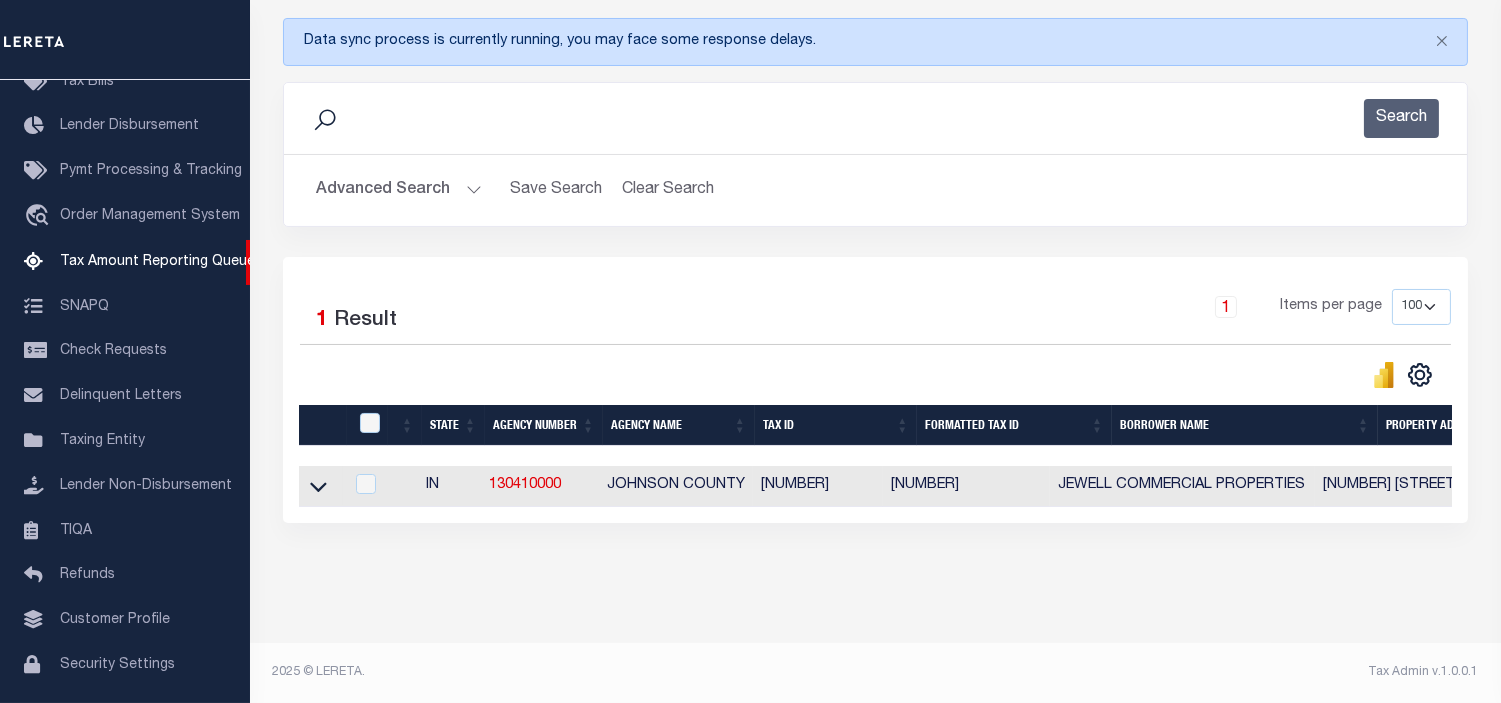 scroll, scrollTop: 271, scrollLeft: 0, axis: vertical 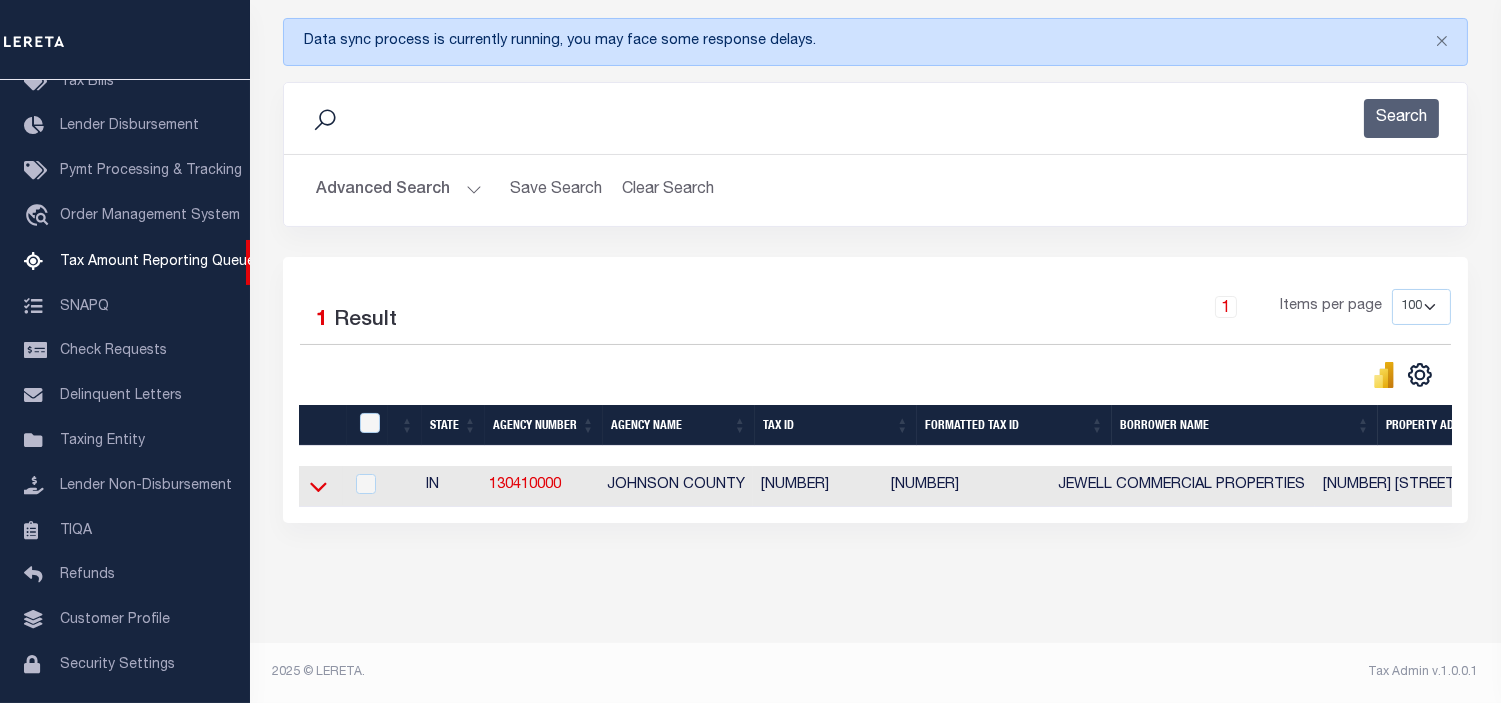 click 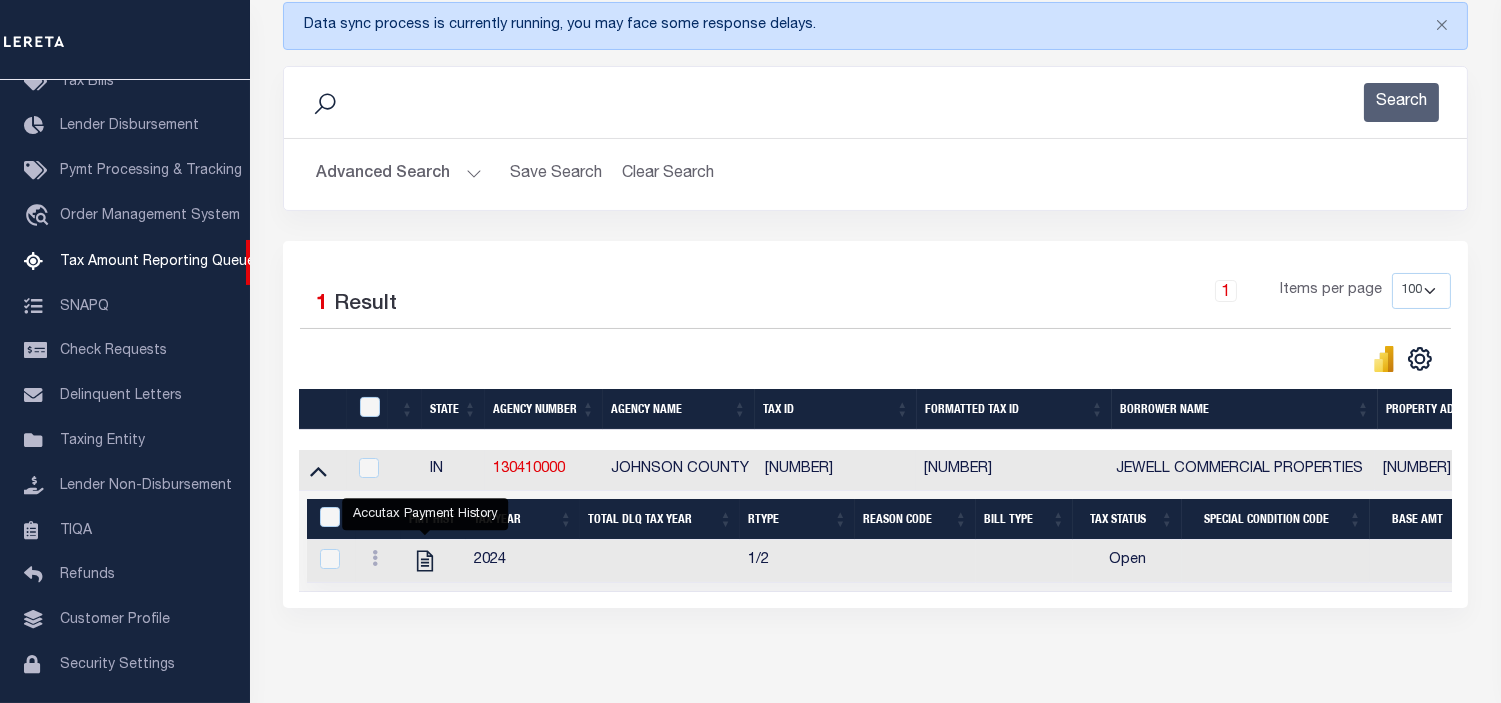 scroll, scrollTop: 373, scrollLeft: 0, axis: vertical 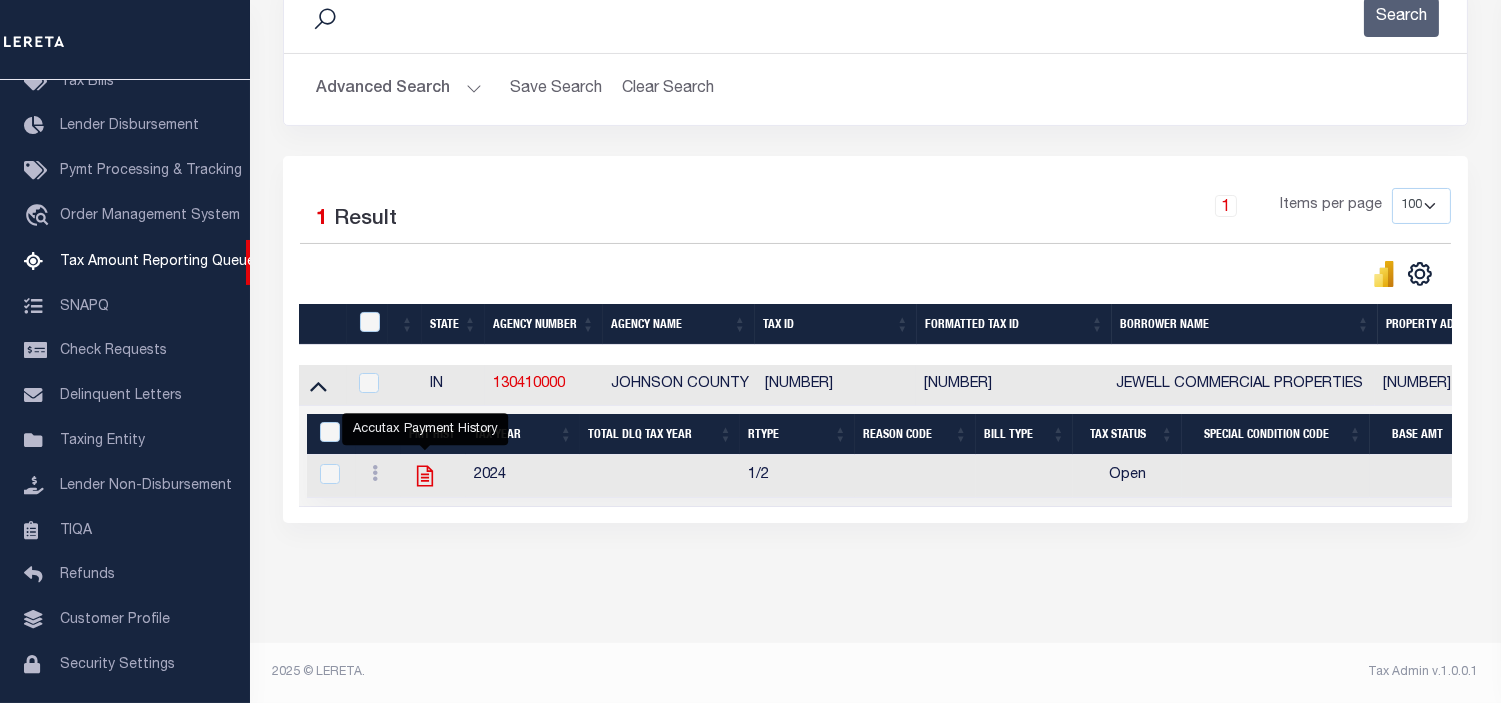 click 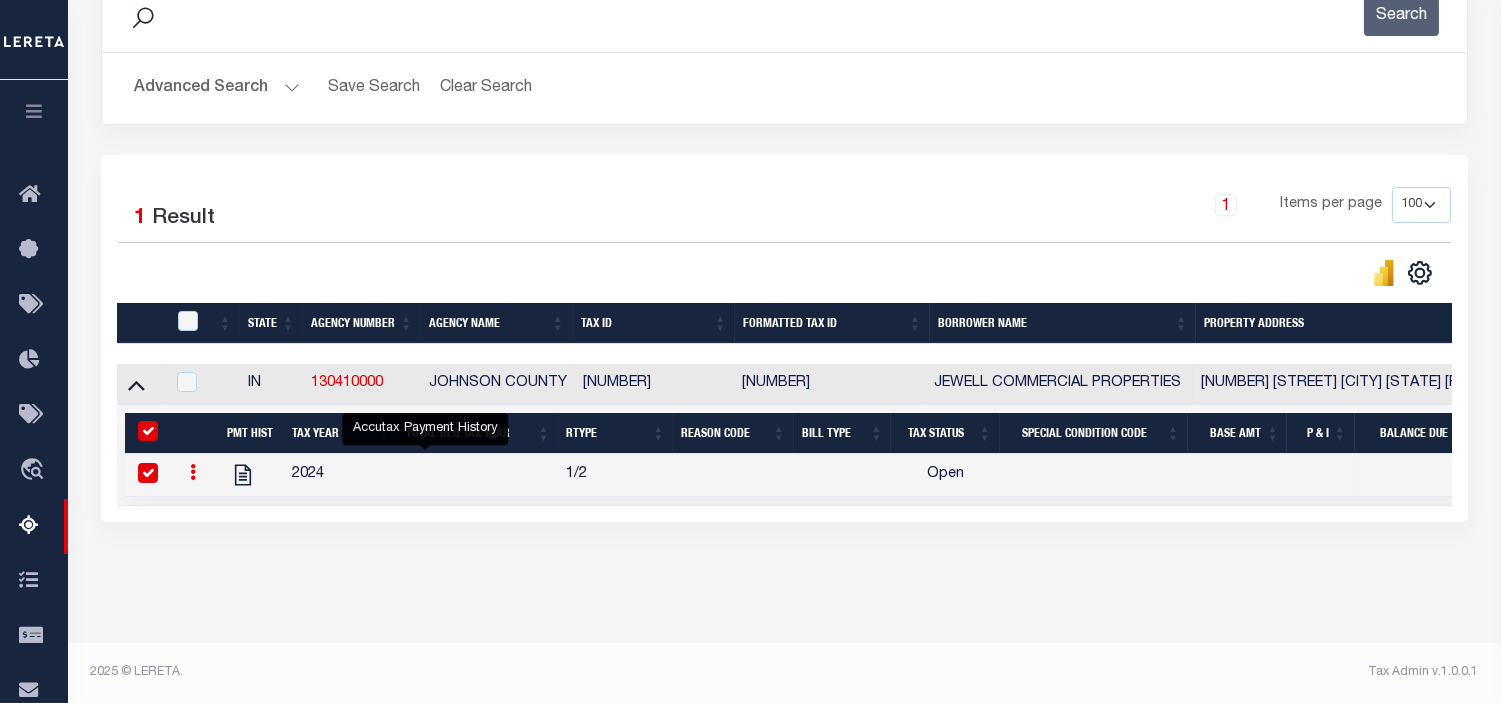 checkbox on "true" 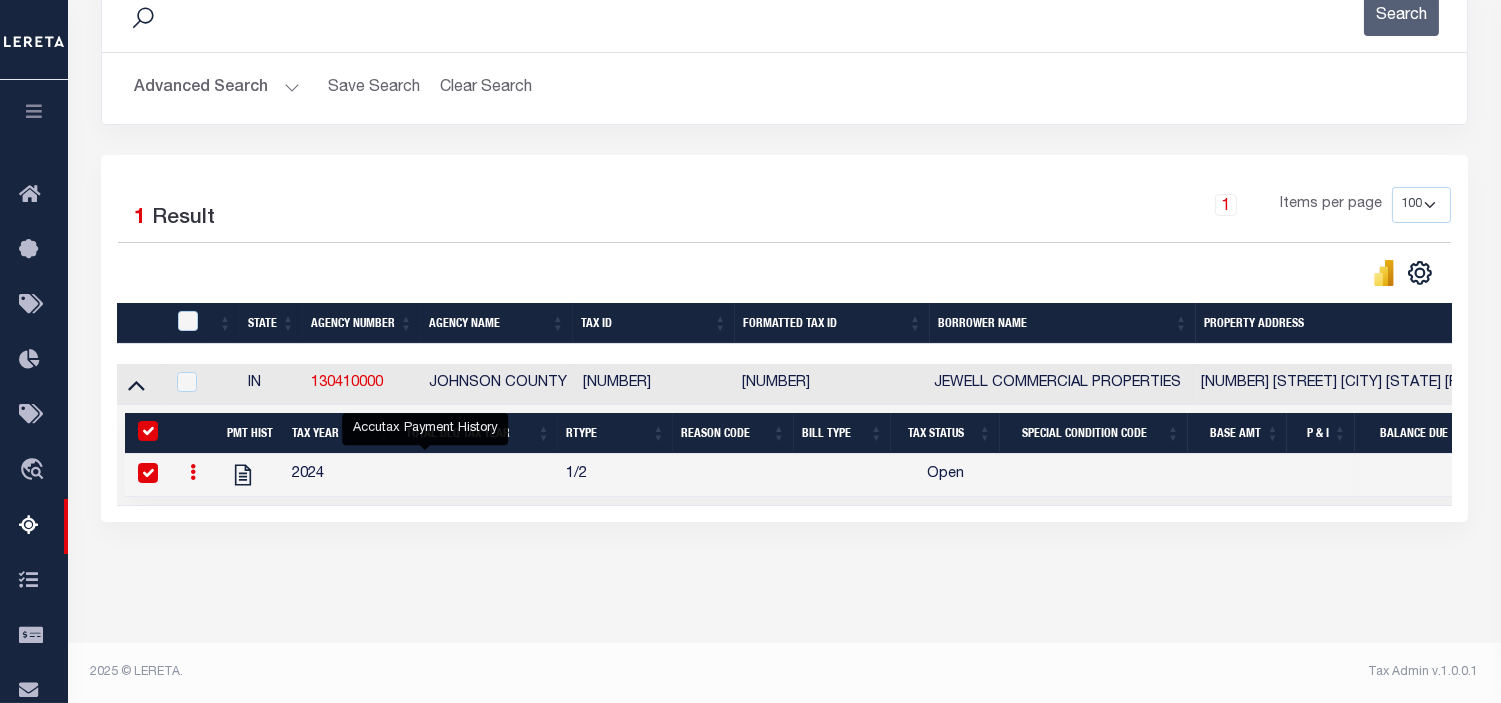 checkbox on "true" 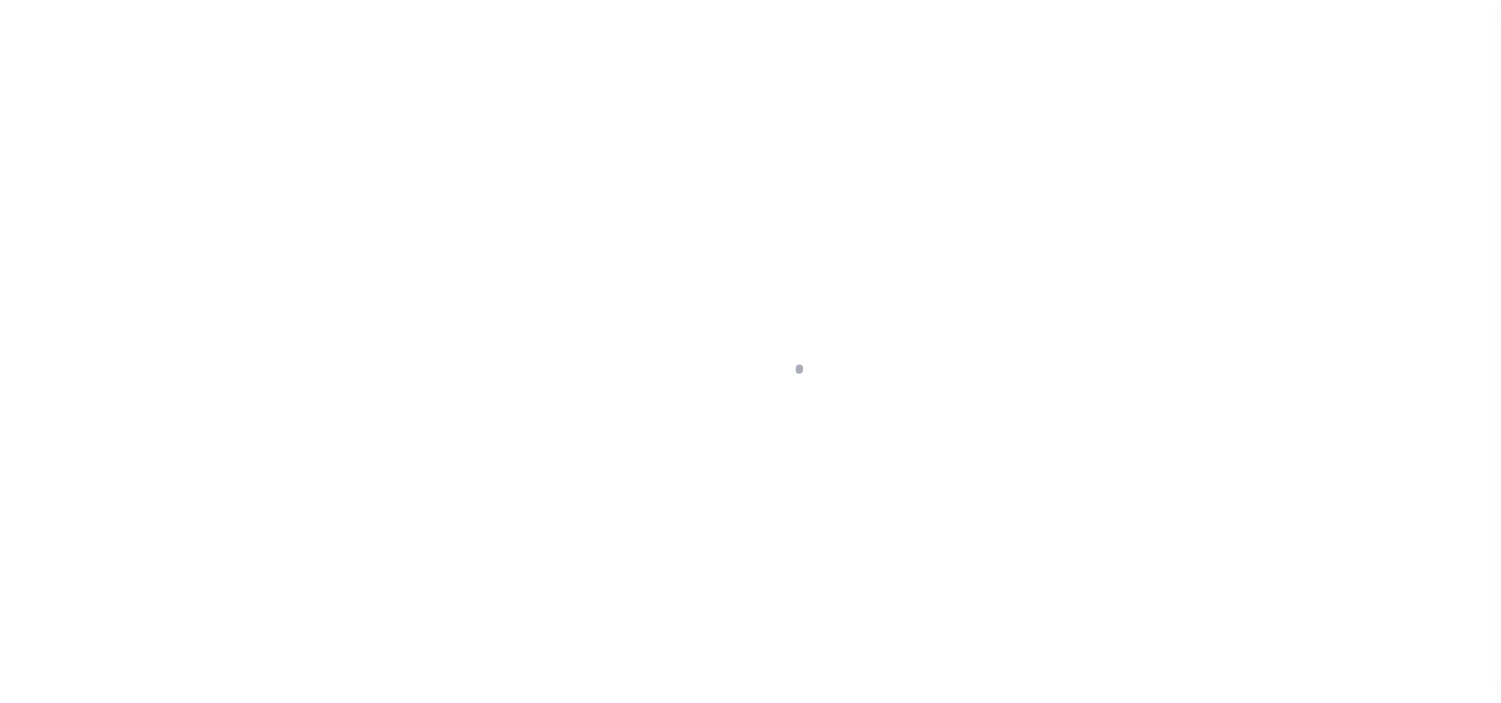 scroll, scrollTop: 0, scrollLeft: 0, axis: both 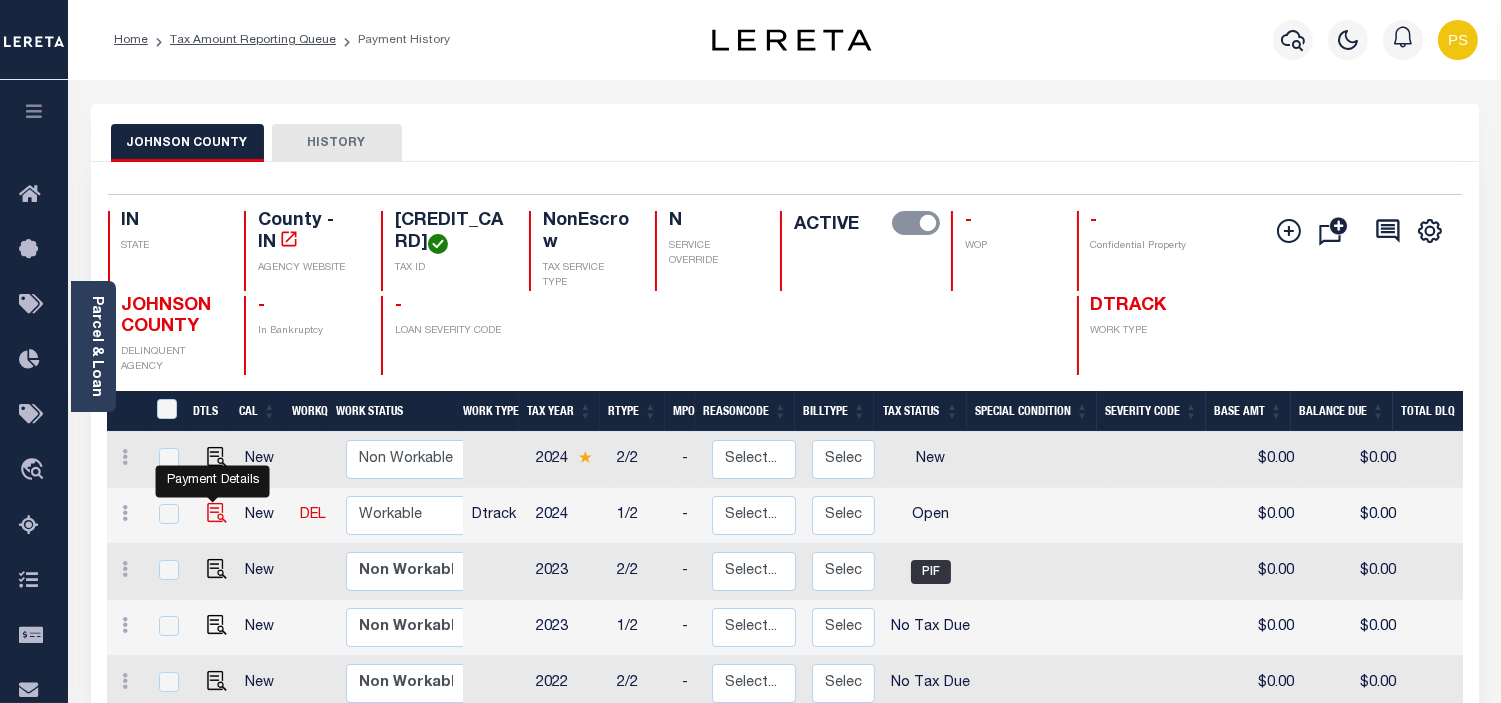 click at bounding box center [217, 513] 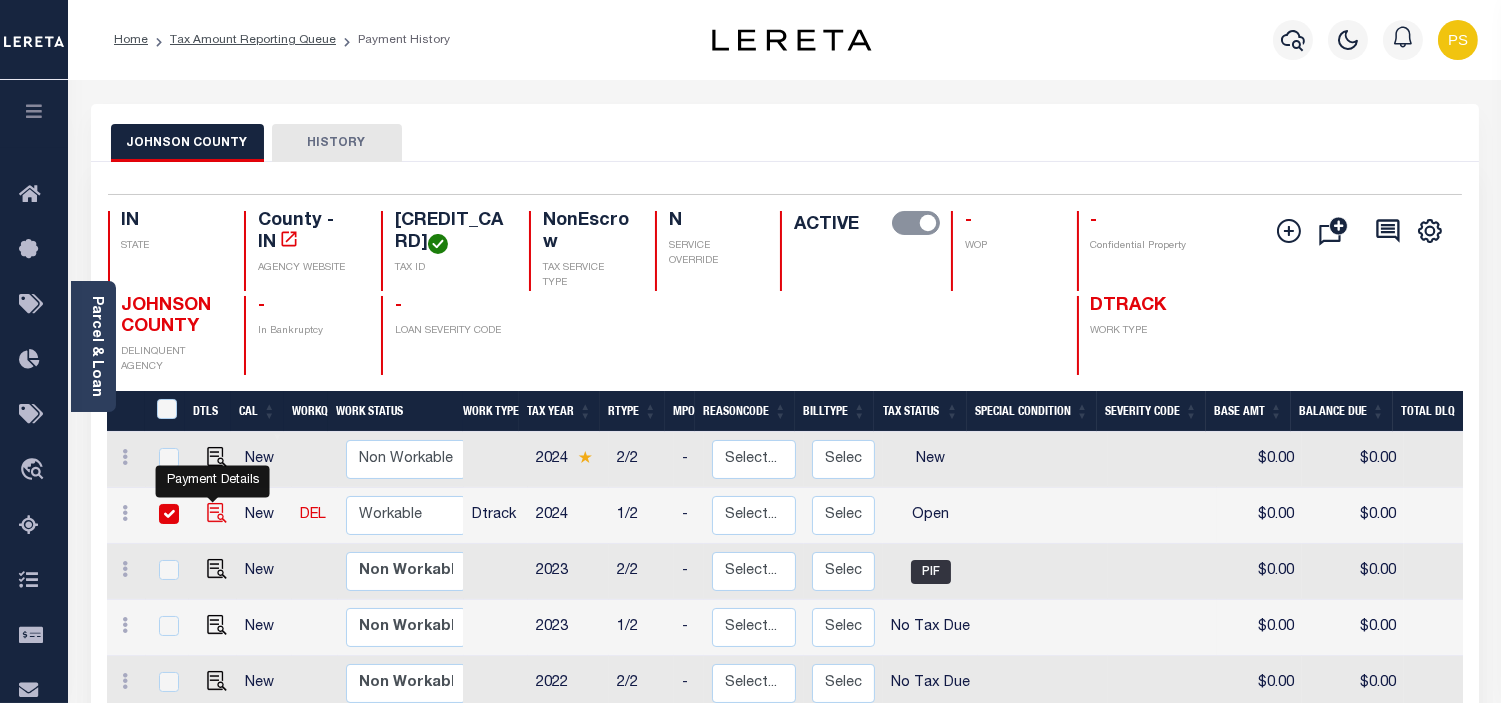 checkbox on "true" 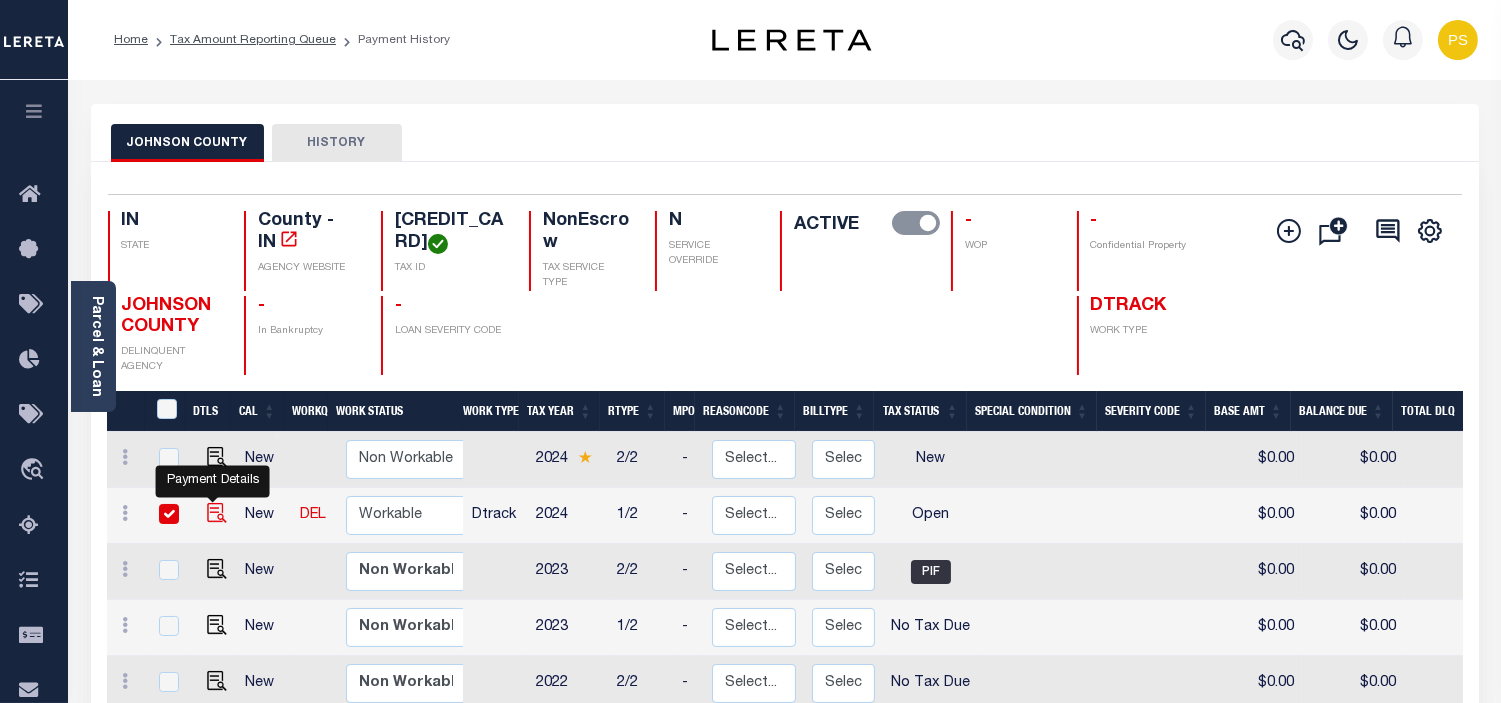 checkbox on "true" 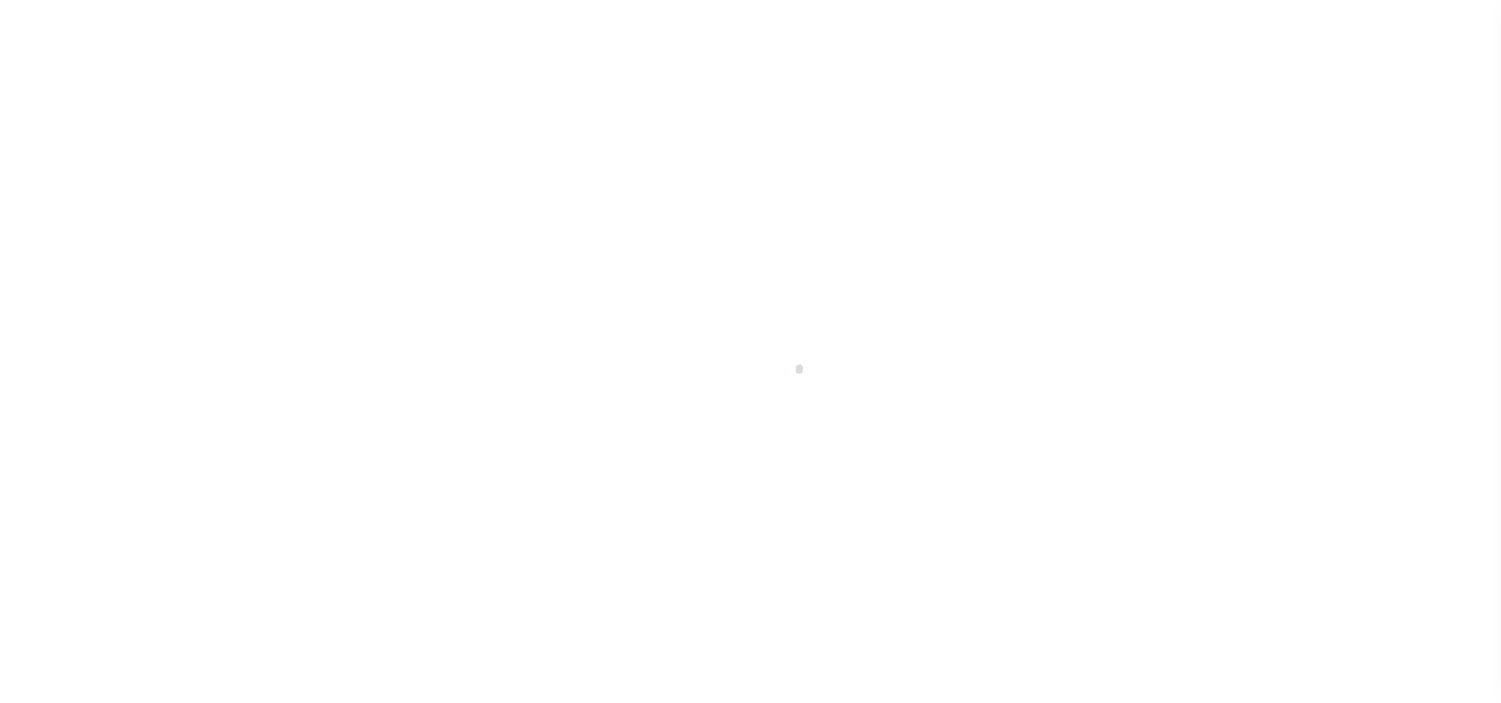 scroll, scrollTop: 0, scrollLeft: 0, axis: both 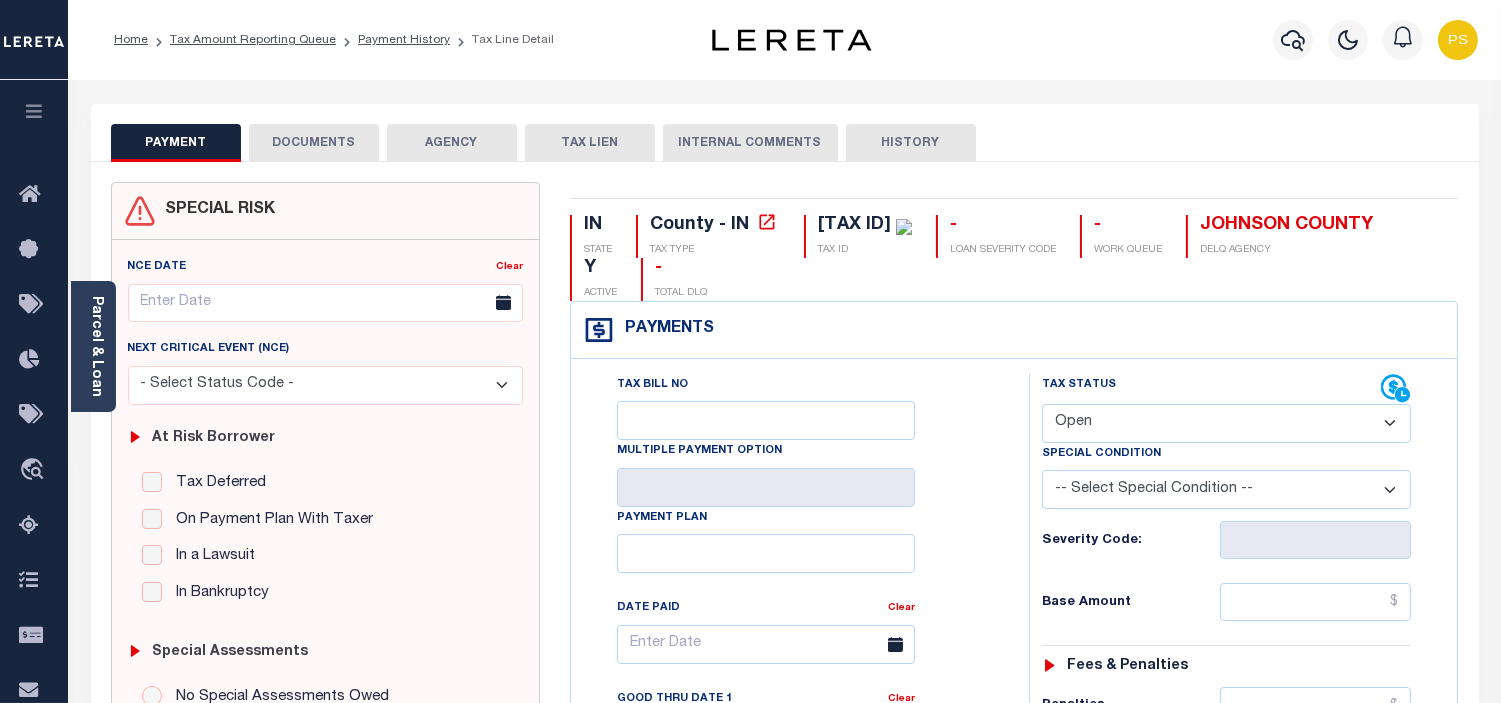 click on "- Select Status Code -
Open
Due/Unpaid
Paid
Incomplete
No Tax Due
Internal Refund Processed
New" at bounding box center (1226, 423) 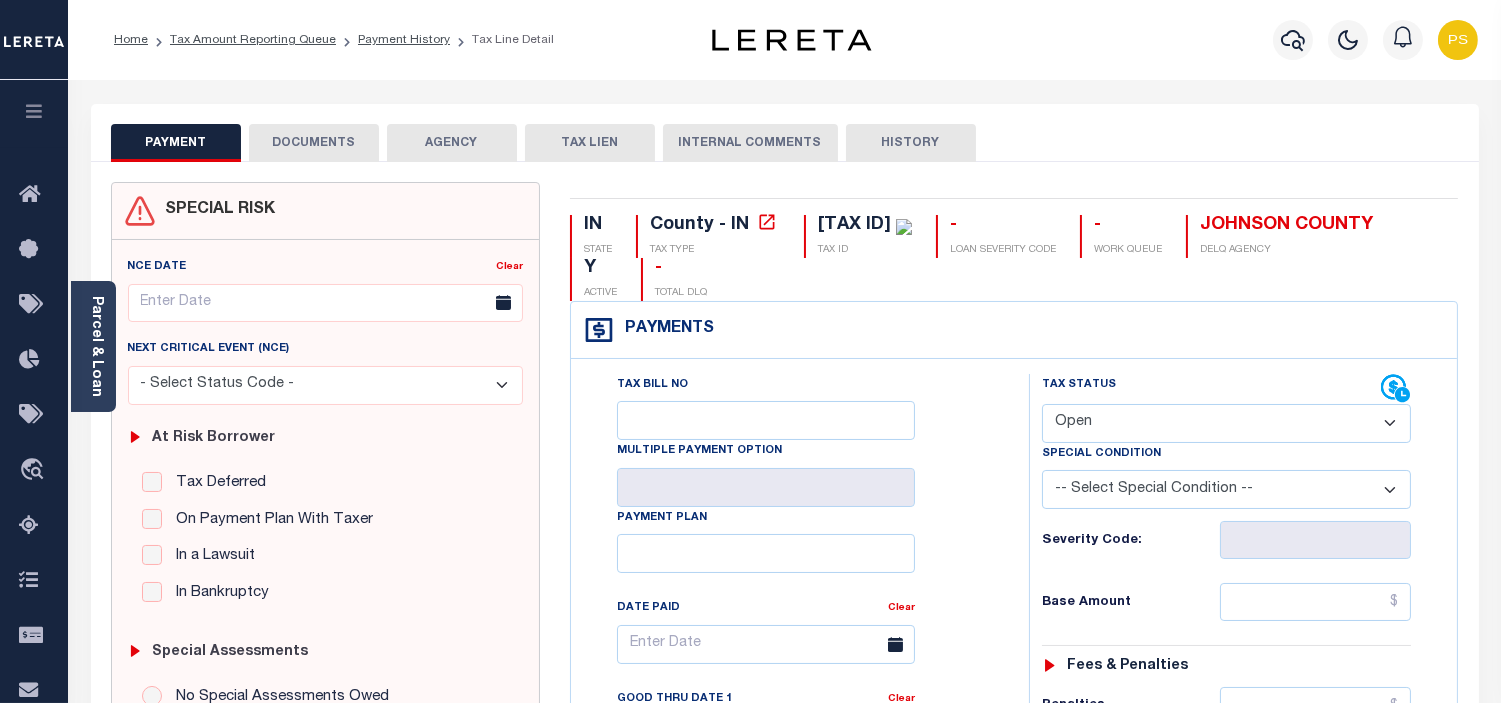 select on "PYD" 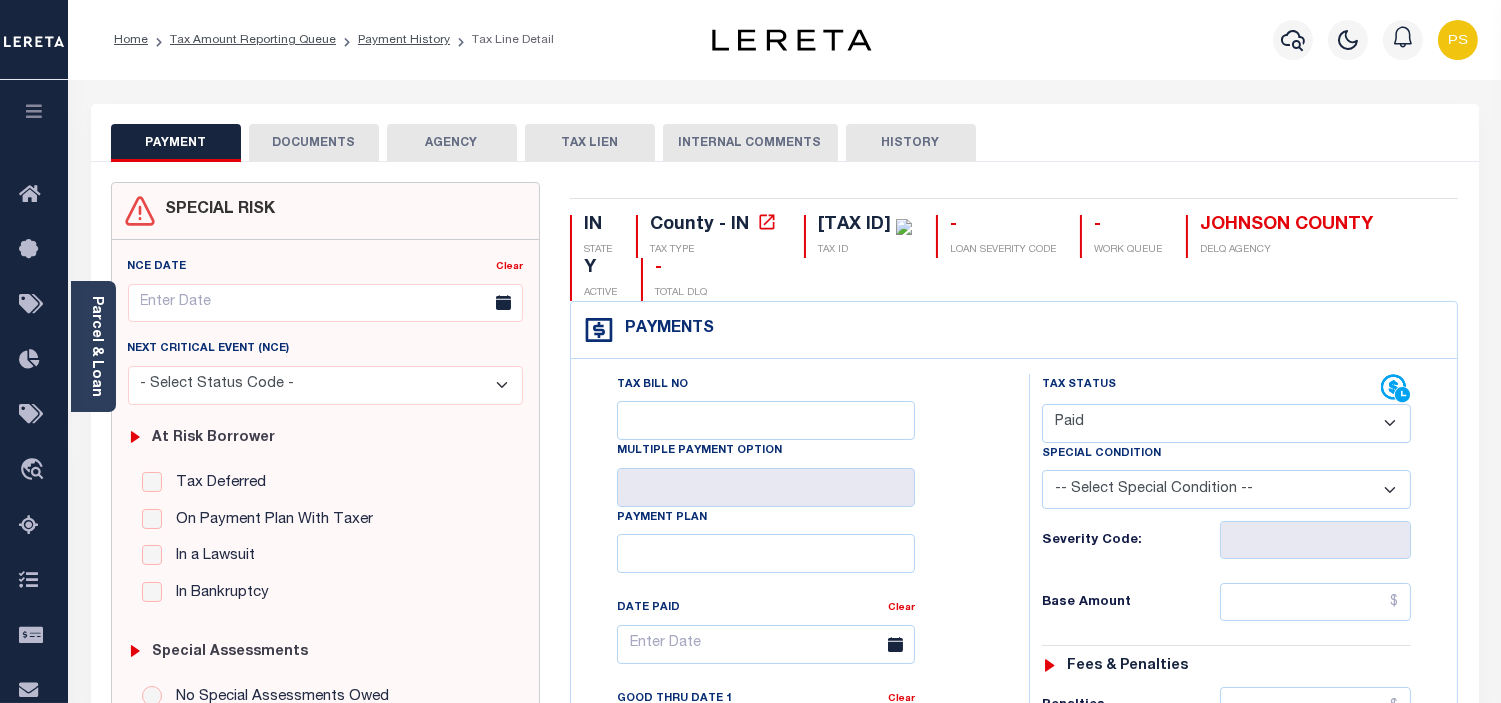 click on "- Select Status Code -
Open
Due/Unpaid
Paid
Incomplete
No Tax Due
Internal Refund Processed
New" at bounding box center [1226, 423] 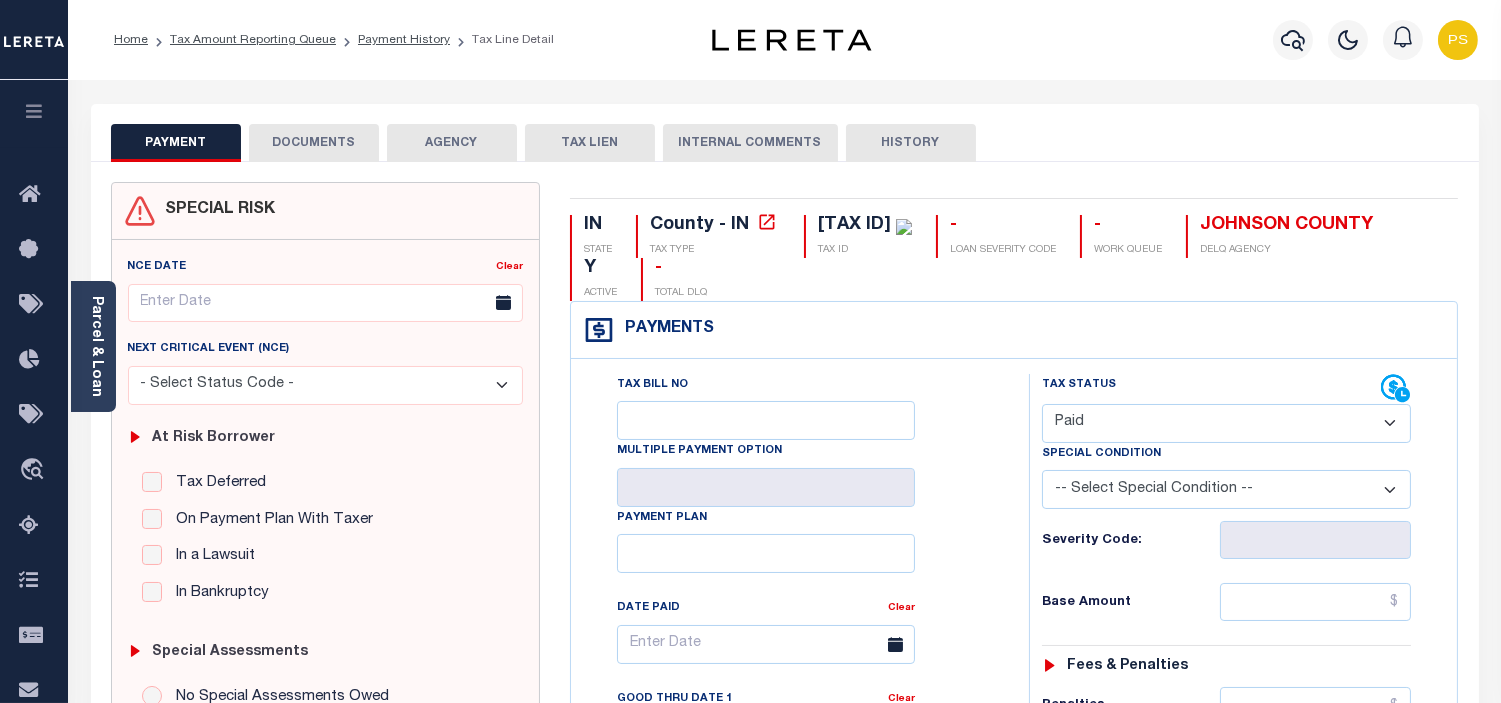 type on "08/06/2025" 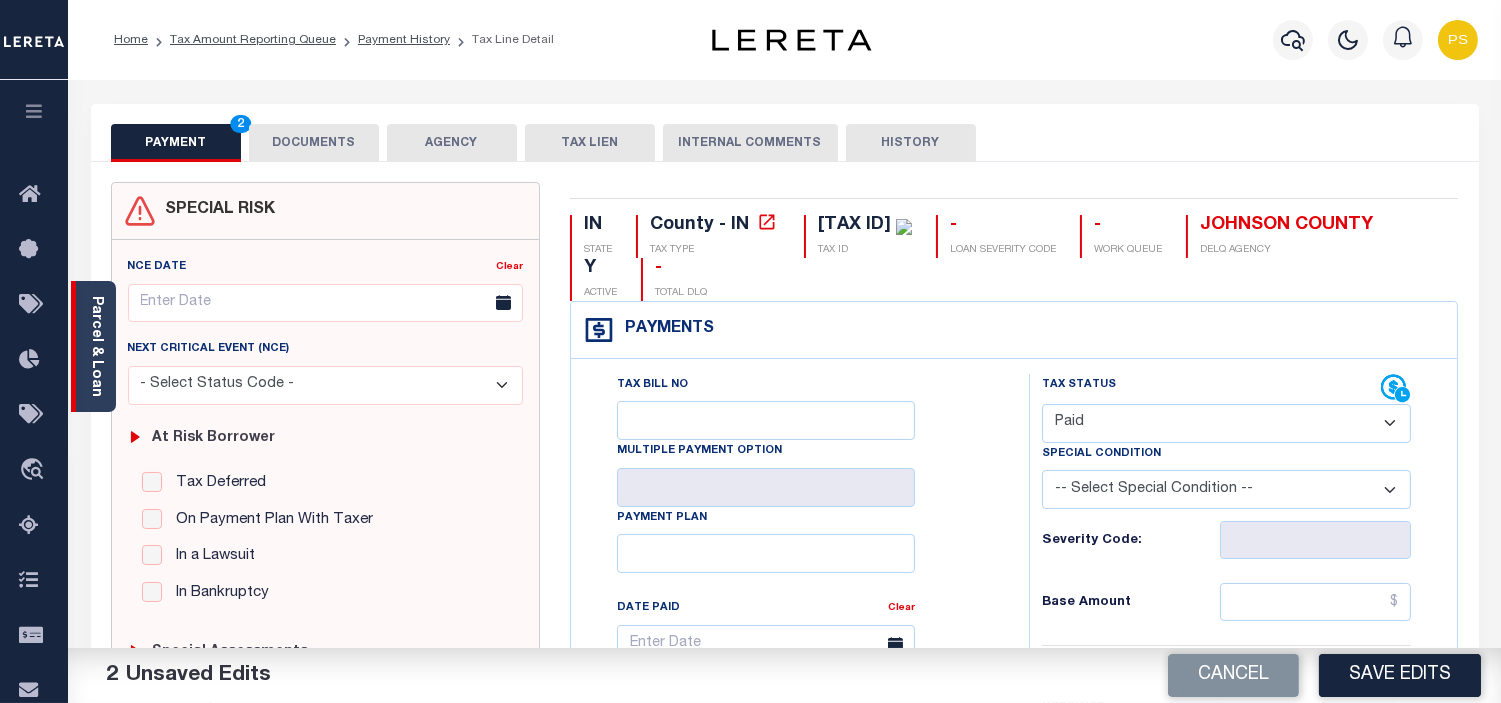 click on "Parcel & Loan" at bounding box center [96, 346] 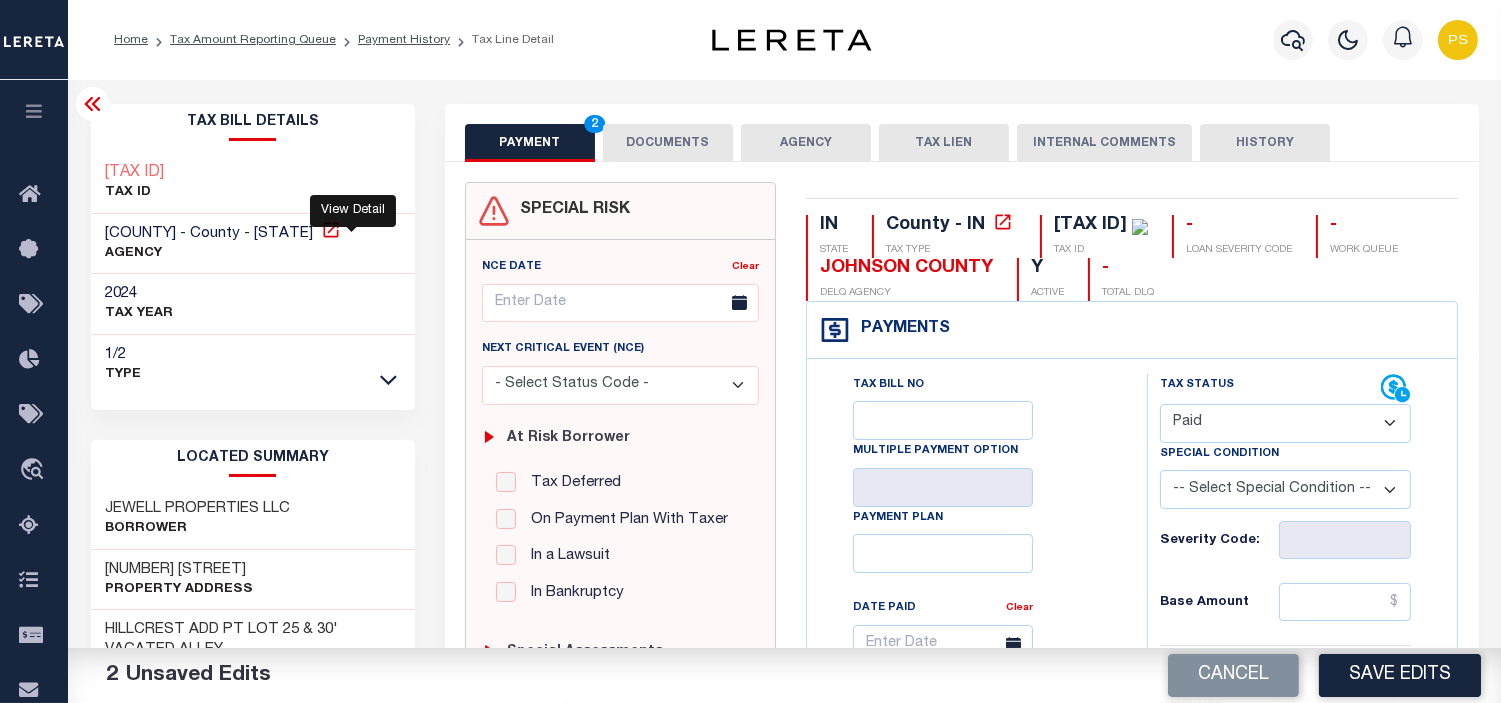 click 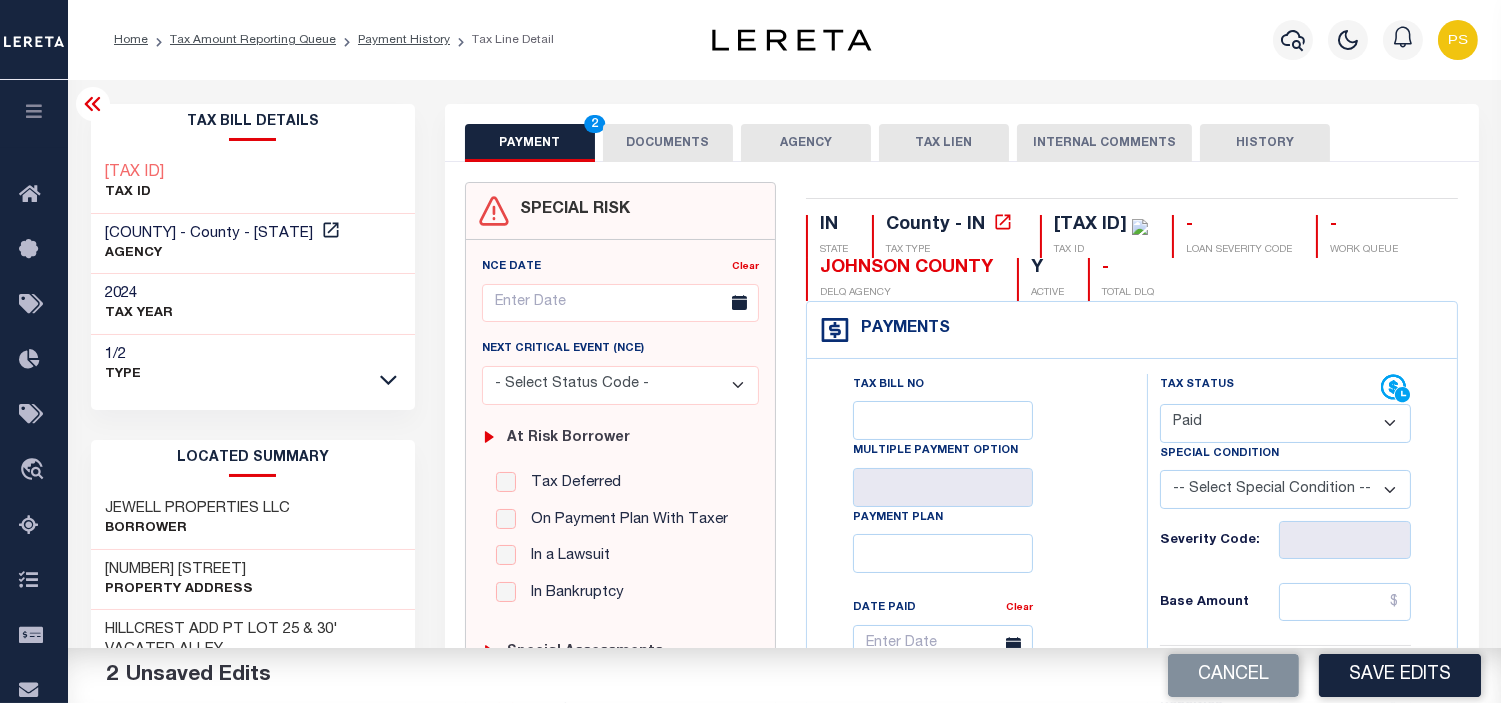 click on "- Select Status Code -
Open
Due/Unpaid
Paid
Incomplete
No Tax Due
Internal Refund Processed
New" at bounding box center [1285, 423] 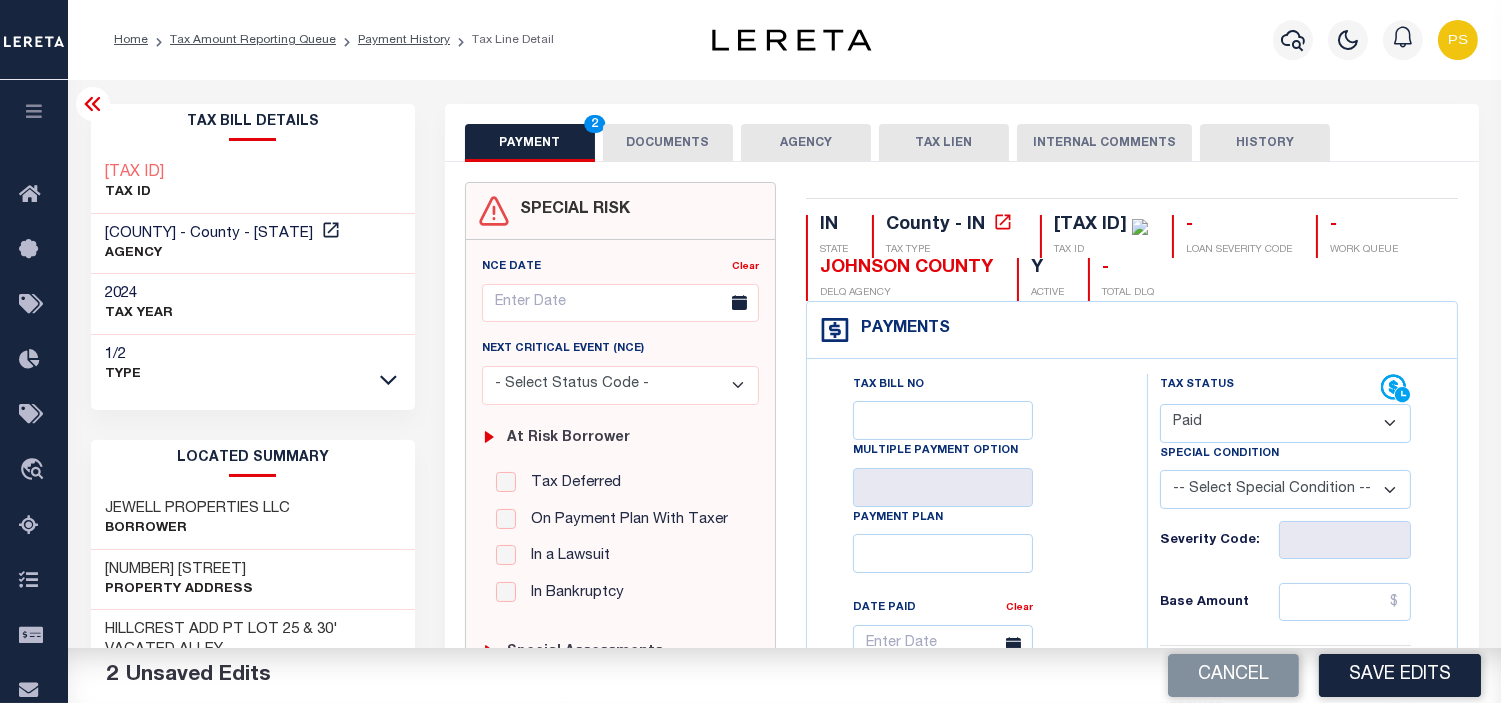 select on "DUE" 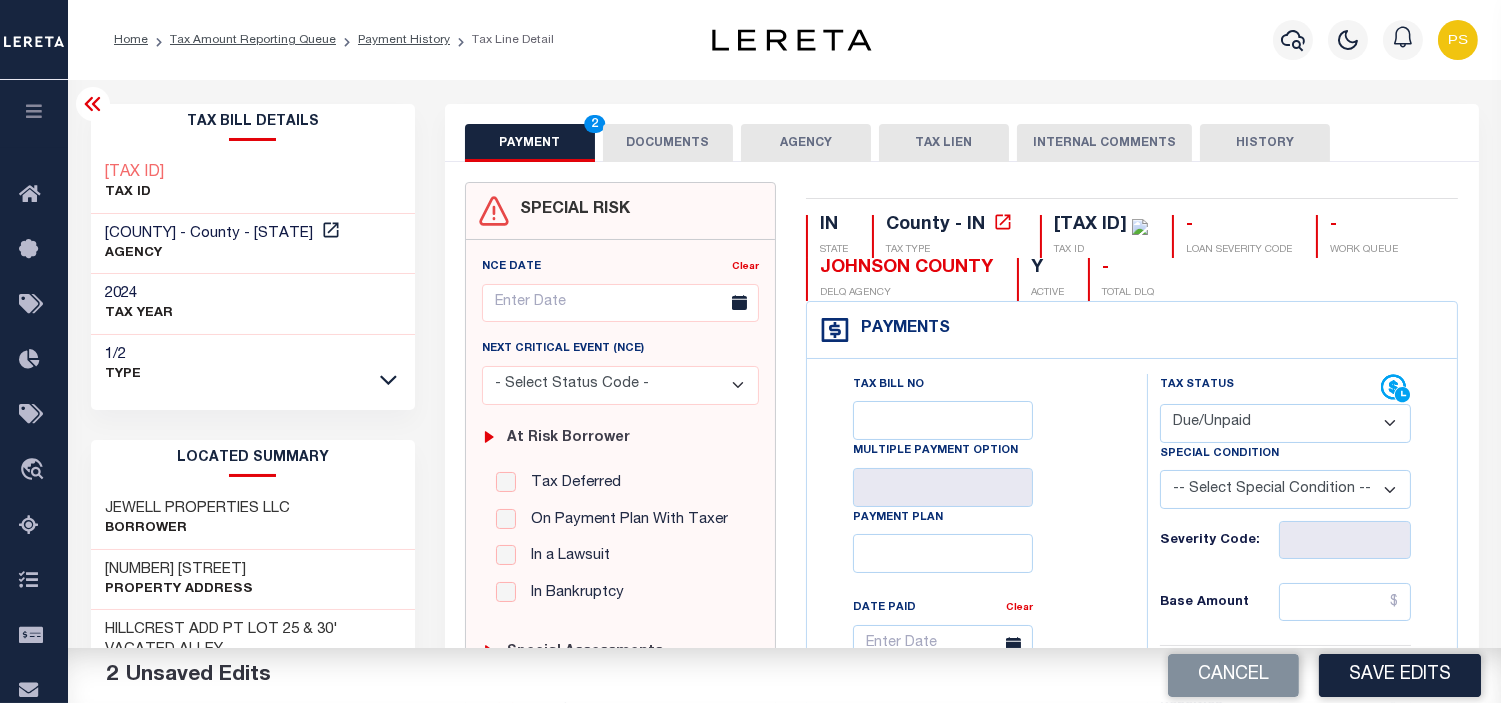 click on "- Select Status Code -
Open
Due/Unpaid
Paid
Incomplete
No Tax Due
Internal Refund Processed
New" at bounding box center (1285, 423) 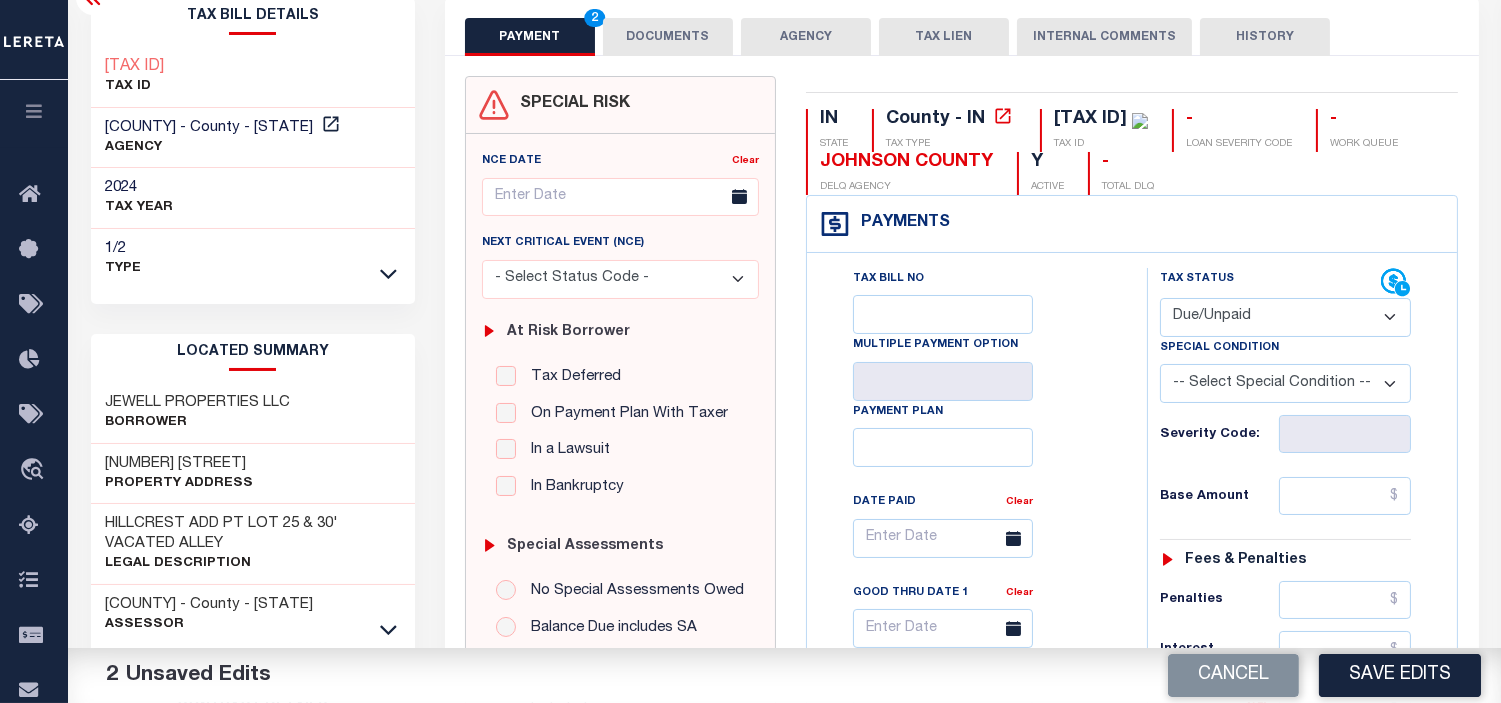 scroll, scrollTop: 111, scrollLeft: 0, axis: vertical 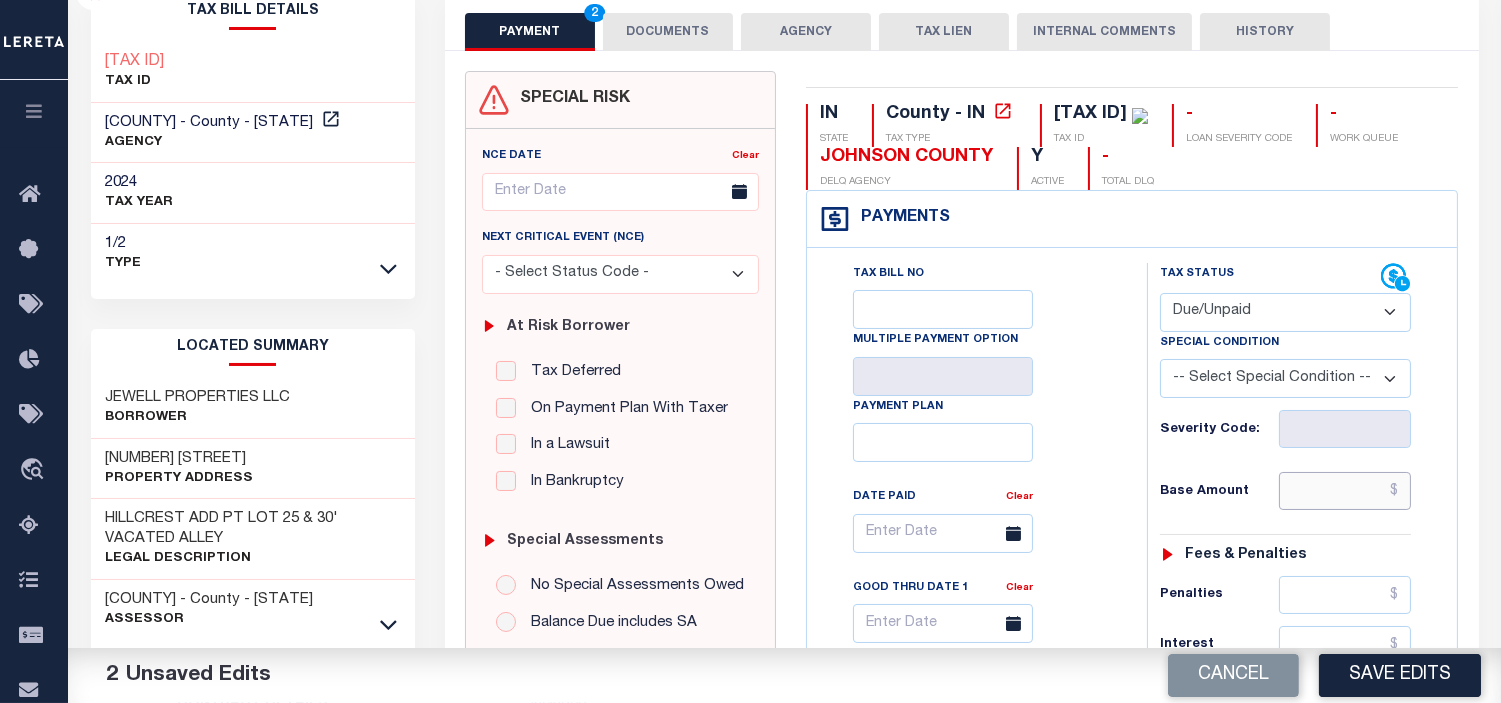 click at bounding box center (1345, 491) 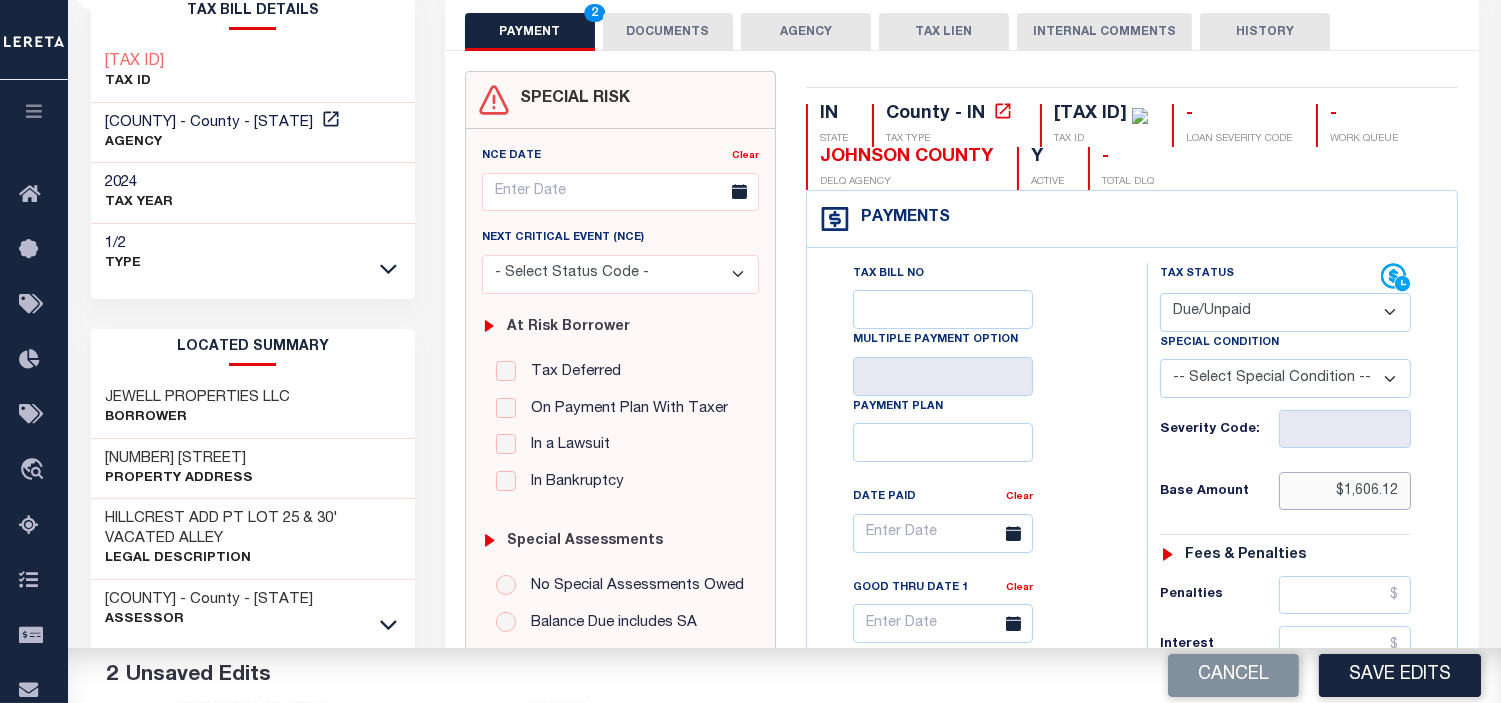 type on "$1,606.12" 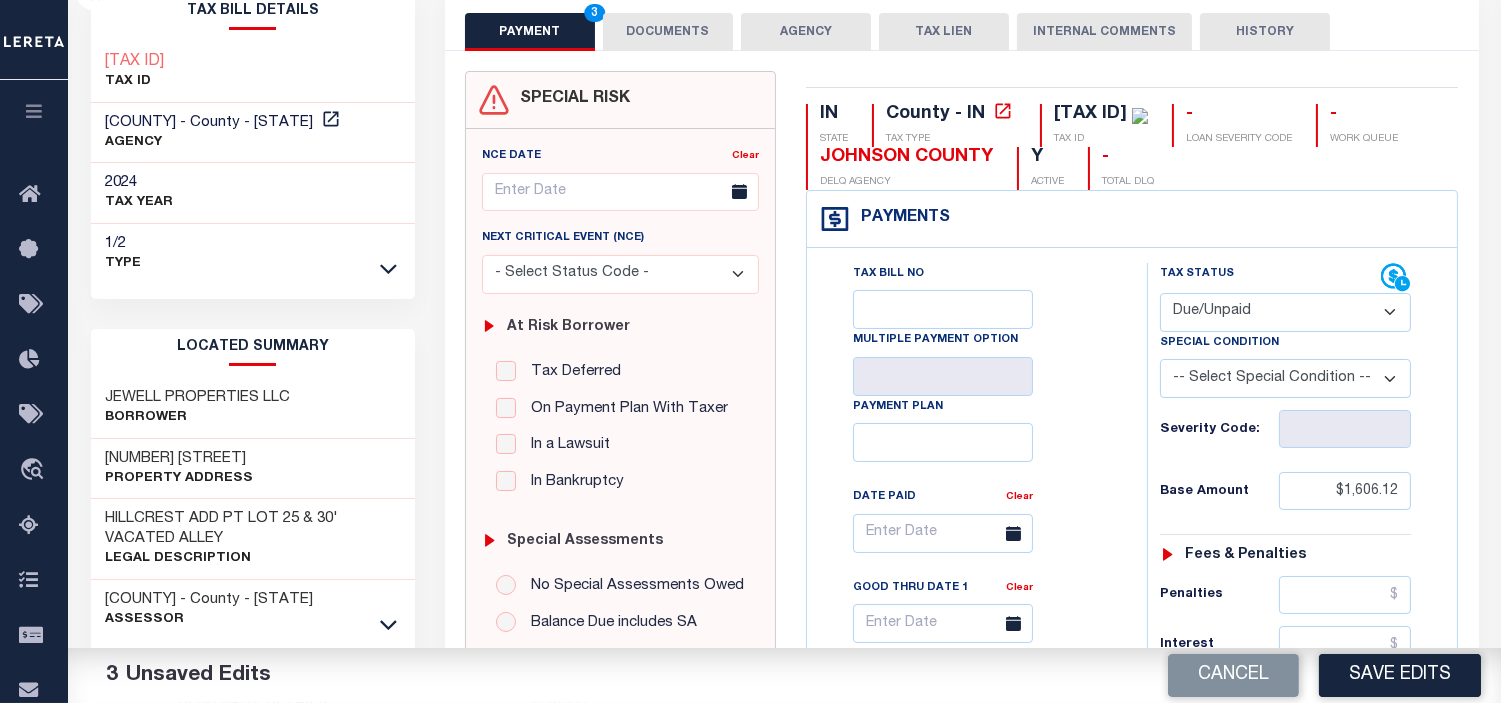 click on "IN
STATE
County - IN
TAX TYPE
410823024094001009
TAX ID
-
LOAN SEVERITY CODE
-
WORK QUEUE
JOHNSON COUNTY
DELQ AGENCY
Y
ACTIVE
-
TOTAL DLQ
Payments Clear" at bounding box center (1132, 720) 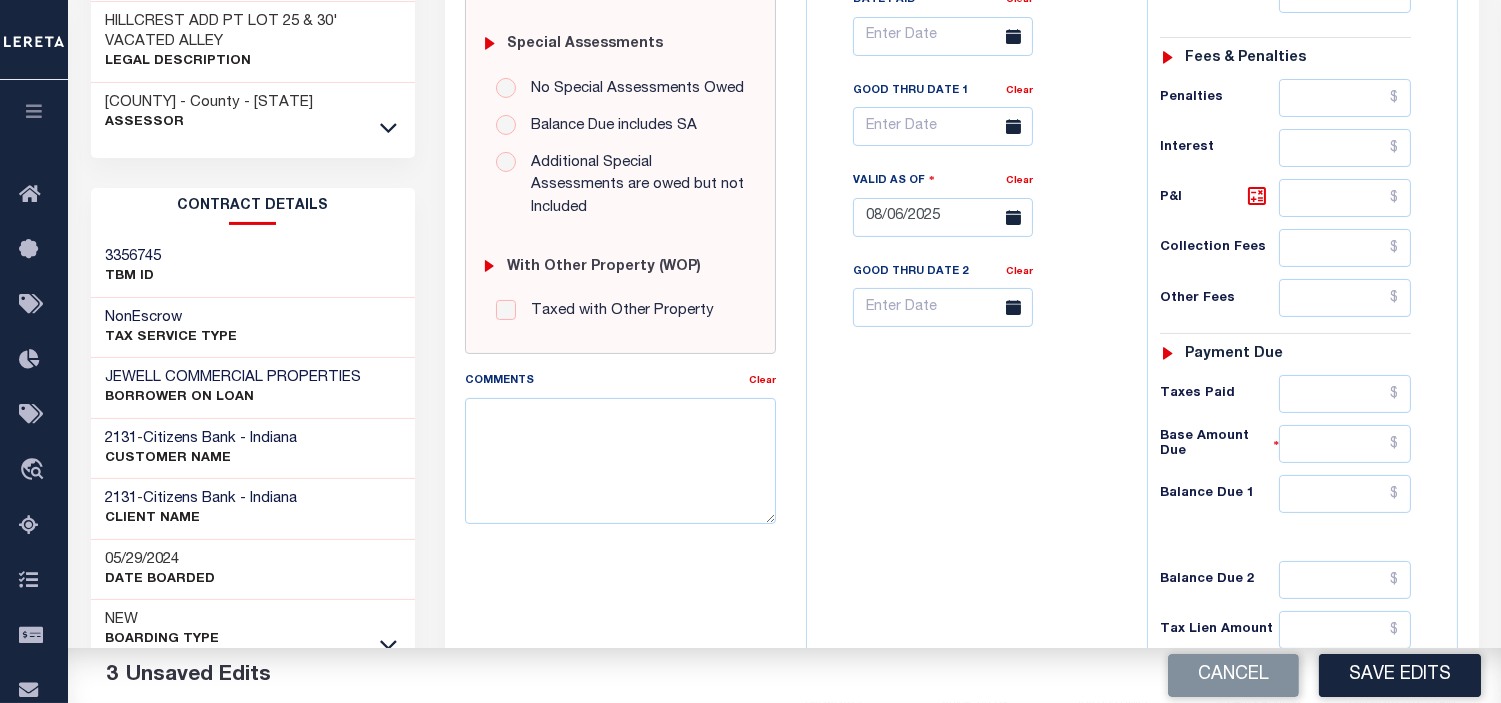 scroll, scrollTop: 666, scrollLeft: 0, axis: vertical 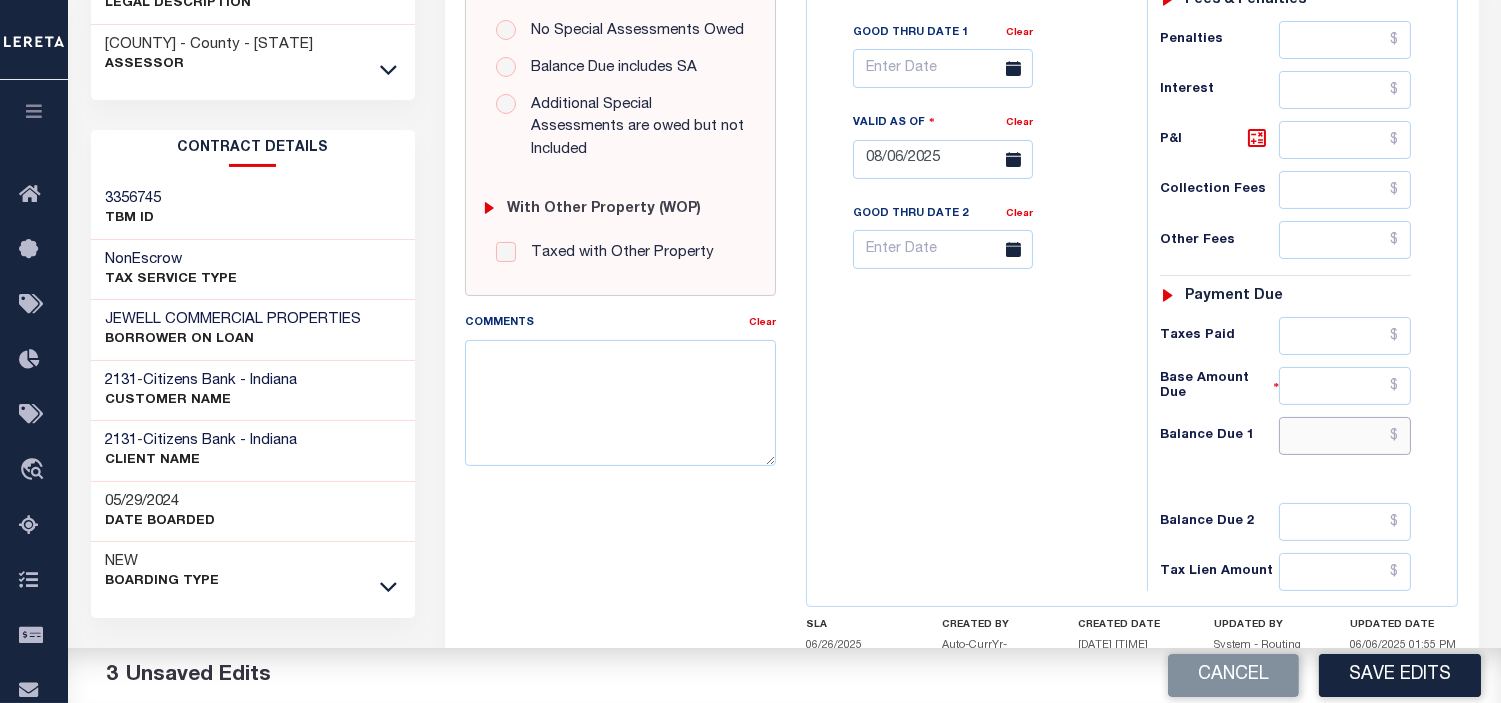 click at bounding box center [1345, 436] 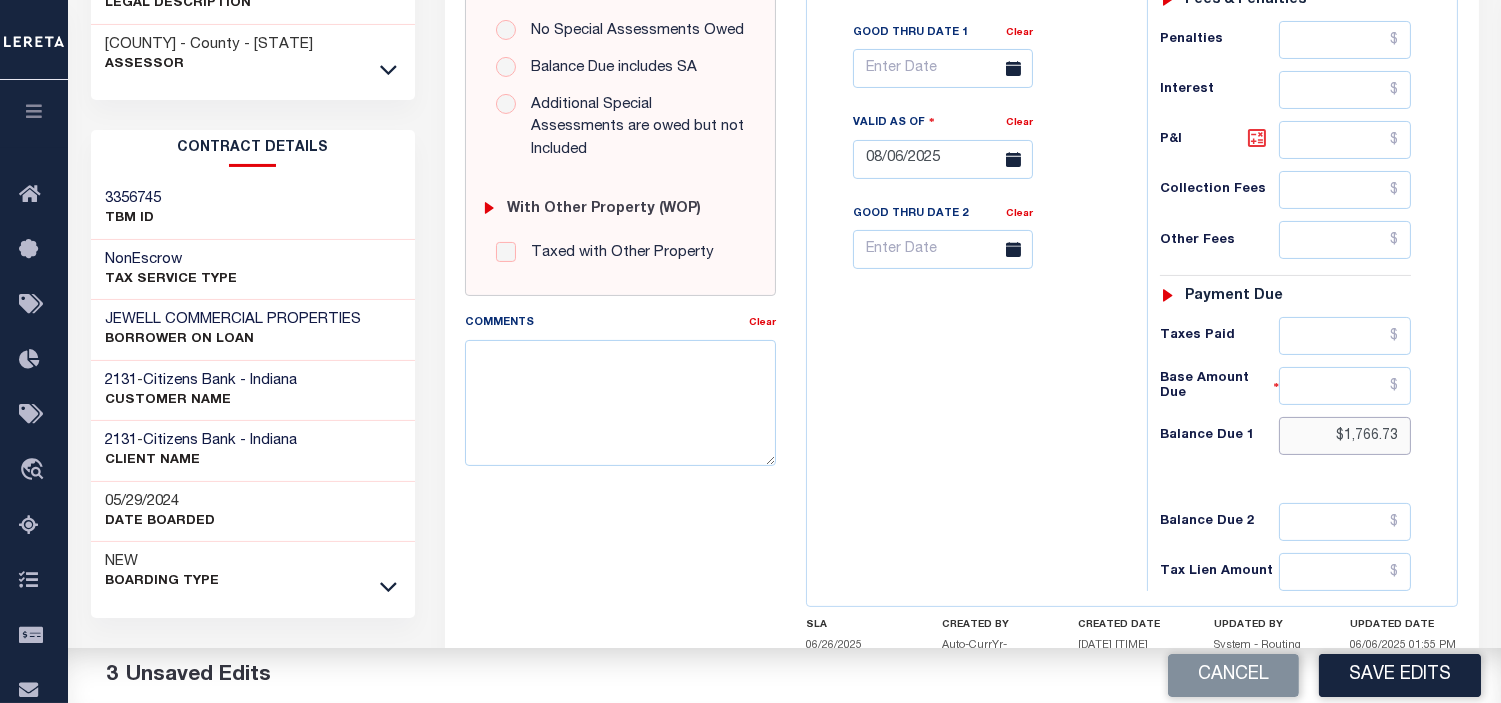 type on "$1,766.73" 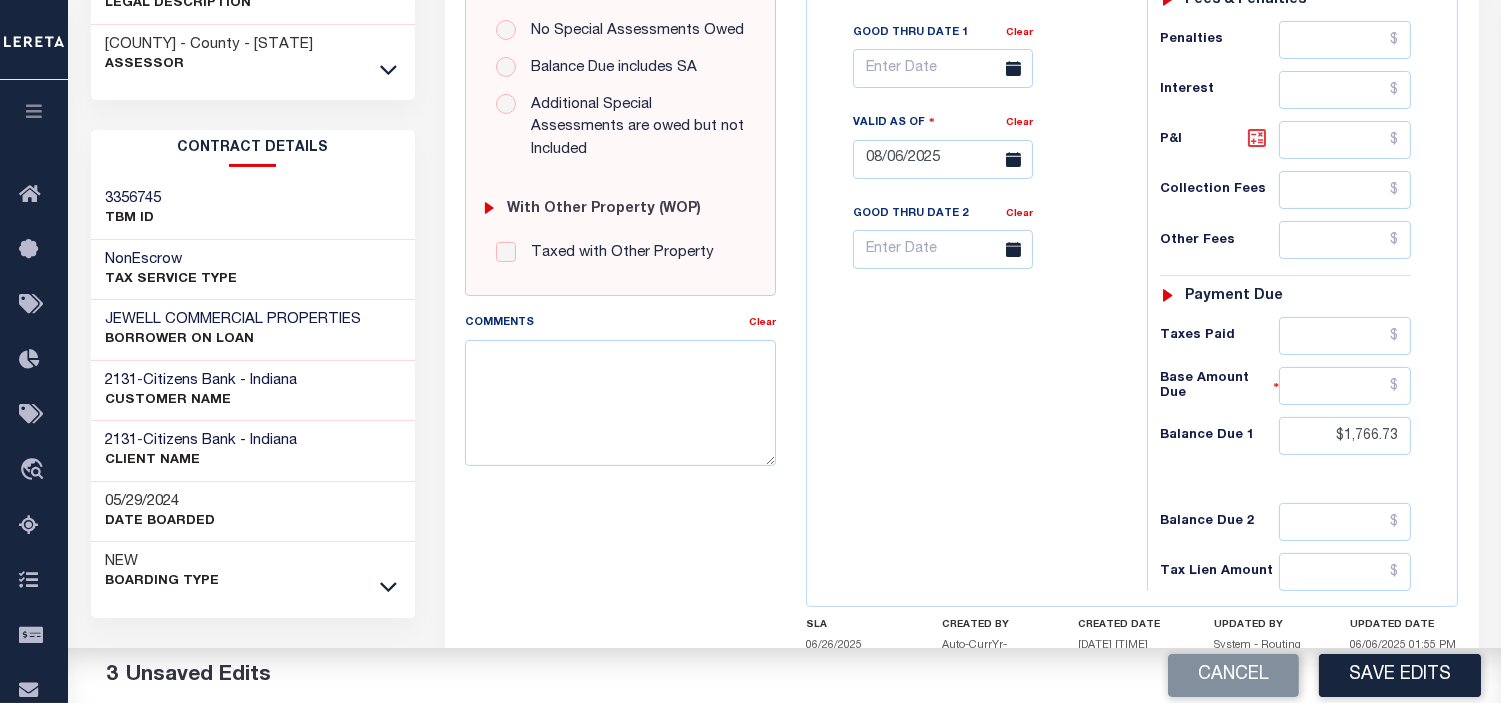 click 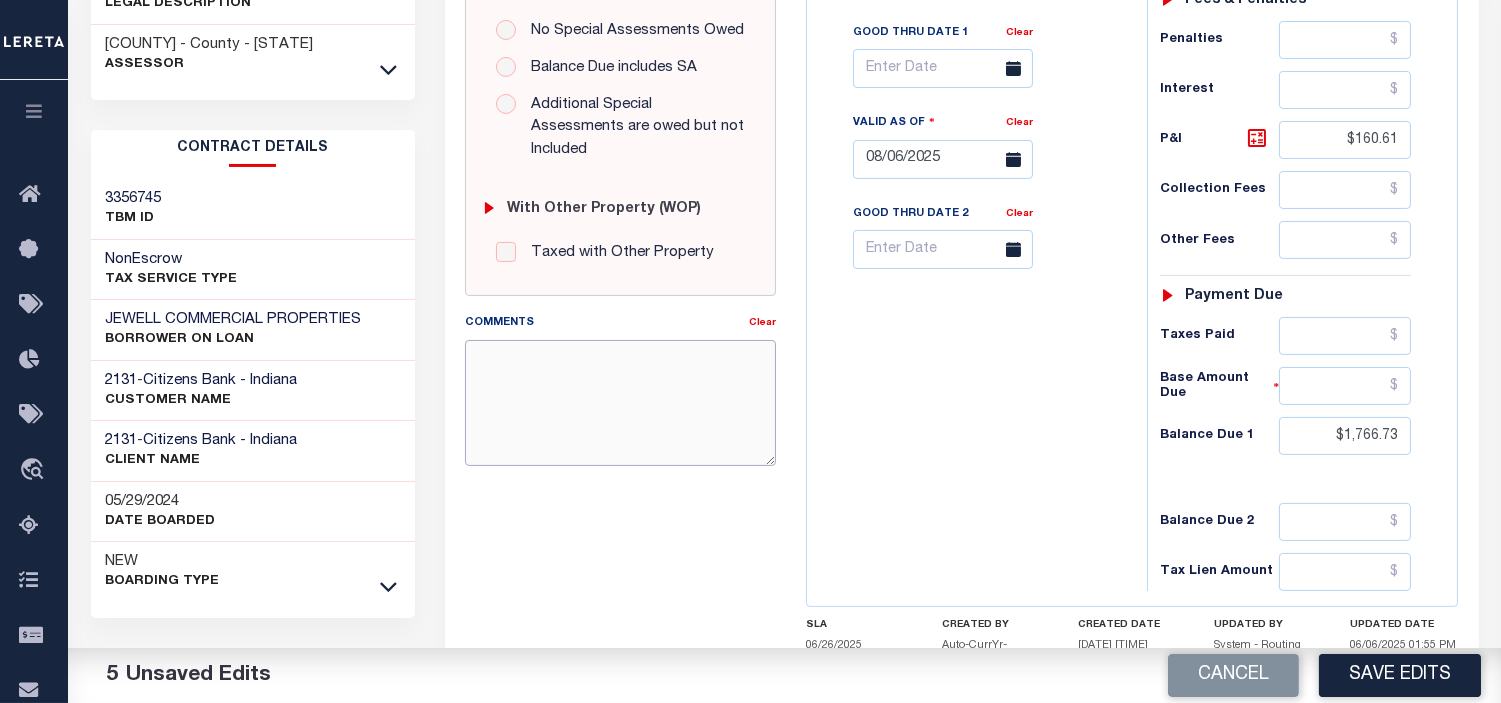 click on "Comments" at bounding box center (620, 403) 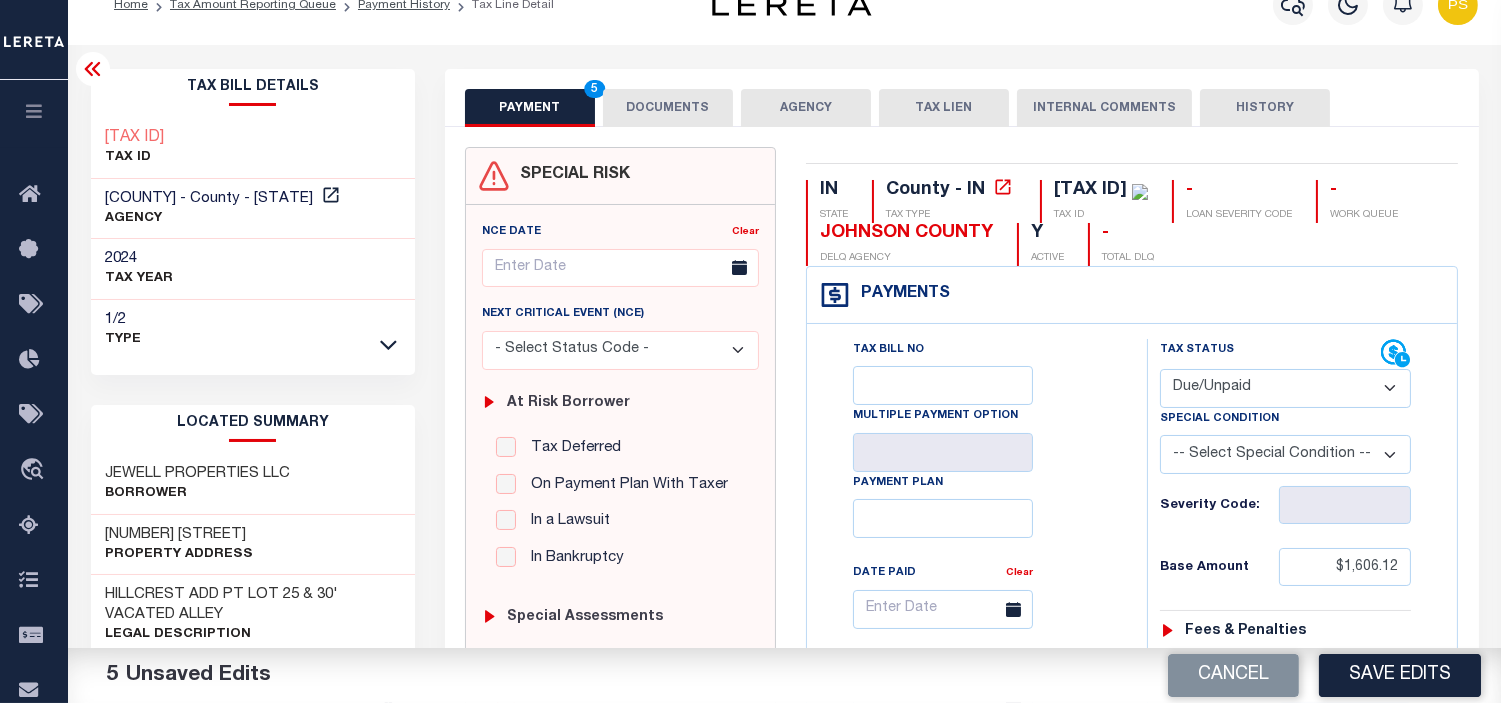 scroll, scrollTop: 0, scrollLeft: 0, axis: both 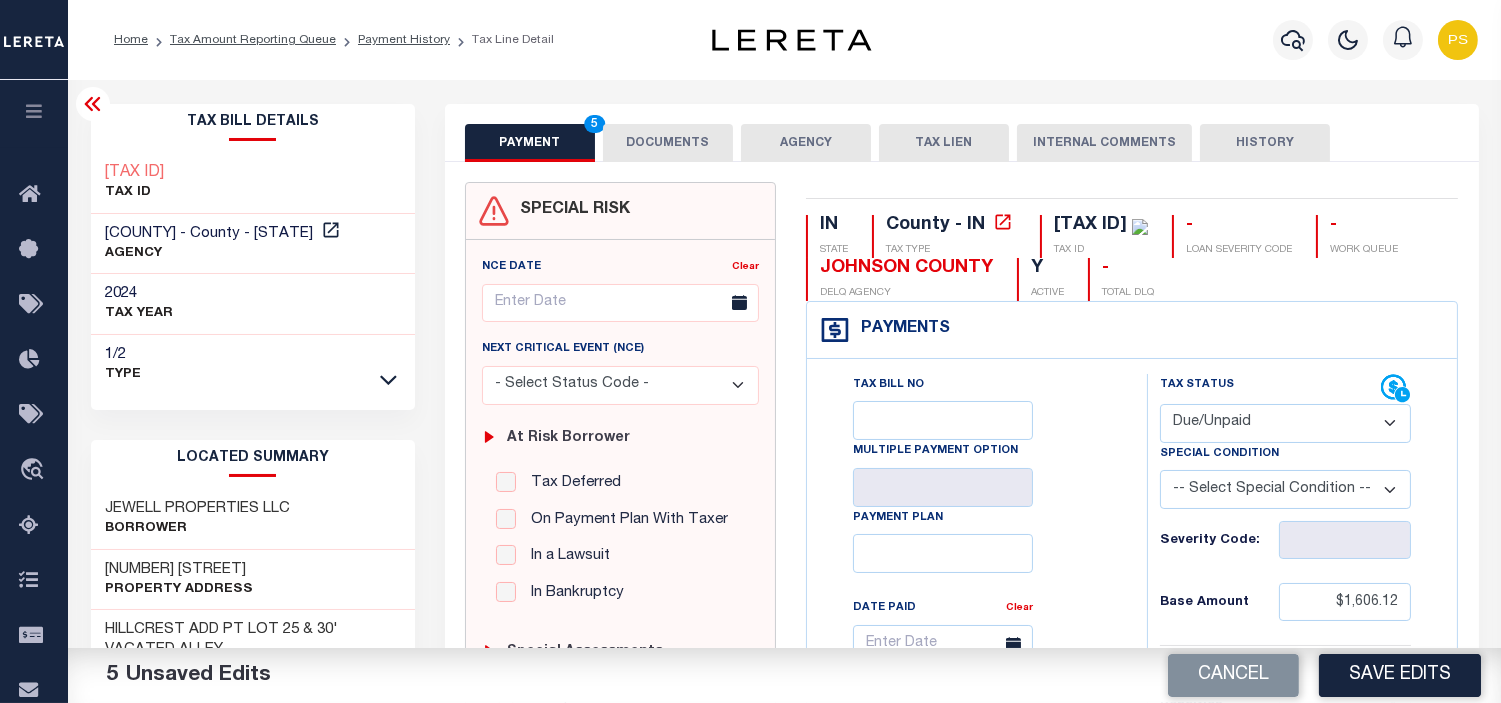 type on "see attached" 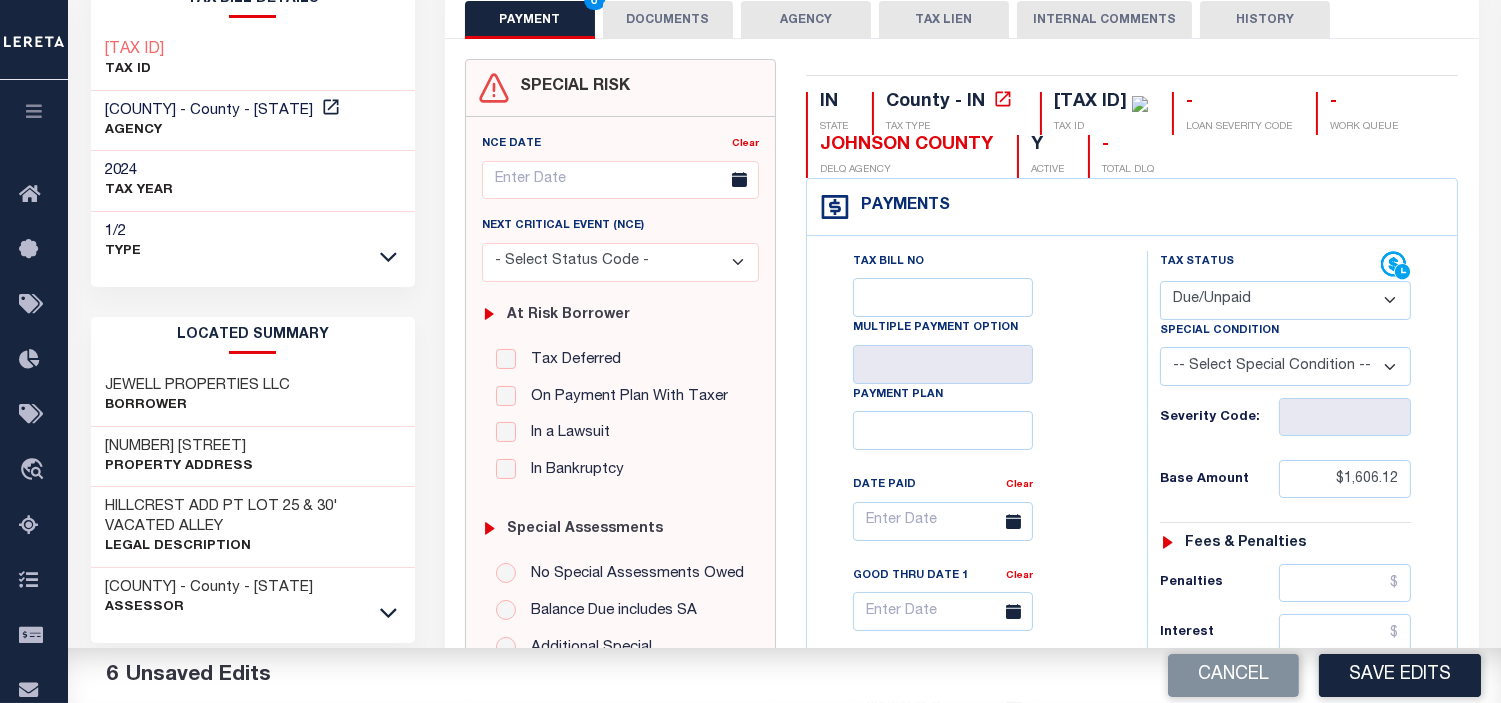 scroll, scrollTop: 0, scrollLeft: 0, axis: both 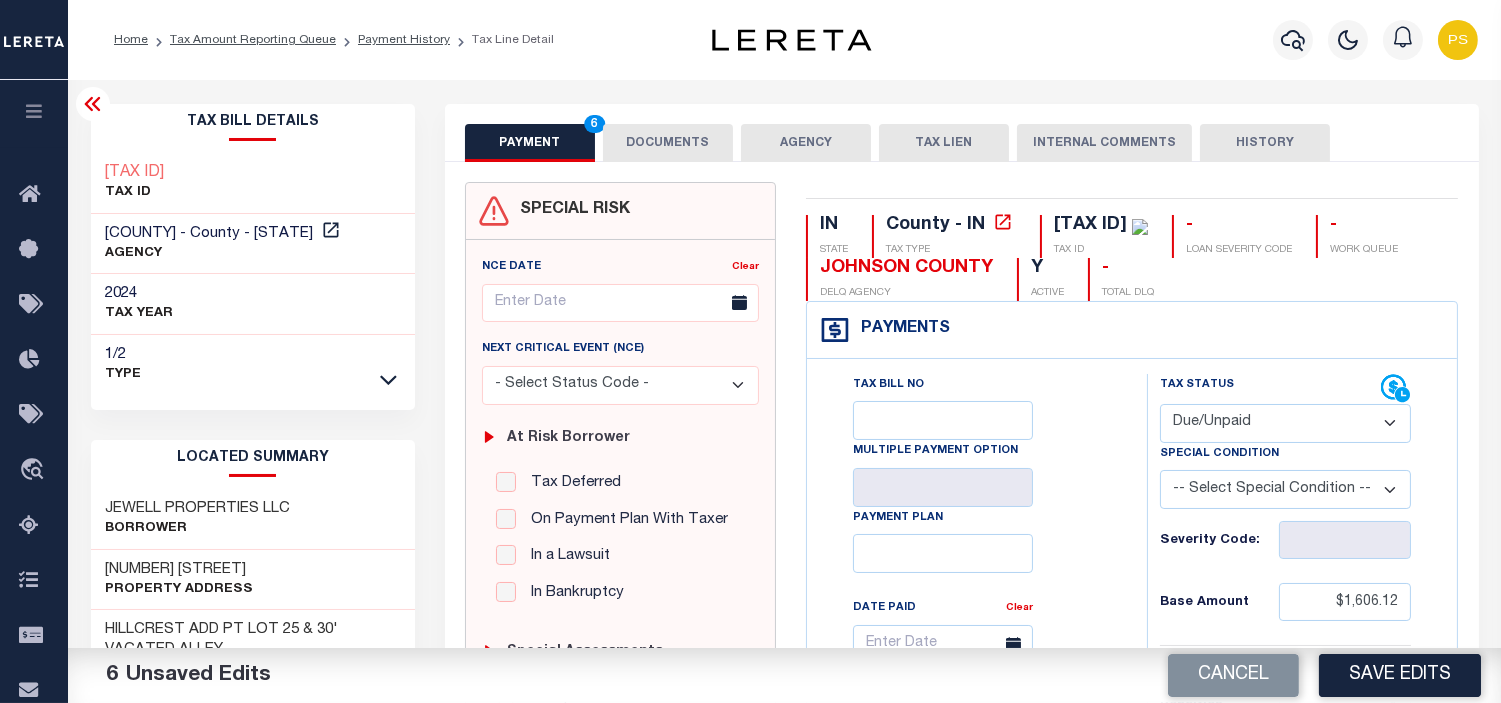 click on "DOCUMENTS" at bounding box center [668, 143] 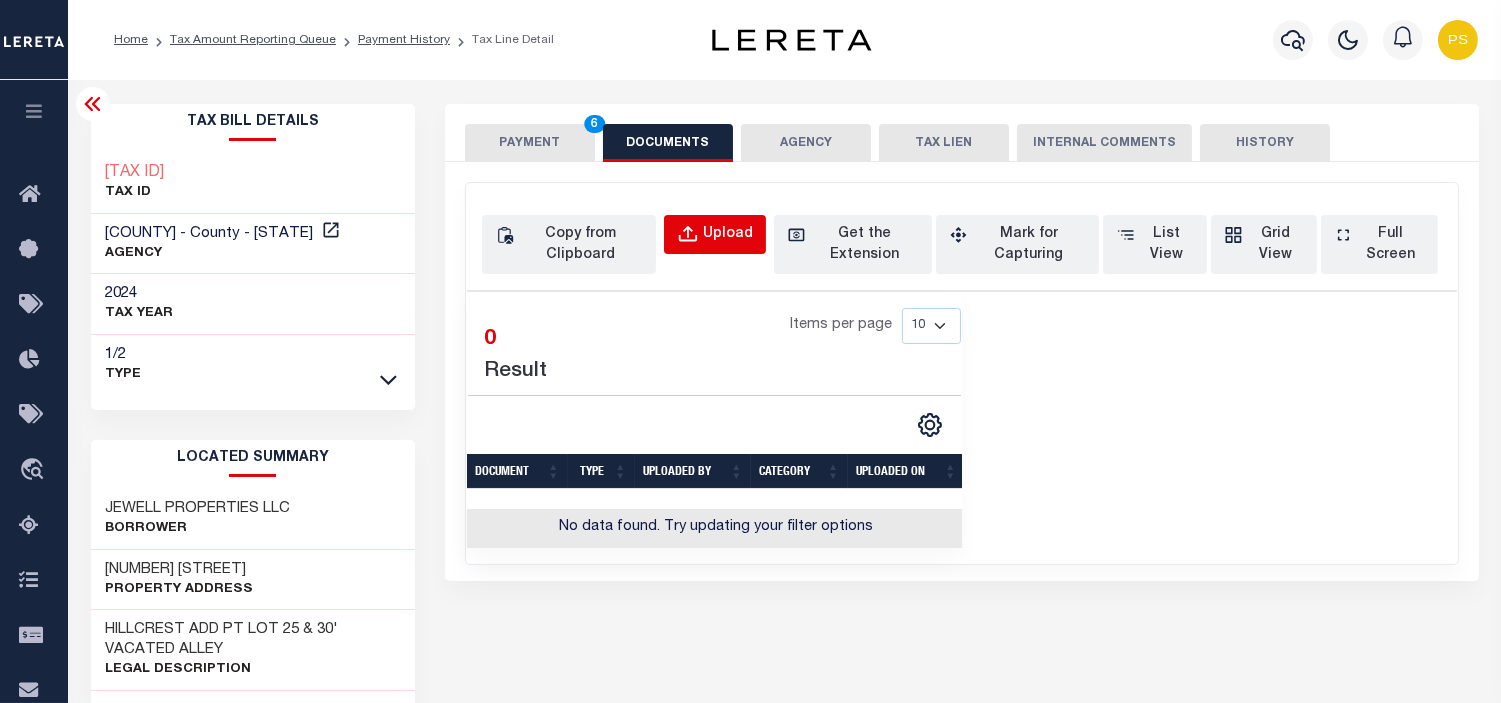 click on "Upload" at bounding box center [728, 235] 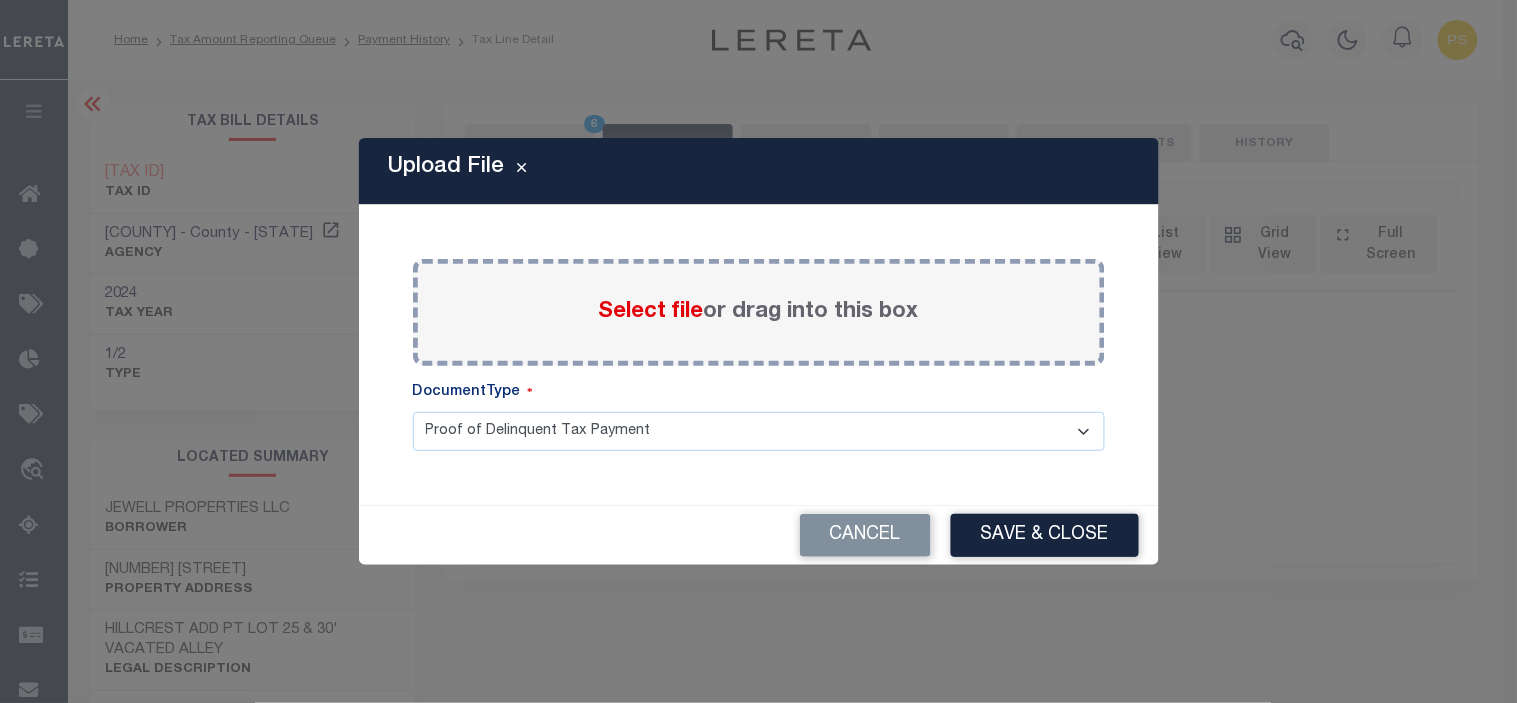 click on "Select file" at bounding box center [651, 312] 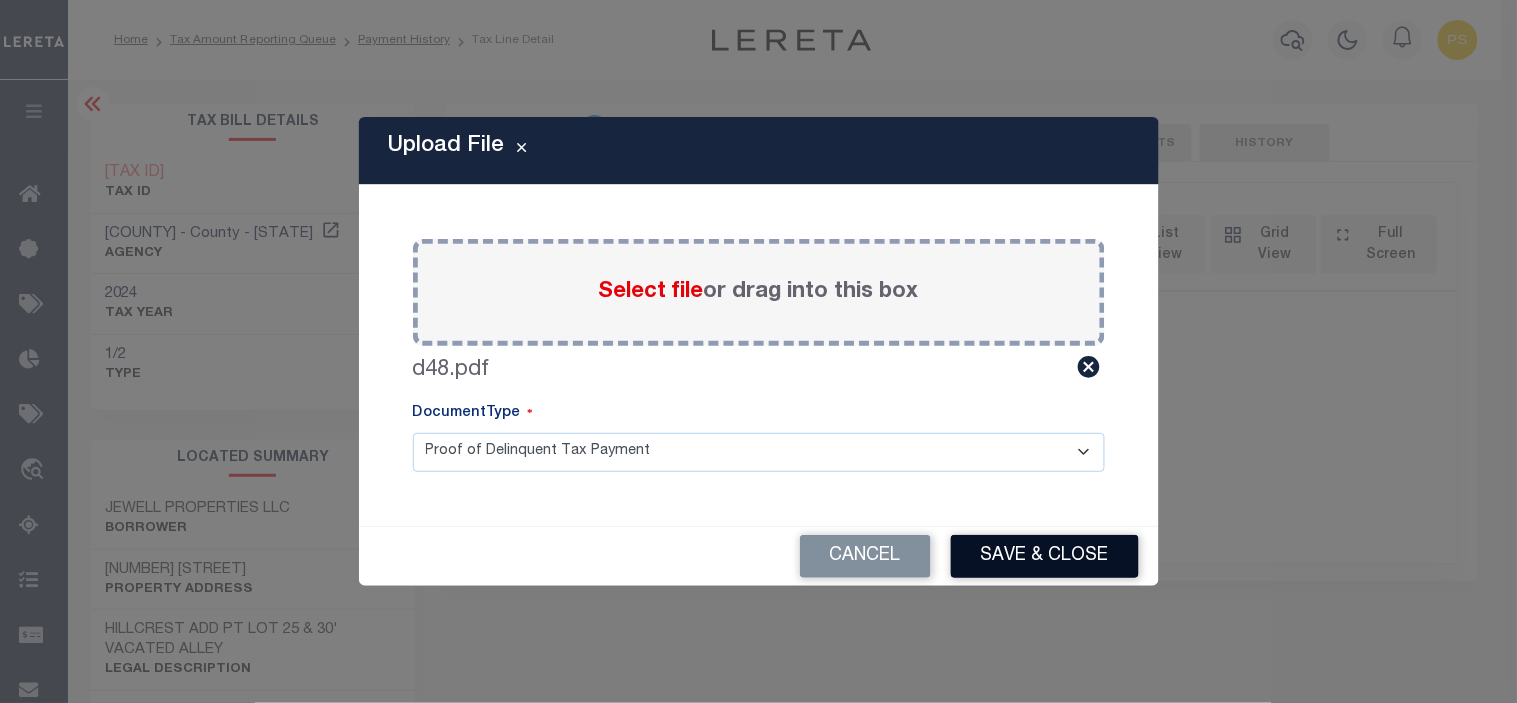 click on "Save & Close" at bounding box center (1045, 556) 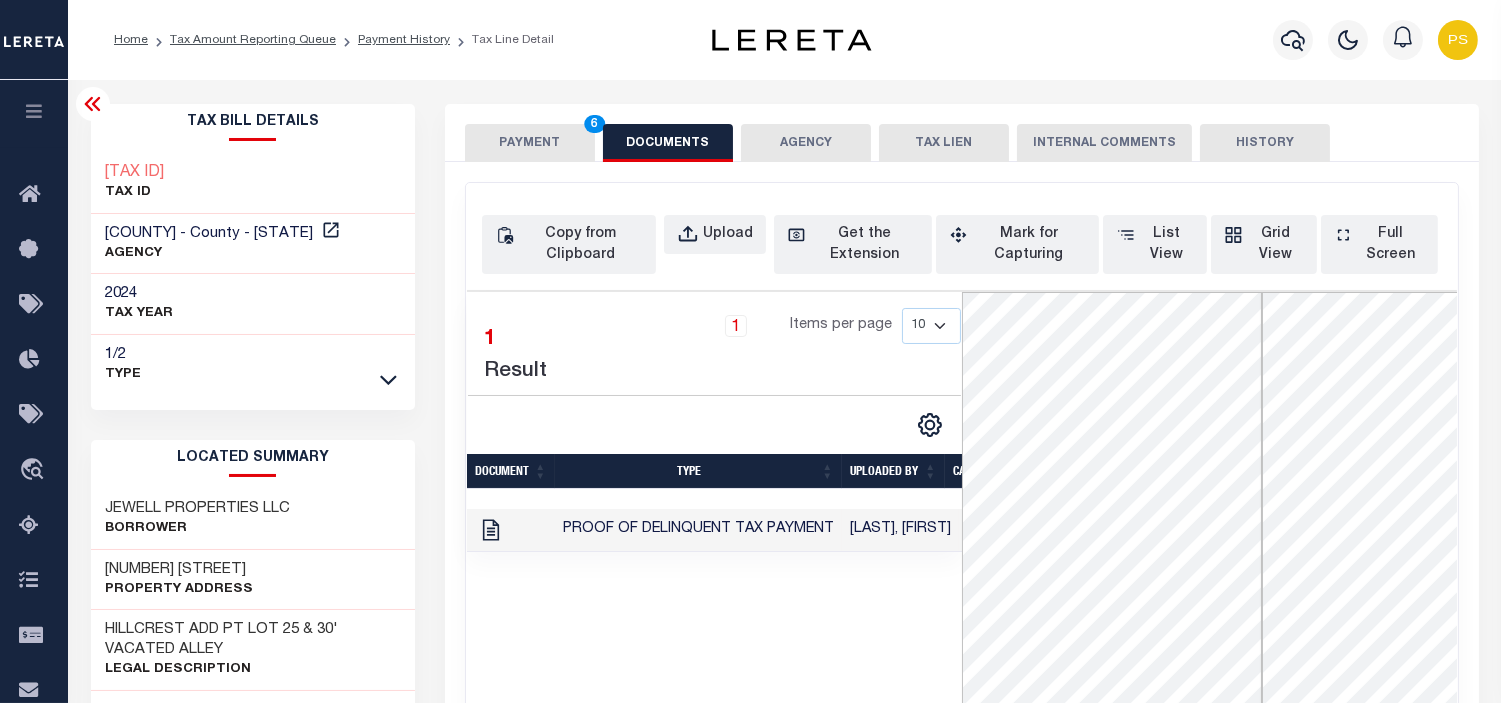 click on "PAYMENT
6" at bounding box center [530, 143] 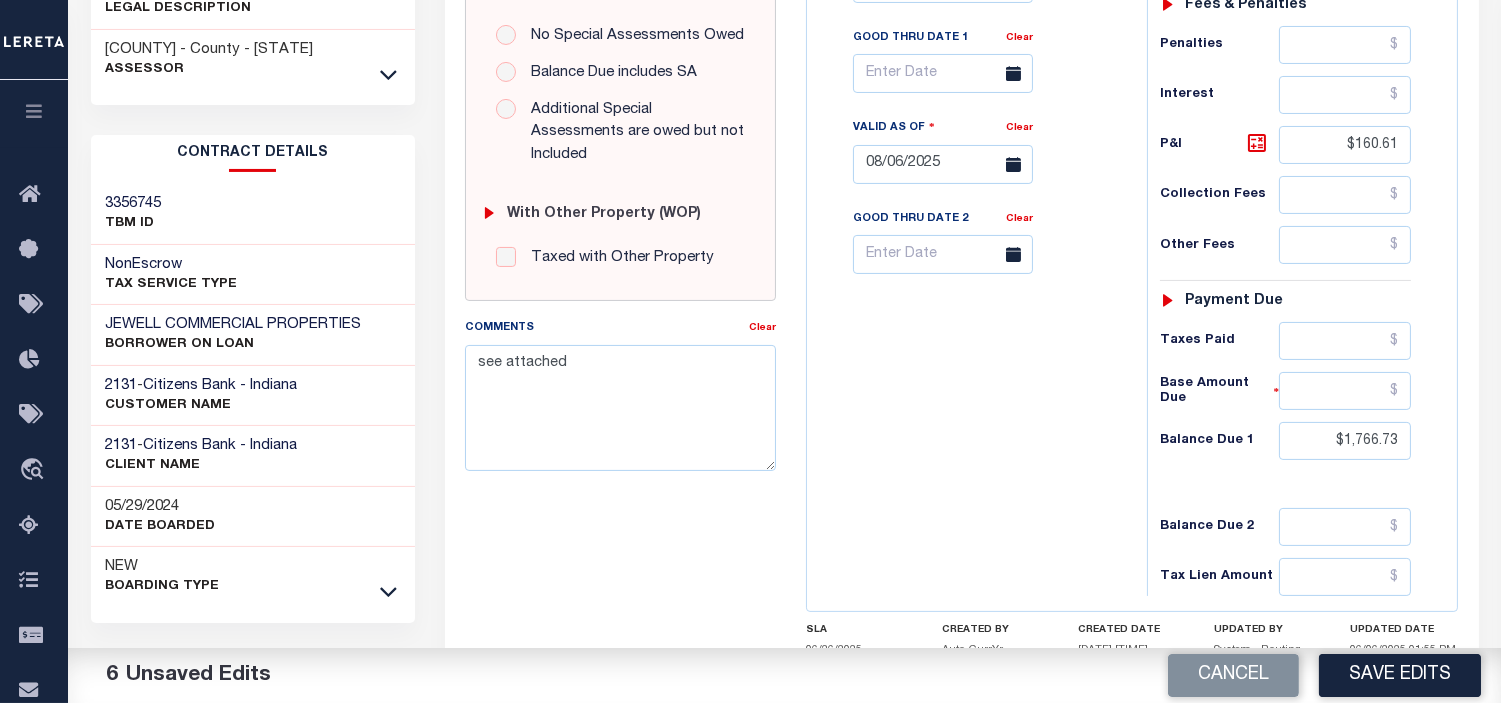 scroll, scrollTop: 666, scrollLeft: 0, axis: vertical 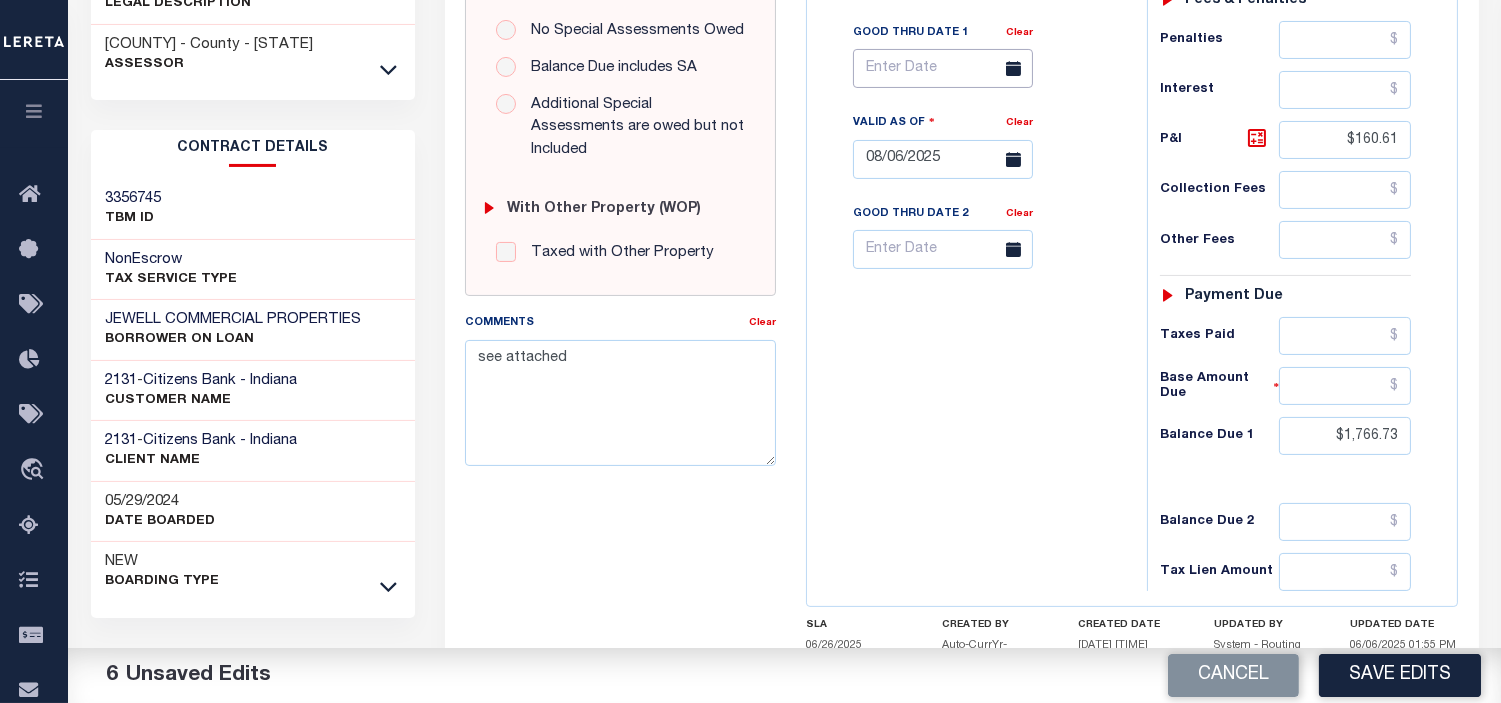 click at bounding box center (943, 68) 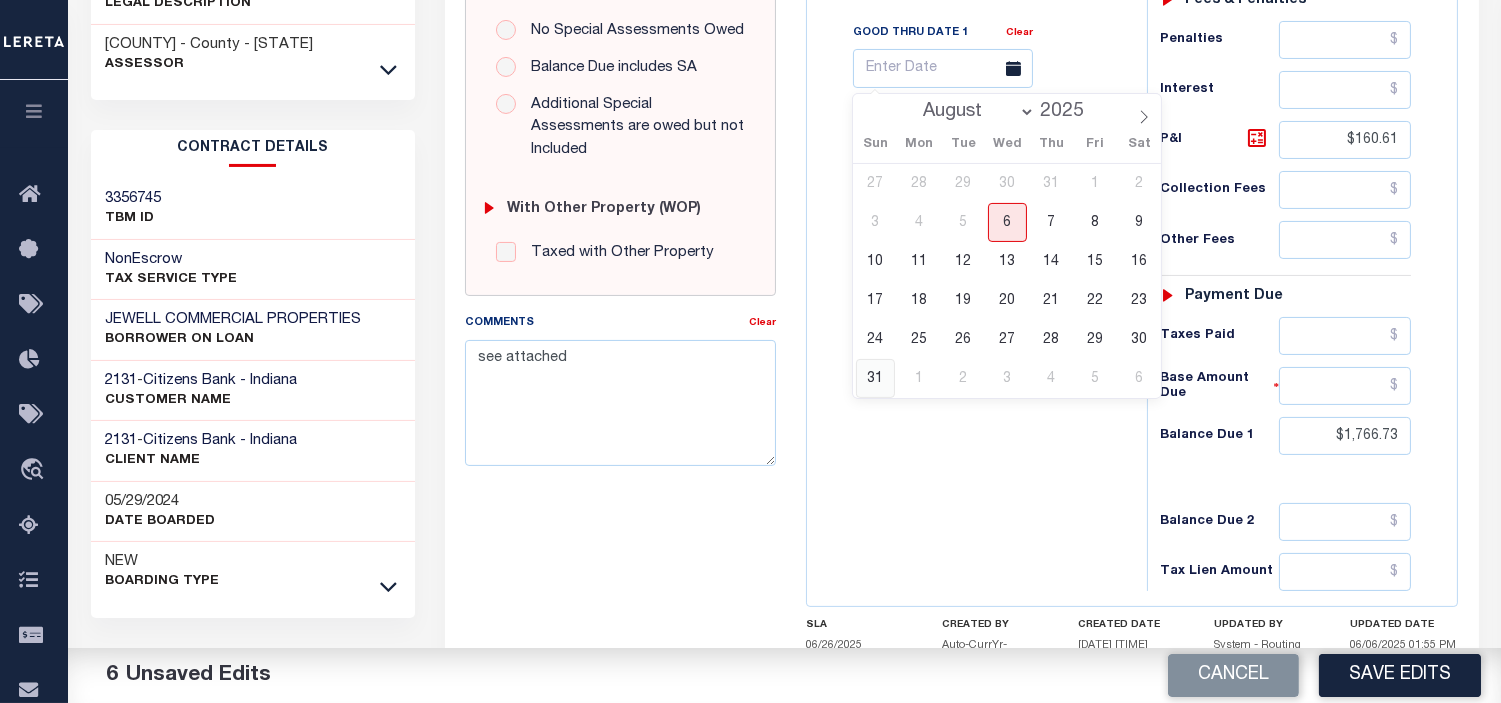 click on "31" at bounding box center (875, 378) 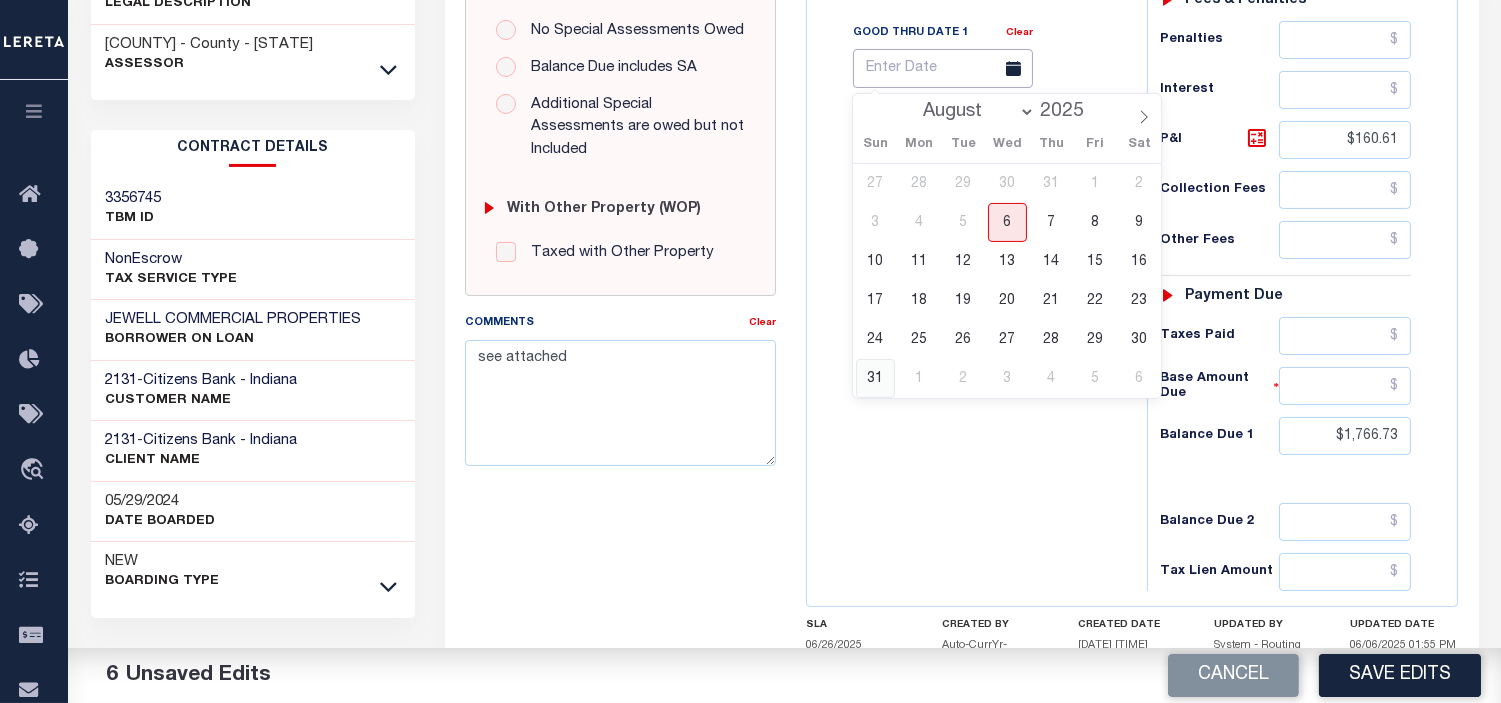 type on "08/31/2025" 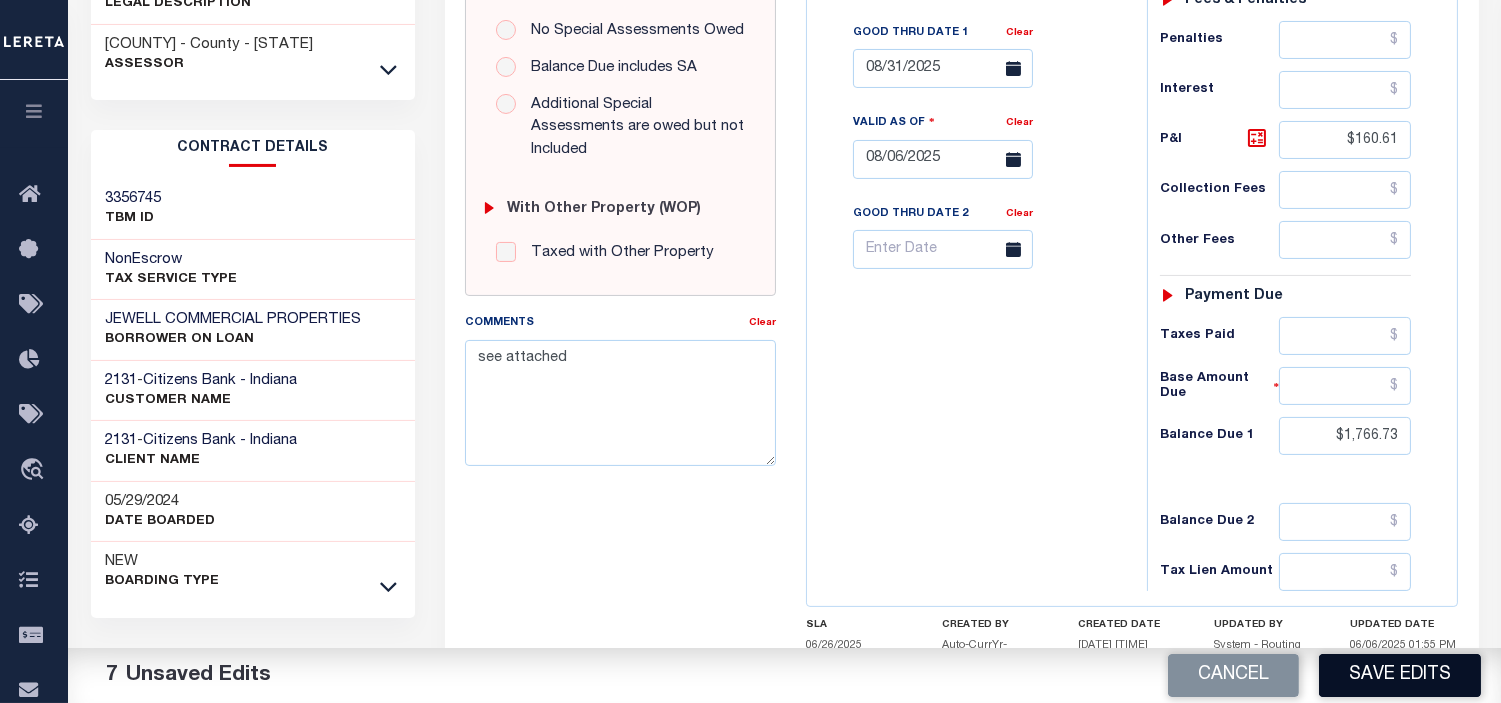 click on "Save Edits" at bounding box center (1400, 675) 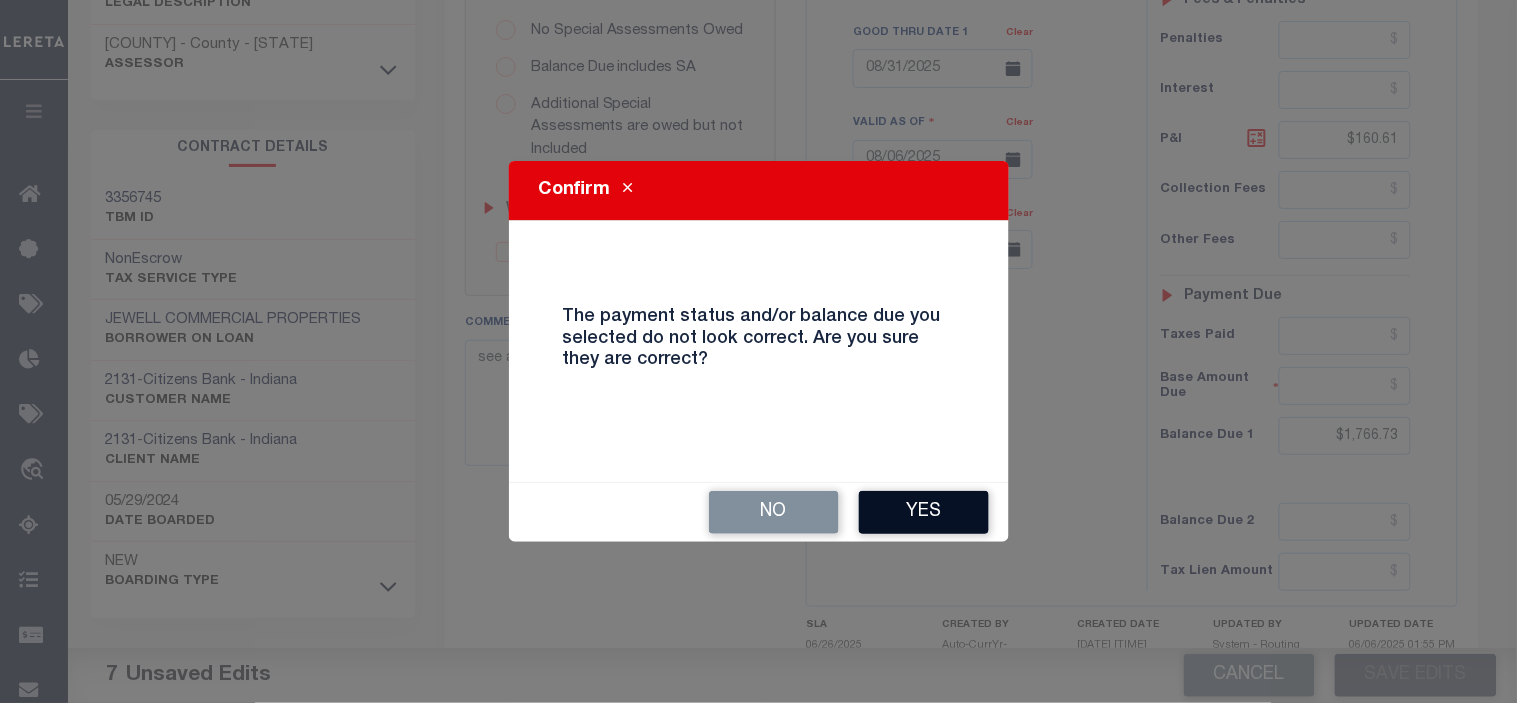 click on "Yes" at bounding box center (924, 512) 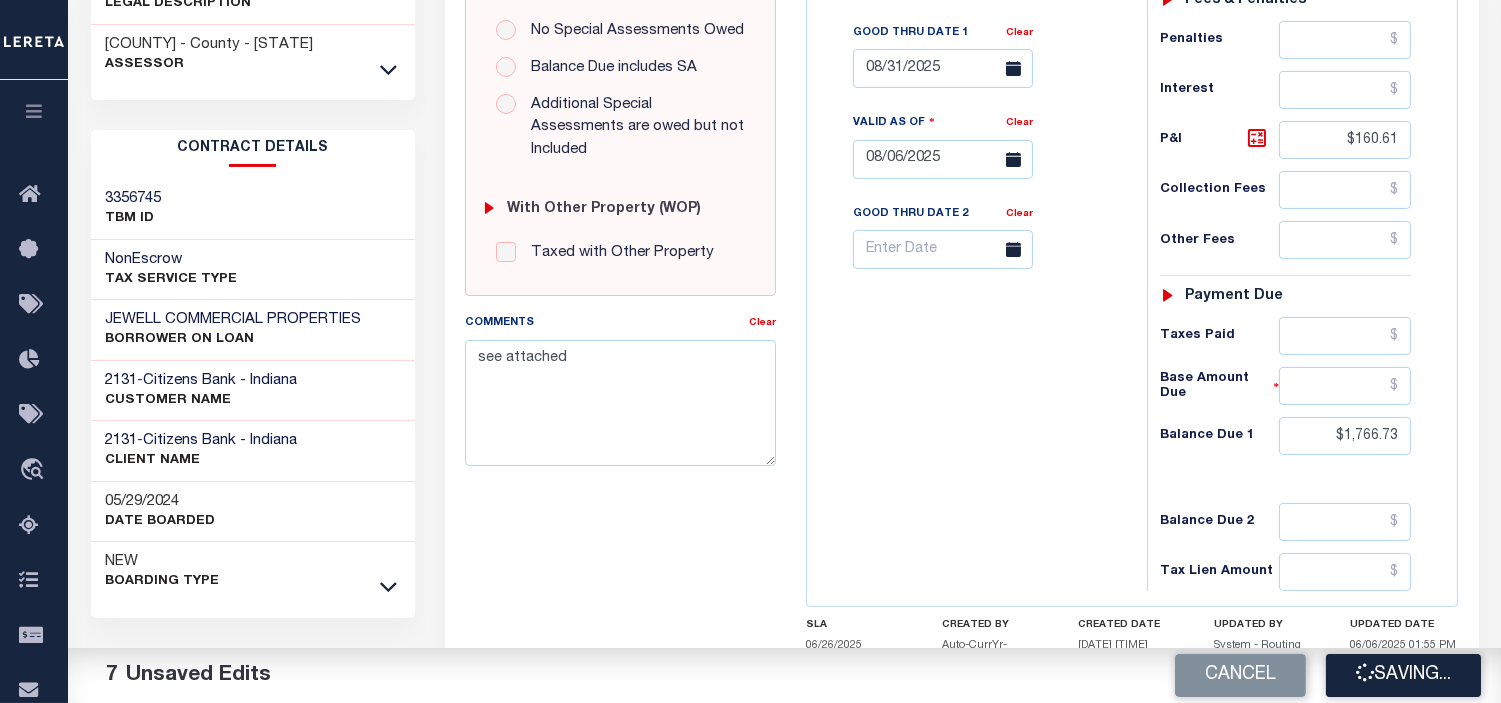 checkbox on "false" 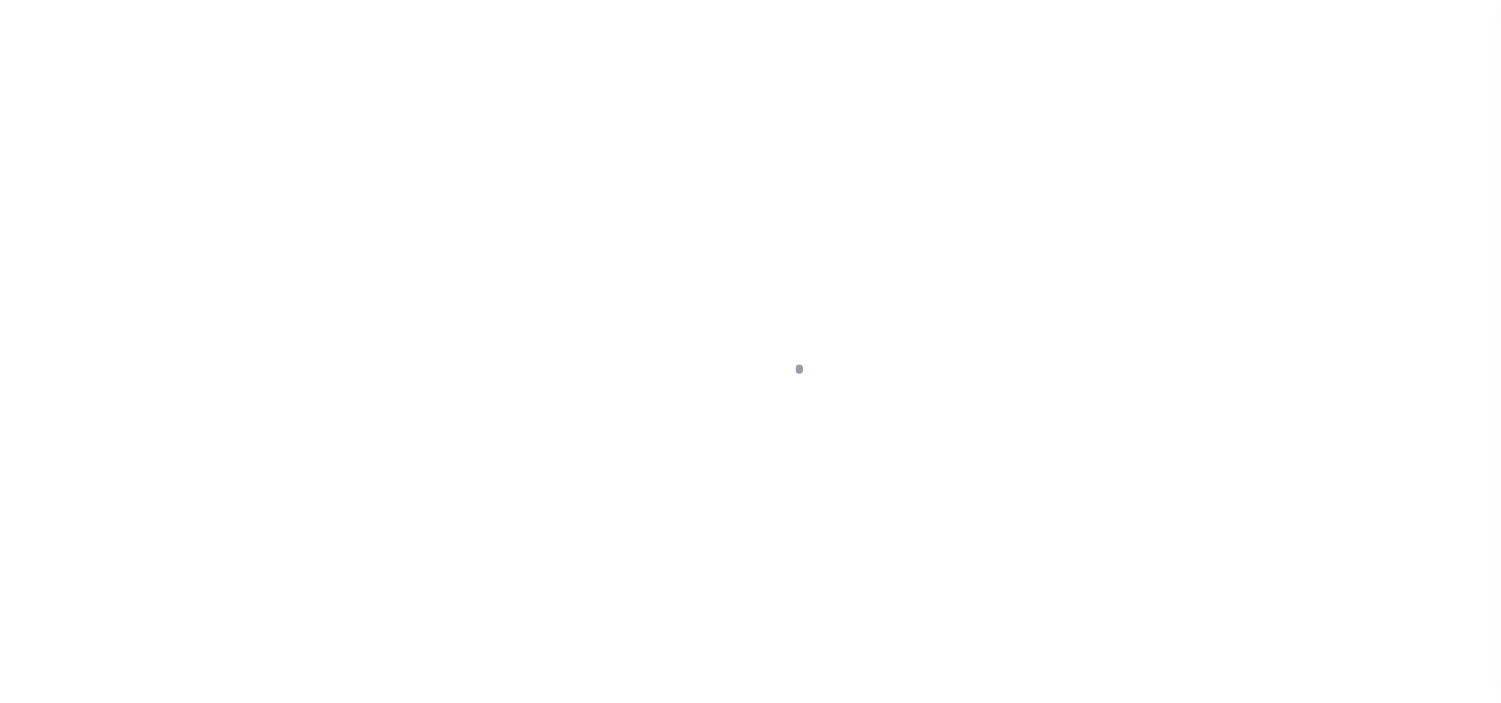 scroll, scrollTop: 0, scrollLeft: 0, axis: both 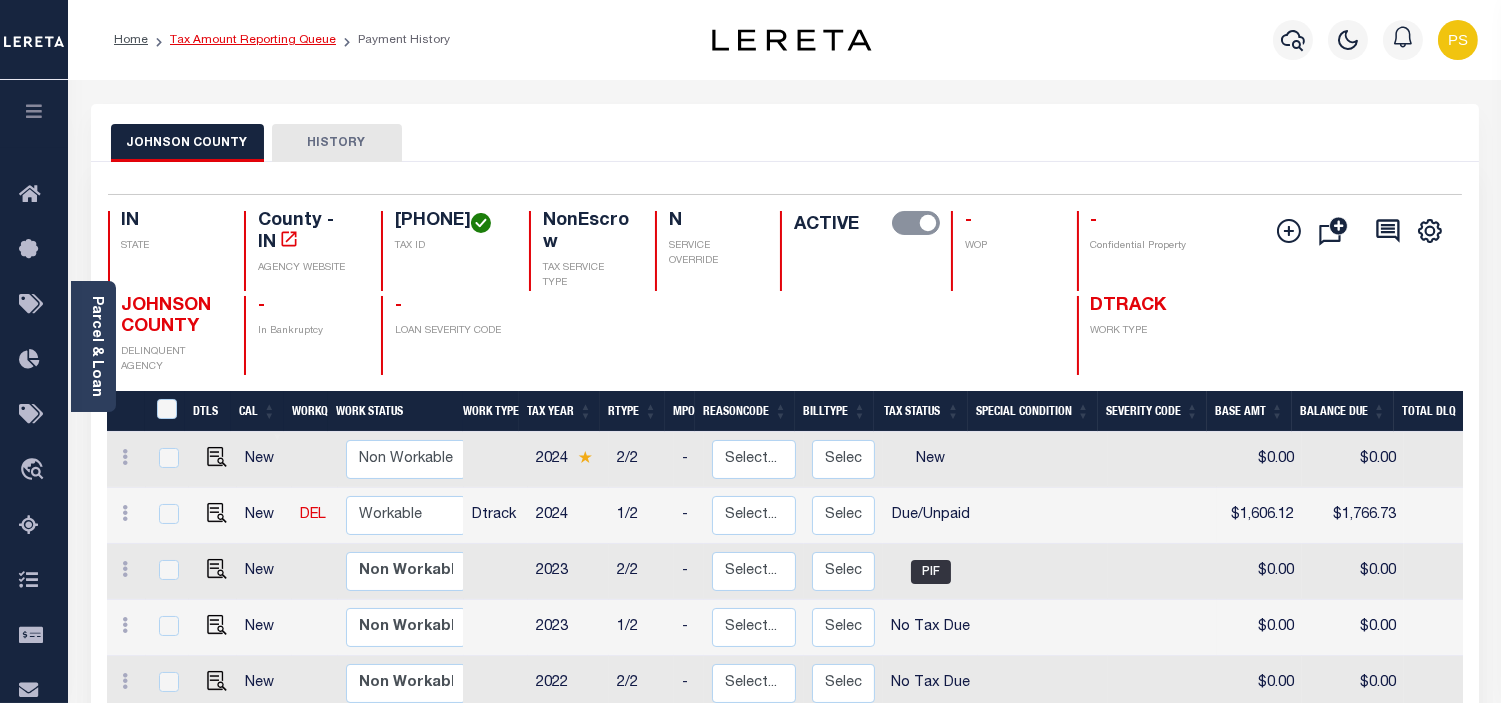 click on "Tax Amount Reporting Queue" at bounding box center (253, 40) 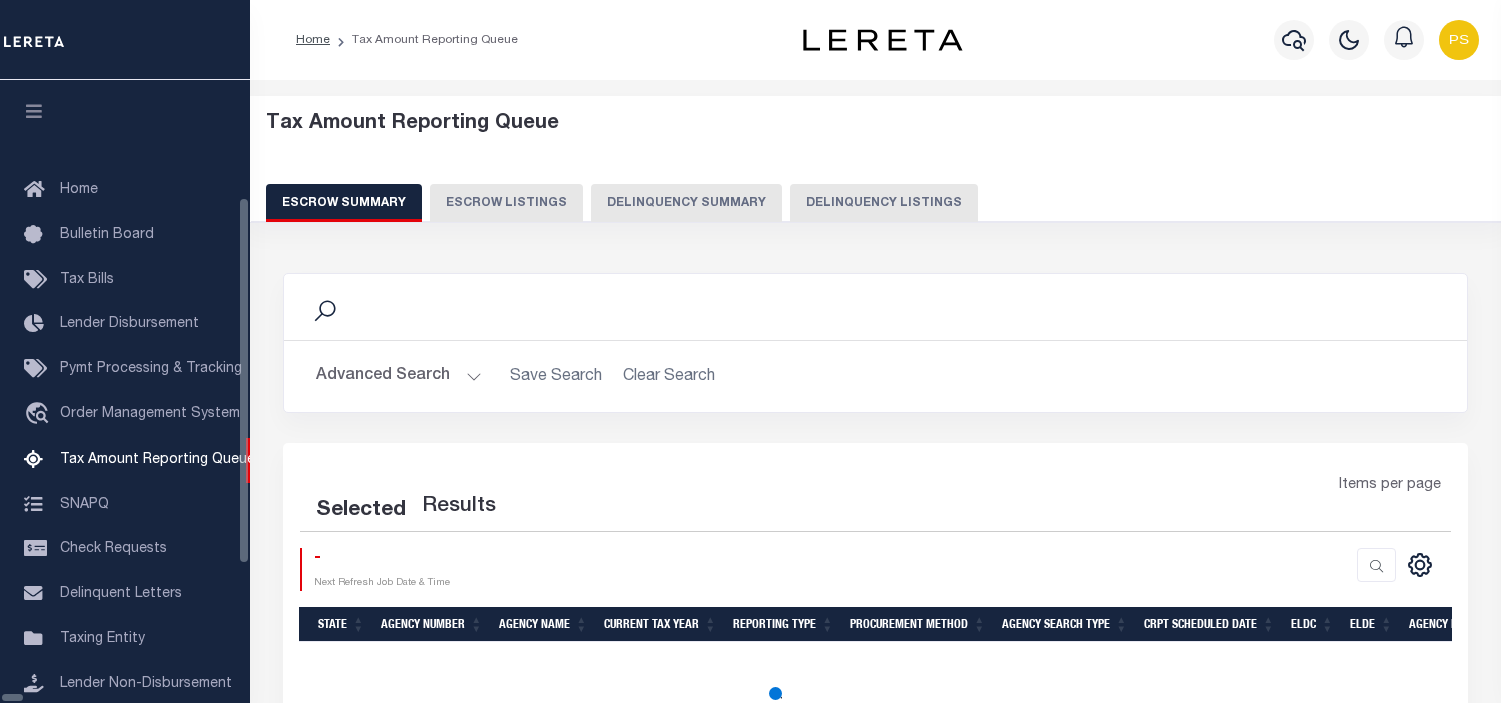 select on "100" 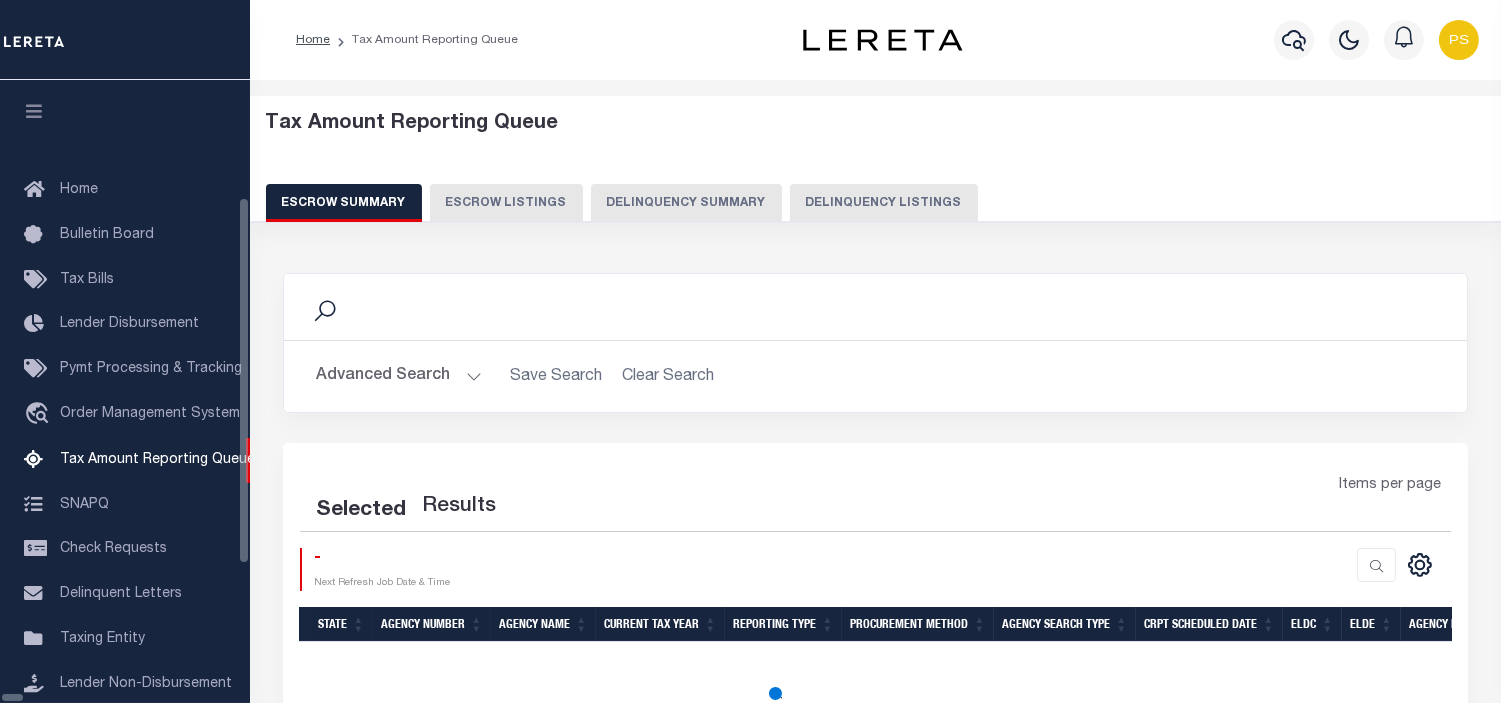 scroll, scrollTop: 198, scrollLeft: 0, axis: vertical 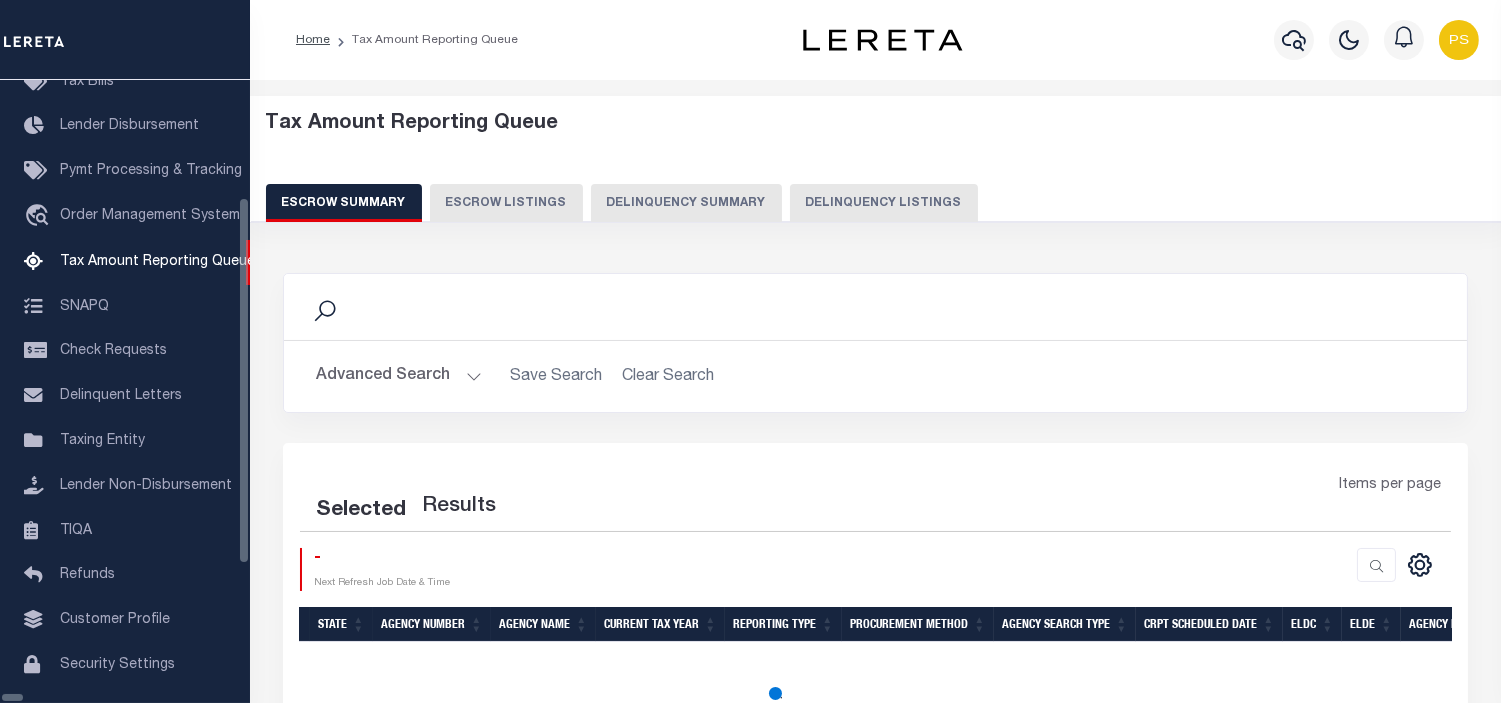 select on "100" 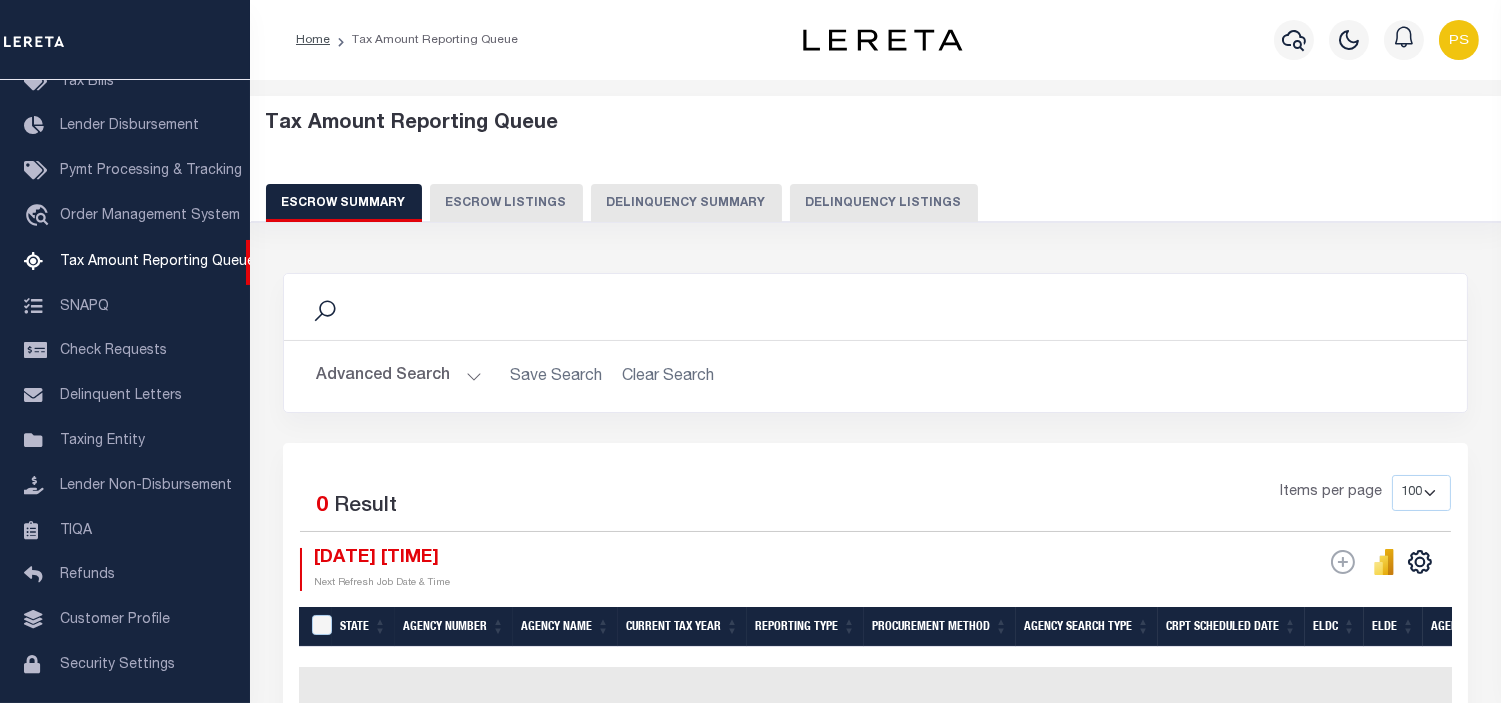 click on "Delinquency Listings" at bounding box center [884, 203] 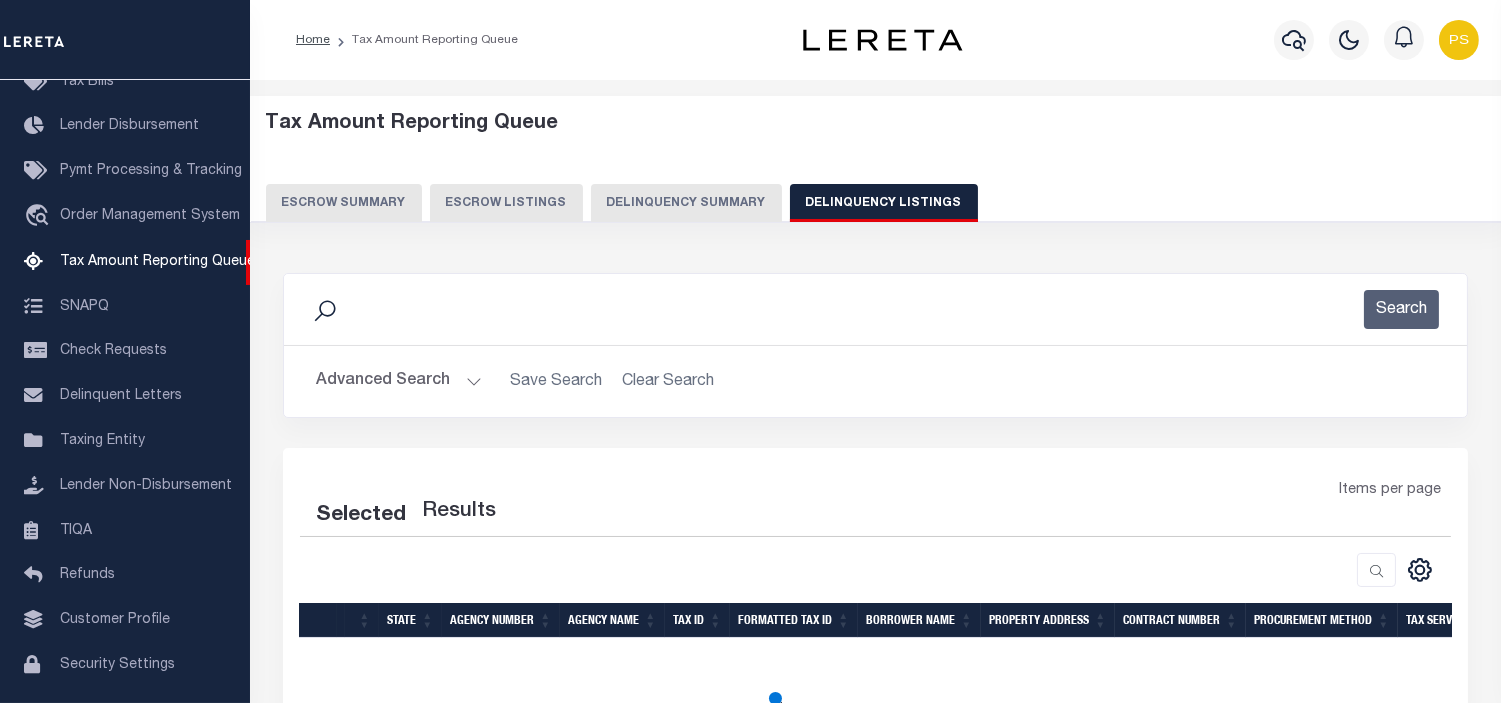 select on "100" 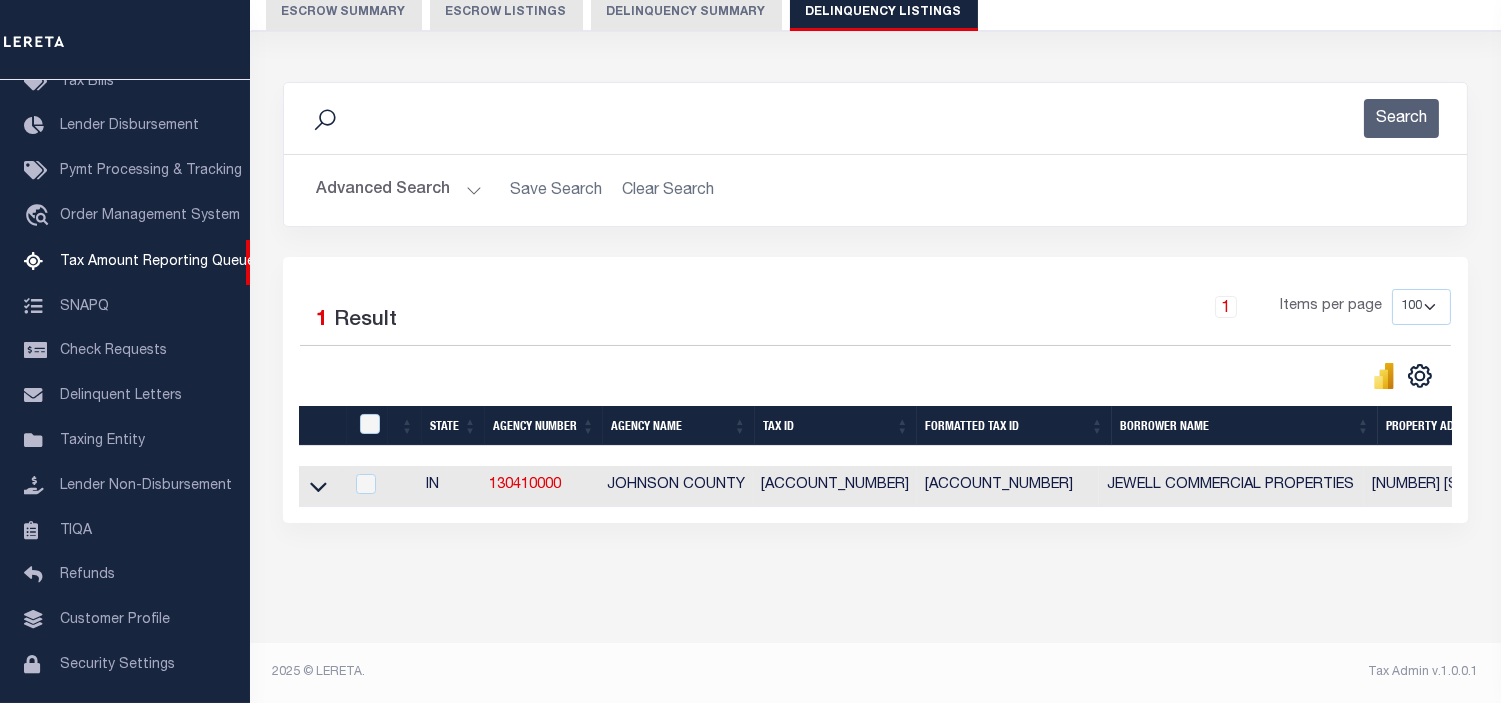 scroll, scrollTop: 207, scrollLeft: 0, axis: vertical 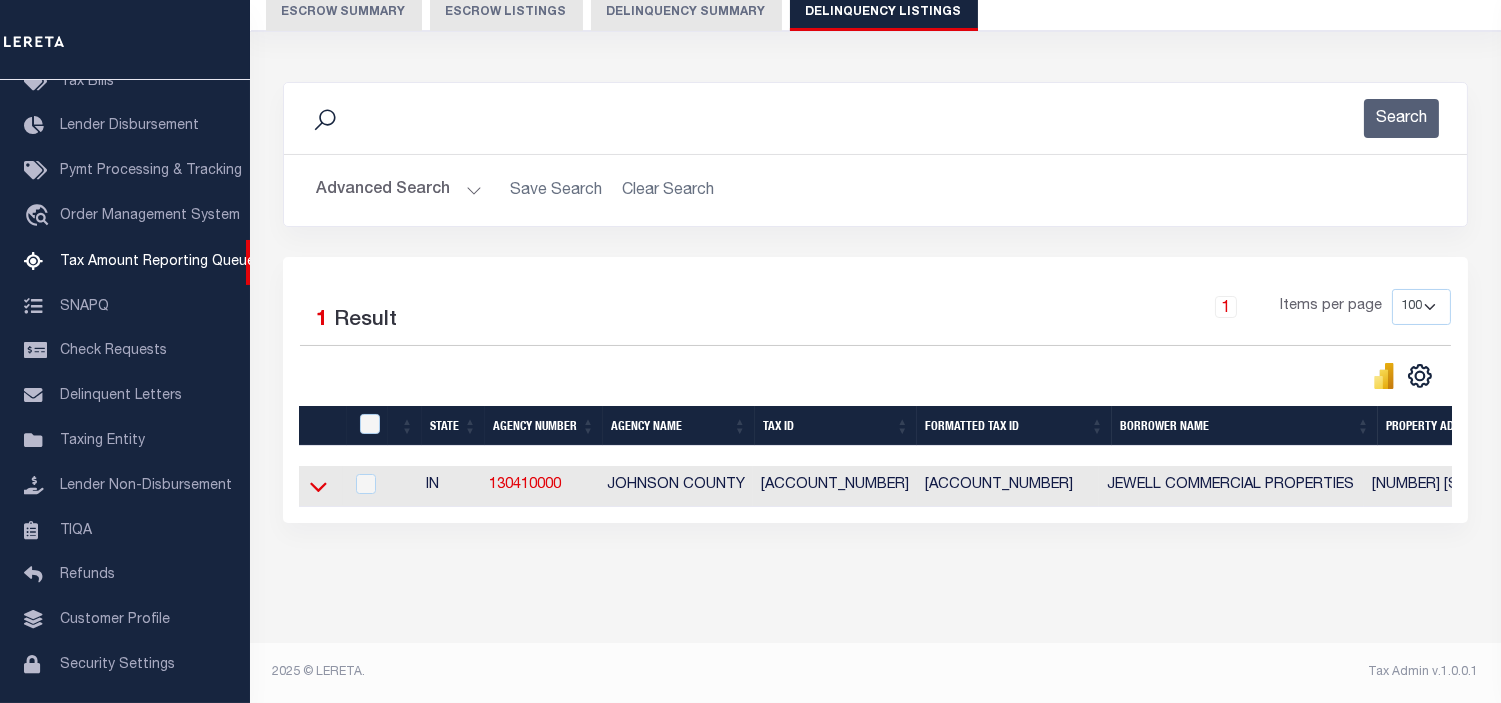 click 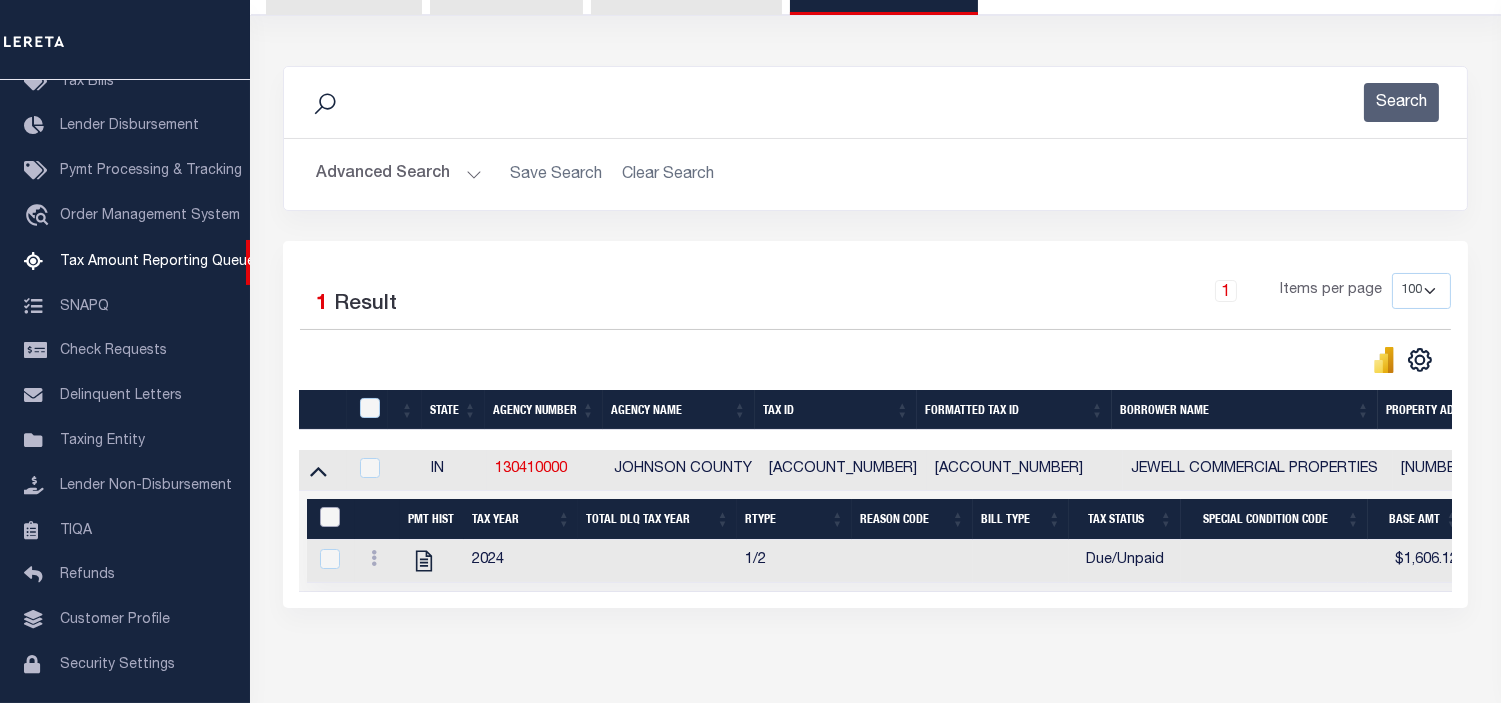 click at bounding box center [330, 517] 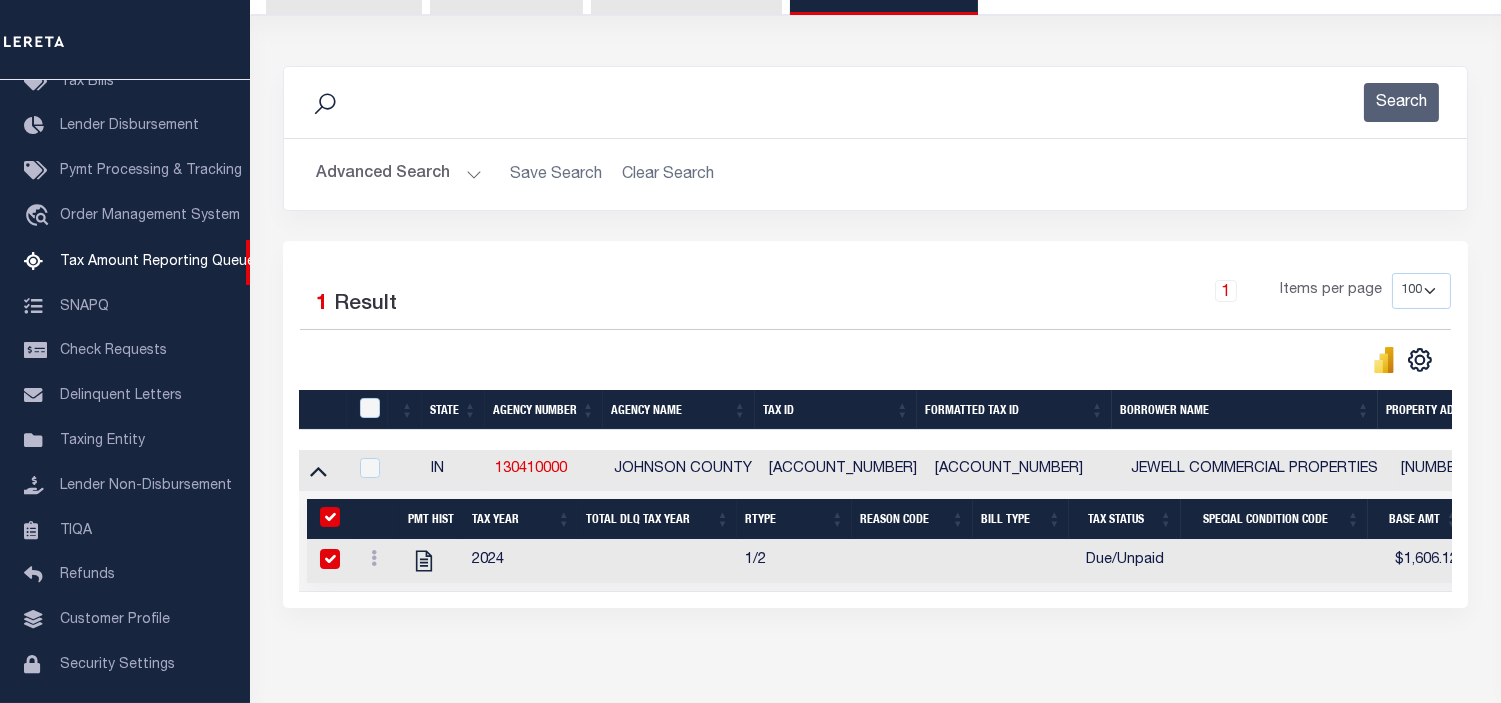 checkbox on "true" 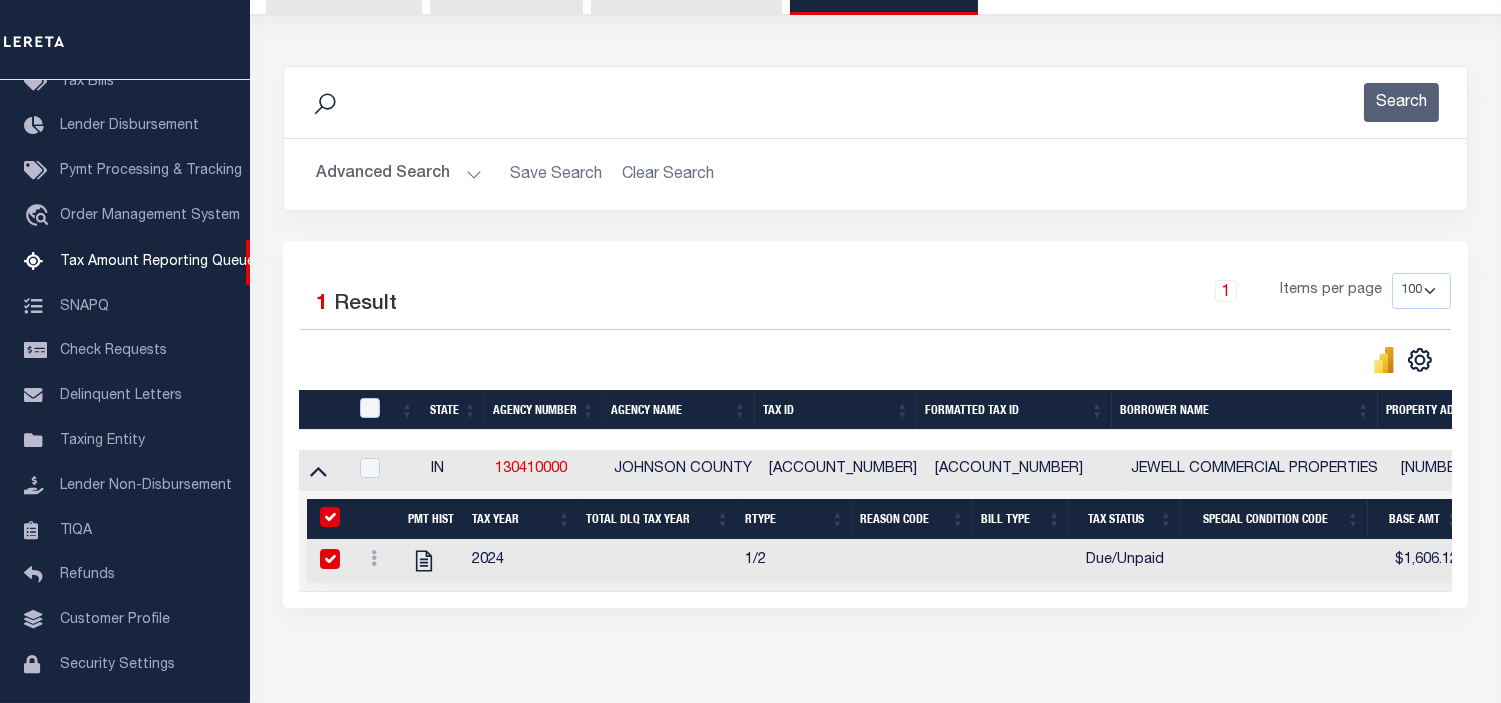 checkbox on "true" 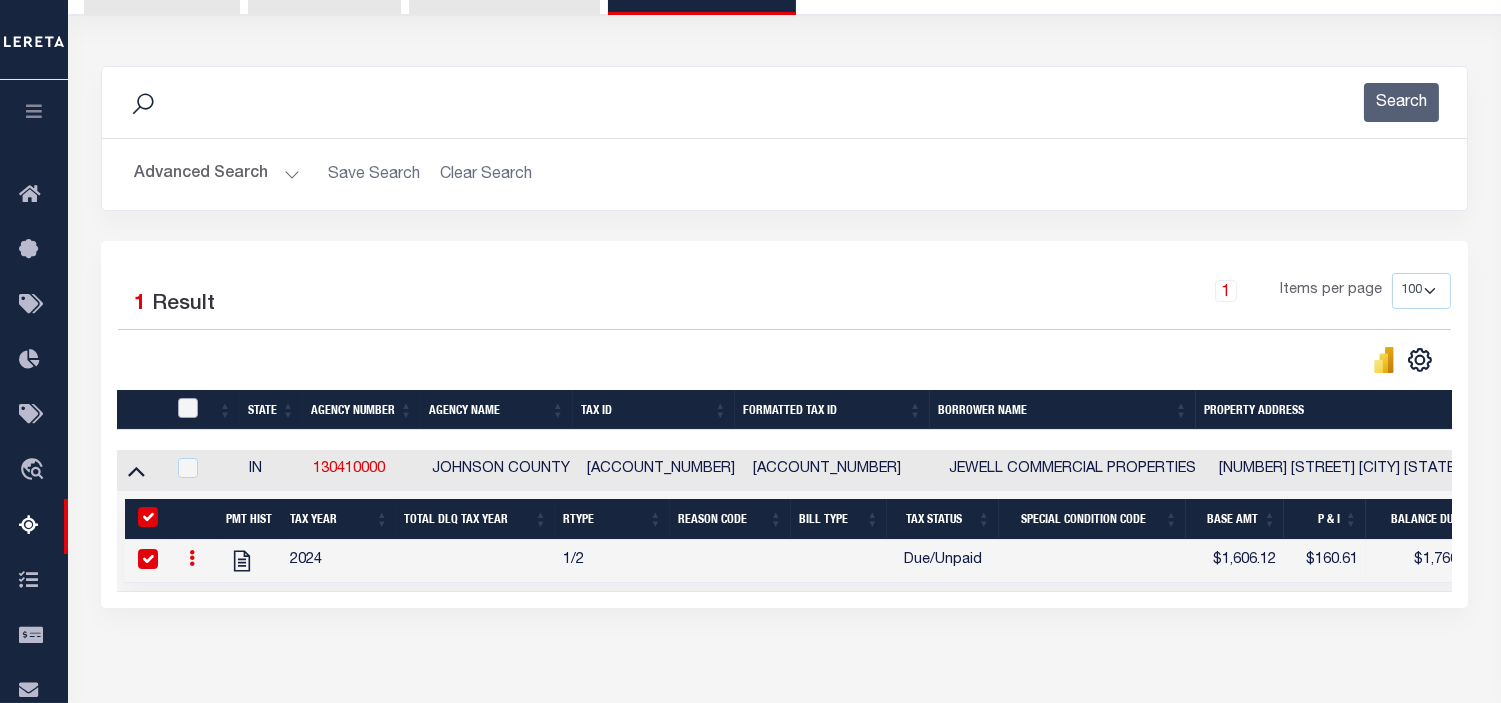 click at bounding box center (188, 408) 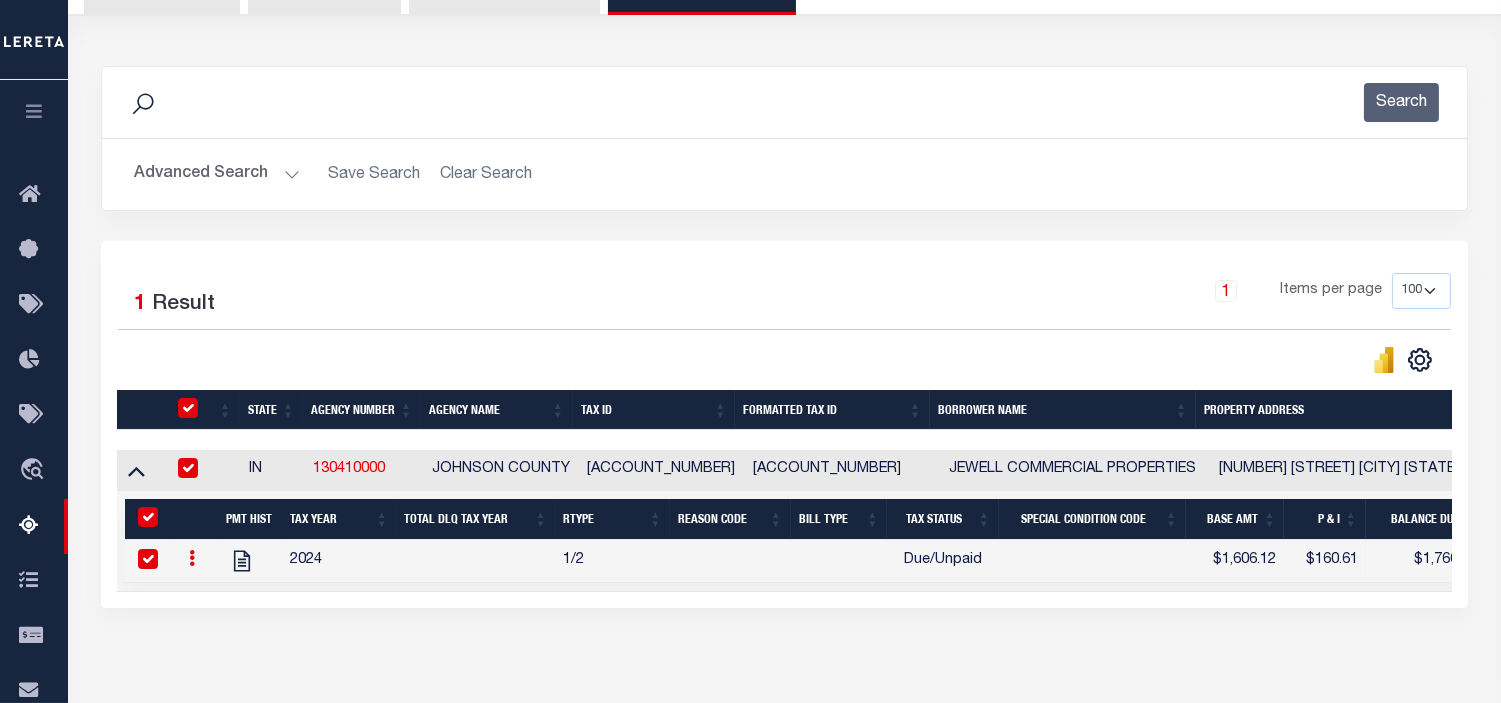 checkbox on "true" 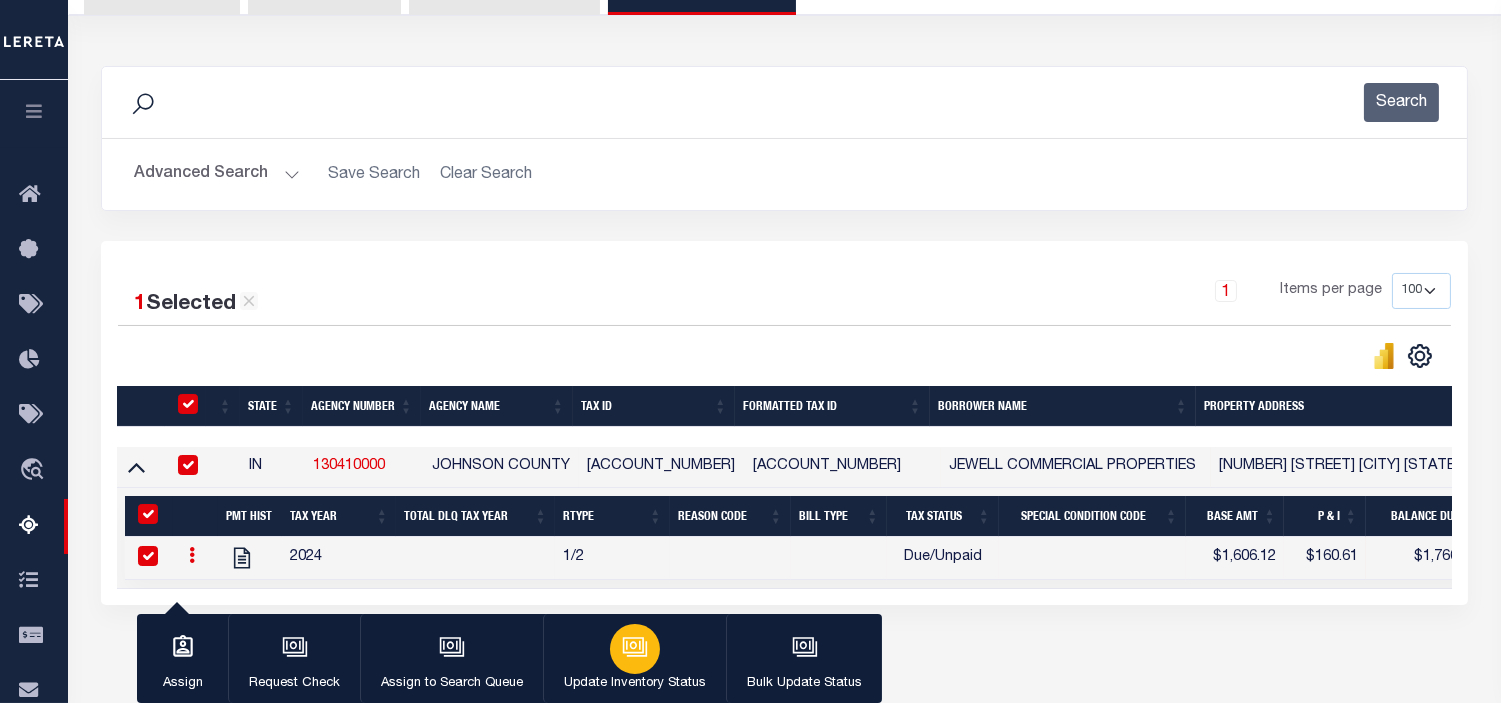 click at bounding box center [635, 649] 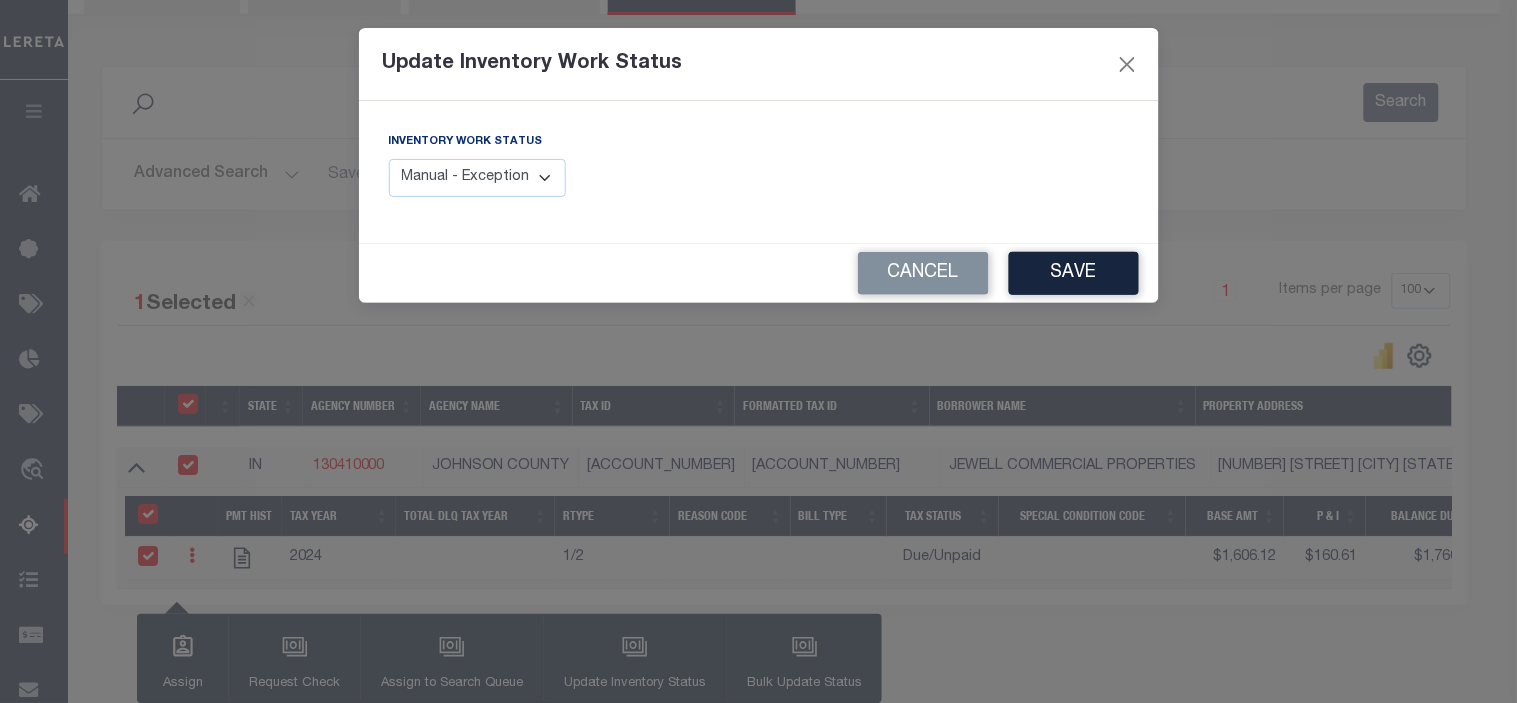 click on "Manual - Exception
Pended - Awaiting Search
Late Add Exception
Completed" at bounding box center [478, 178] 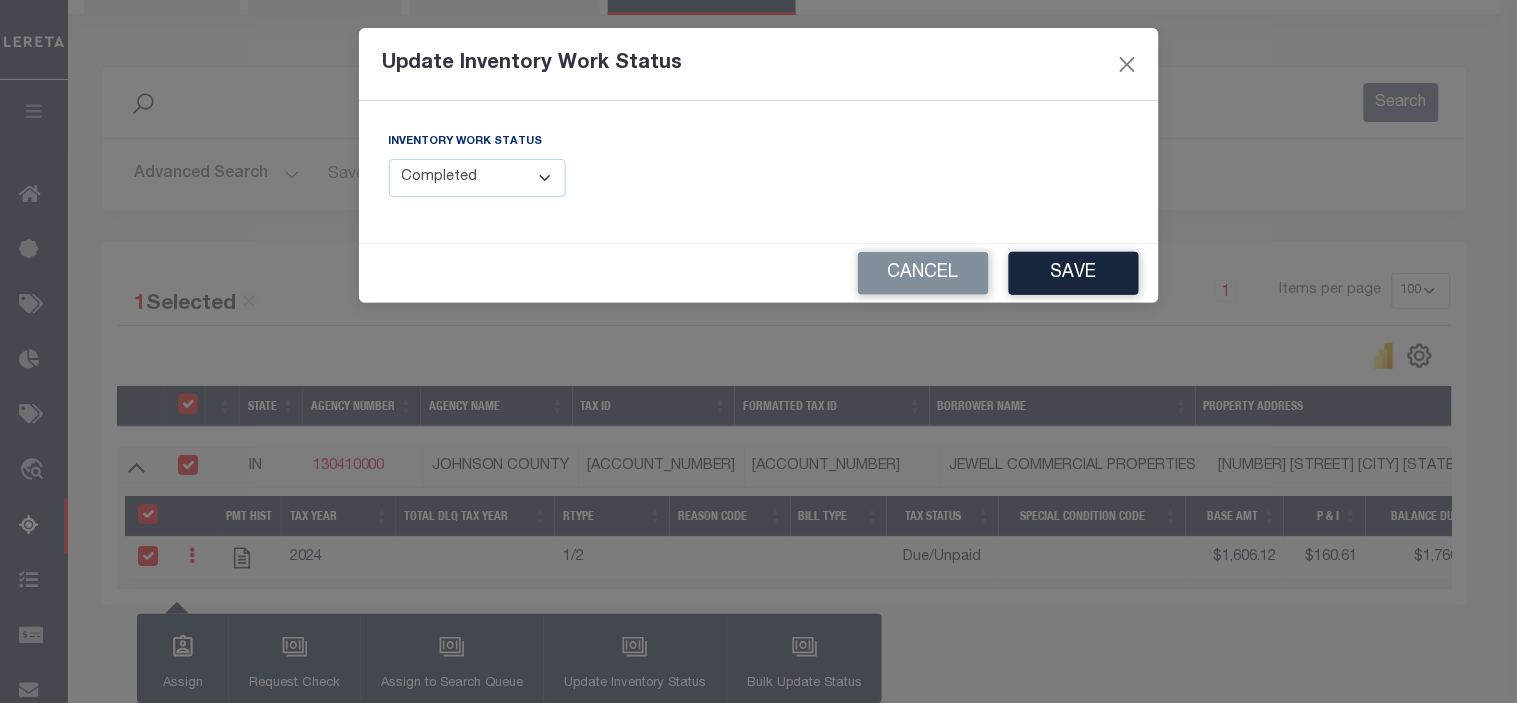 click on "Manual - Exception
Pended - Awaiting Search
Late Add Exception
Completed" at bounding box center (478, 178) 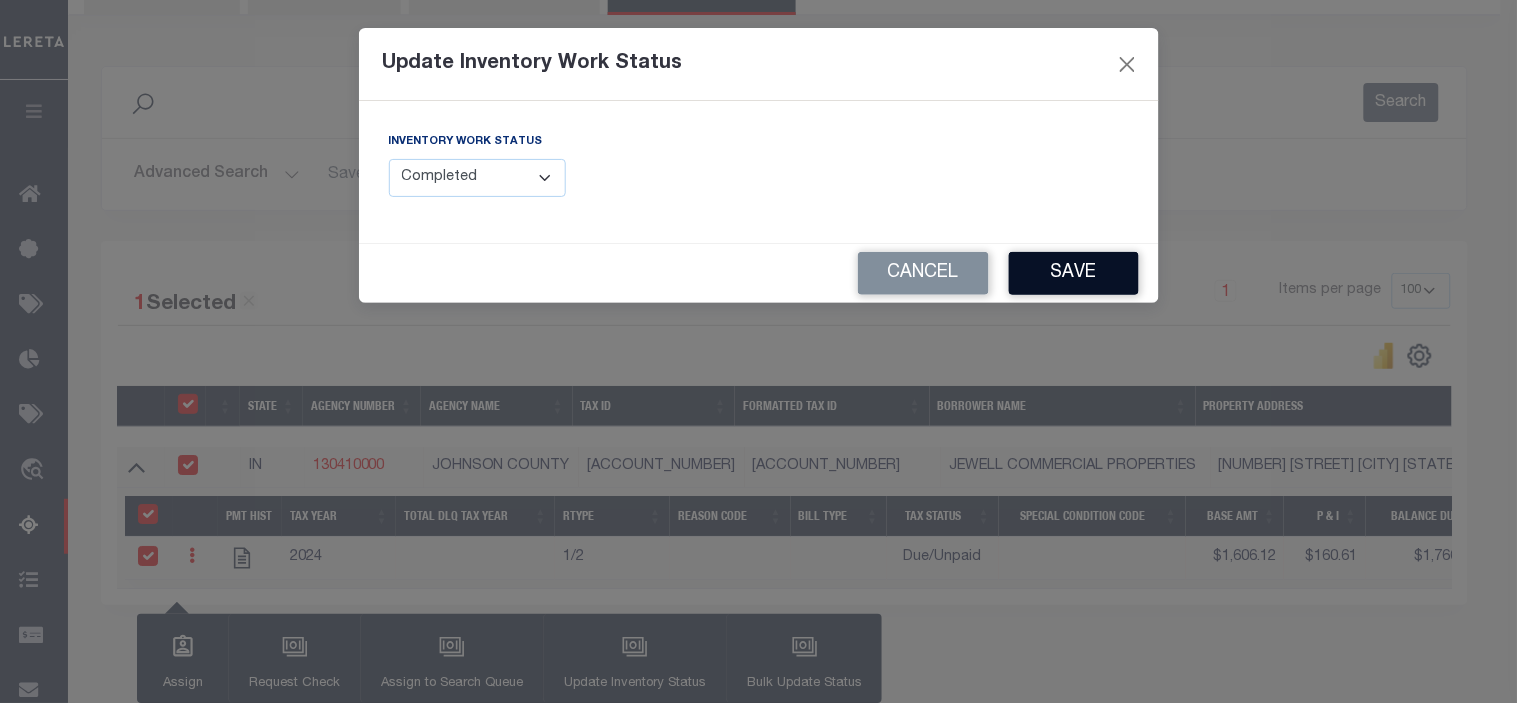 click on "Save" at bounding box center (1074, 273) 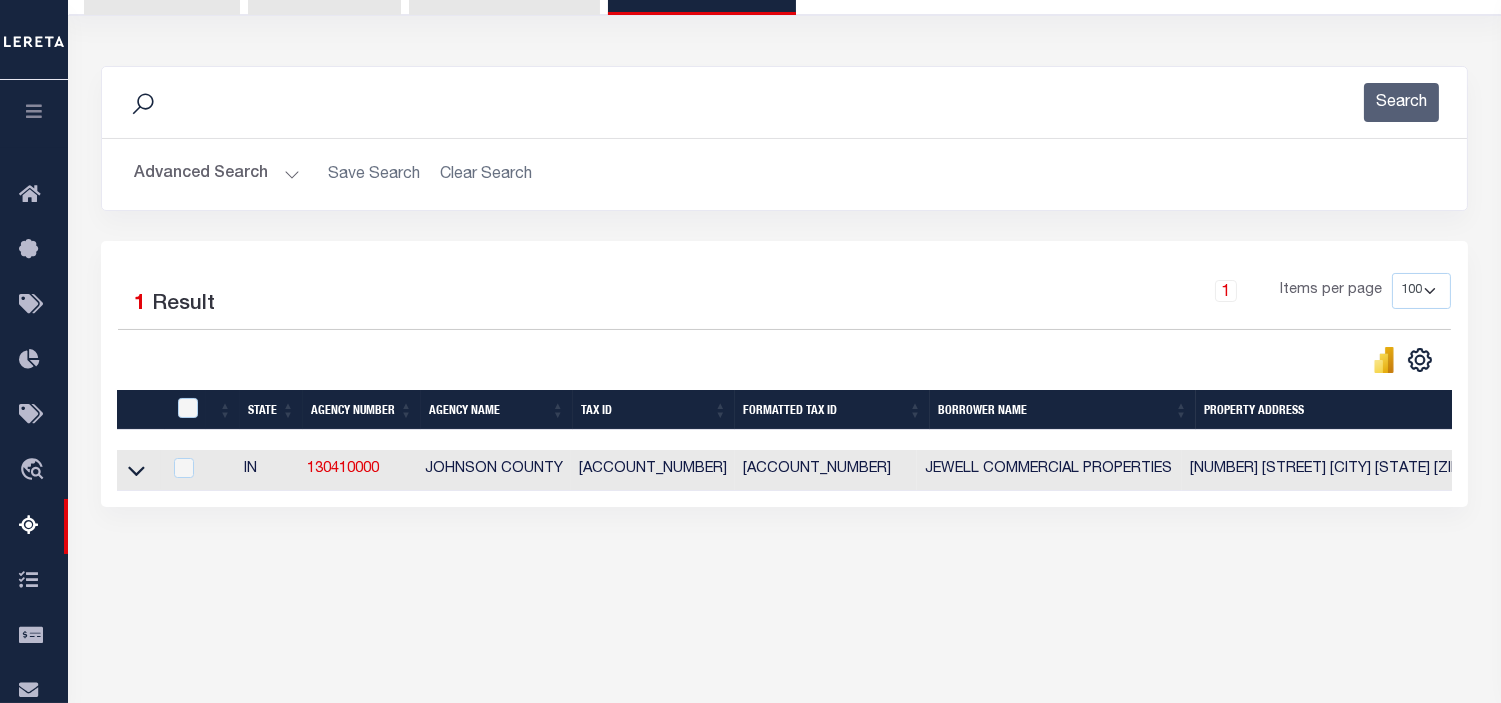 click on "Advanced Search" at bounding box center (217, 174) 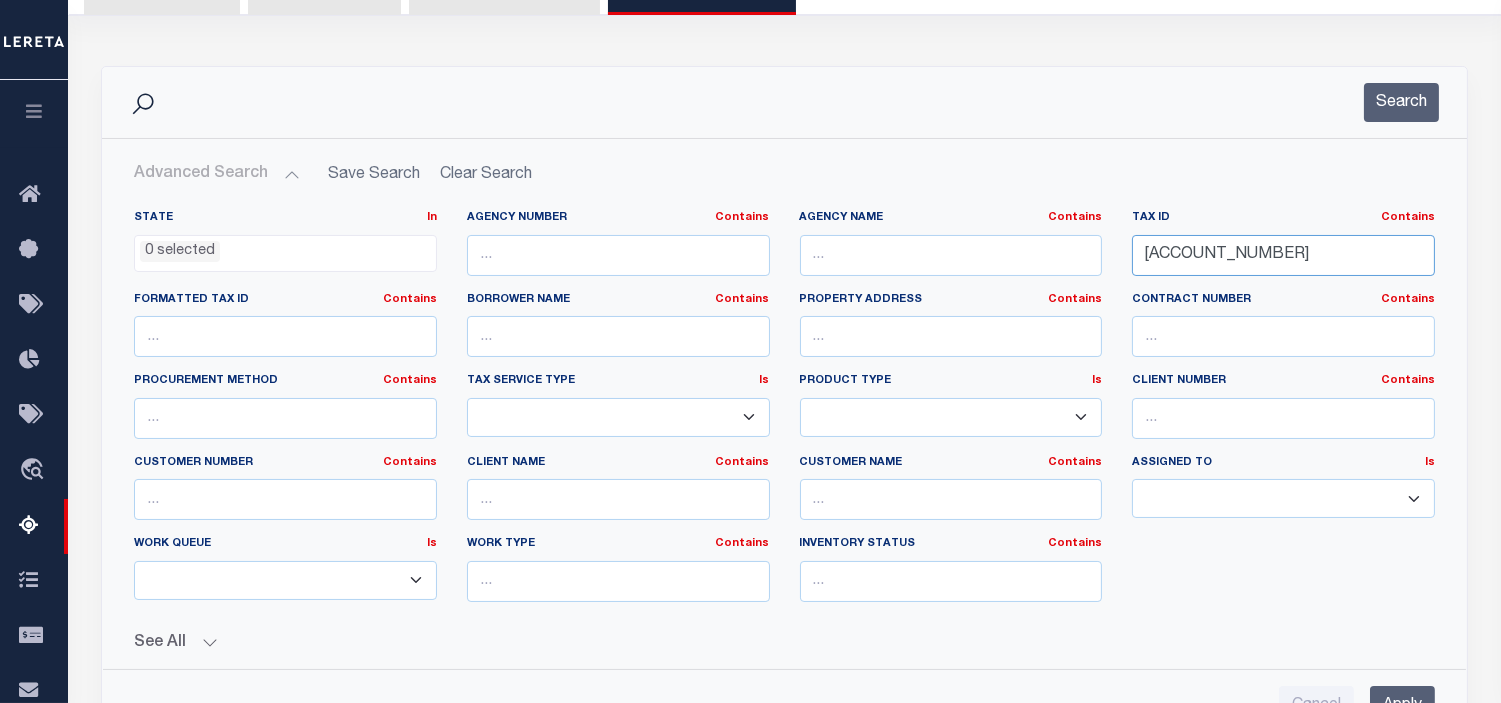 click on "410823024094001009" at bounding box center (1283, 255) 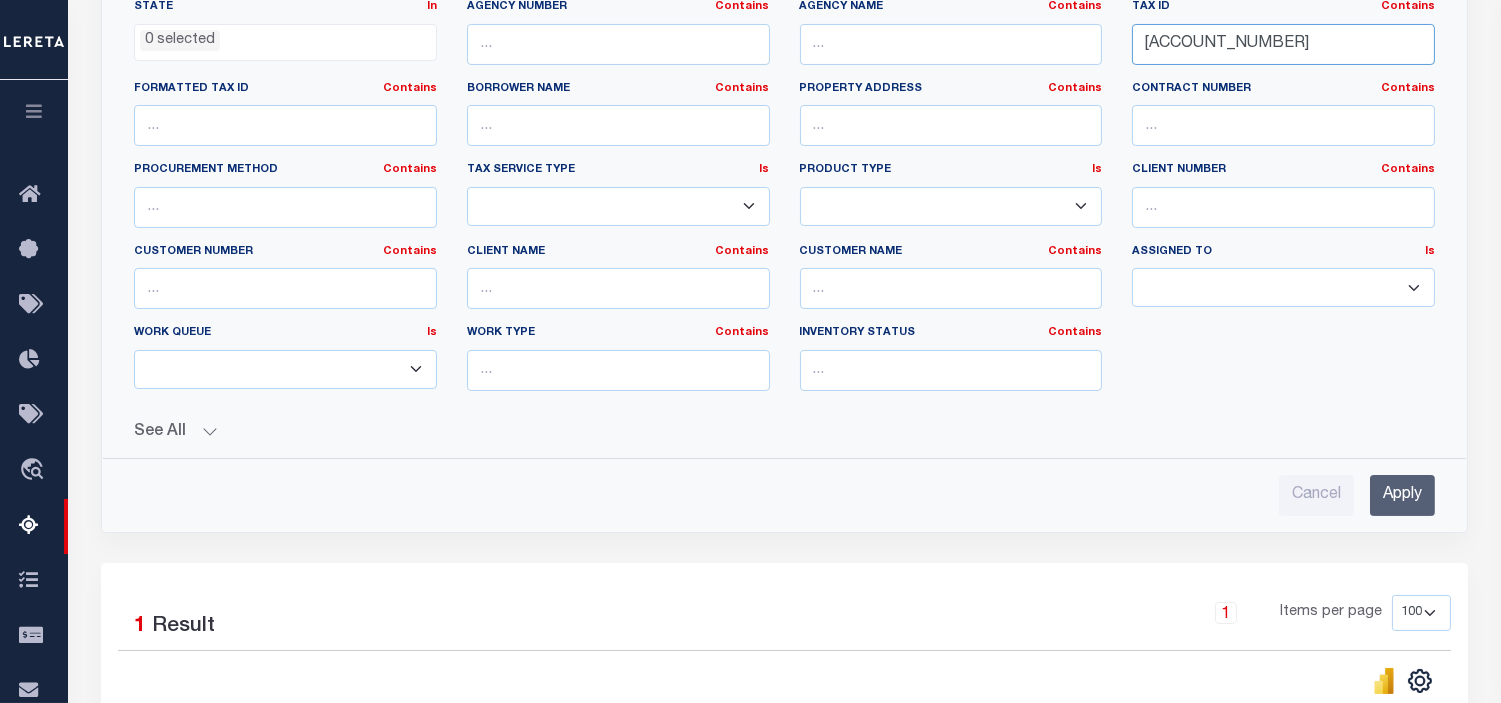 scroll, scrollTop: 430, scrollLeft: 0, axis: vertical 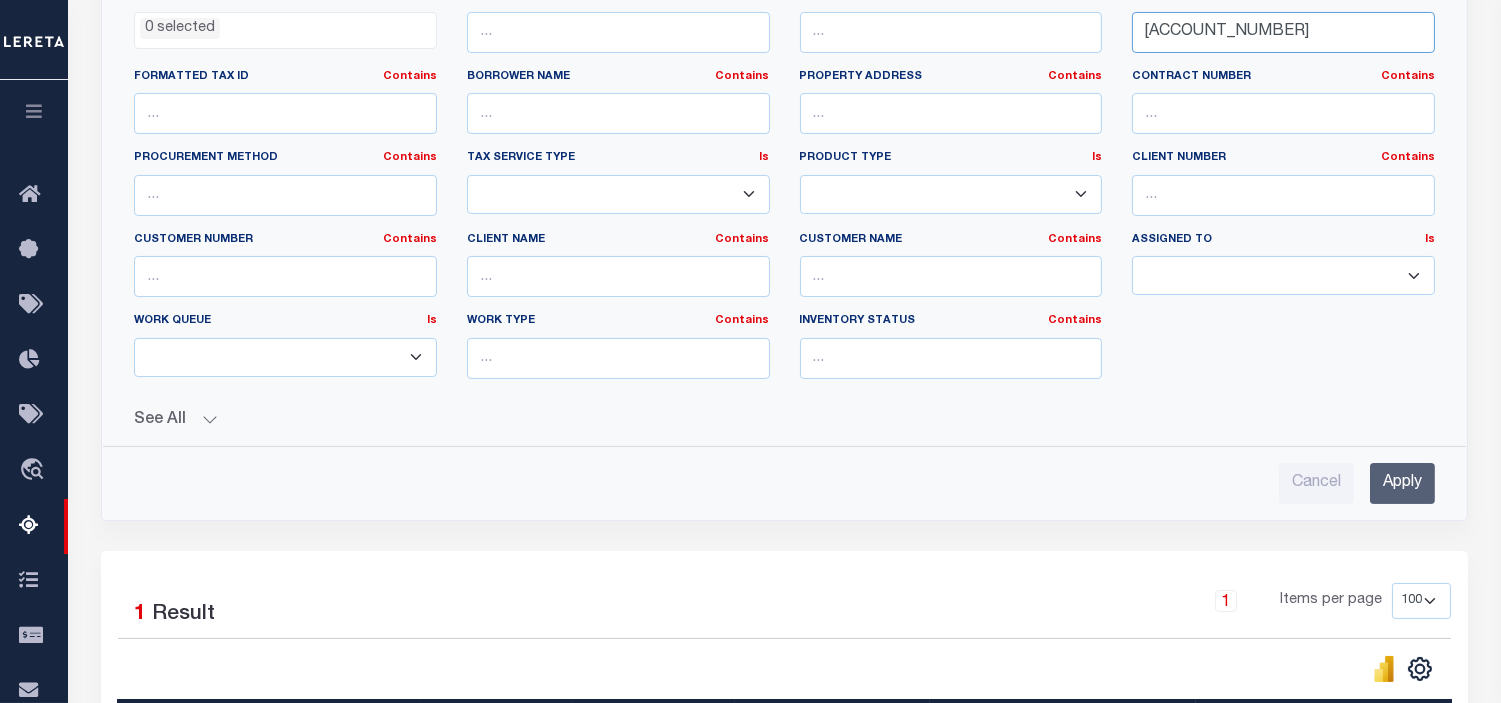 type on "410907023010000036" 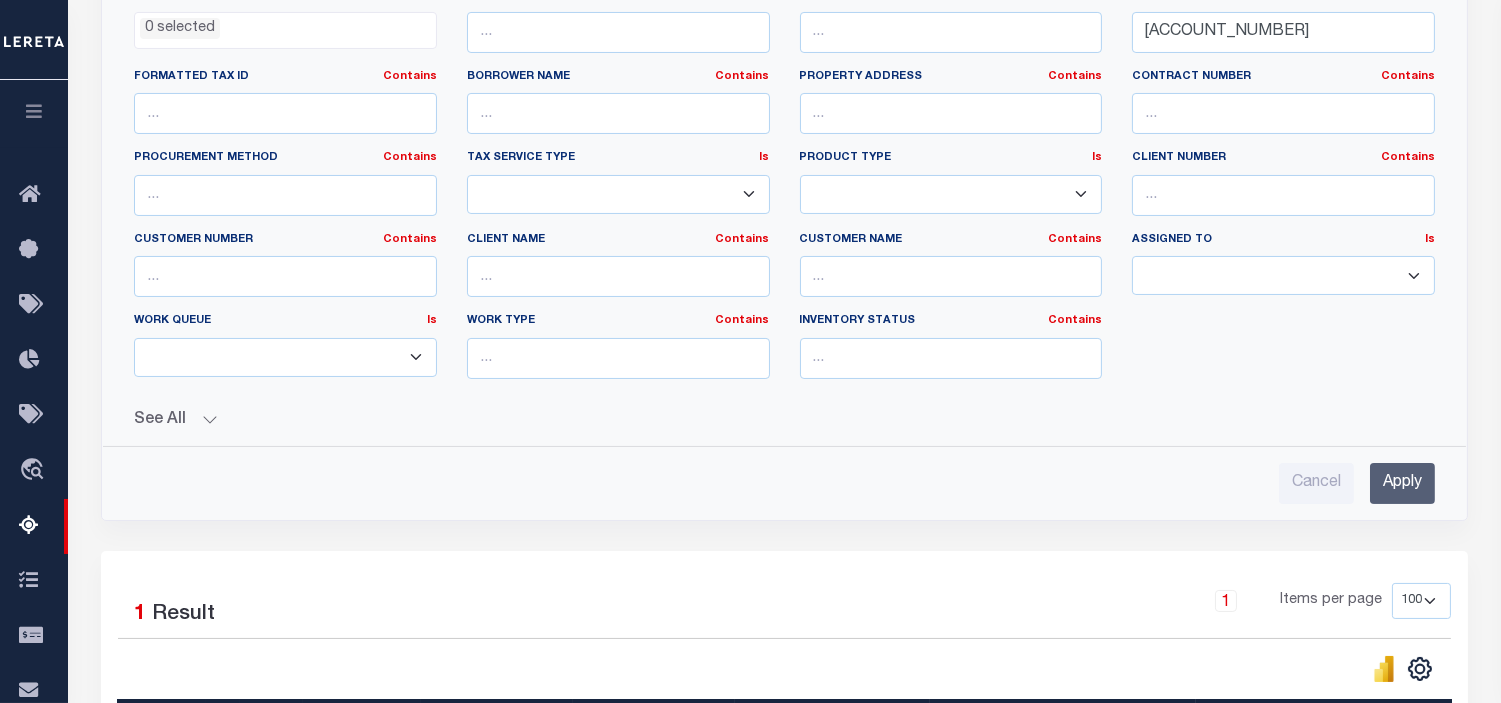 click on "Apply" at bounding box center [1402, 483] 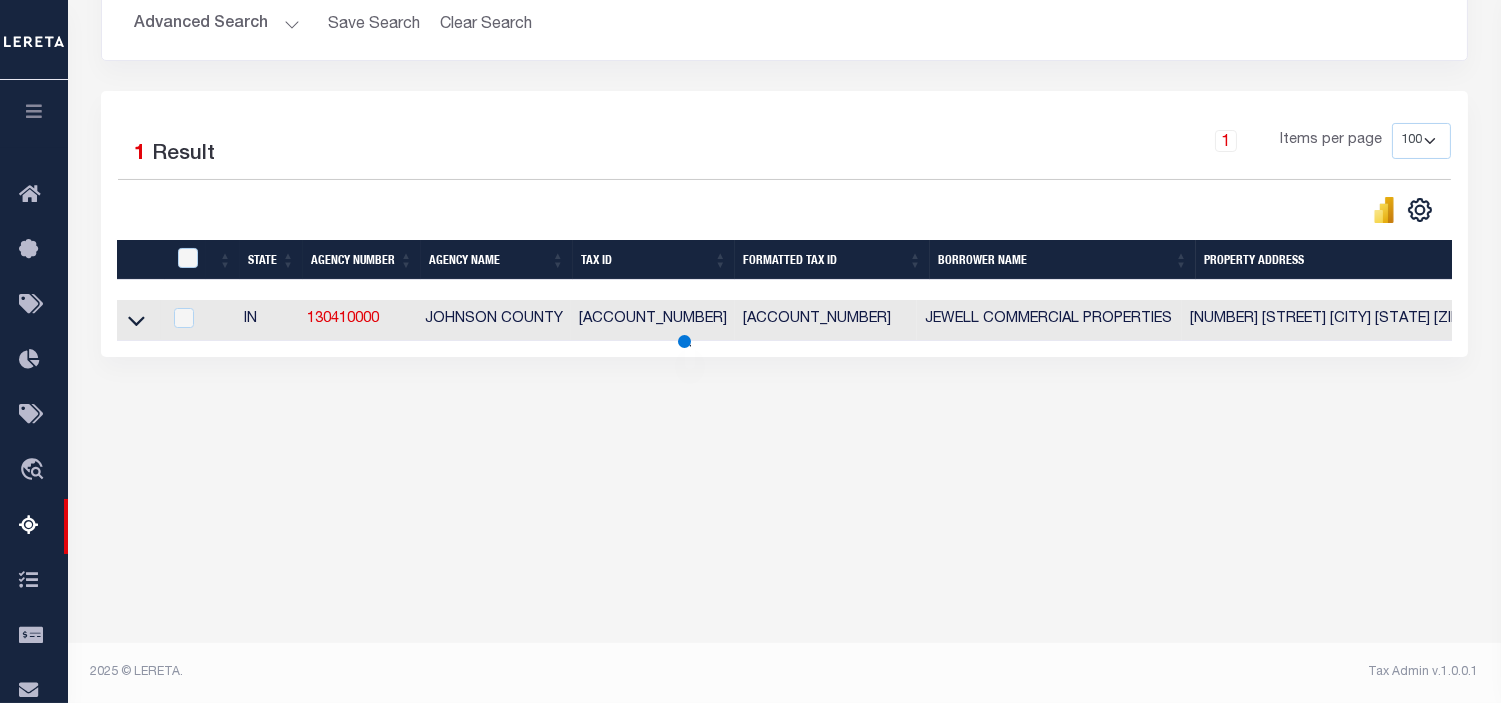 scroll, scrollTop: 356, scrollLeft: 0, axis: vertical 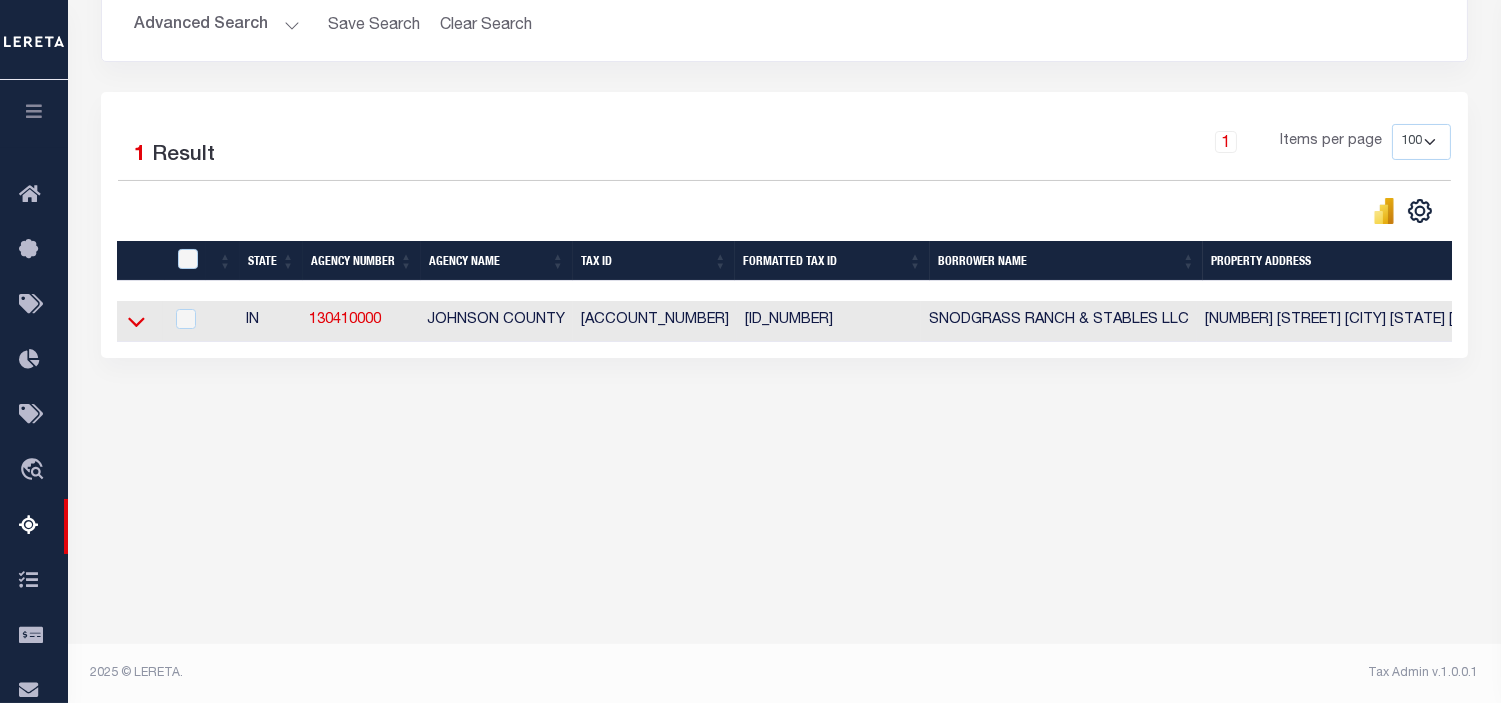 click 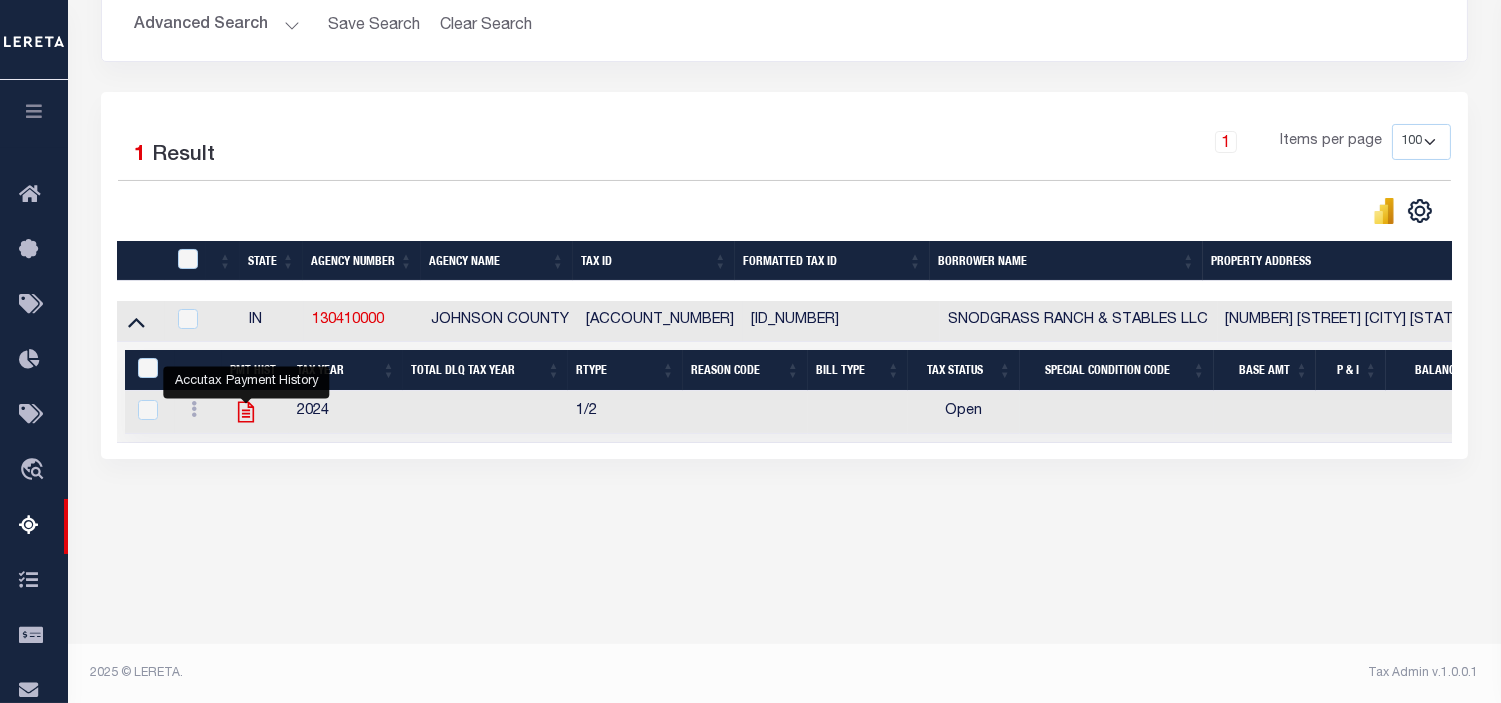 click 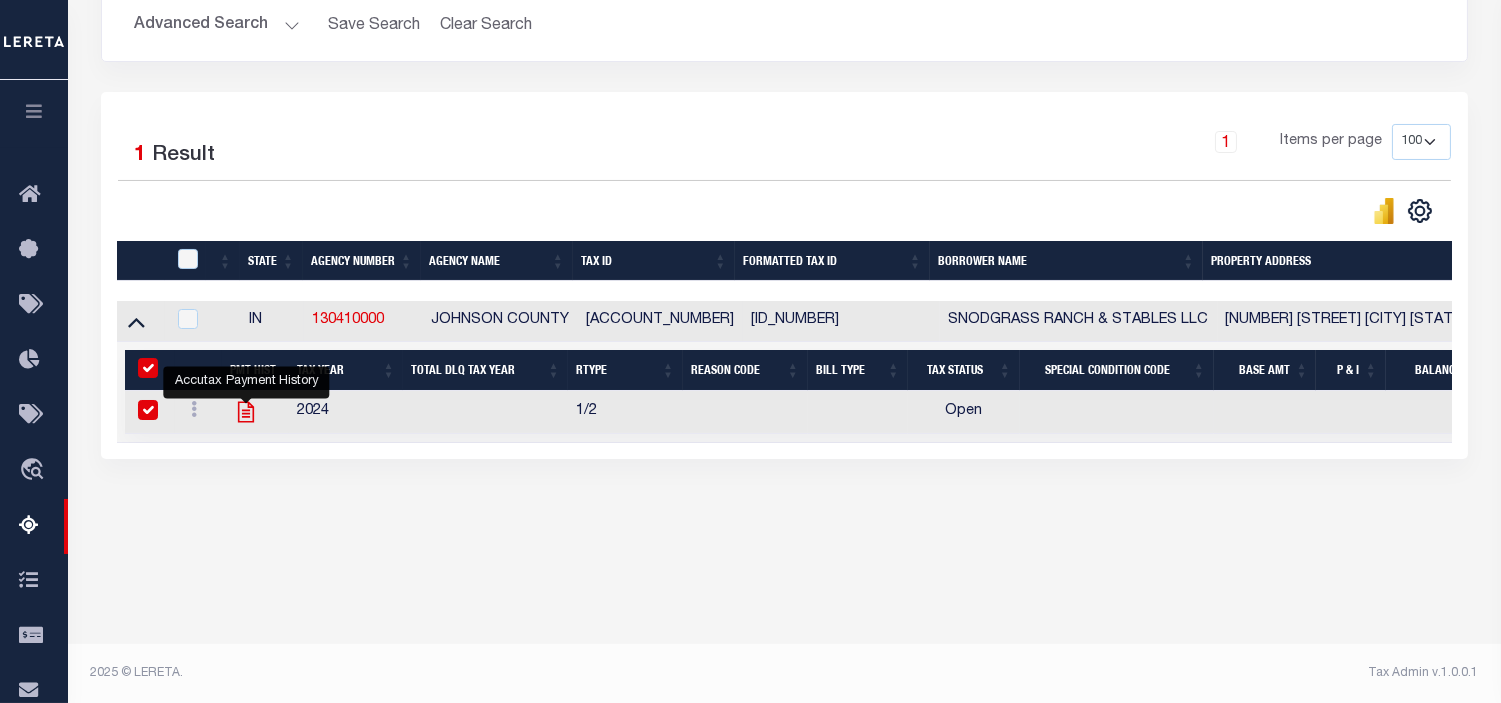 checkbox on "true" 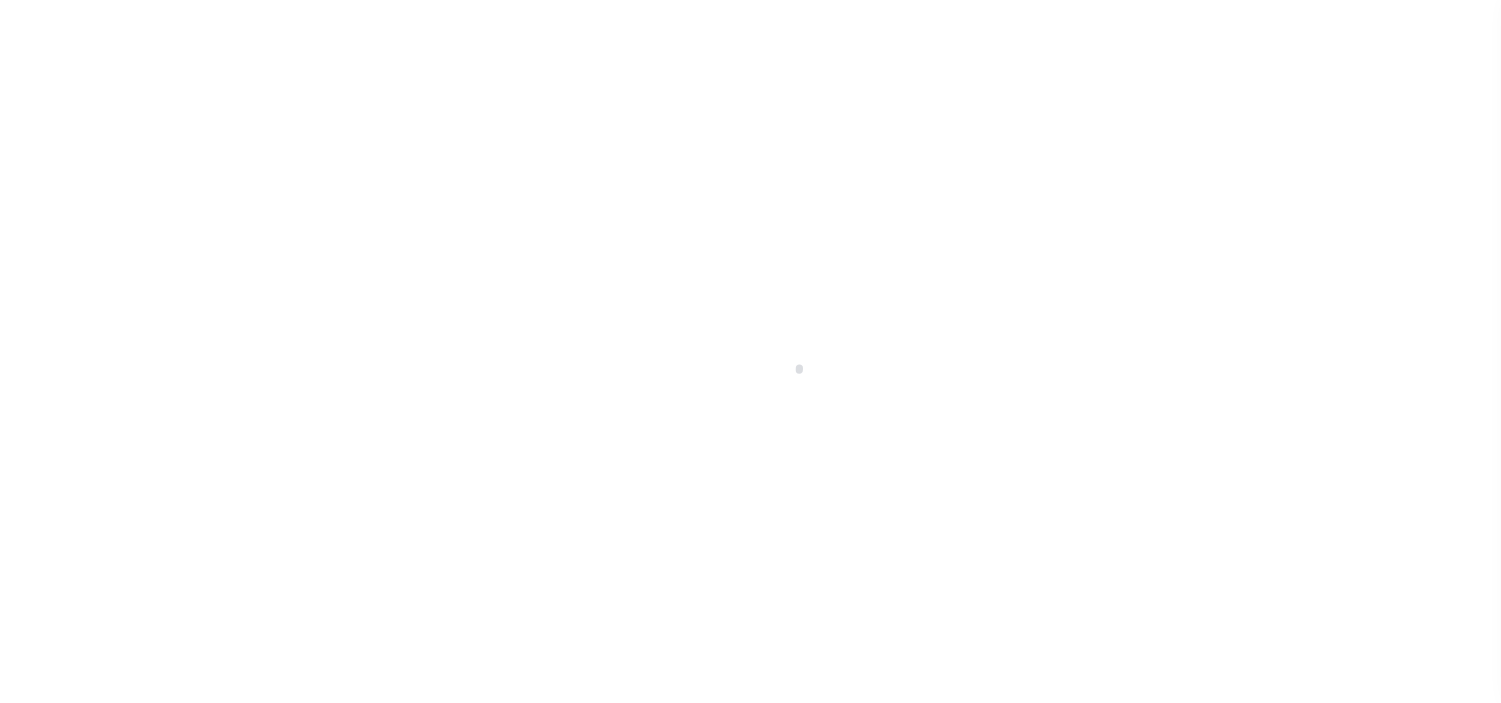 scroll, scrollTop: 0, scrollLeft: 0, axis: both 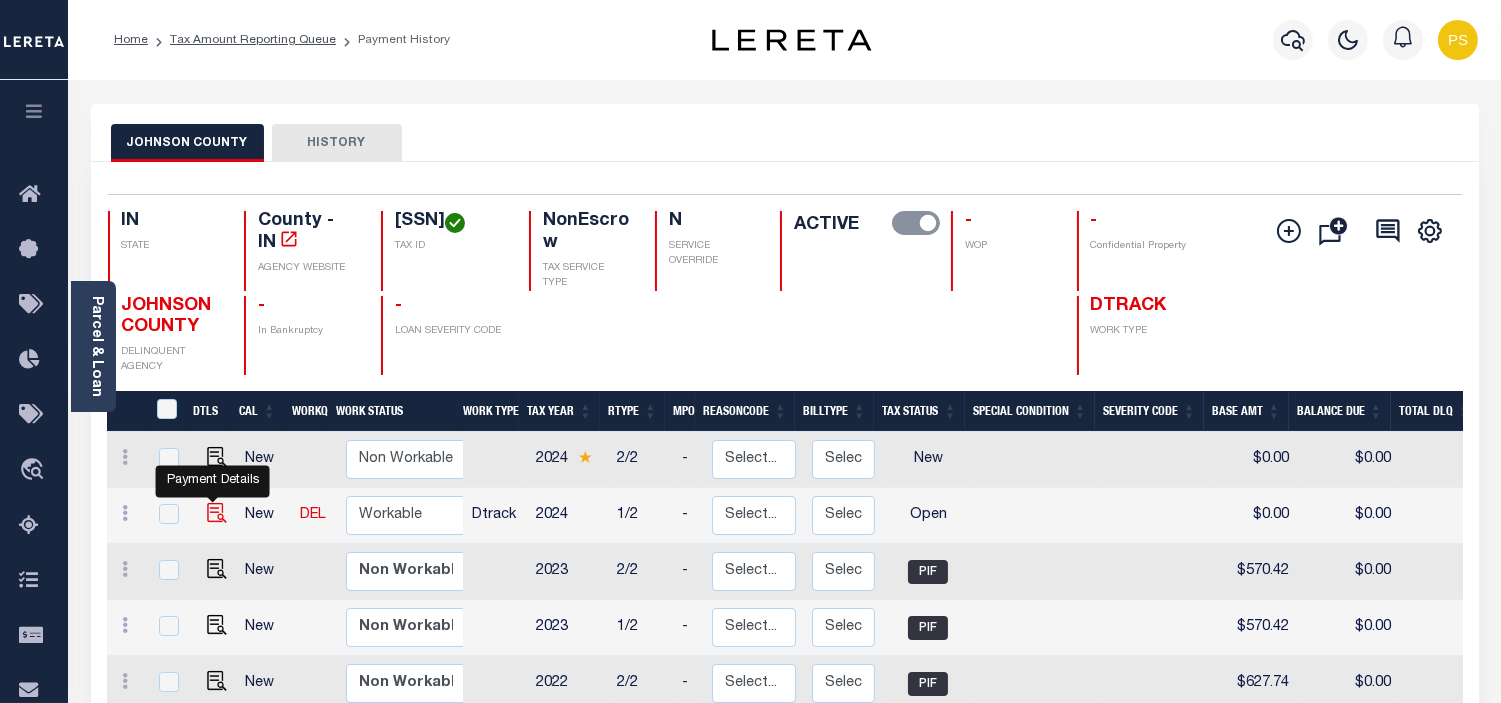 click at bounding box center [217, 513] 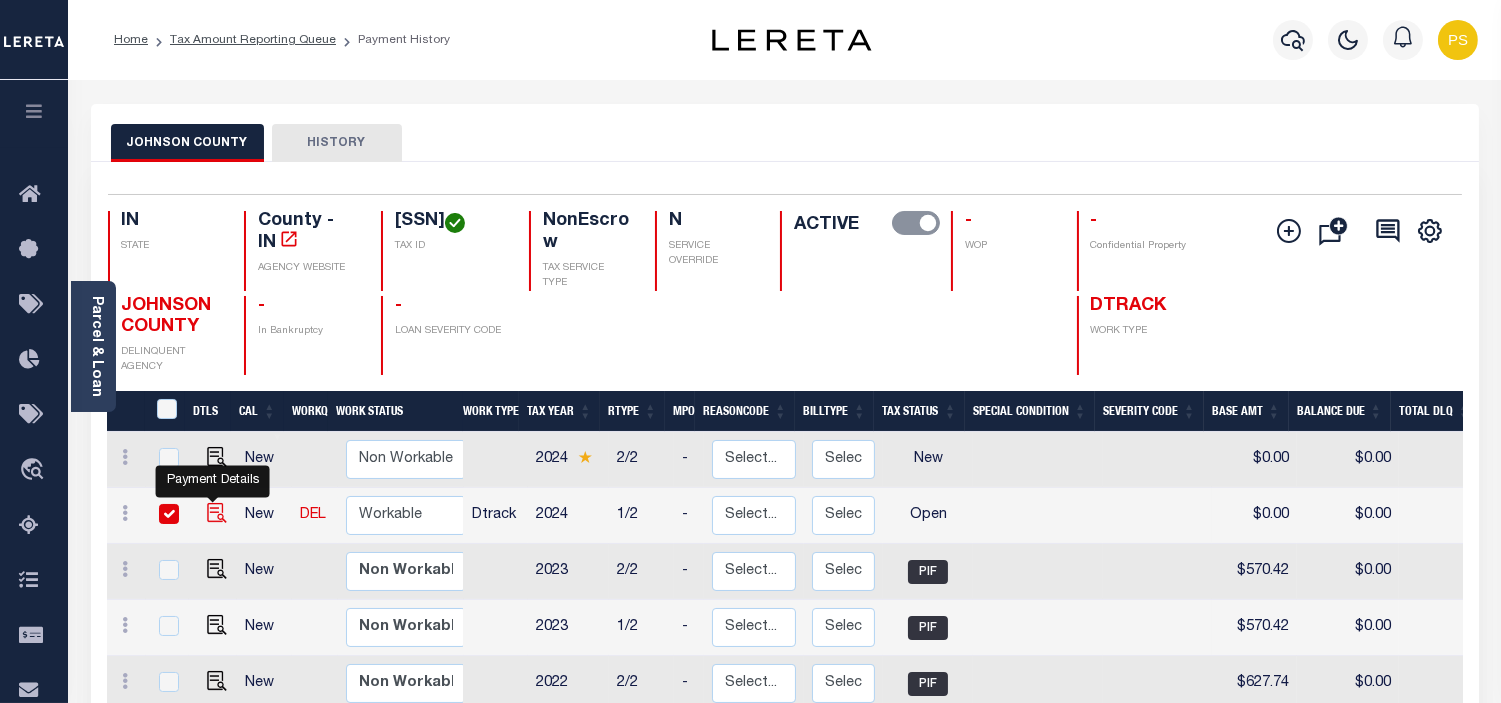 checkbox on "true" 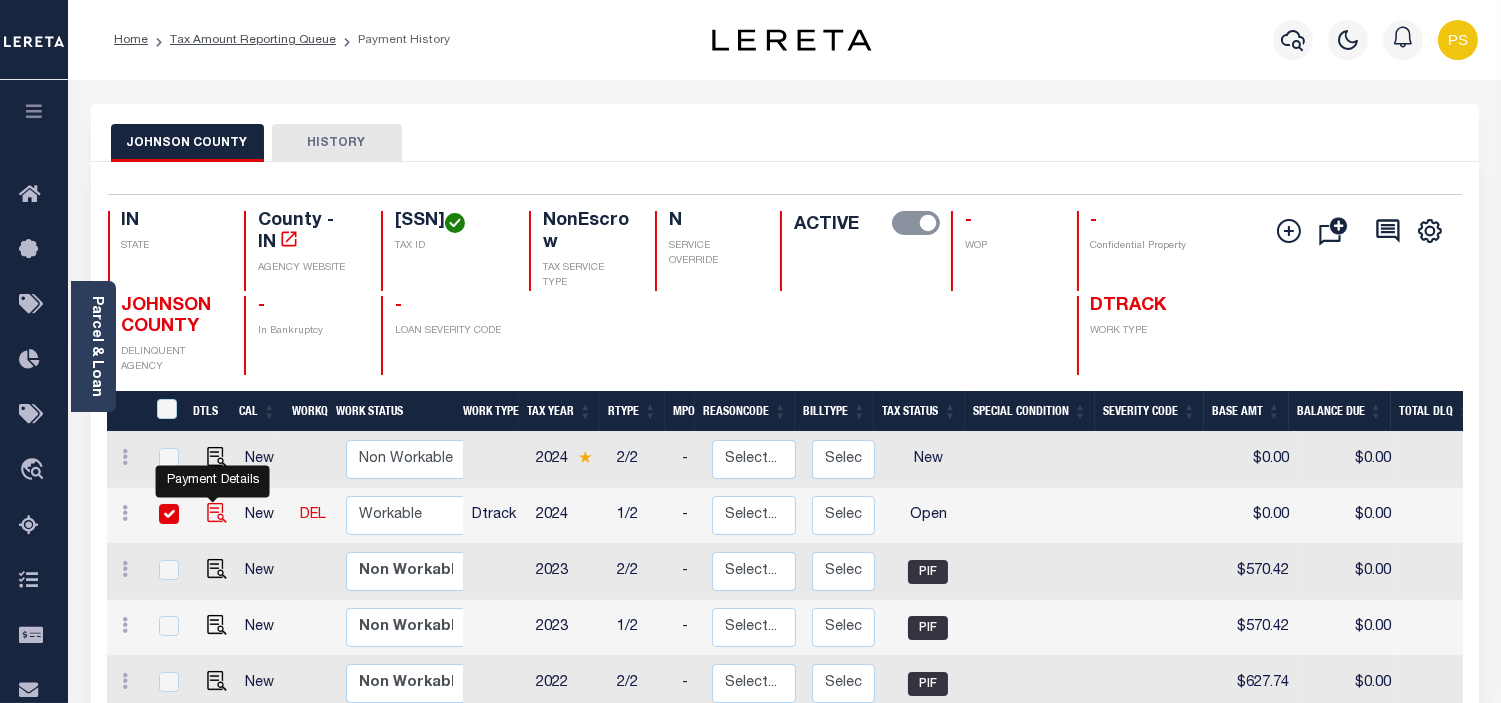 checkbox on "true" 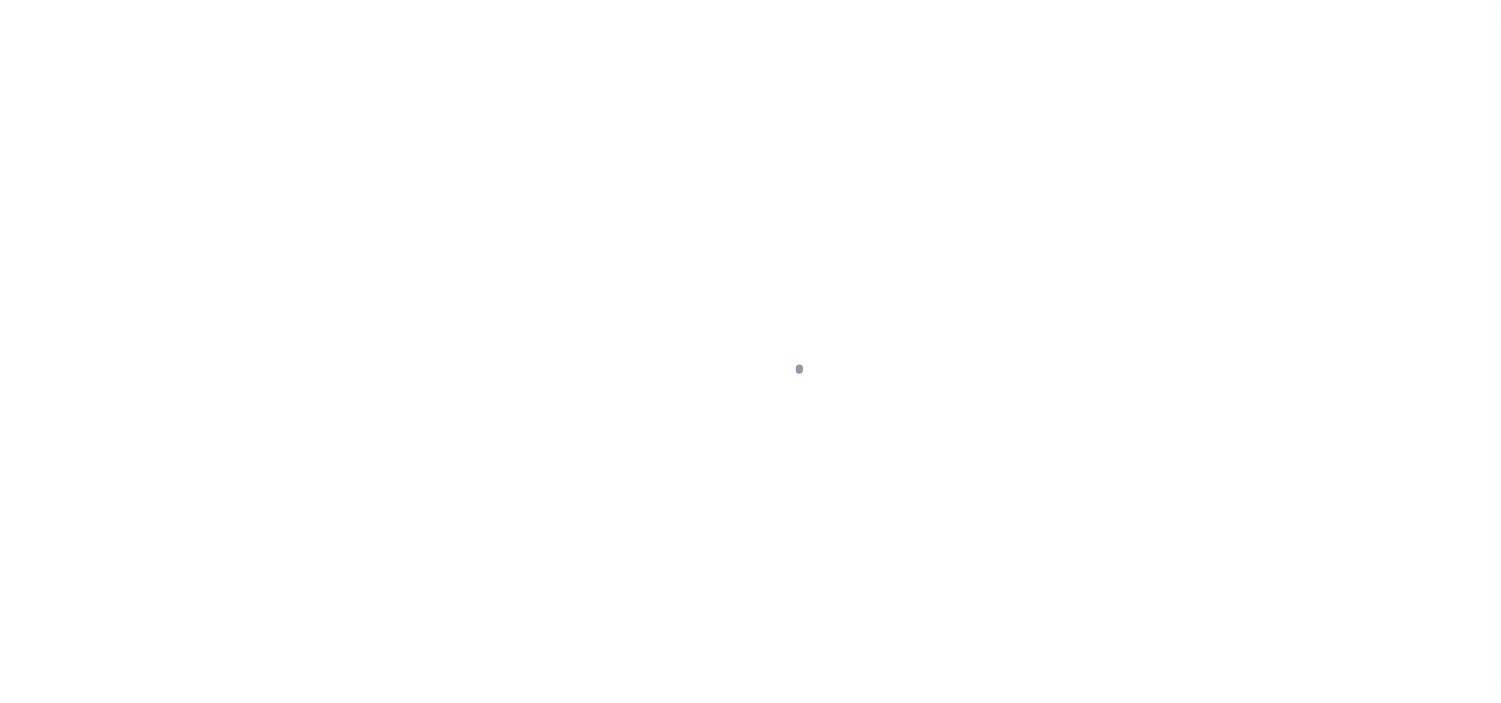 scroll, scrollTop: 0, scrollLeft: 0, axis: both 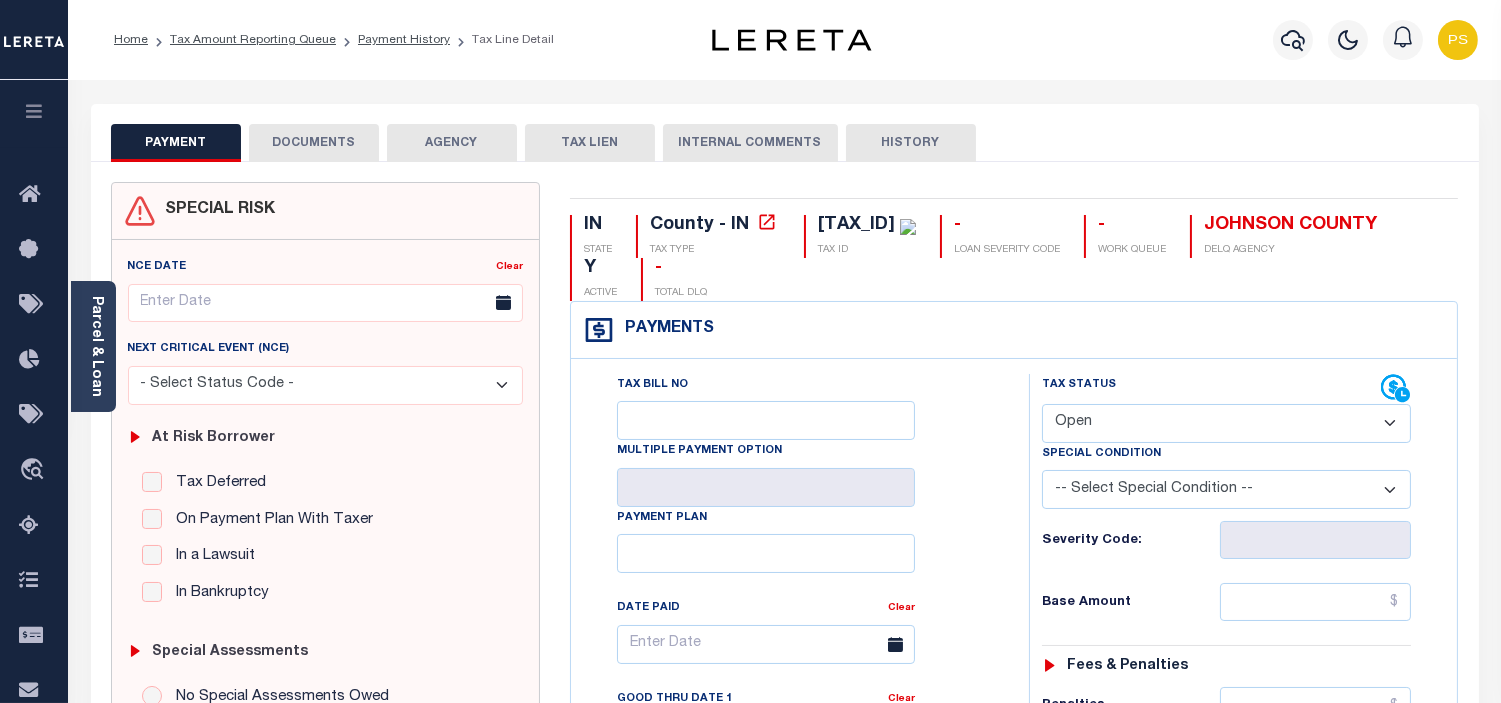 click on "- Select Status Code -
Open
Due/Unpaid
Paid
Incomplete
No Tax Due
Internal Refund Processed
New" at bounding box center (1226, 423) 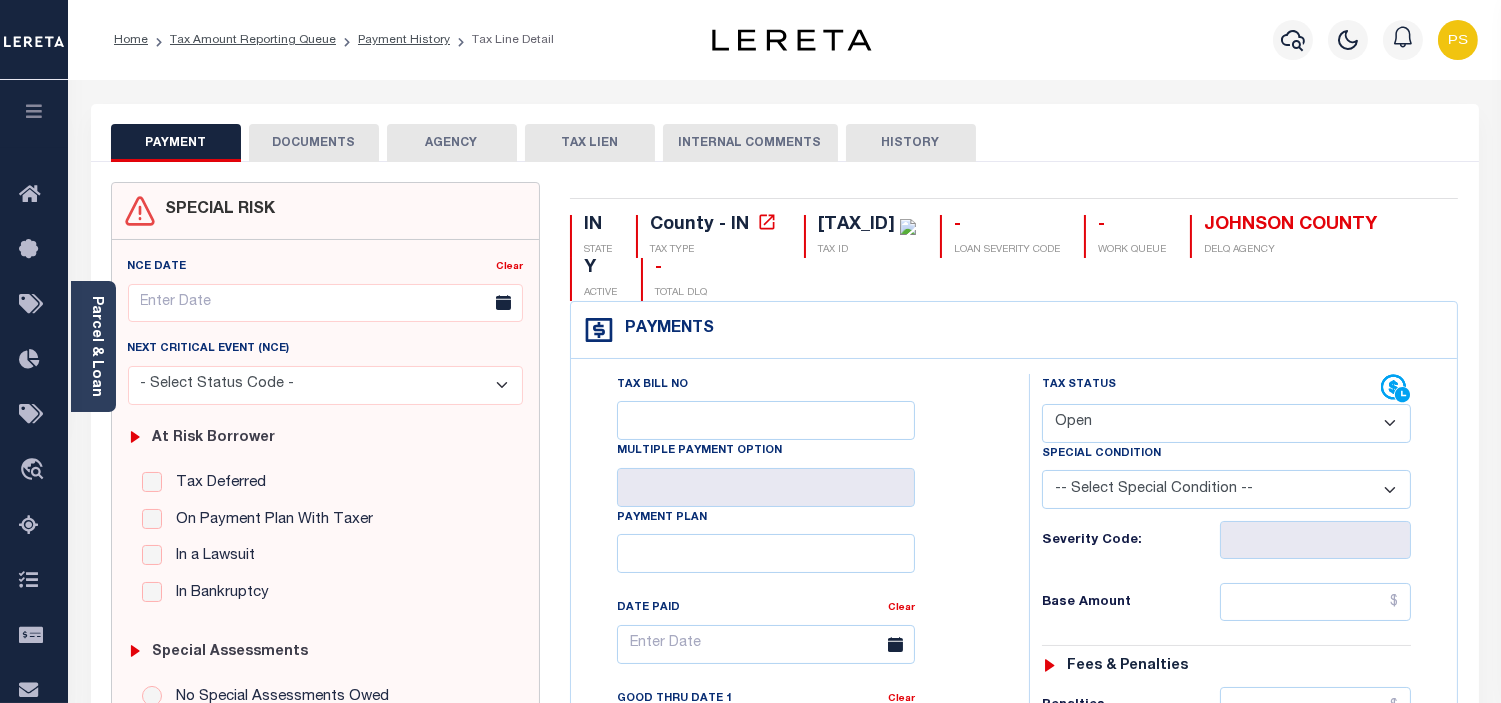 select on "PYD" 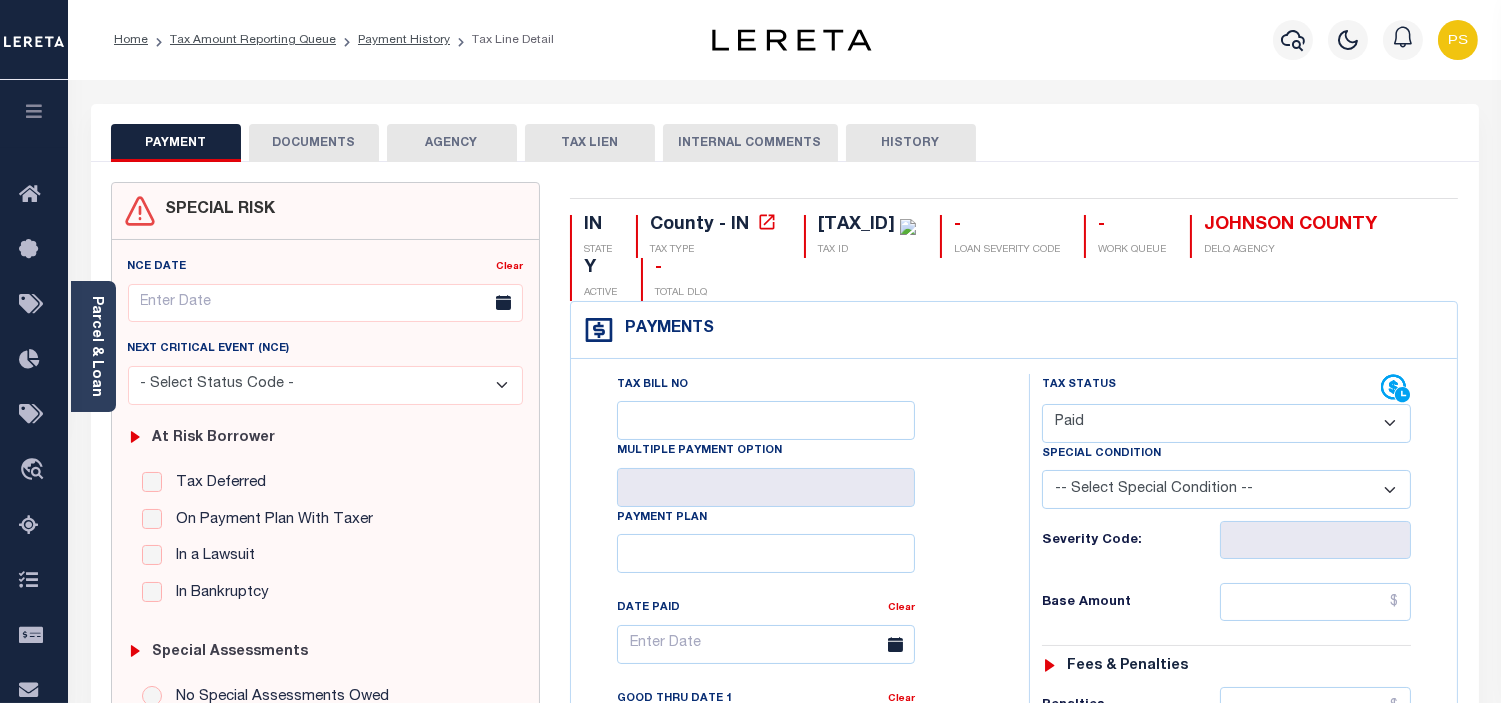 click on "- Select Status Code -
Open
Due/Unpaid
Paid
Incomplete
No Tax Due
Internal Refund Processed
New" at bounding box center [1226, 423] 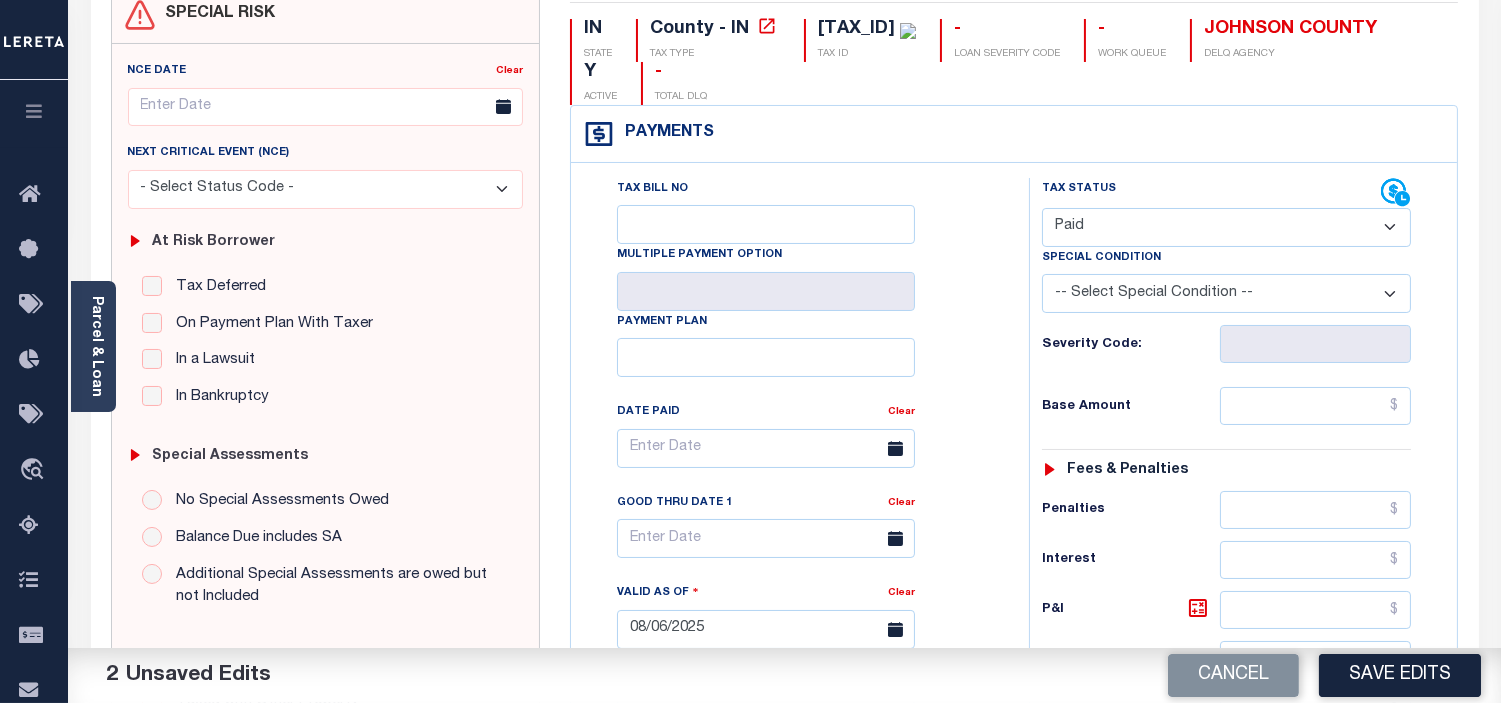 scroll, scrollTop: 222, scrollLeft: 0, axis: vertical 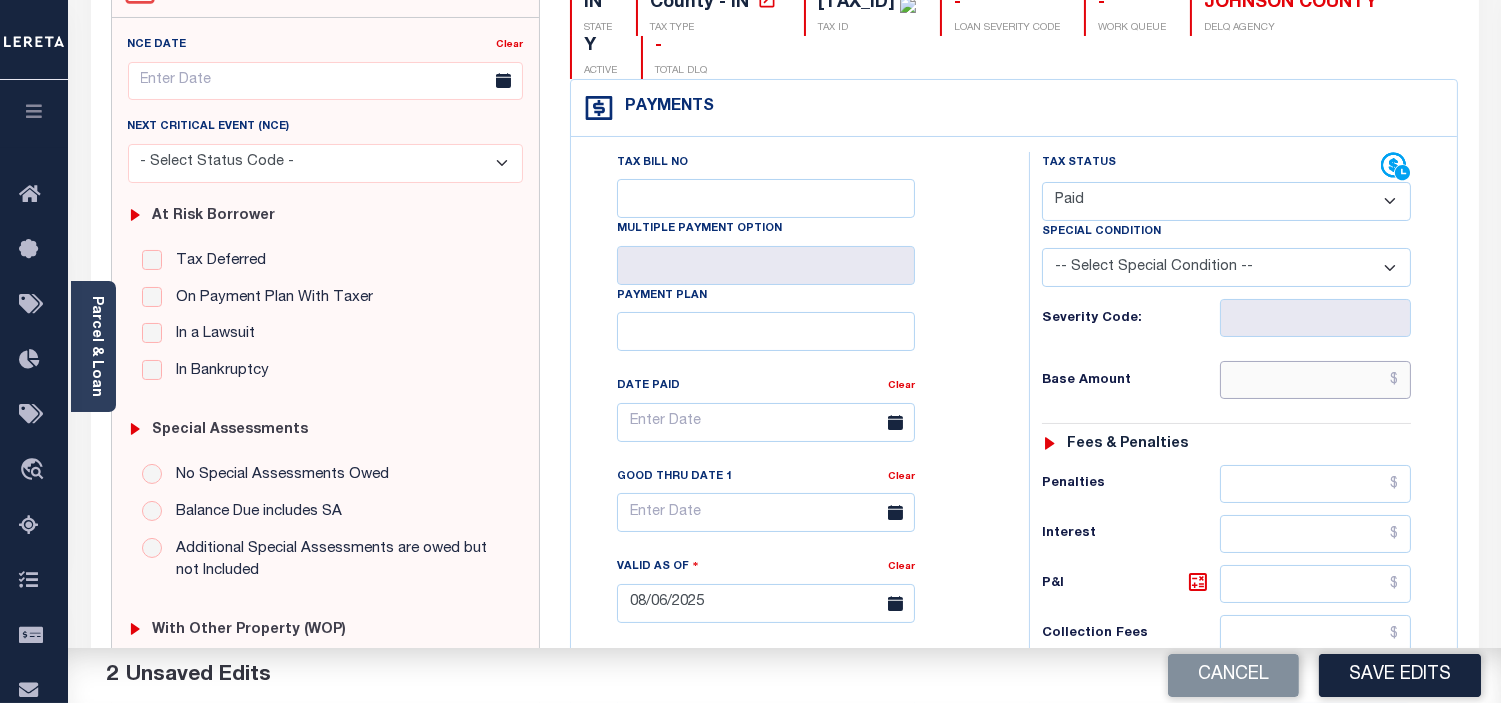 click at bounding box center (1315, 380) 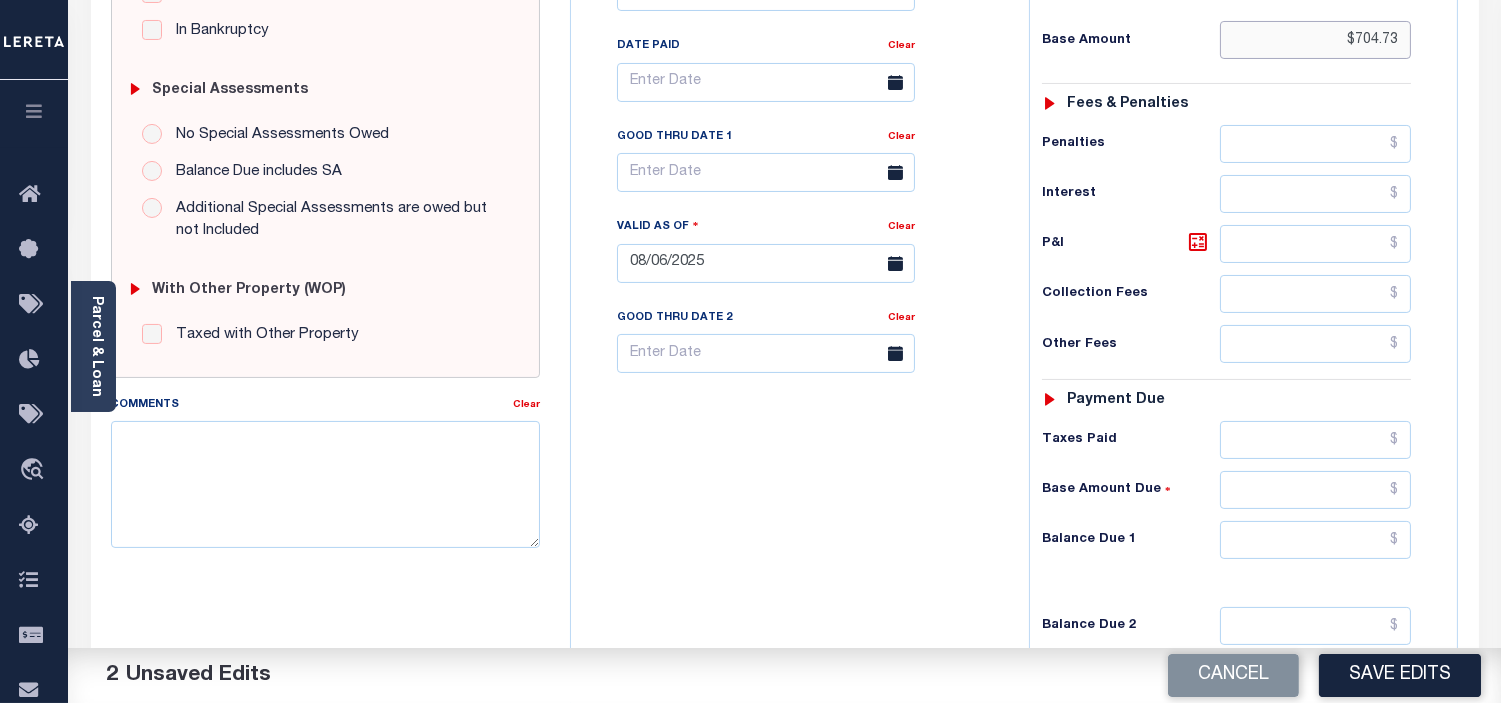 scroll, scrollTop: 666, scrollLeft: 0, axis: vertical 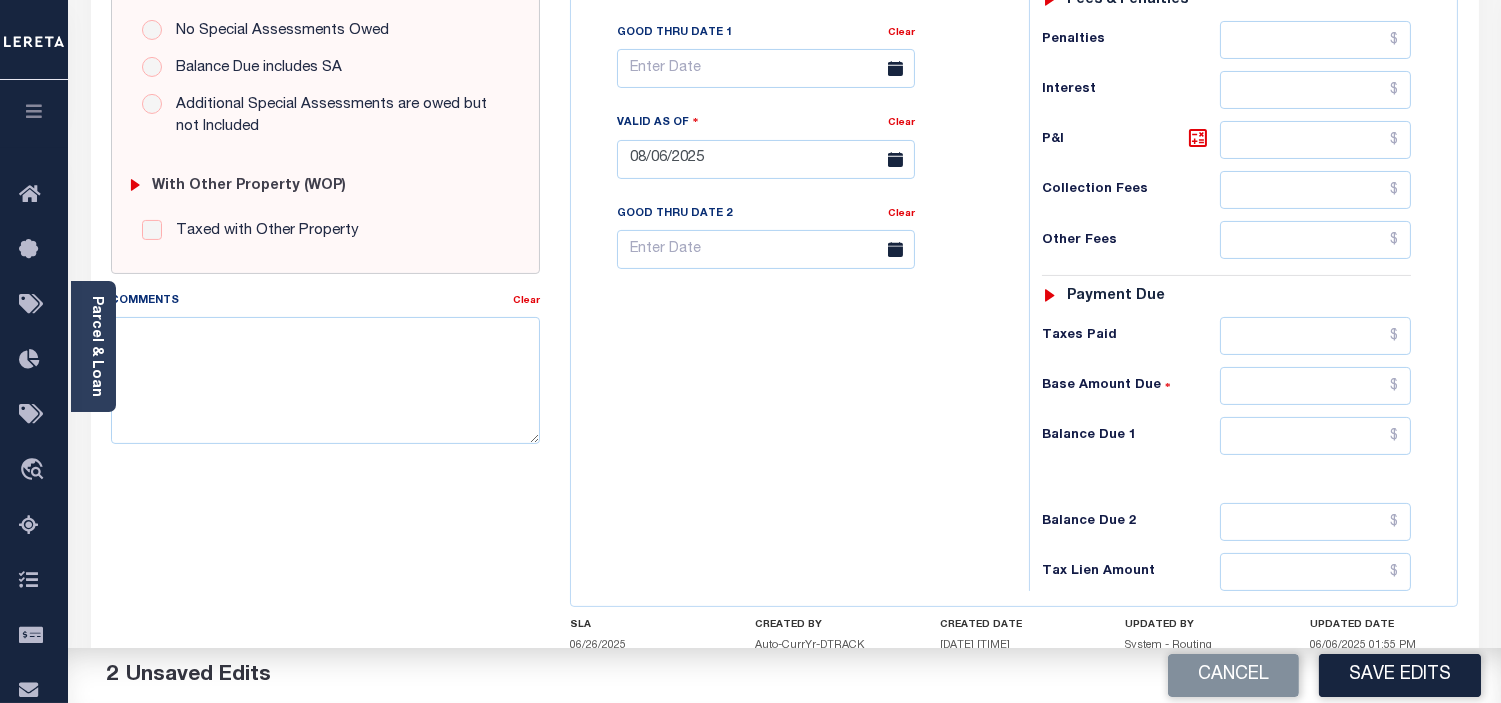 type on "$704.73" 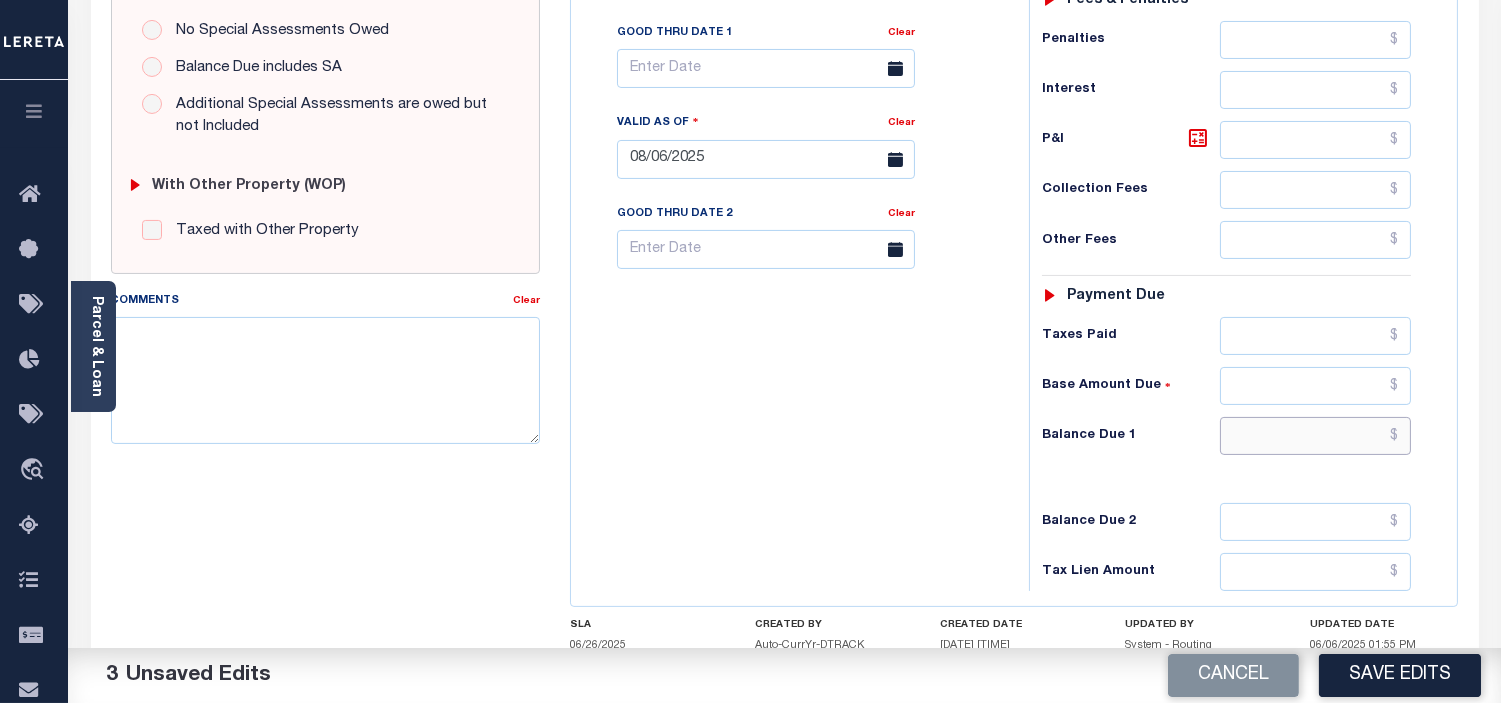 drag, startPoint x: 1398, startPoint y: 438, endPoint x: 1513, endPoint y: 588, distance: 189.01057 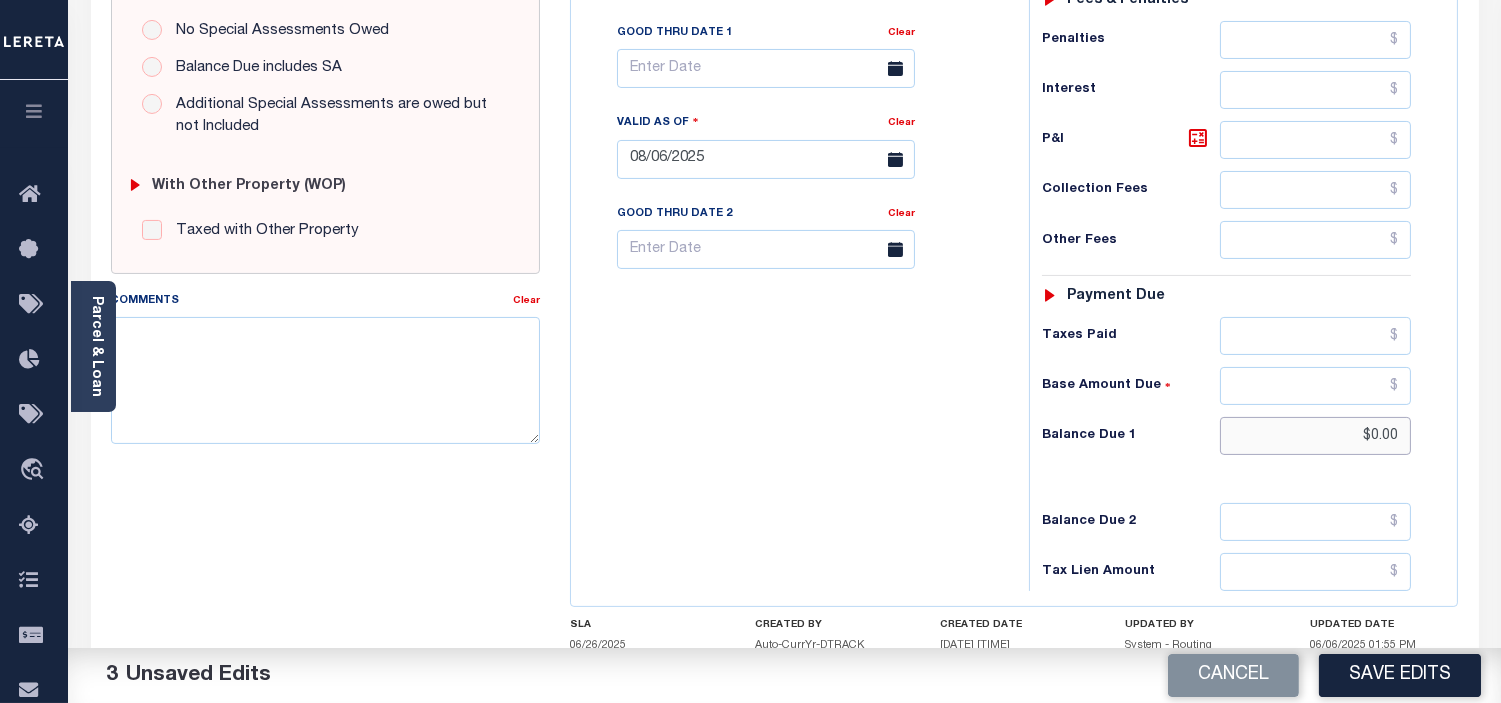 type on "$0.00" 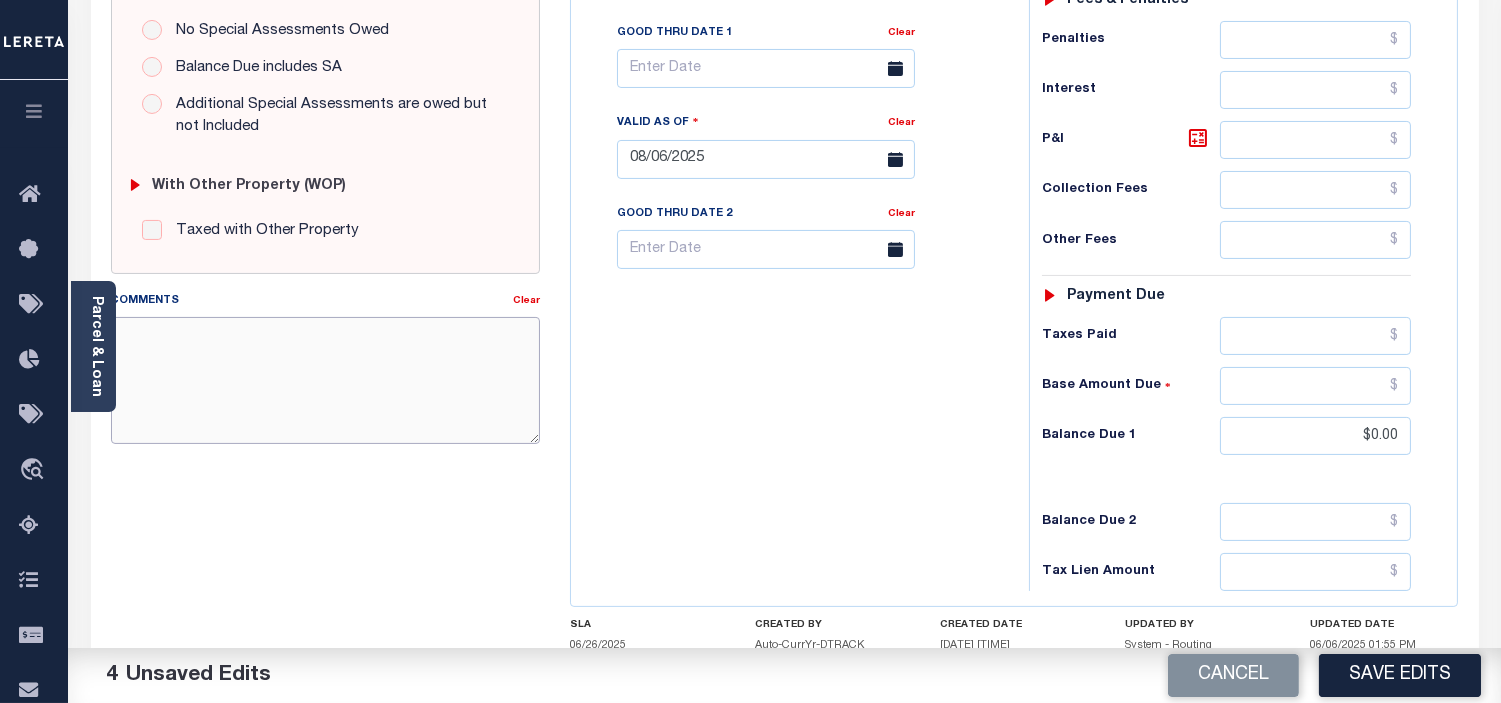click on "Comments" at bounding box center [325, 380] 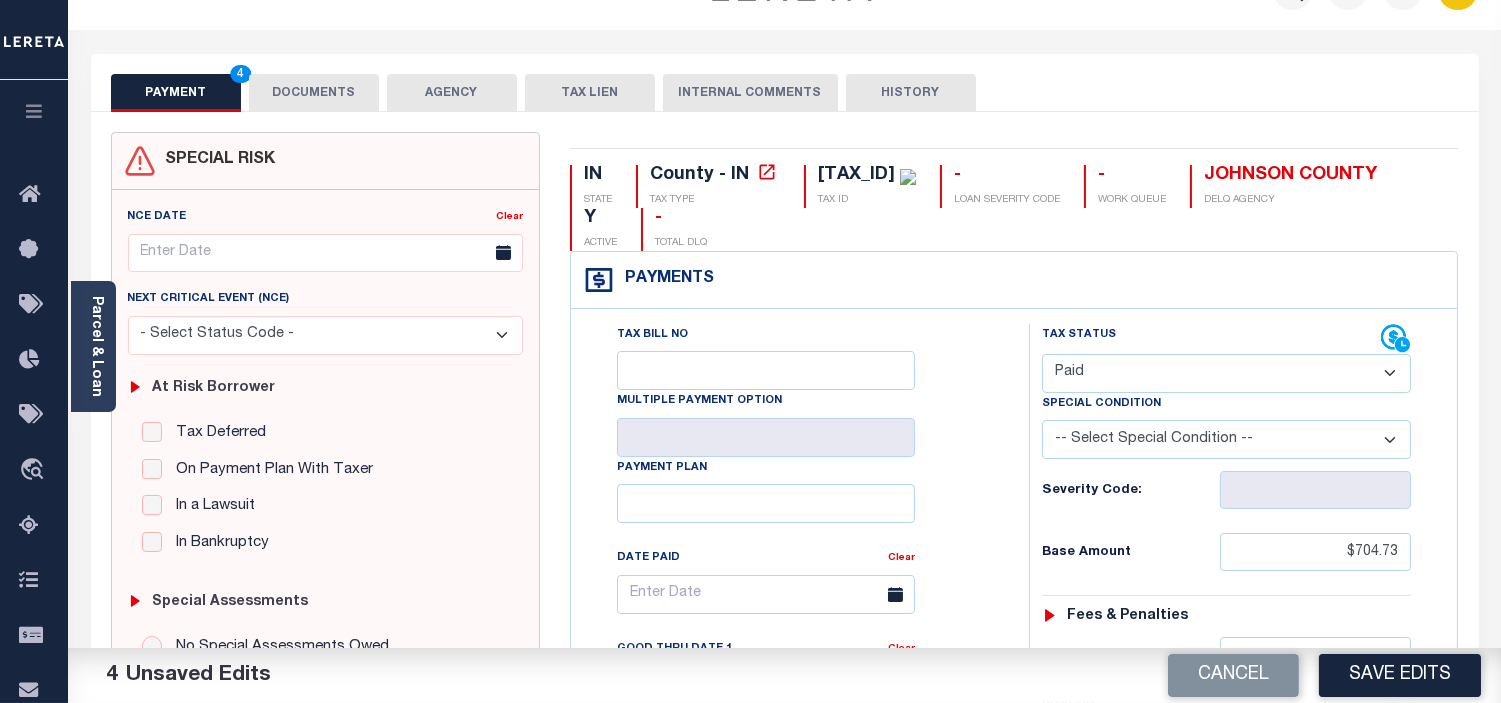 scroll, scrollTop: 0, scrollLeft: 0, axis: both 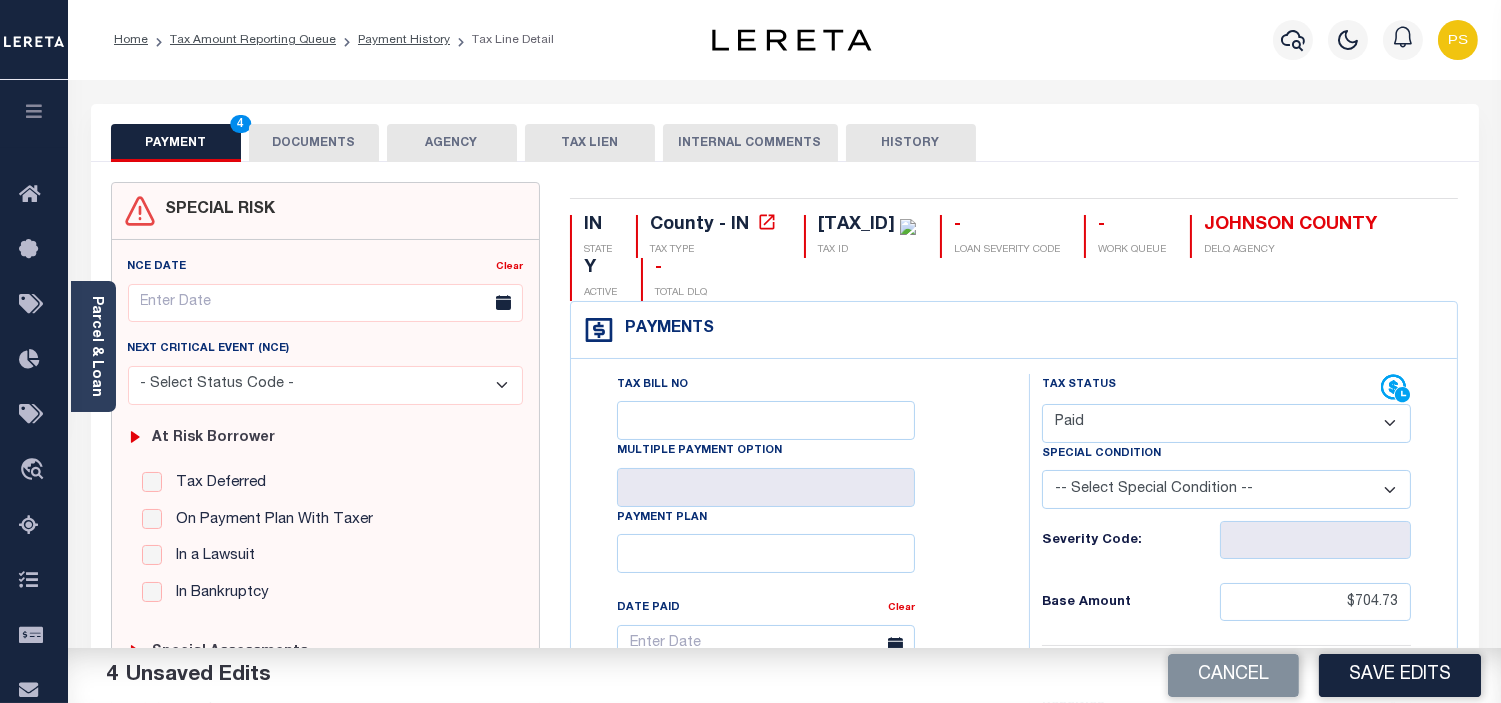 type on "see attached" 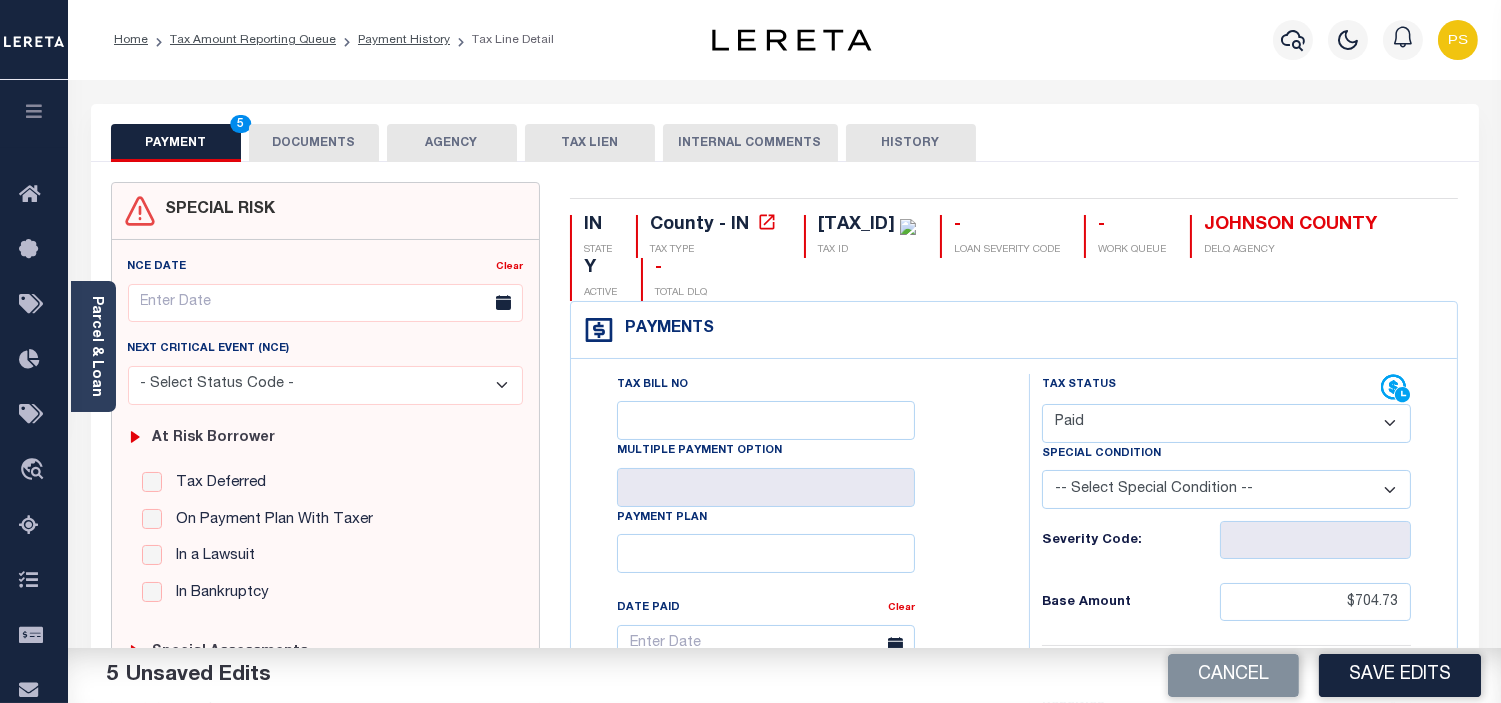 click on "DOCUMENTS" at bounding box center [314, 143] 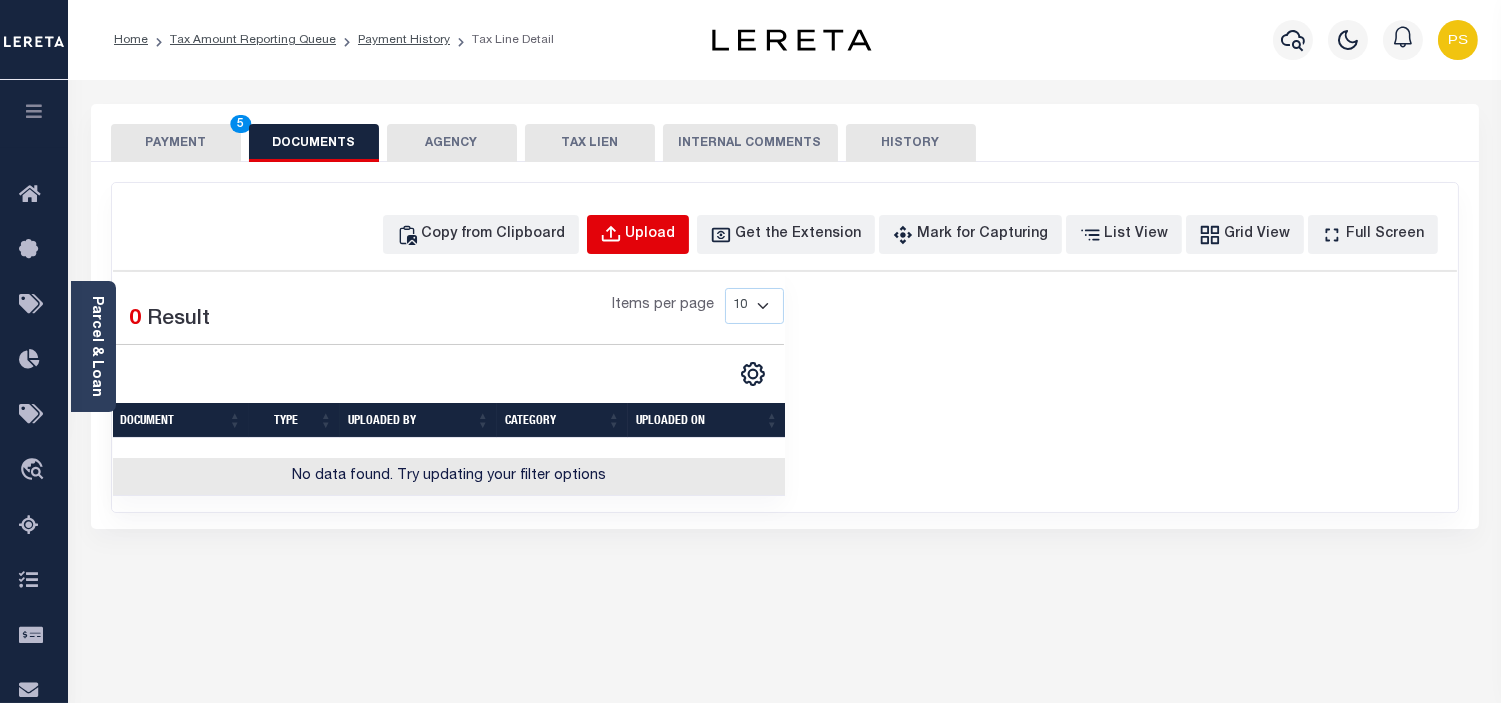 click on "Upload" at bounding box center [651, 235] 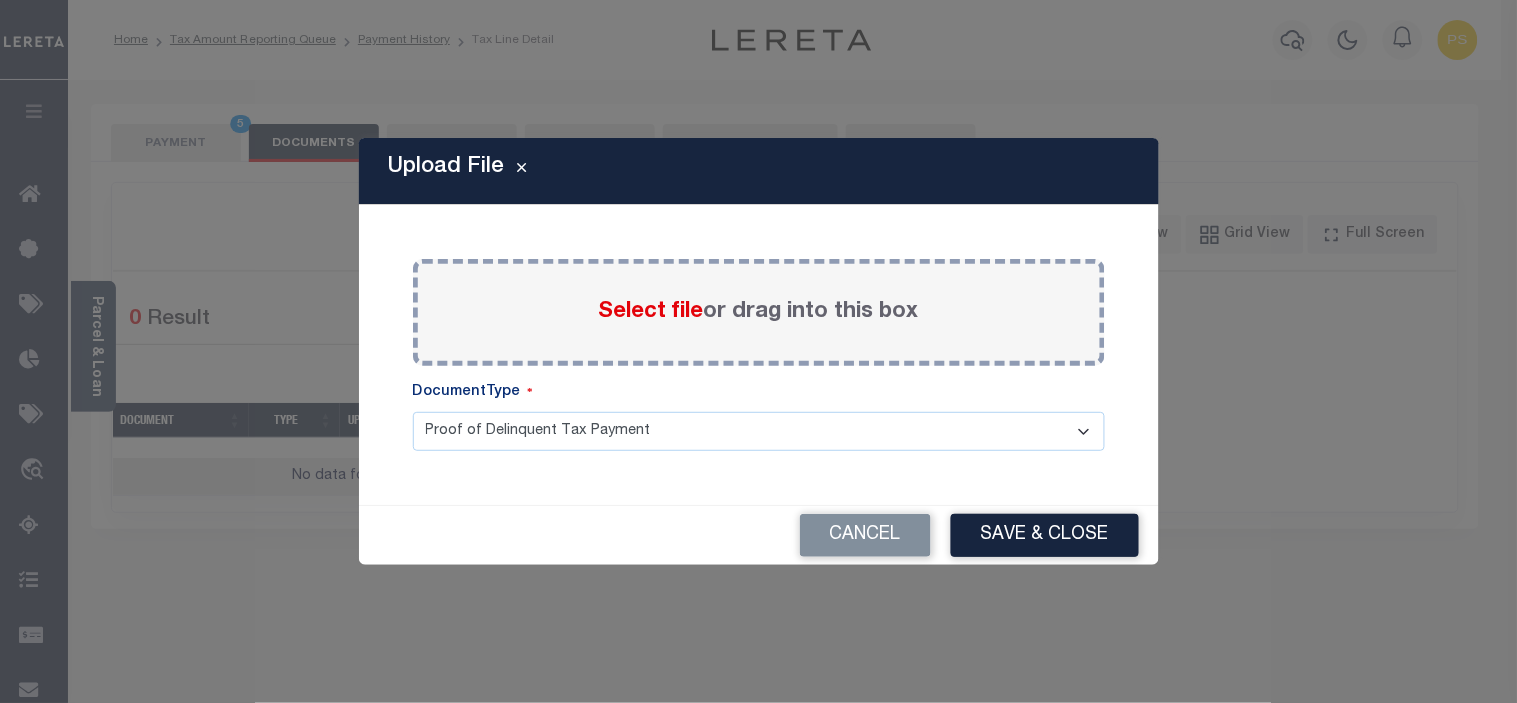 click on "Select file" at bounding box center [651, 312] 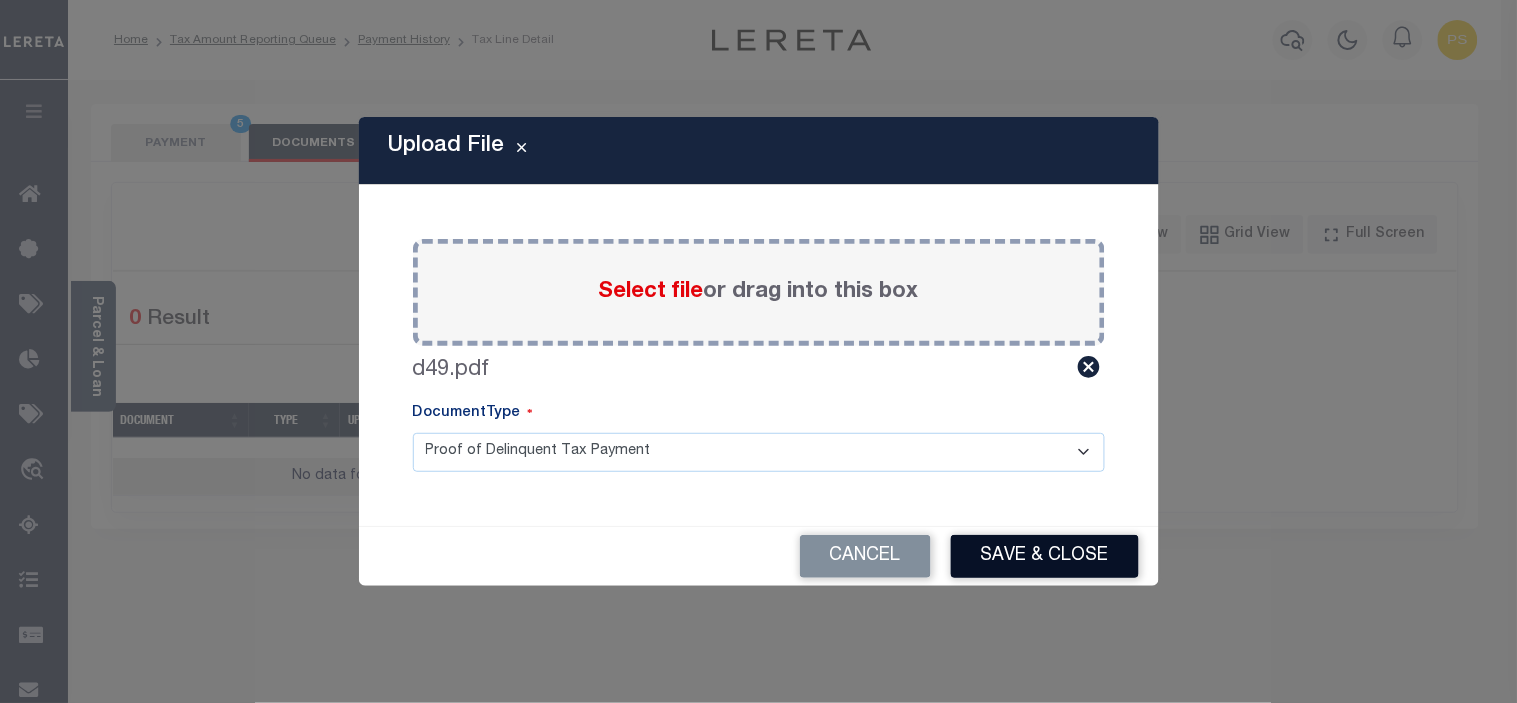 click on "Save & Close" at bounding box center [1045, 556] 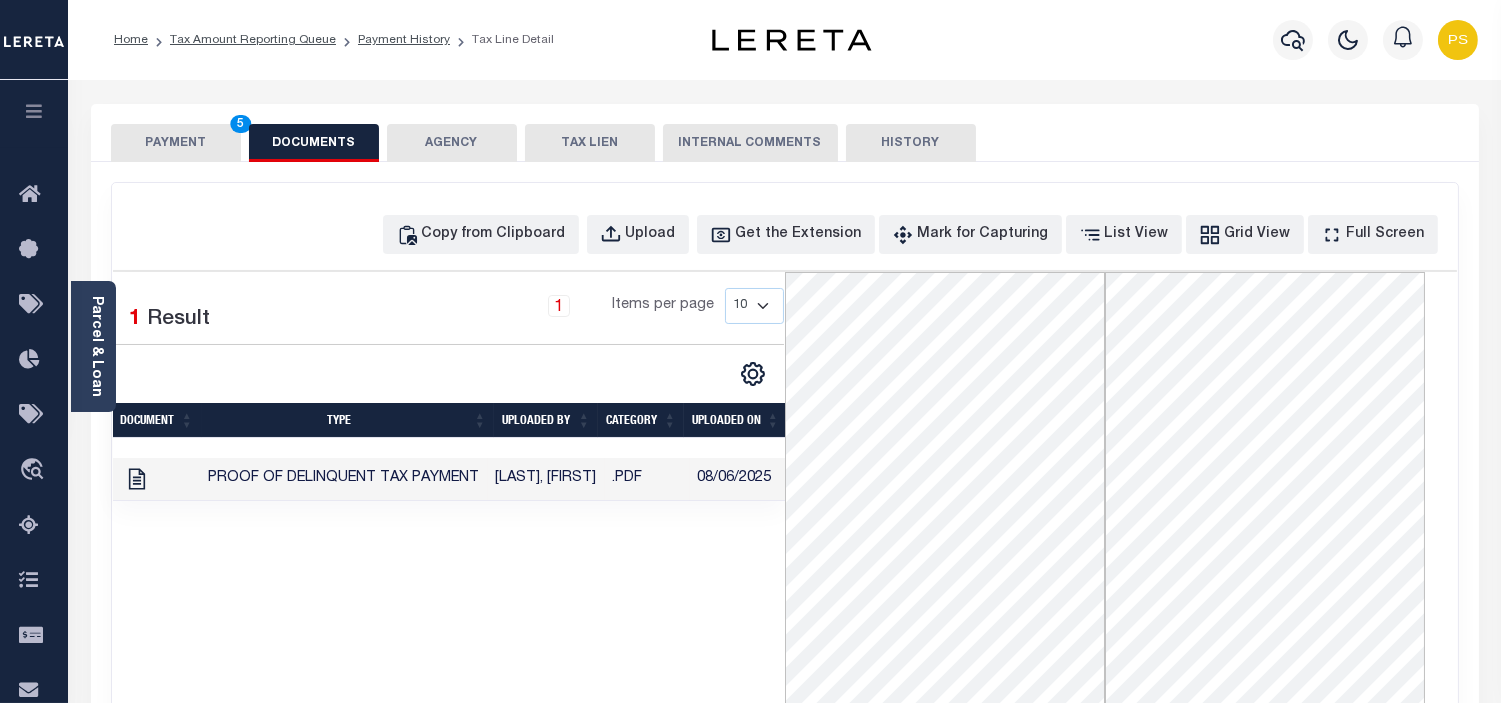 click on "PAYMENT
5" at bounding box center (176, 143) 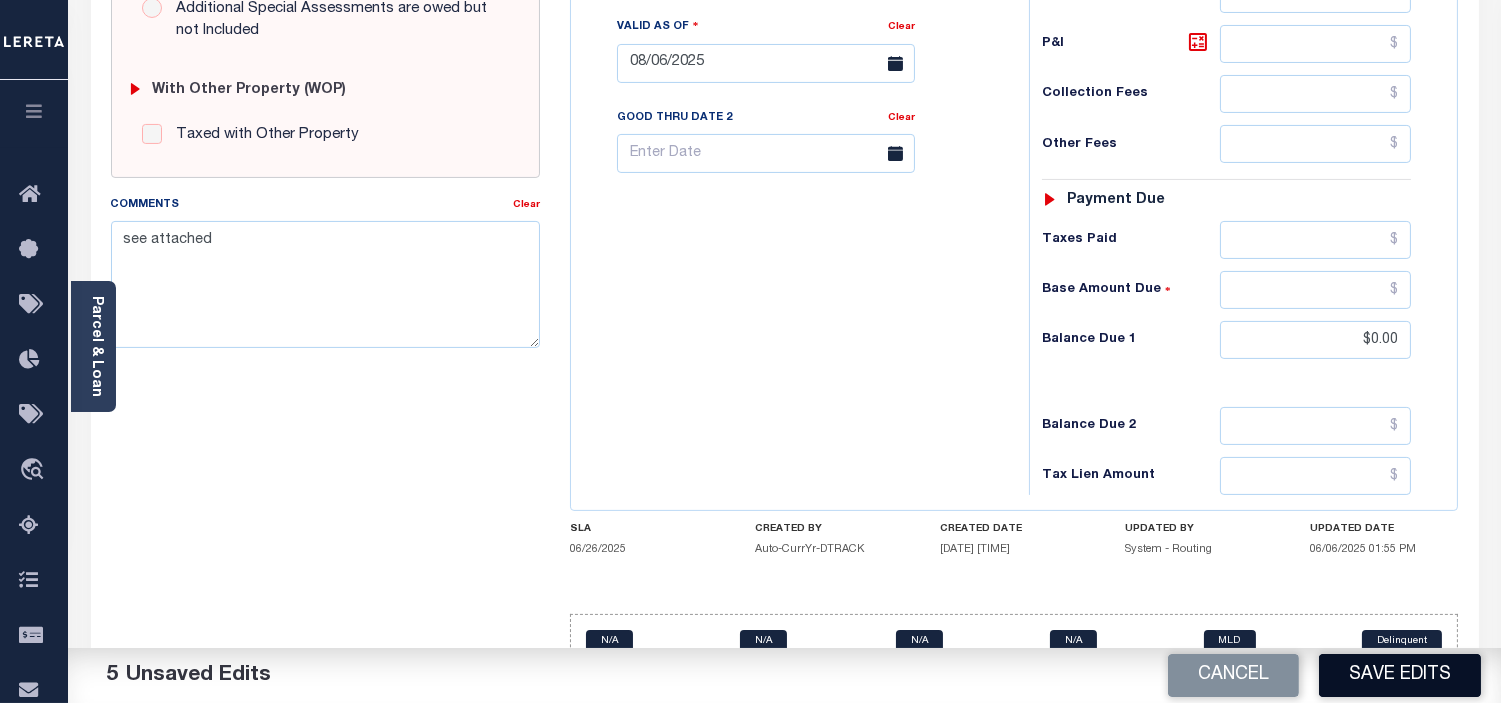 scroll, scrollTop: 808, scrollLeft: 0, axis: vertical 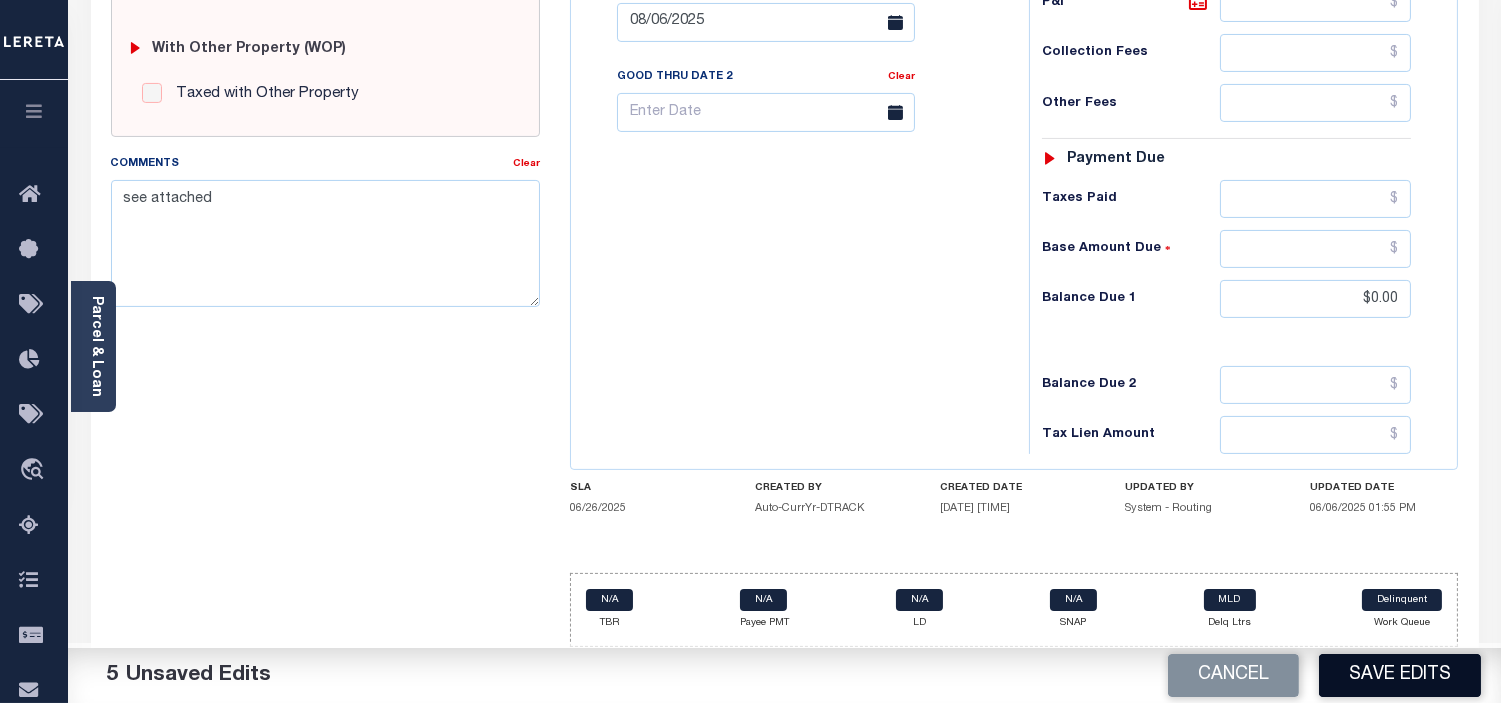click on "Save Edits" at bounding box center [1400, 675] 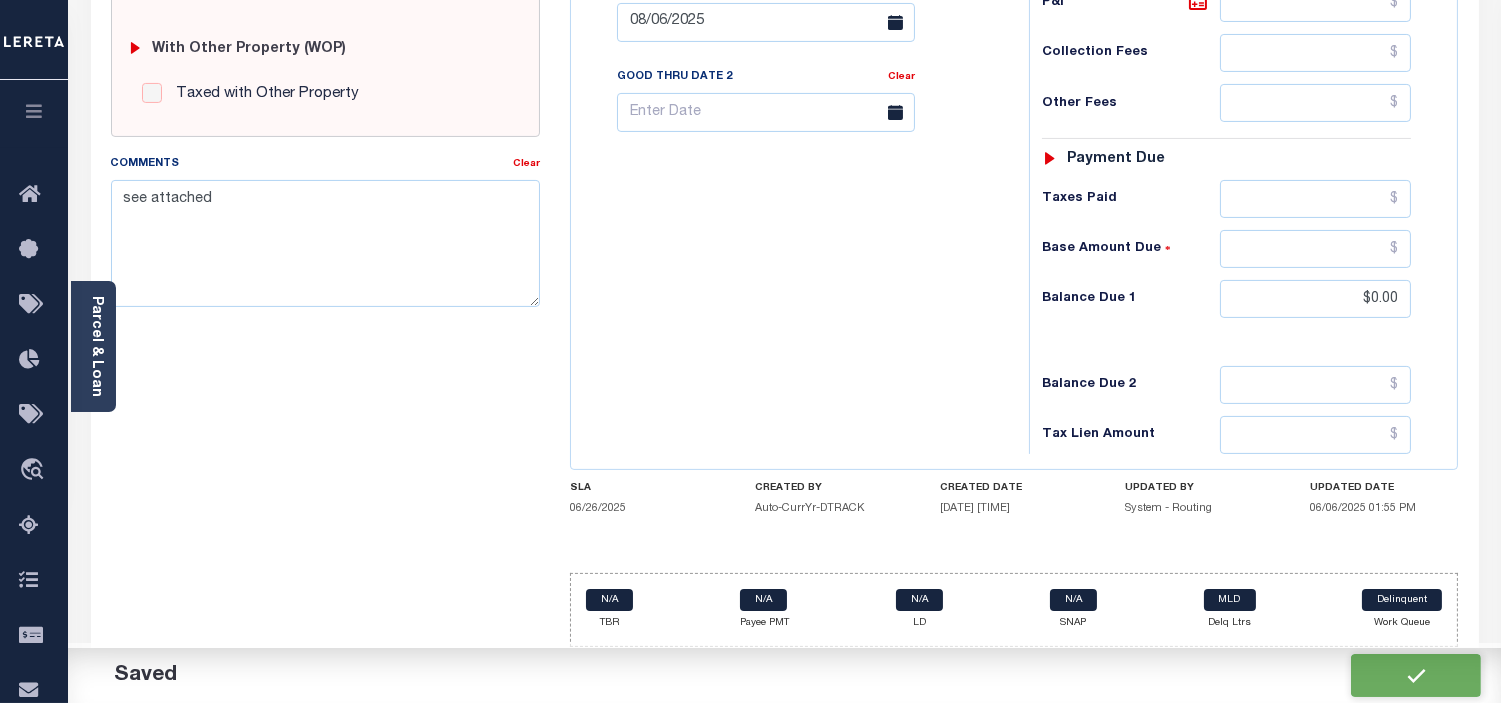 checkbox on "false" 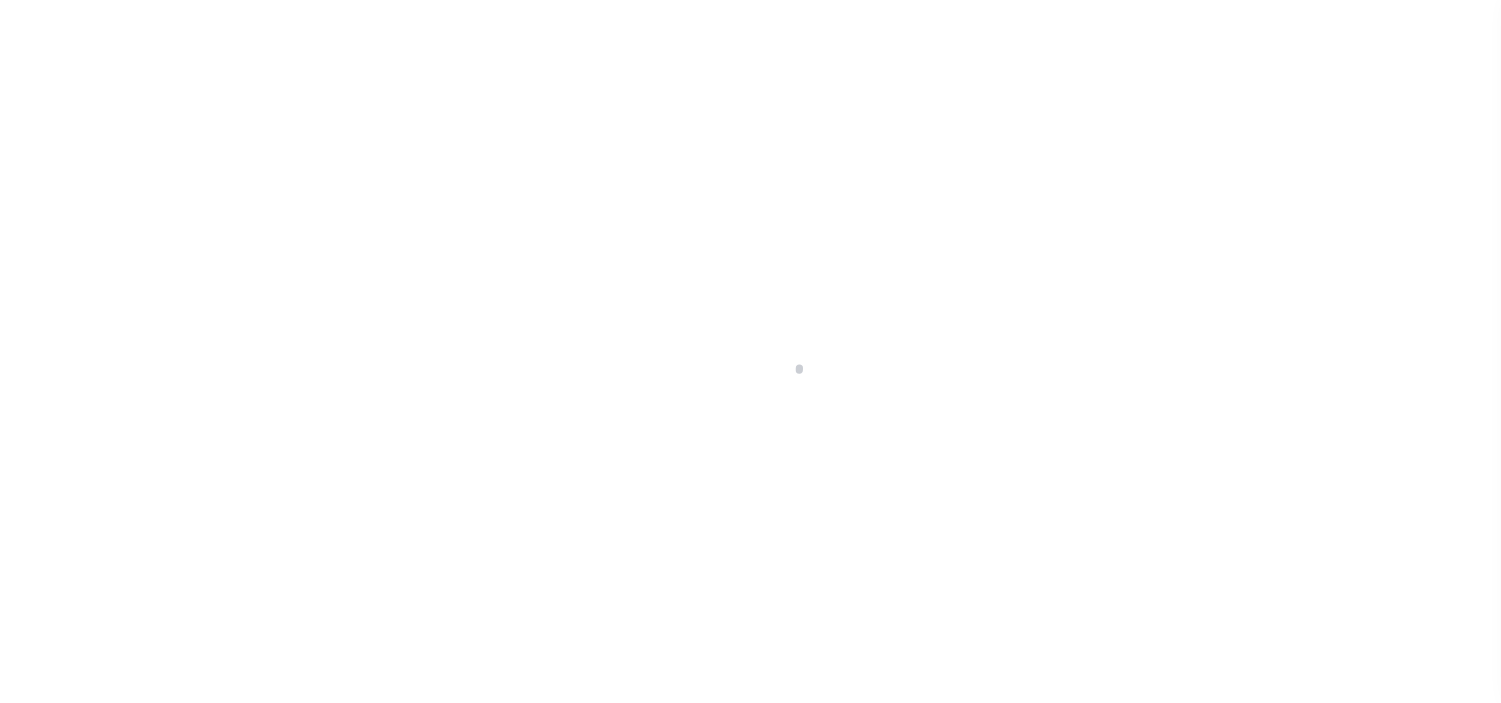 scroll, scrollTop: 0, scrollLeft: 0, axis: both 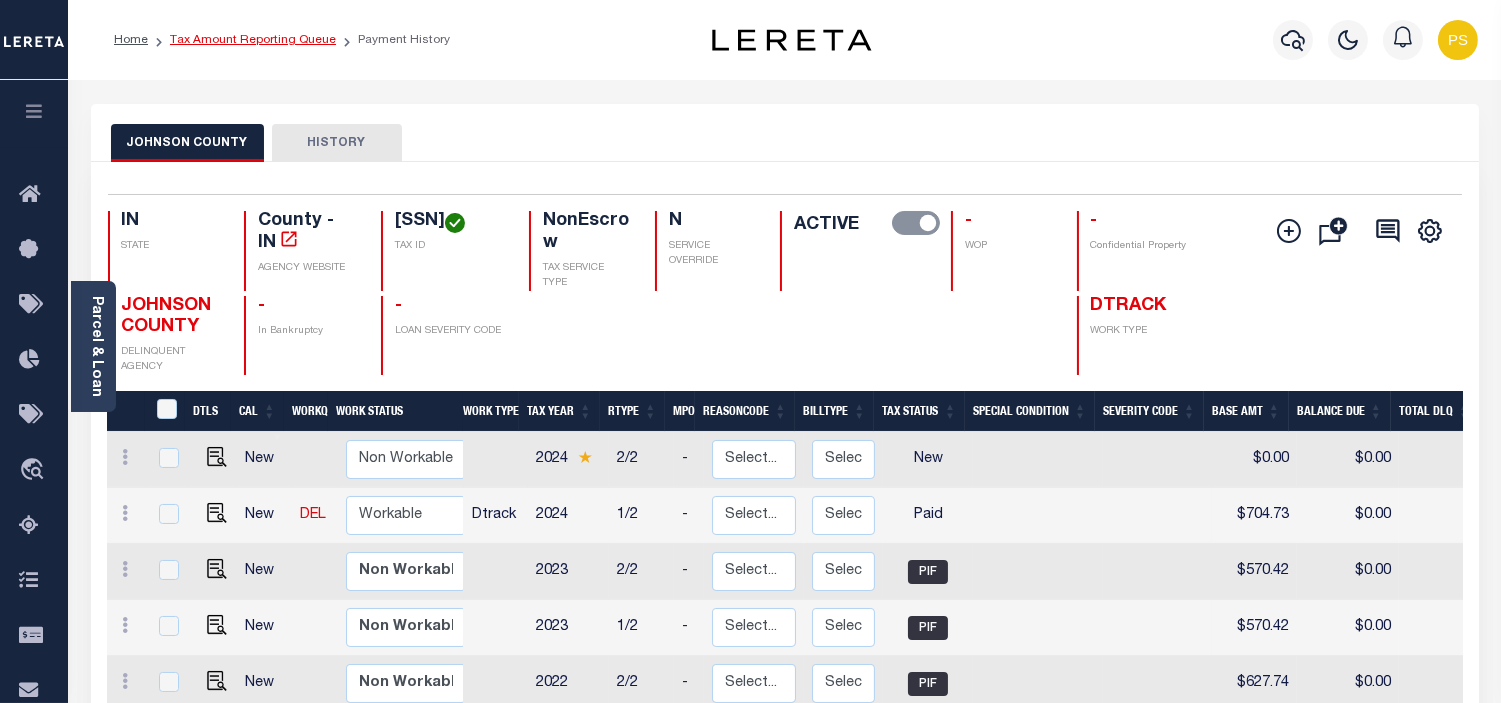 click on "Tax Amount Reporting Queue" at bounding box center [253, 40] 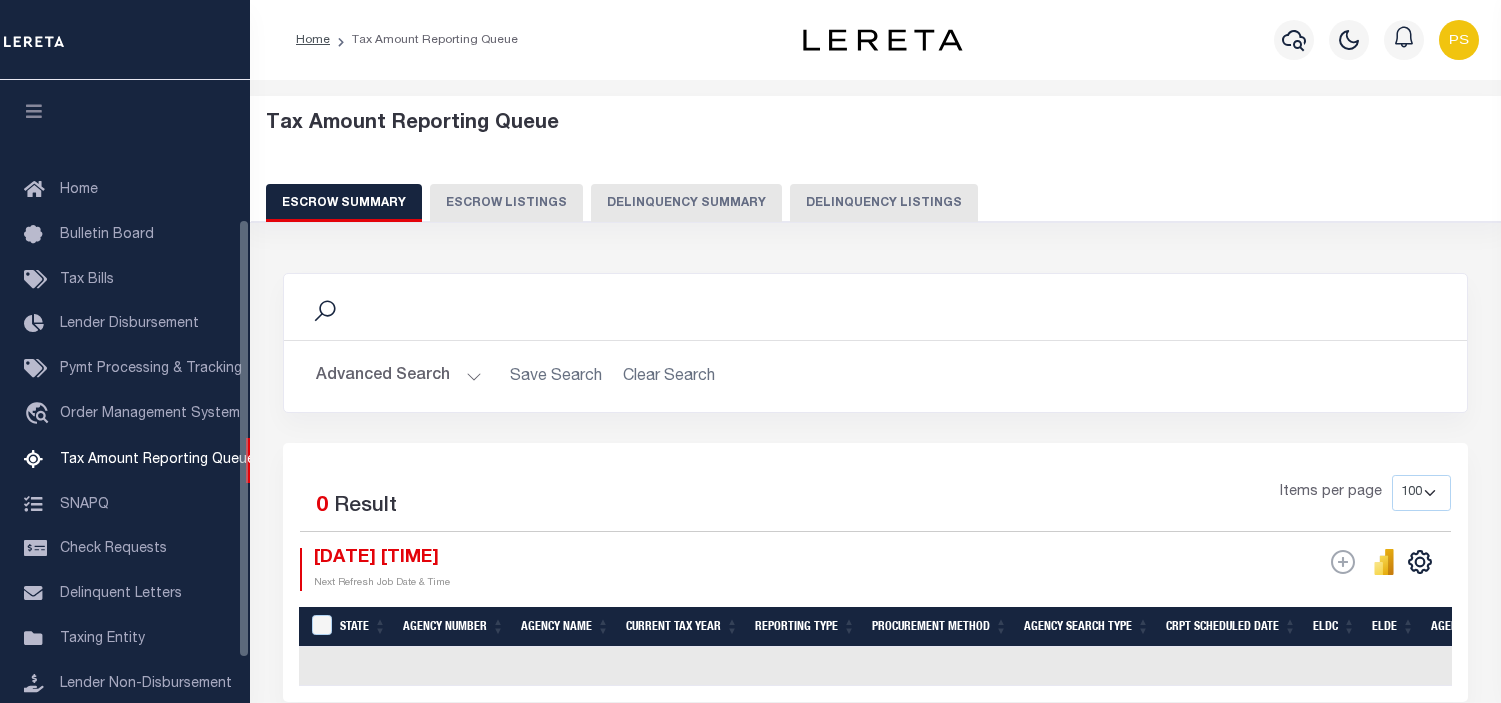 select on "100" 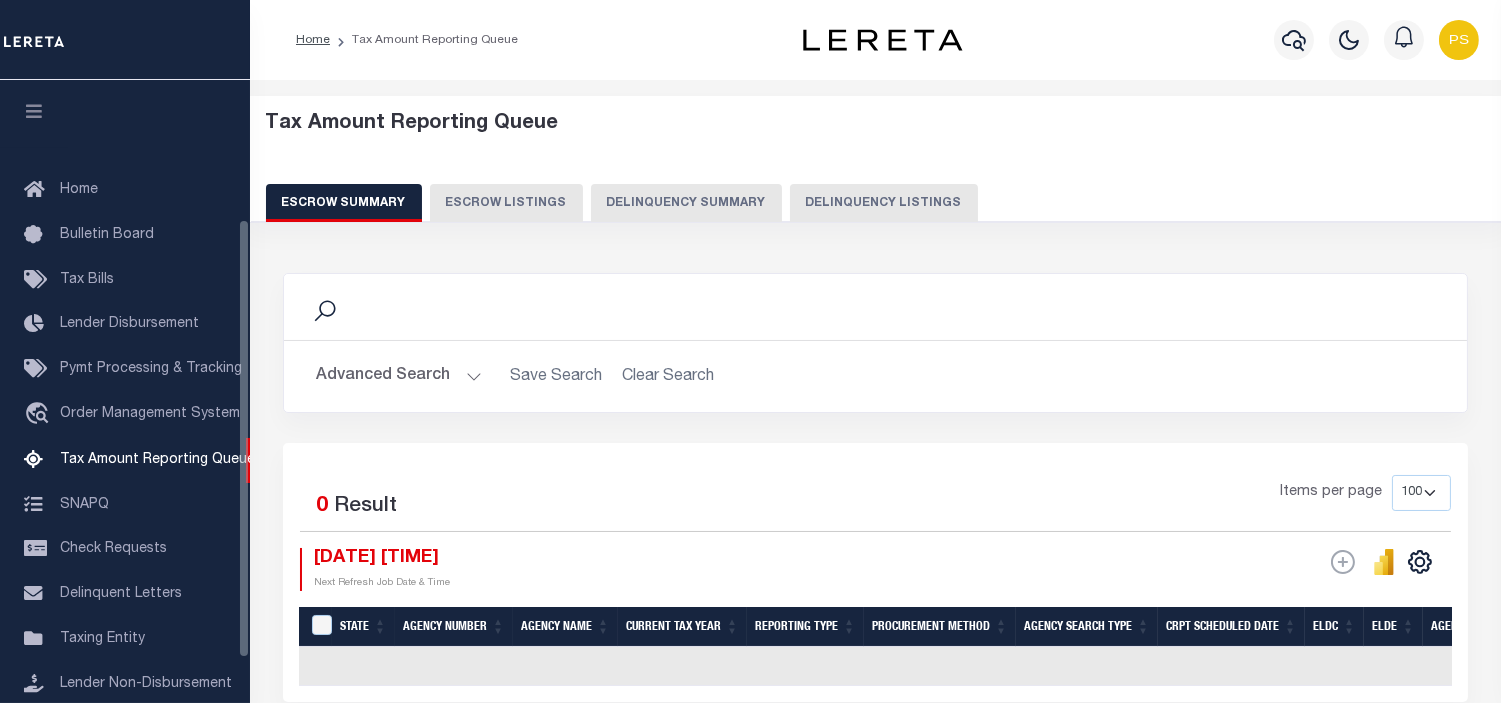 scroll, scrollTop: 198, scrollLeft: 0, axis: vertical 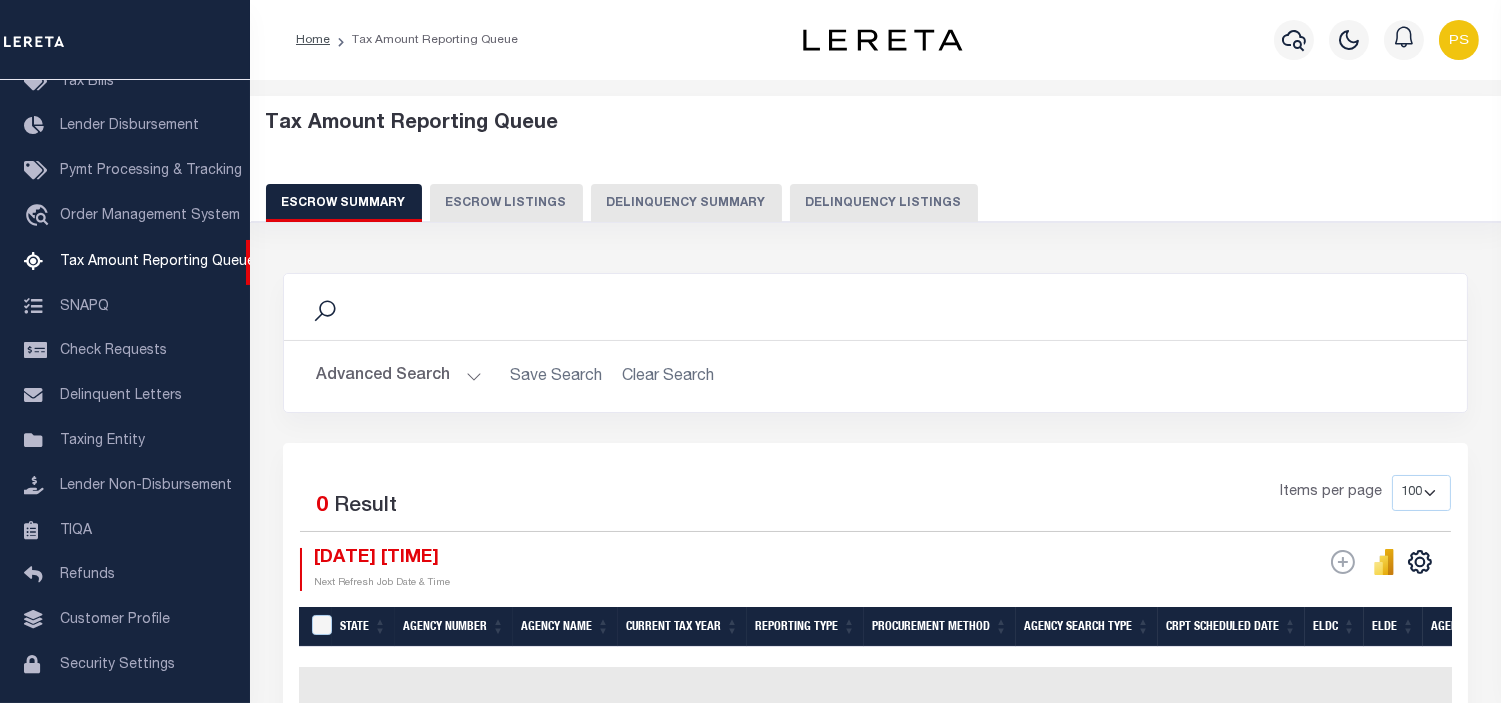 click on "Delinquency Listings" at bounding box center (884, 203) 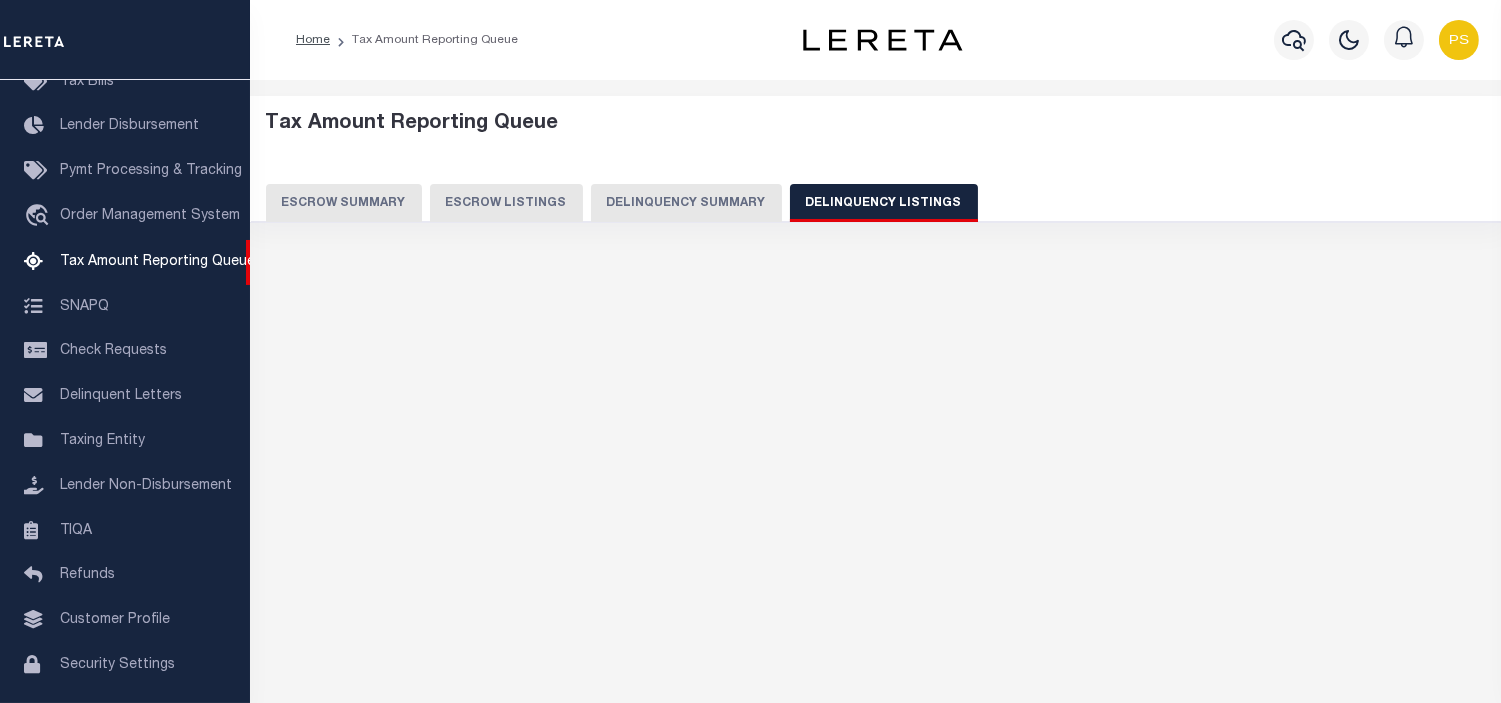 select on "100" 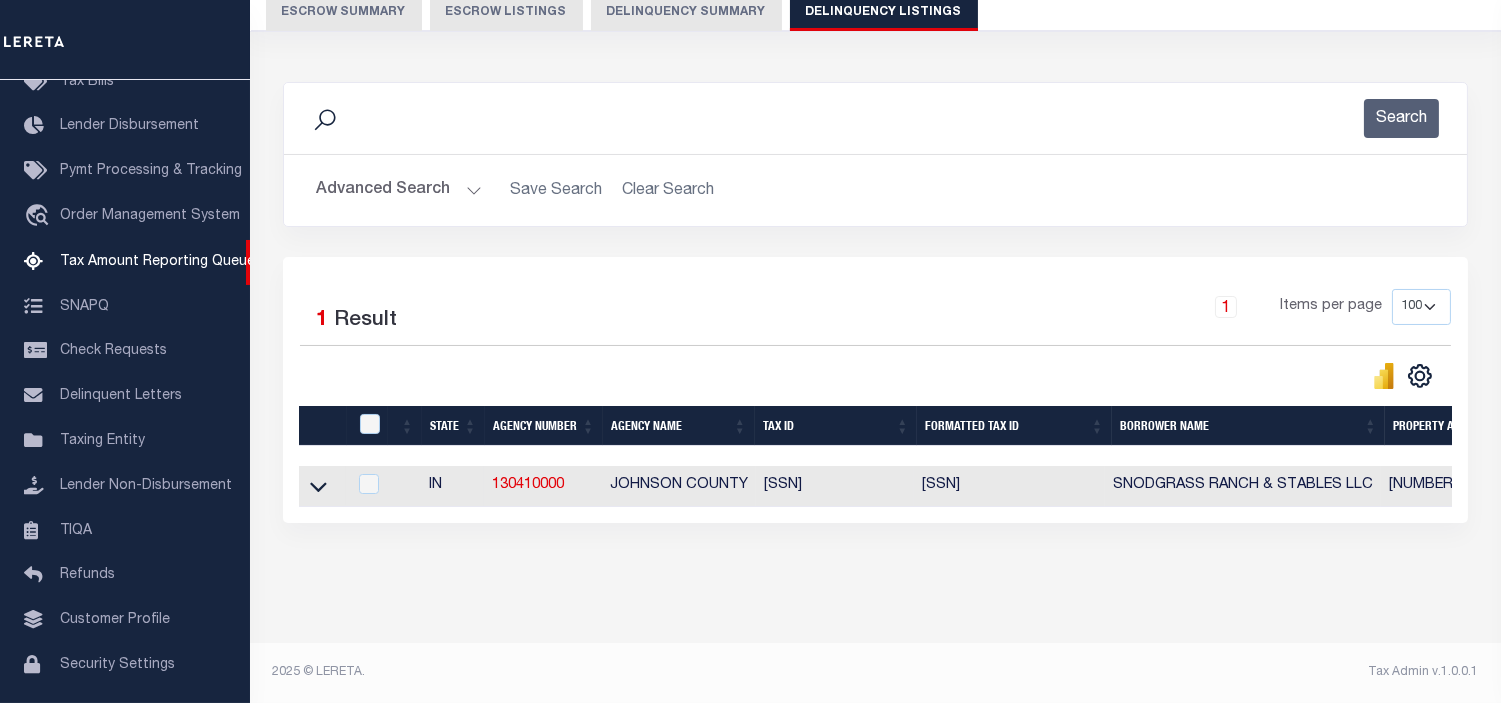scroll, scrollTop: 207, scrollLeft: 0, axis: vertical 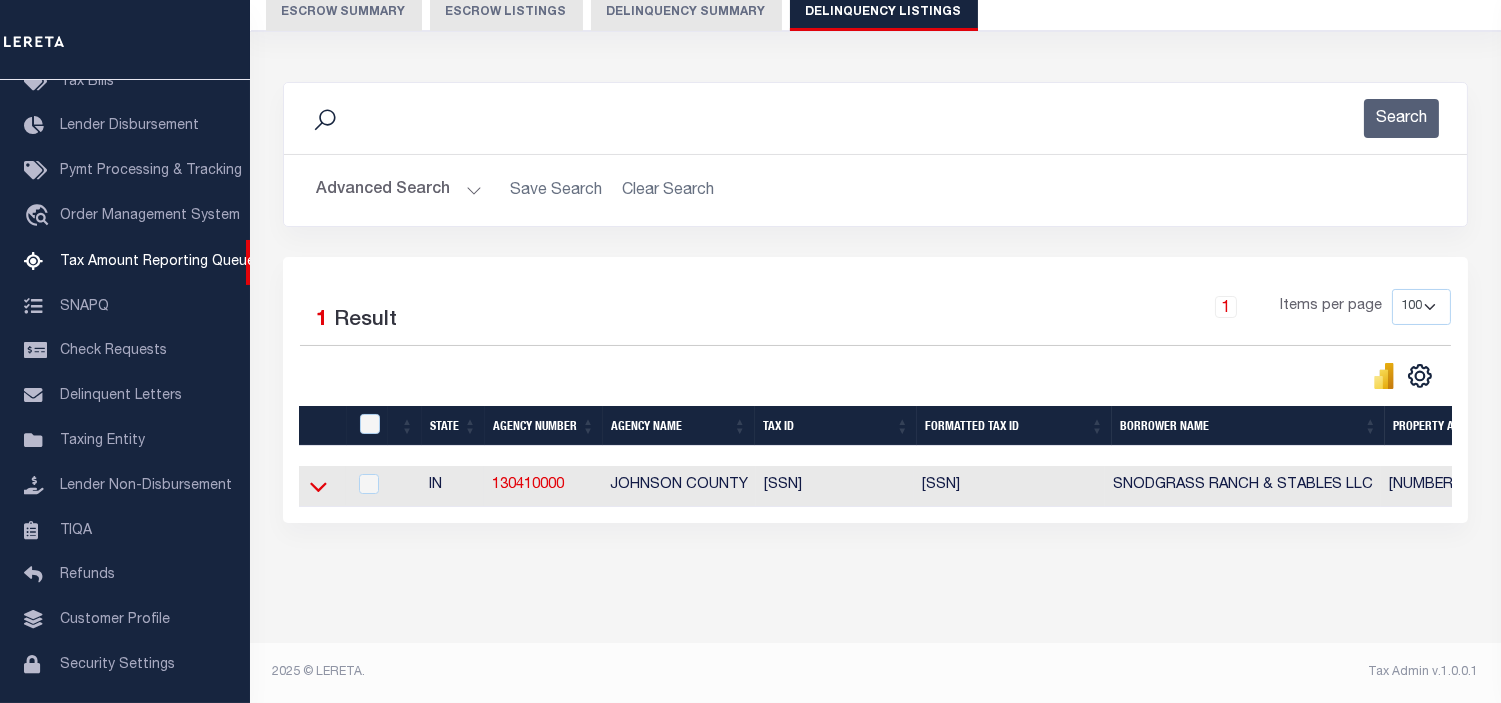 click 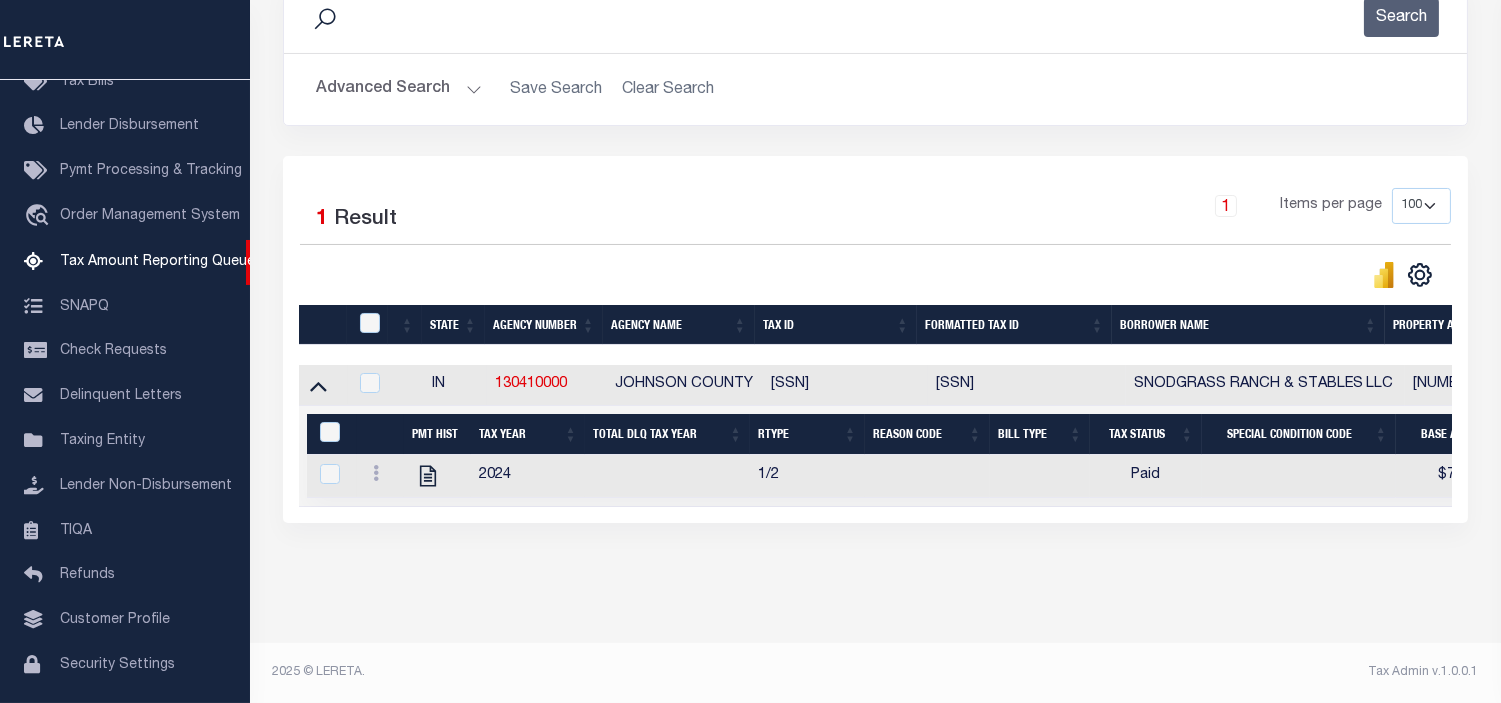scroll, scrollTop: 308, scrollLeft: 0, axis: vertical 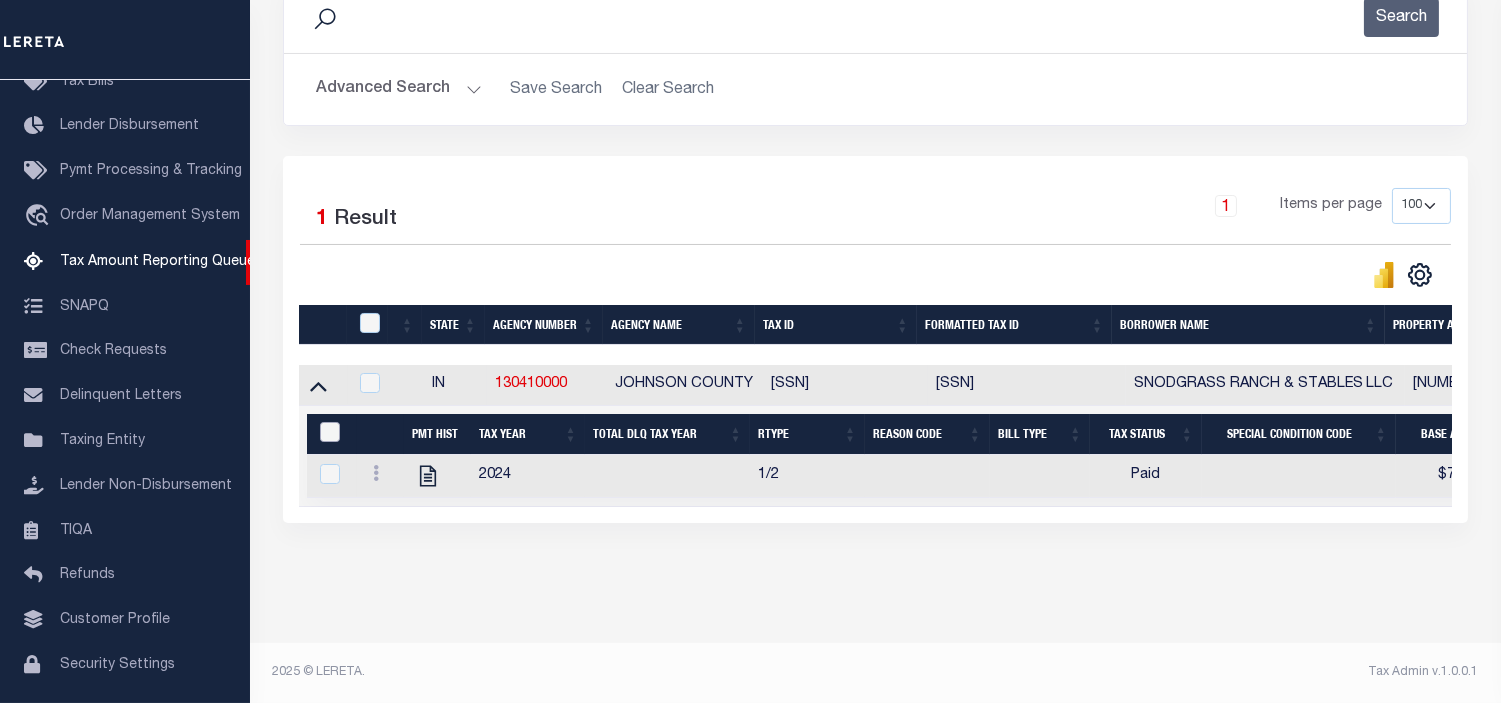 click at bounding box center [330, 432] 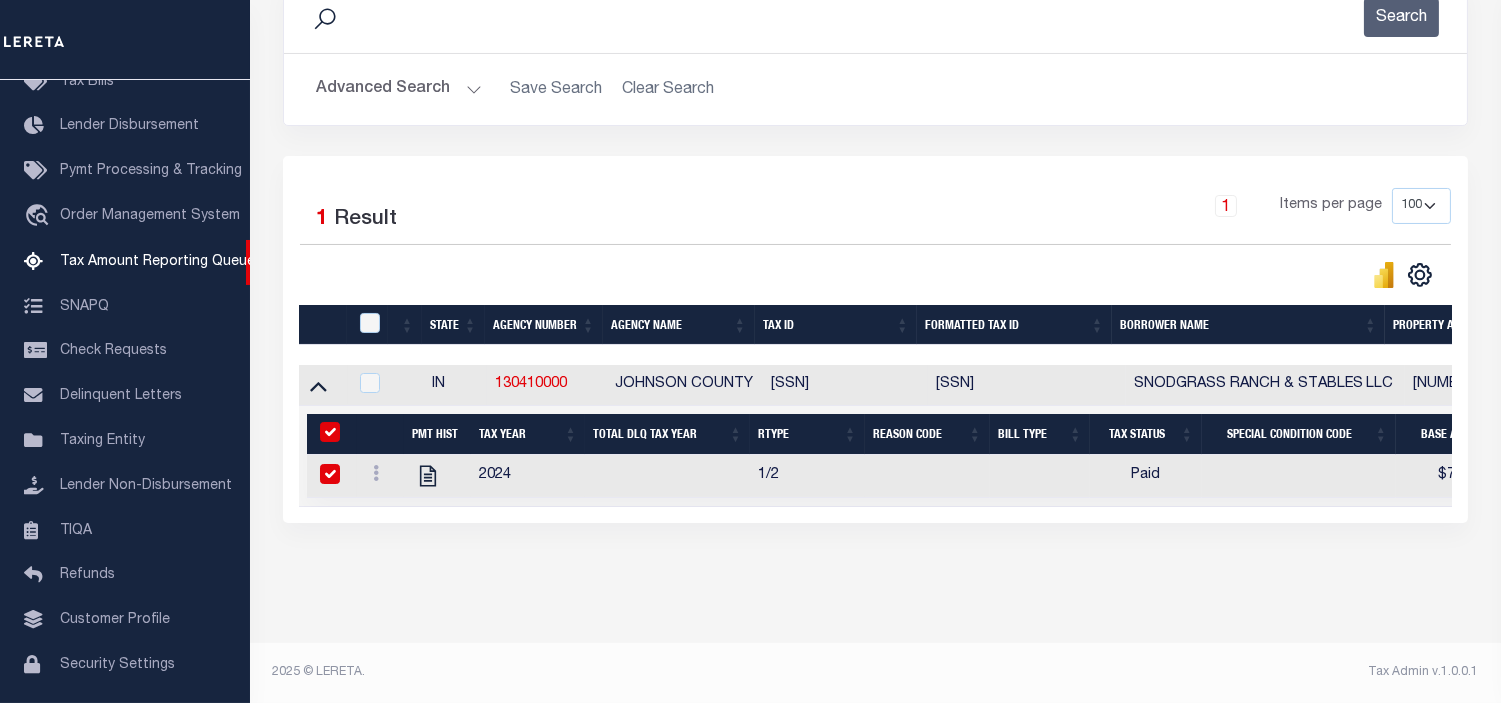 checkbox on "true" 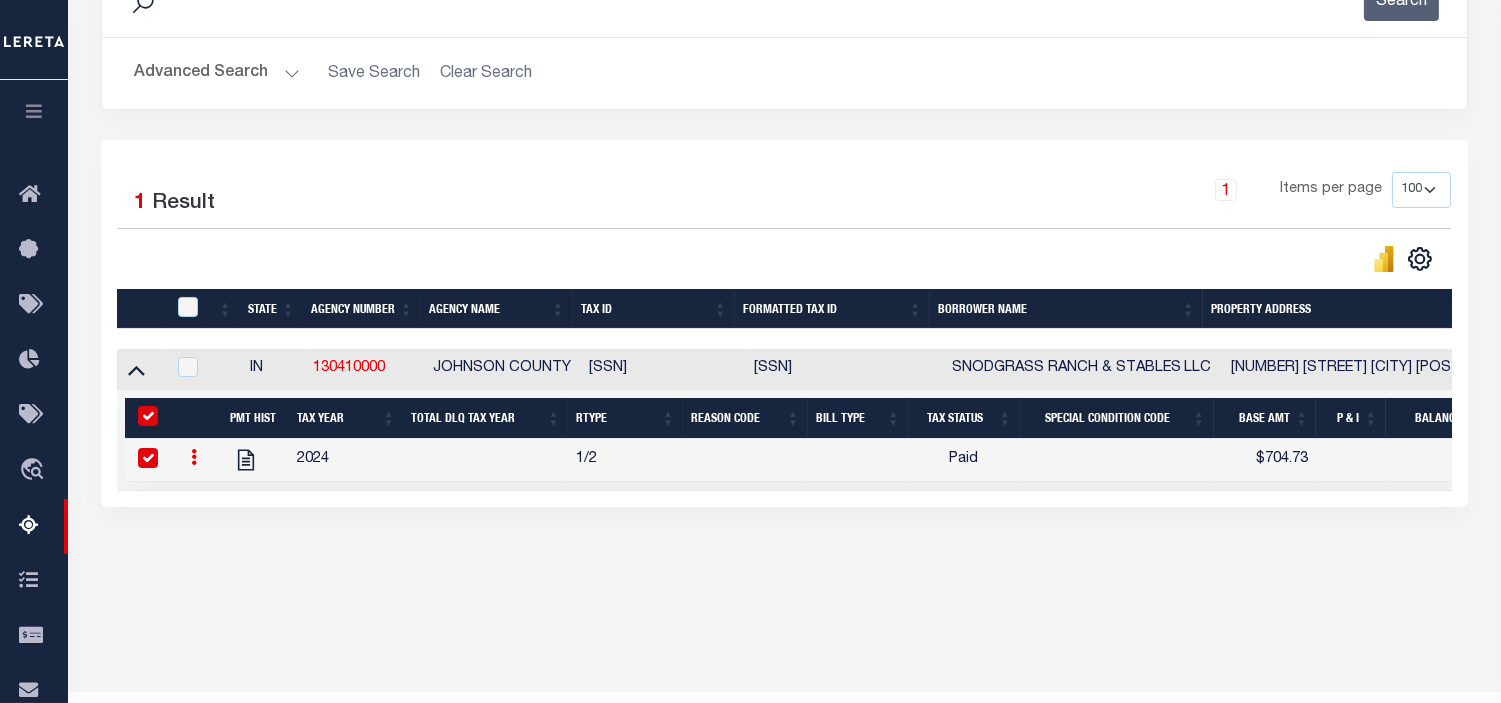 checkbox on "true" 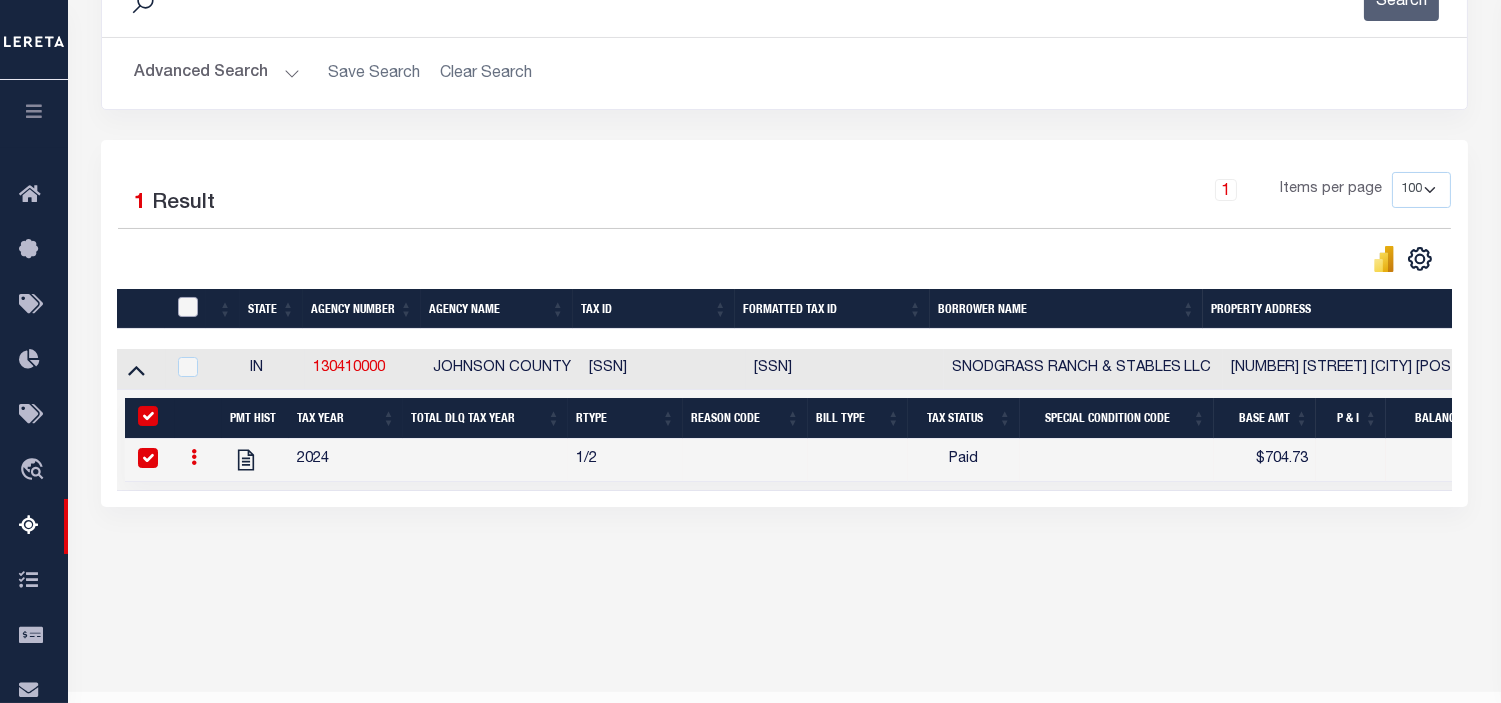 click at bounding box center [188, 307] 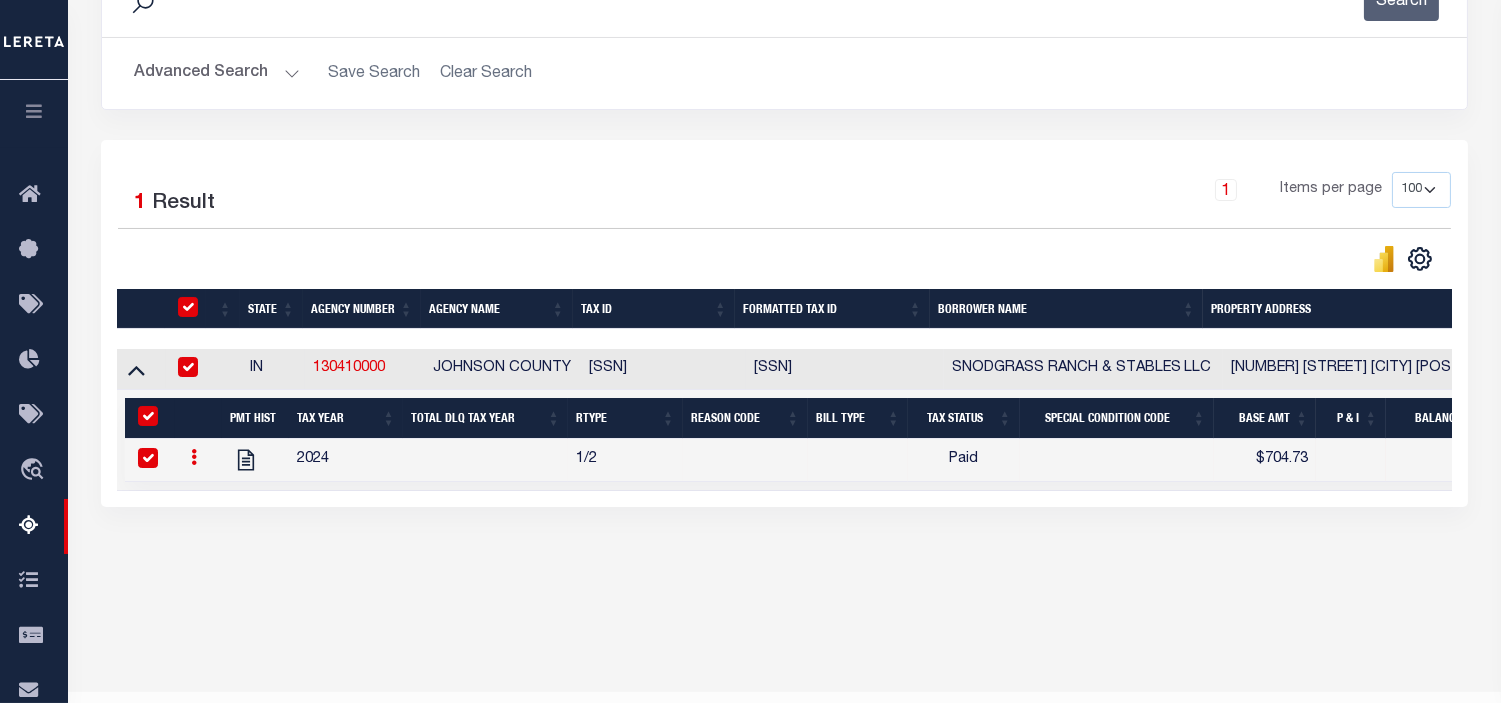 checkbox on "true" 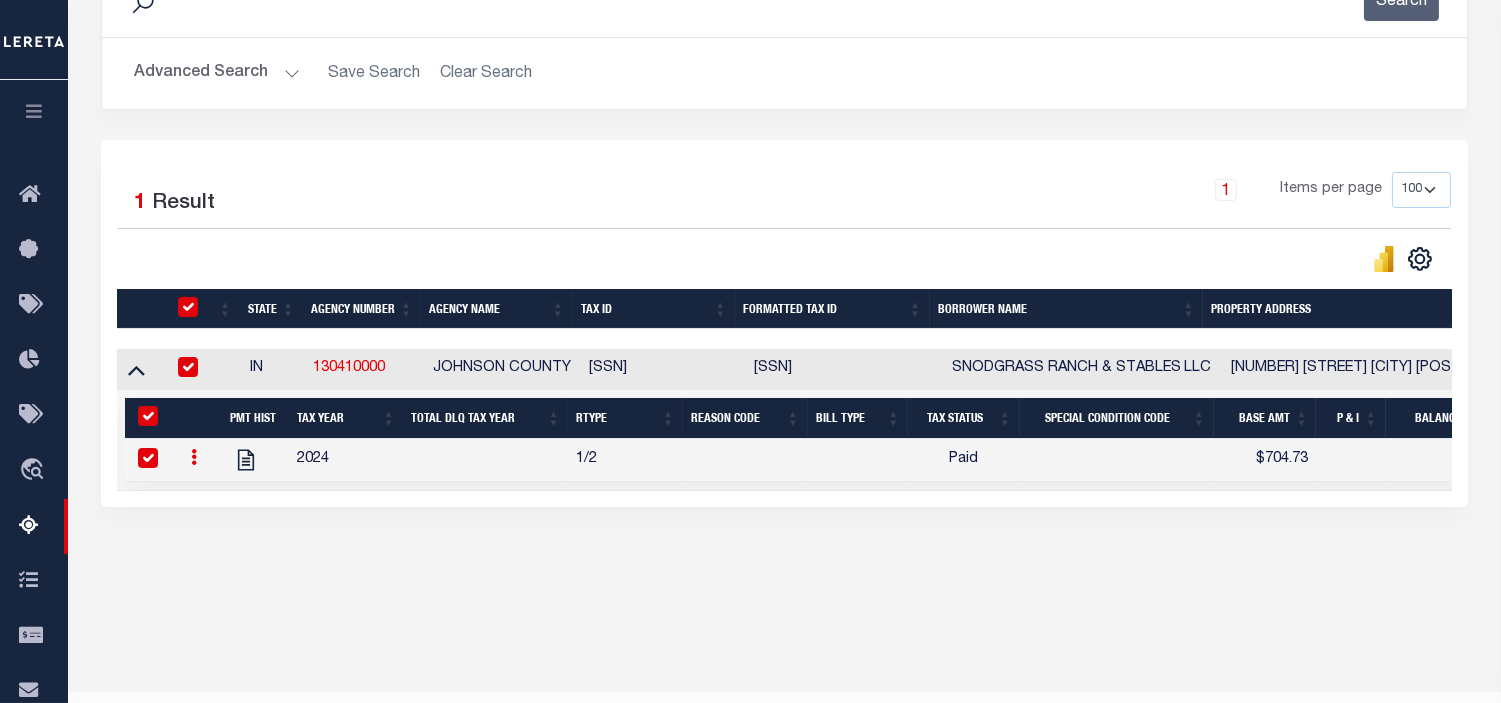 checkbox on "true" 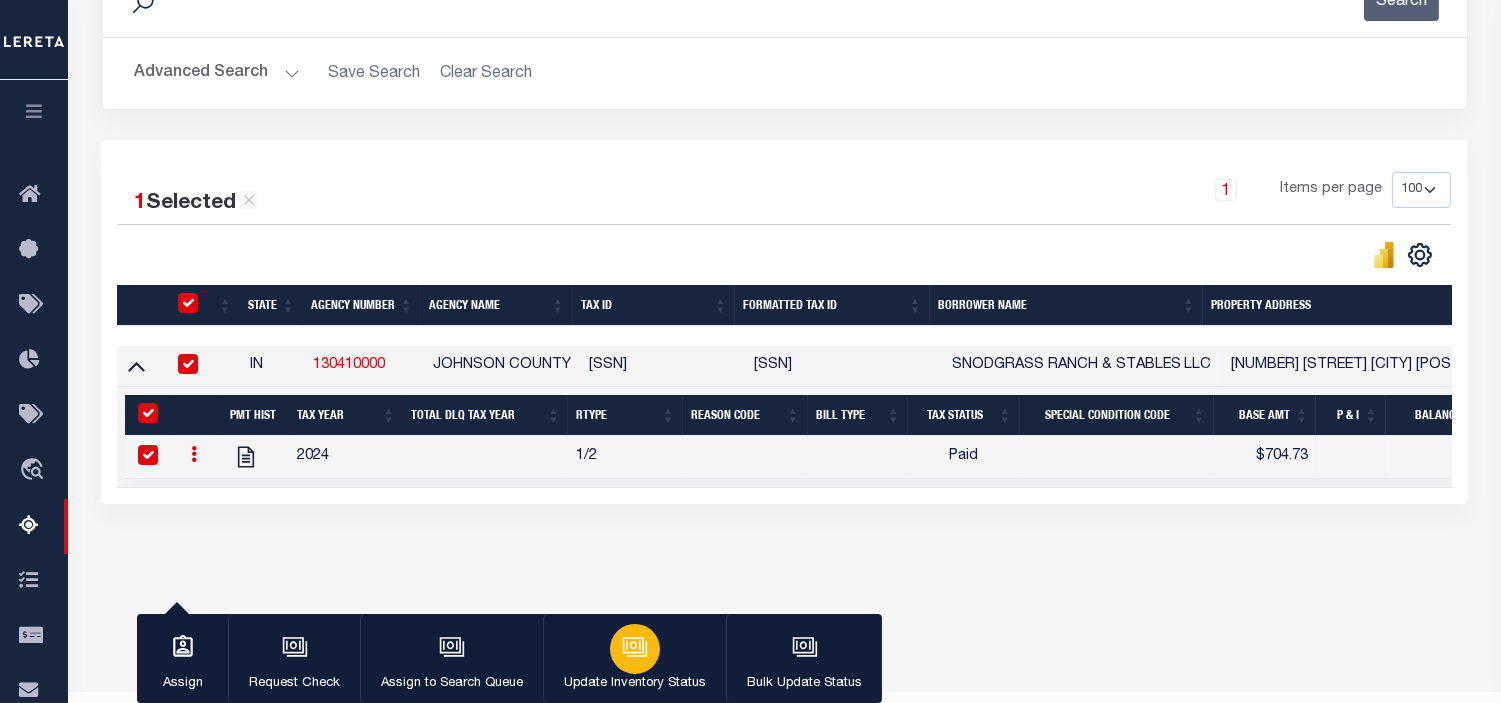 click 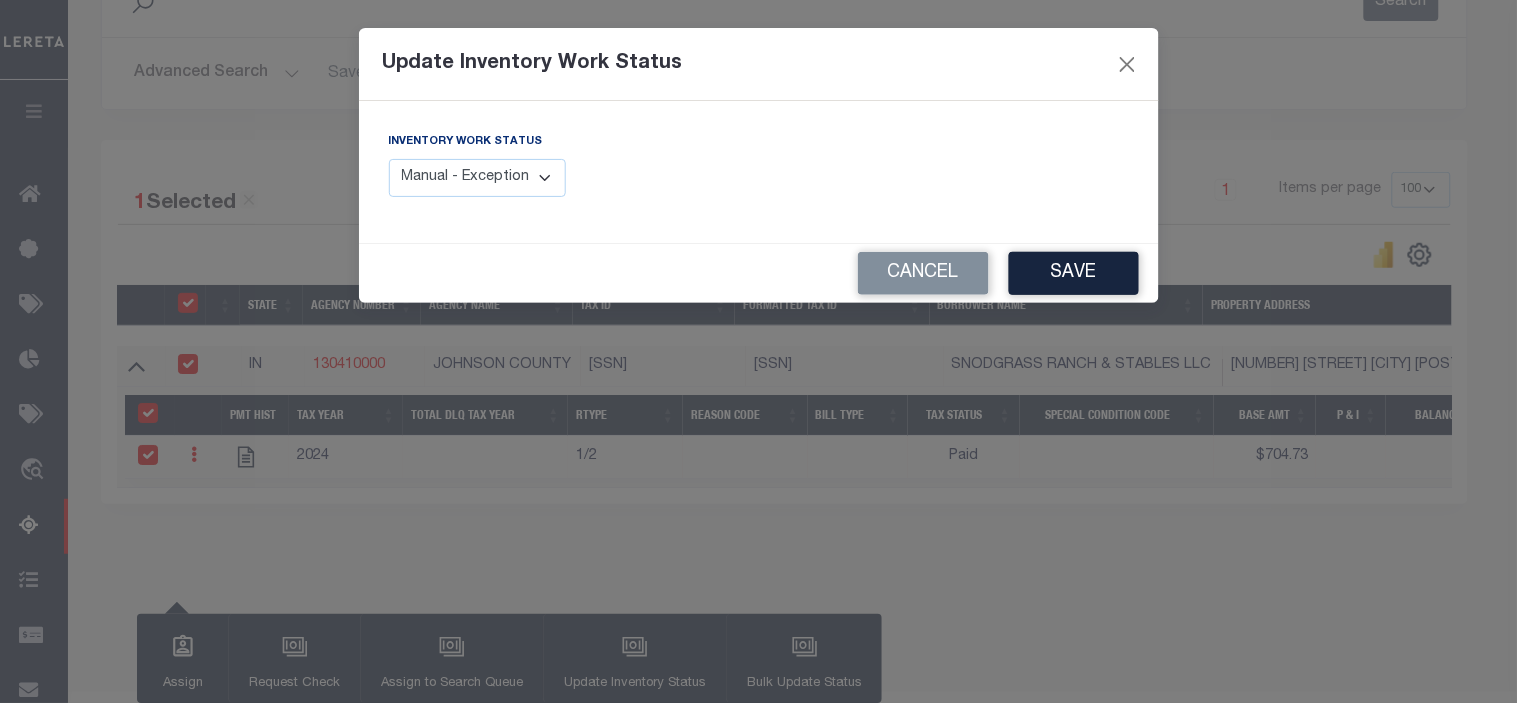 click on "Manual - Exception
Pended - Awaiting Search
Late Add Exception
Completed" at bounding box center [478, 178] 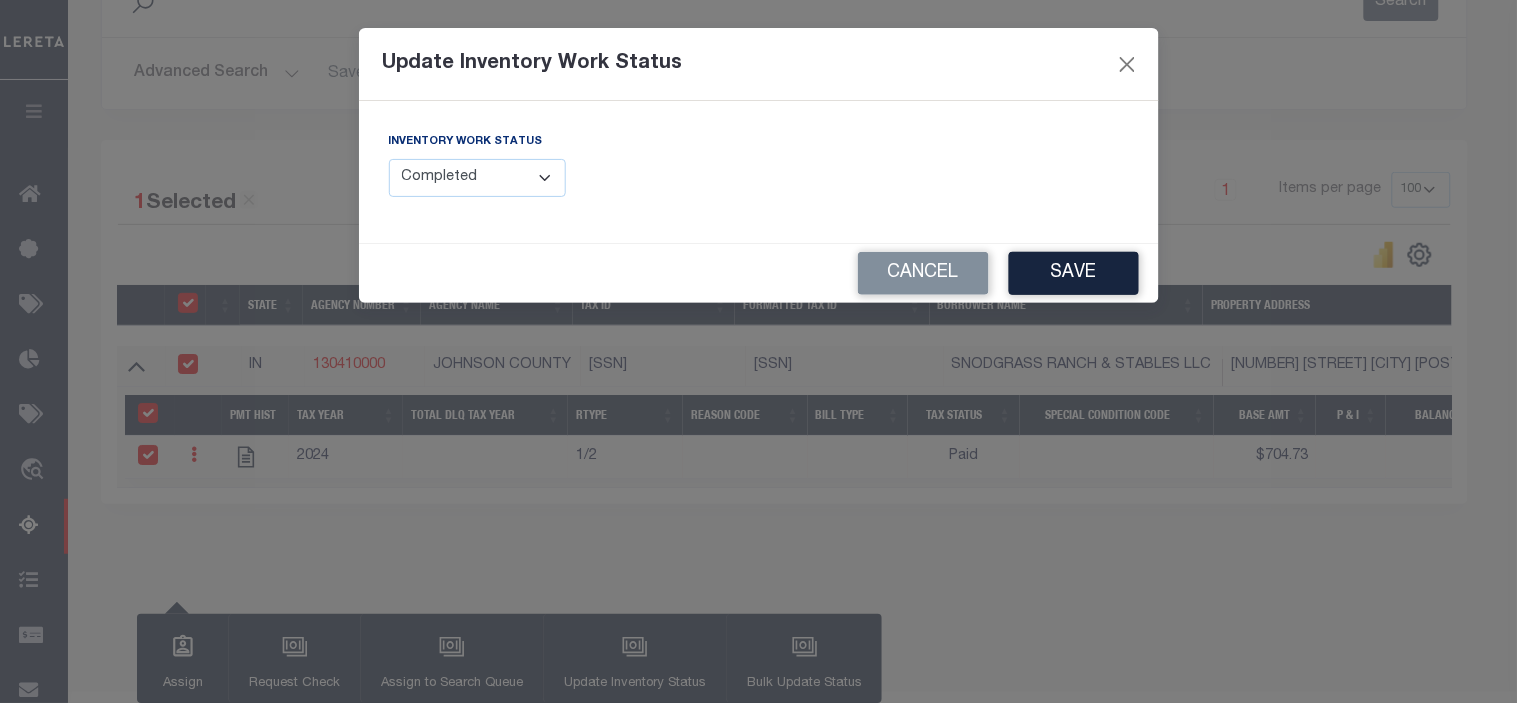 click on "Manual - Exception
Pended - Awaiting Search
Late Add Exception
Completed" at bounding box center [478, 178] 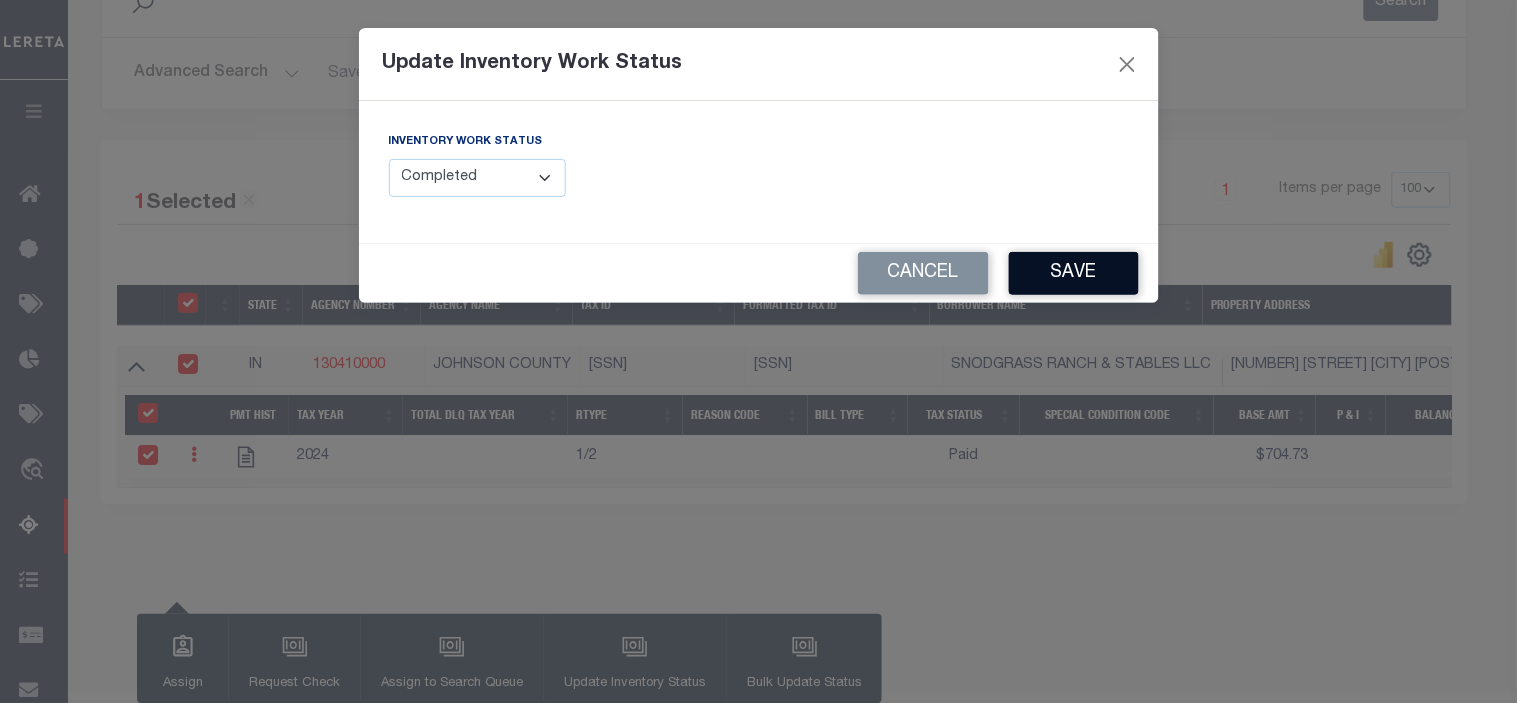 click on "Save" at bounding box center (1074, 273) 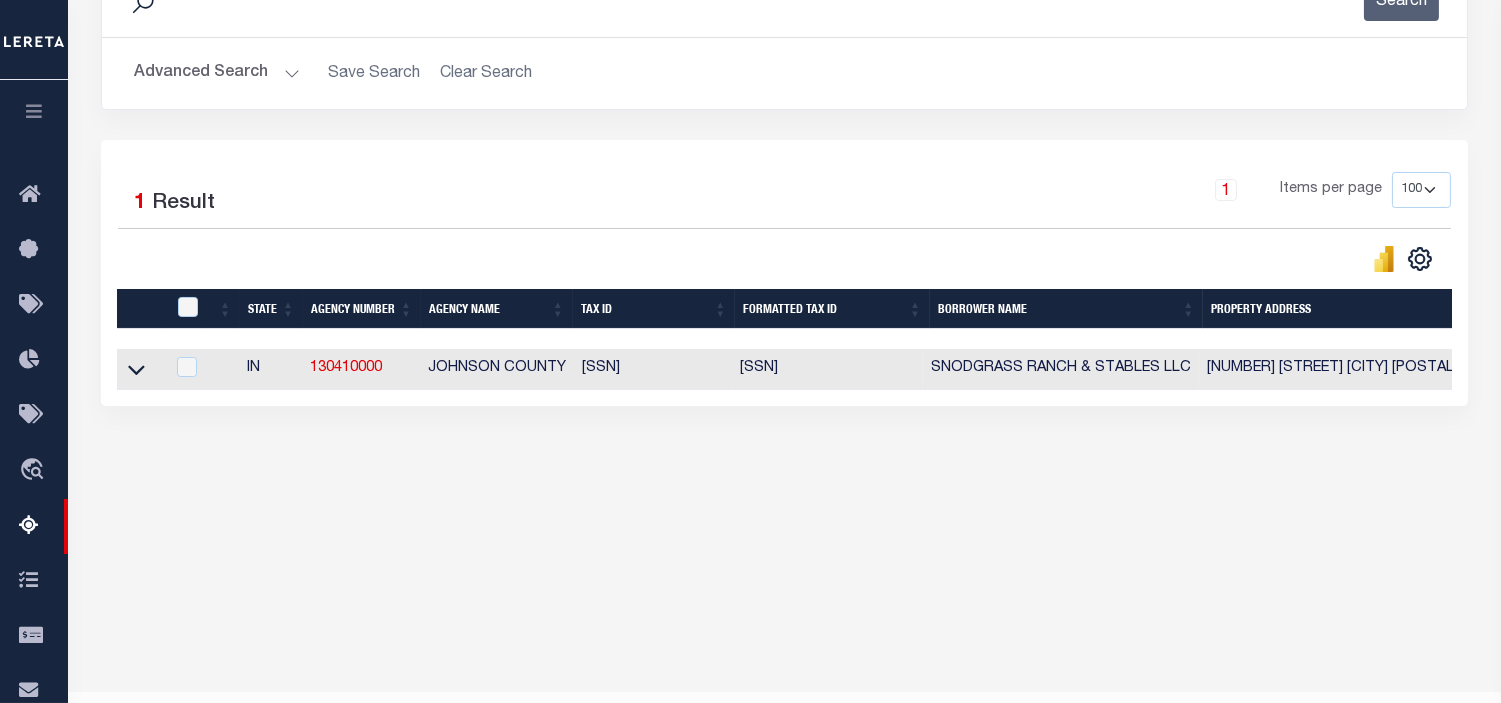 click on "Advanced Search" at bounding box center [217, 73] 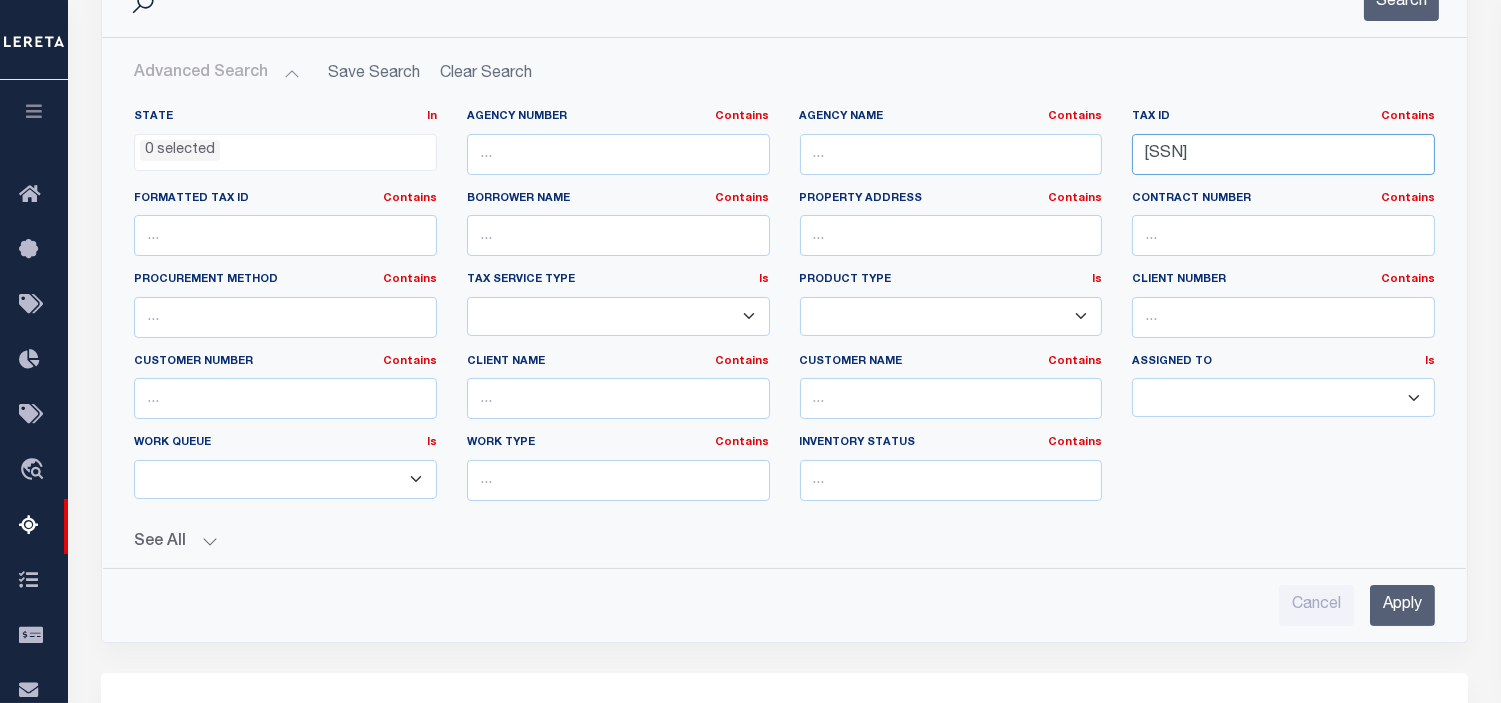 click on "410907023010000036" at bounding box center [1283, 154] 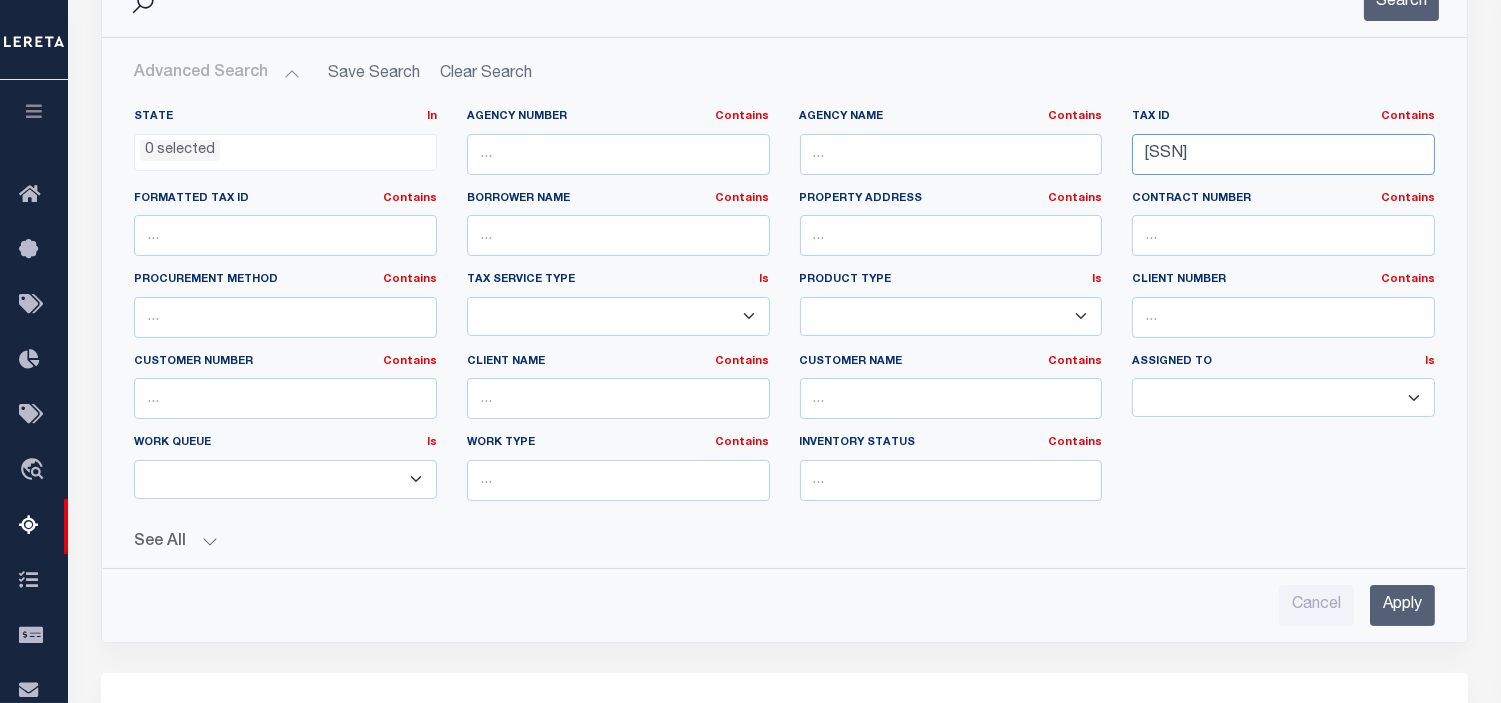 paste on "9014003" 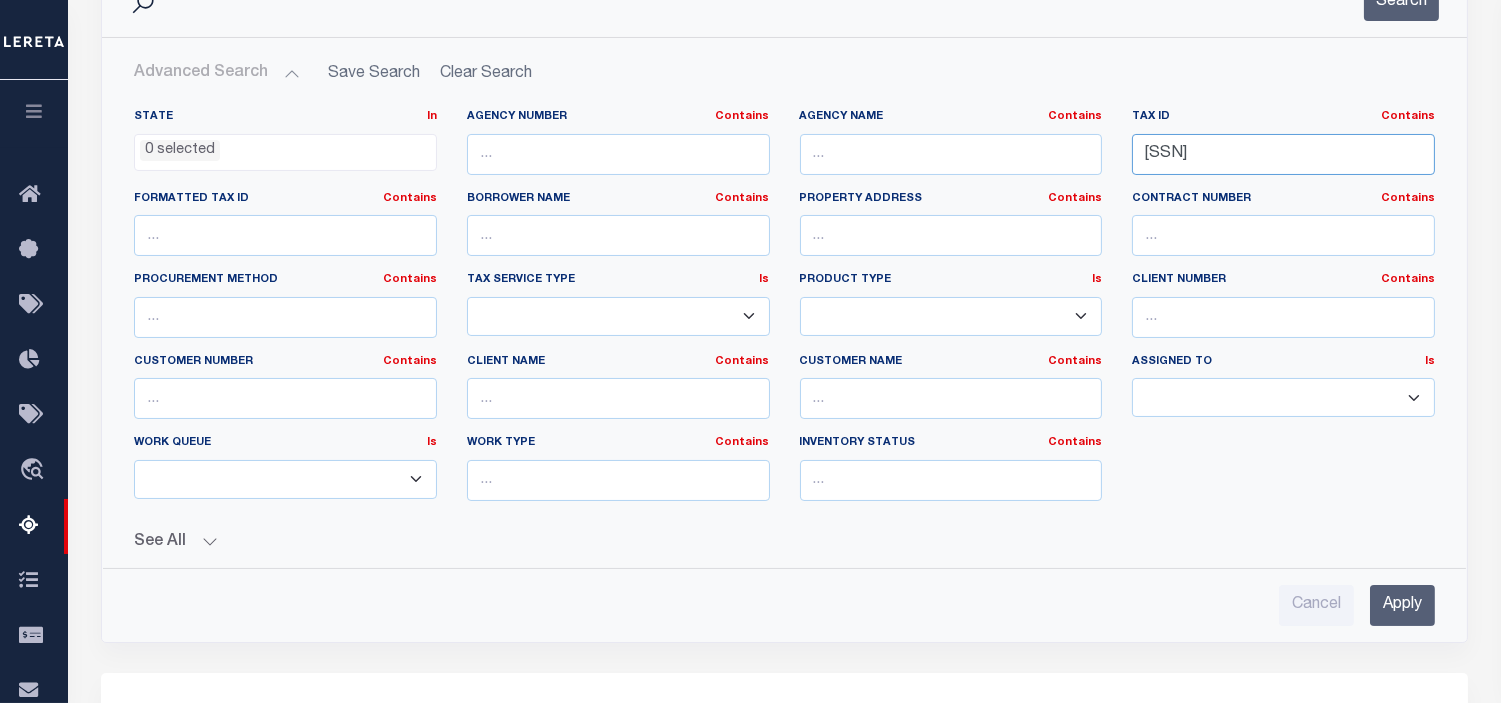 type on "[TAX ID]" 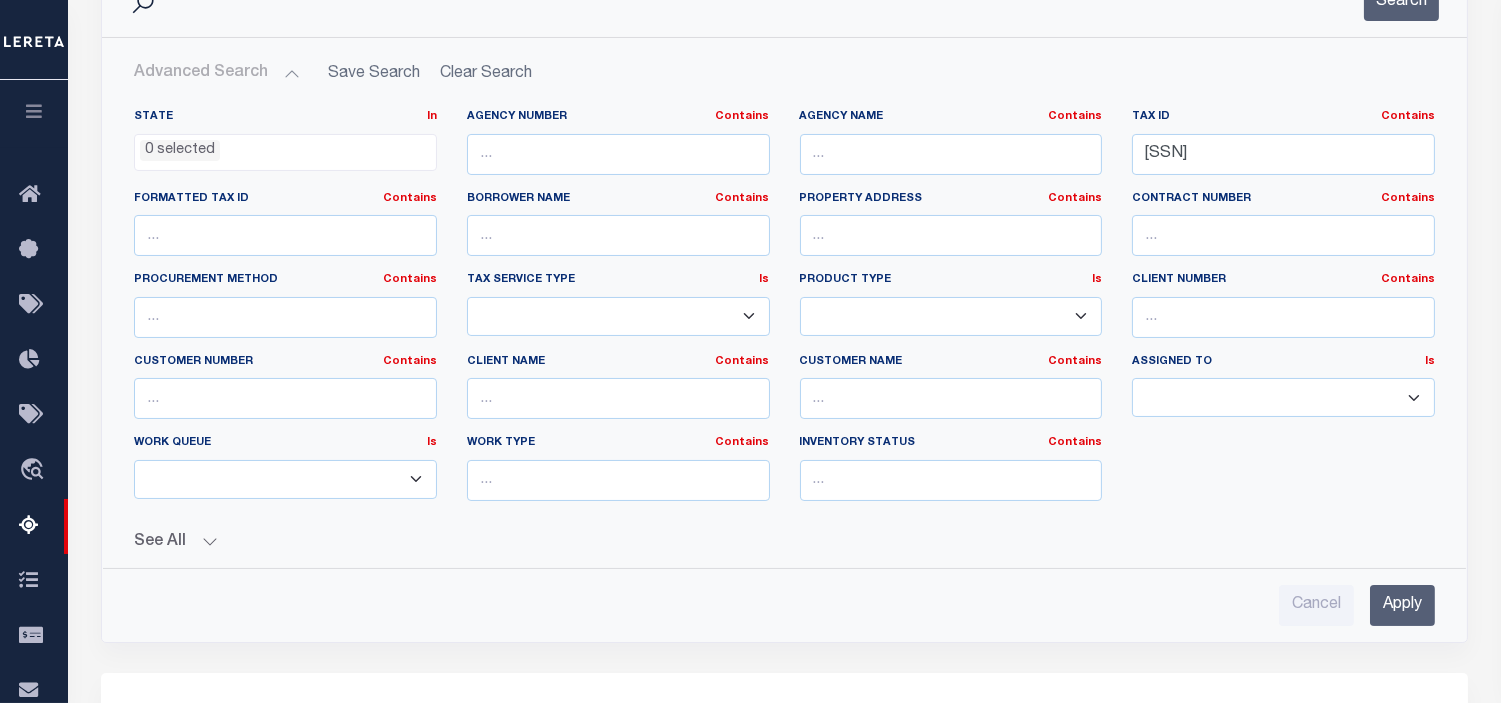 click on "Apply" at bounding box center [1402, 605] 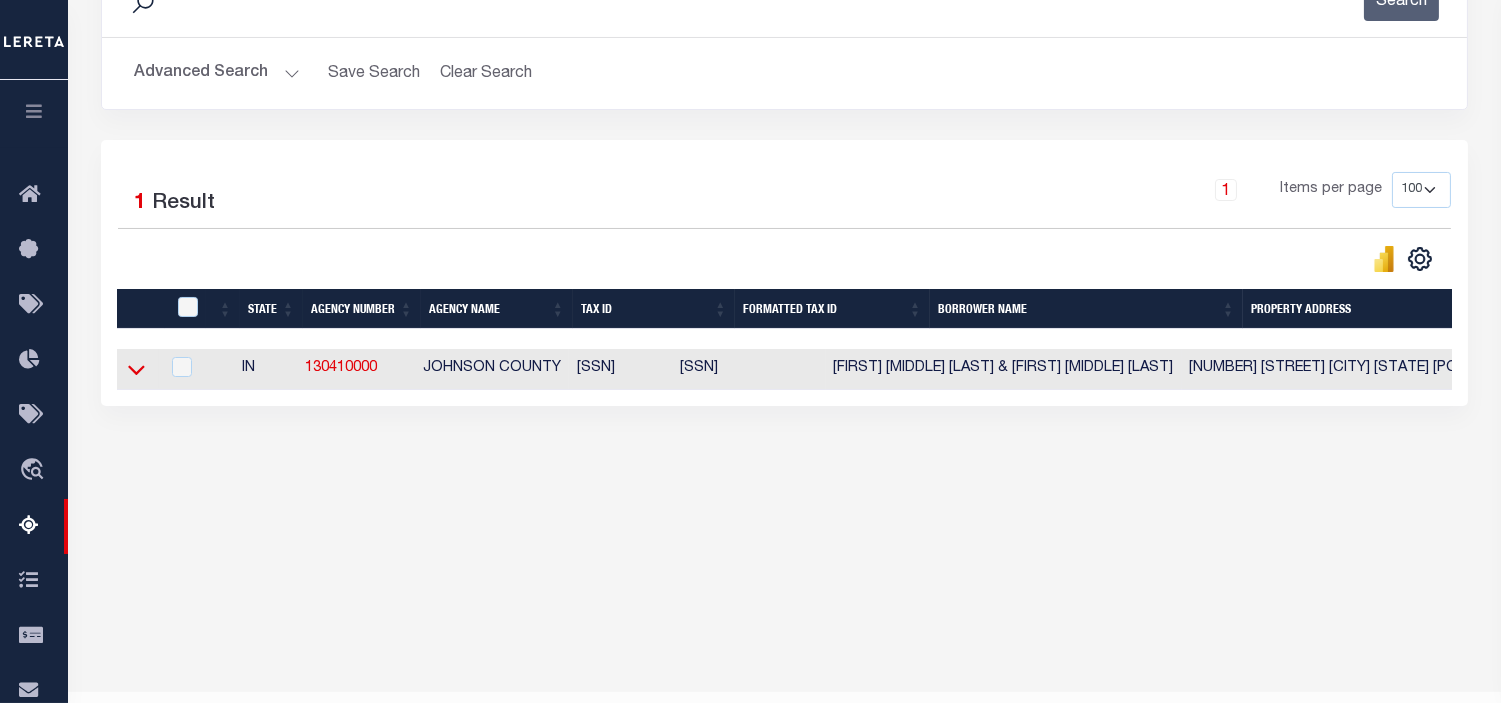click 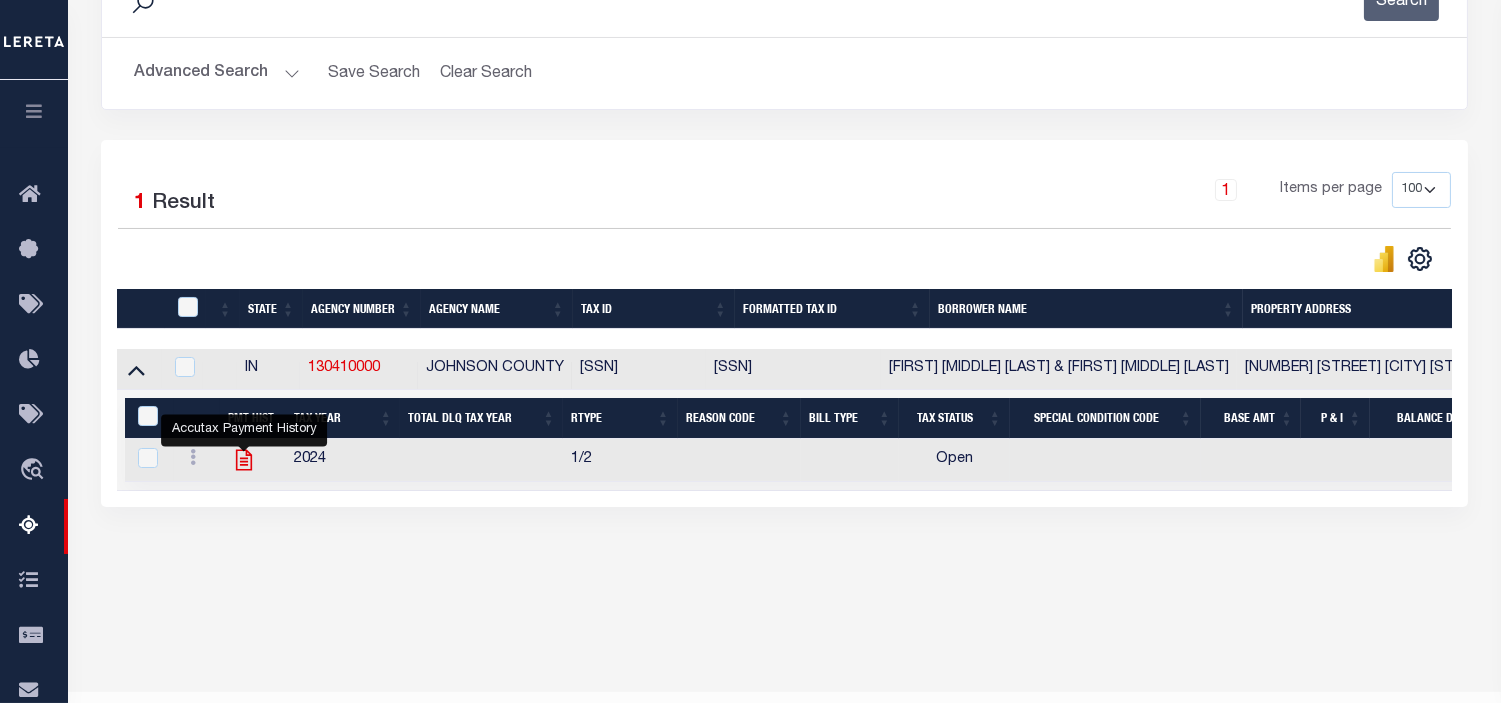click 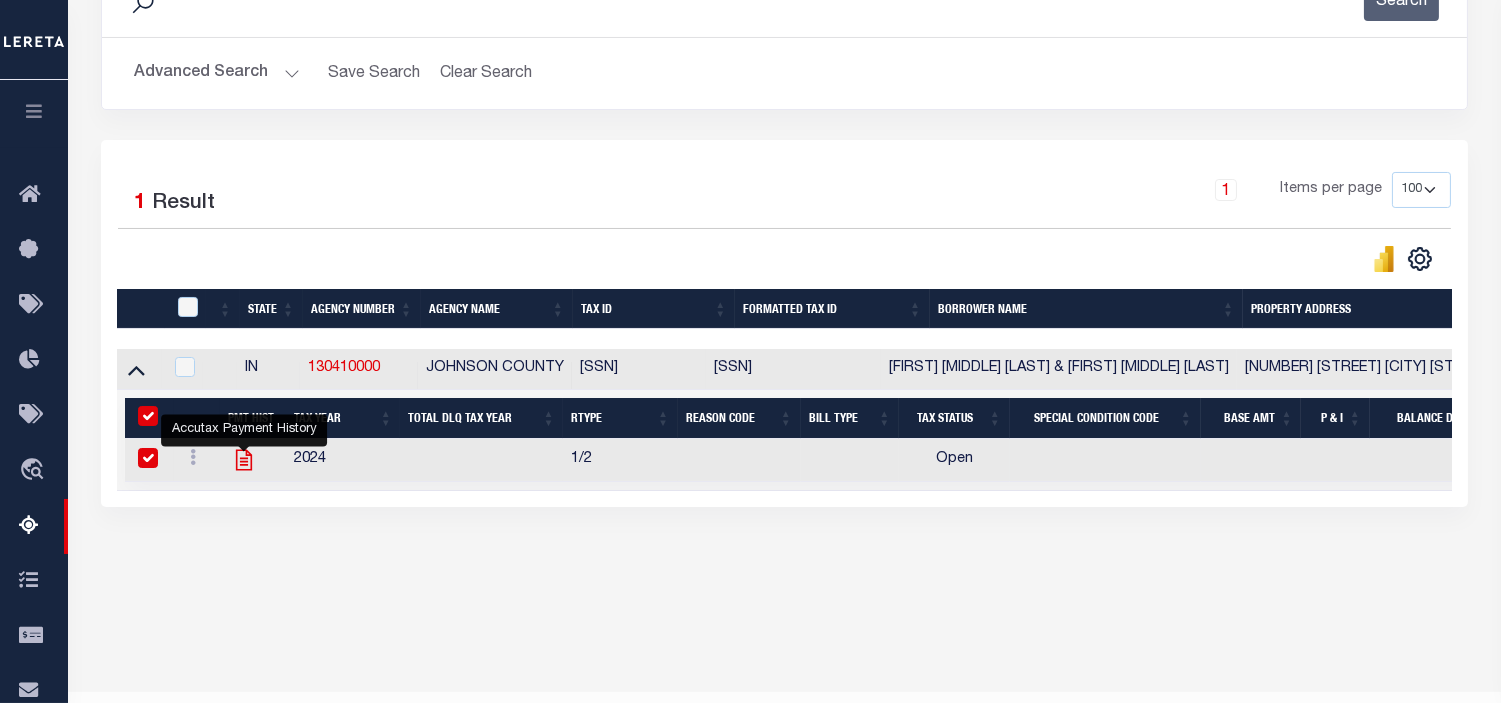 checkbox on "true" 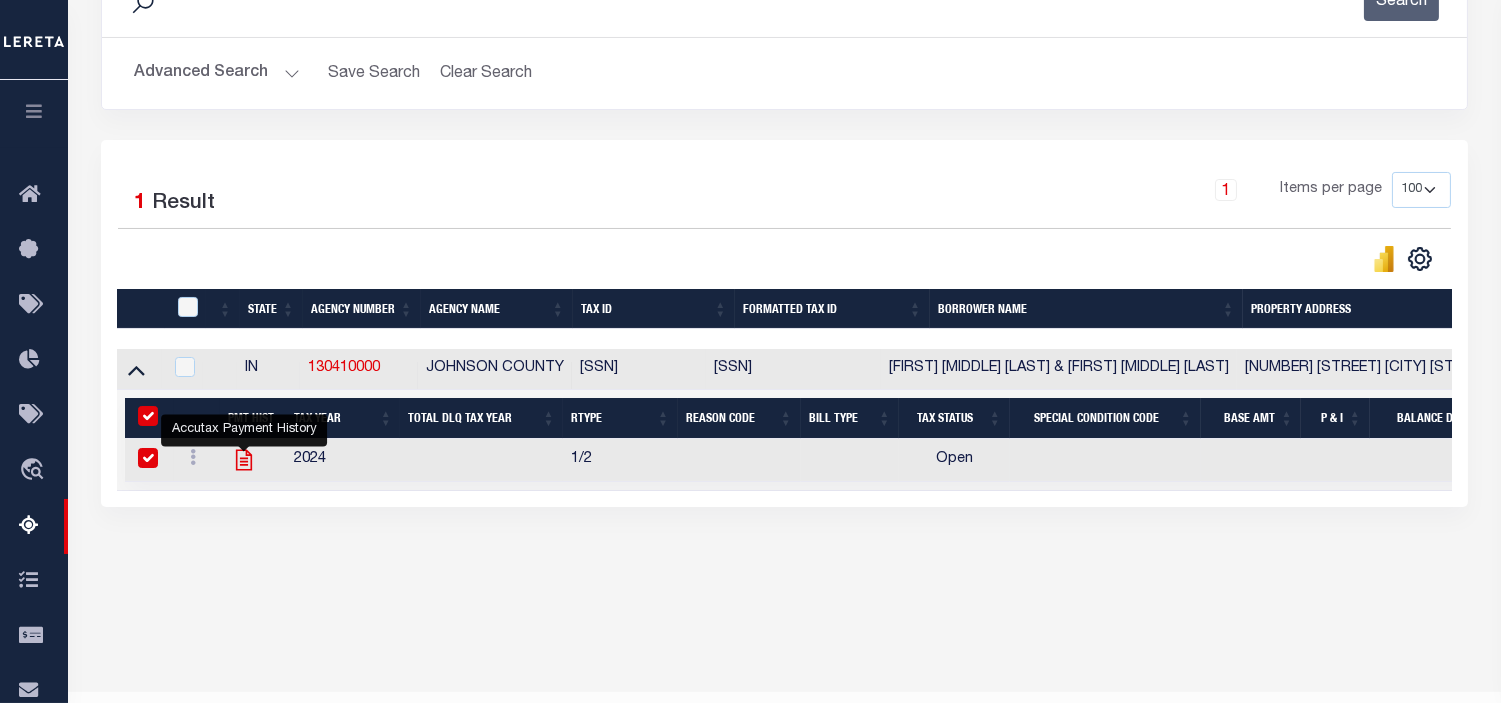 checkbox on "true" 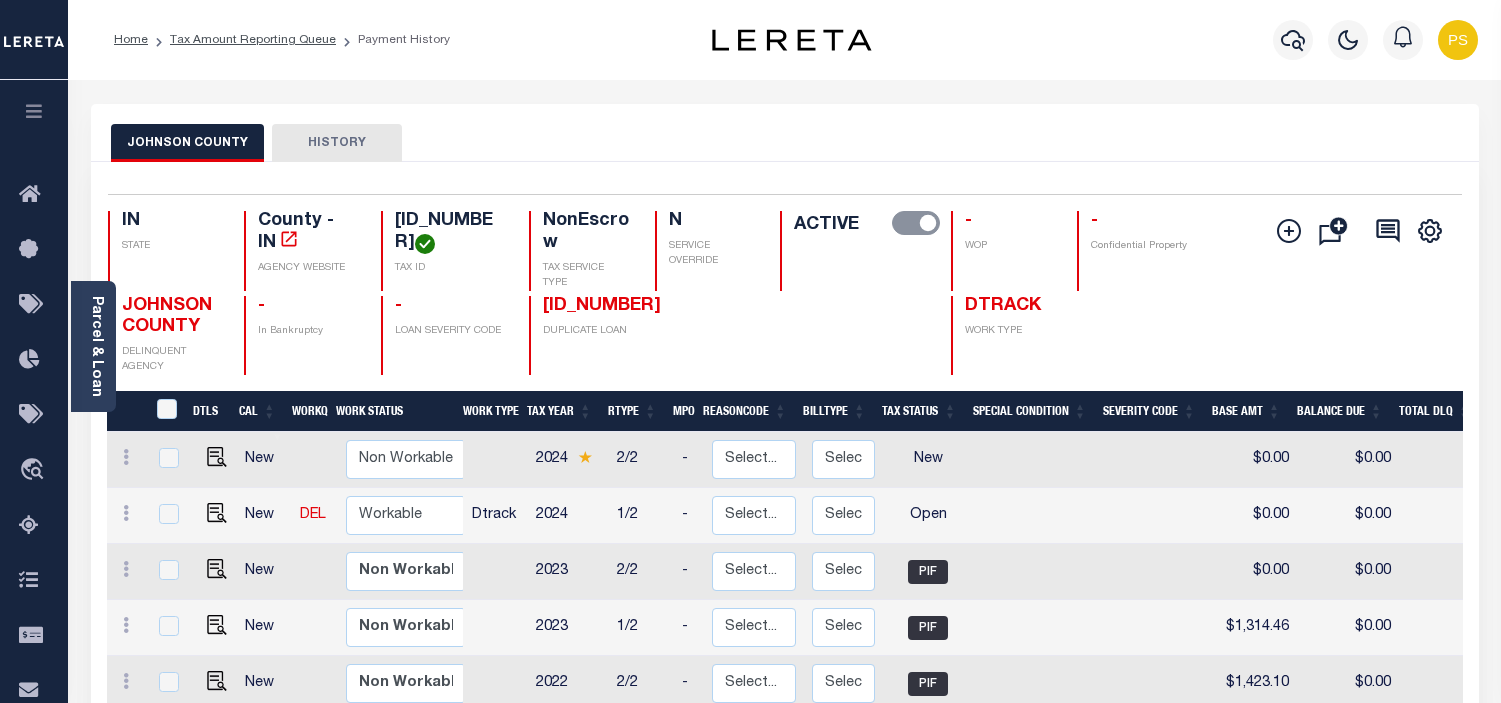 scroll, scrollTop: 0, scrollLeft: 0, axis: both 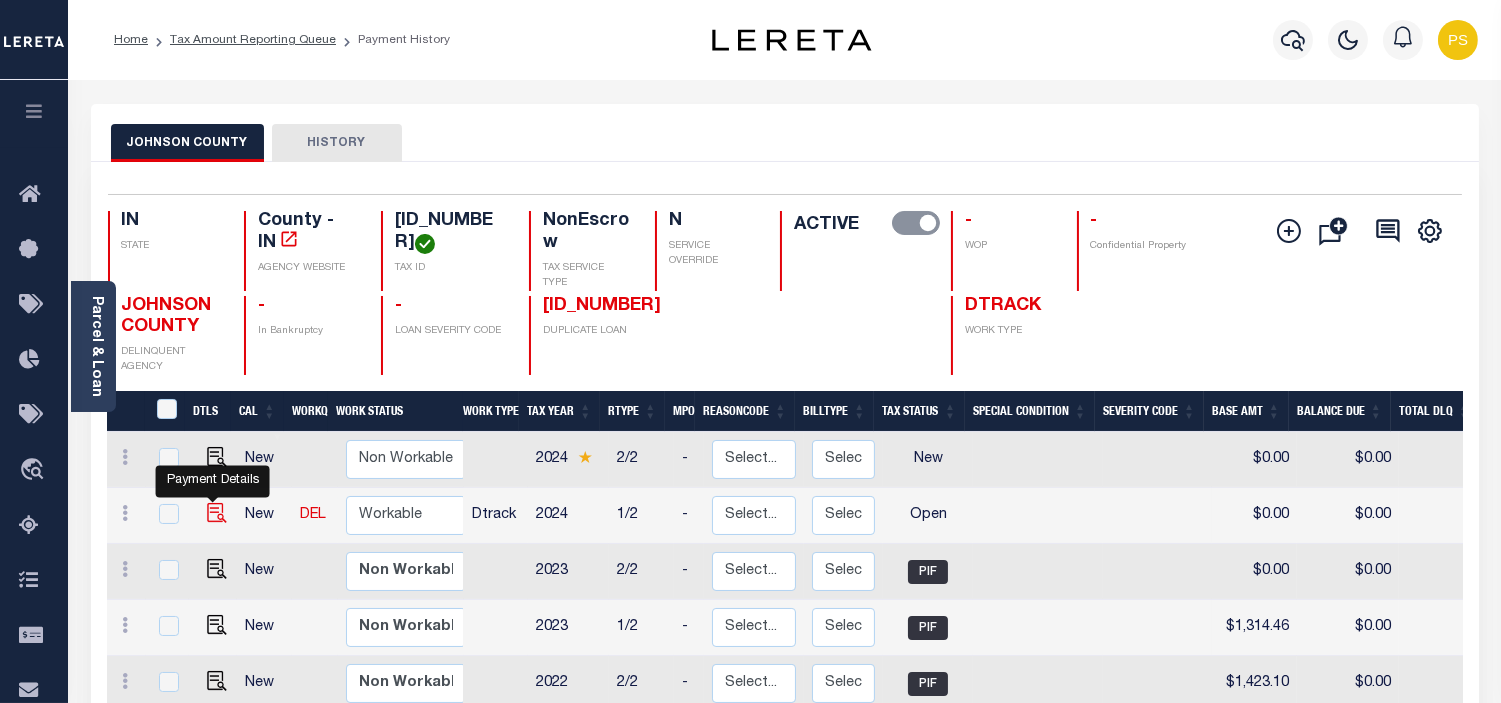 click at bounding box center [217, 513] 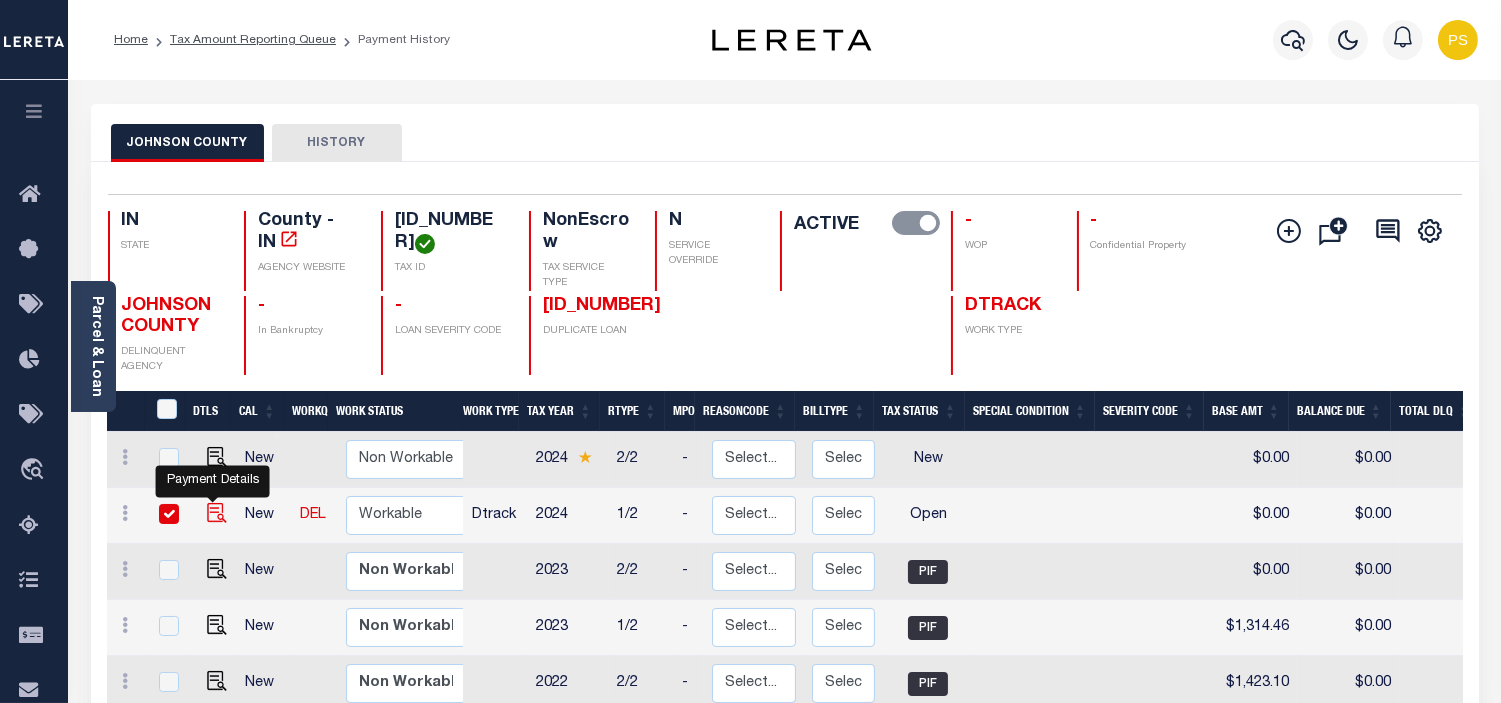 checkbox on "true" 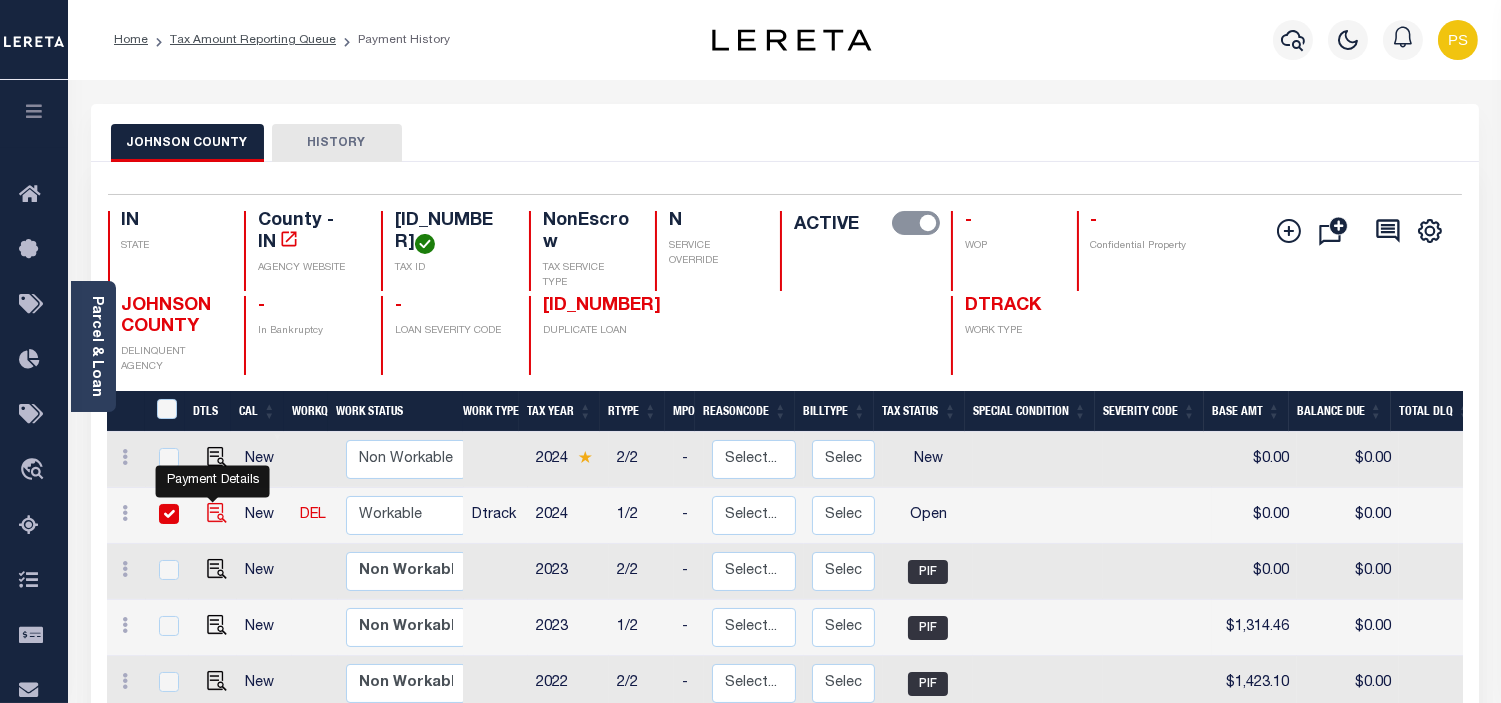 checkbox on "true" 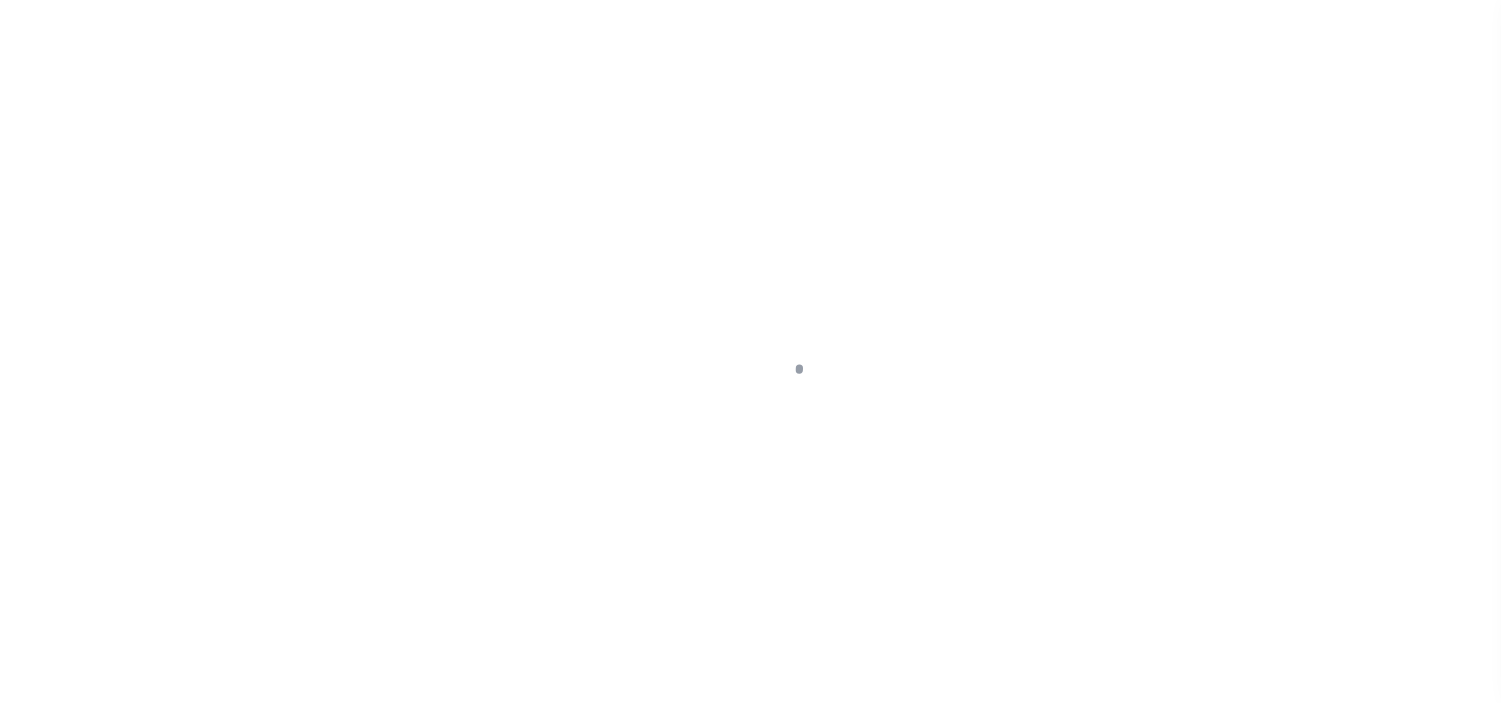 scroll, scrollTop: 0, scrollLeft: 0, axis: both 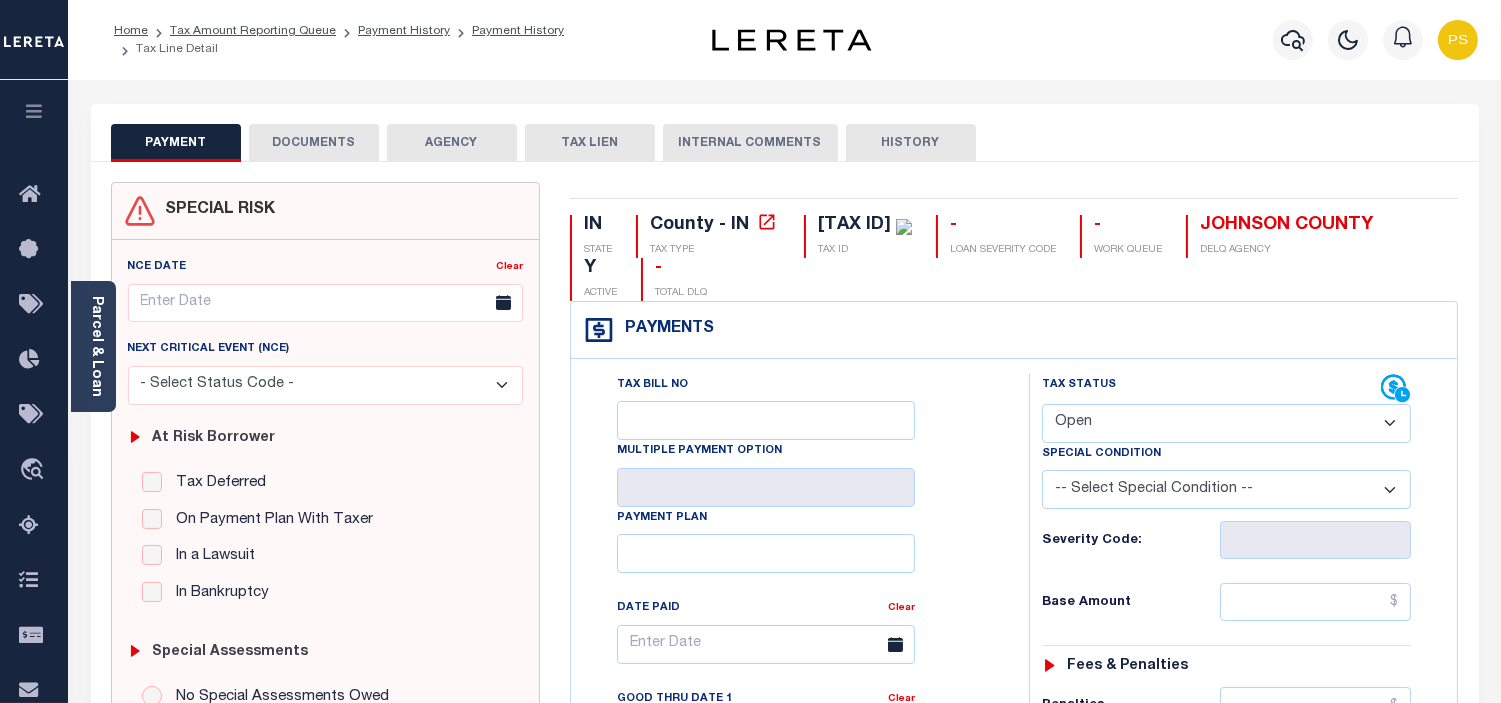 click on "- Select Status Code -
Open
Due/Unpaid
Paid
Incomplete
No Tax Due
Internal Refund Processed
New" at bounding box center (1226, 423) 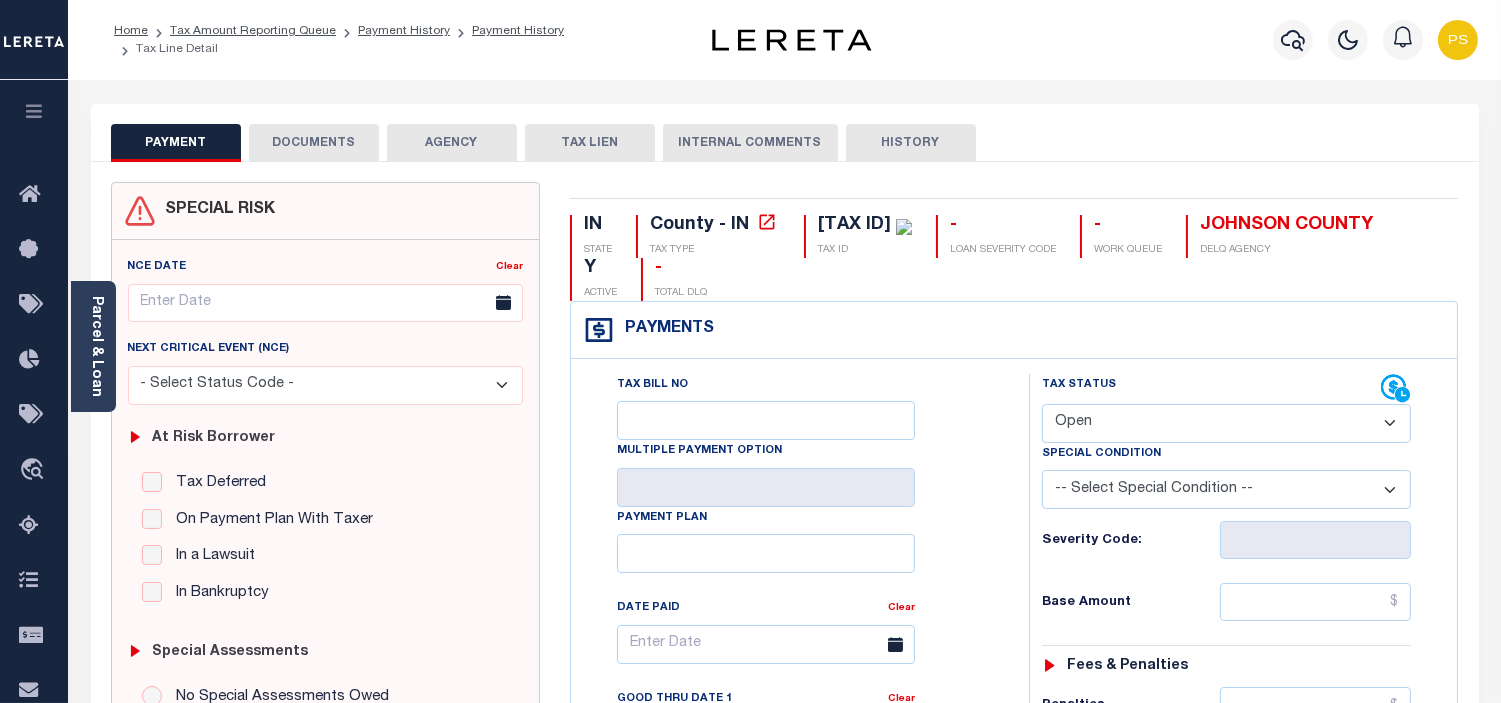 select on "PYD" 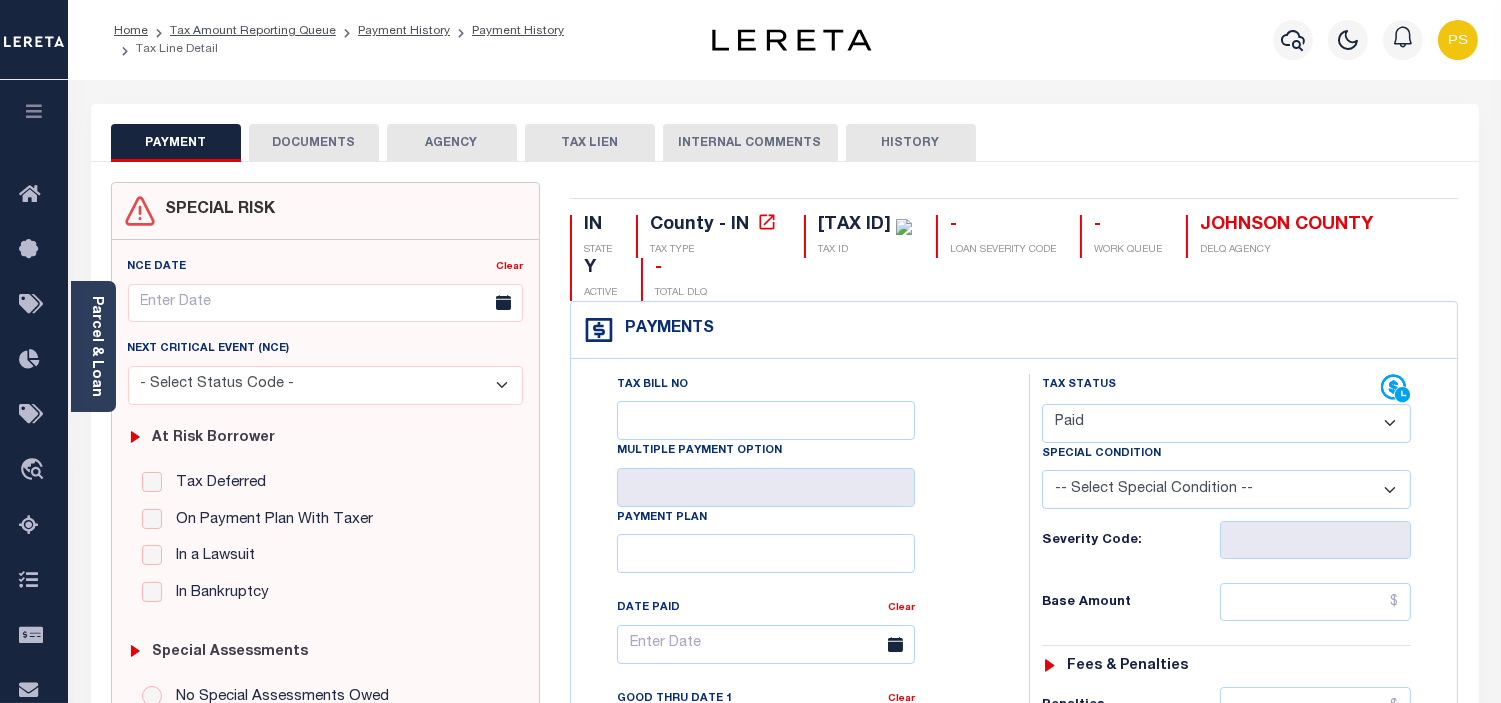 click on "- Select Status Code -
Open
Due/Unpaid
Paid
Incomplete
No Tax Due
Internal Refund Processed
New" at bounding box center (1226, 423) 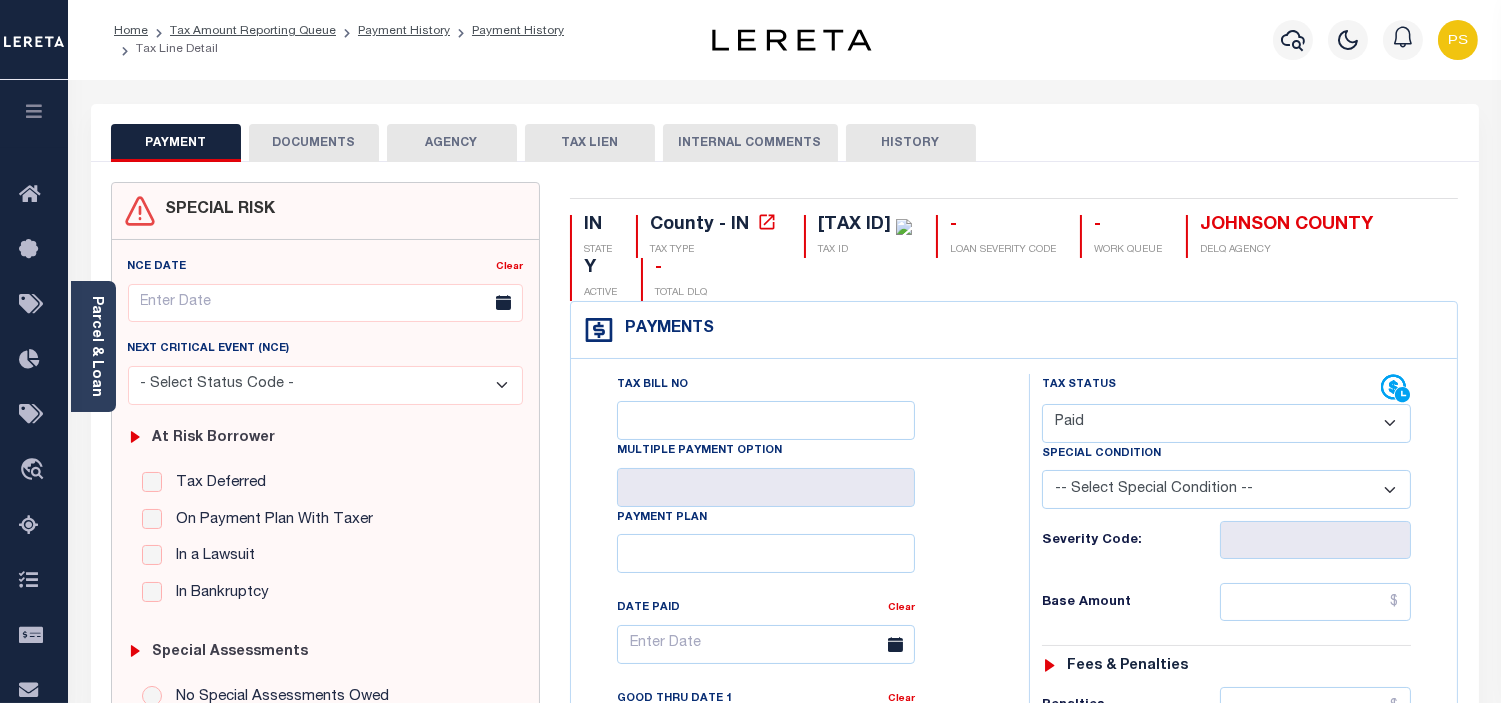 type on "08/06/2025" 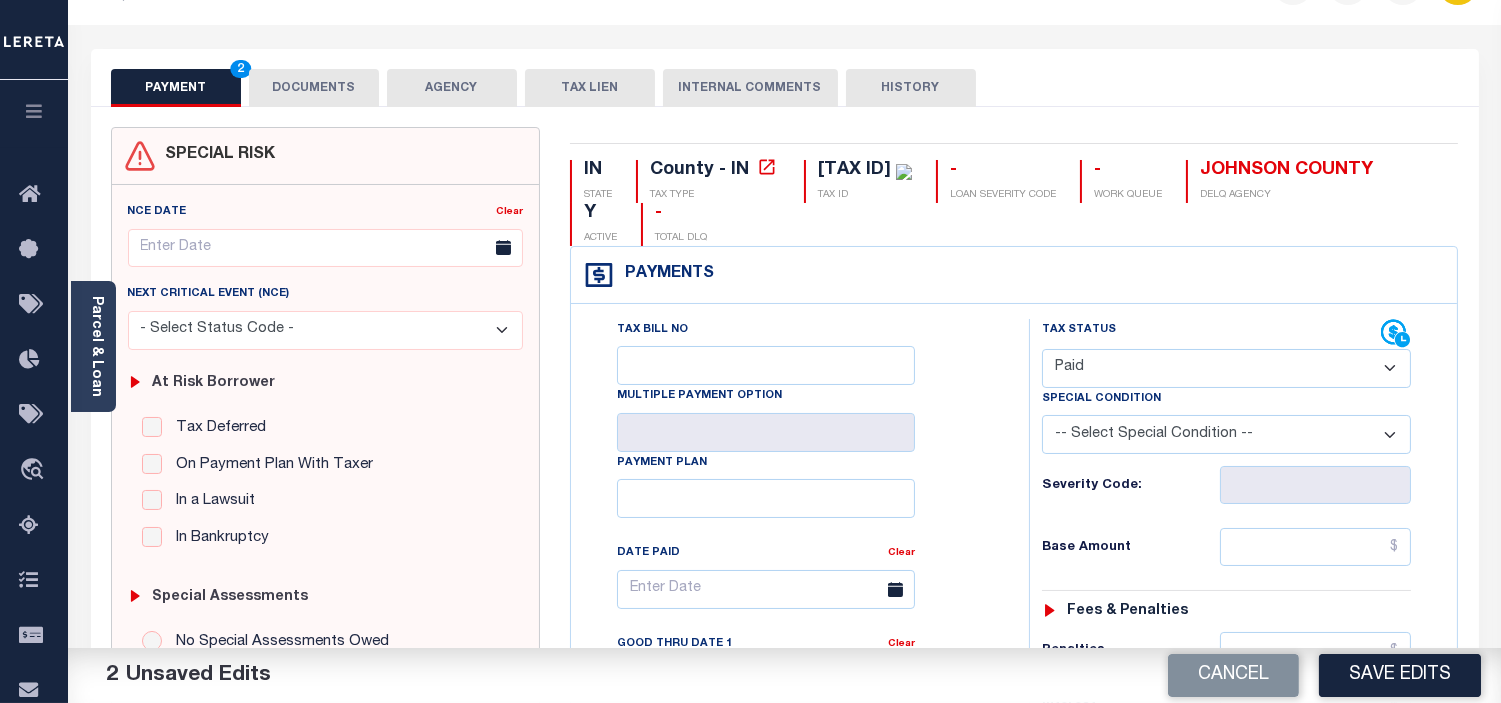 scroll, scrollTop: 111, scrollLeft: 0, axis: vertical 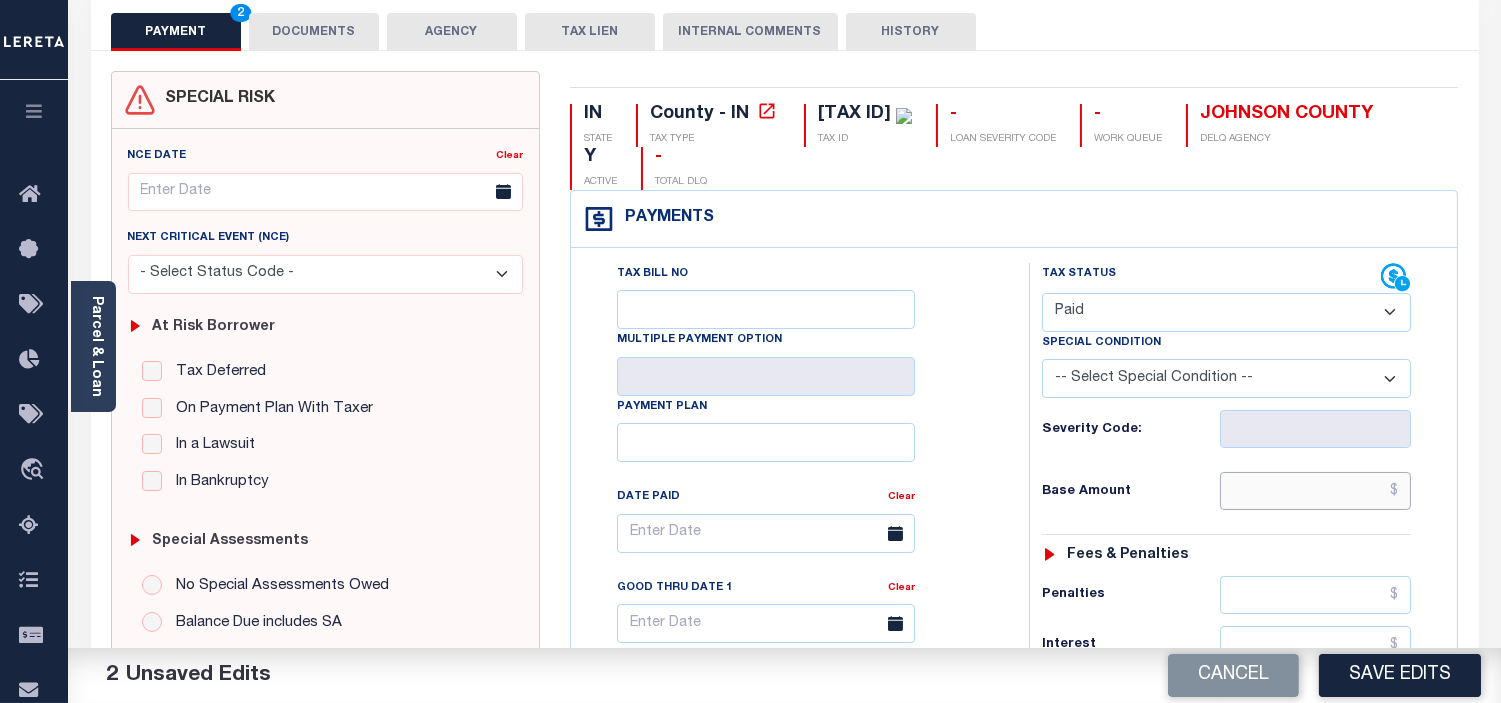 click at bounding box center [1315, 491] 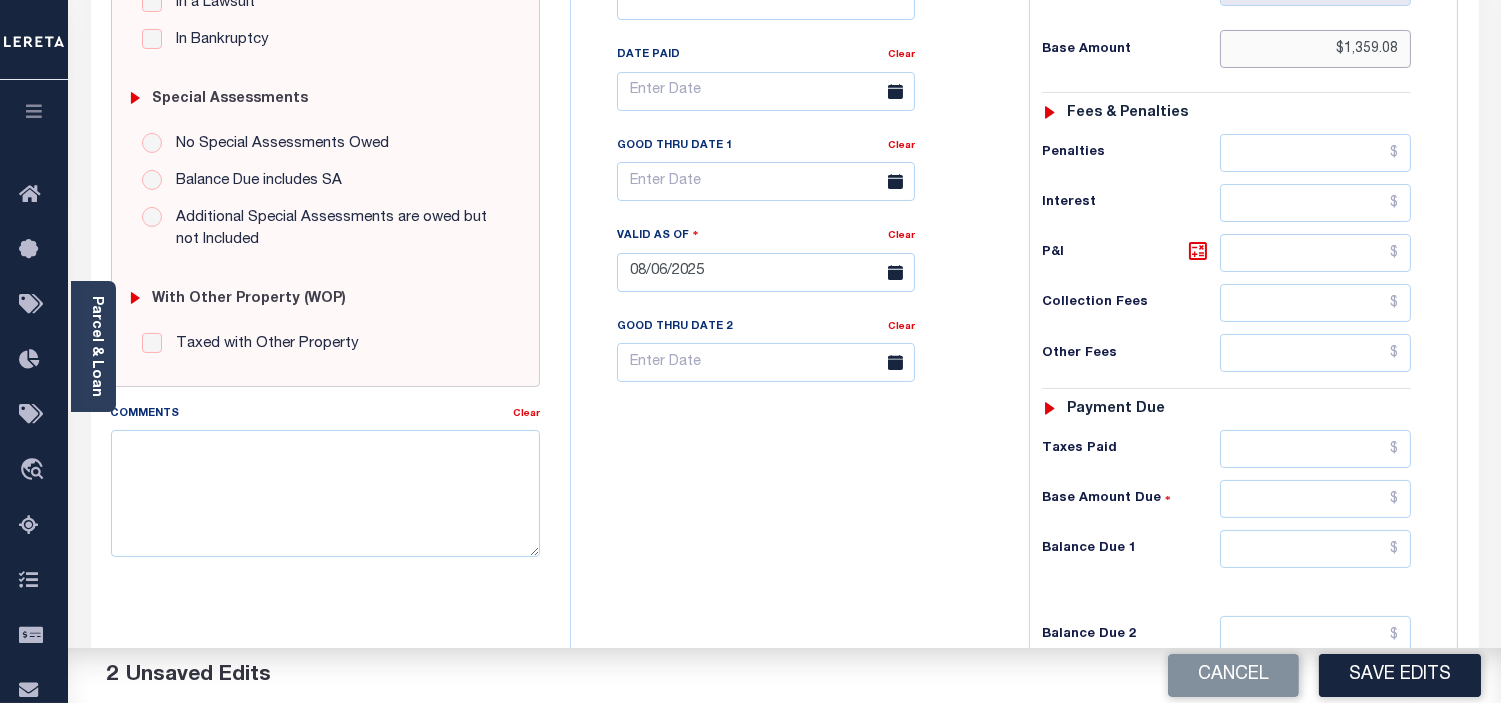 scroll, scrollTop: 555, scrollLeft: 0, axis: vertical 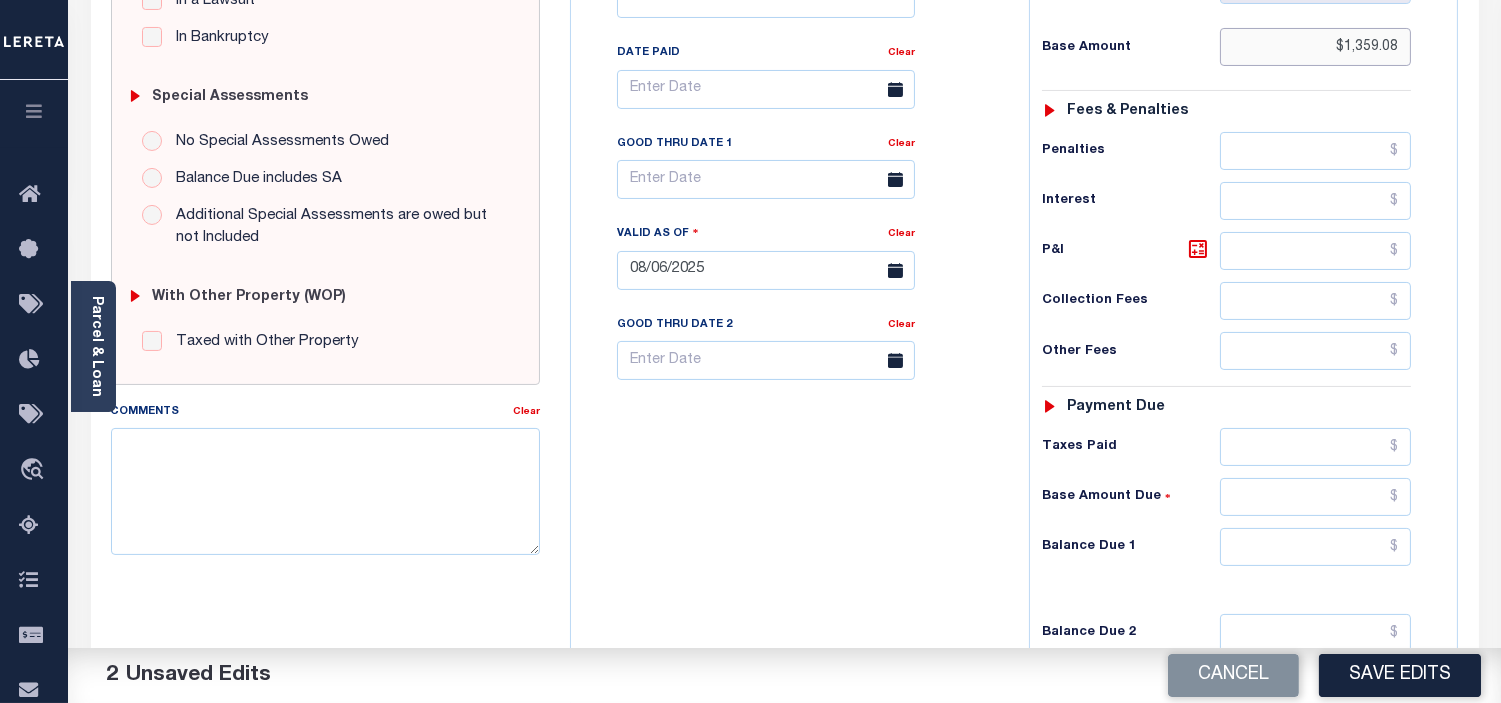 type on "$1,359.08" 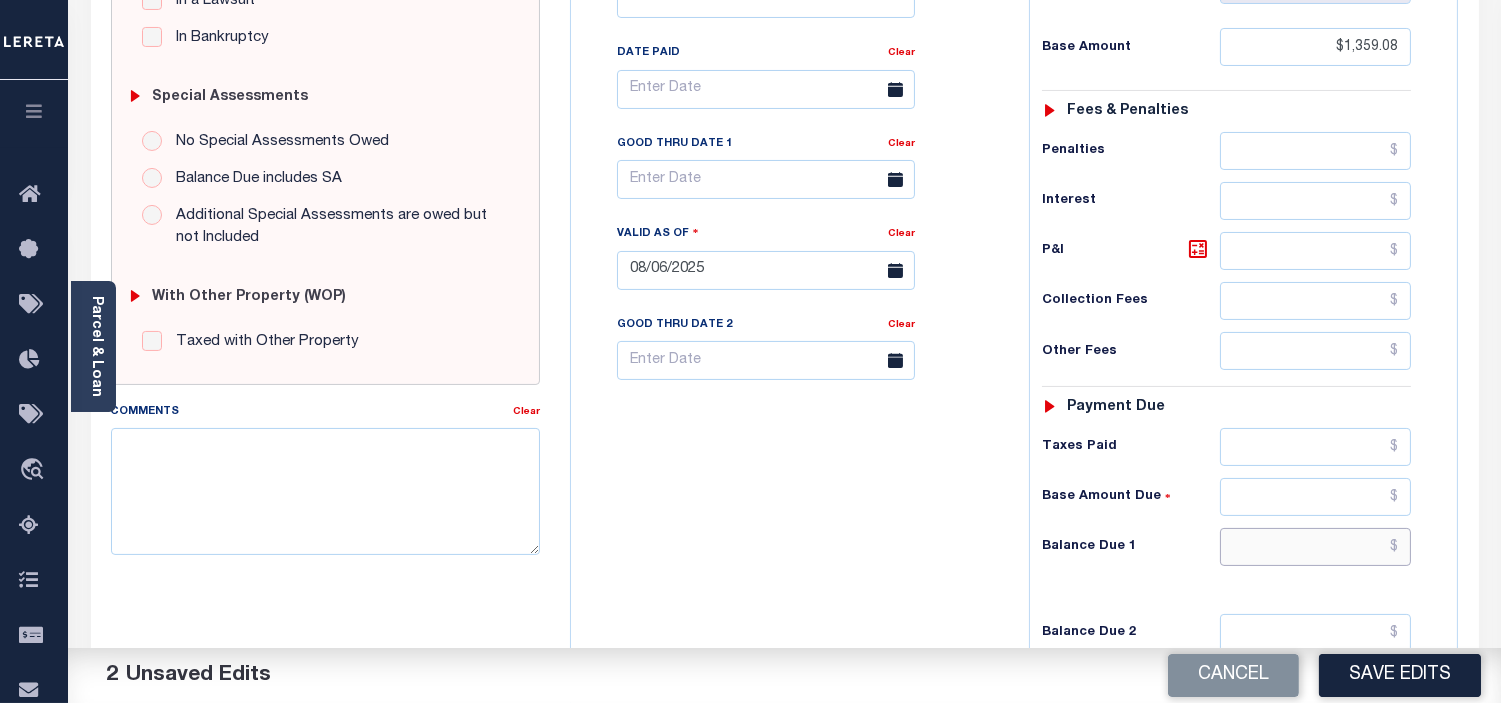 drag, startPoint x: 1394, startPoint y: 552, endPoint x: 1404, endPoint y: 565, distance: 16.40122 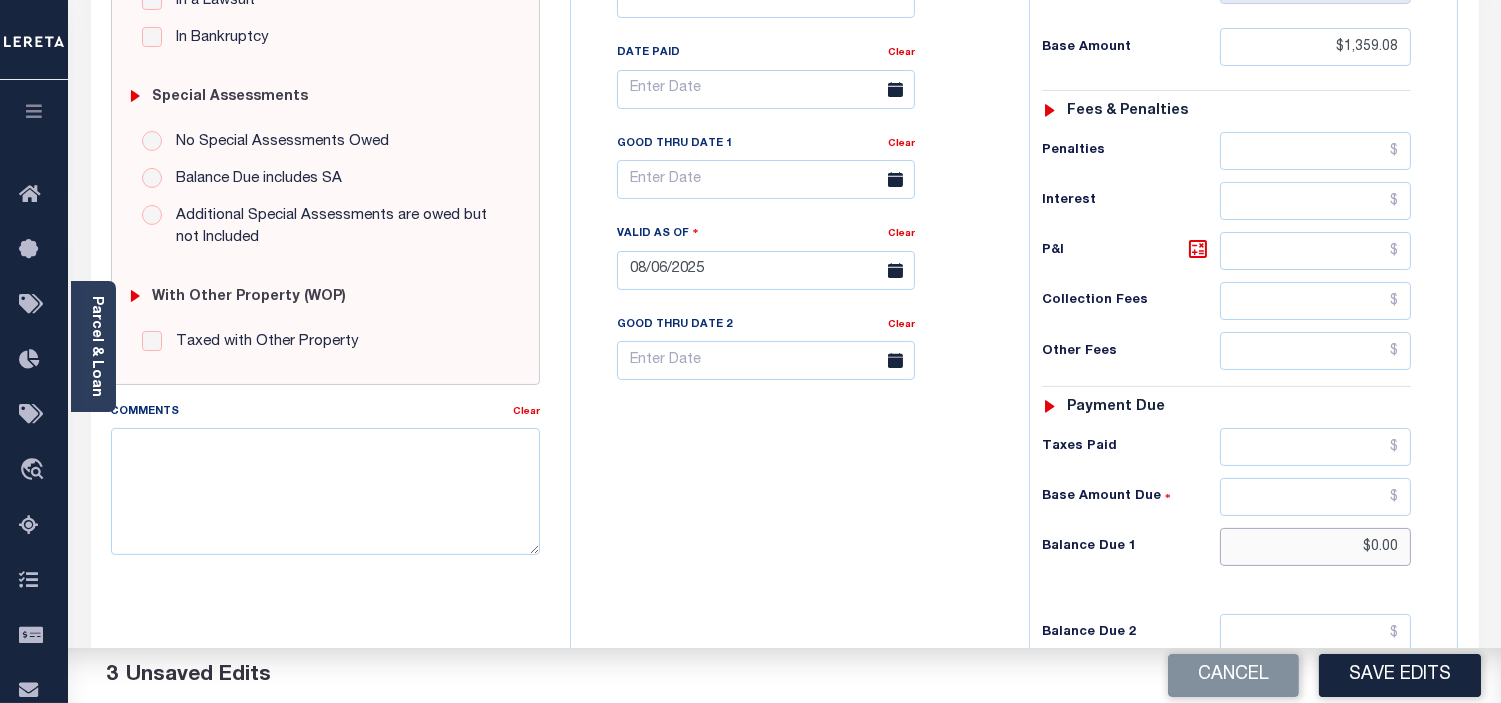 type on "$0.00" 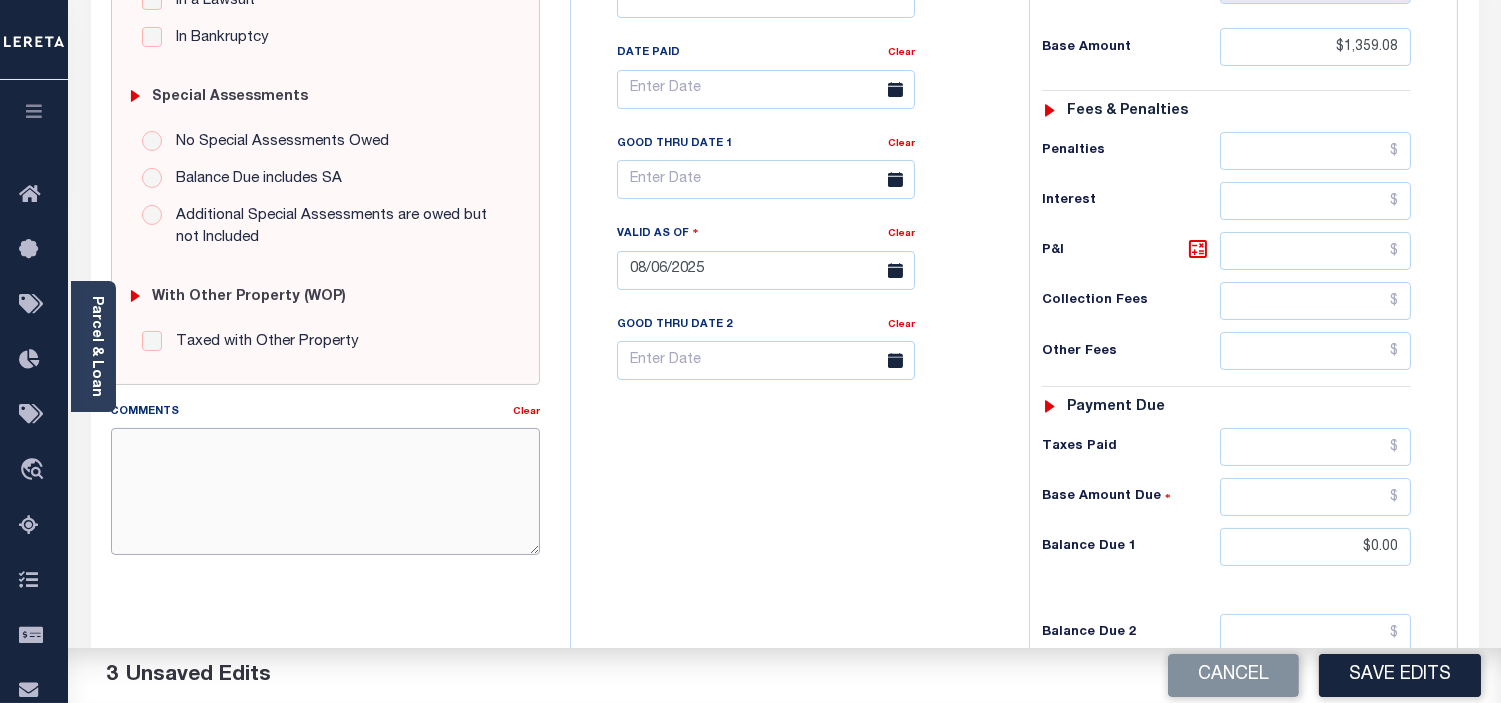 click on "Comments" at bounding box center [325, 491] 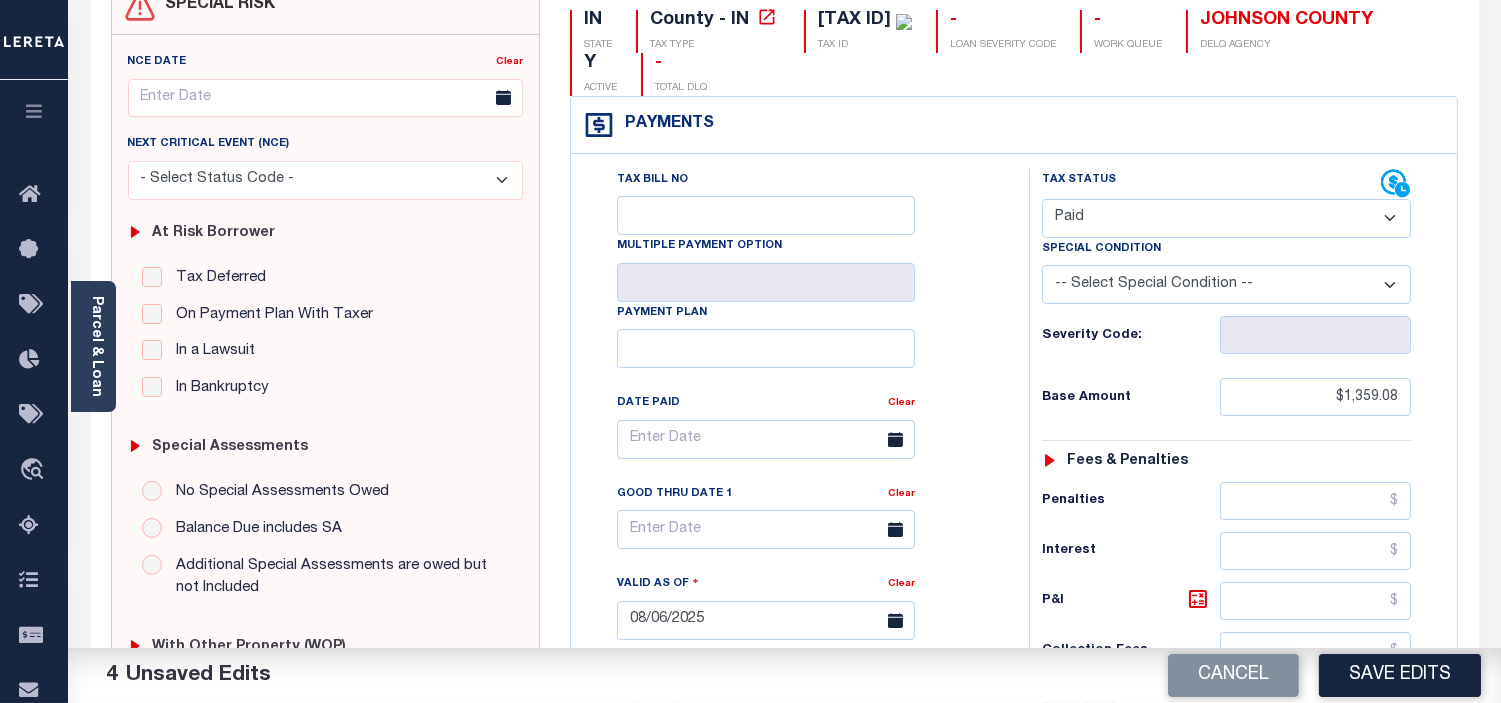 scroll, scrollTop: 0, scrollLeft: 0, axis: both 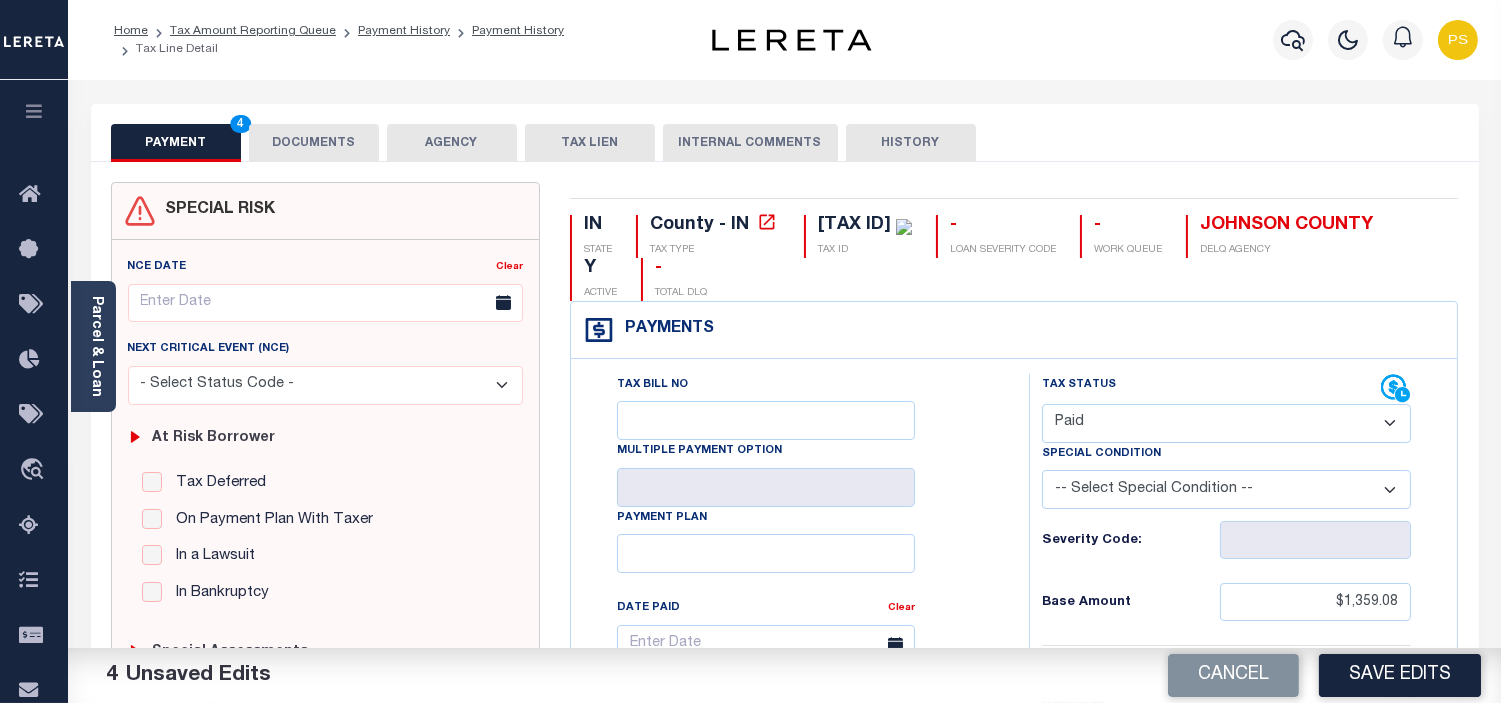 type on "see attached" 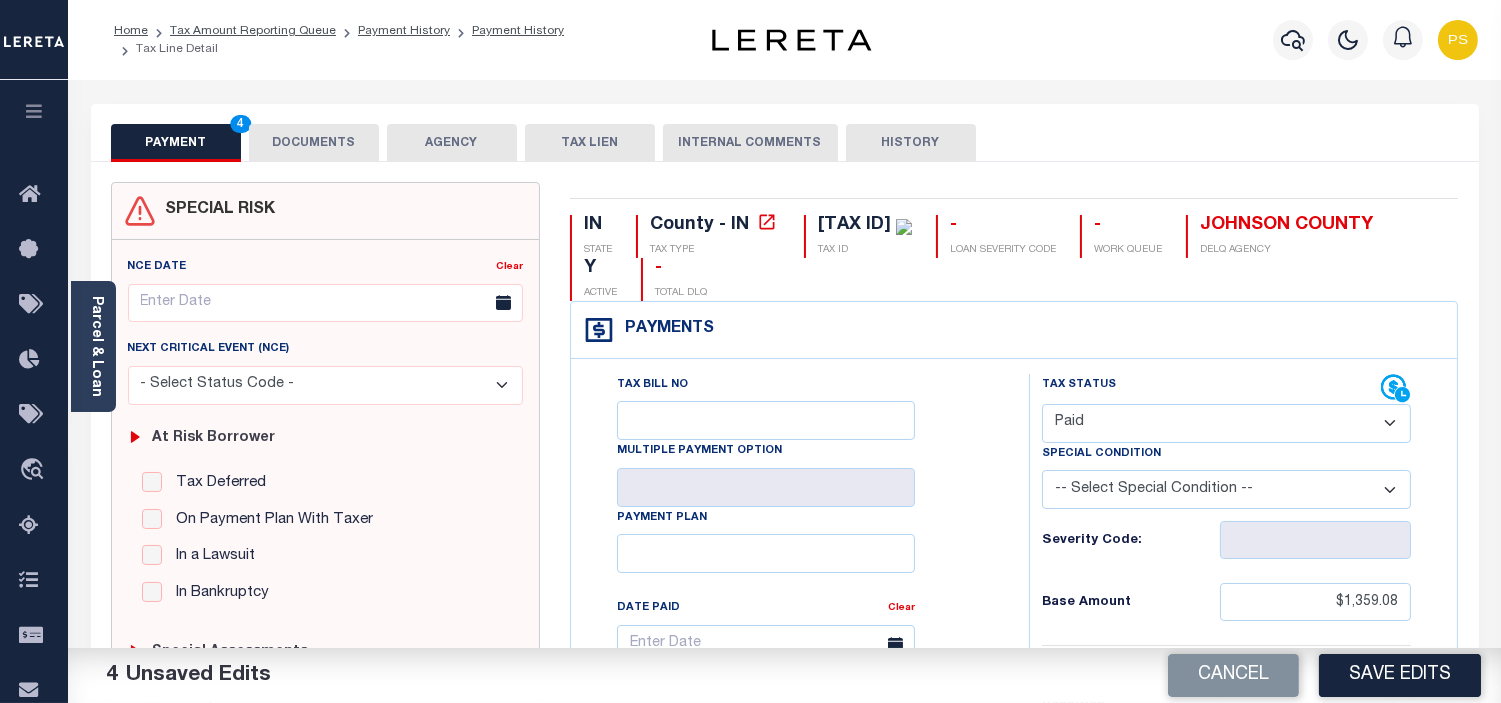 click on "DOCUMENTS" at bounding box center (314, 143) 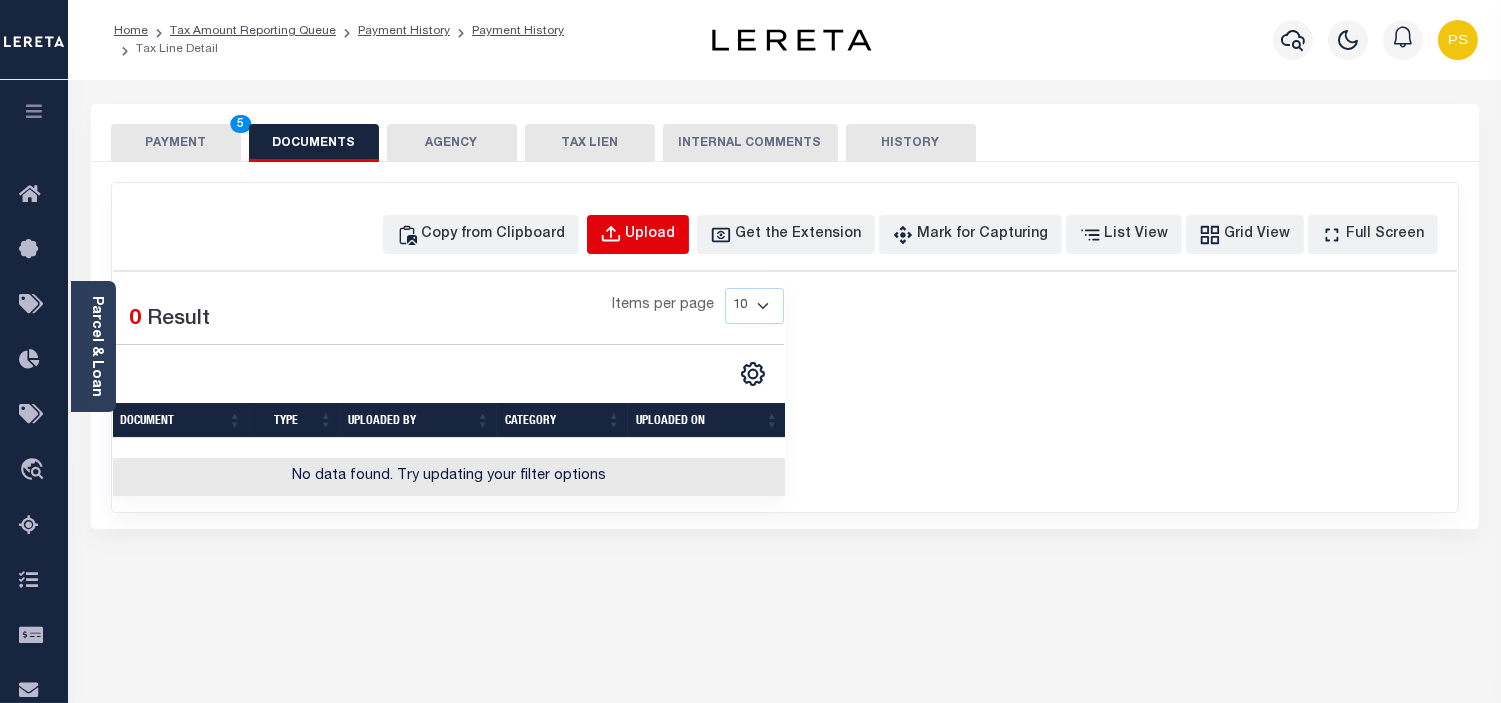click on "Upload" at bounding box center [651, 235] 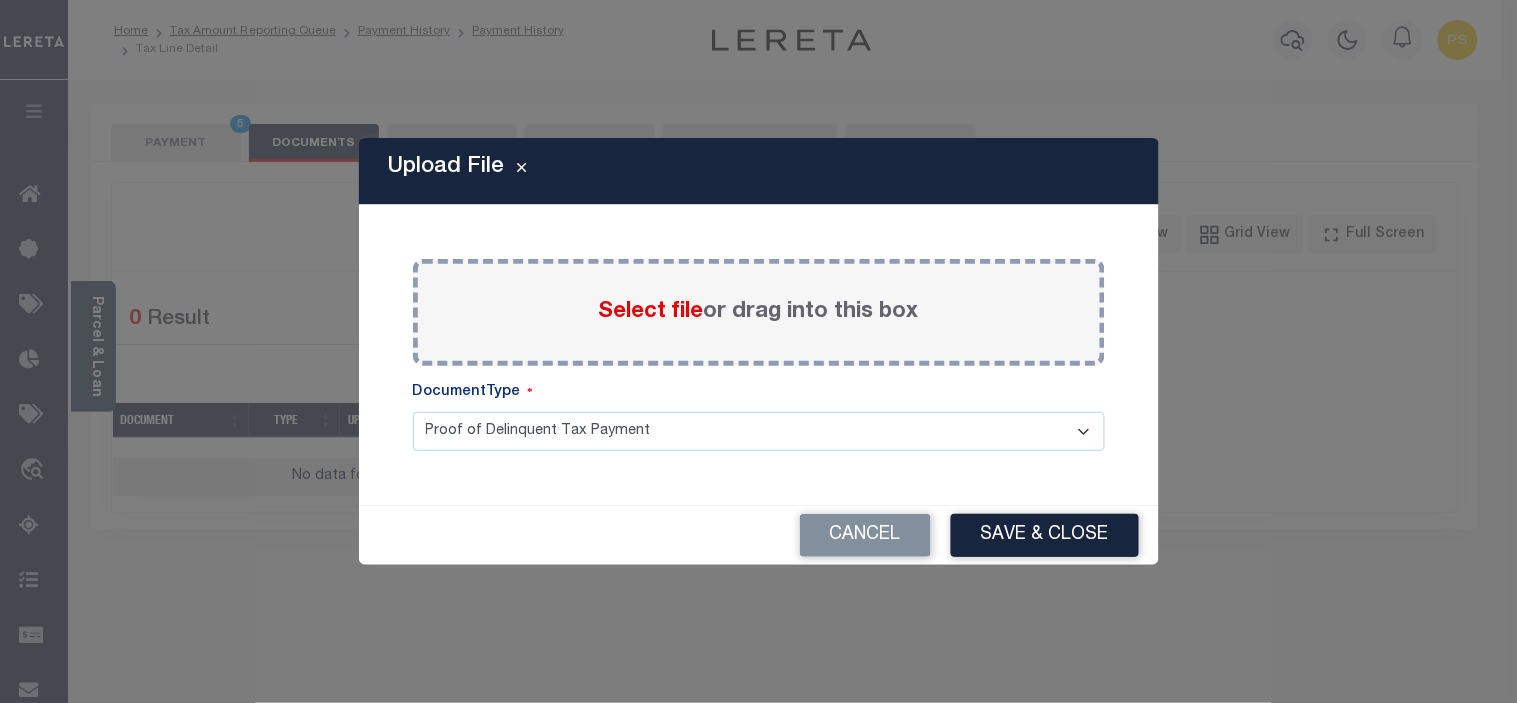 click on "Select file" at bounding box center (651, 312) 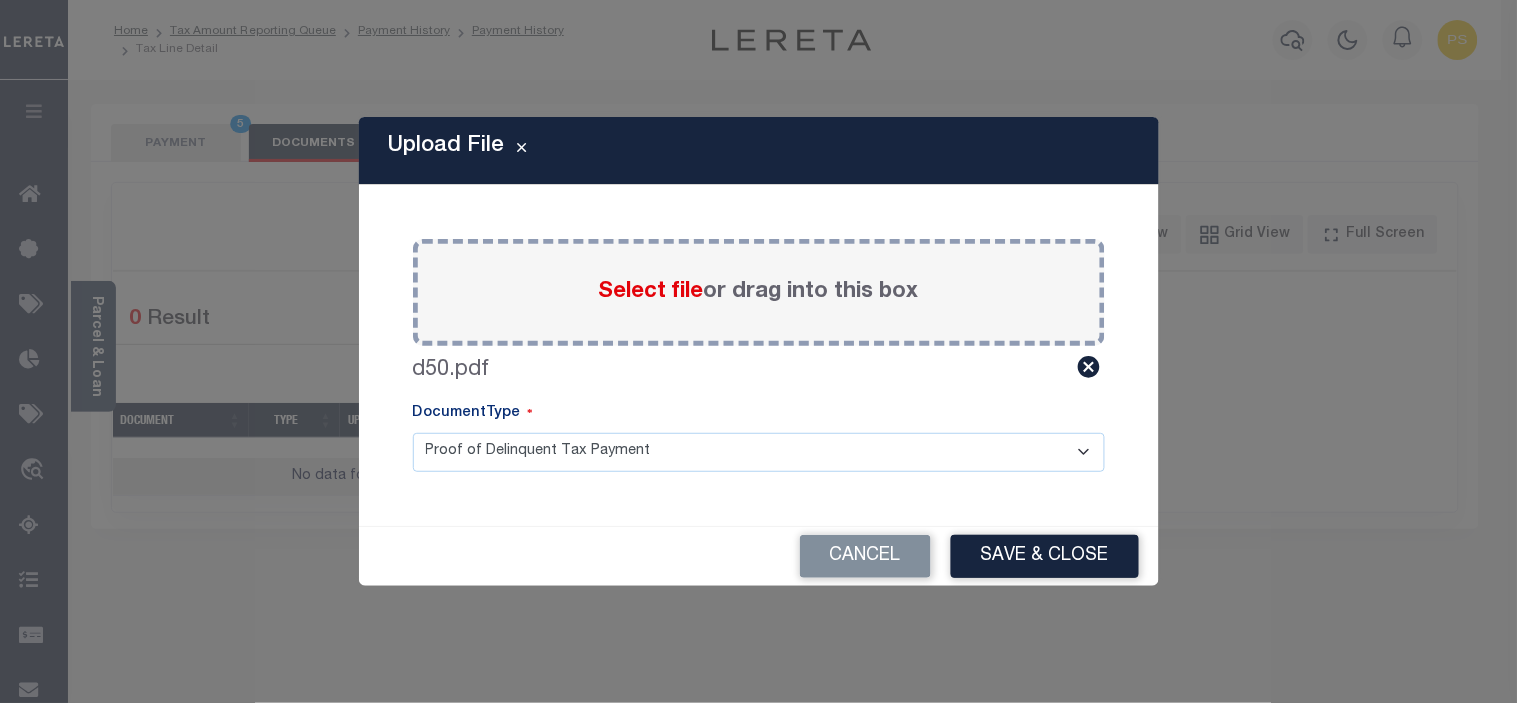 click on "Cancel
Save & Close" at bounding box center [759, 556] 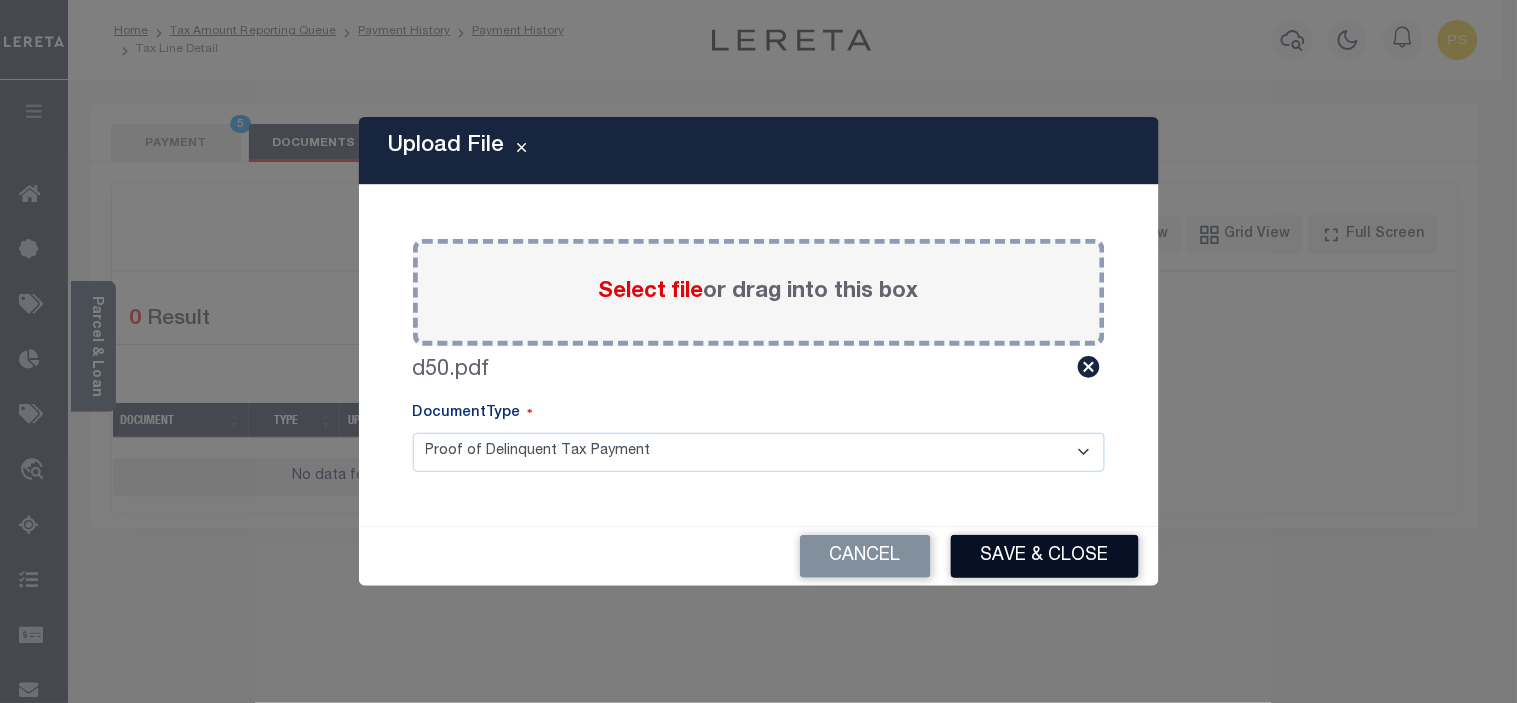 click on "Save & Close" at bounding box center [1045, 556] 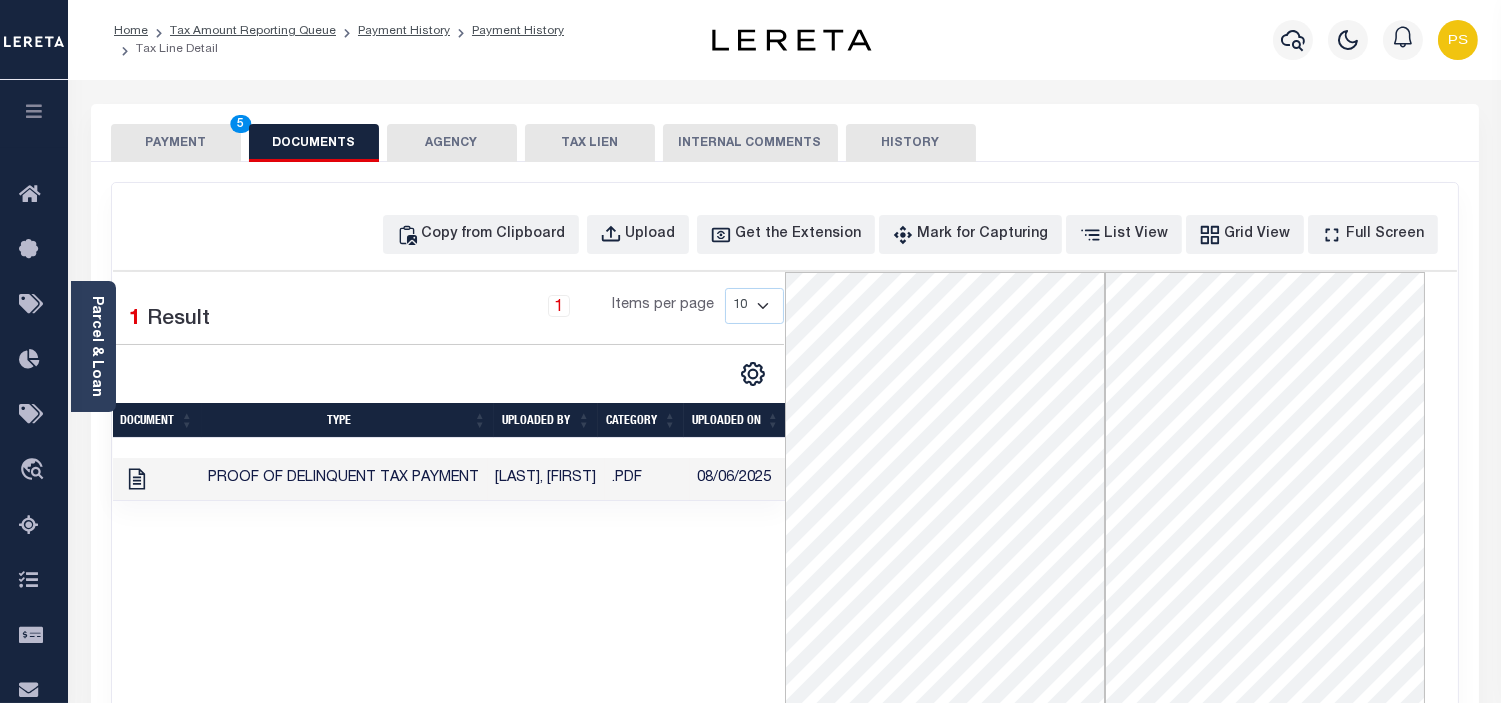 click on "PAYMENT
5" at bounding box center [176, 143] 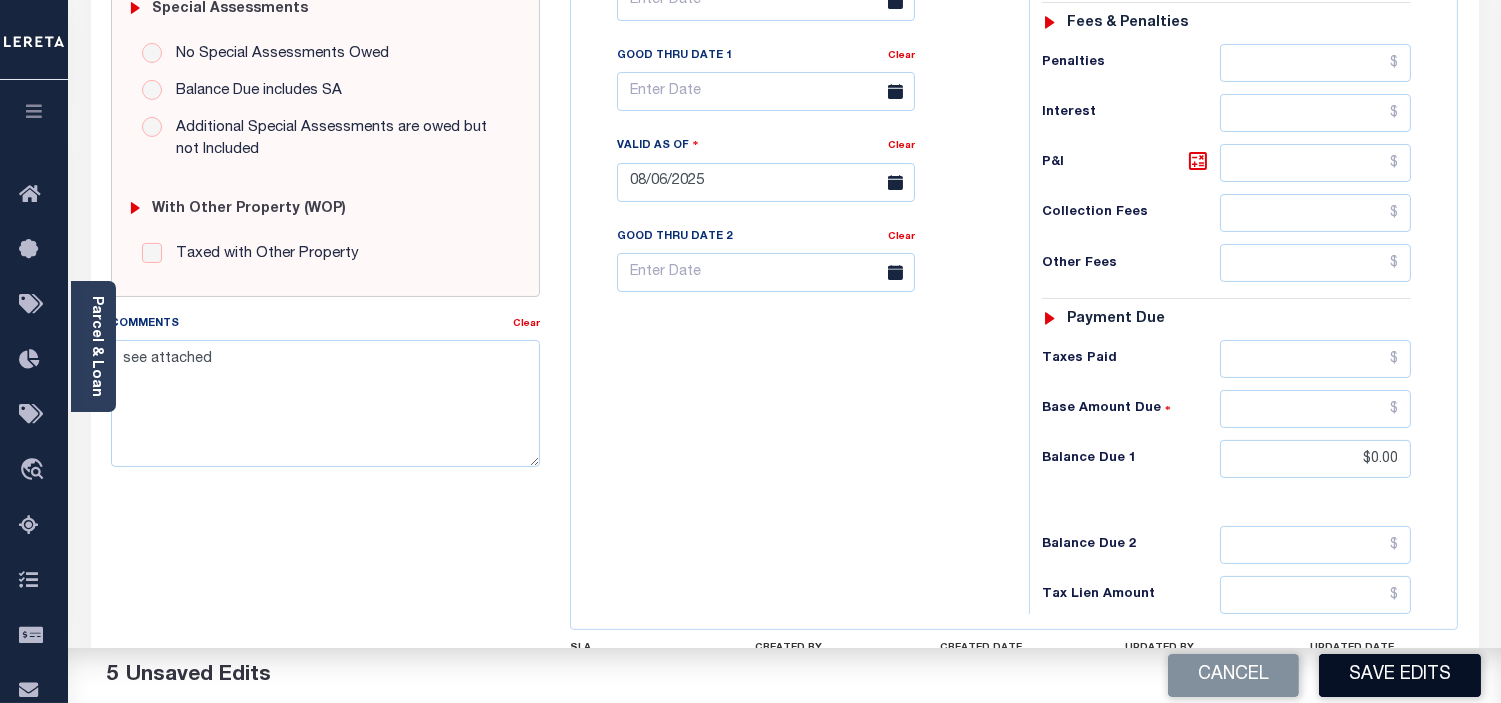 scroll, scrollTop: 666, scrollLeft: 0, axis: vertical 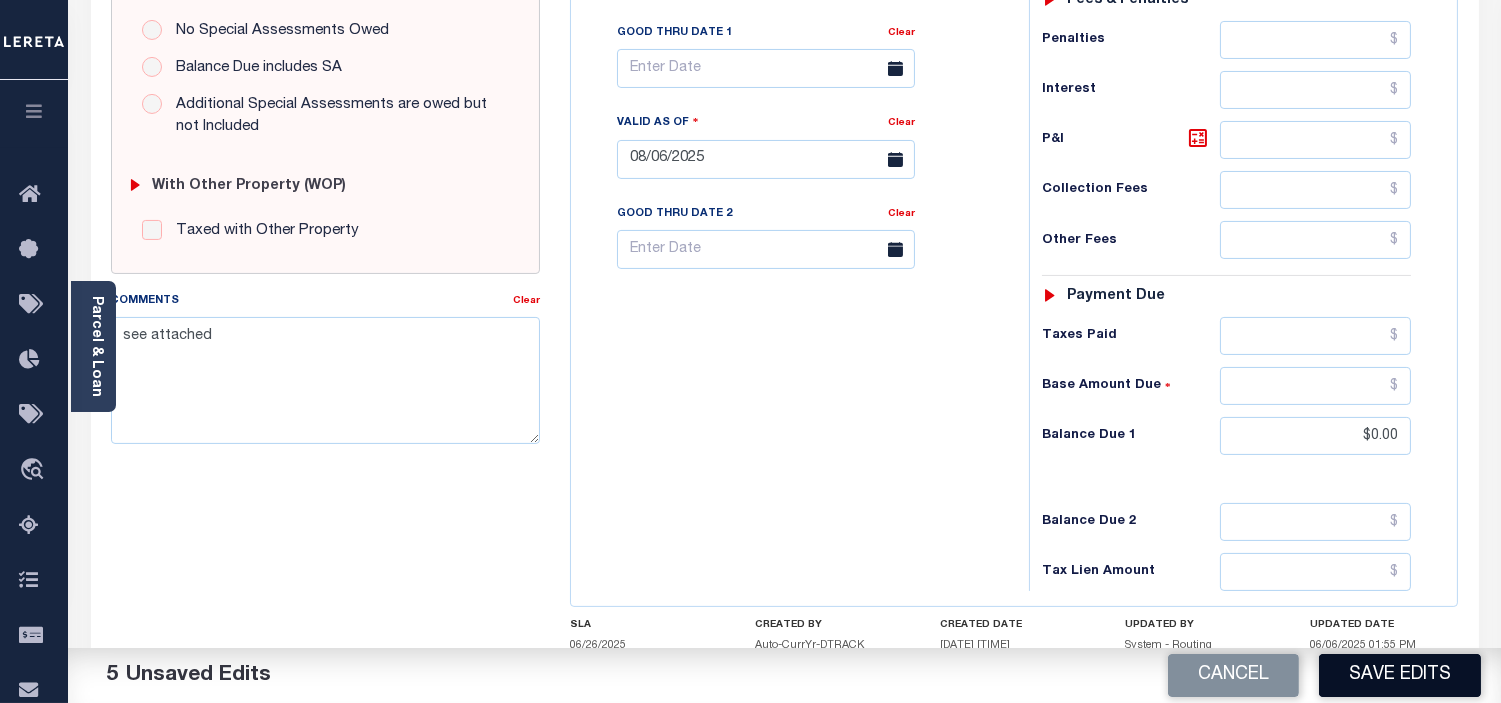 click on "Save Edits" at bounding box center [1400, 675] 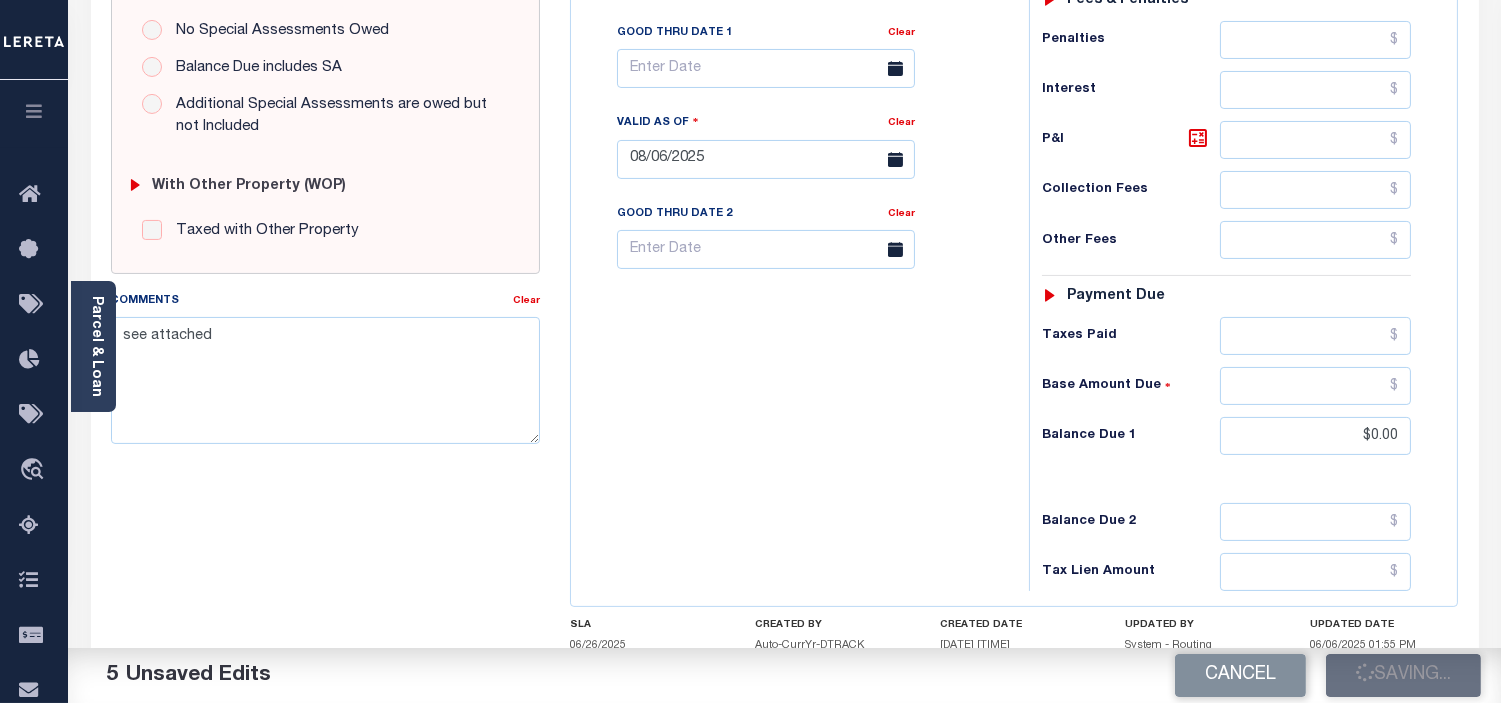 checkbox on "false" 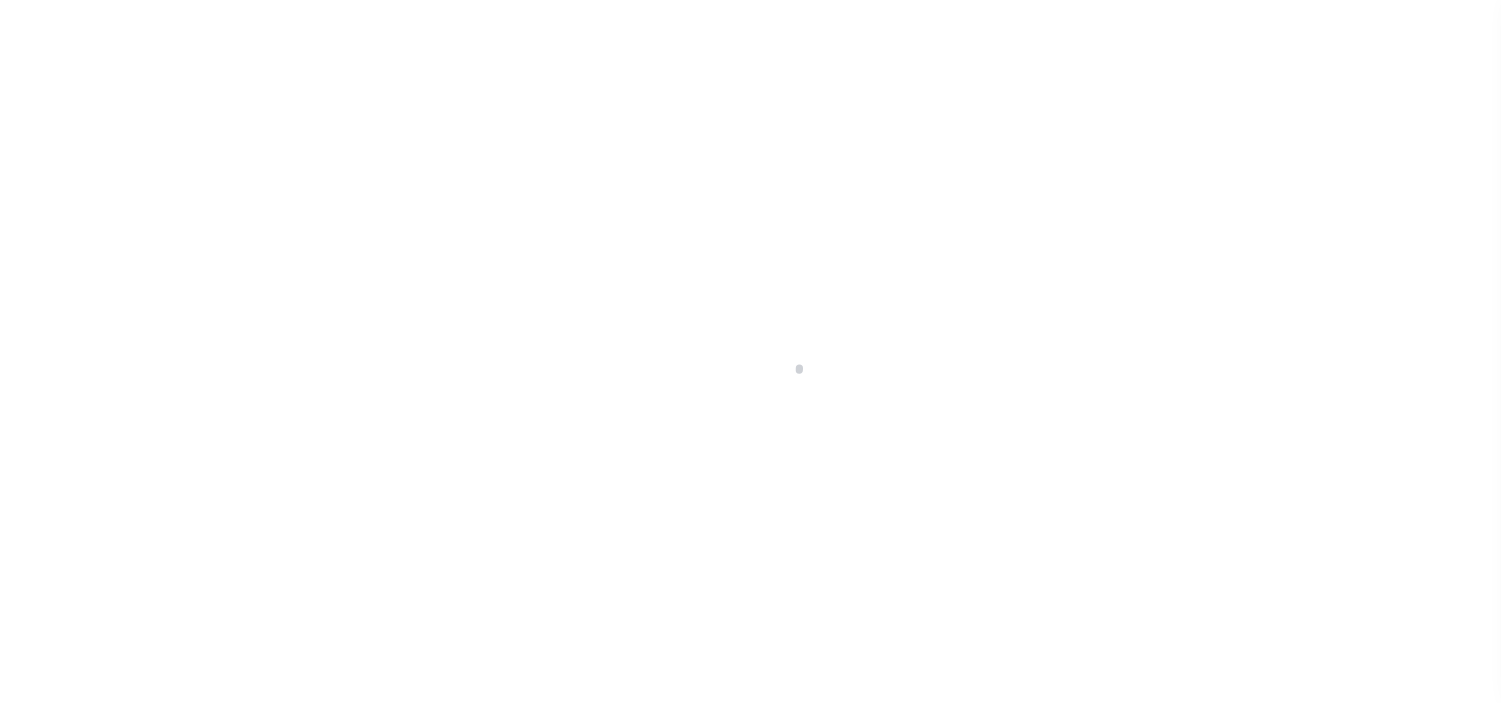 scroll, scrollTop: 0, scrollLeft: 0, axis: both 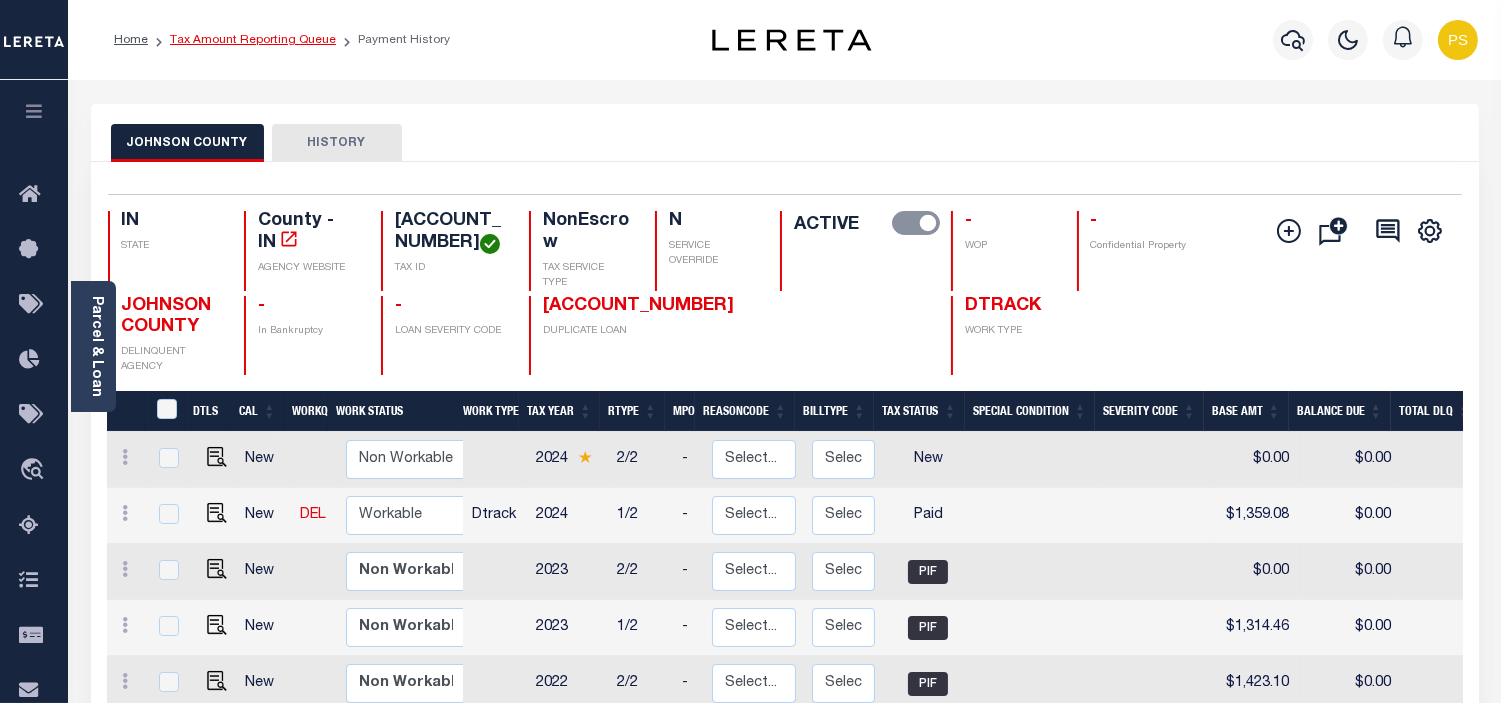 click on "Tax Amount Reporting Queue" at bounding box center (253, 40) 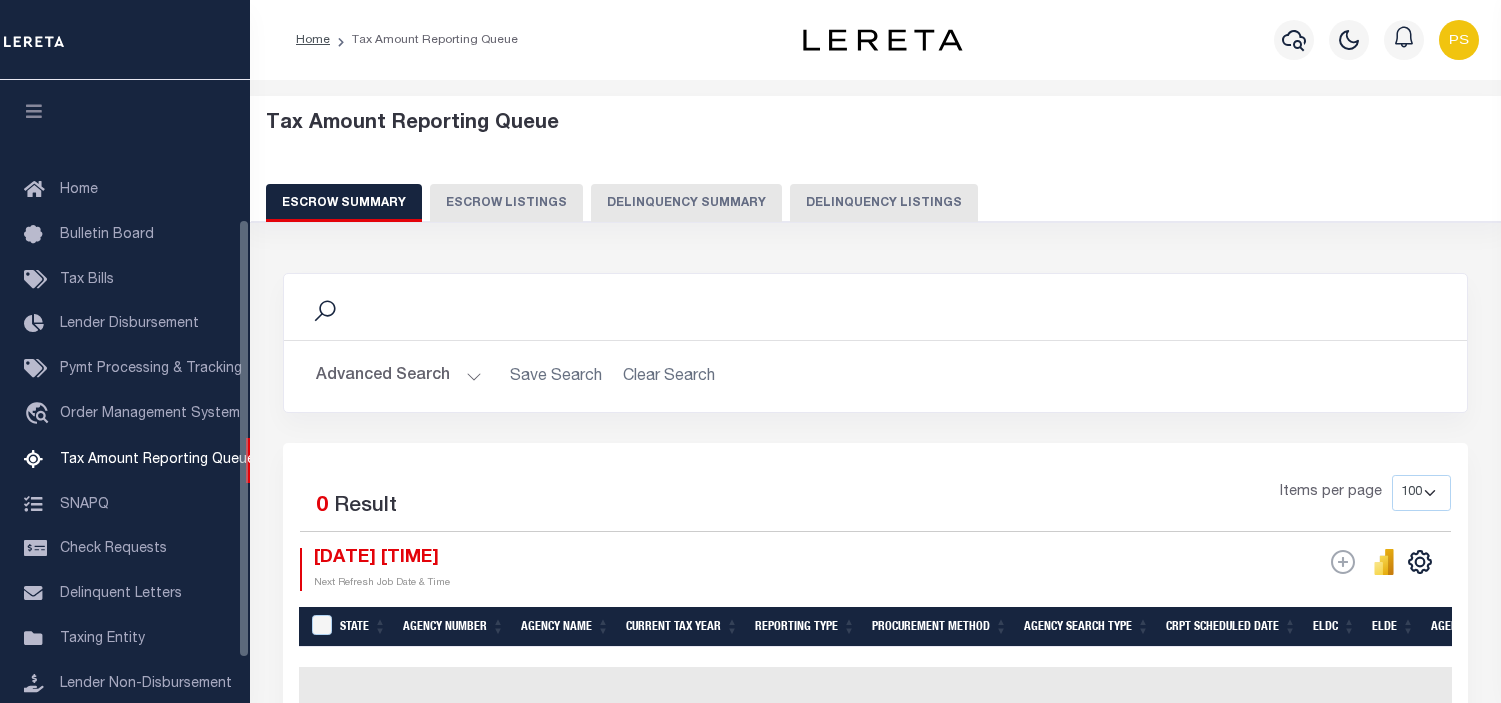 select on "100" 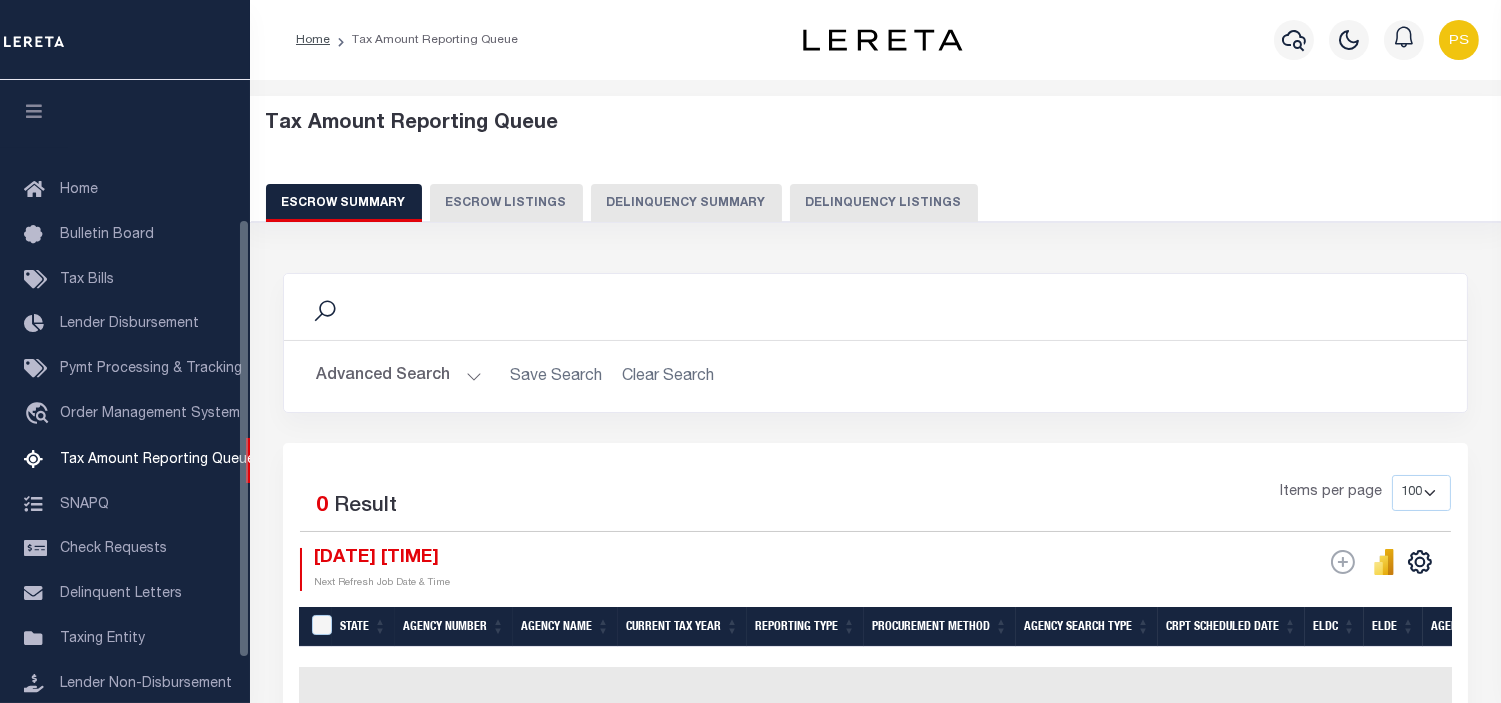 scroll, scrollTop: 198, scrollLeft: 0, axis: vertical 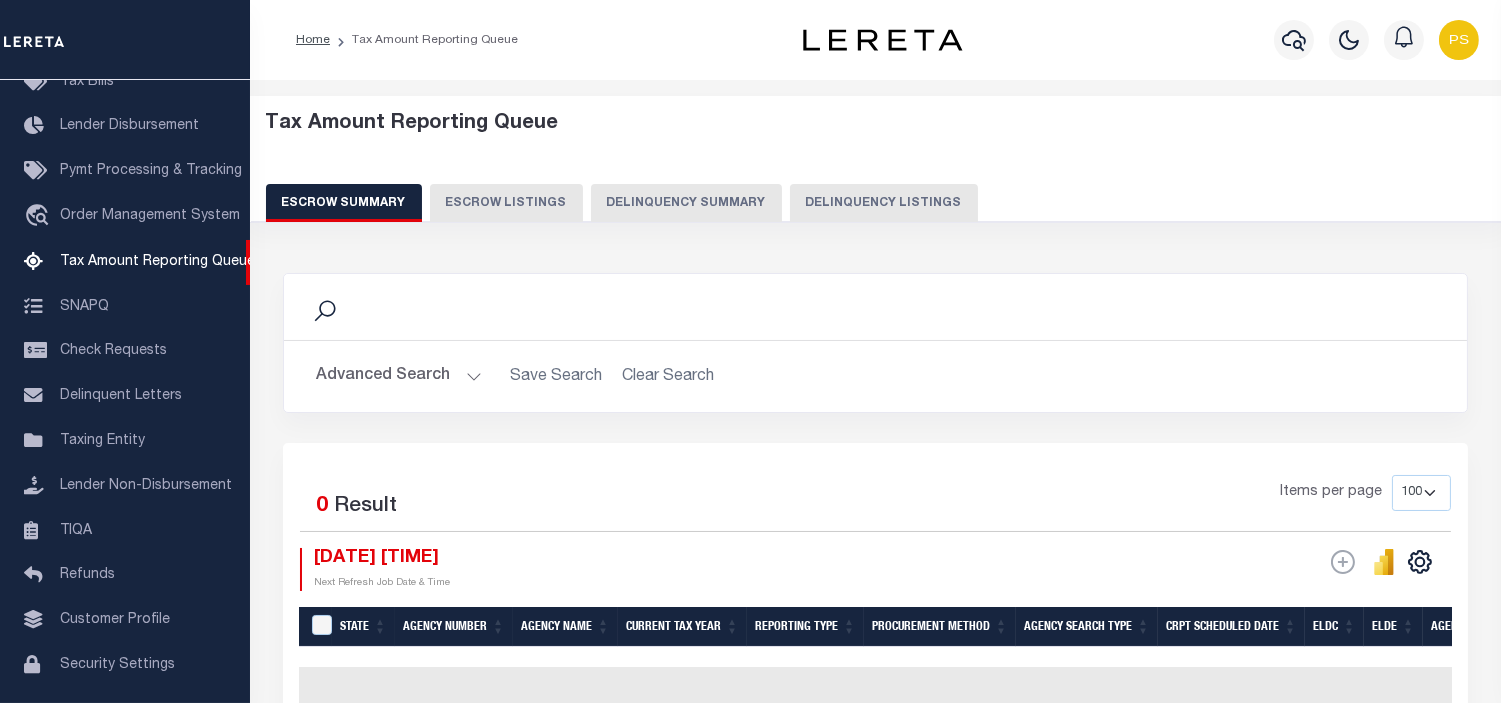 click on "Tax Amount Reporting Queue
Escrow Summary
Escrow Listings
Delinquency Summary" at bounding box center (876, 159) 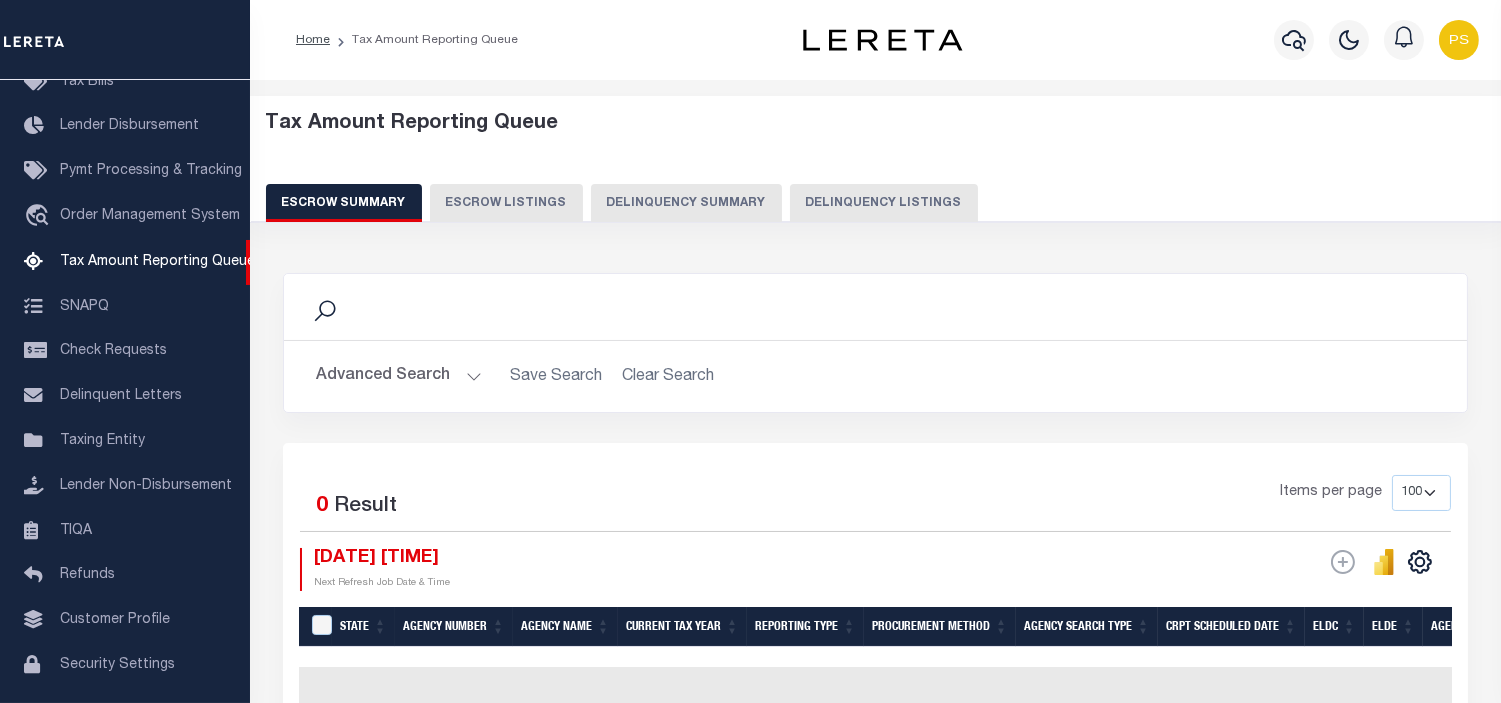 click on "Delinquency Listings" at bounding box center [884, 203] 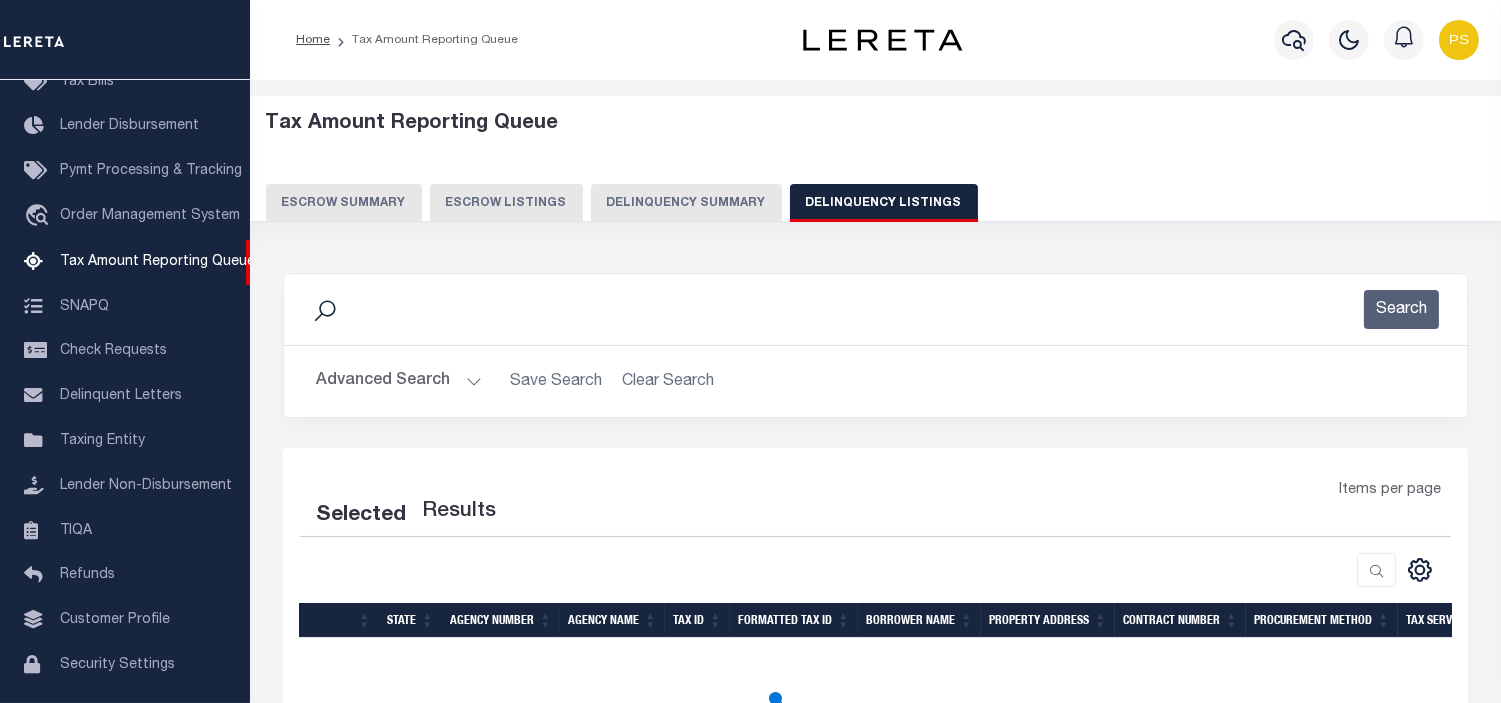 select on "100" 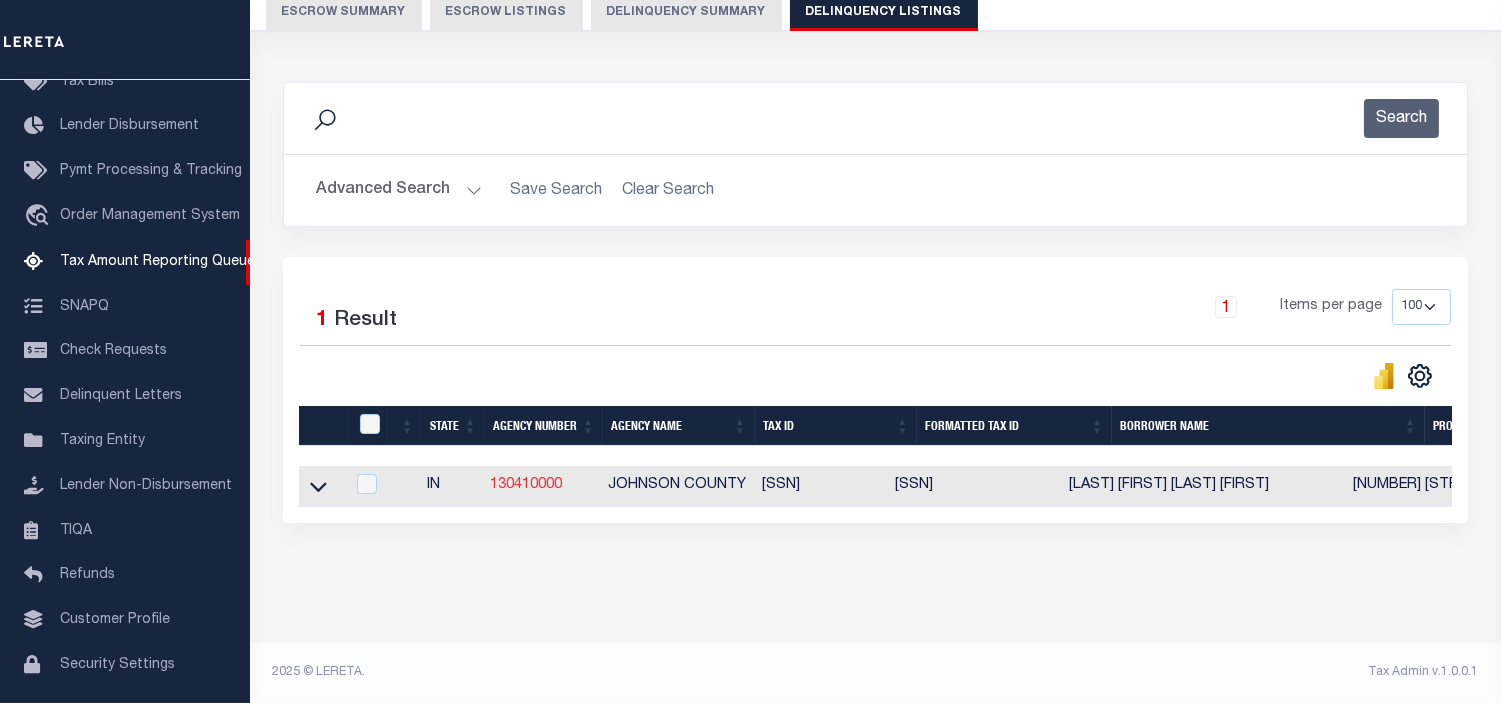 scroll, scrollTop: 207, scrollLeft: 0, axis: vertical 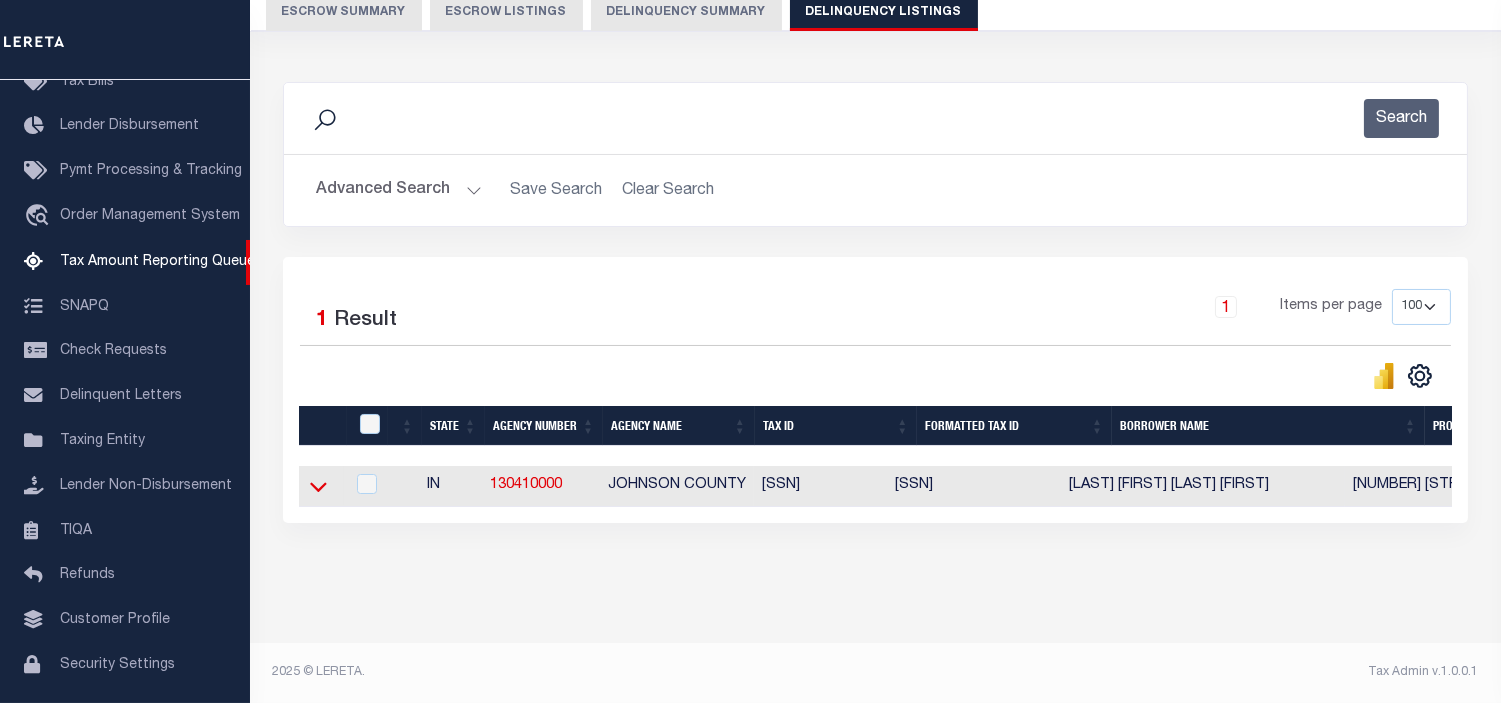 click 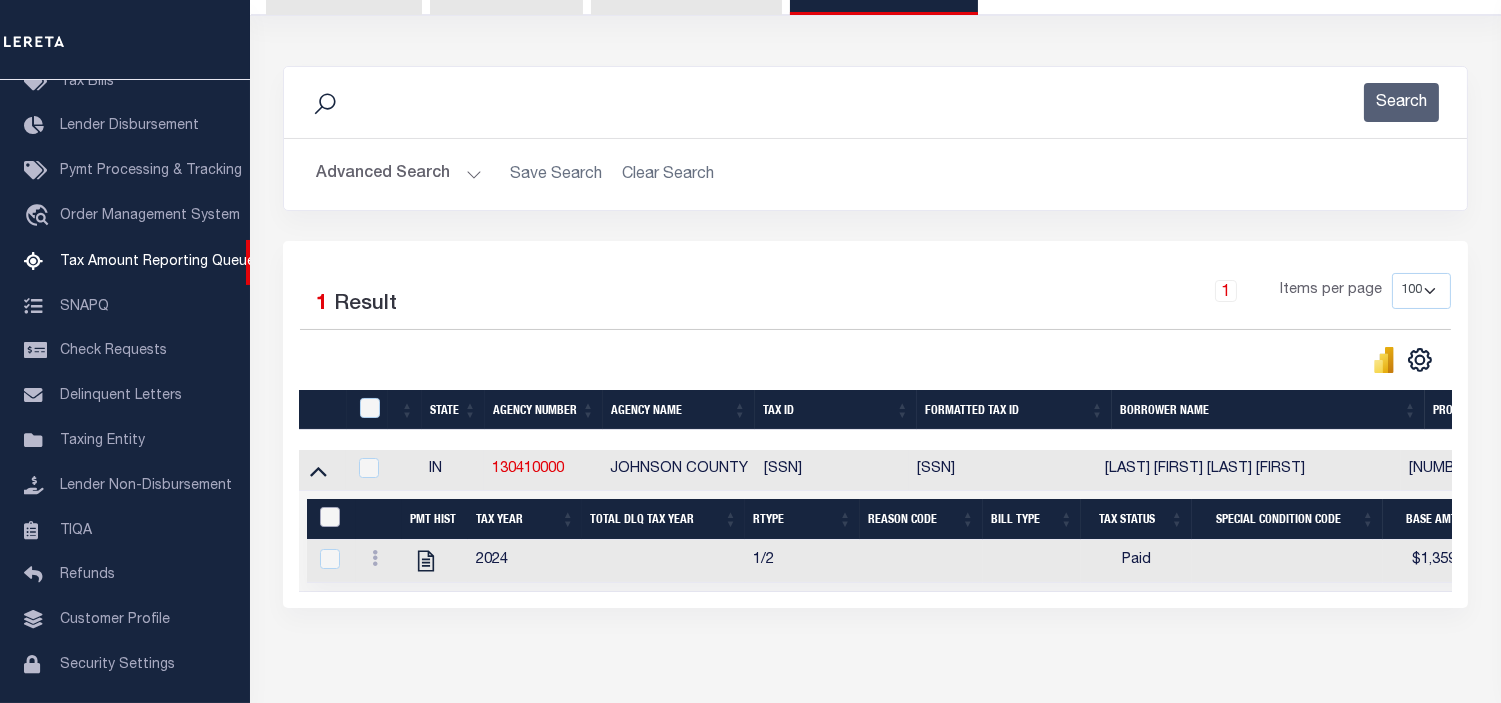 click at bounding box center (330, 517) 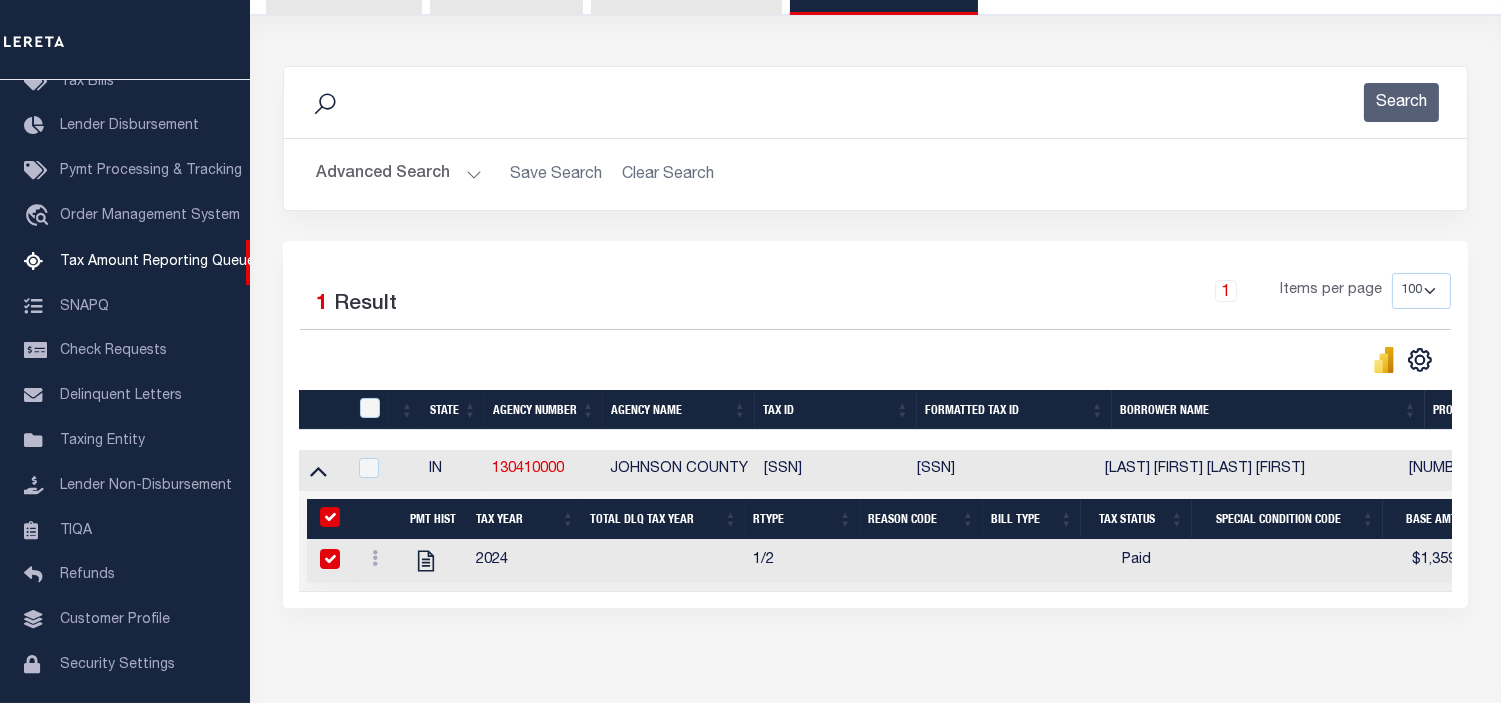 checkbox on "true" 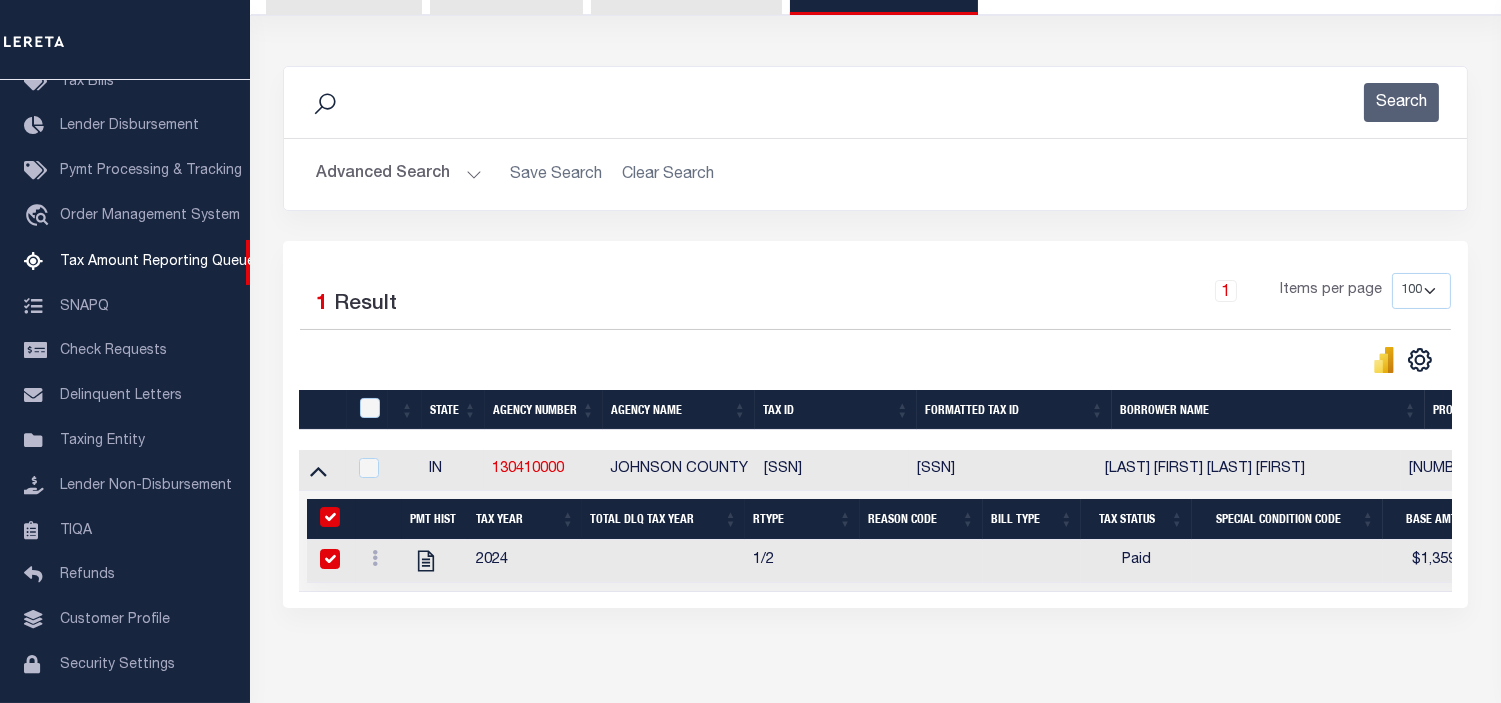 checkbox on "true" 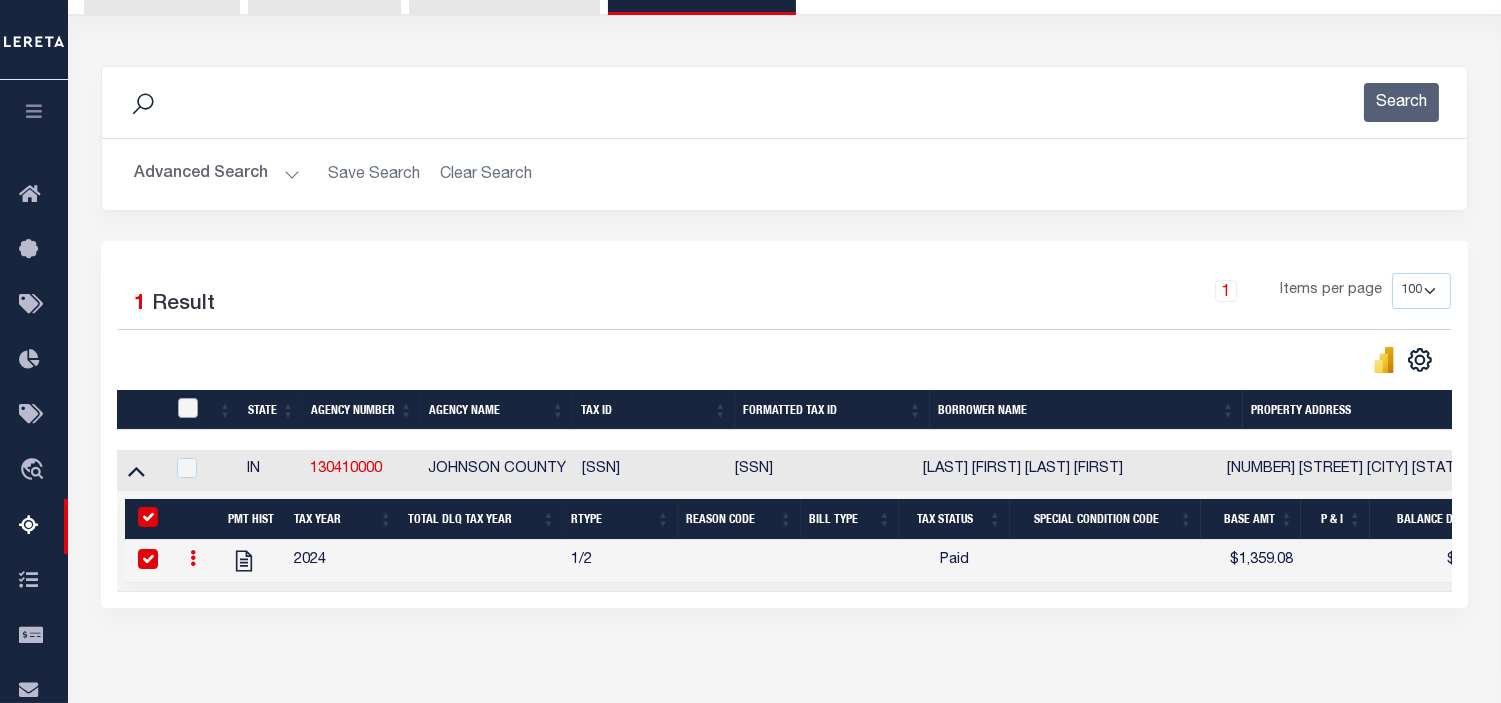 click at bounding box center [188, 408] 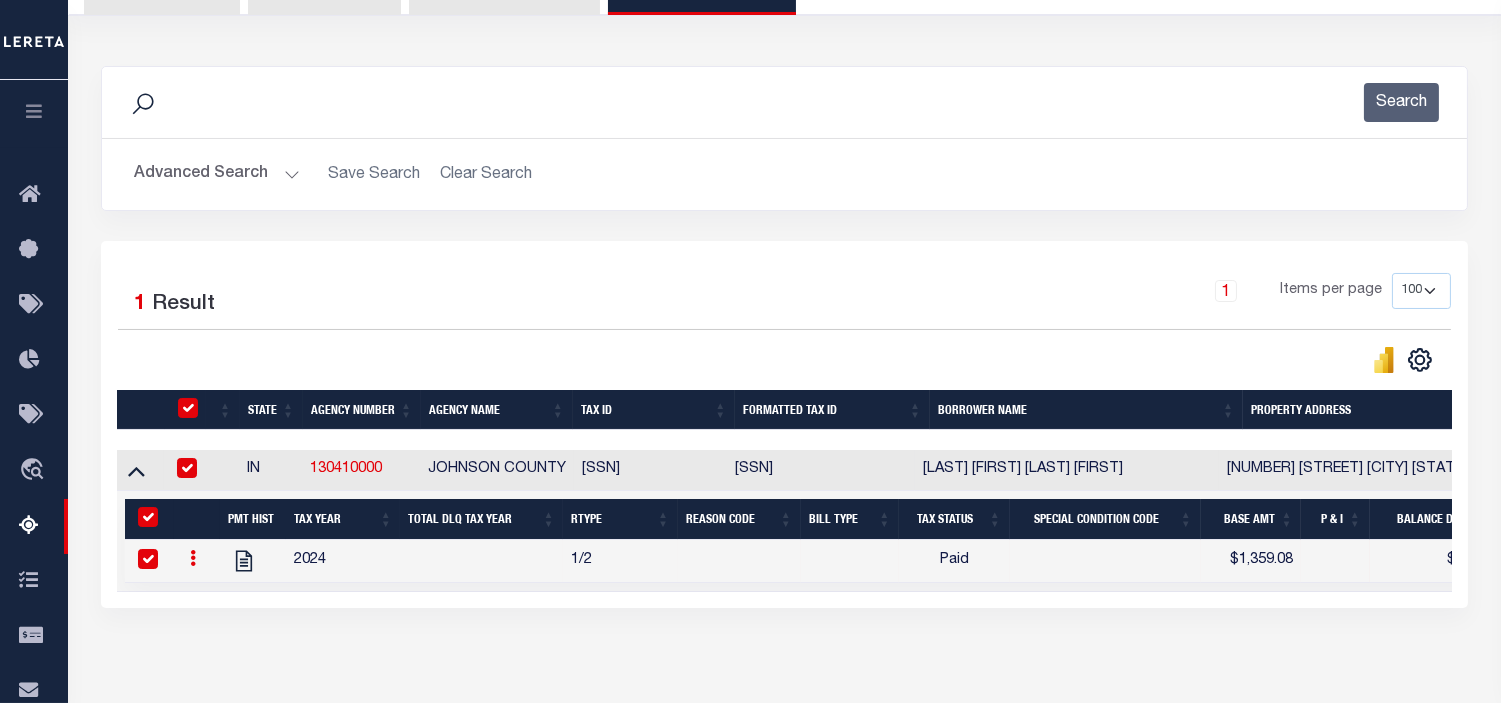 checkbox on "true" 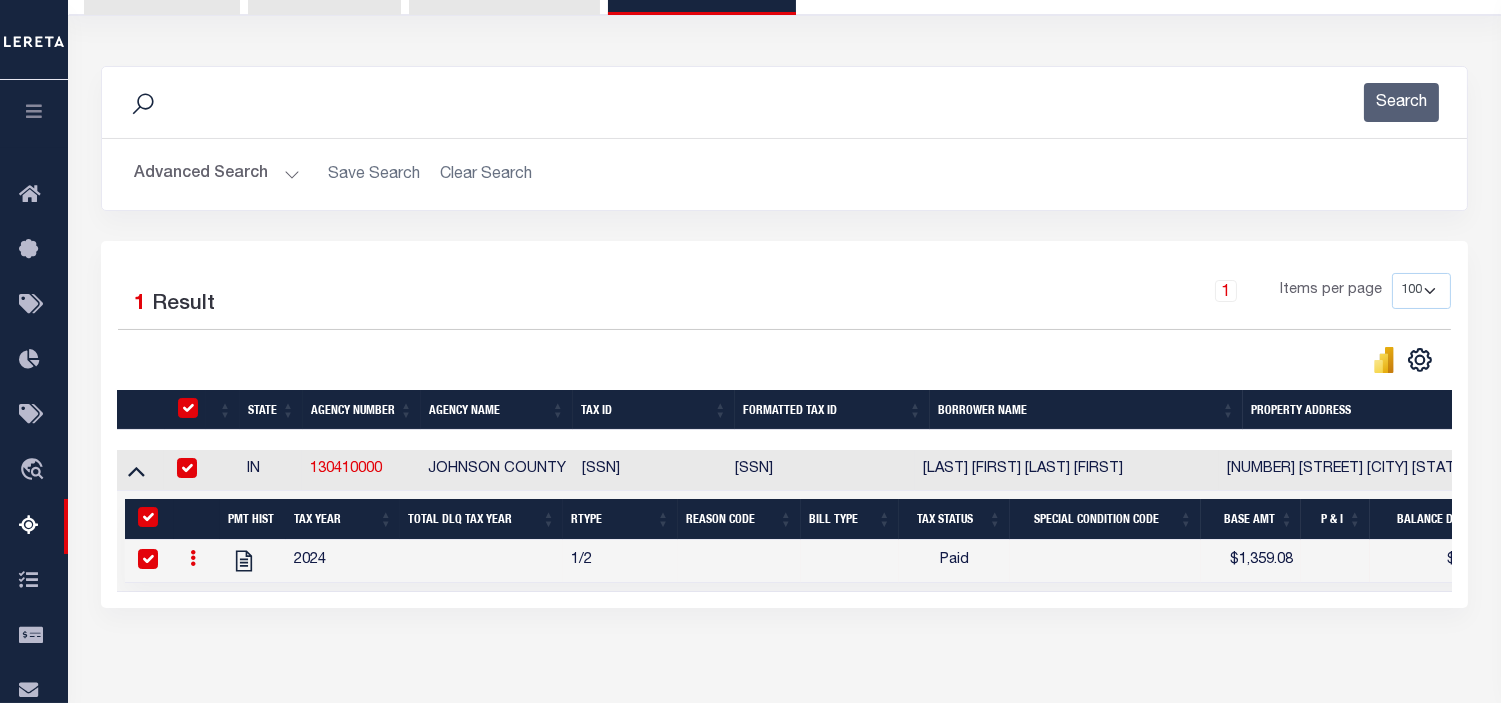 checkbox on "true" 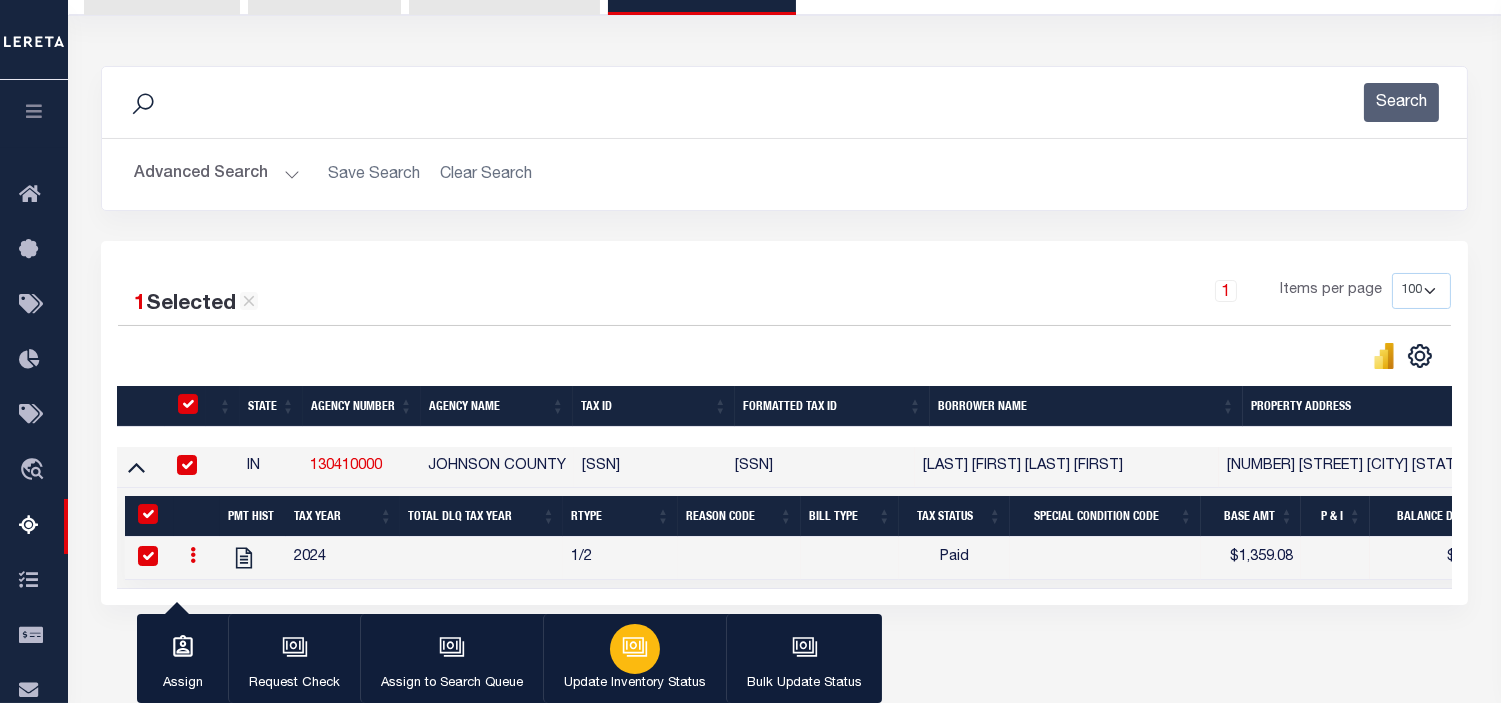 click at bounding box center [635, 649] 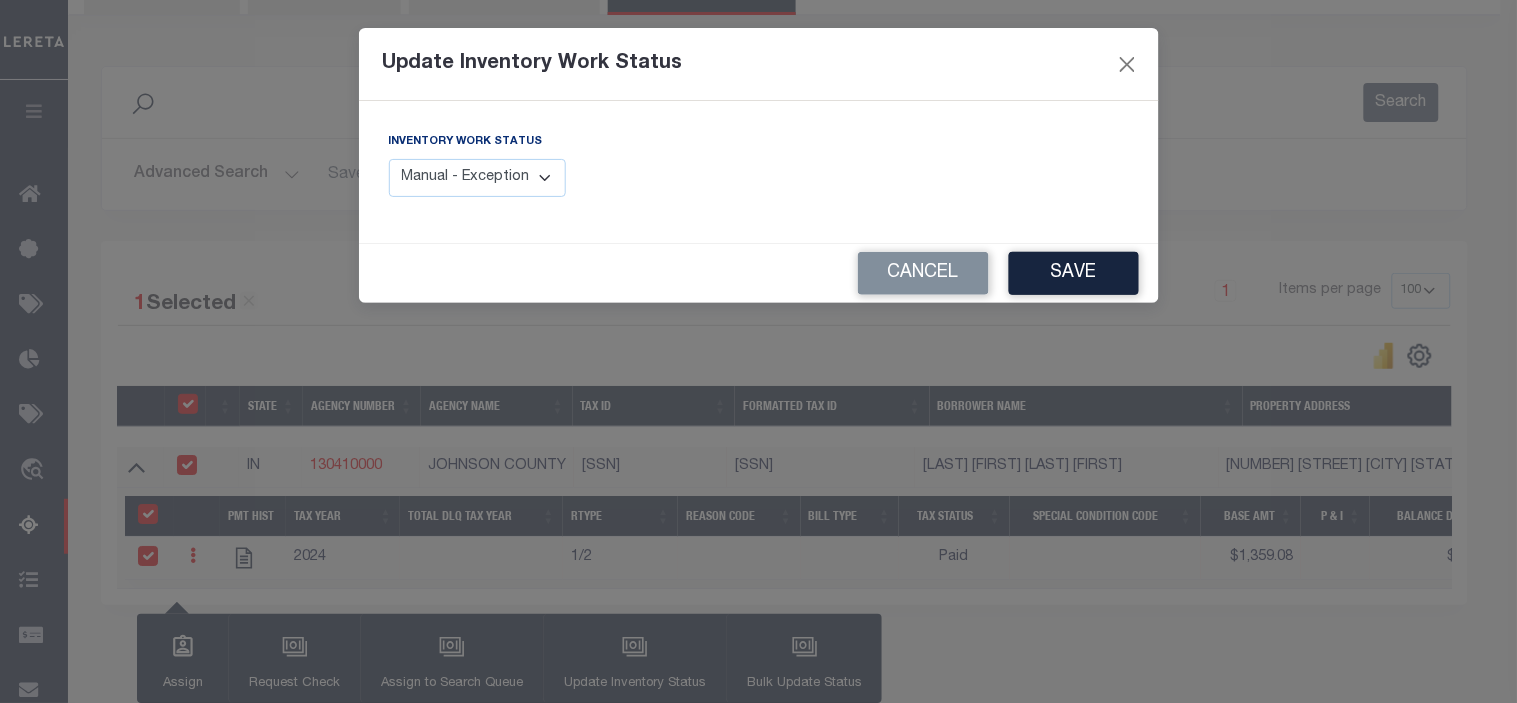 drag, startPoint x: 515, startPoint y: 183, endPoint x: 514, endPoint y: 196, distance: 13.038404 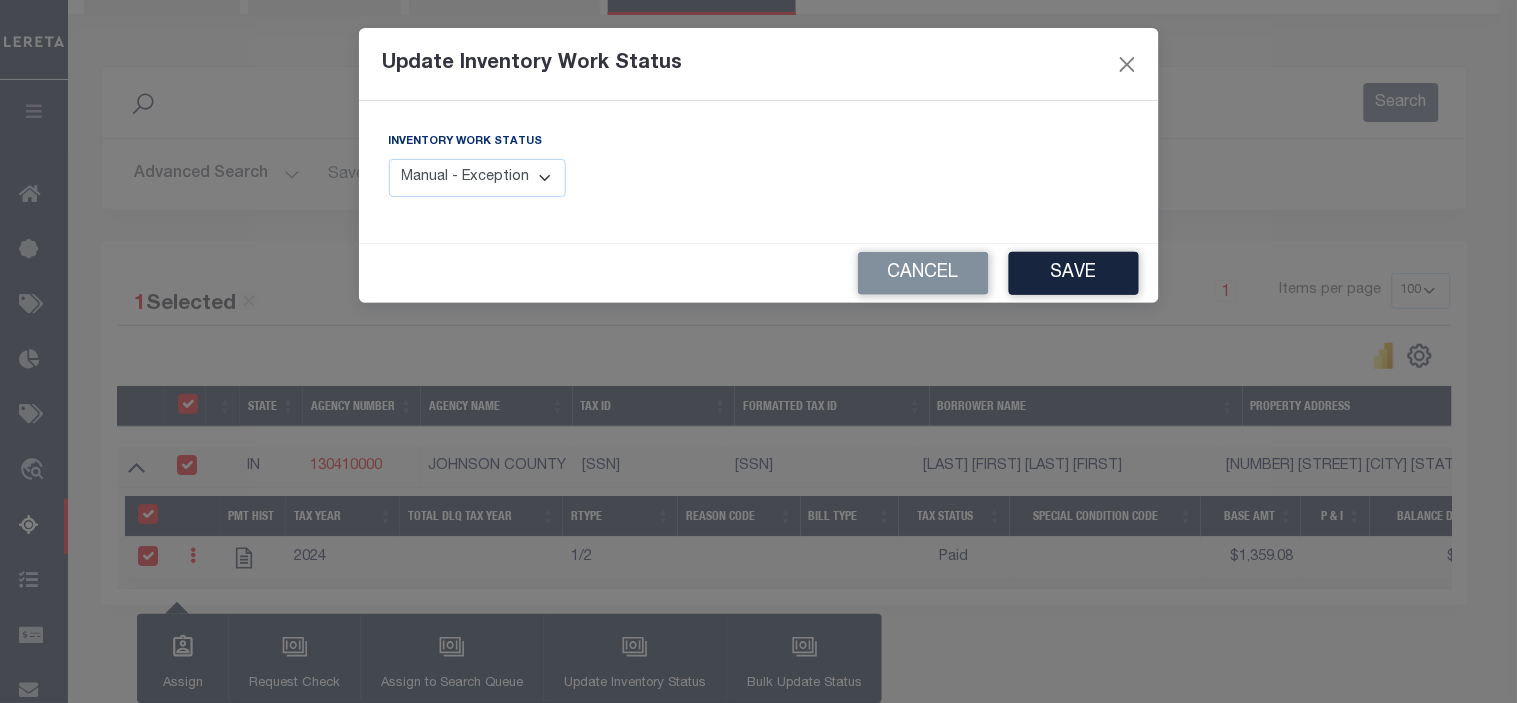 click on "Manual - Exception
Pended - Awaiting Search
Late Add Exception
Completed" at bounding box center [478, 178] 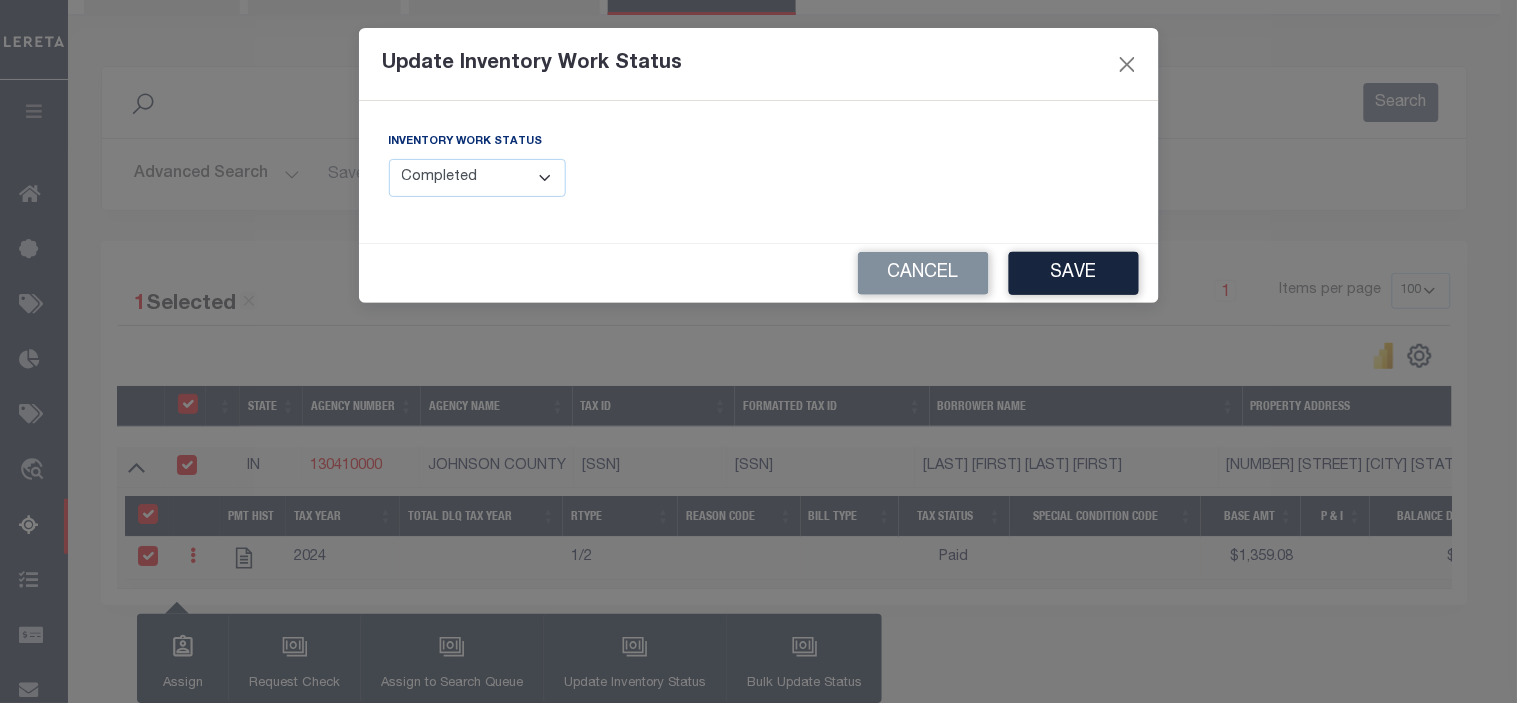 click on "Manual - Exception
Pended - Awaiting Search
Late Add Exception
Completed" at bounding box center (478, 178) 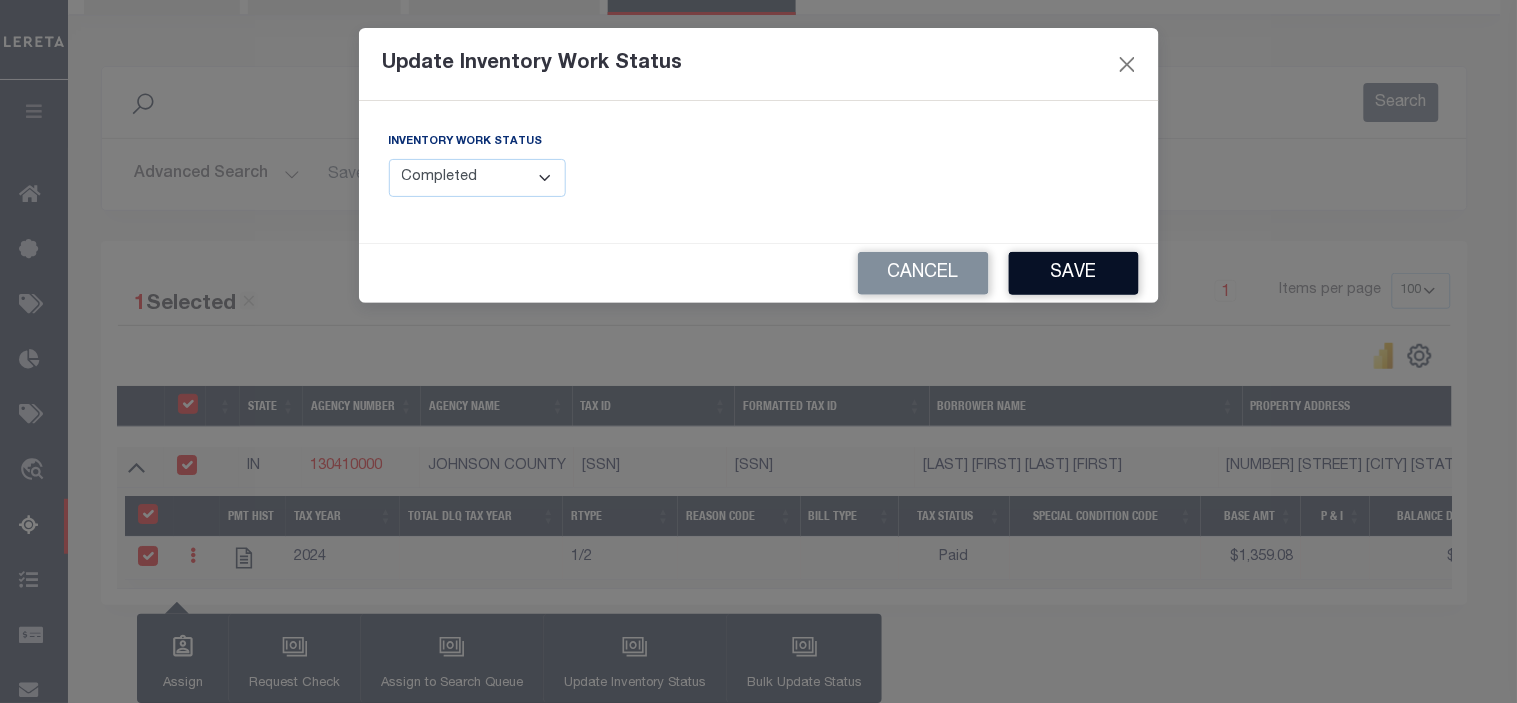click on "Save" at bounding box center [1074, 273] 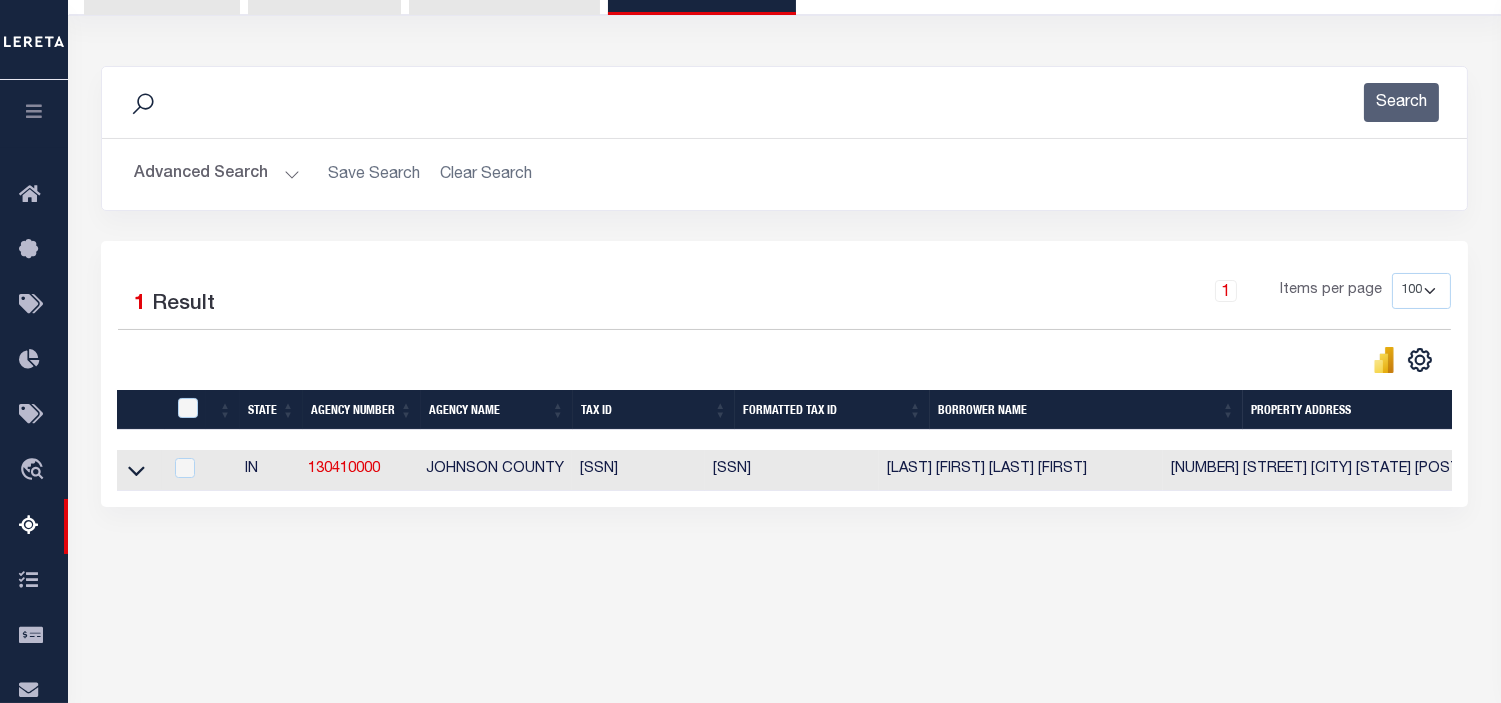 click on "Advanced Search" at bounding box center [217, 174] 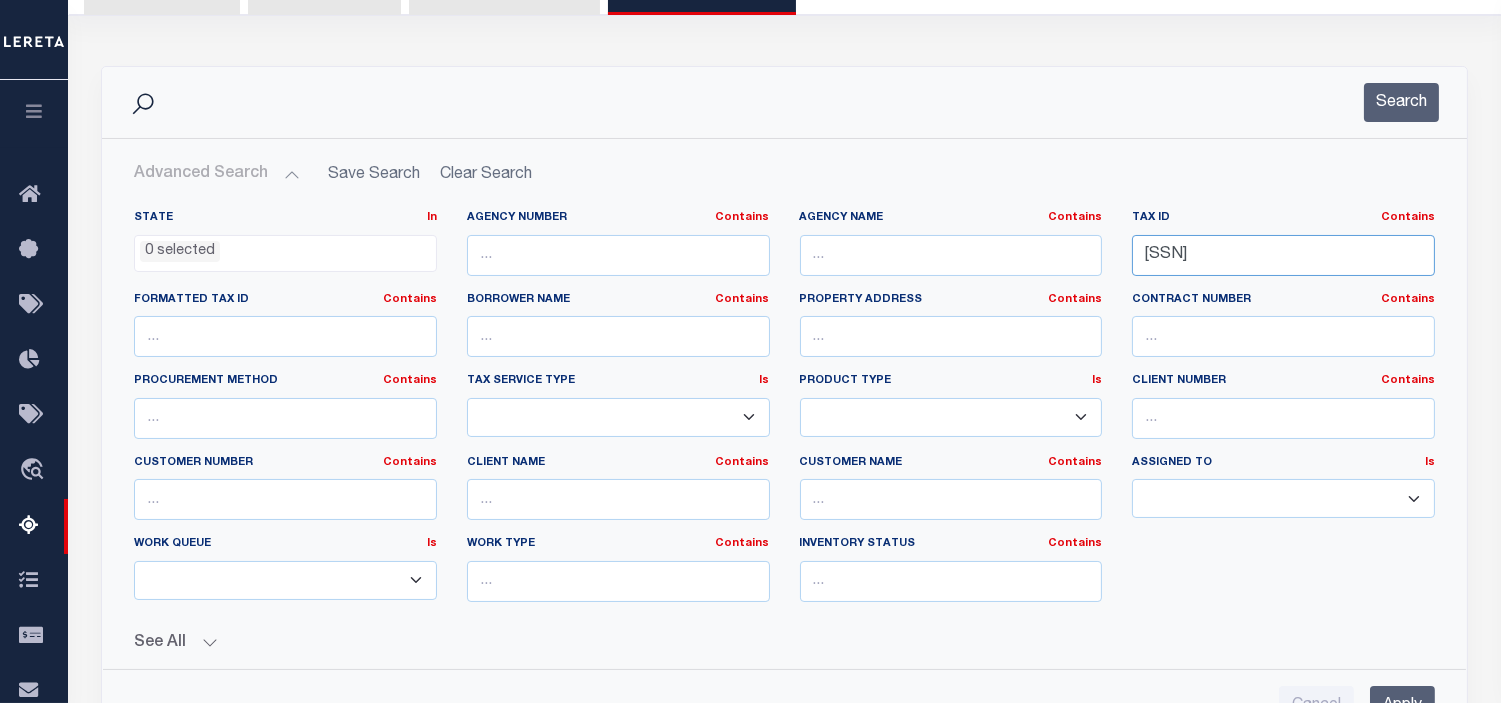 click on "410909014003000036" at bounding box center [1283, 255] 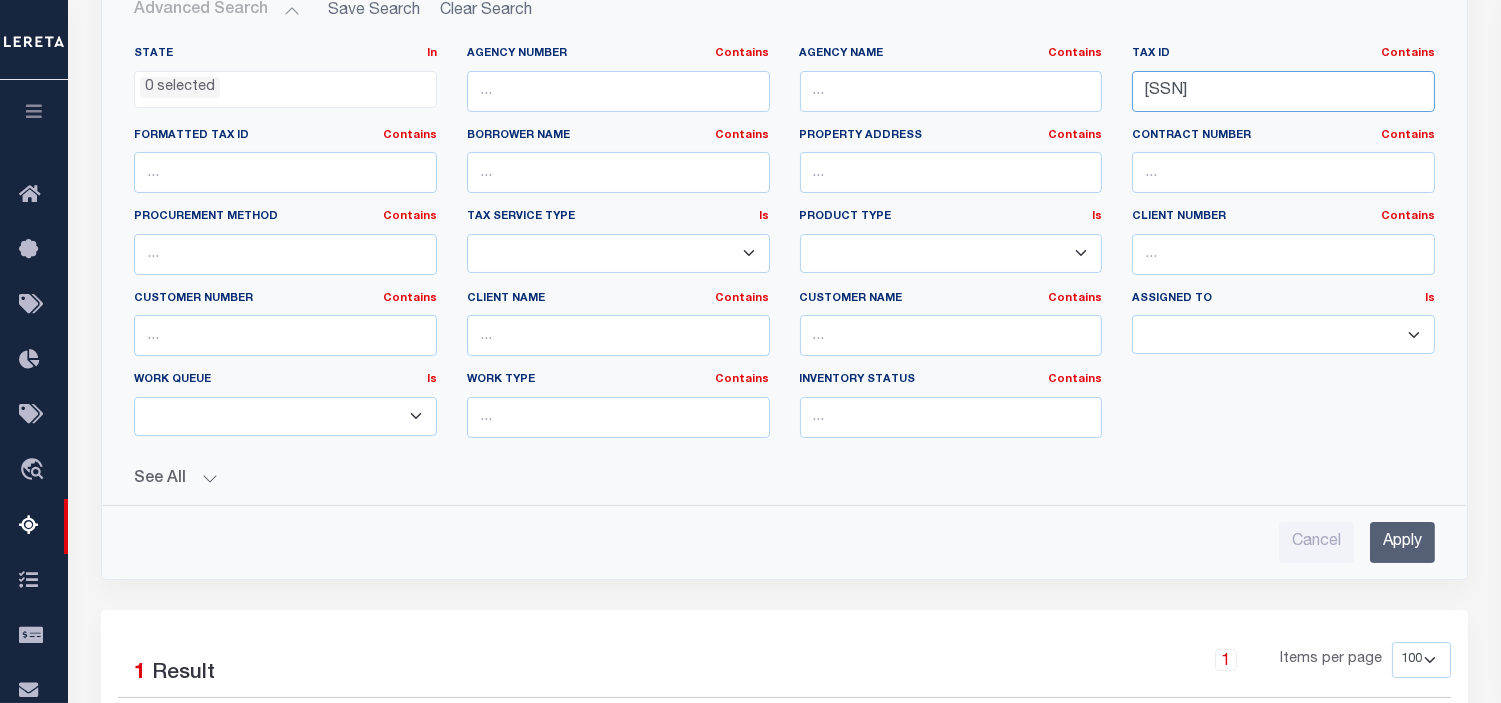 scroll, scrollTop: 430, scrollLeft: 0, axis: vertical 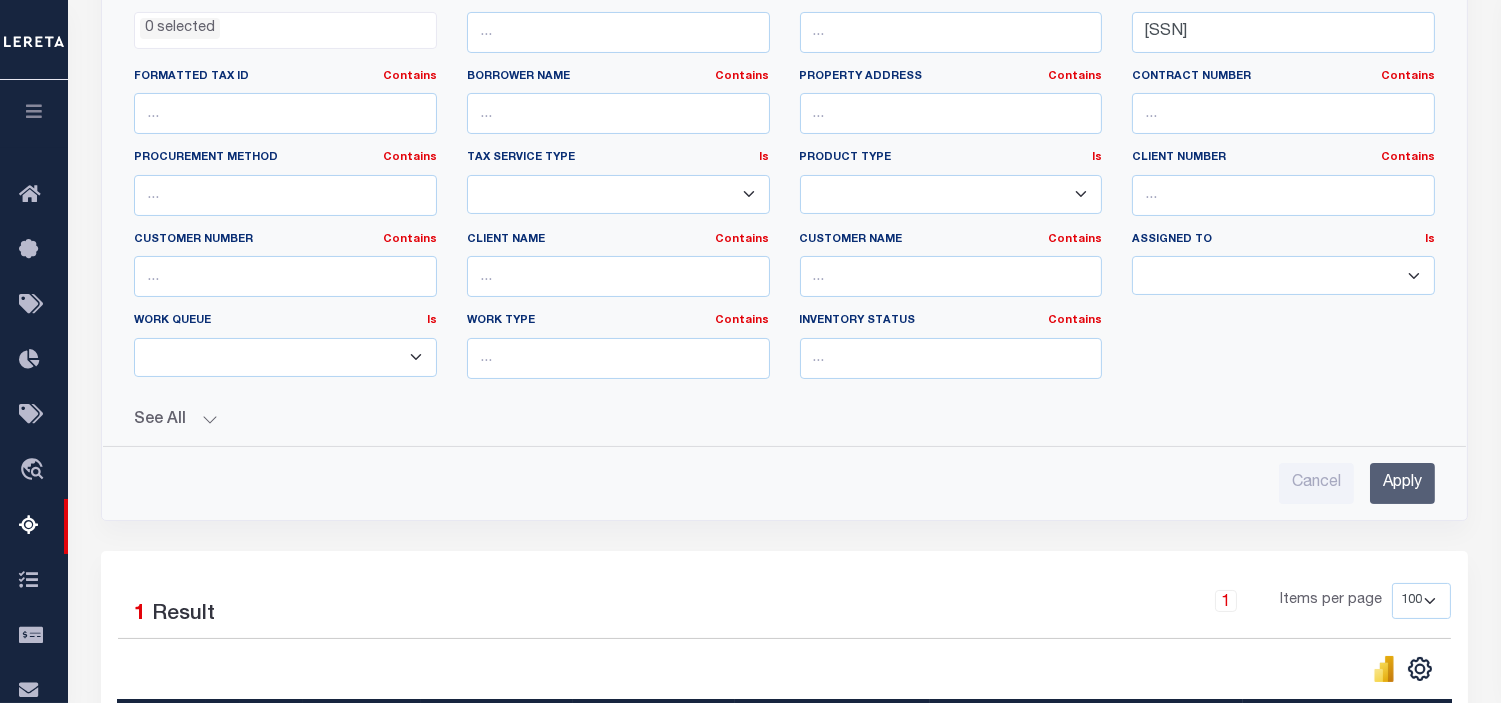 click on "Apply" at bounding box center [1402, 483] 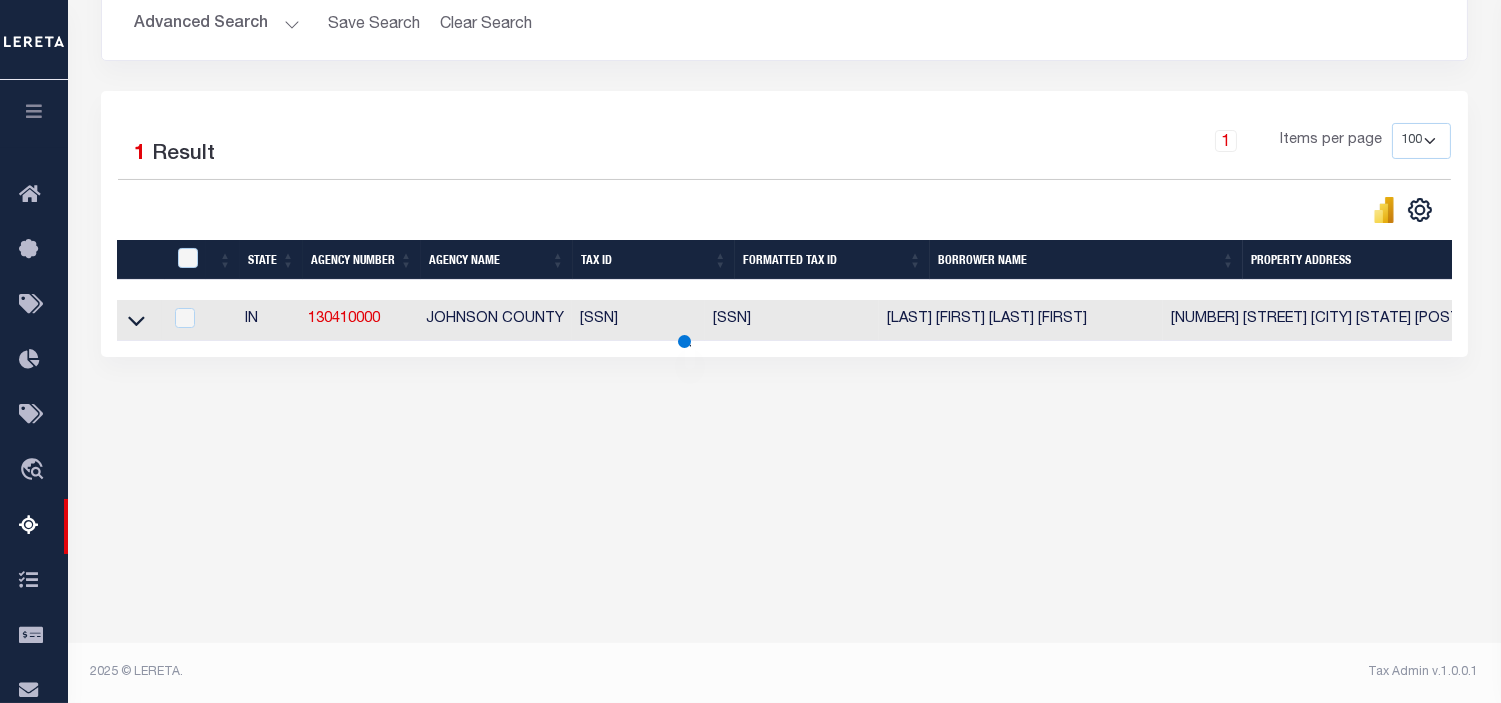 scroll, scrollTop: 356, scrollLeft: 0, axis: vertical 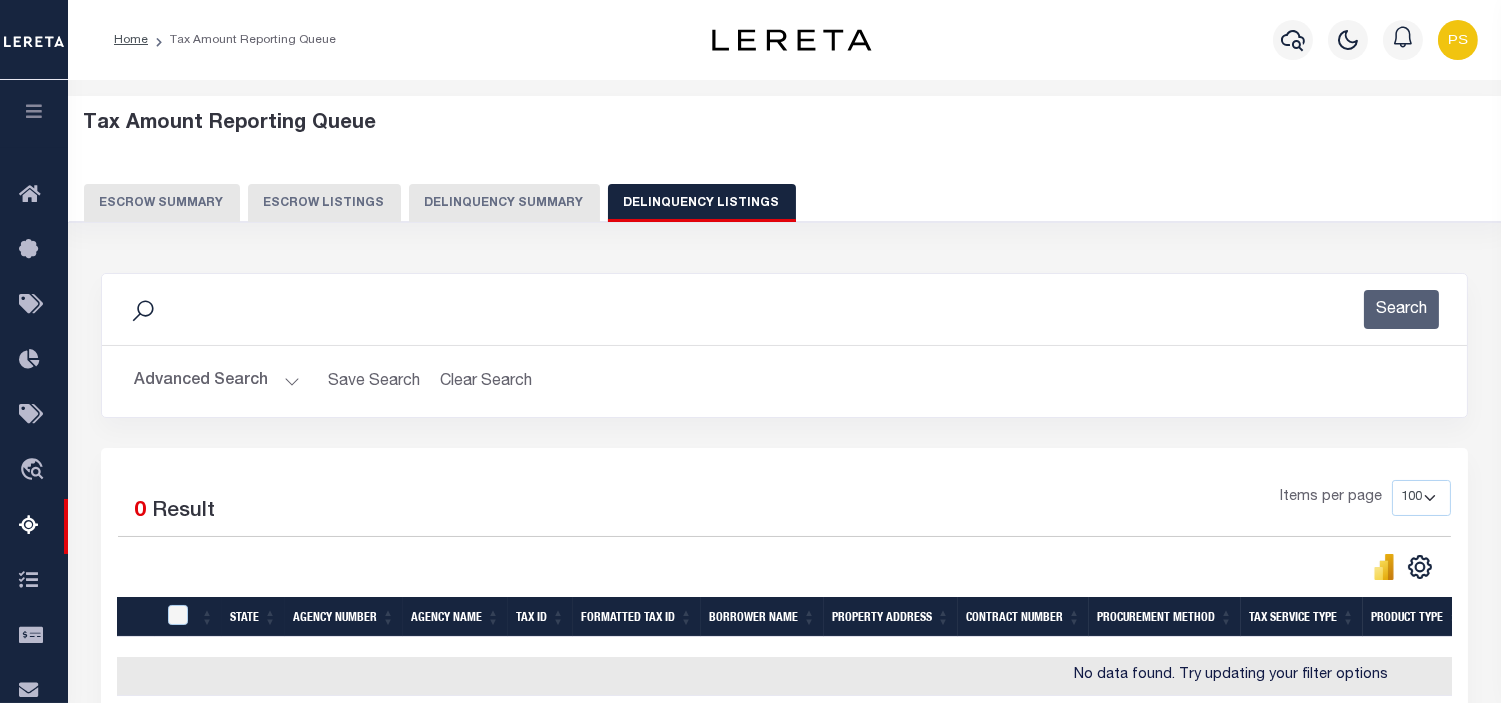 click on "Advanced Search" at bounding box center (217, 381) 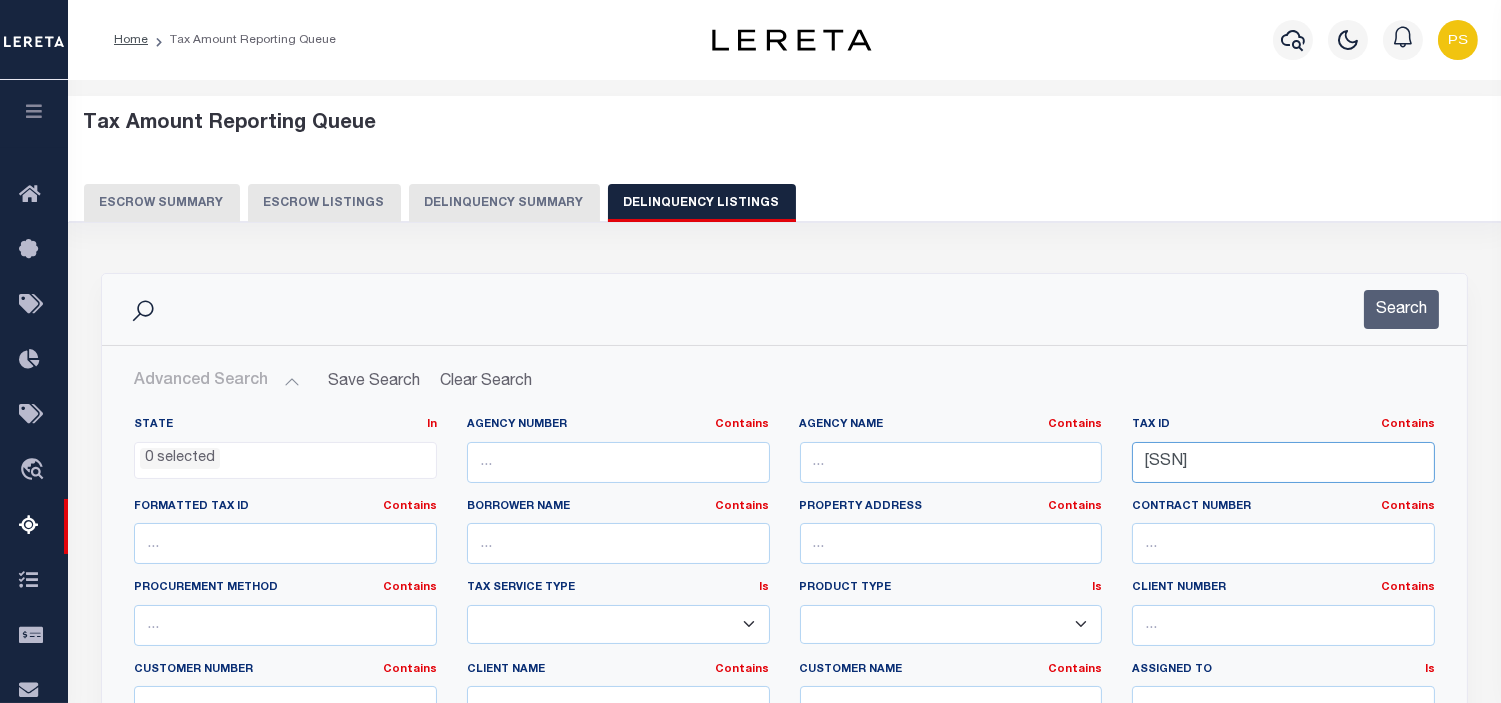 click on "410918043016000036" at bounding box center [1283, 462] 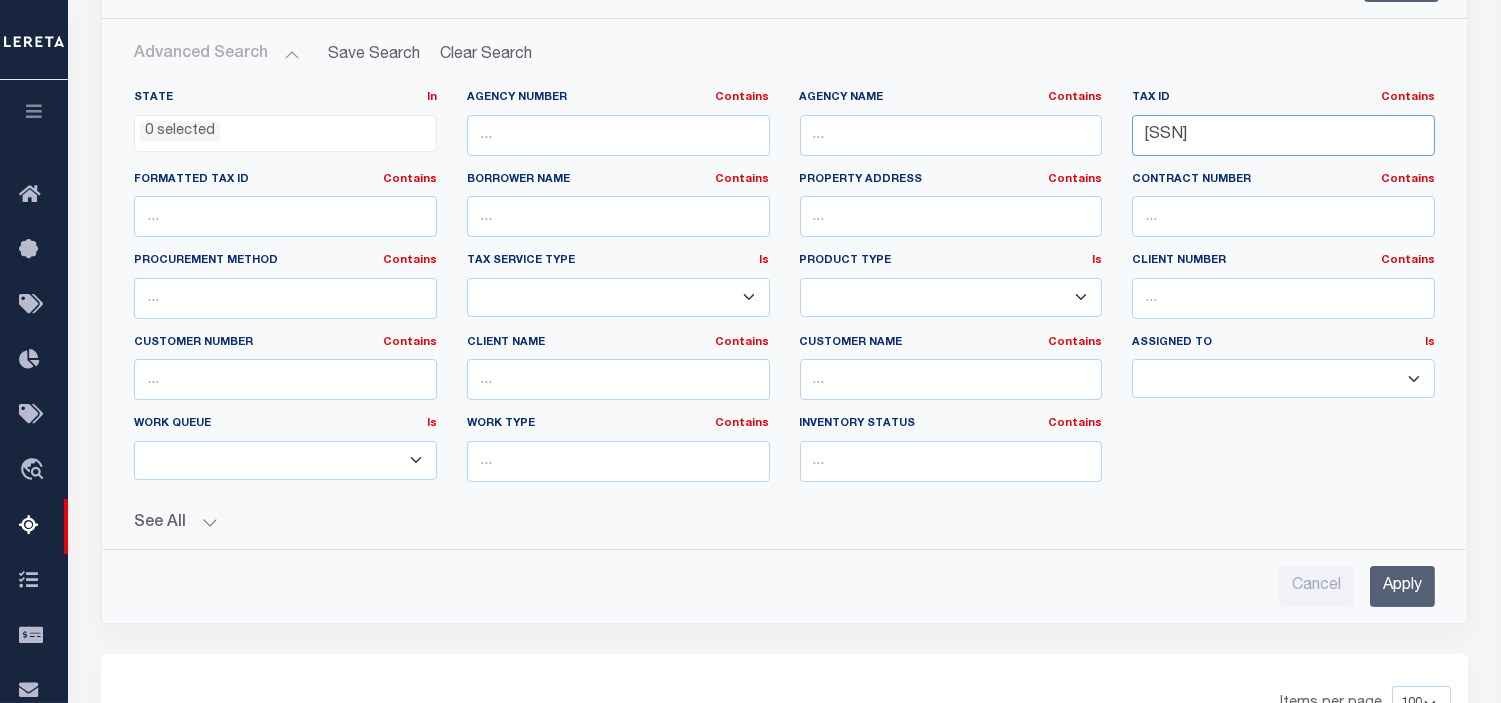scroll, scrollTop: 444, scrollLeft: 0, axis: vertical 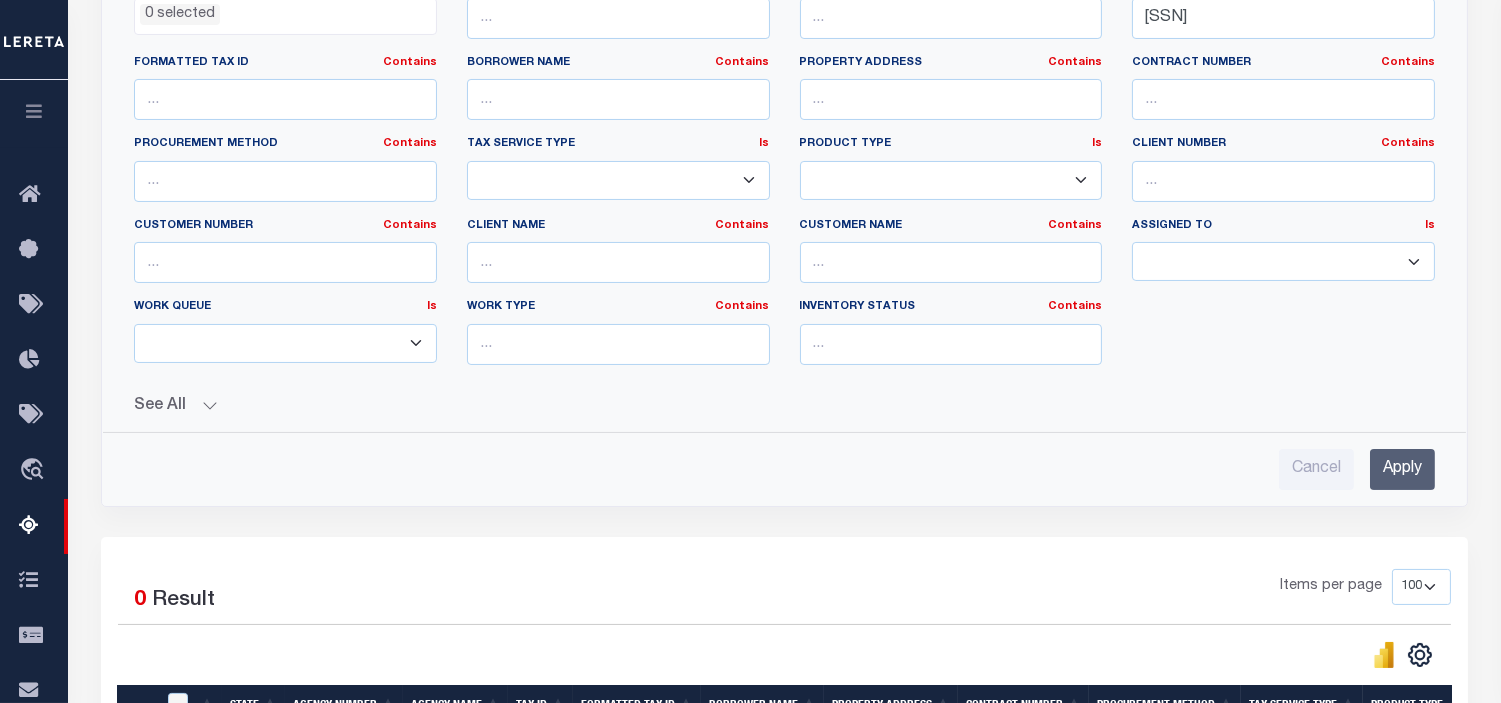 click on "Apply" at bounding box center [1402, 469] 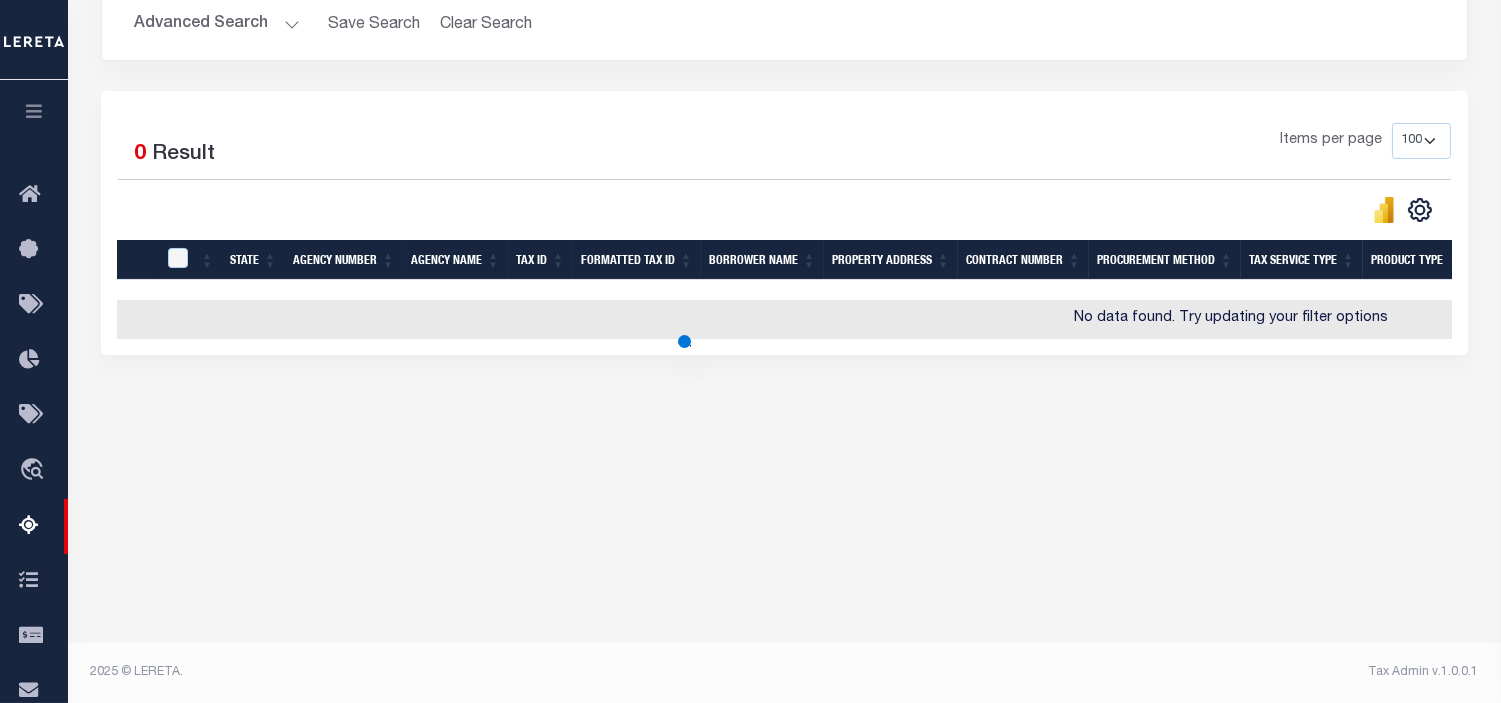 scroll, scrollTop: 356, scrollLeft: 0, axis: vertical 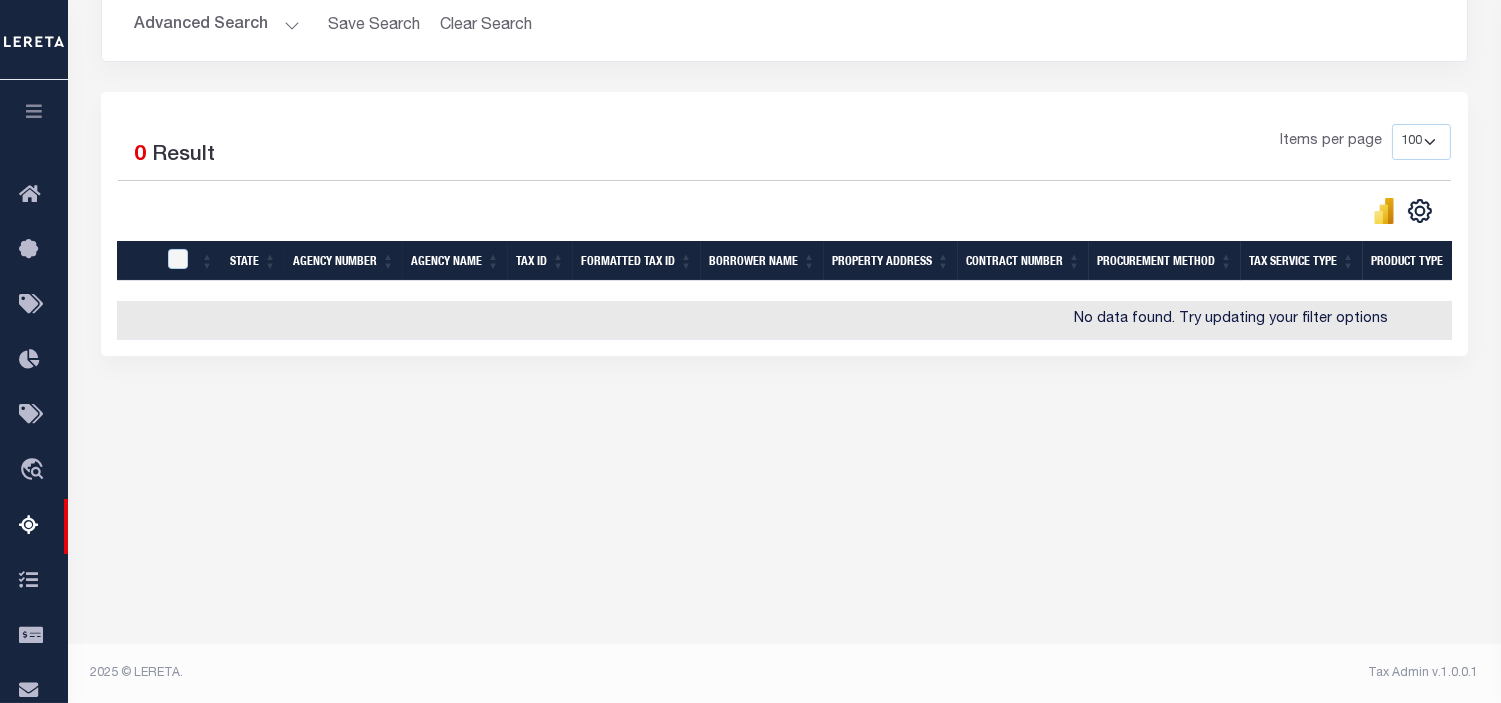 click on "Advanced Search" at bounding box center [217, 25] 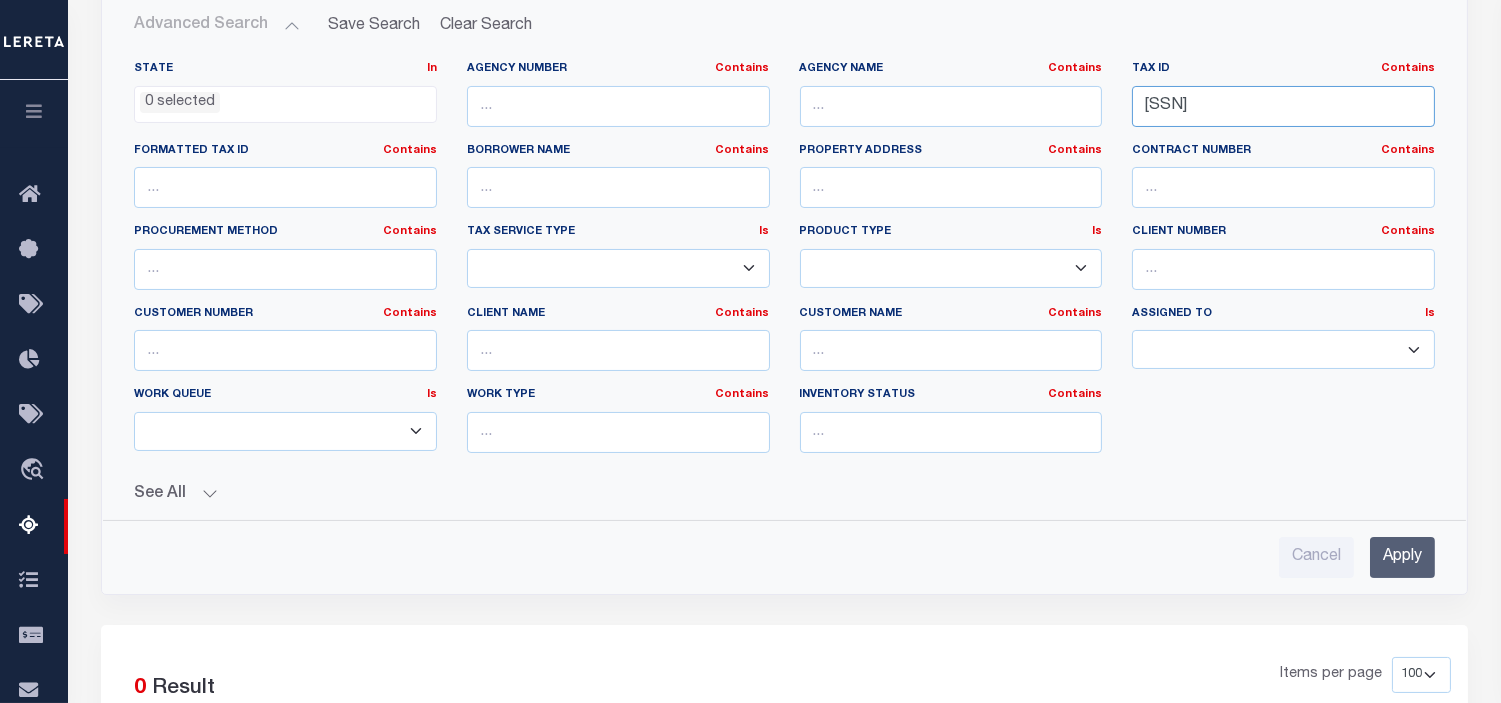 click on "410918043016000036" at bounding box center (1283, 106) 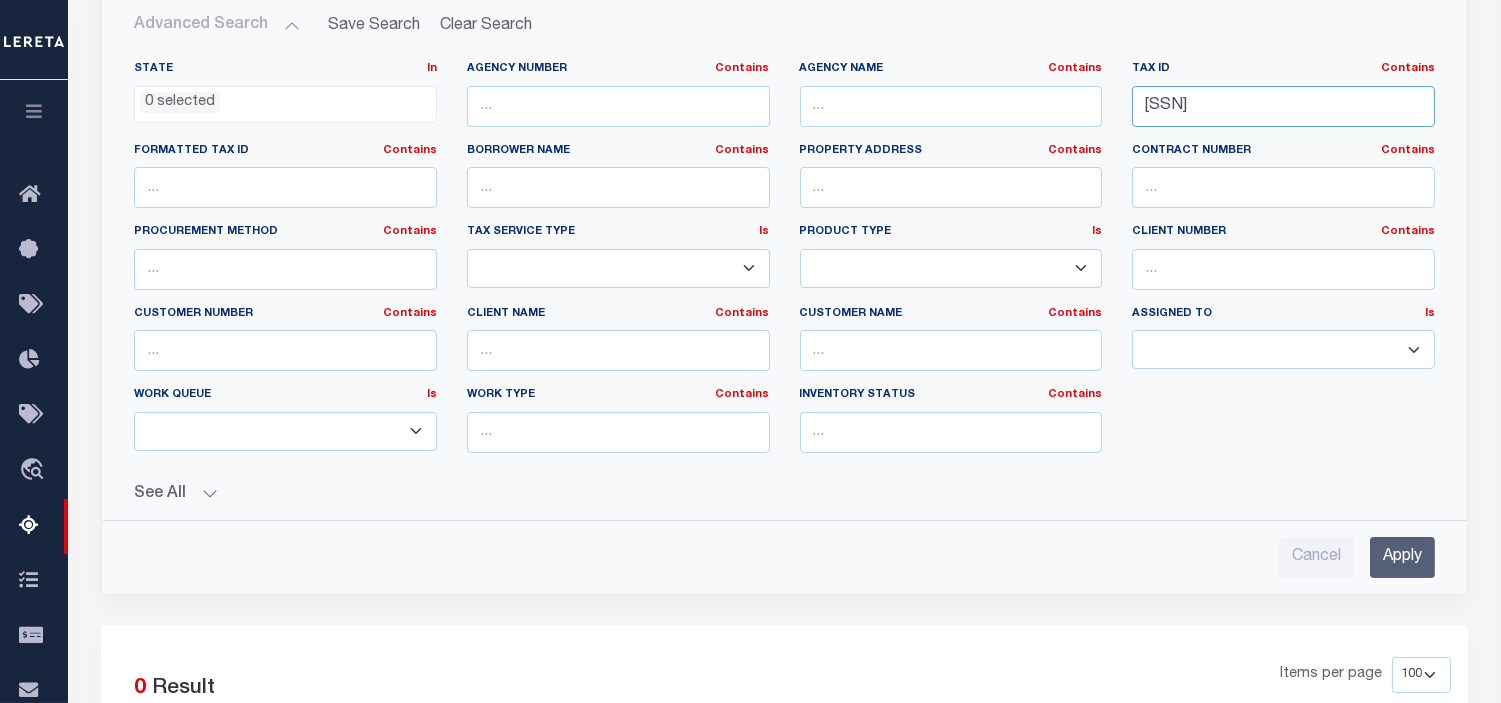 paste on "4005" 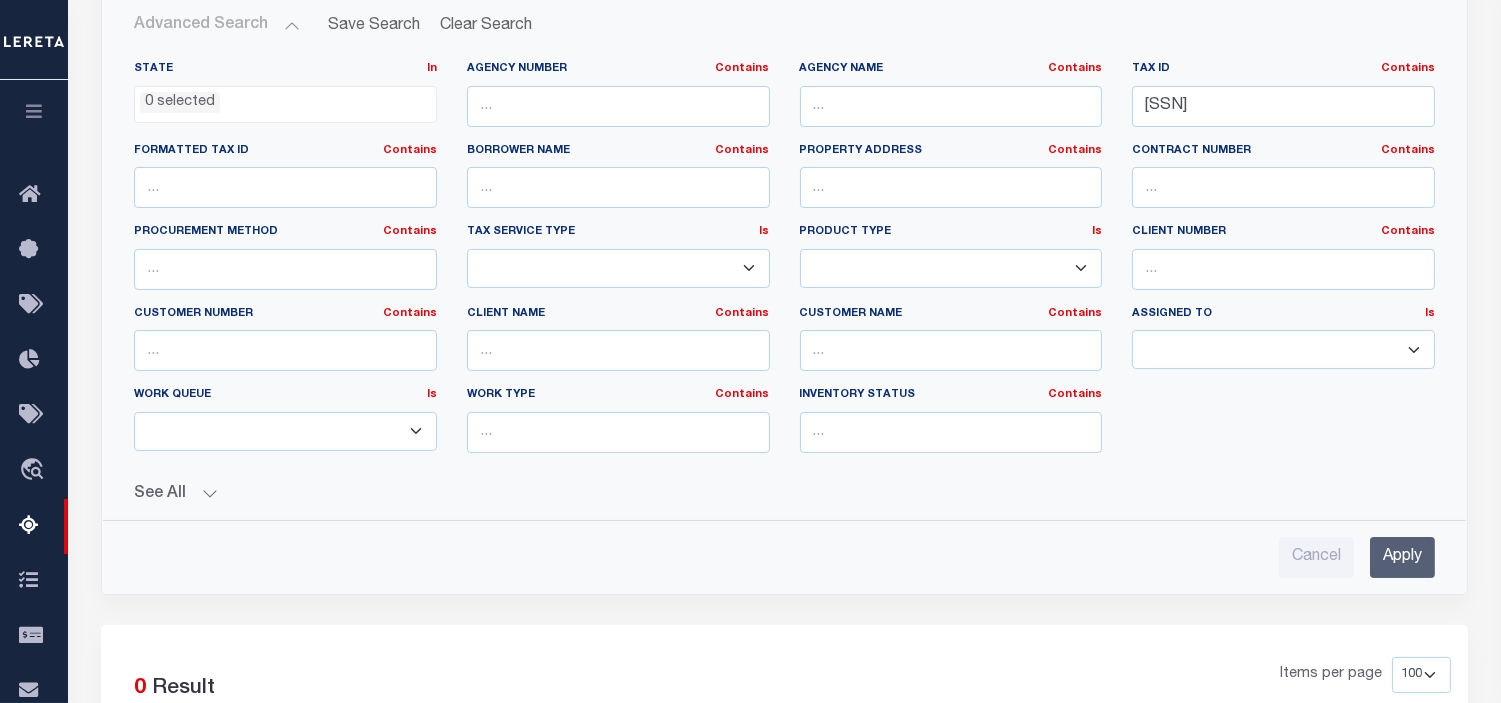 click on "Apply" at bounding box center [1402, 557] 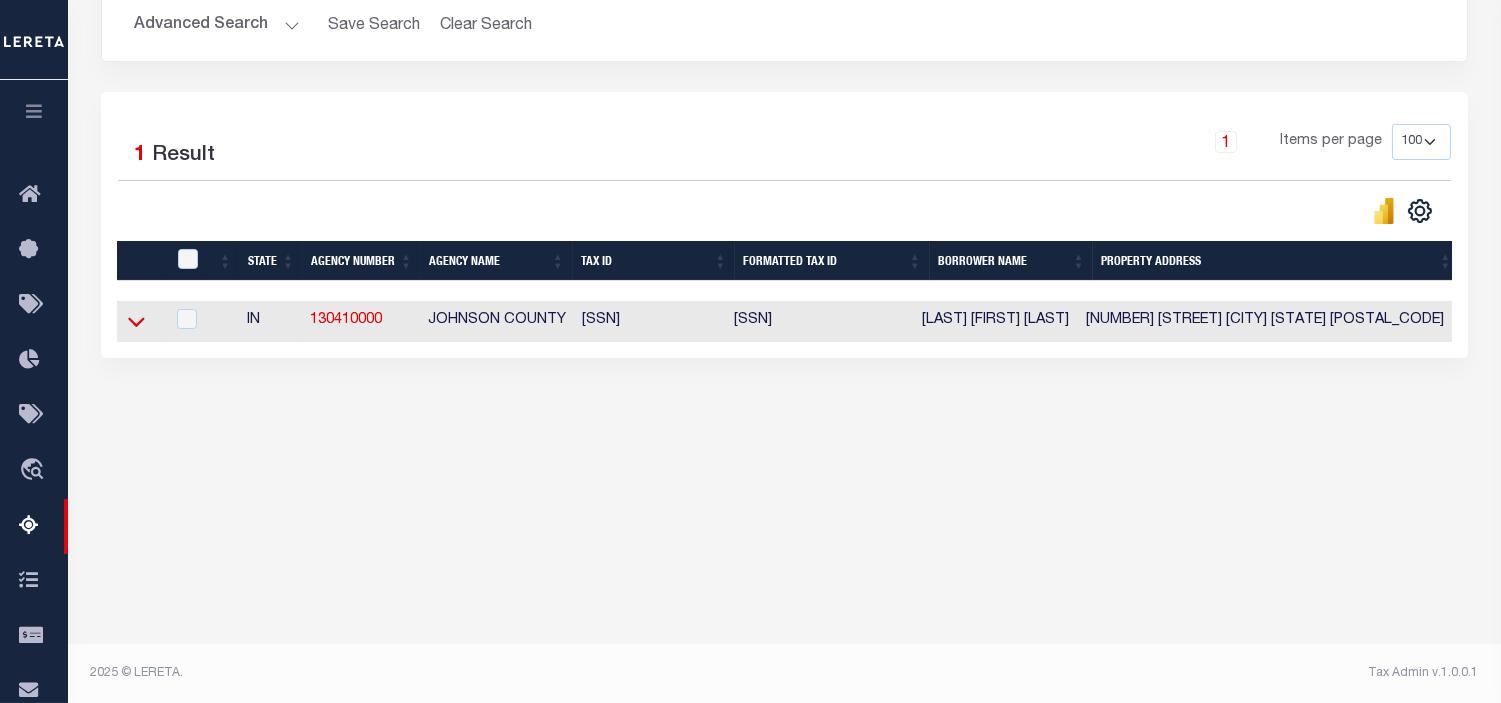 click 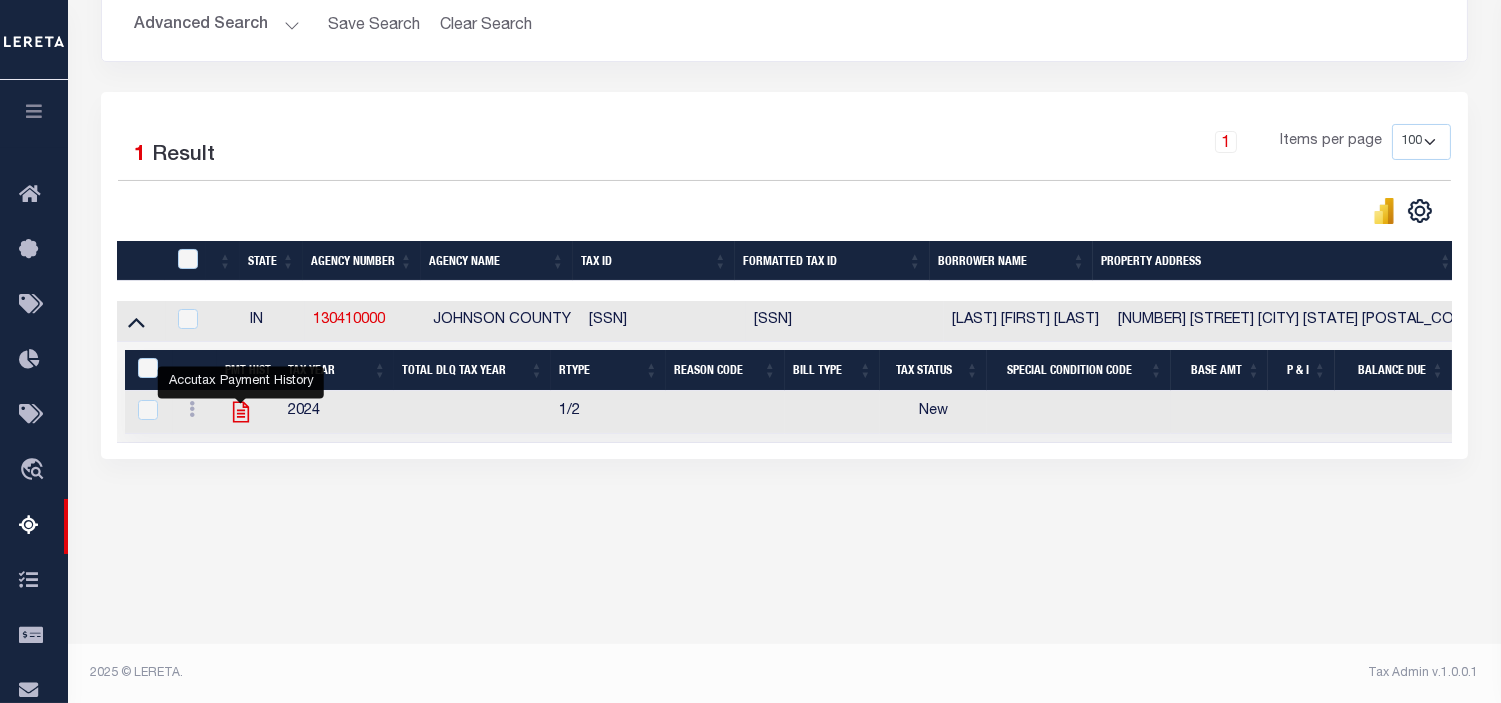 click 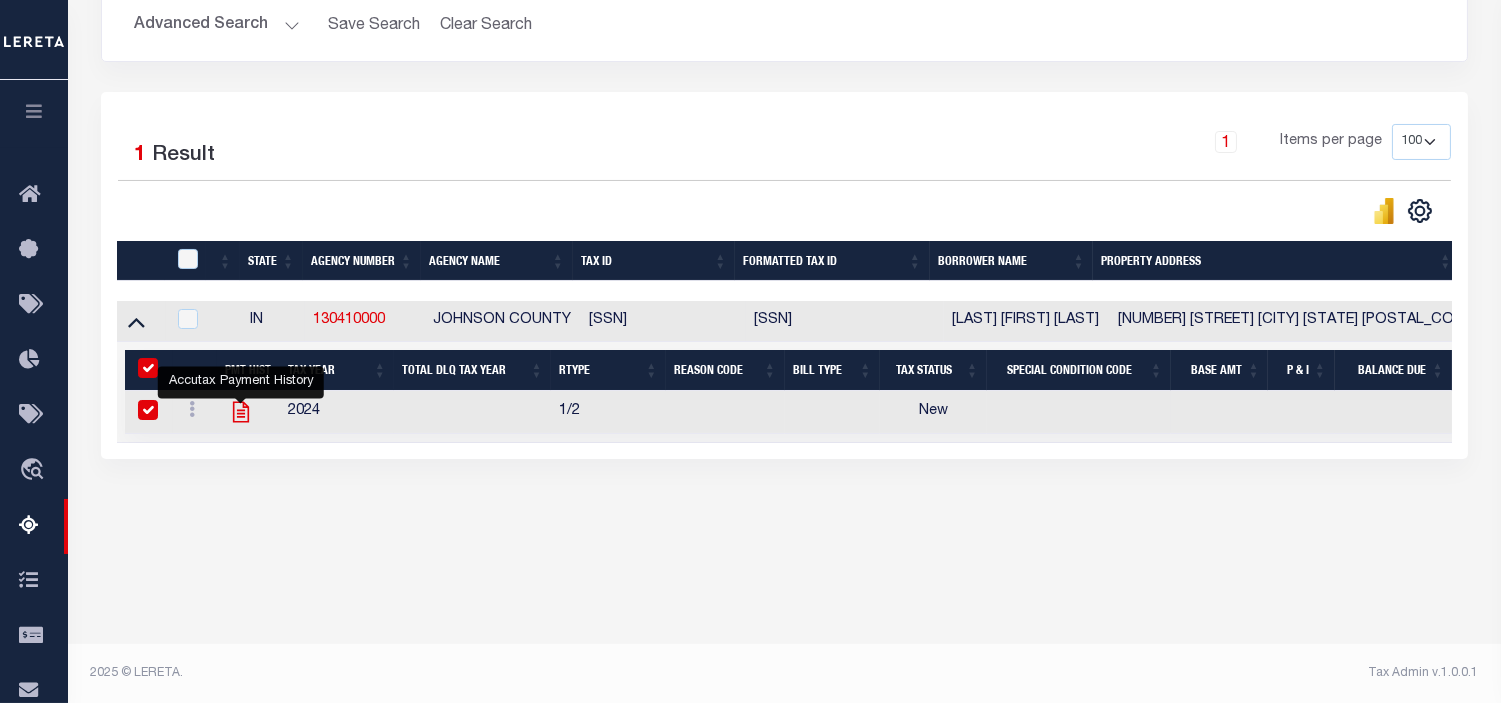 checkbox on "true" 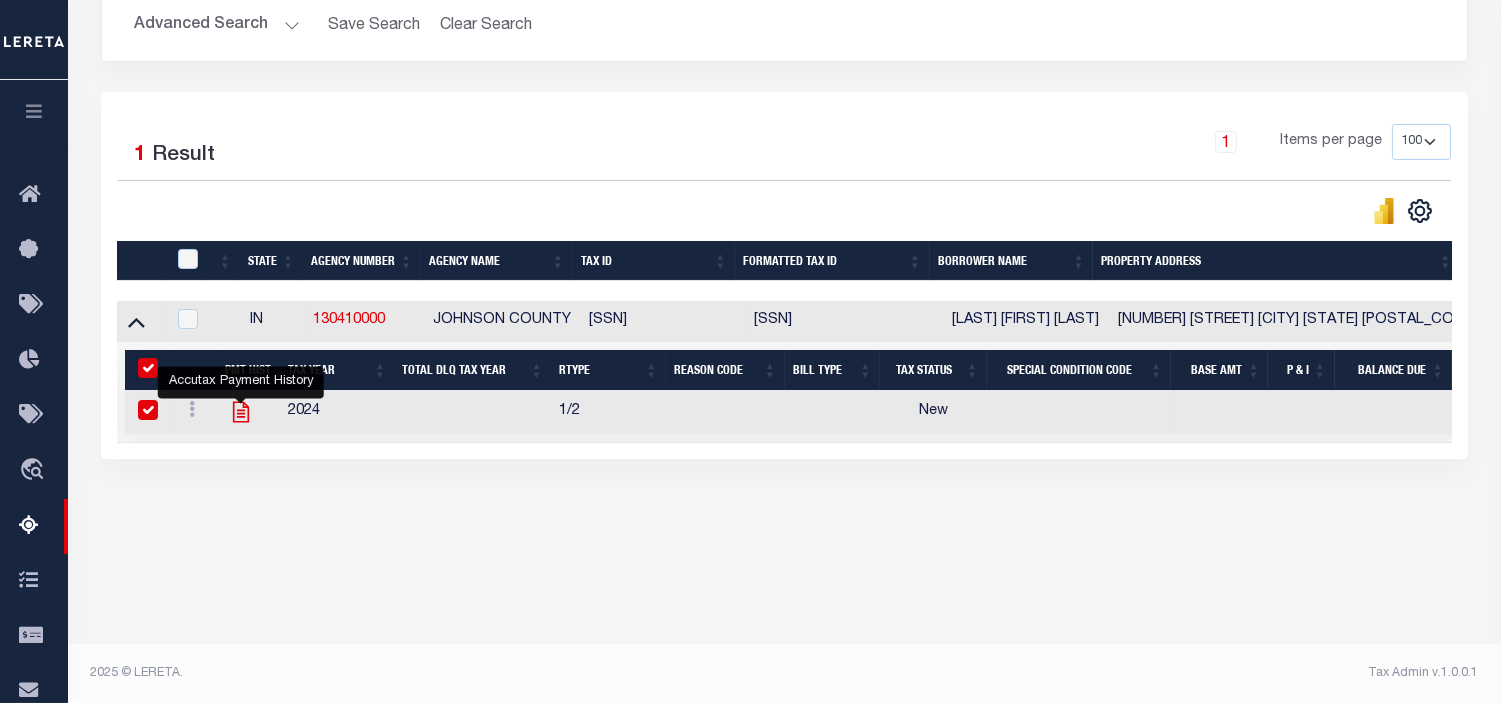 checkbox on "true" 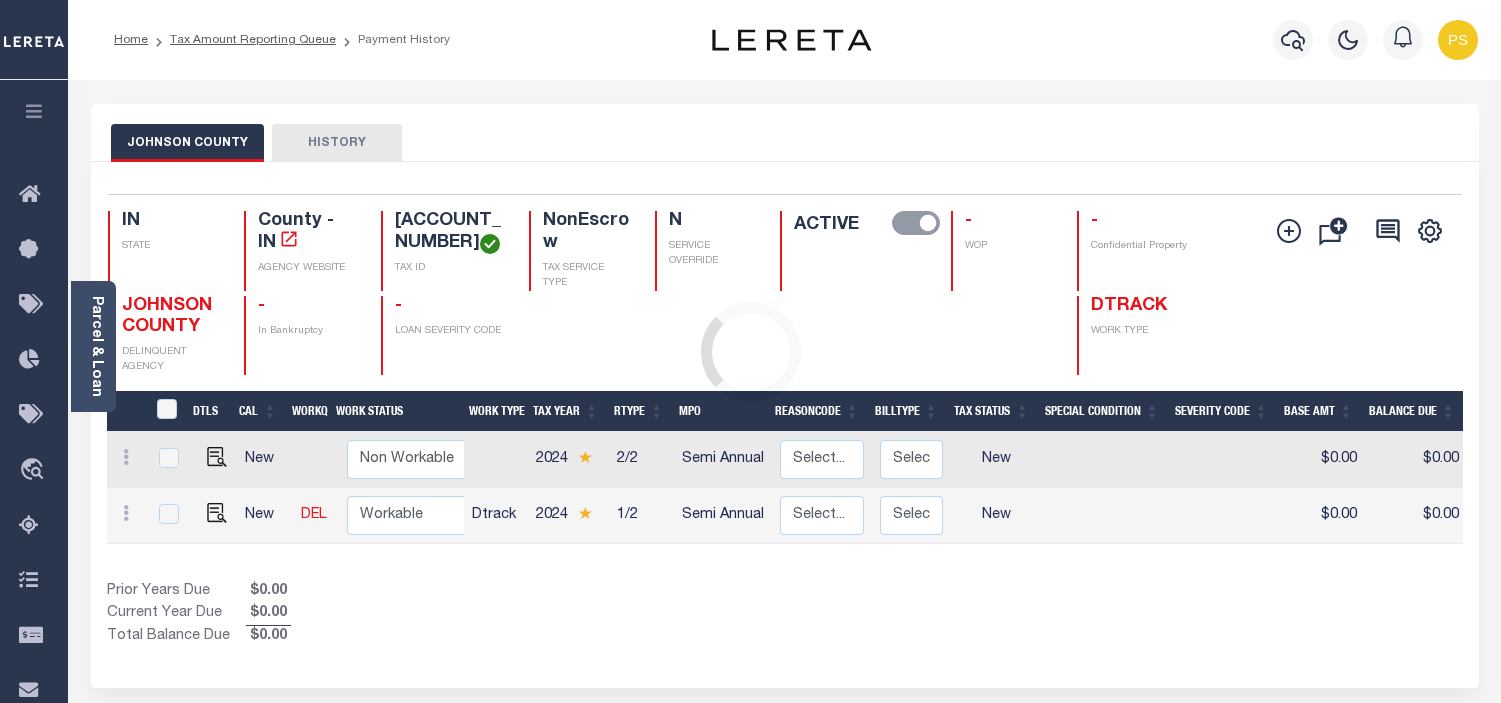 scroll, scrollTop: 0, scrollLeft: 0, axis: both 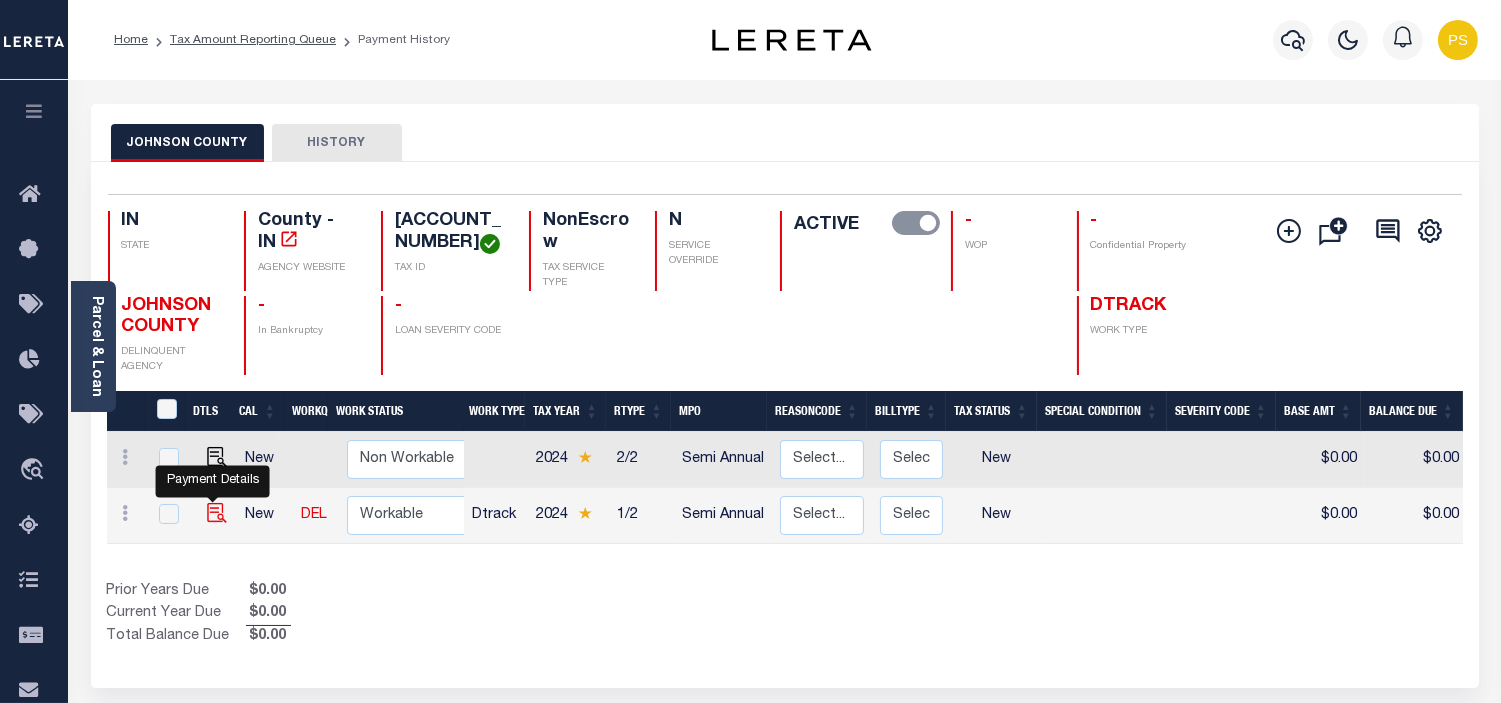 click at bounding box center [217, 513] 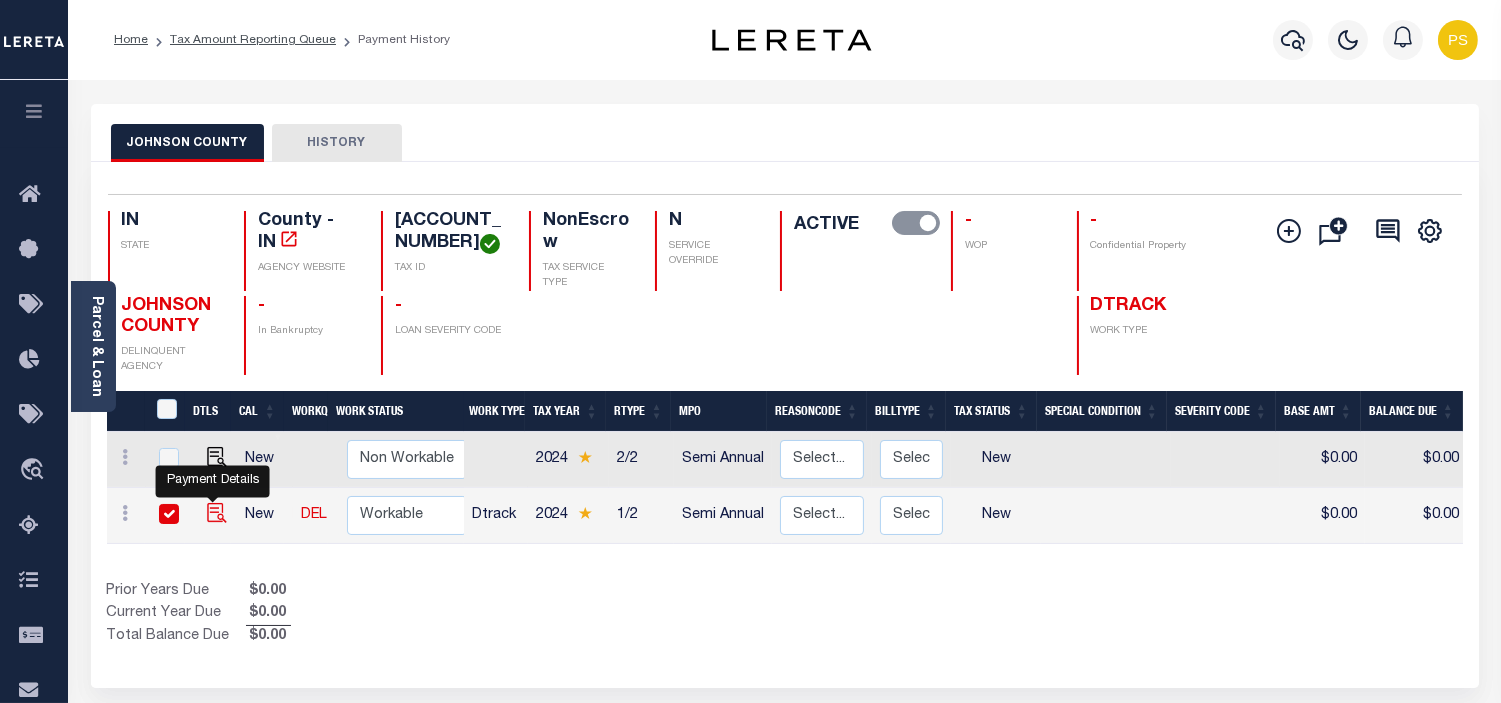 checkbox on "true" 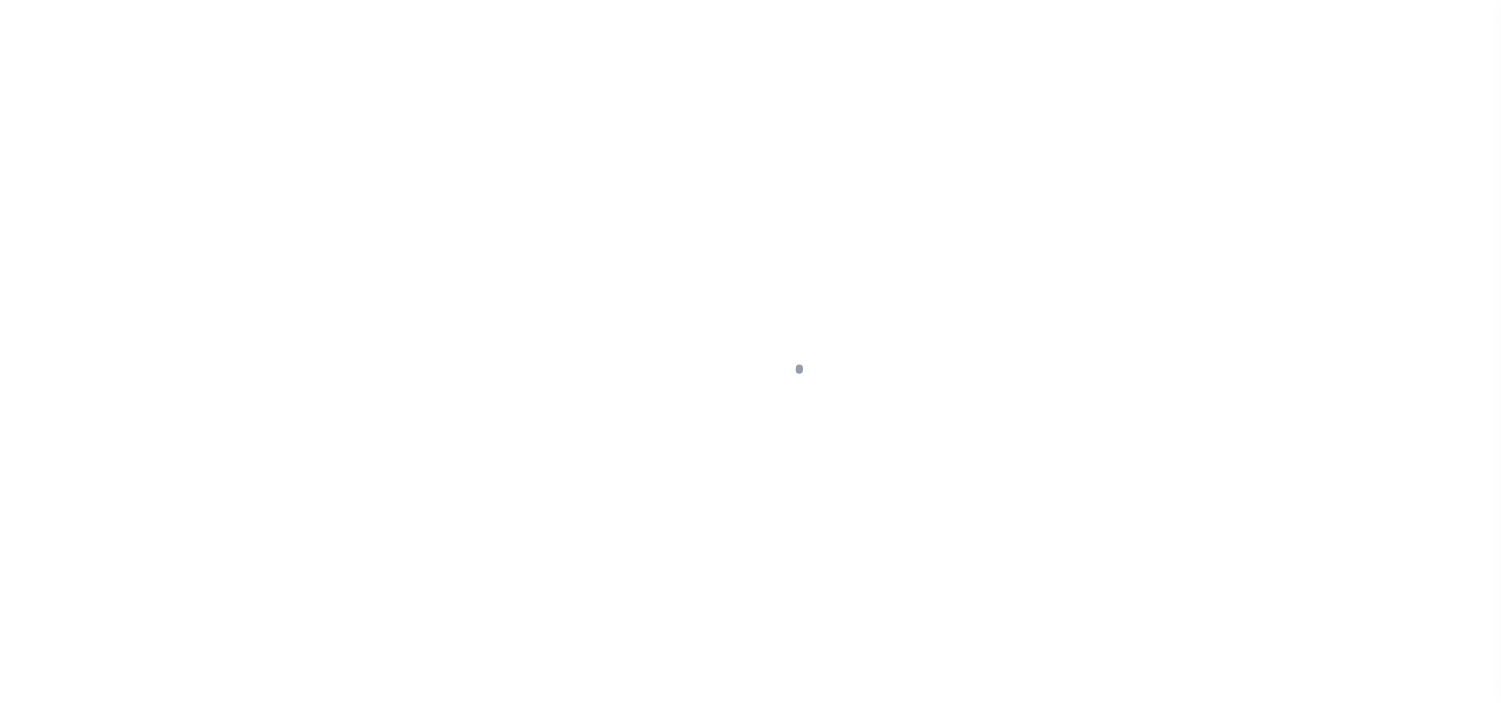 scroll, scrollTop: 0, scrollLeft: 0, axis: both 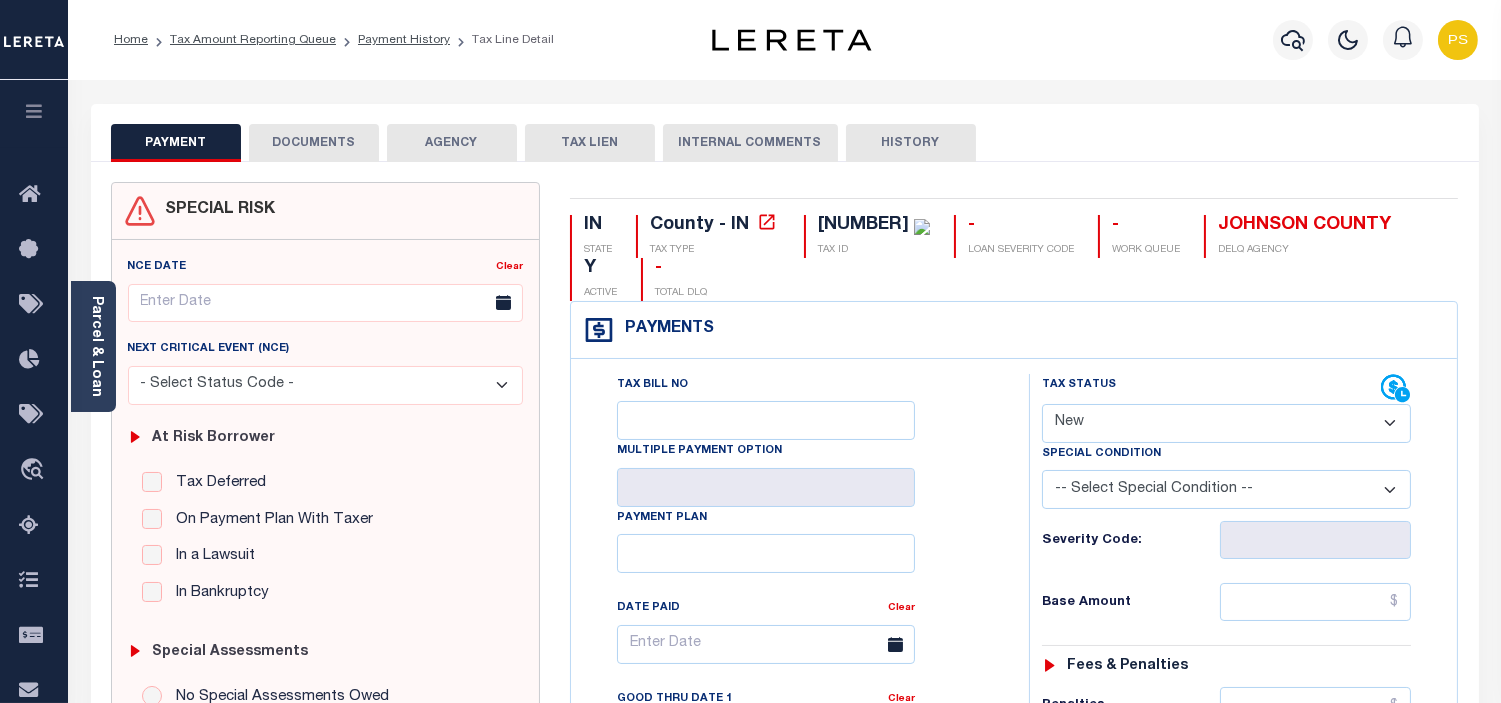 click on "- Select Status Code -
Open
Due/Unpaid
Paid
Incomplete
No Tax Due
Internal Refund Processed
New" at bounding box center (1226, 423) 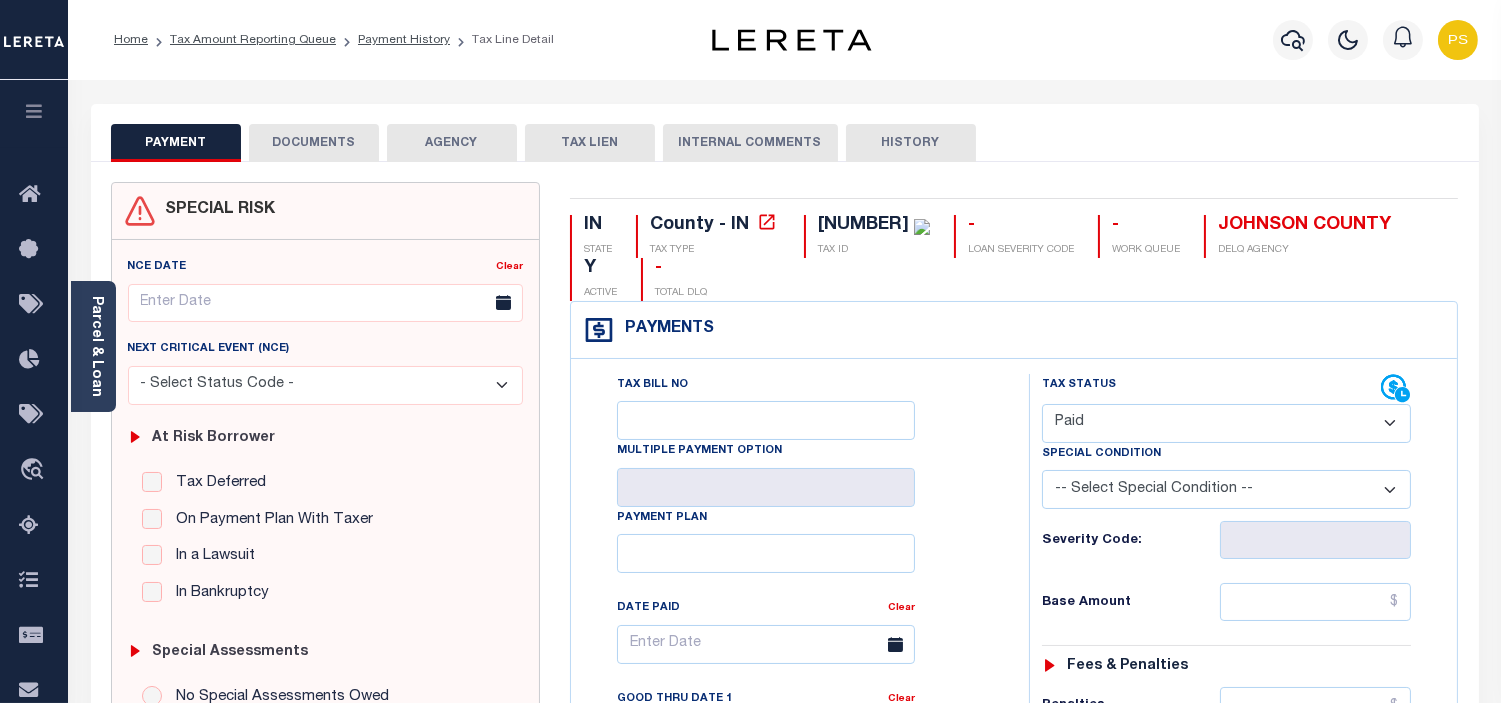 click on "- Select Status Code -
Open
Due/Unpaid
Paid
Incomplete
No Tax Due
Internal Refund Processed
New" at bounding box center [1226, 423] 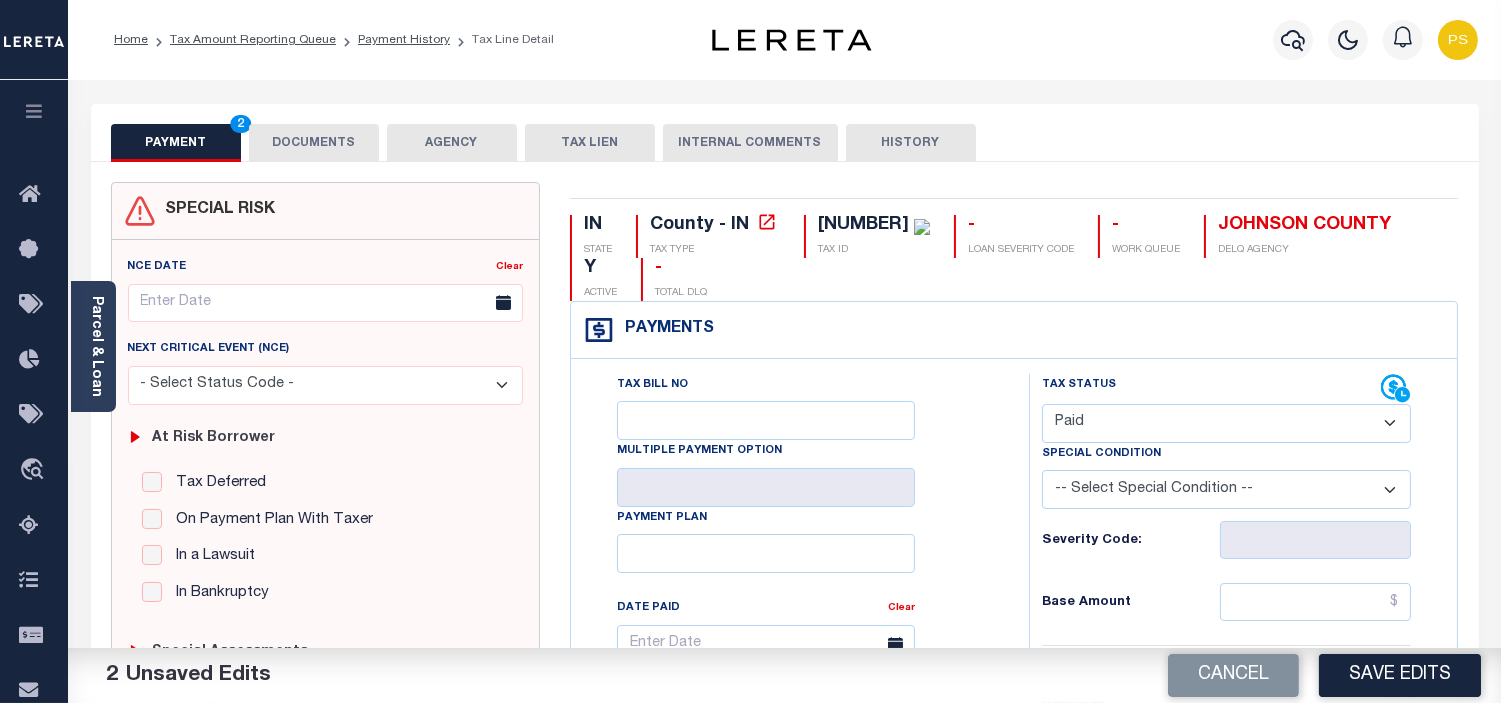 scroll, scrollTop: 111, scrollLeft: 0, axis: vertical 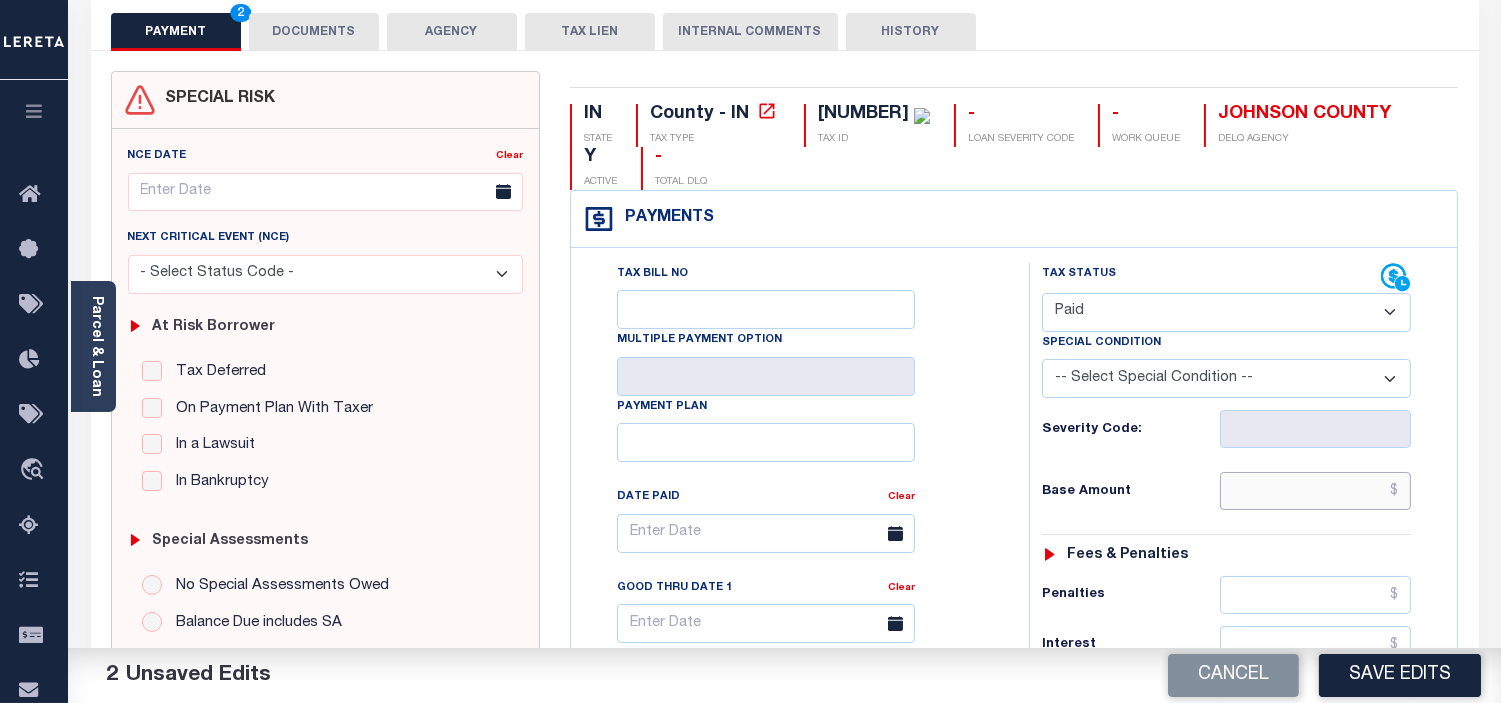 click at bounding box center (1315, 491) 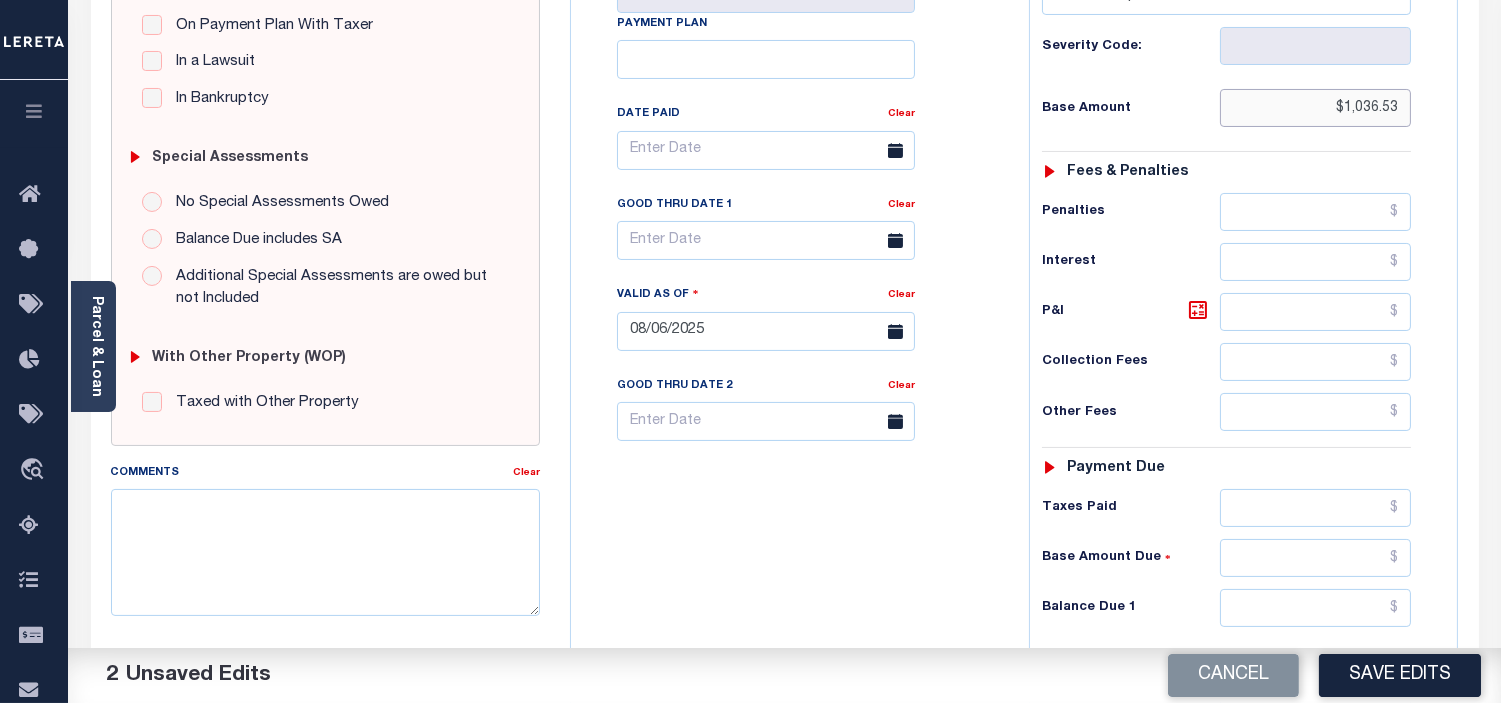 scroll, scrollTop: 555, scrollLeft: 0, axis: vertical 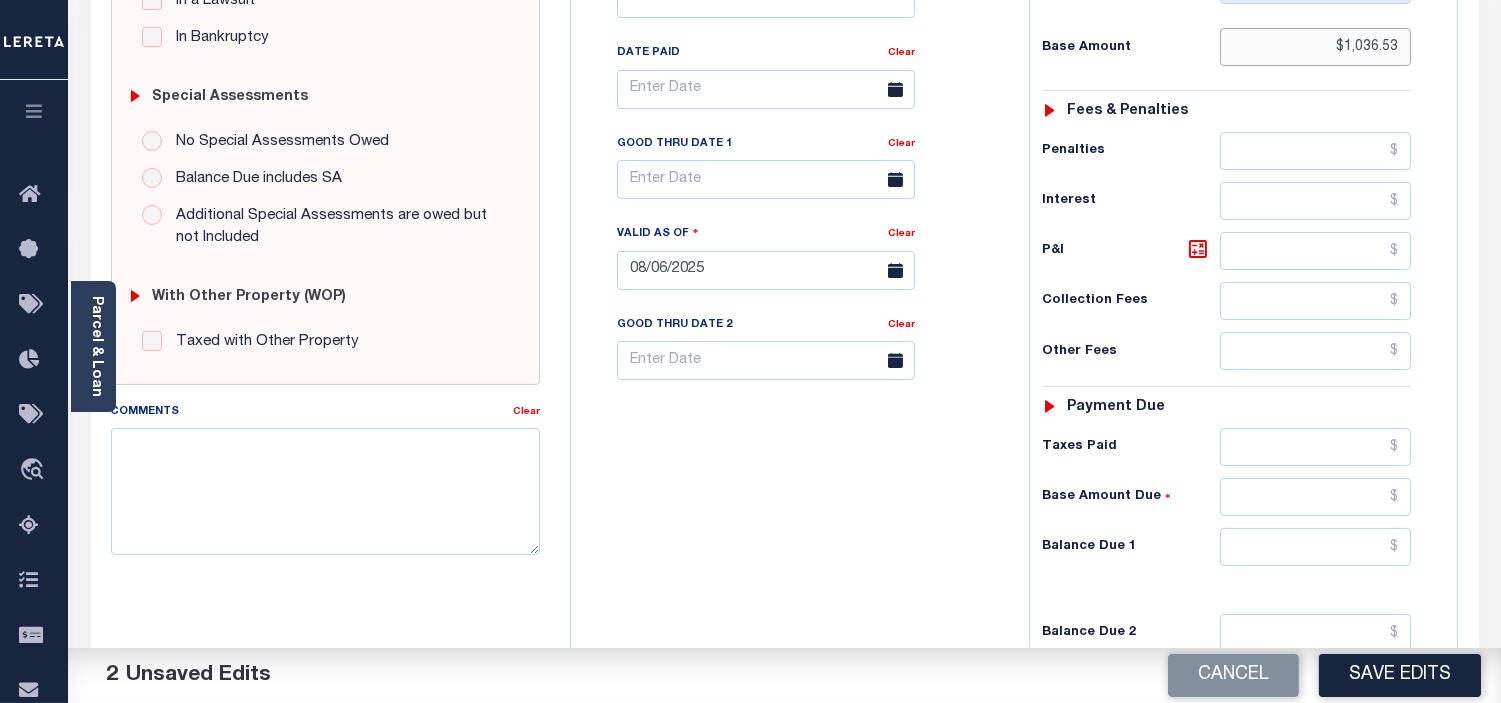 type on "$1,036.53" 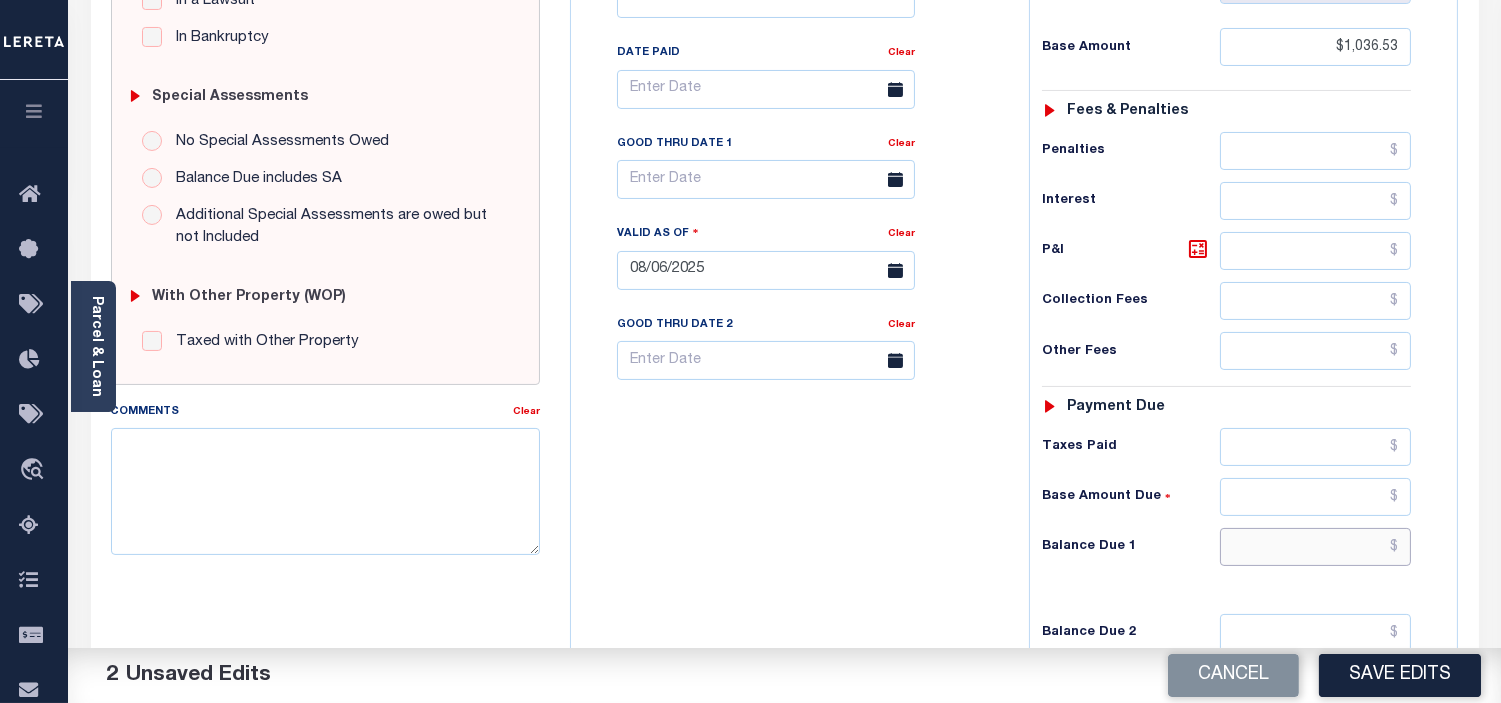 click at bounding box center (1315, 547) 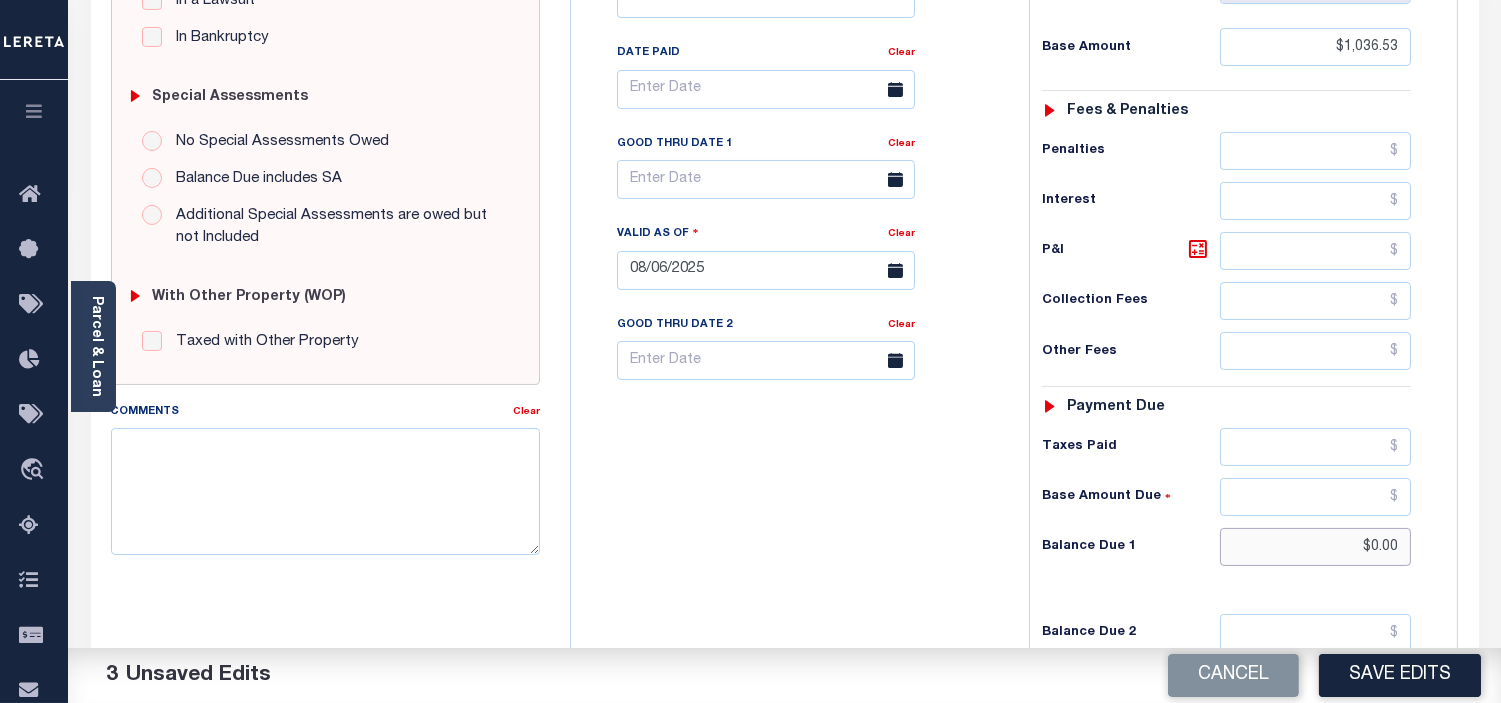 type on "$0.00" 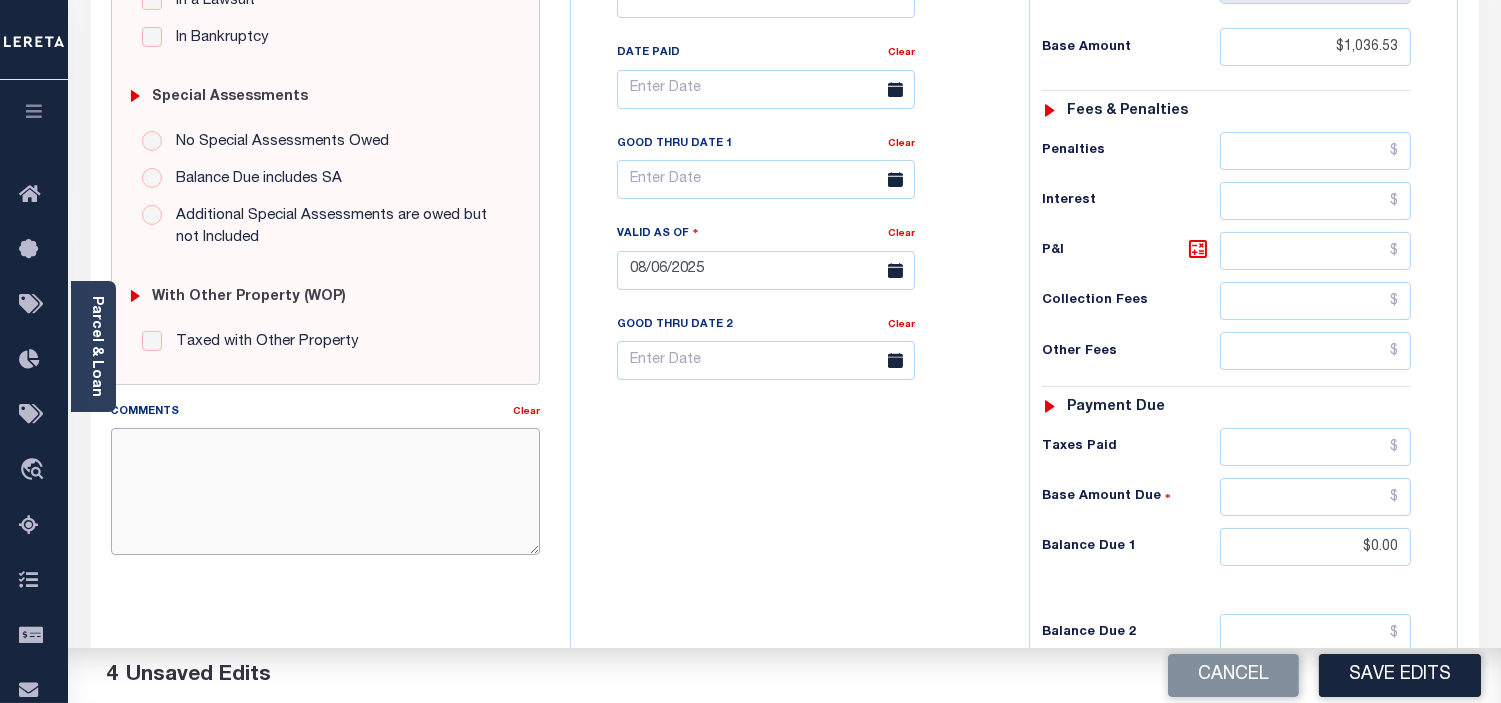 click on "Comments" at bounding box center (325, 491) 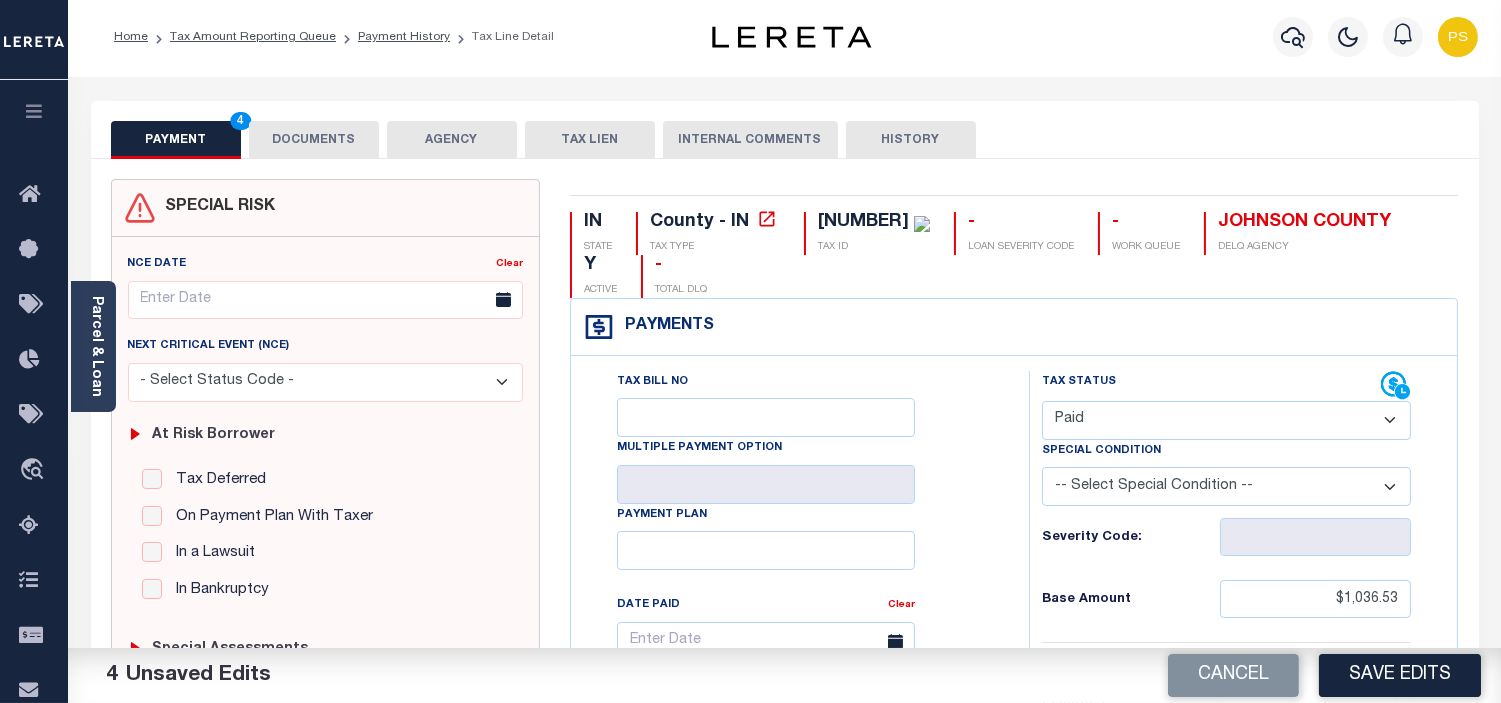 scroll, scrollTop: 0, scrollLeft: 0, axis: both 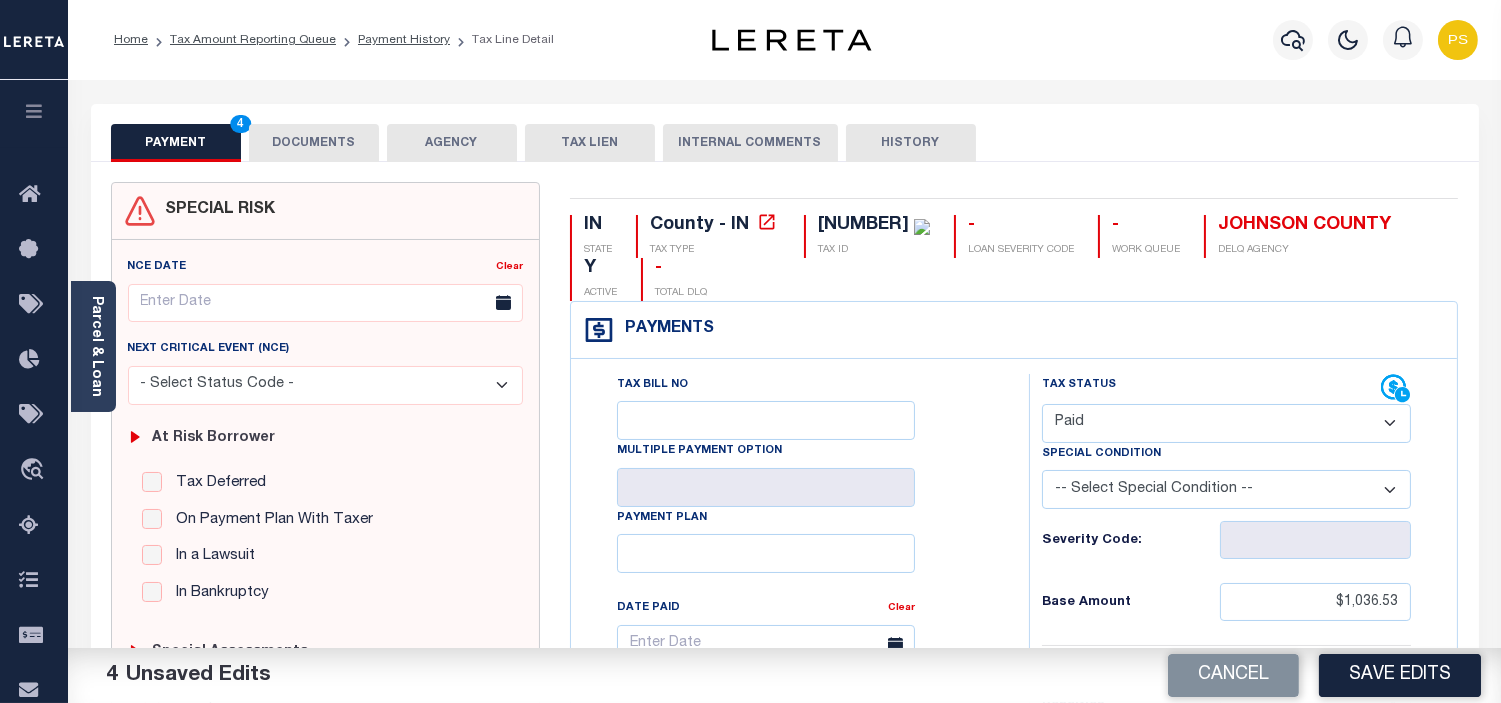 type on "see attached" 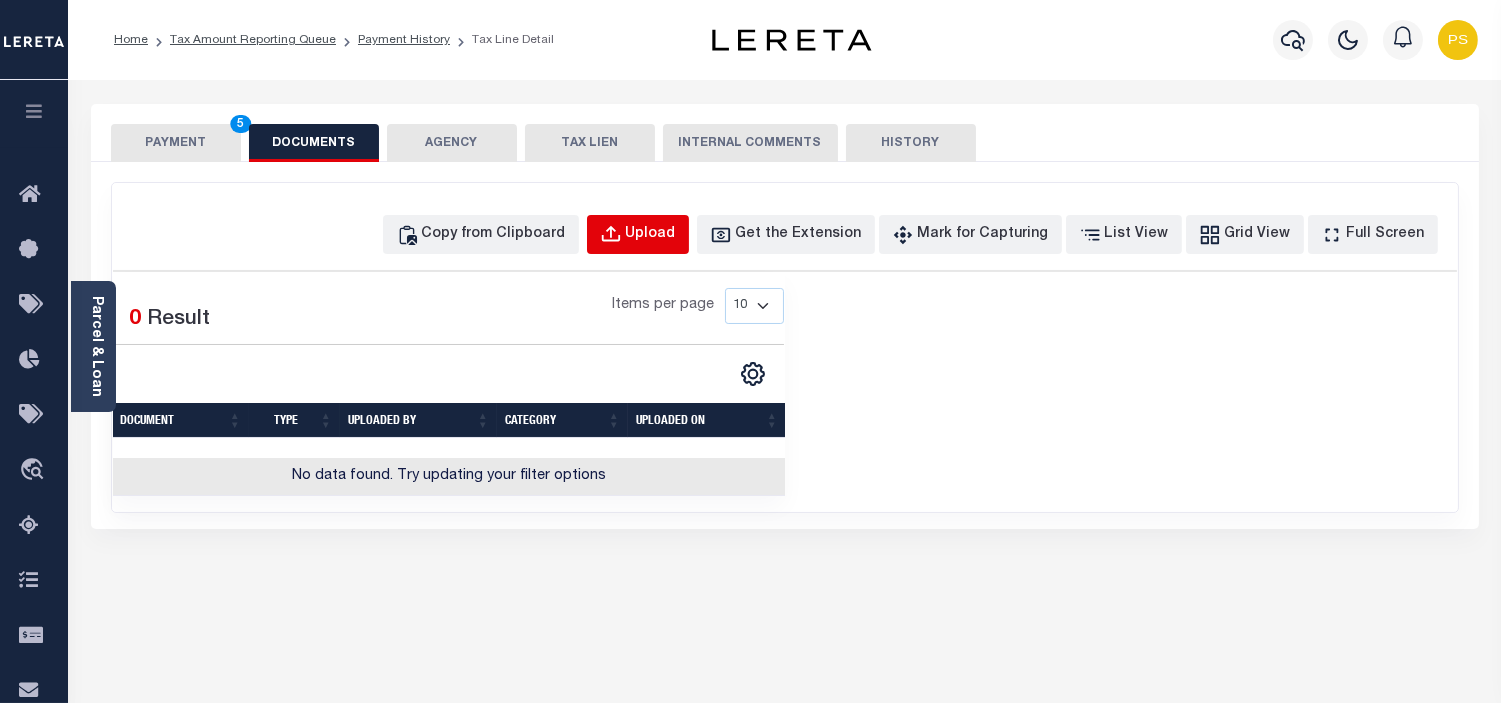 click on "Upload" at bounding box center [651, 235] 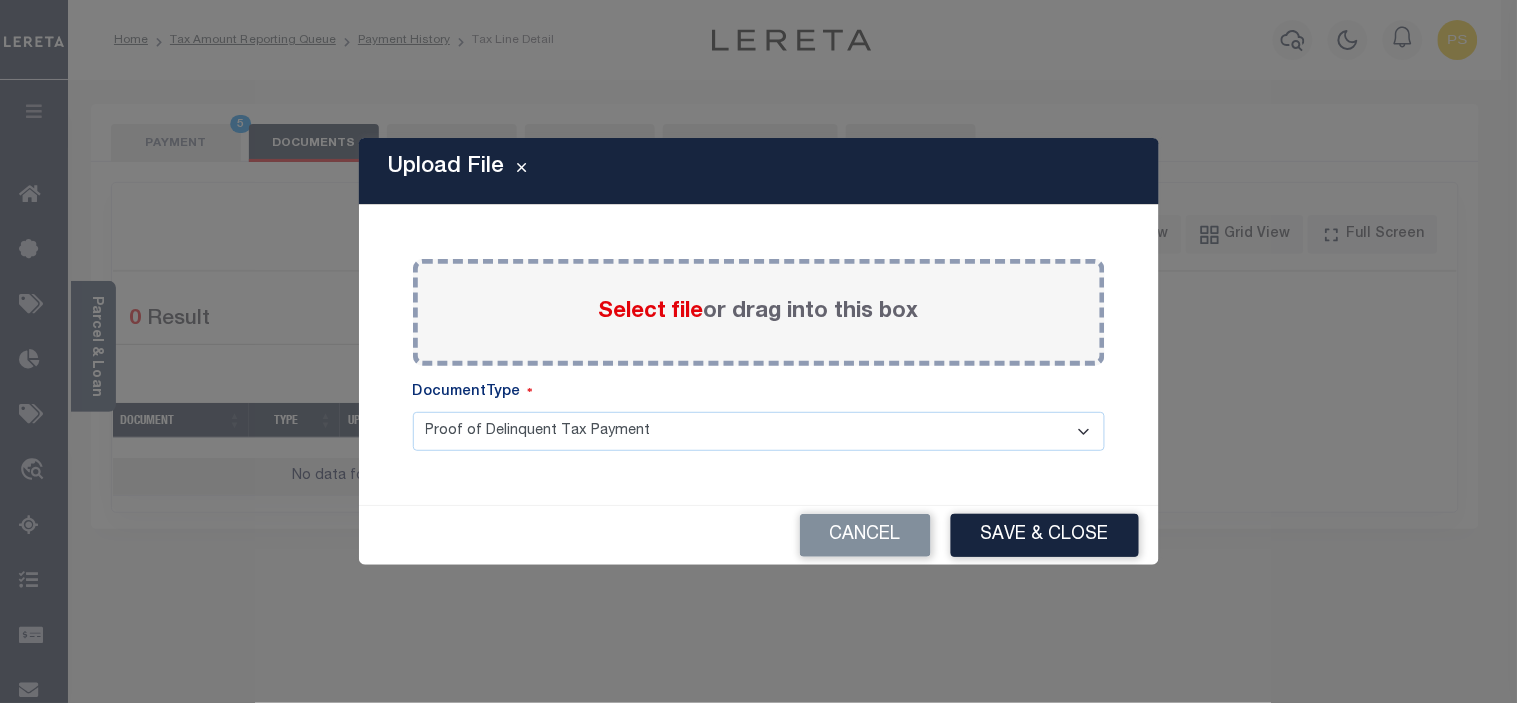 click on "Select file" at bounding box center (651, 312) 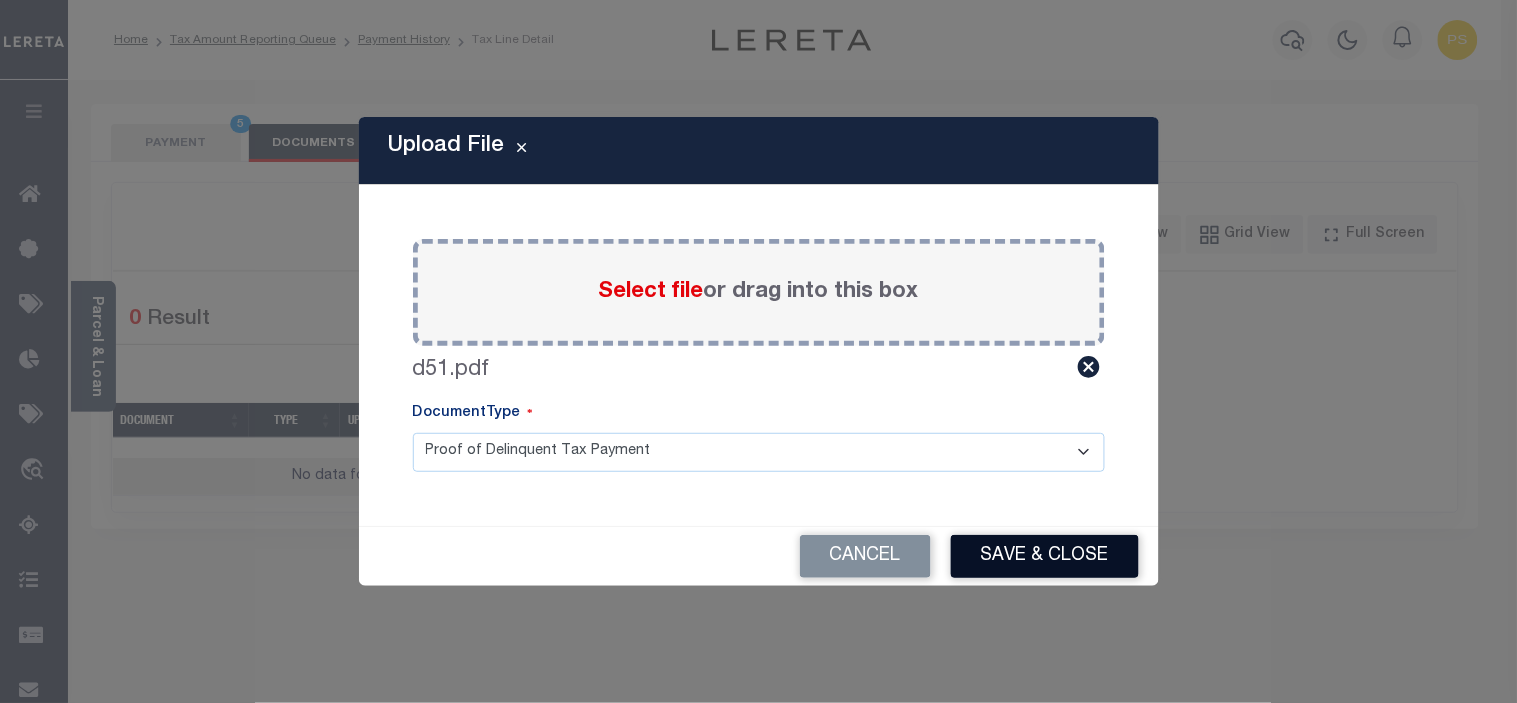 click on "Save & Close" at bounding box center (1045, 556) 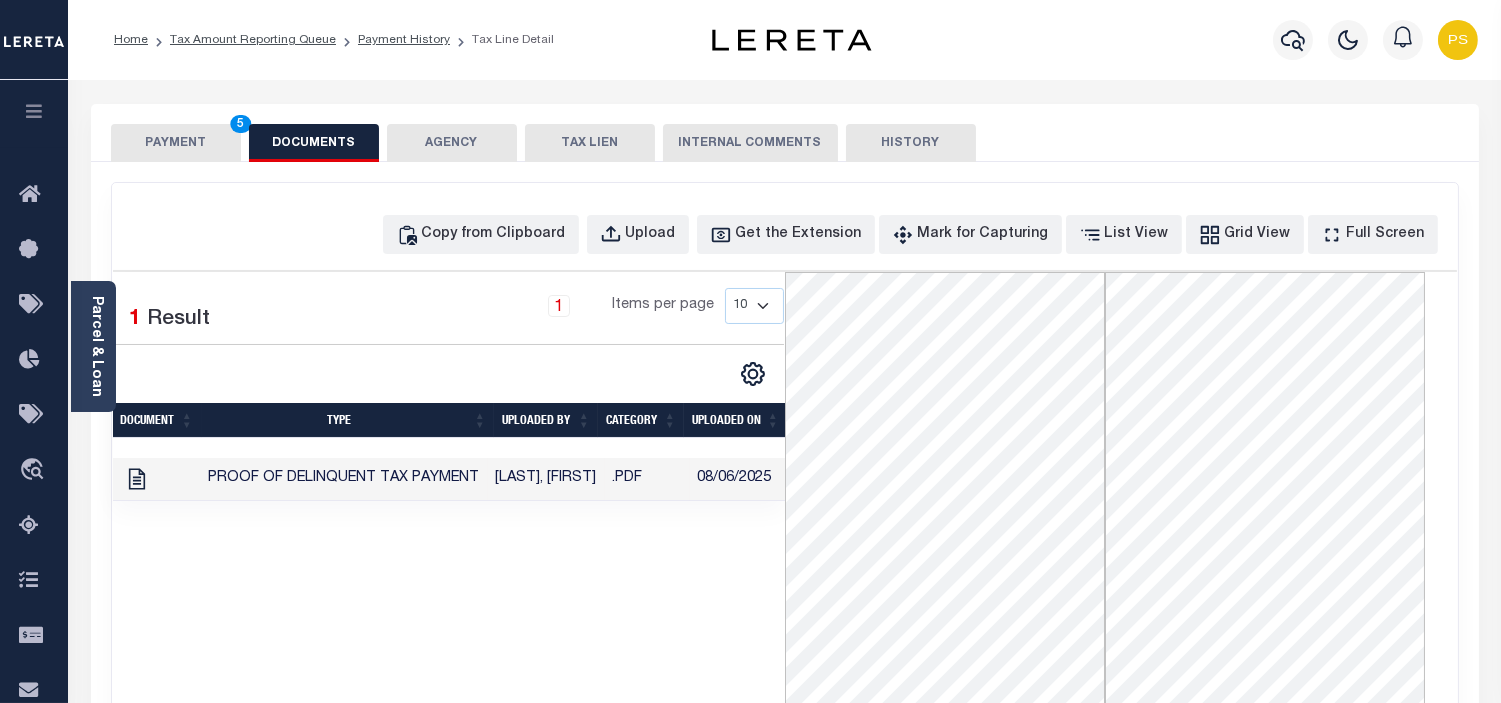 click on "PAYMENT
5" at bounding box center (176, 143) 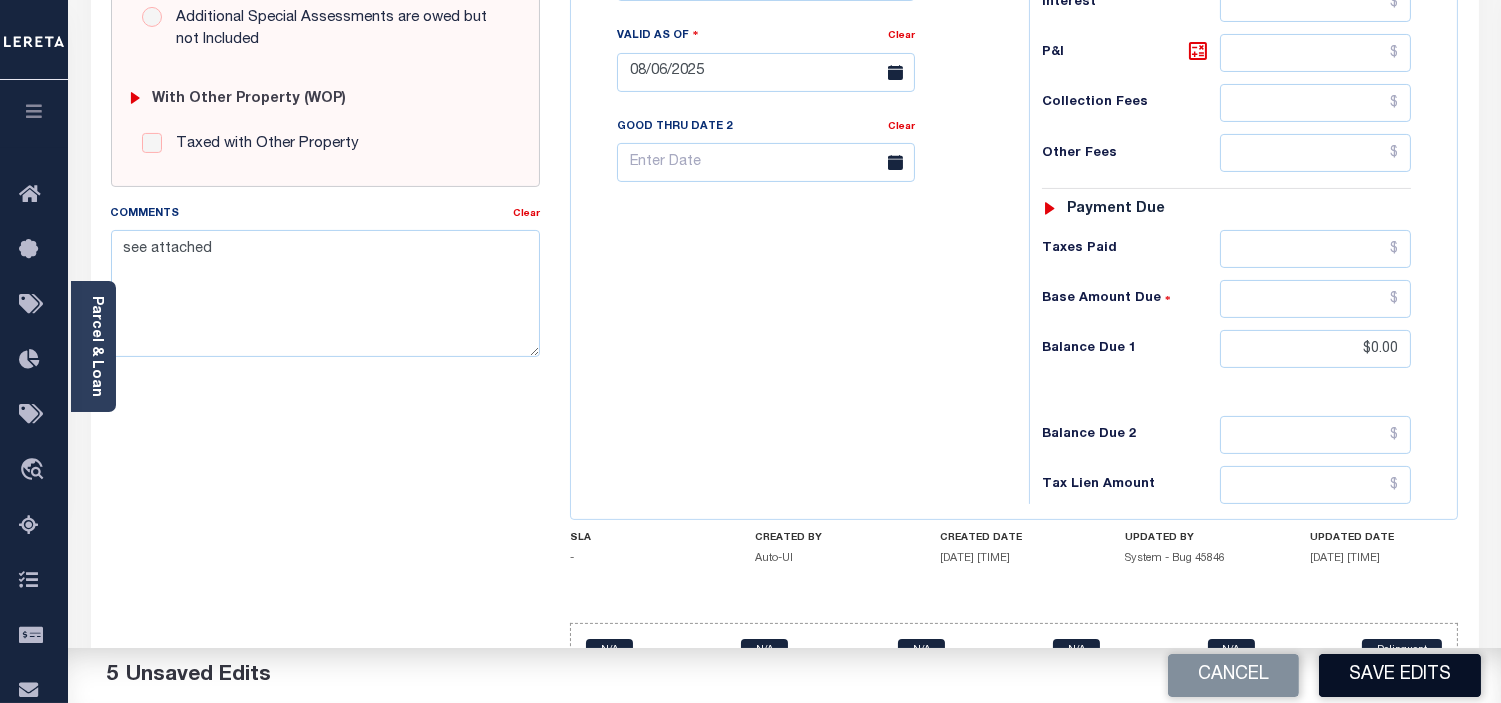 scroll, scrollTop: 777, scrollLeft: 0, axis: vertical 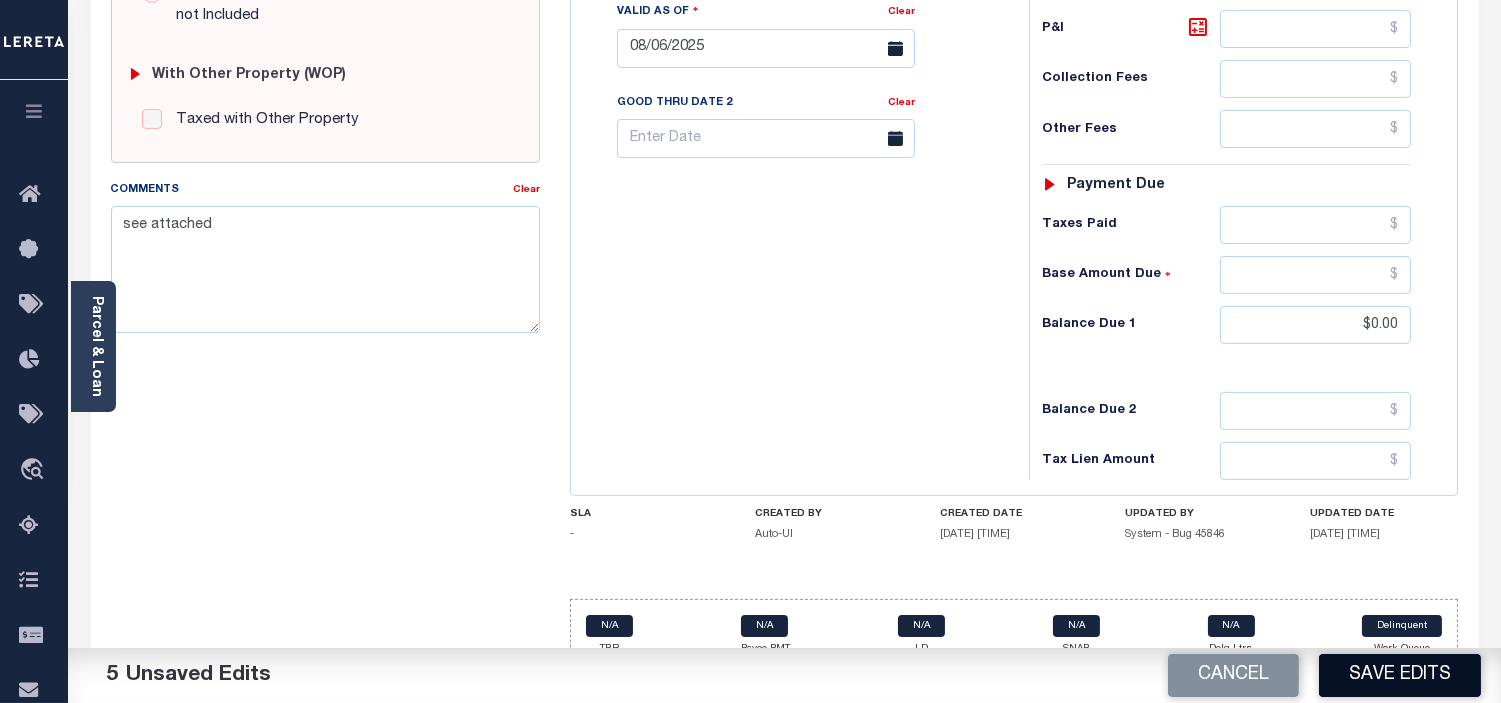 click on "Save Edits" at bounding box center [1400, 675] 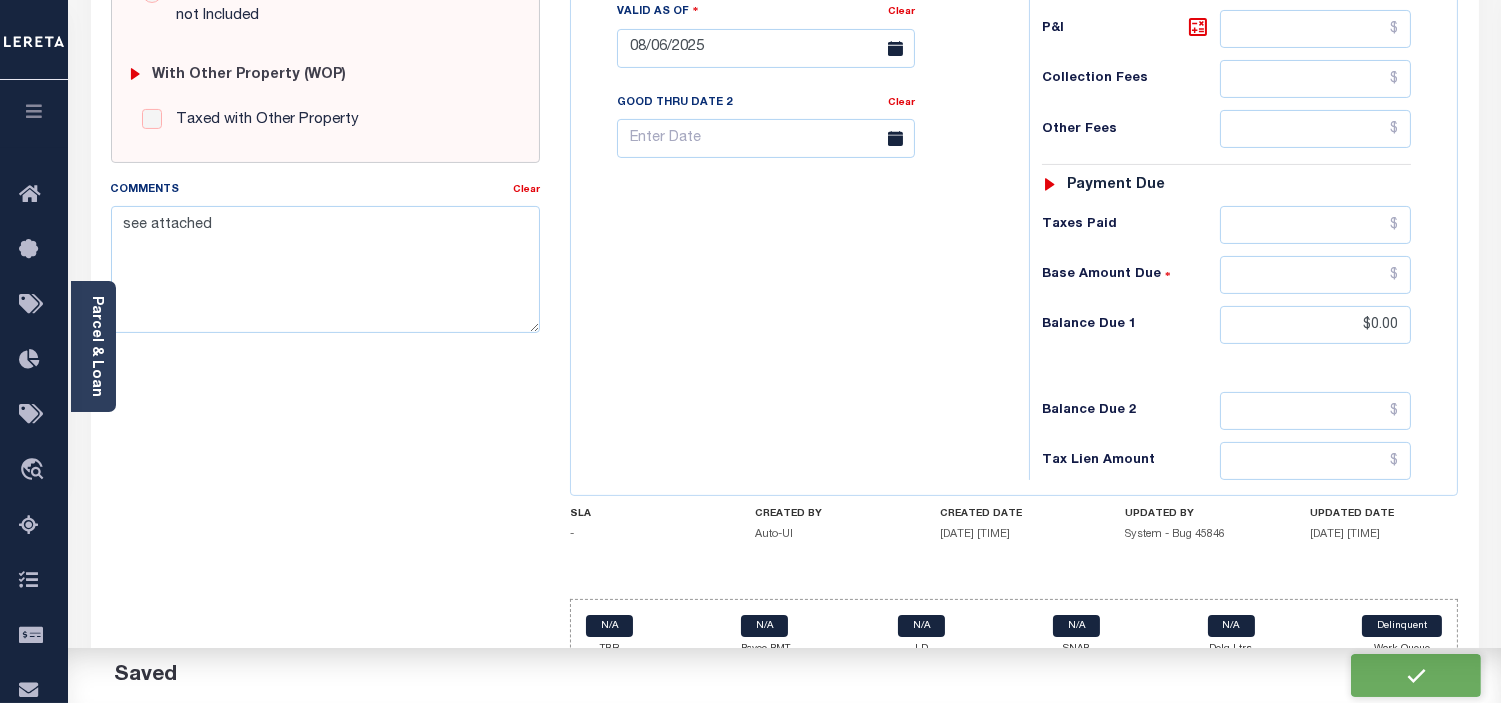checkbox on "false" 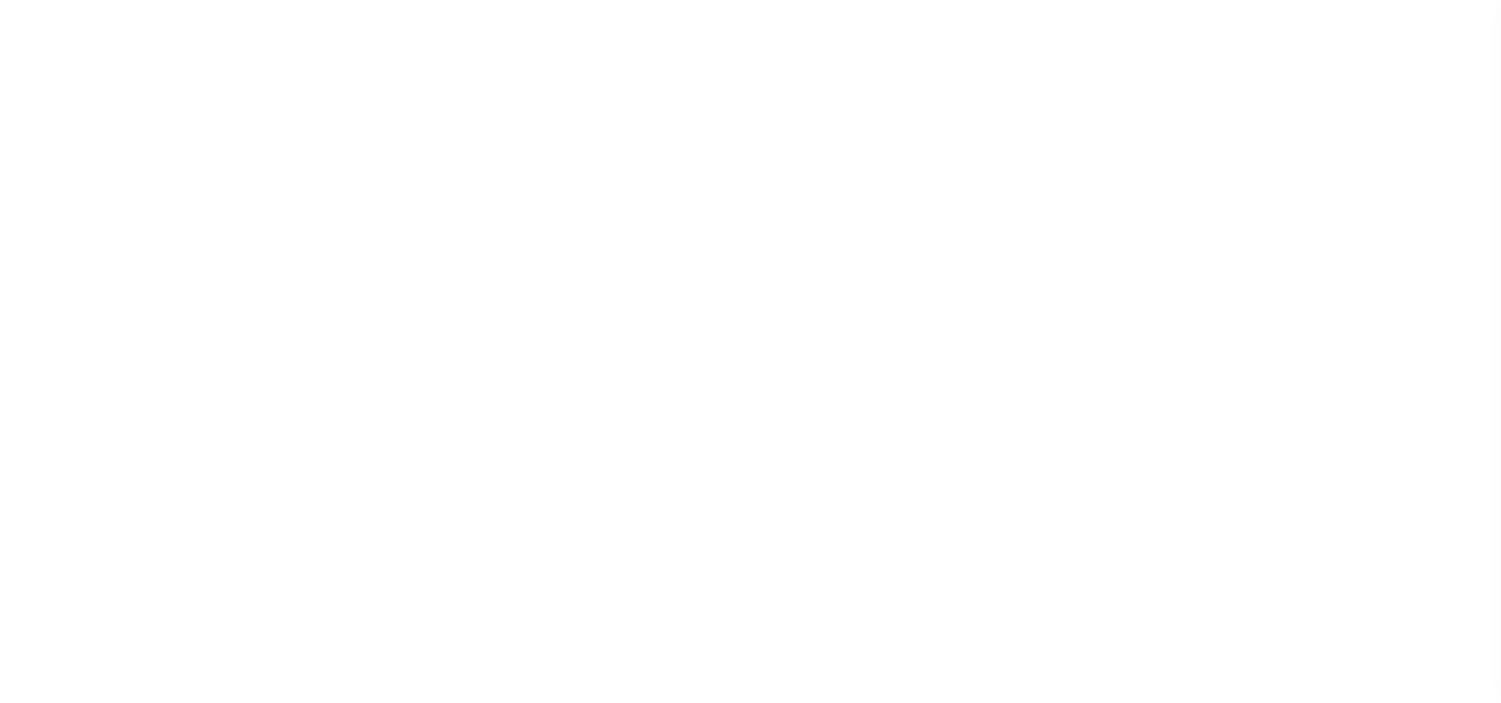 scroll, scrollTop: 0, scrollLeft: 0, axis: both 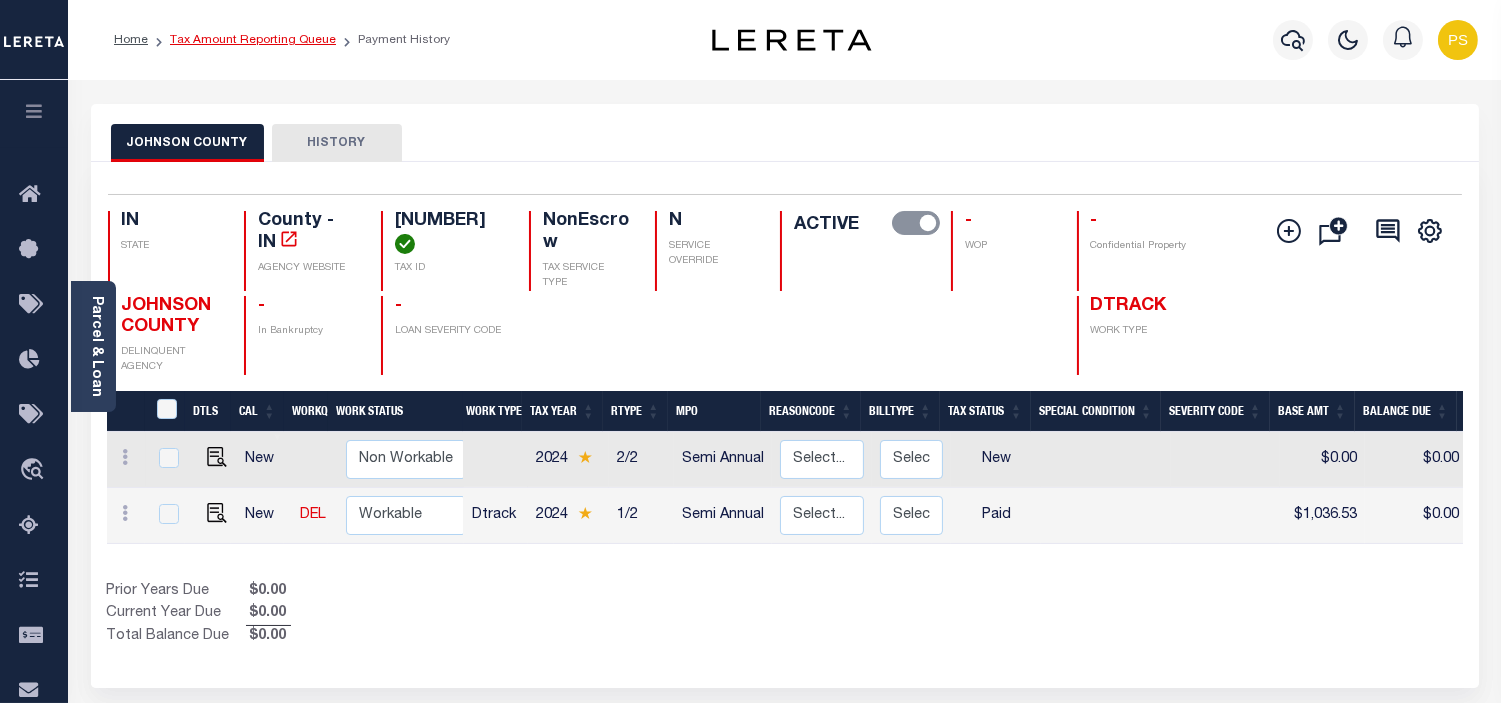click on "Tax Amount Reporting Queue" at bounding box center [253, 40] 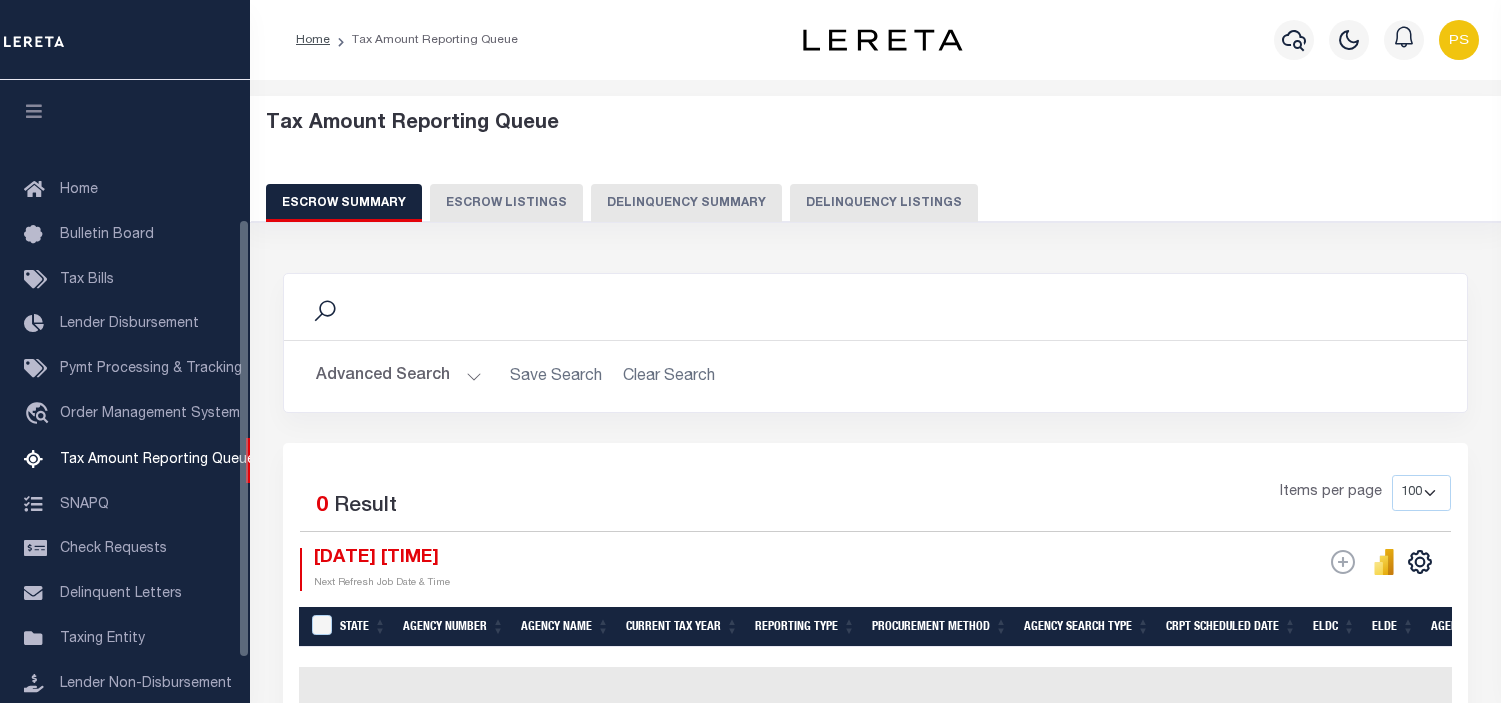 select on "100" 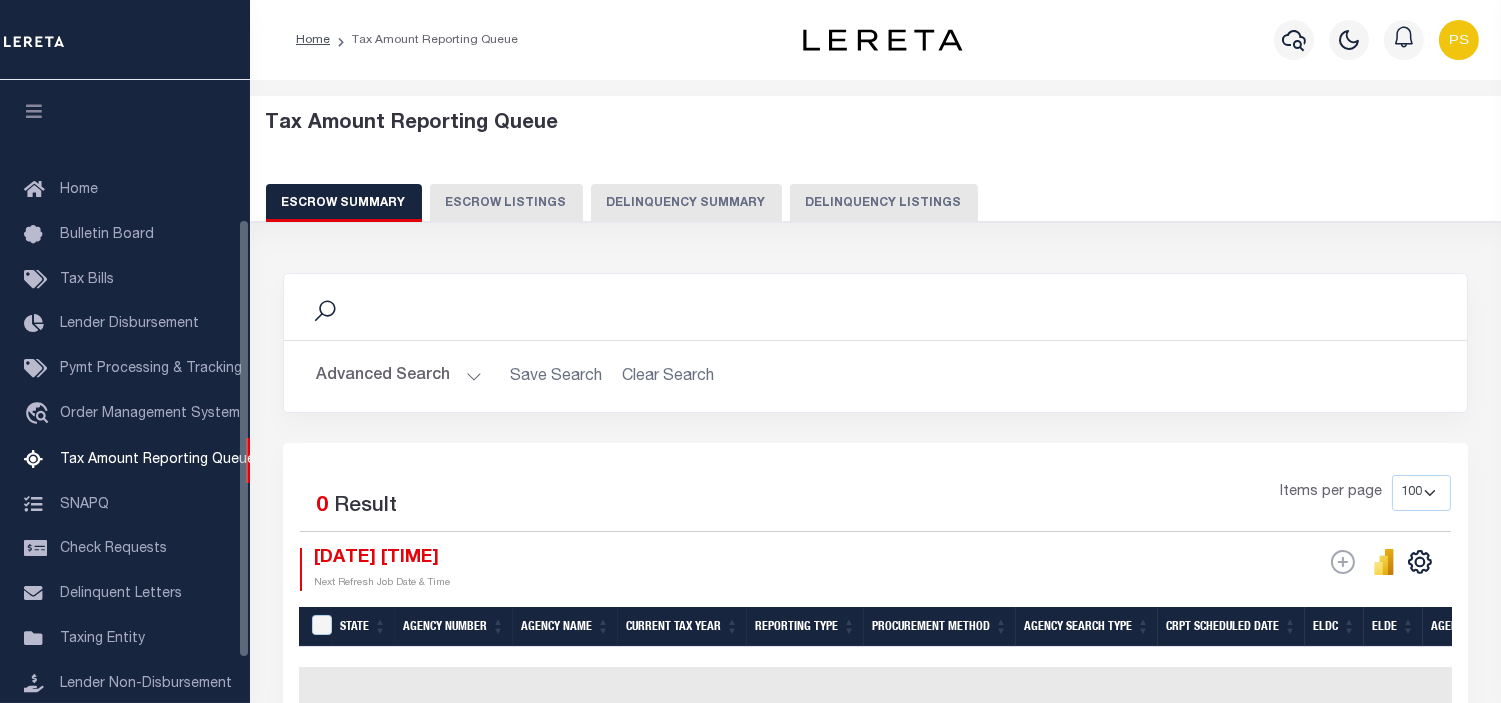 scroll, scrollTop: 198, scrollLeft: 0, axis: vertical 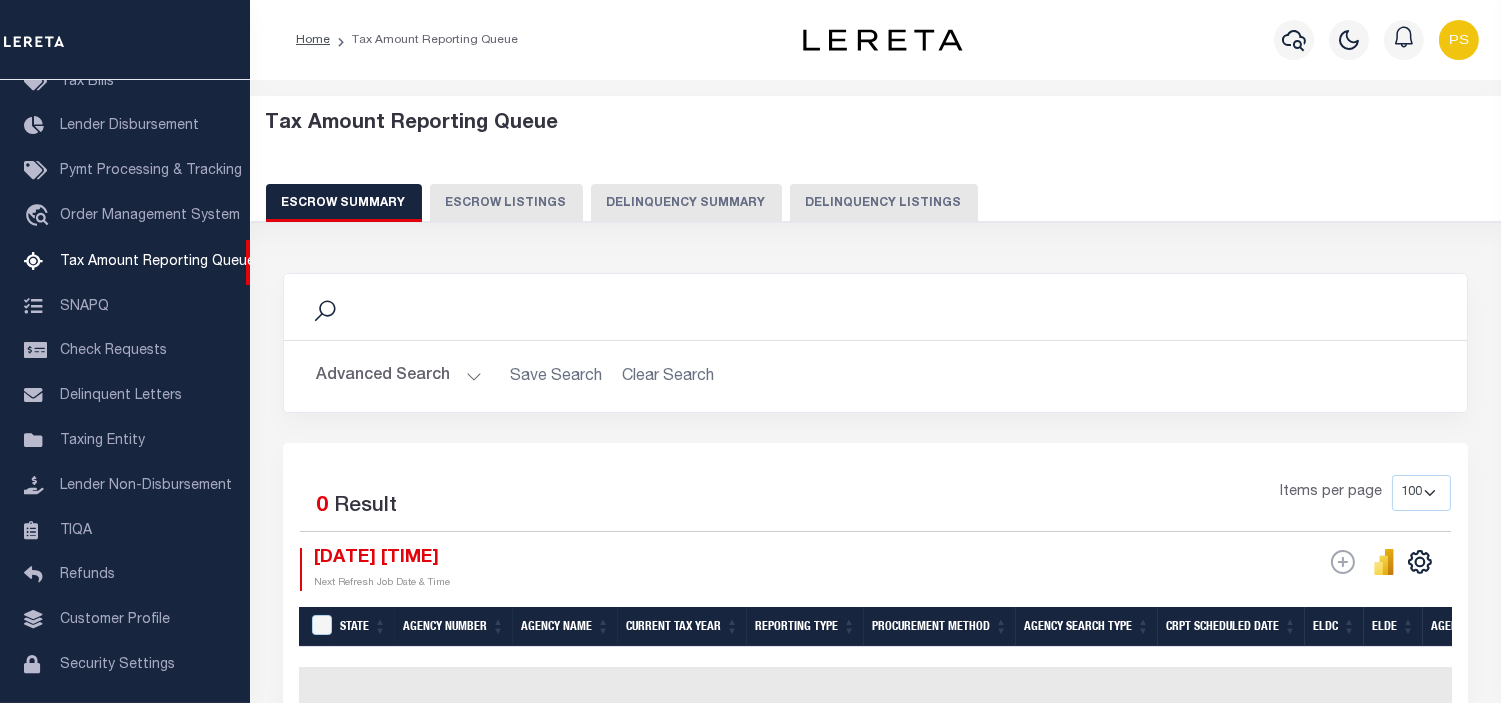 click on "Delinquency Listings" at bounding box center (884, 203) 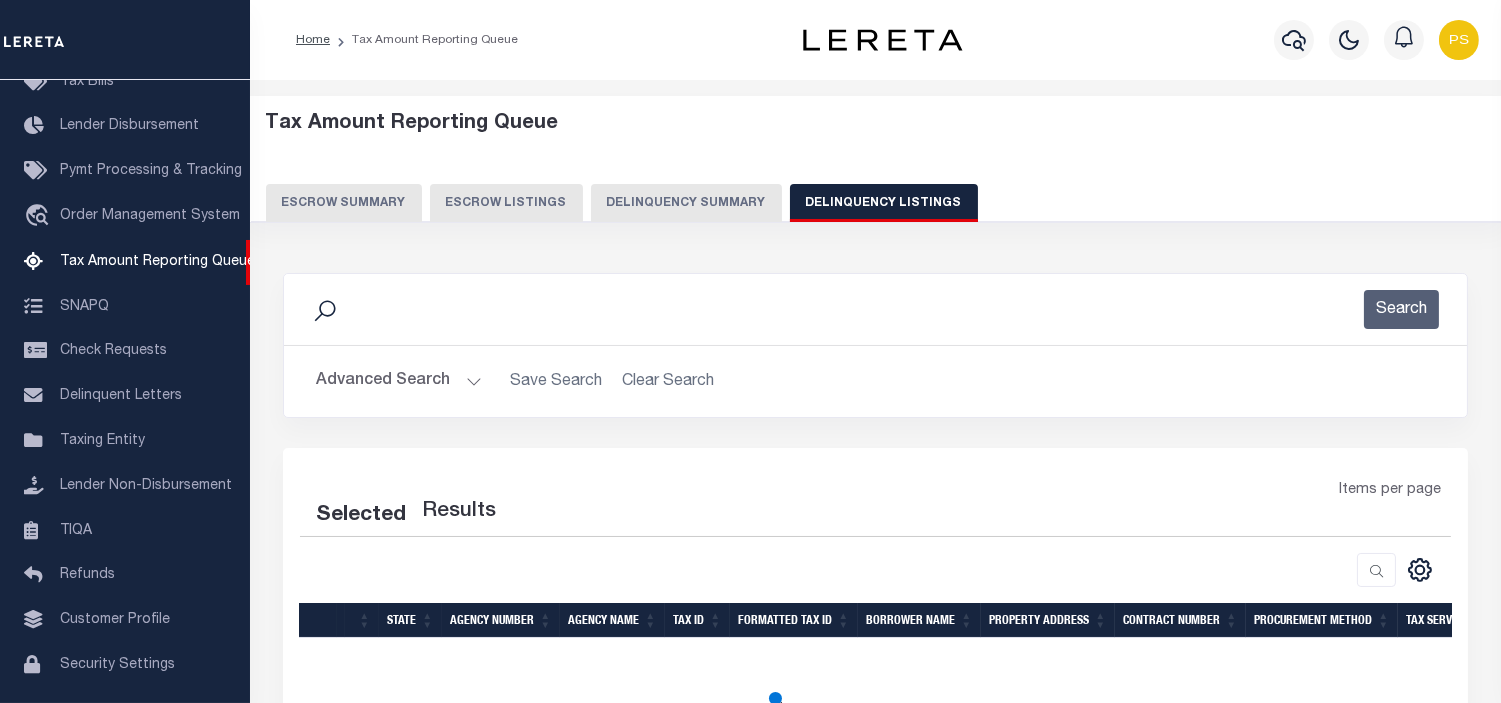 select on "100" 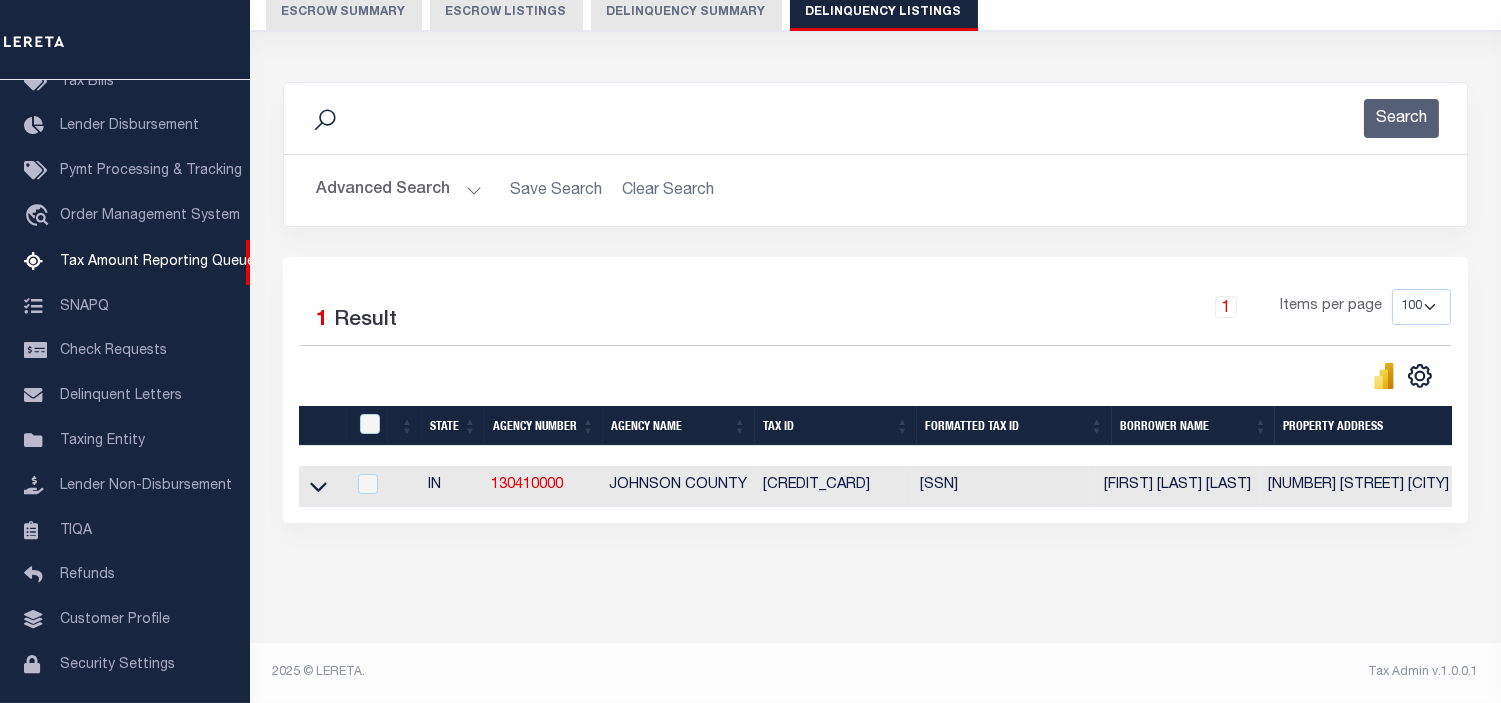 scroll, scrollTop: 207, scrollLeft: 0, axis: vertical 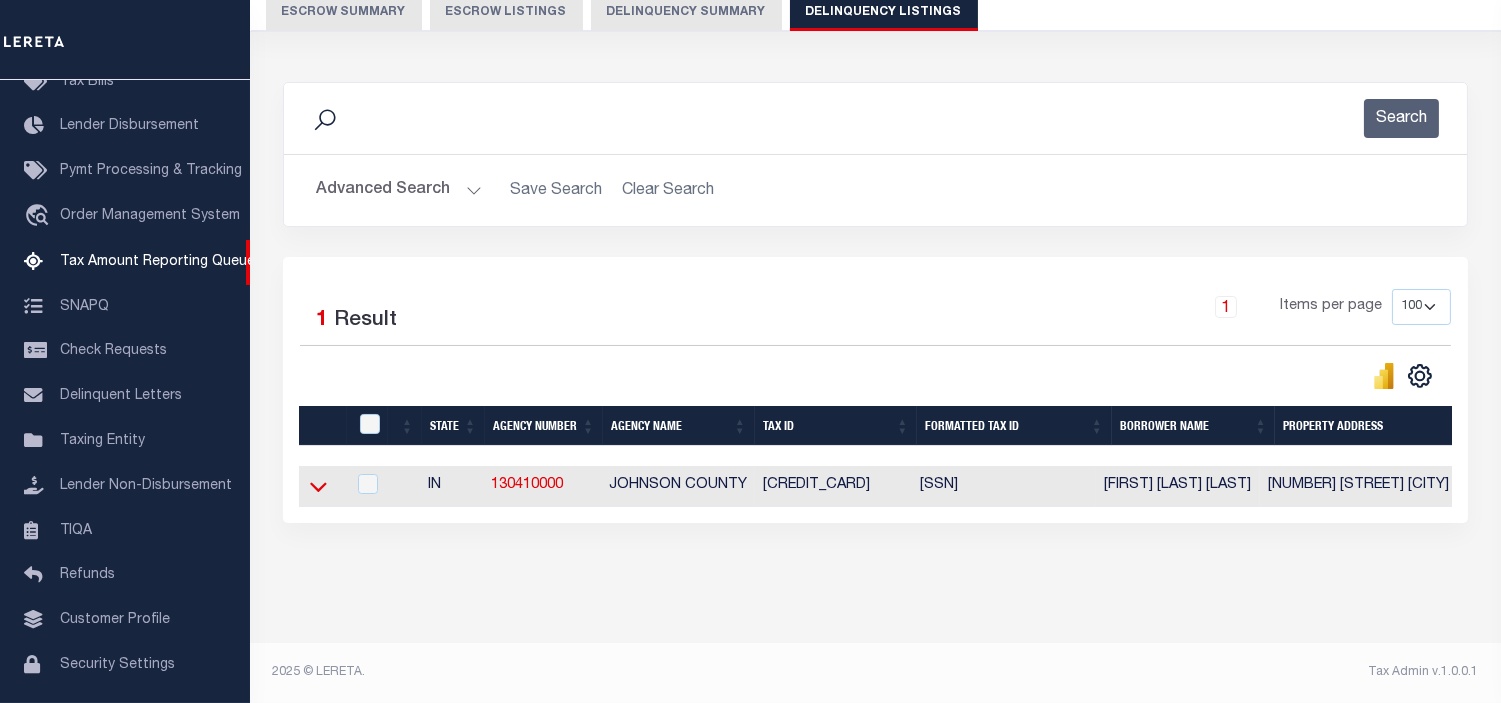 click 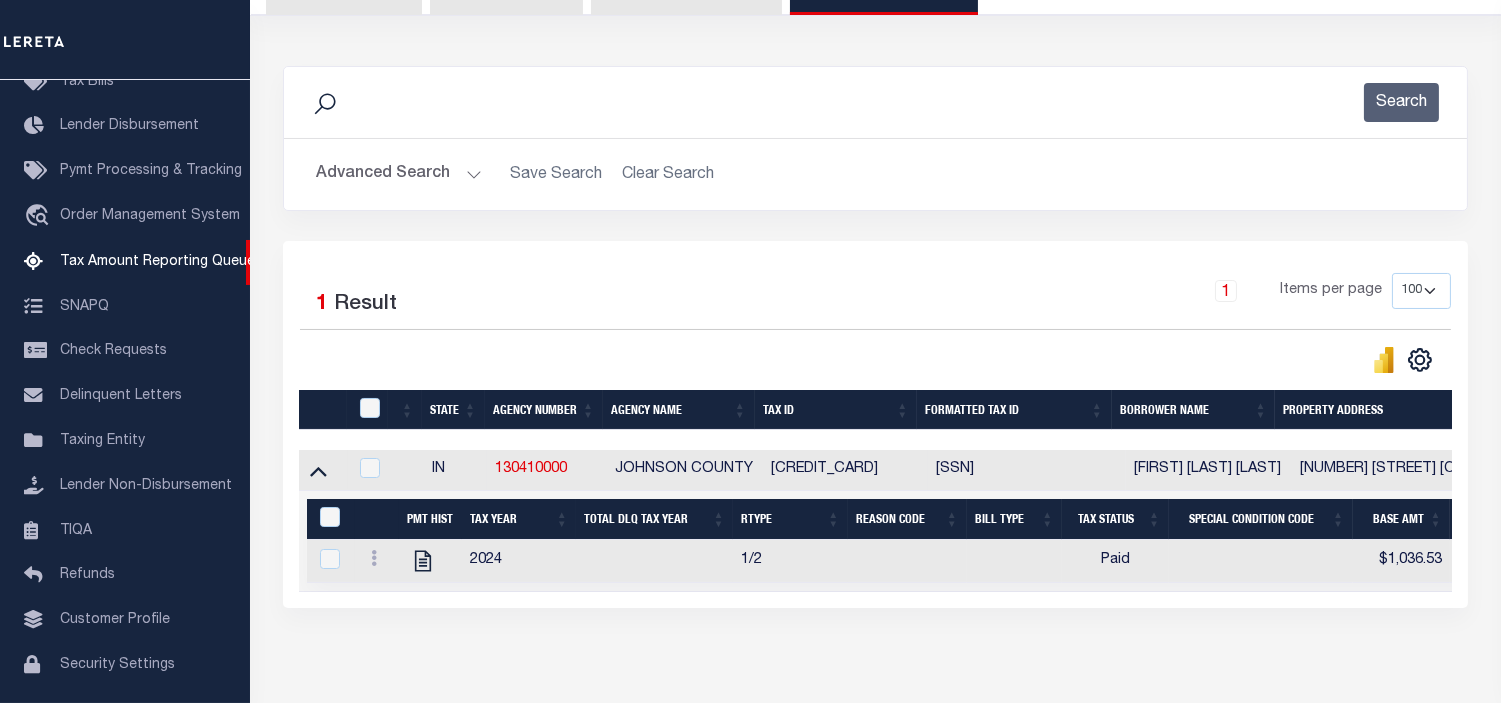 scroll, scrollTop: 308, scrollLeft: 0, axis: vertical 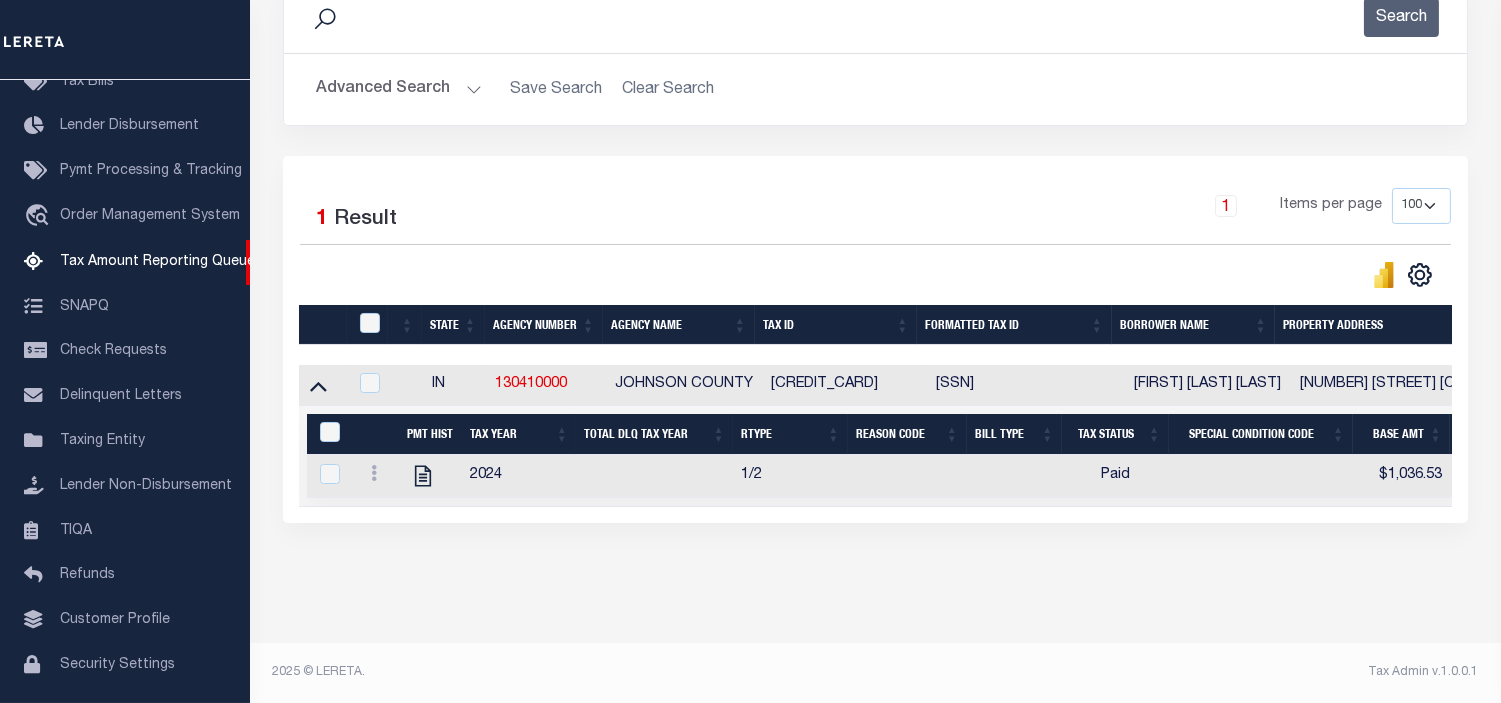 click at bounding box center [331, 434] 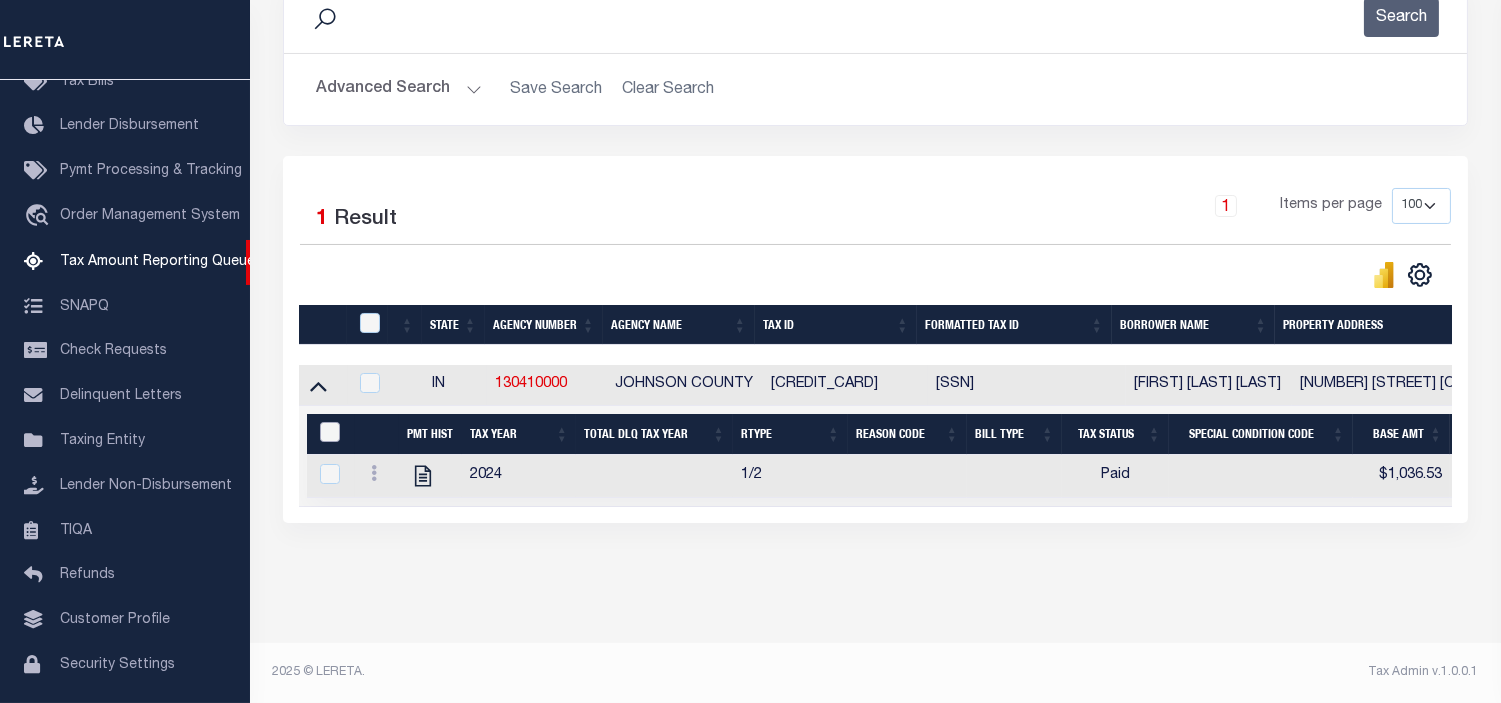click at bounding box center [330, 432] 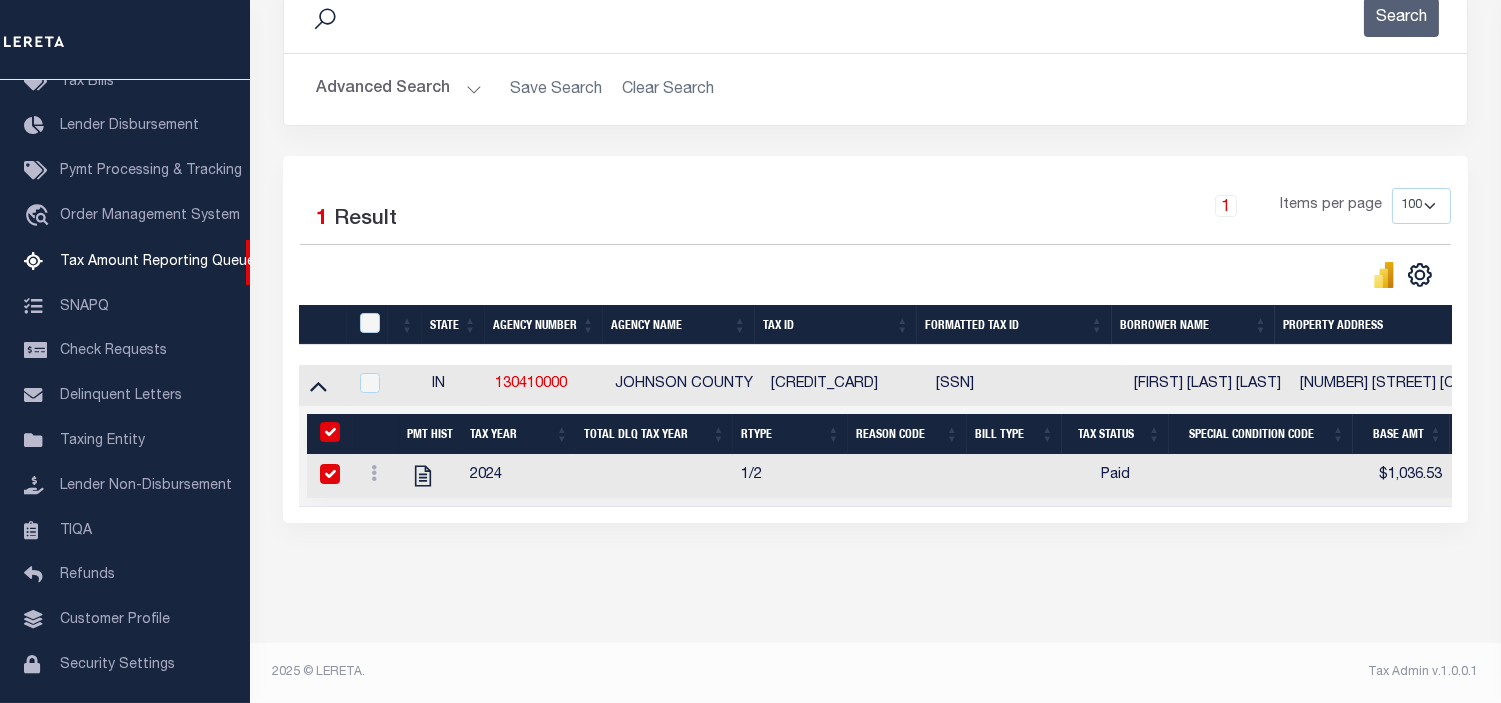 checkbox on "true" 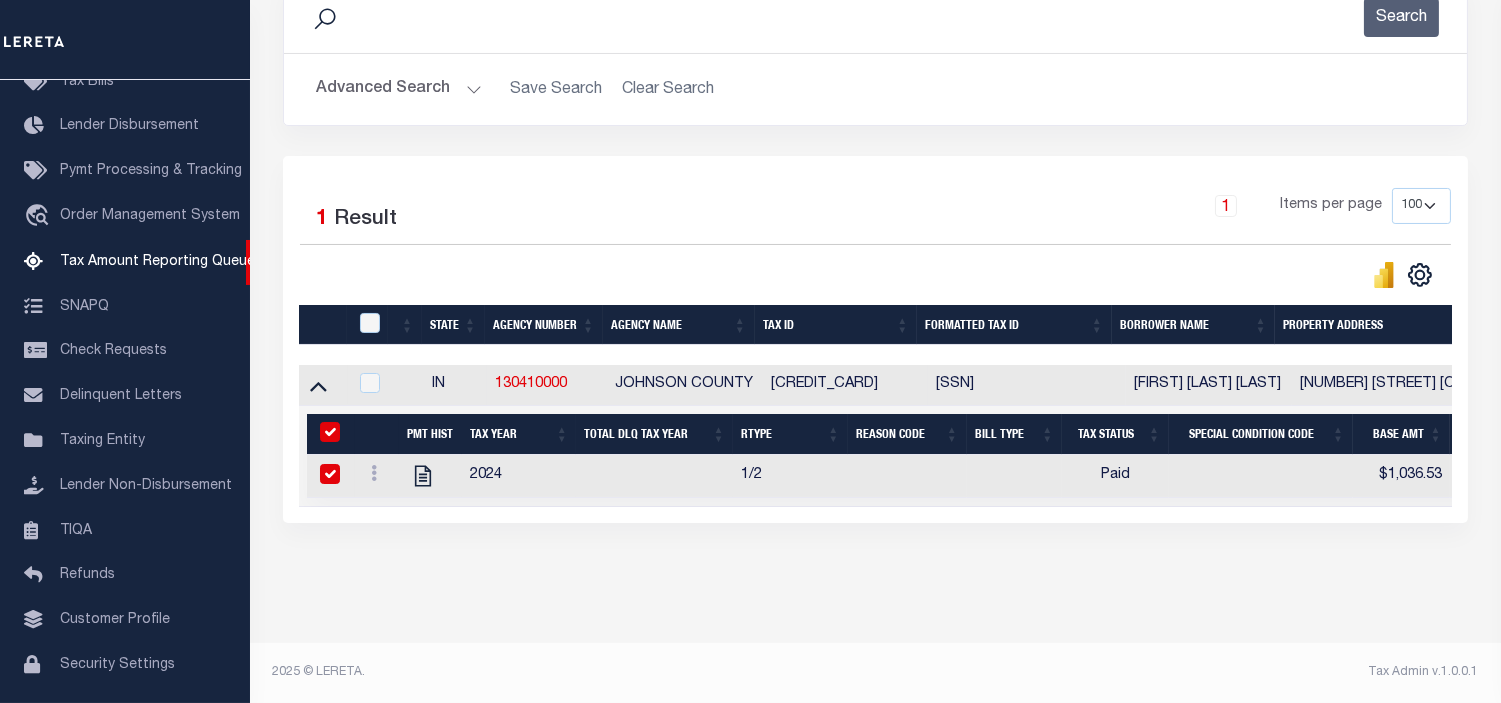 checkbox on "true" 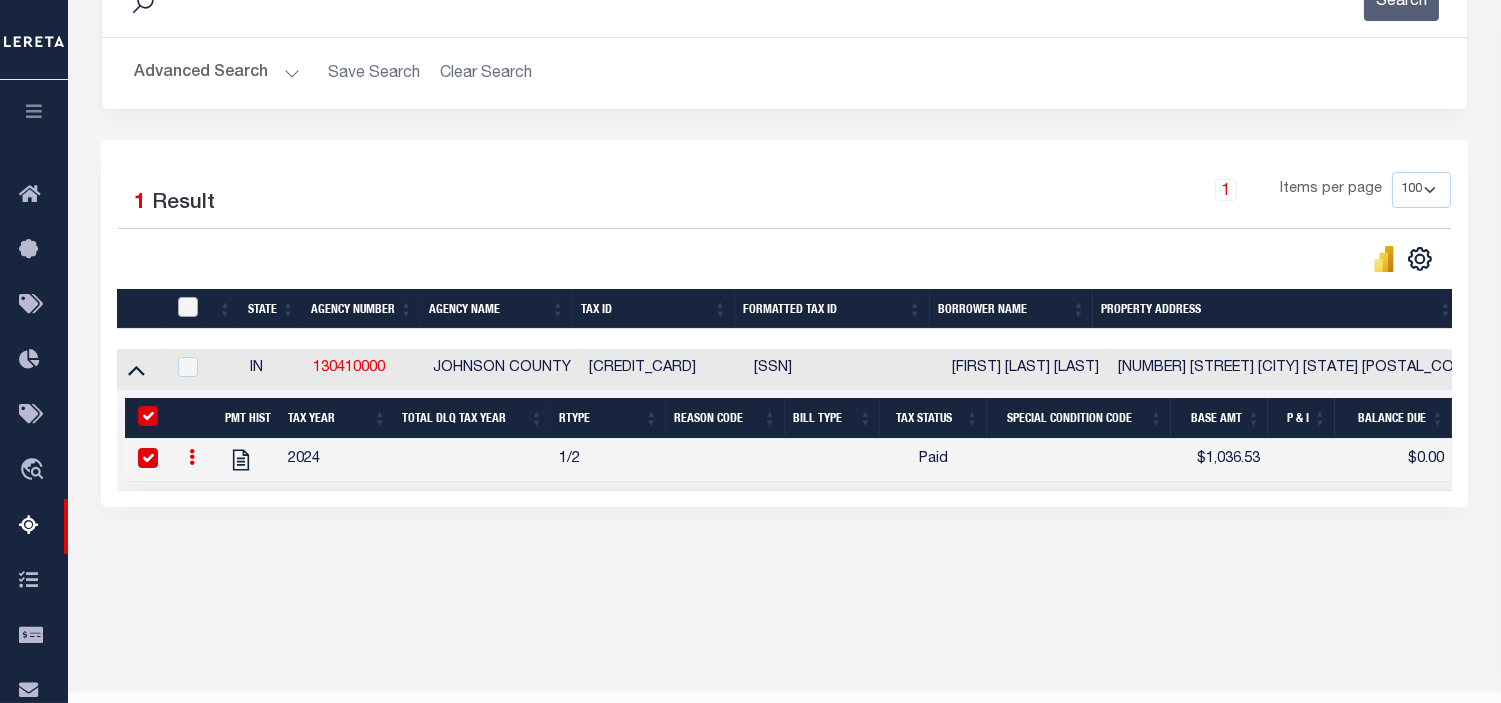 click at bounding box center (188, 307) 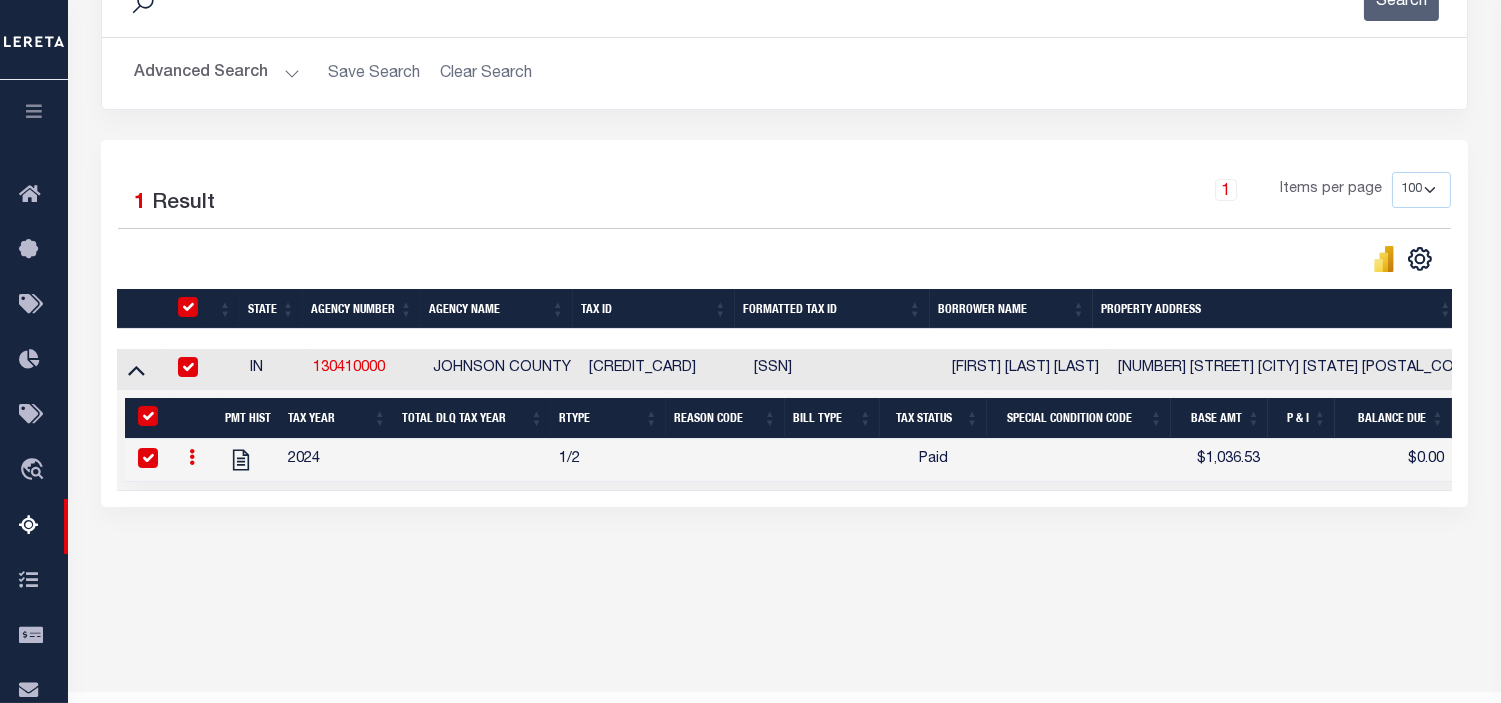 checkbox on "true" 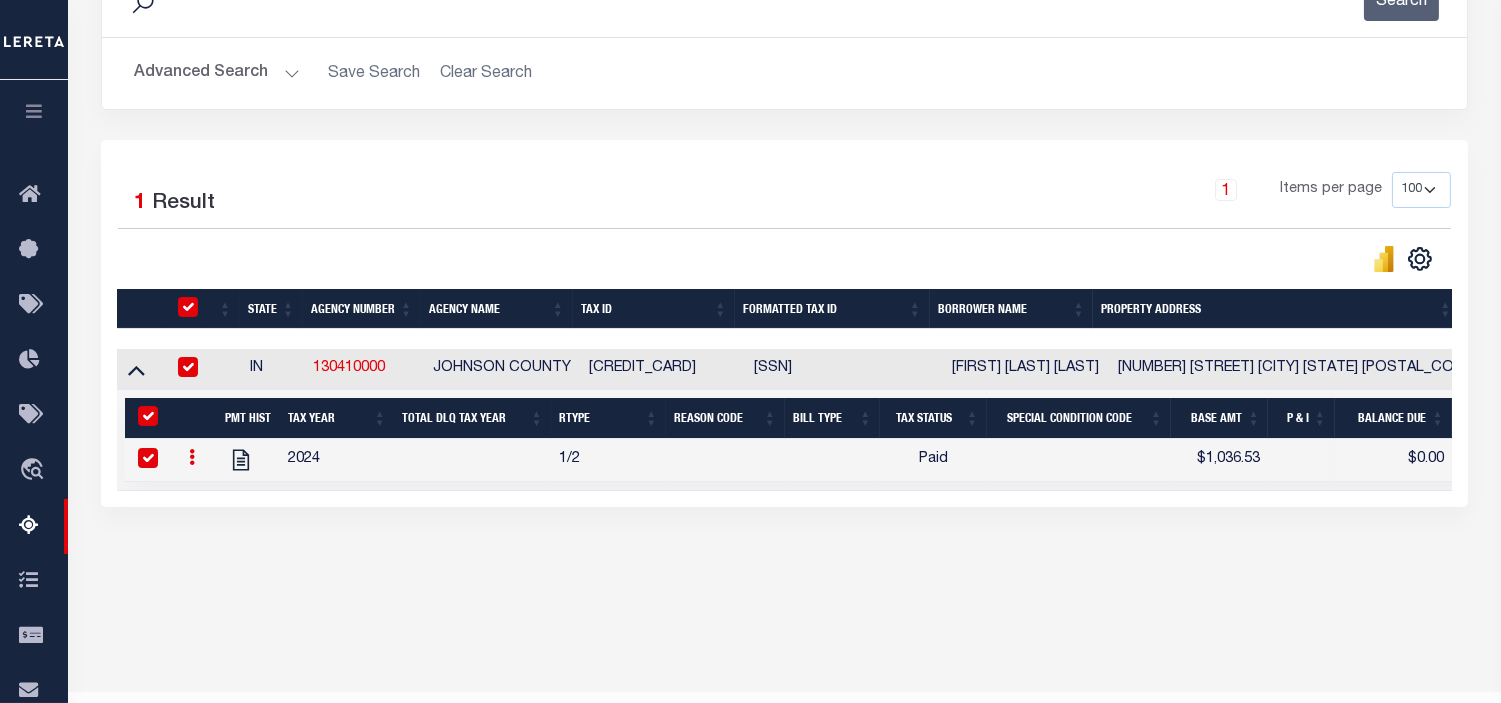 checkbox on "true" 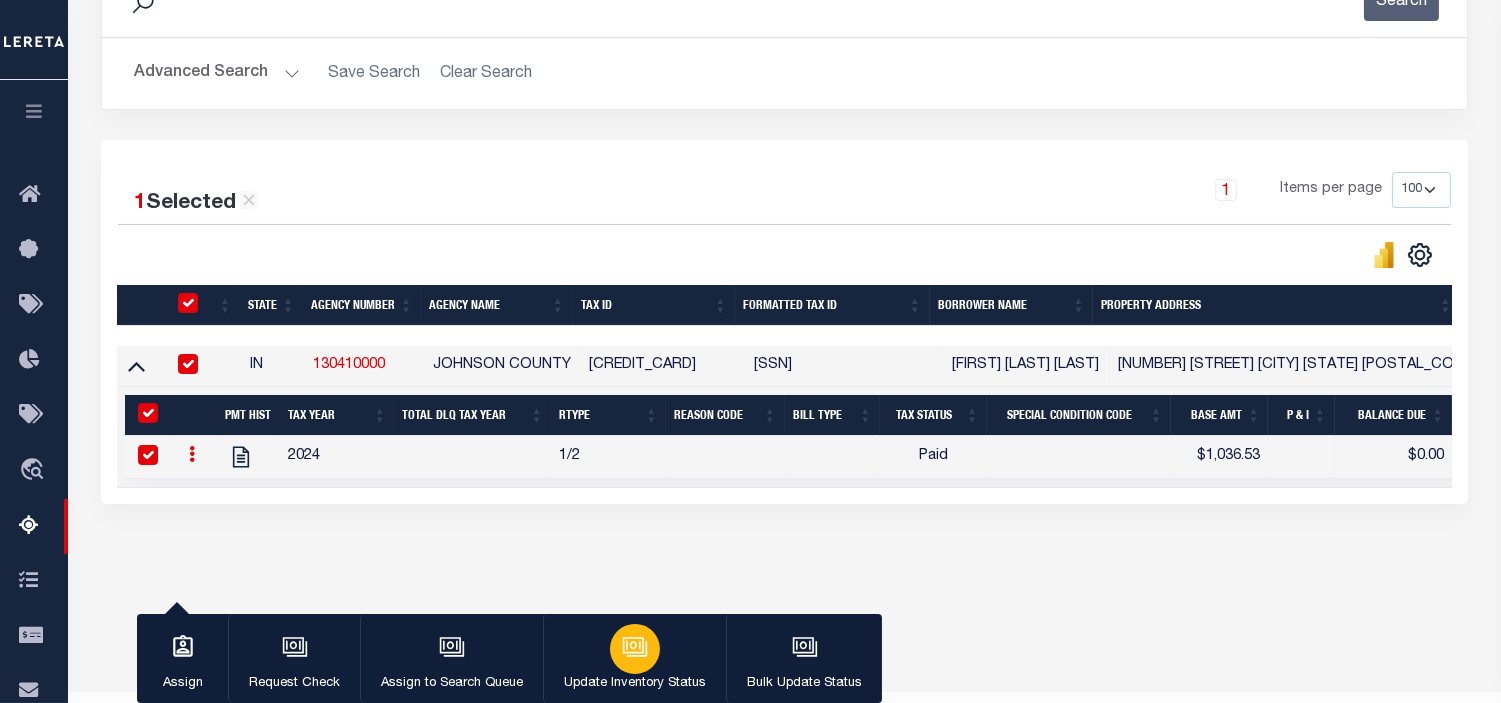 click at bounding box center (635, 649) 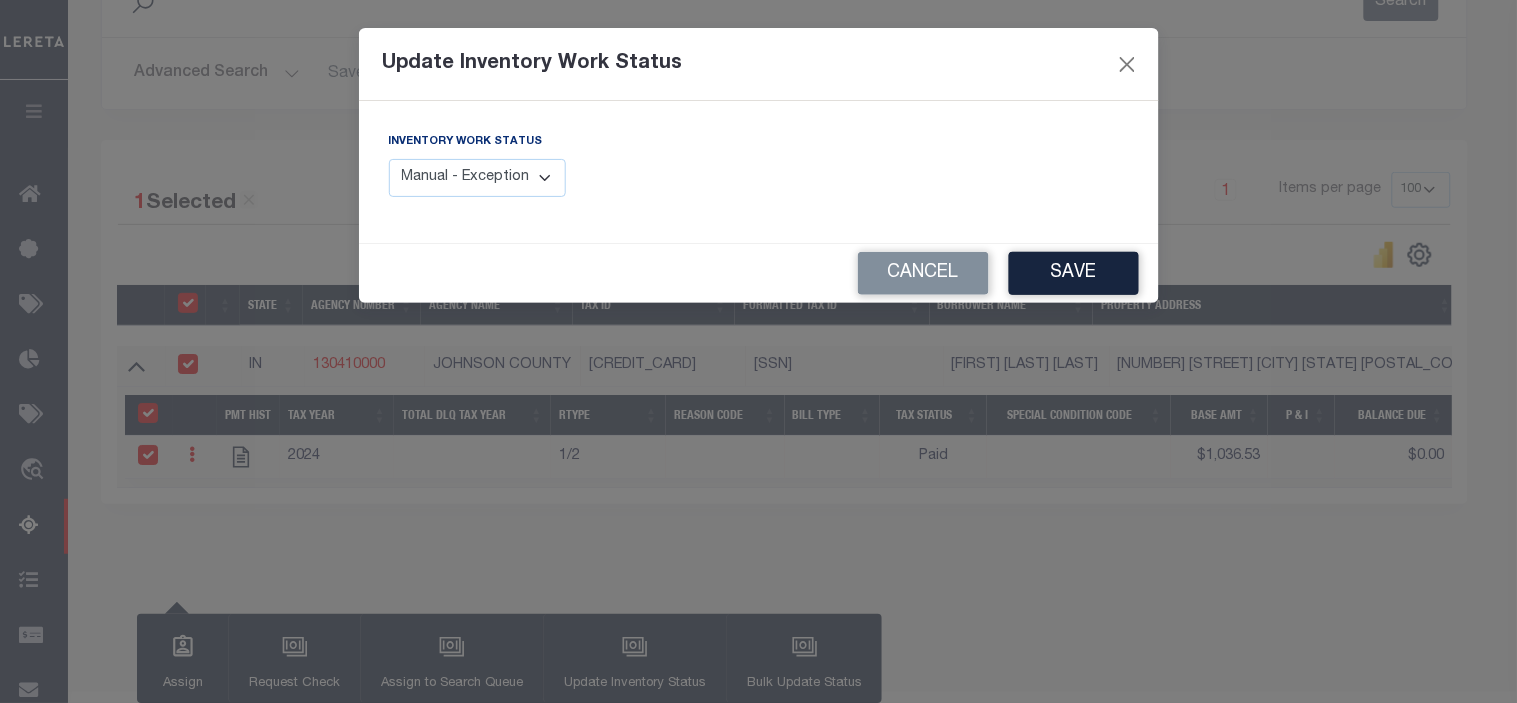 click on "Manual - Exception
Pended - Awaiting Search
Late Add Exception
Completed" at bounding box center [478, 178] 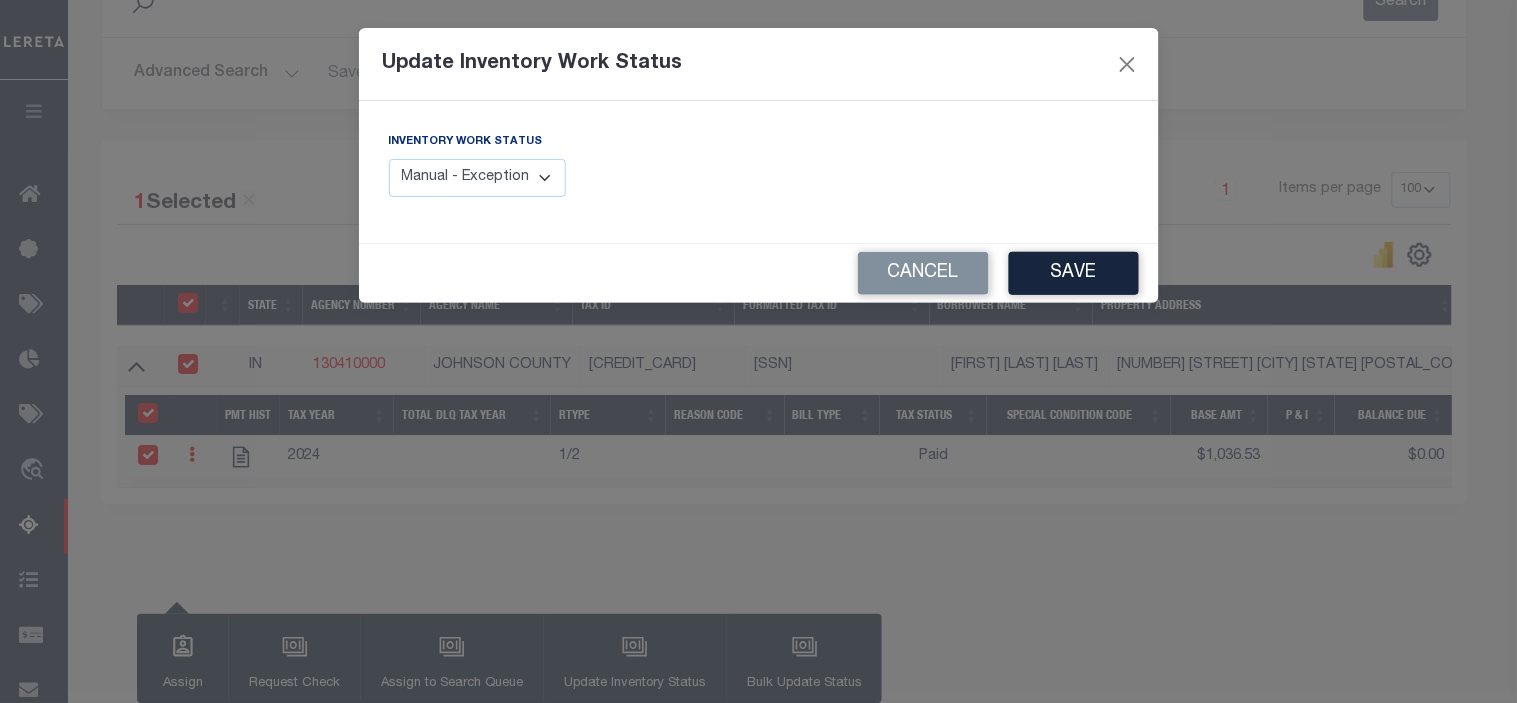 select on "4" 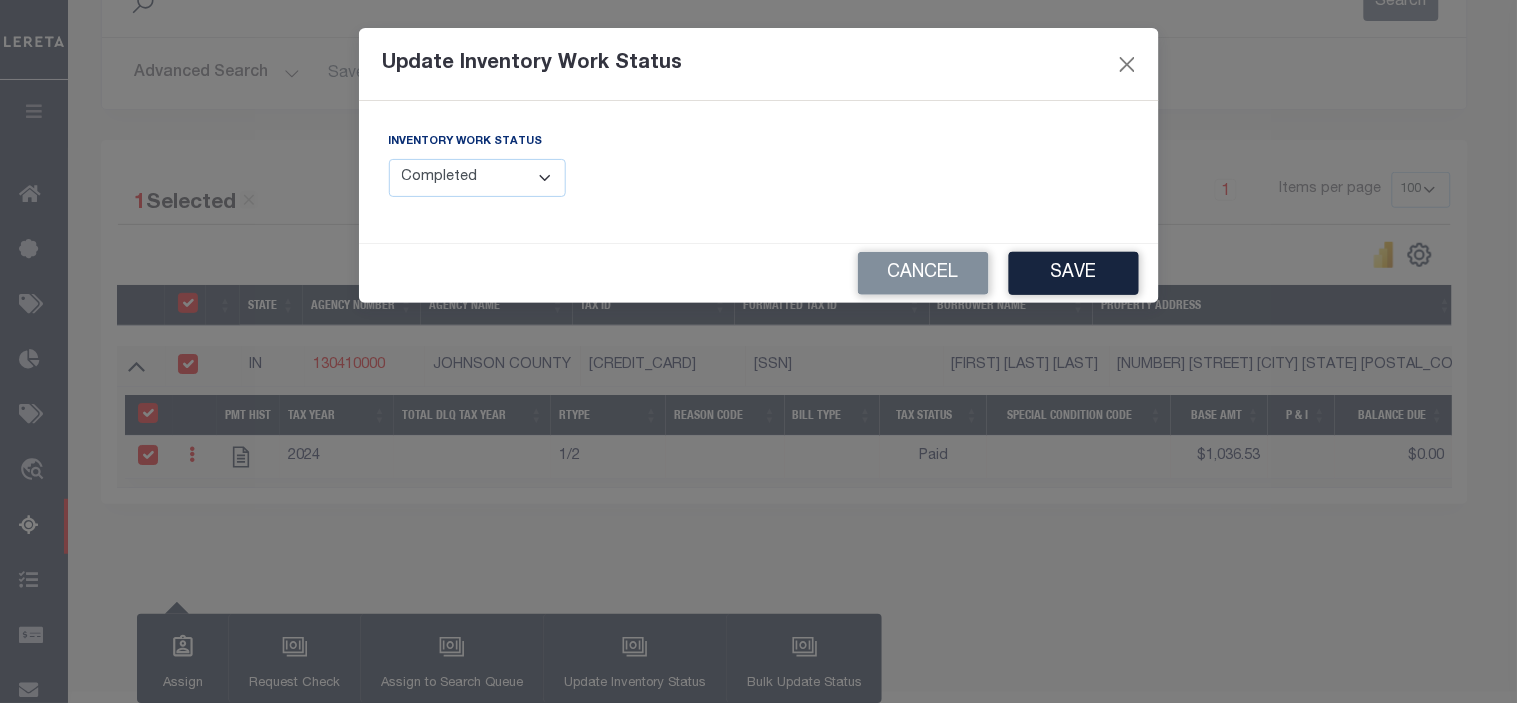 click on "Manual - Exception
Pended - Awaiting Search
Late Add Exception
Completed" at bounding box center [478, 178] 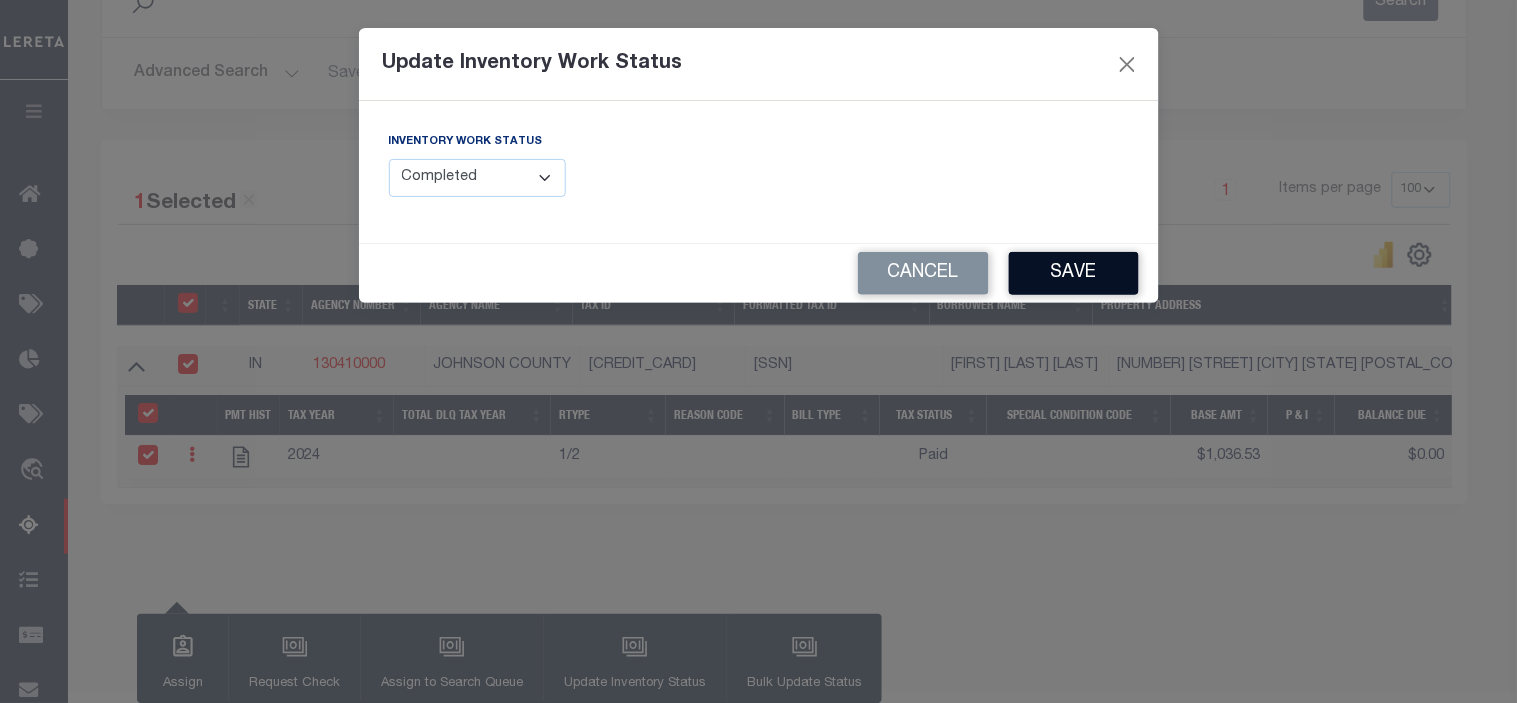 click on "Save" at bounding box center [1074, 273] 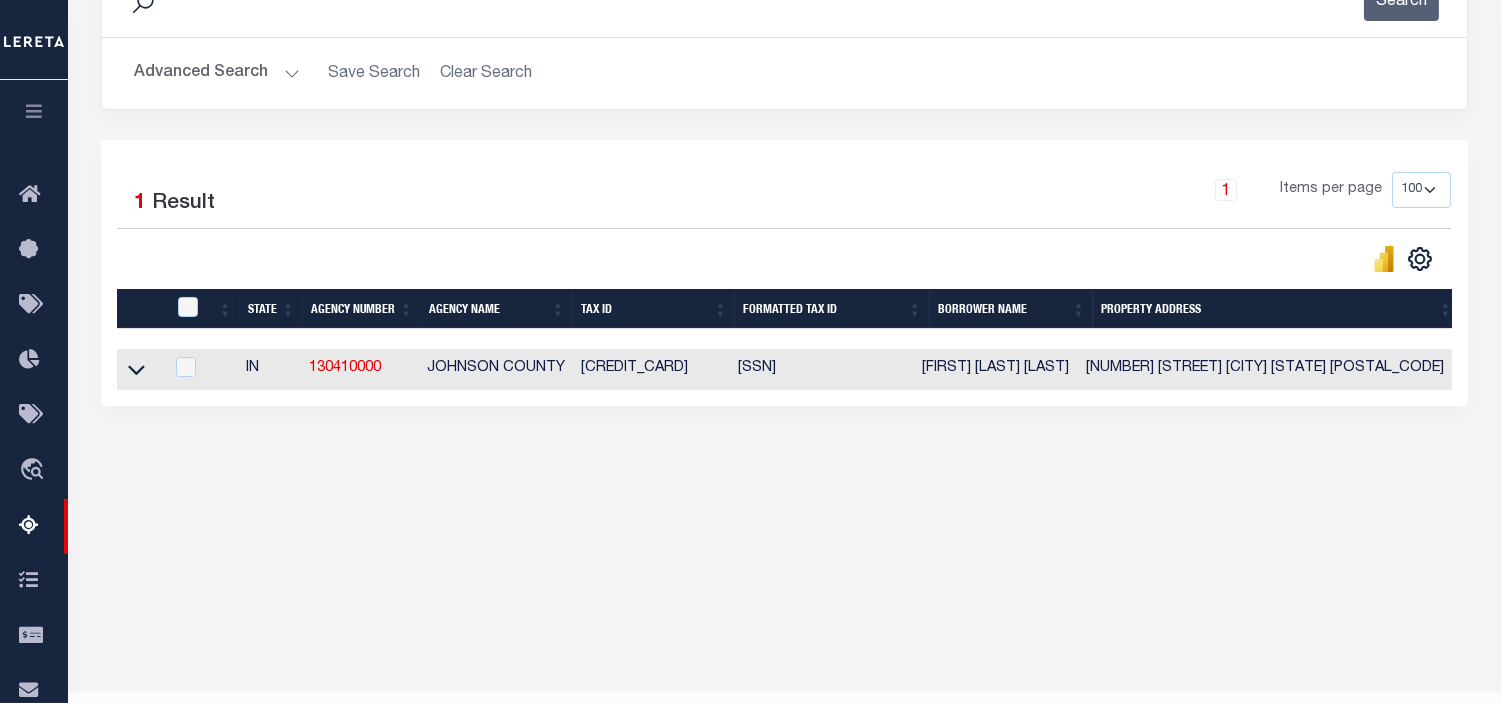 drag, startPoint x: 198, startPoint y: 80, endPoint x: 207, endPoint y: 91, distance: 14.21267 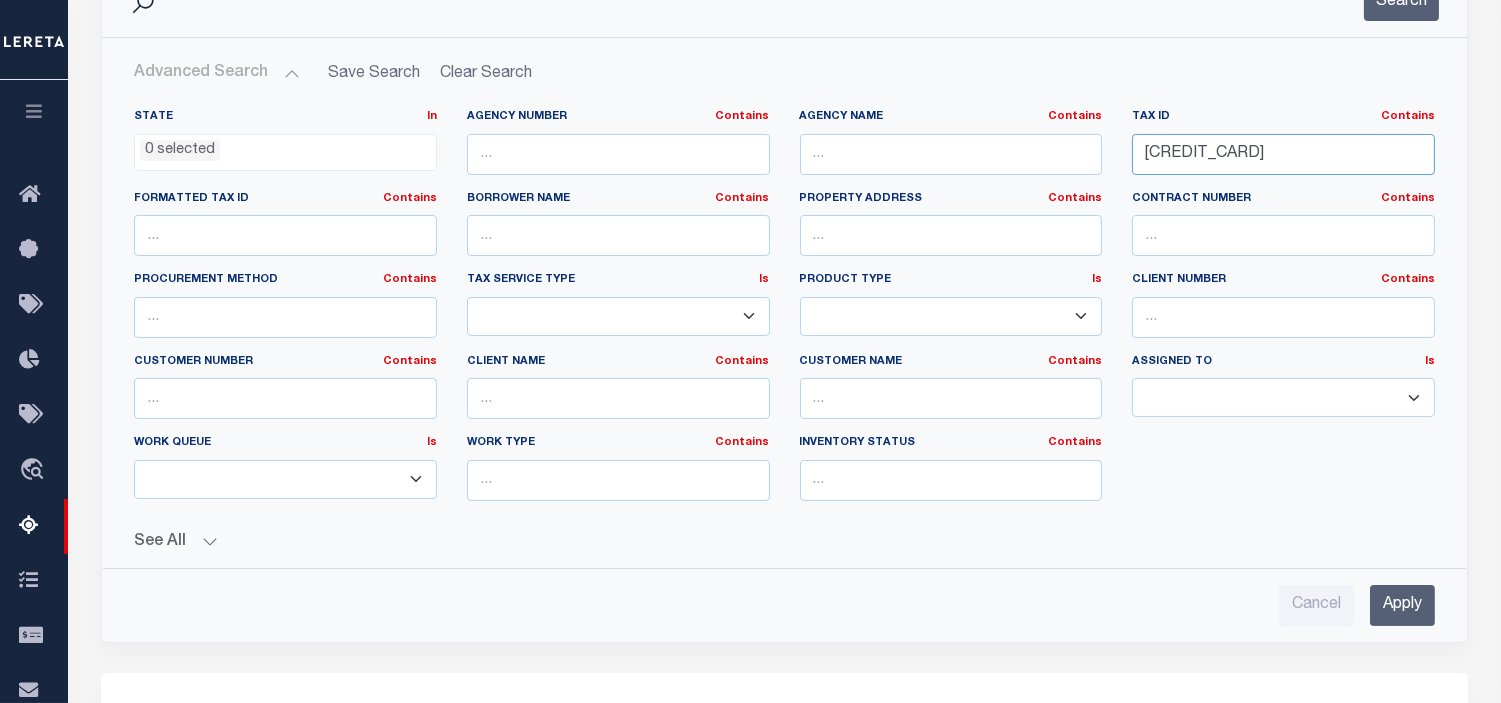 click on "410918044005000036" at bounding box center (1283, 154) 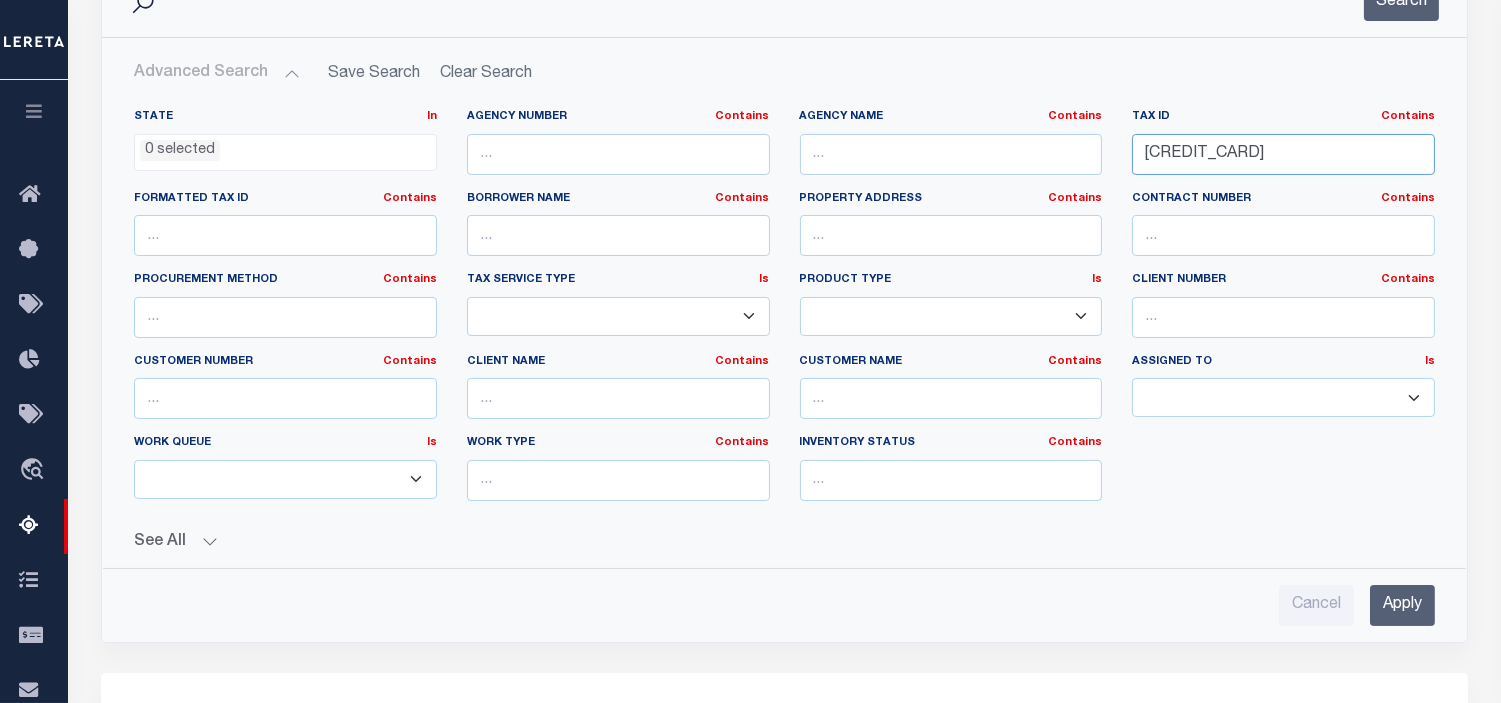 paste on "27022" 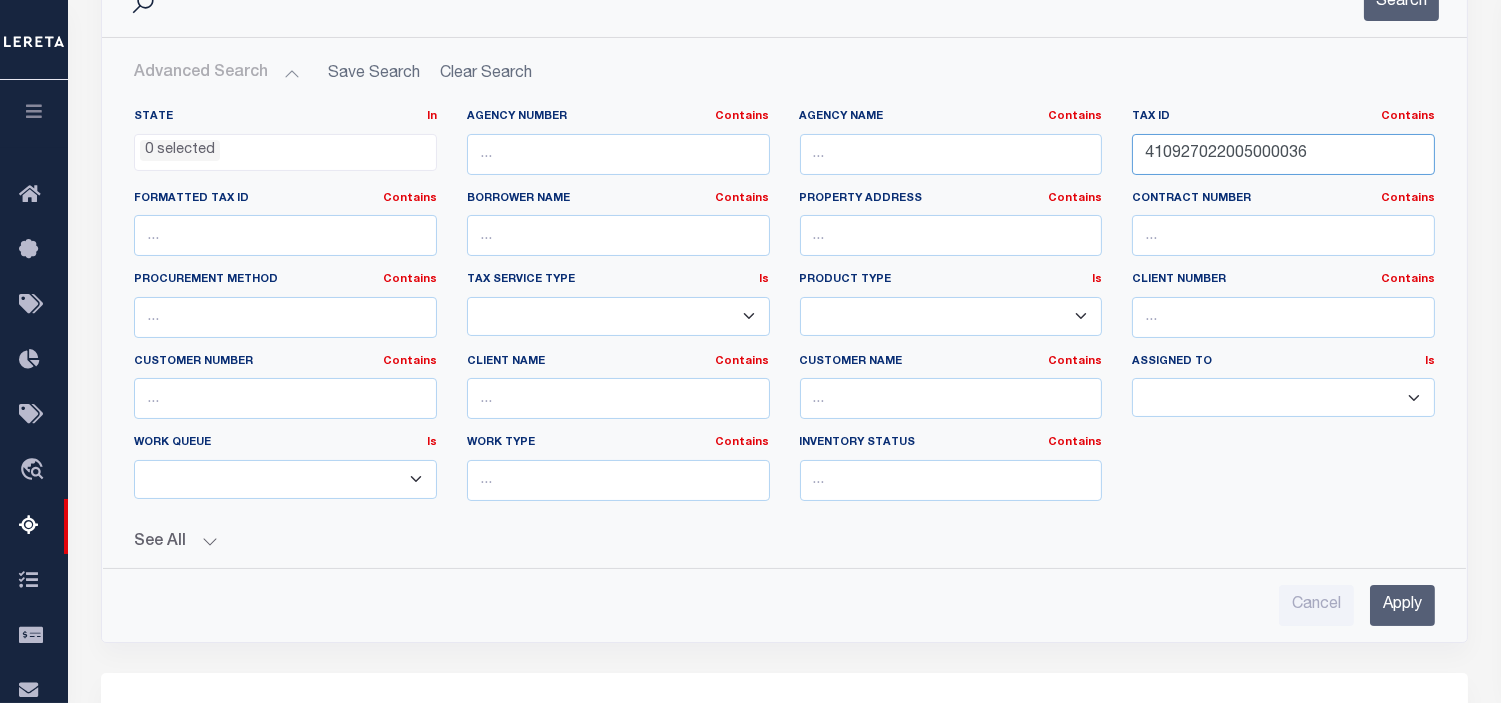 type on "410927022005000036" 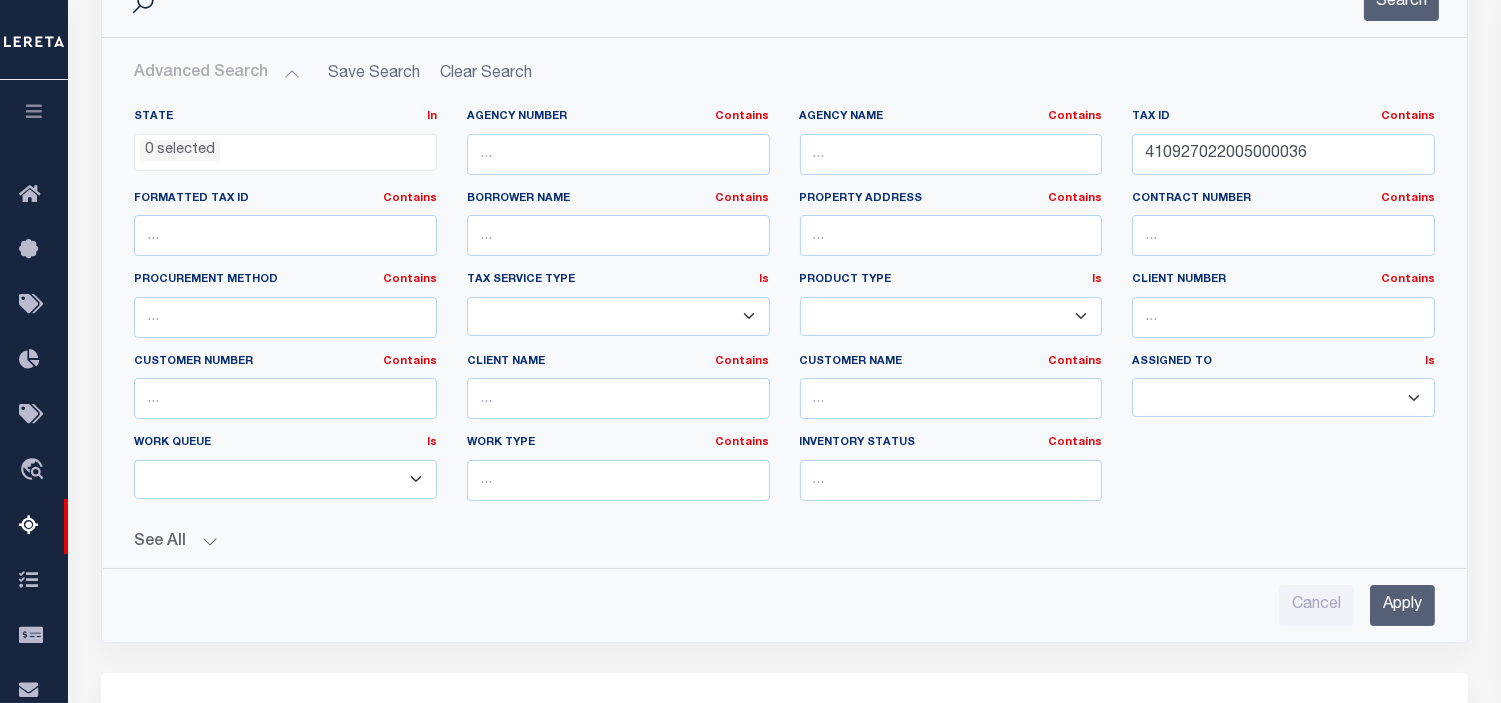 click on "Apply" at bounding box center [1402, 605] 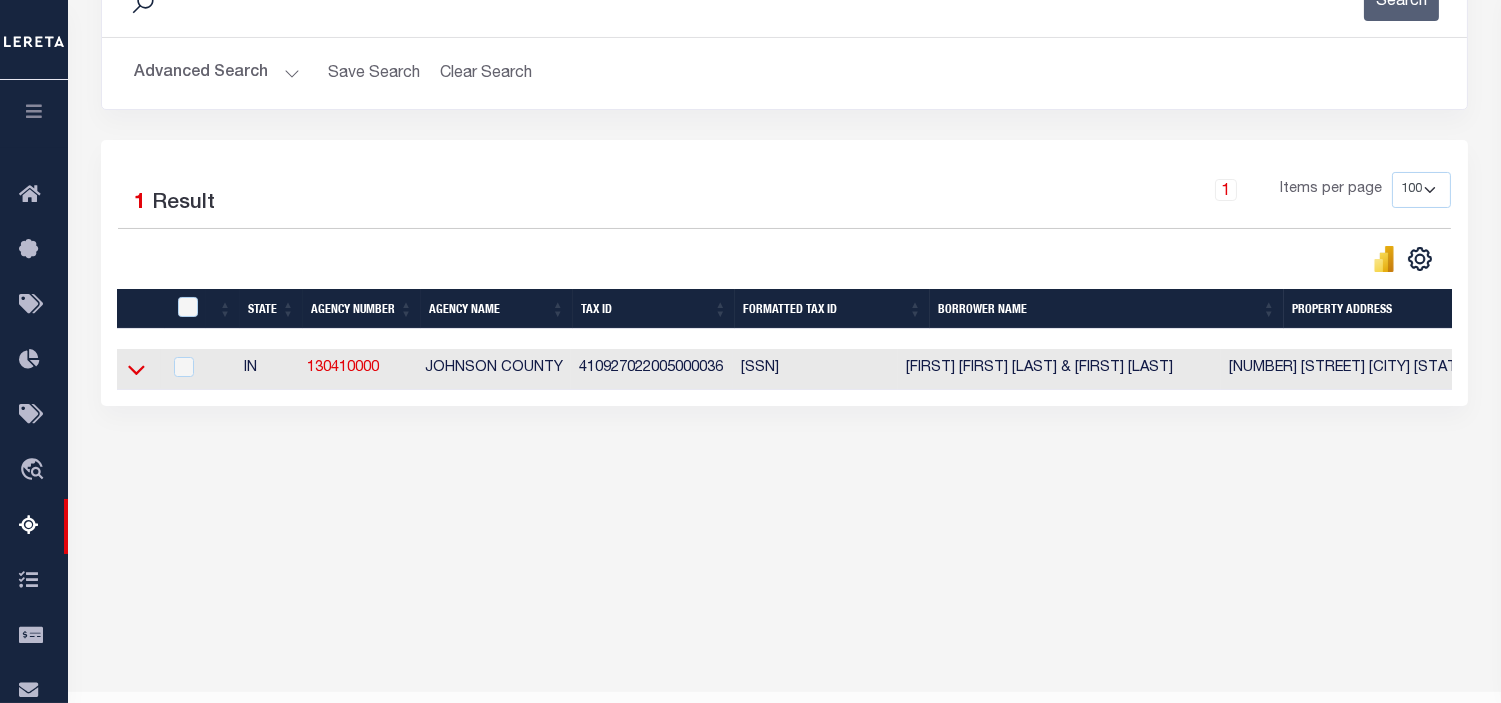 click 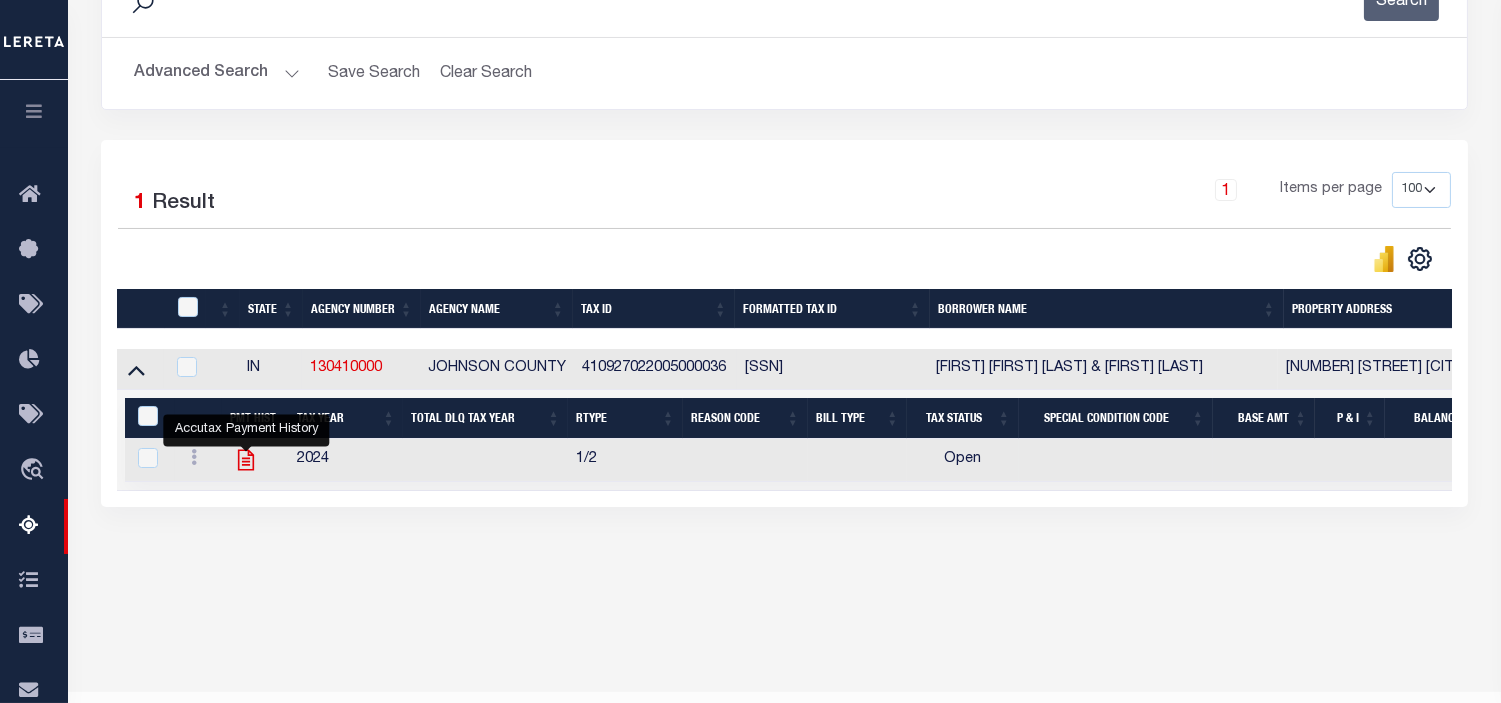 click 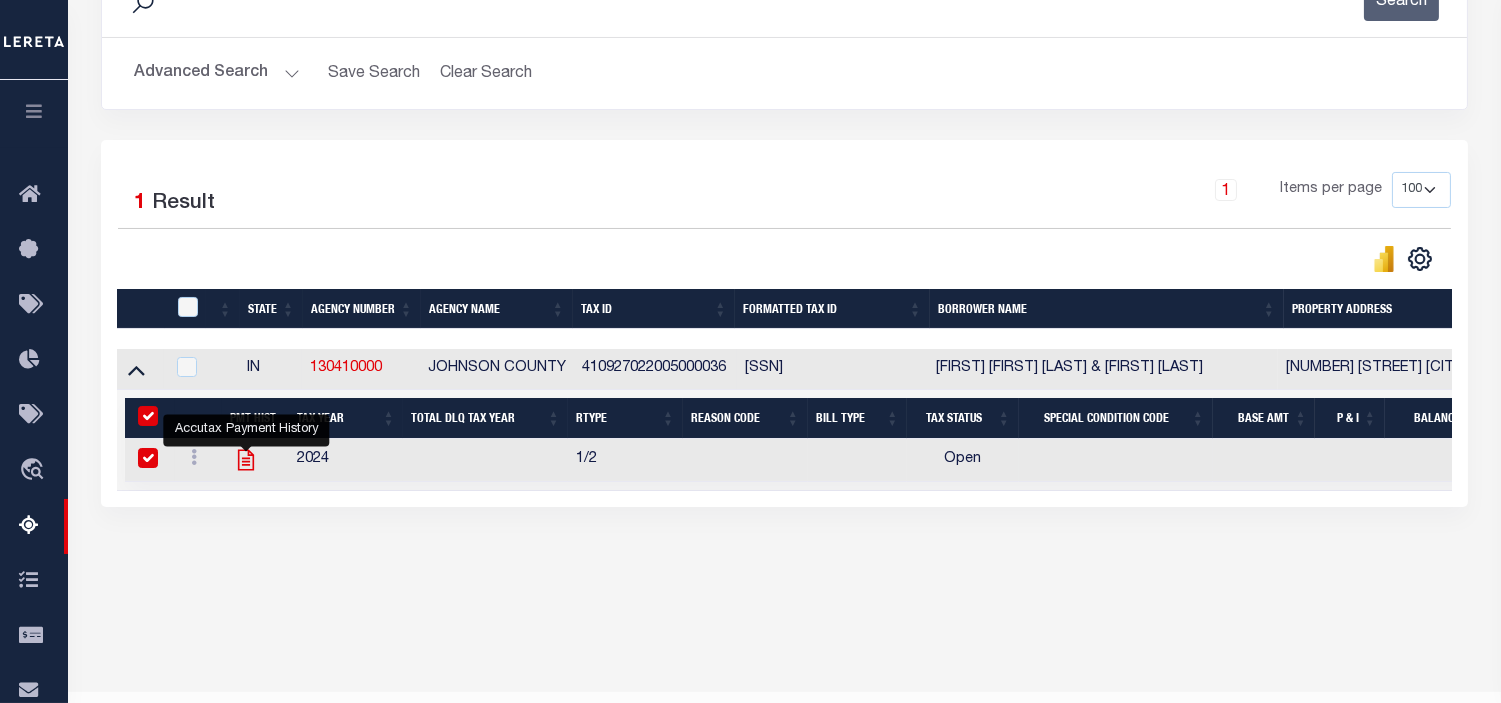 checkbox on "true" 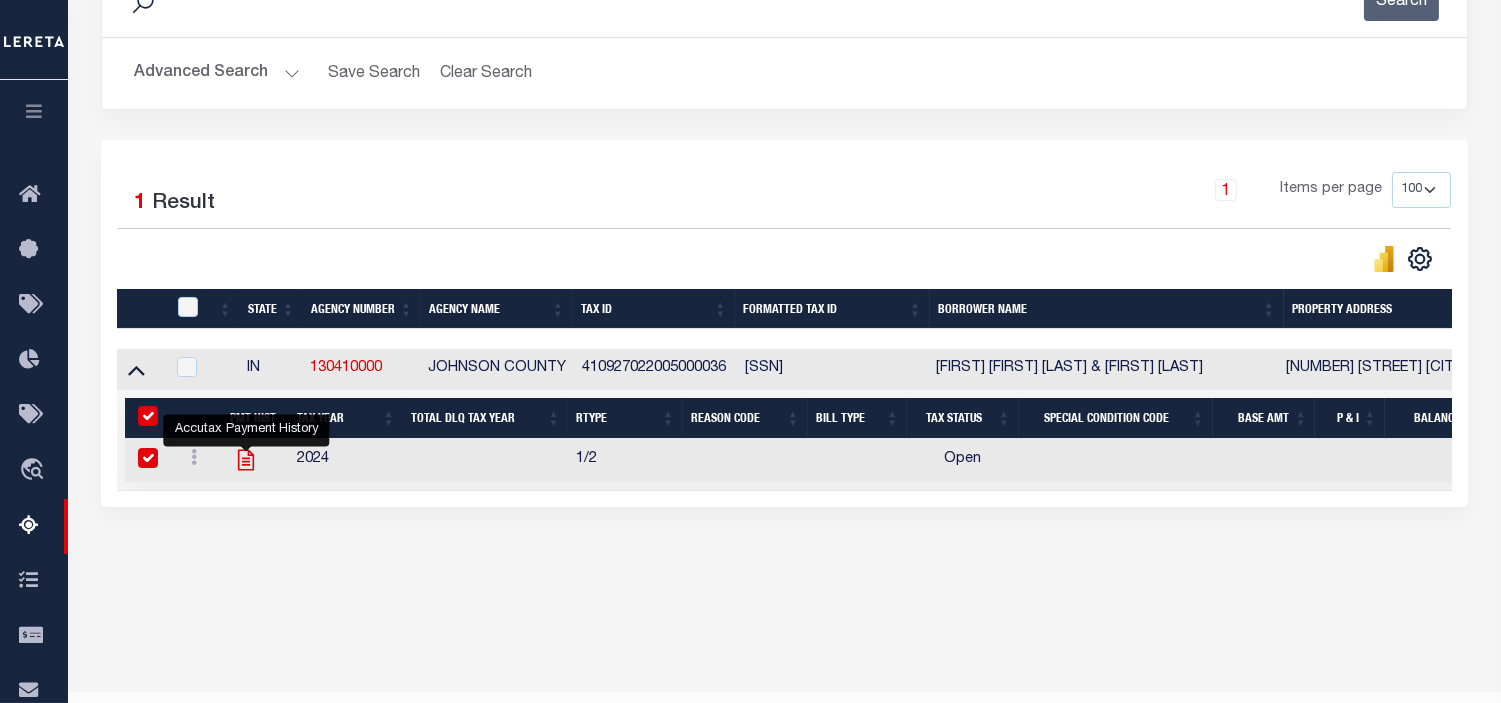 checkbox on "true" 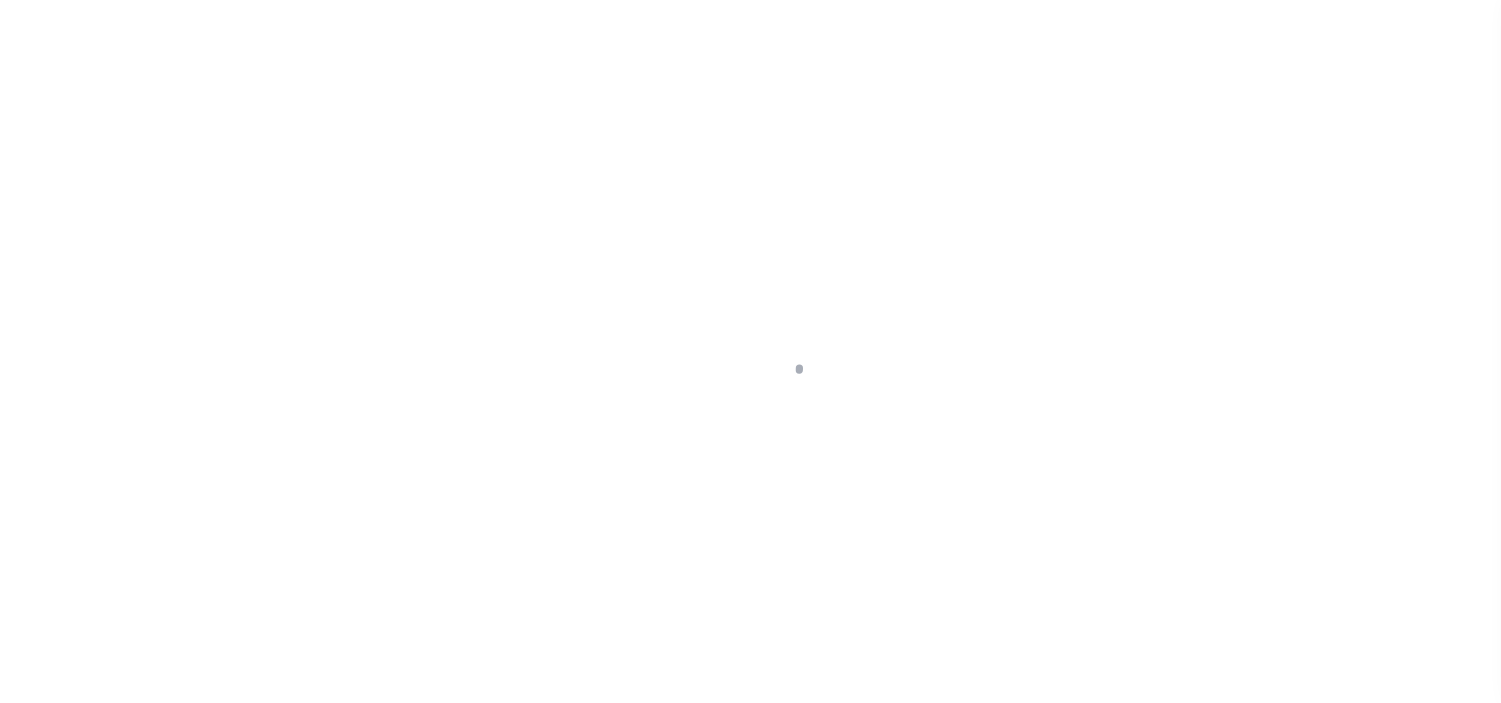 scroll, scrollTop: 0, scrollLeft: 0, axis: both 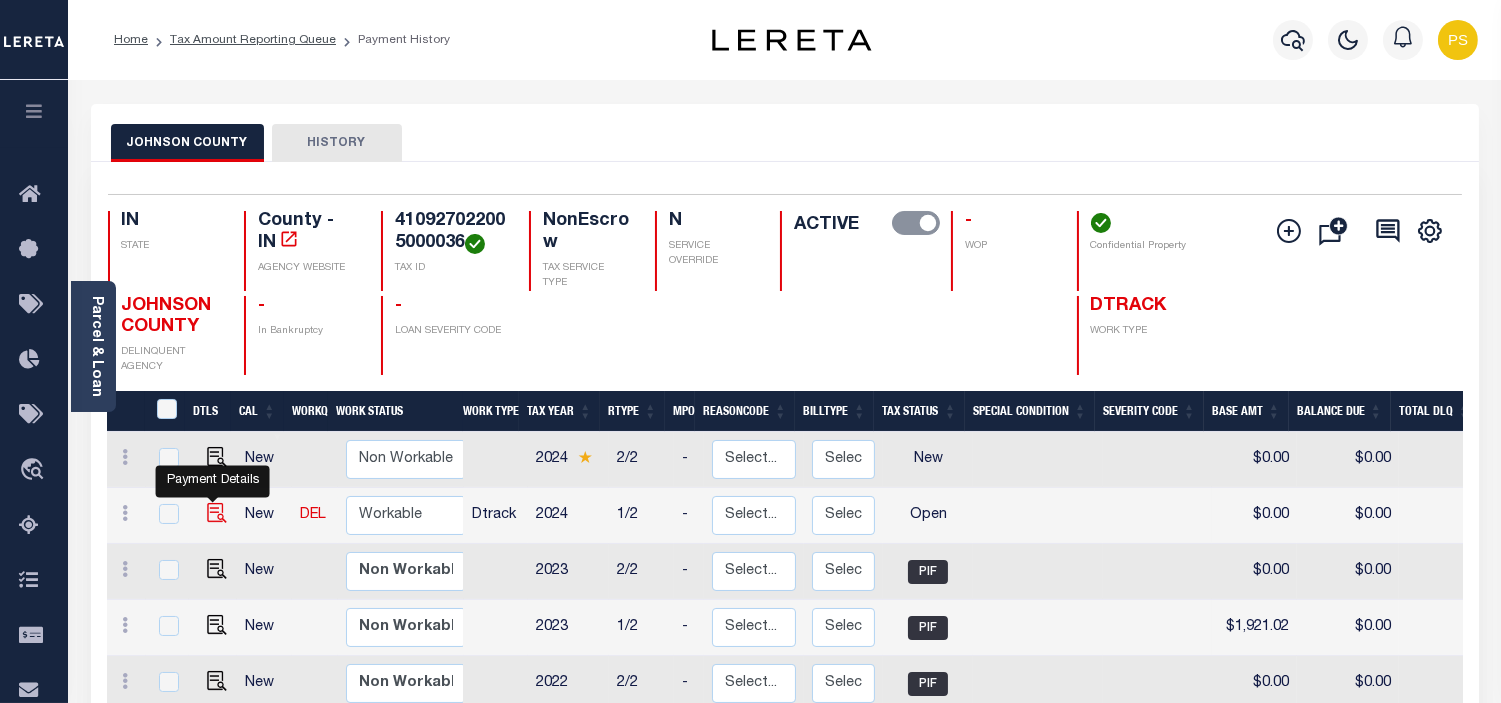 click at bounding box center (217, 513) 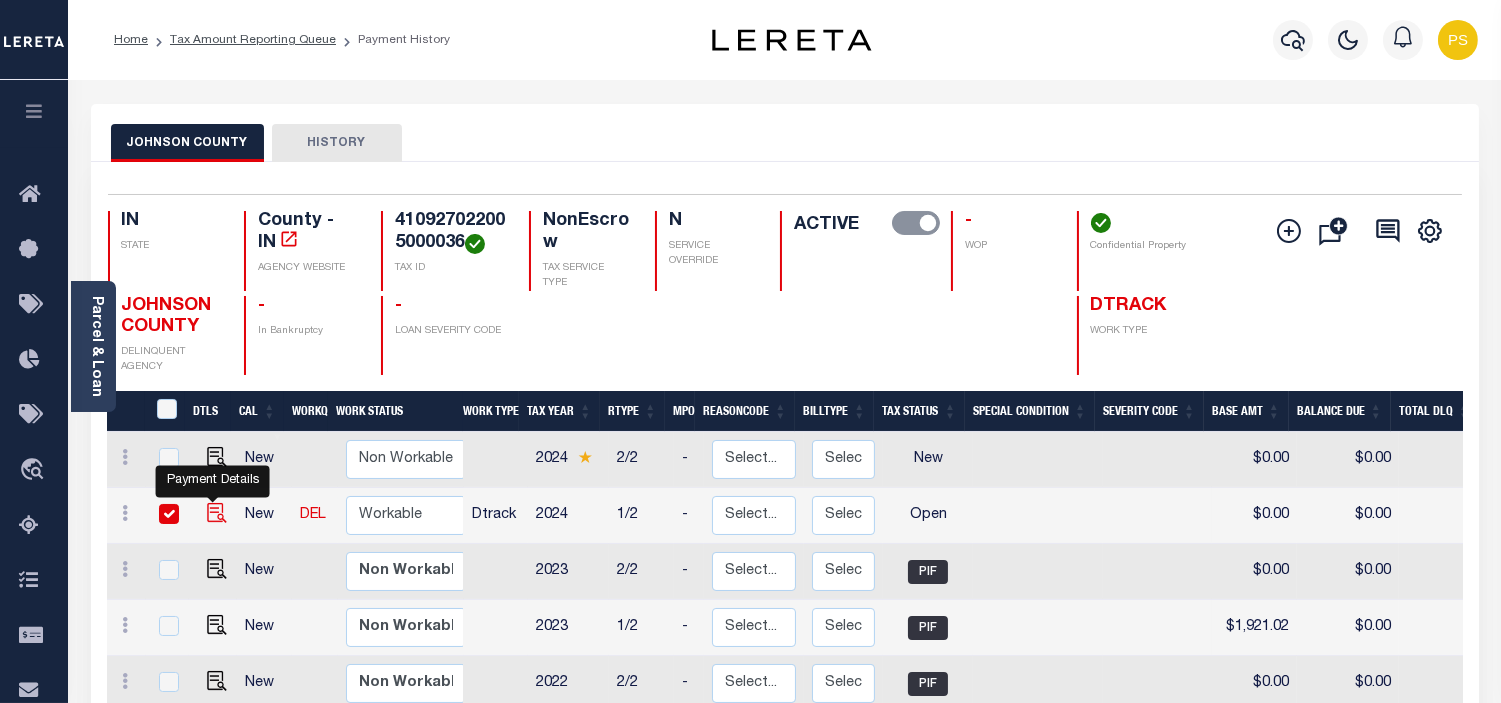 checkbox on "true" 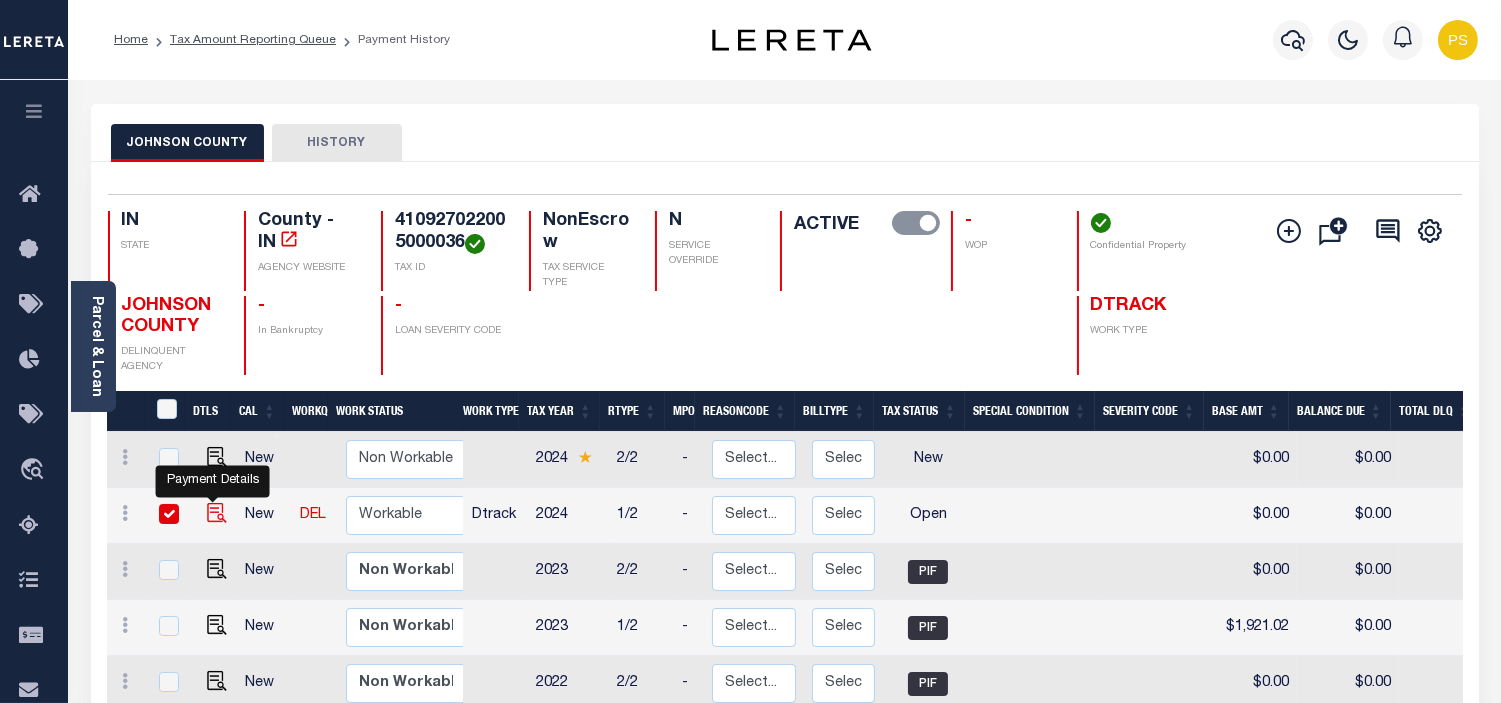 checkbox on "true" 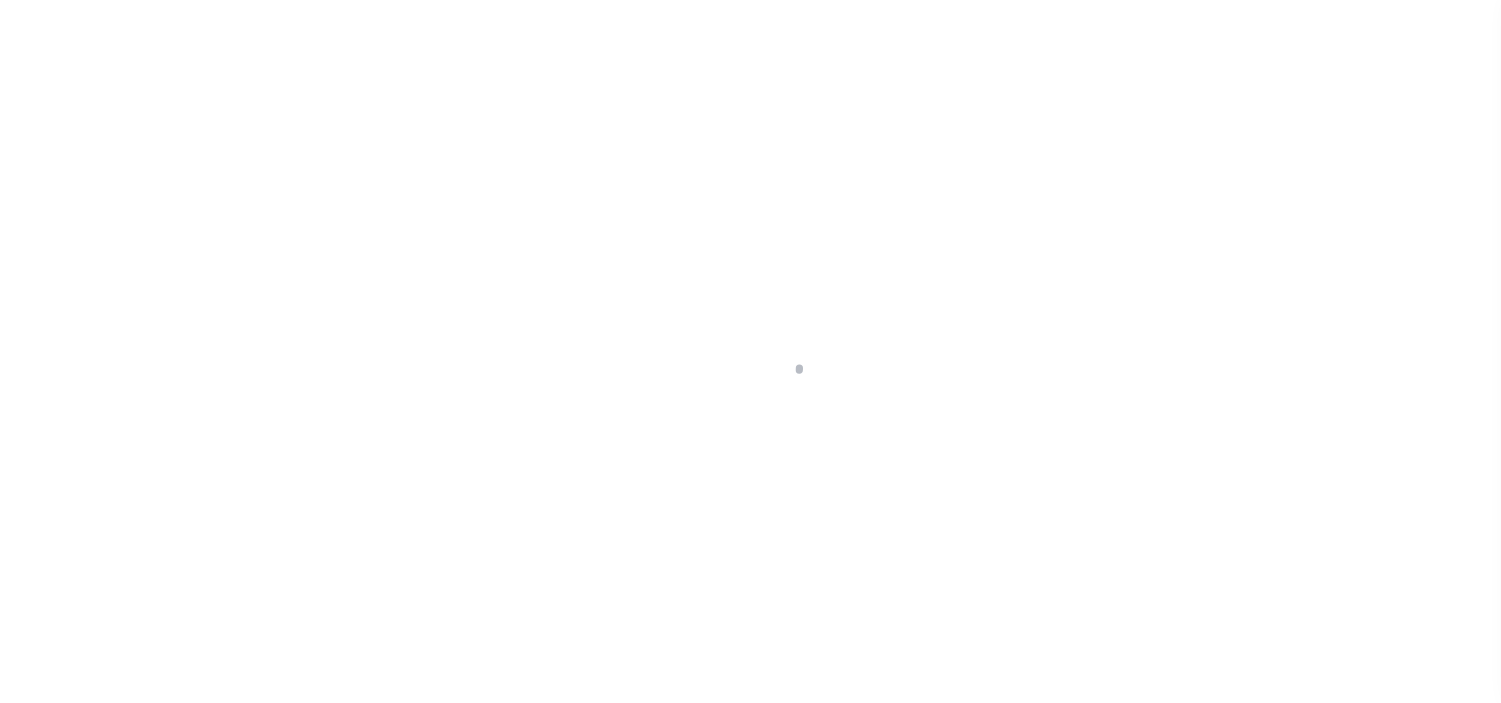 scroll, scrollTop: 0, scrollLeft: 0, axis: both 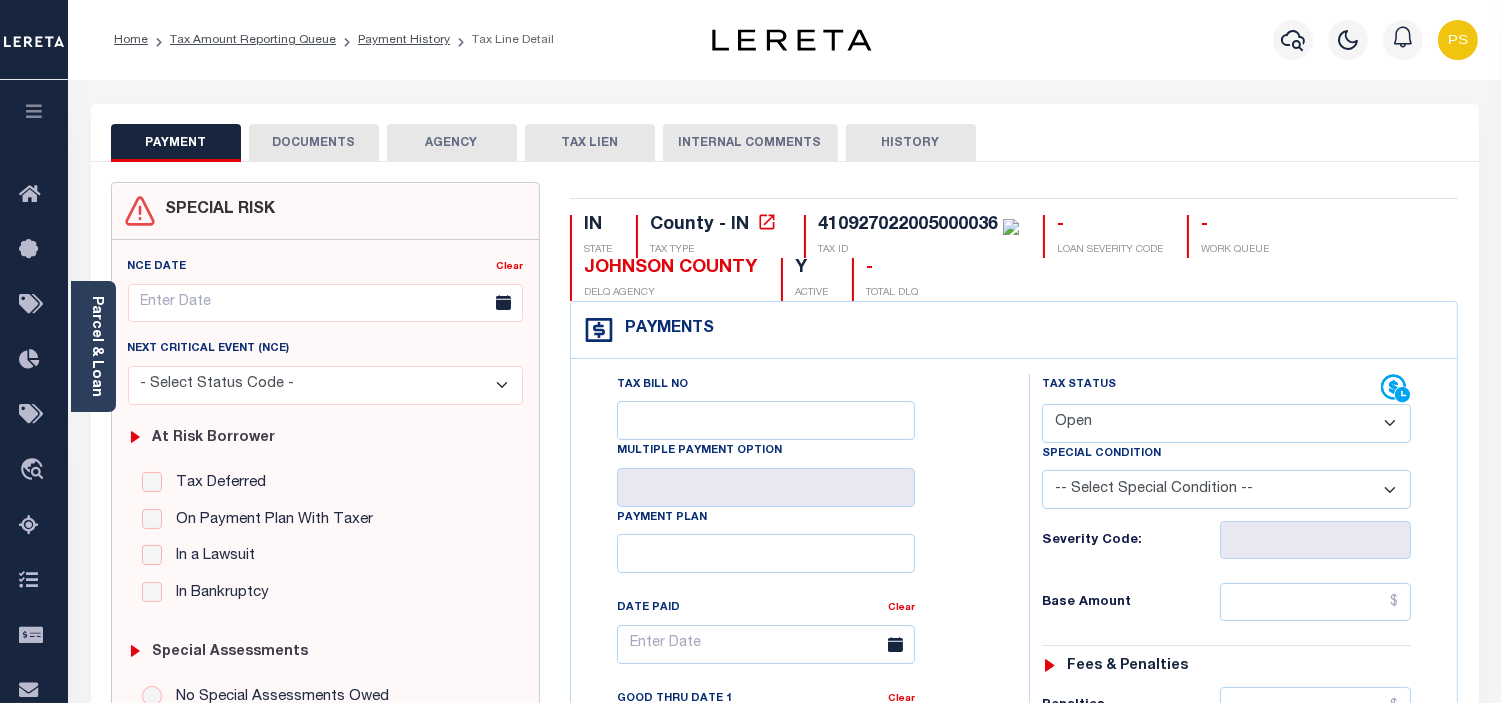 click on "- Select Status Code -
Open
Due/Unpaid
Paid
Incomplete
No Tax Due
Internal Refund Processed
New" at bounding box center (1226, 423) 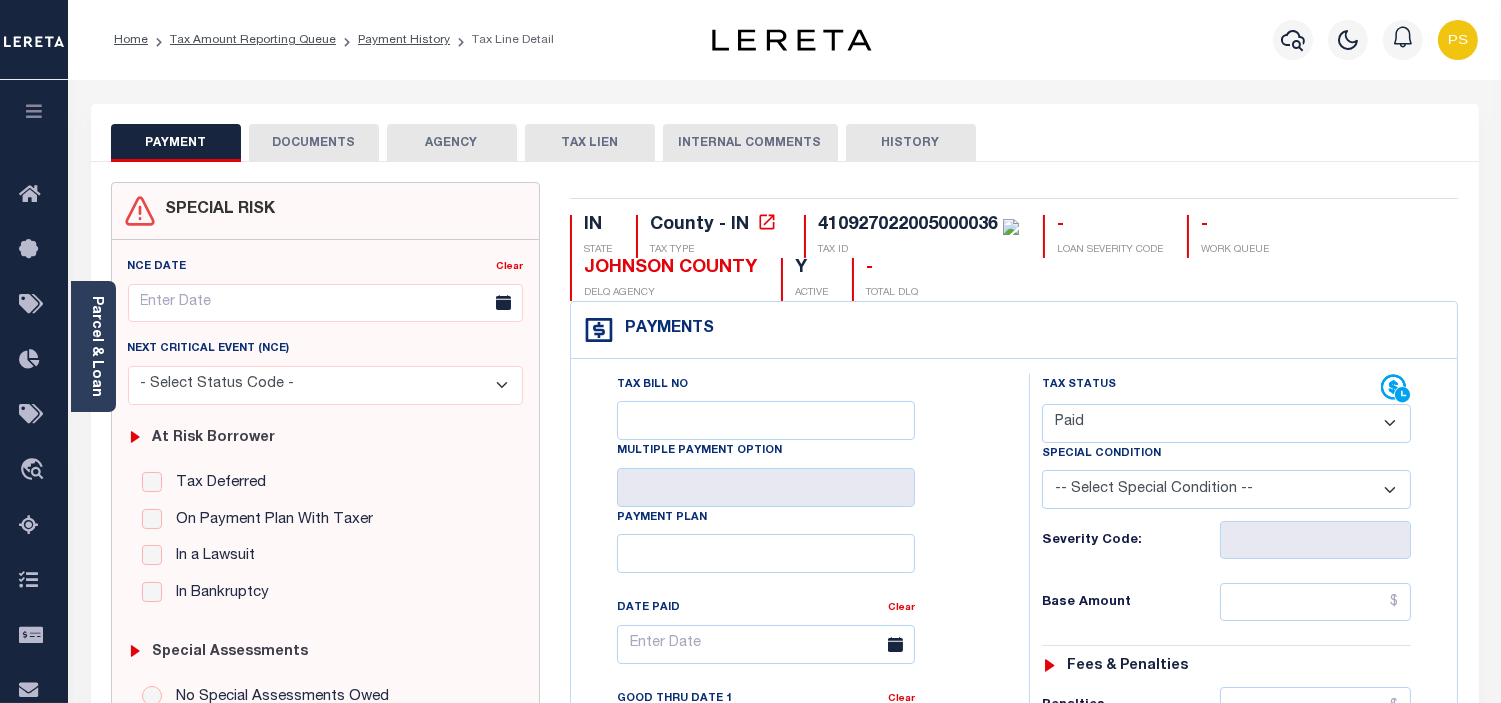 click on "- Select Status Code -
Open
Due/Unpaid
Paid
Incomplete
No Tax Due
Internal Refund Processed
New" at bounding box center (1226, 423) 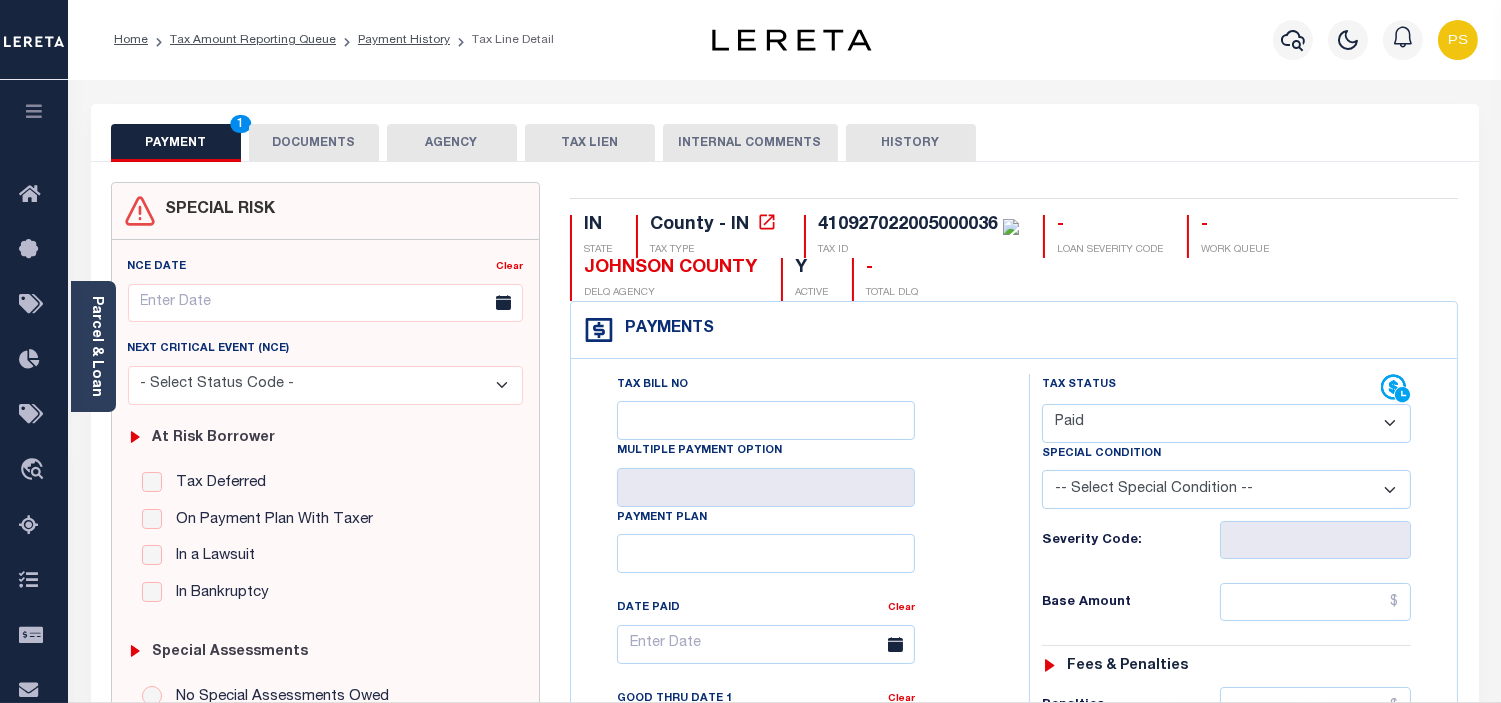 type on "08/06/2025" 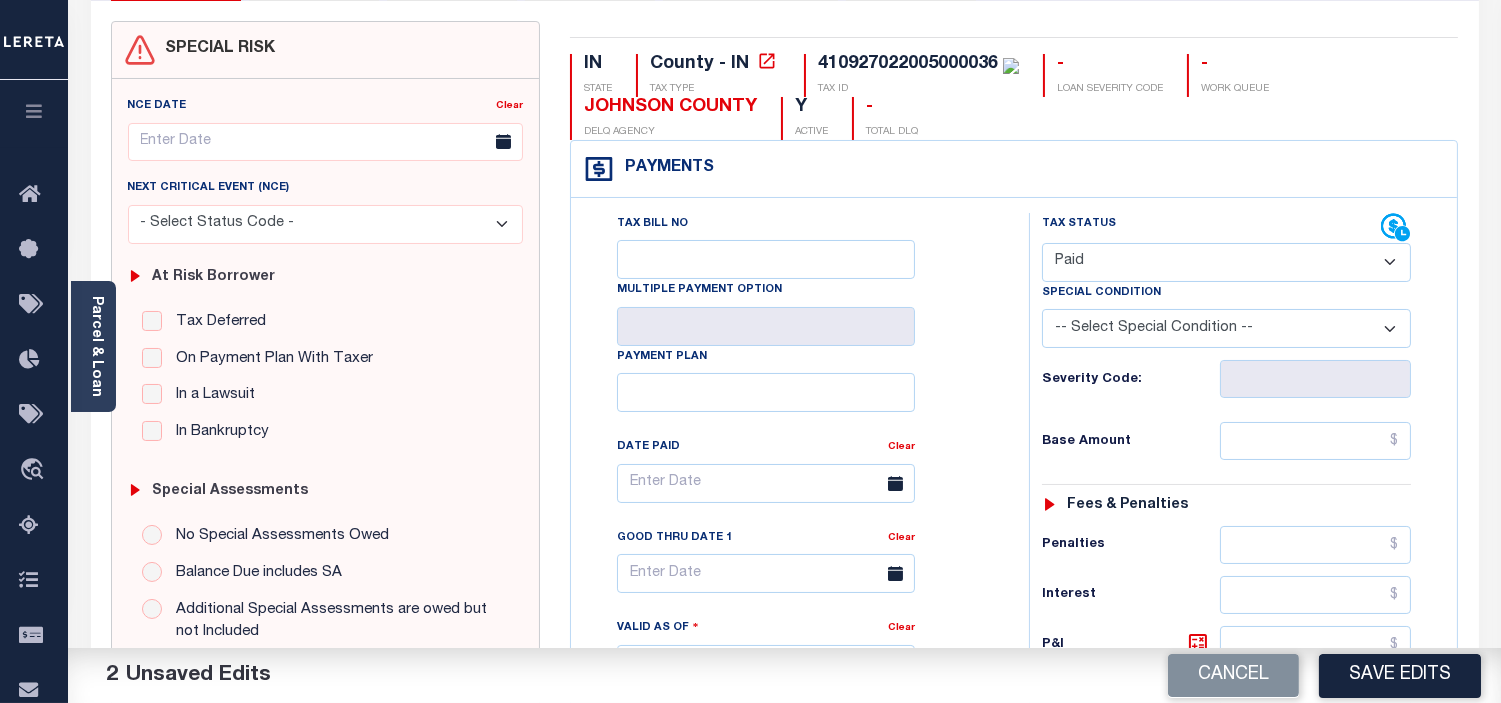 scroll, scrollTop: 222, scrollLeft: 0, axis: vertical 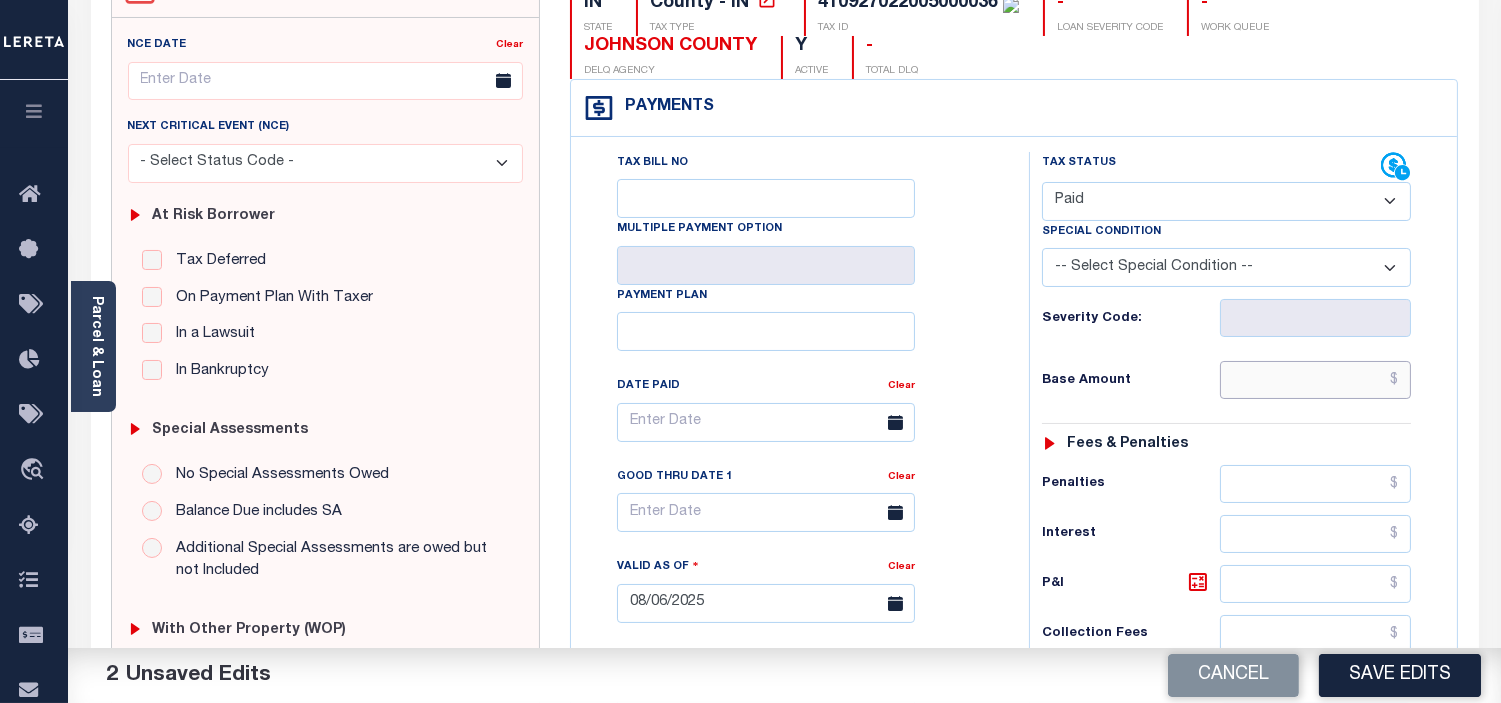 click at bounding box center [1315, 380] 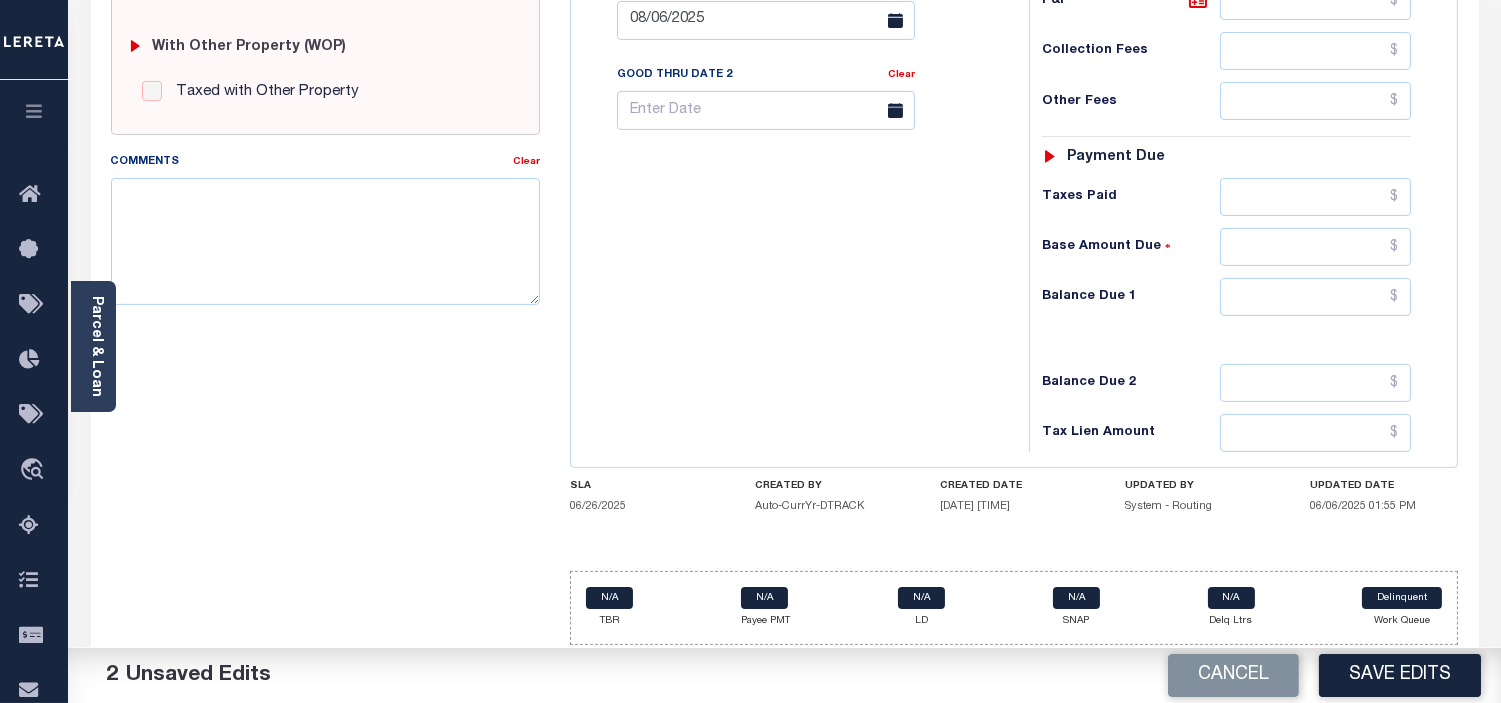 scroll, scrollTop: 814, scrollLeft: 0, axis: vertical 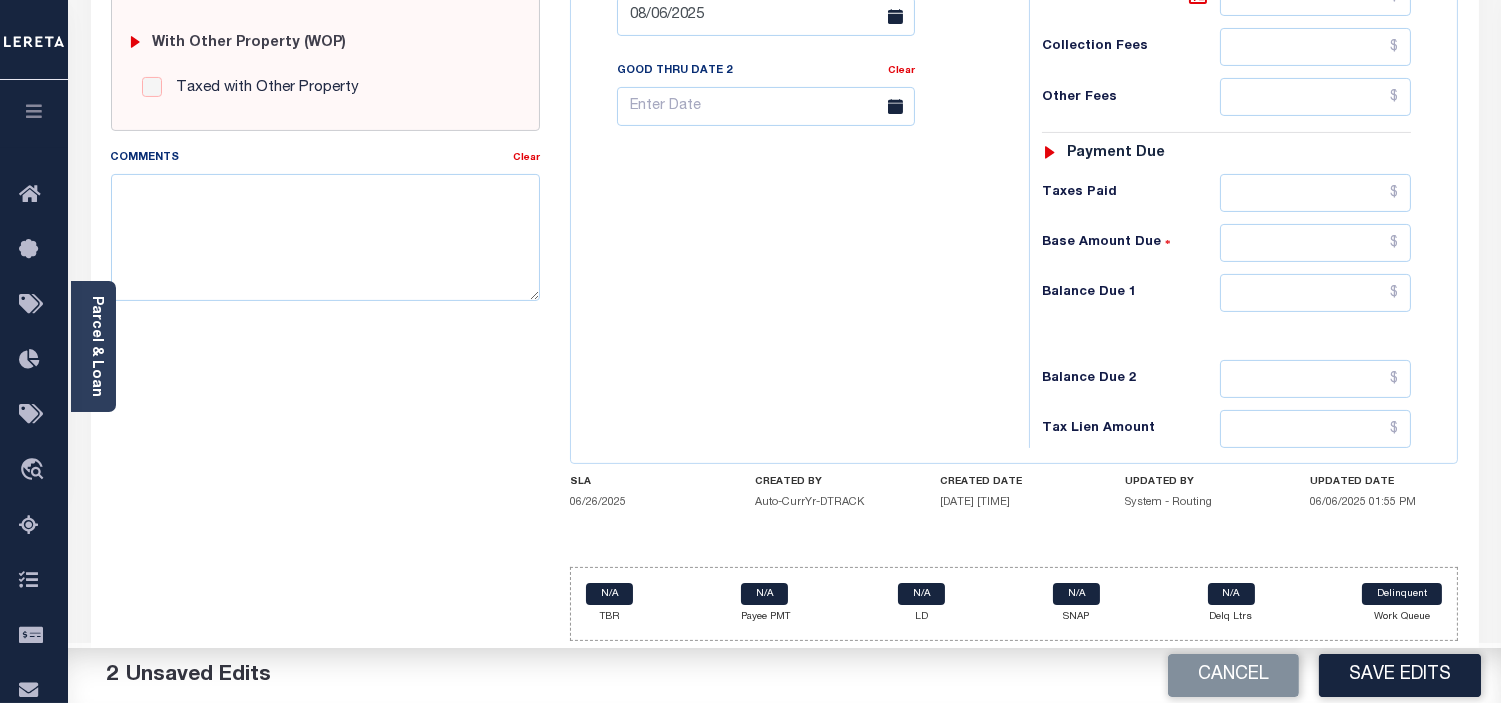 type on "$1,342.10" 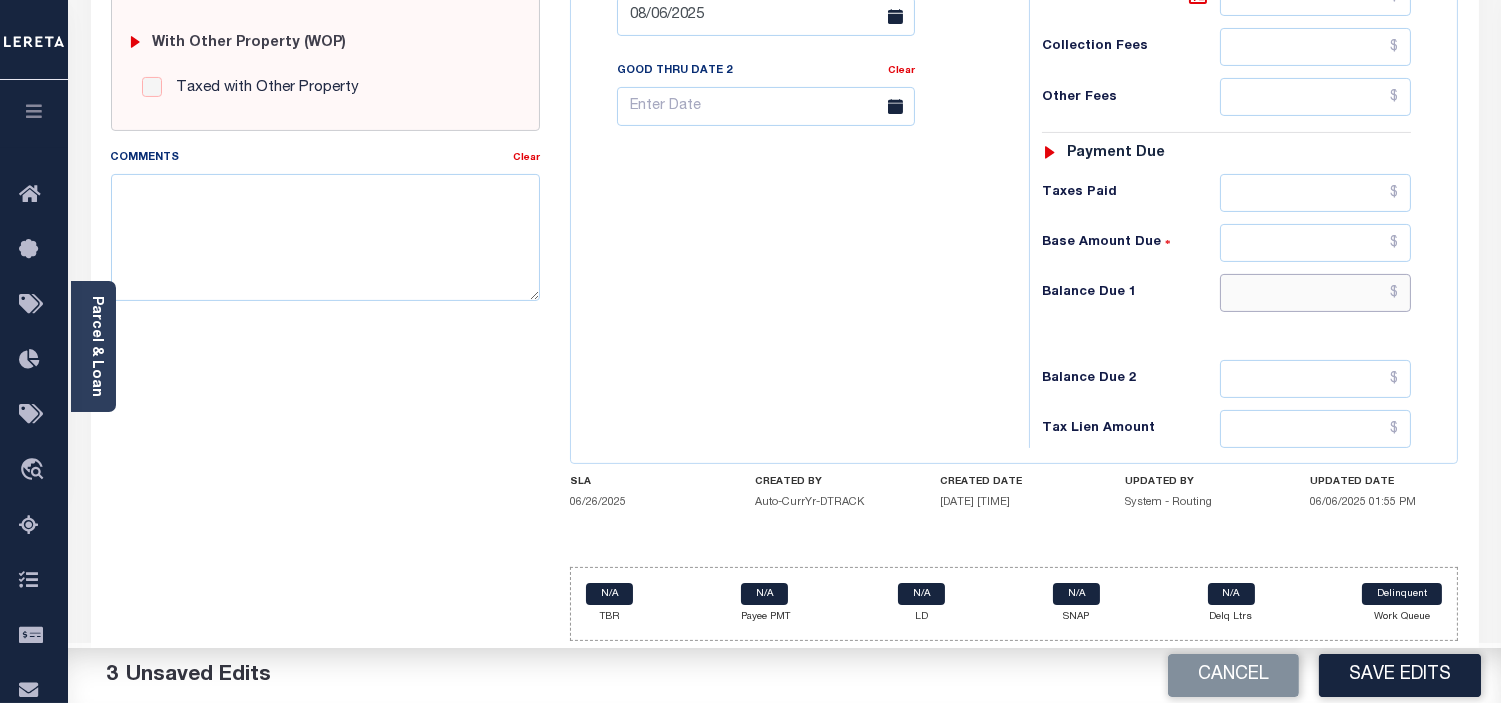 drag, startPoint x: 1400, startPoint y: 287, endPoint x: 1446, endPoint y: 328, distance: 61.6198 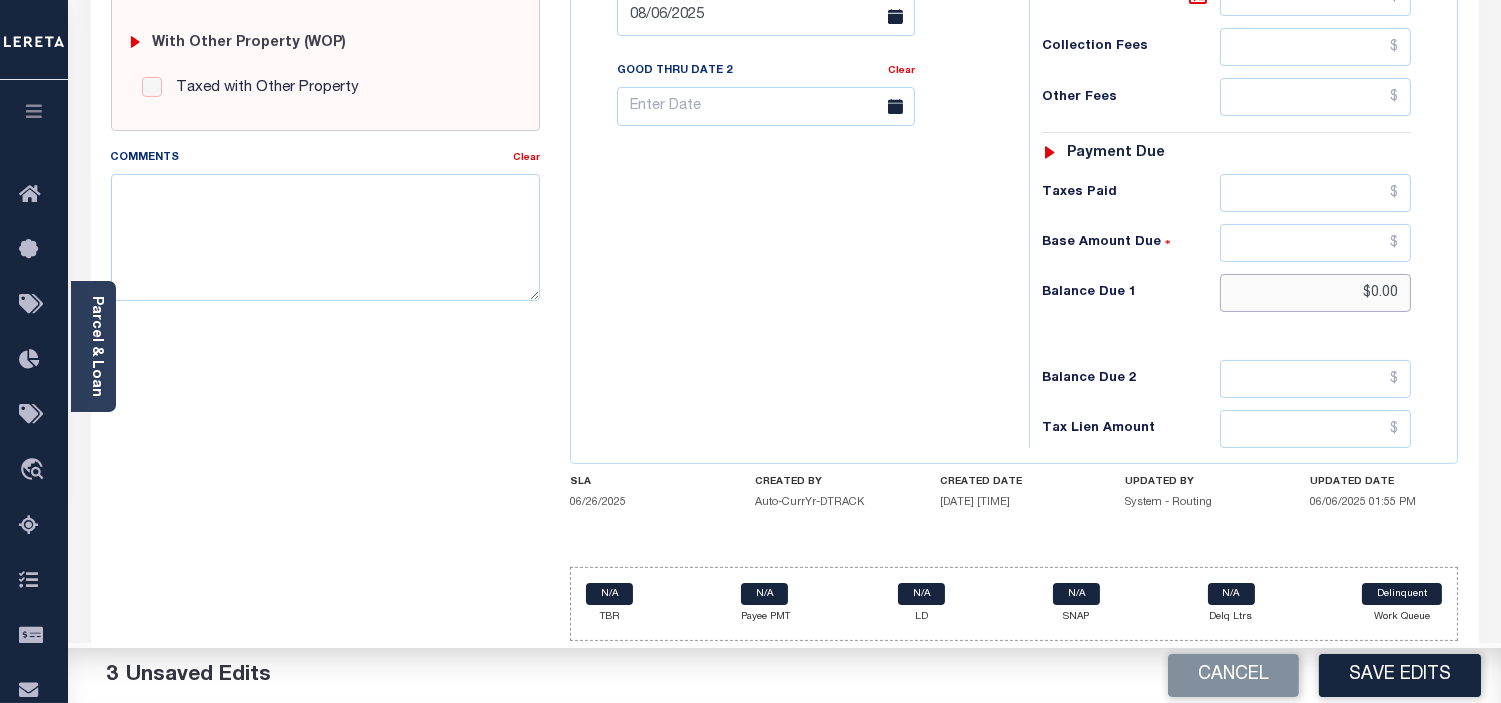 type on "$0.00" 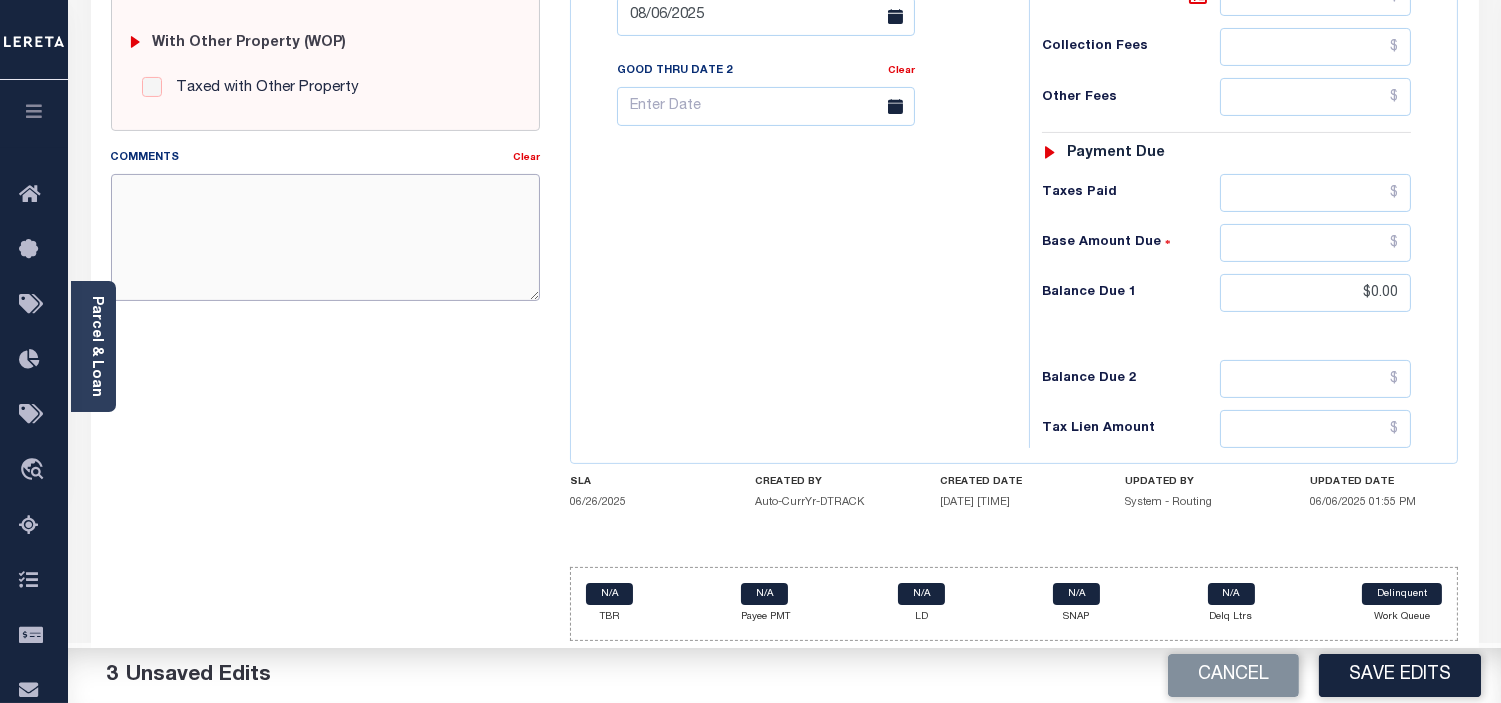 click on "Comments" at bounding box center [325, 237] 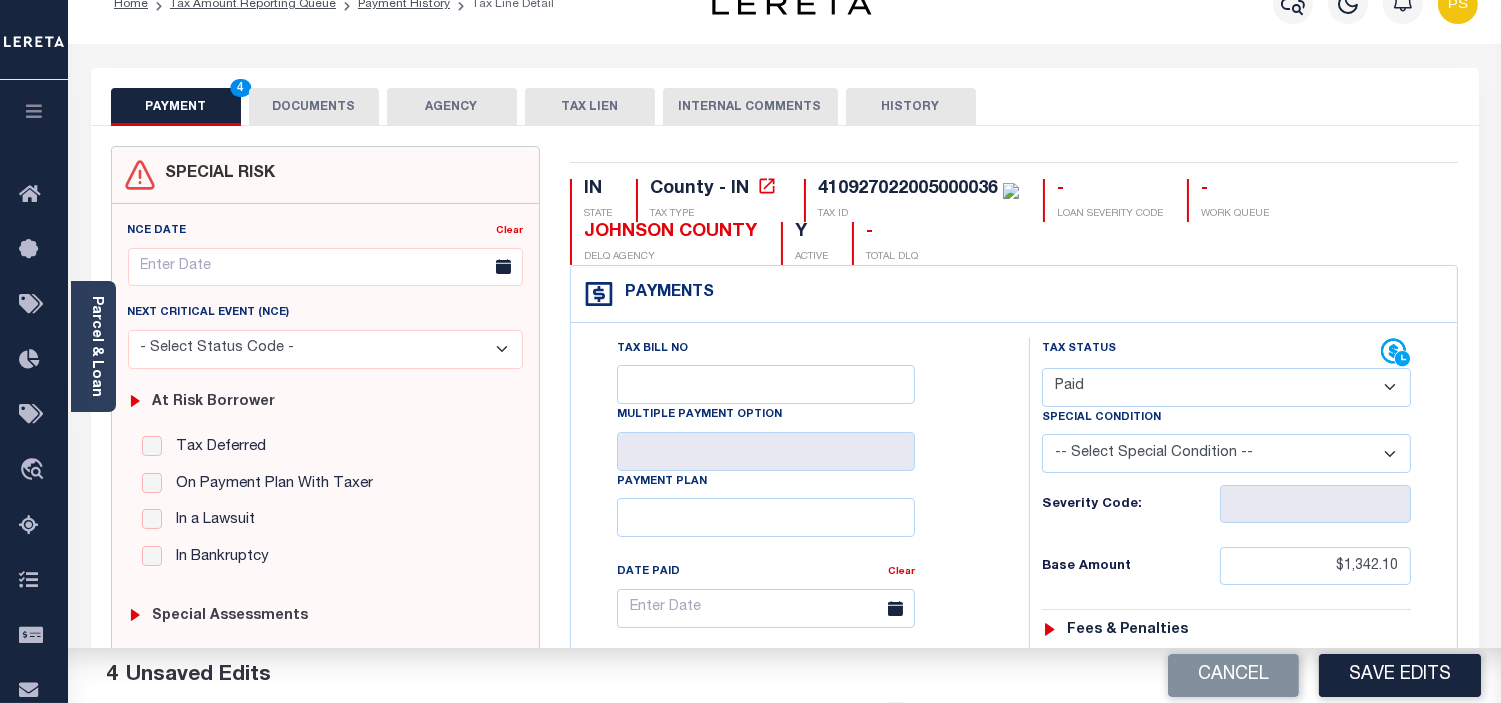 scroll, scrollTop: 0, scrollLeft: 0, axis: both 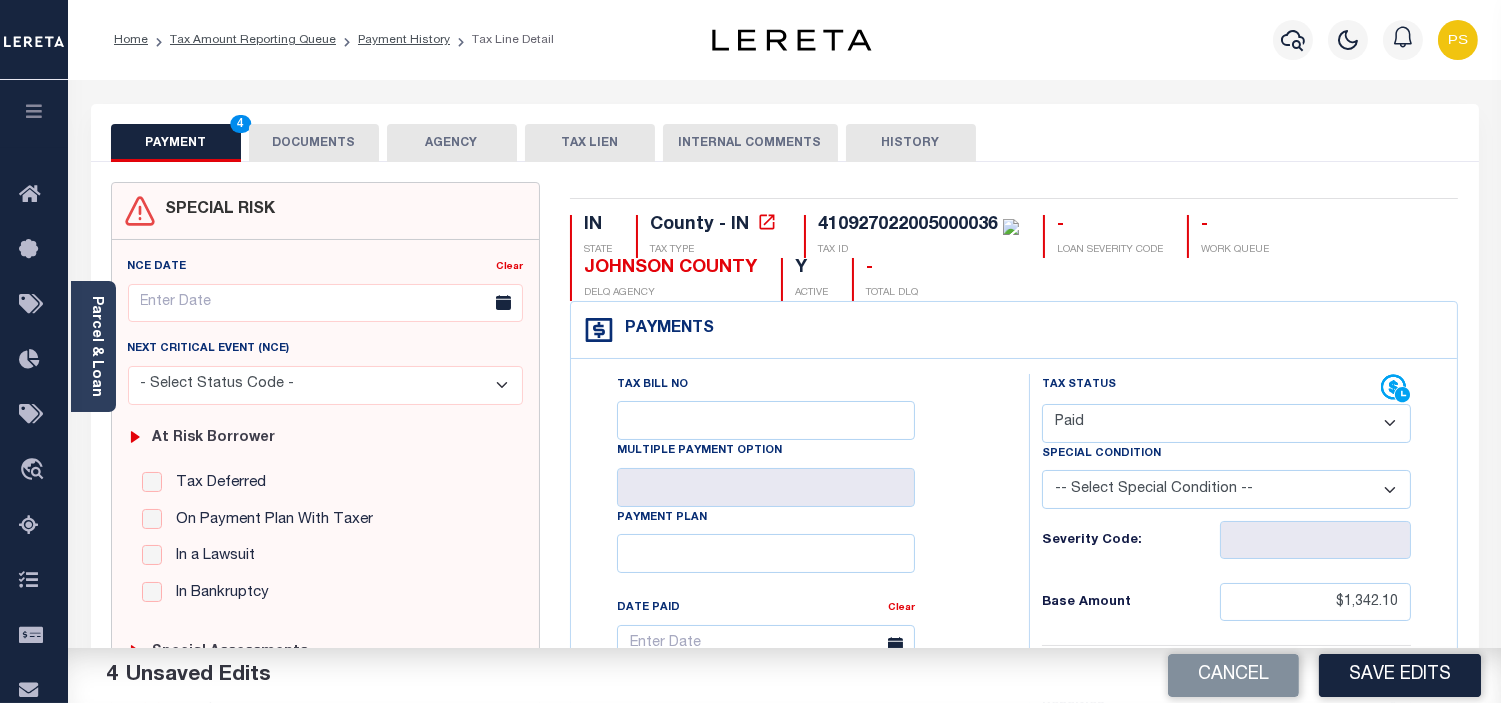 type on "see attached" 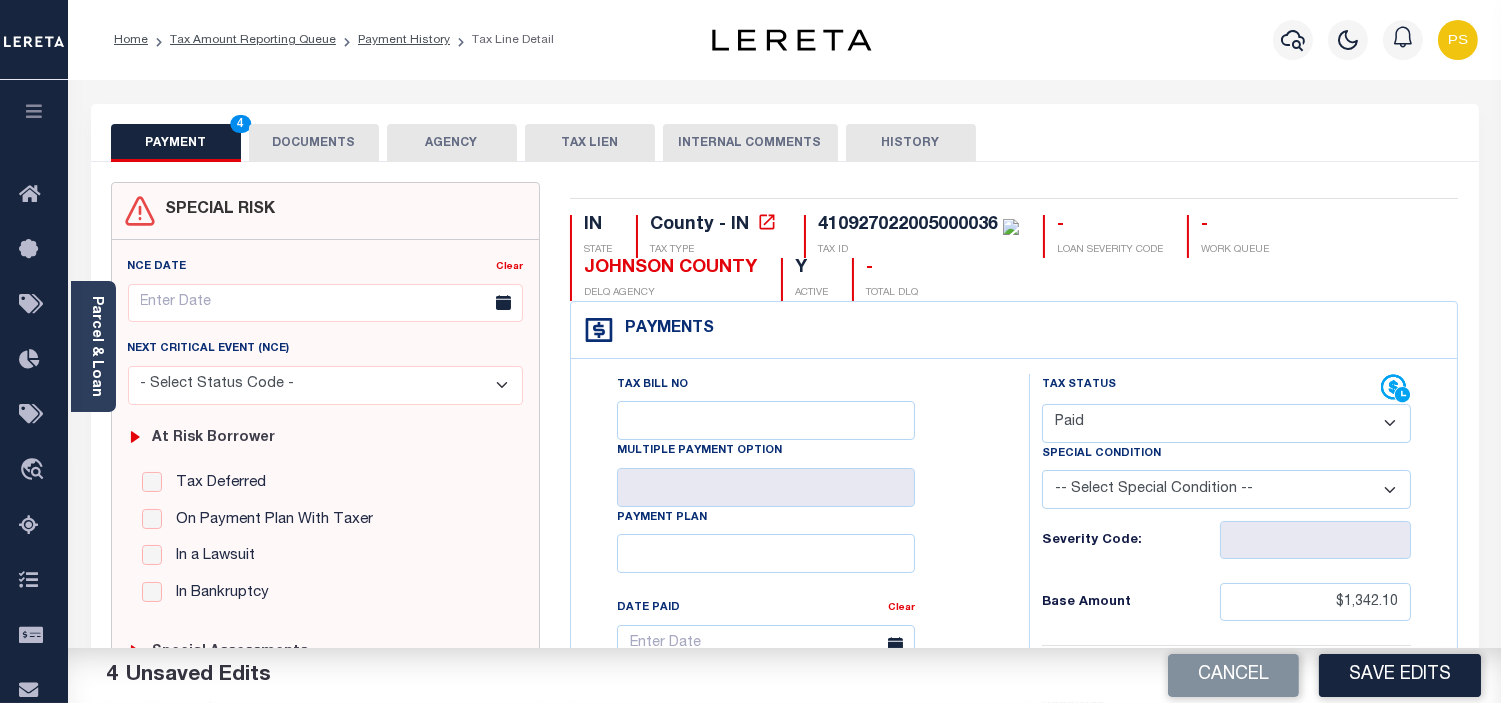 click on "DOCUMENTS" at bounding box center (314, 143) 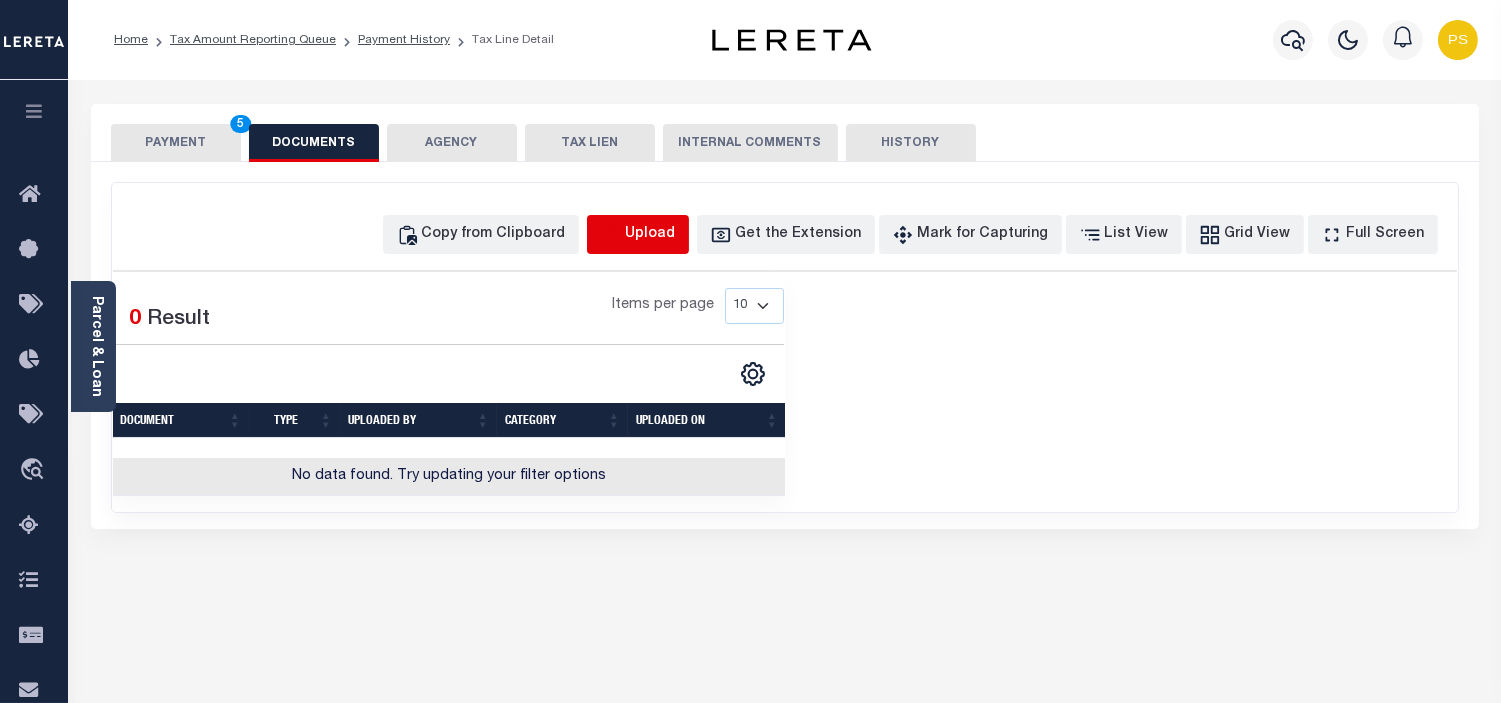 click 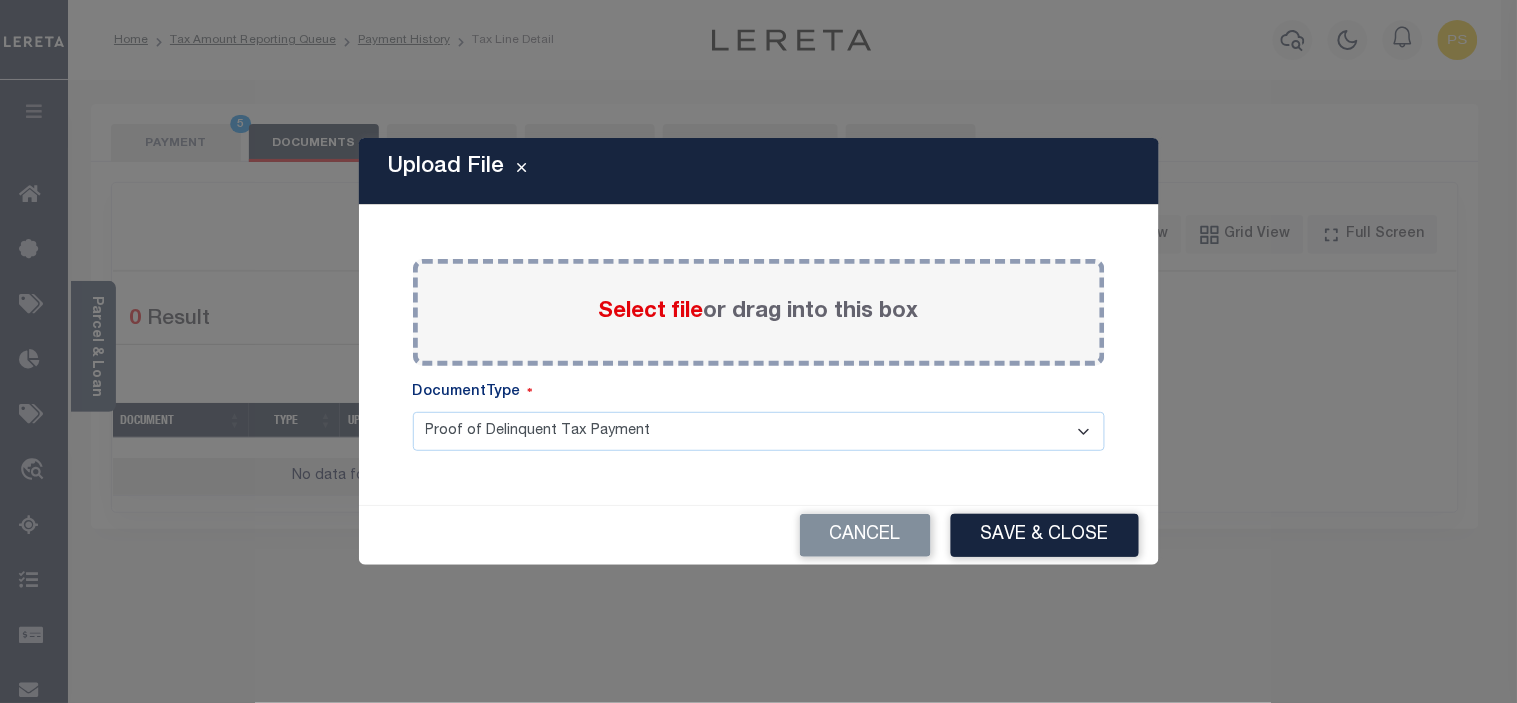 click on "Select file" at bounding box center (651, 312) 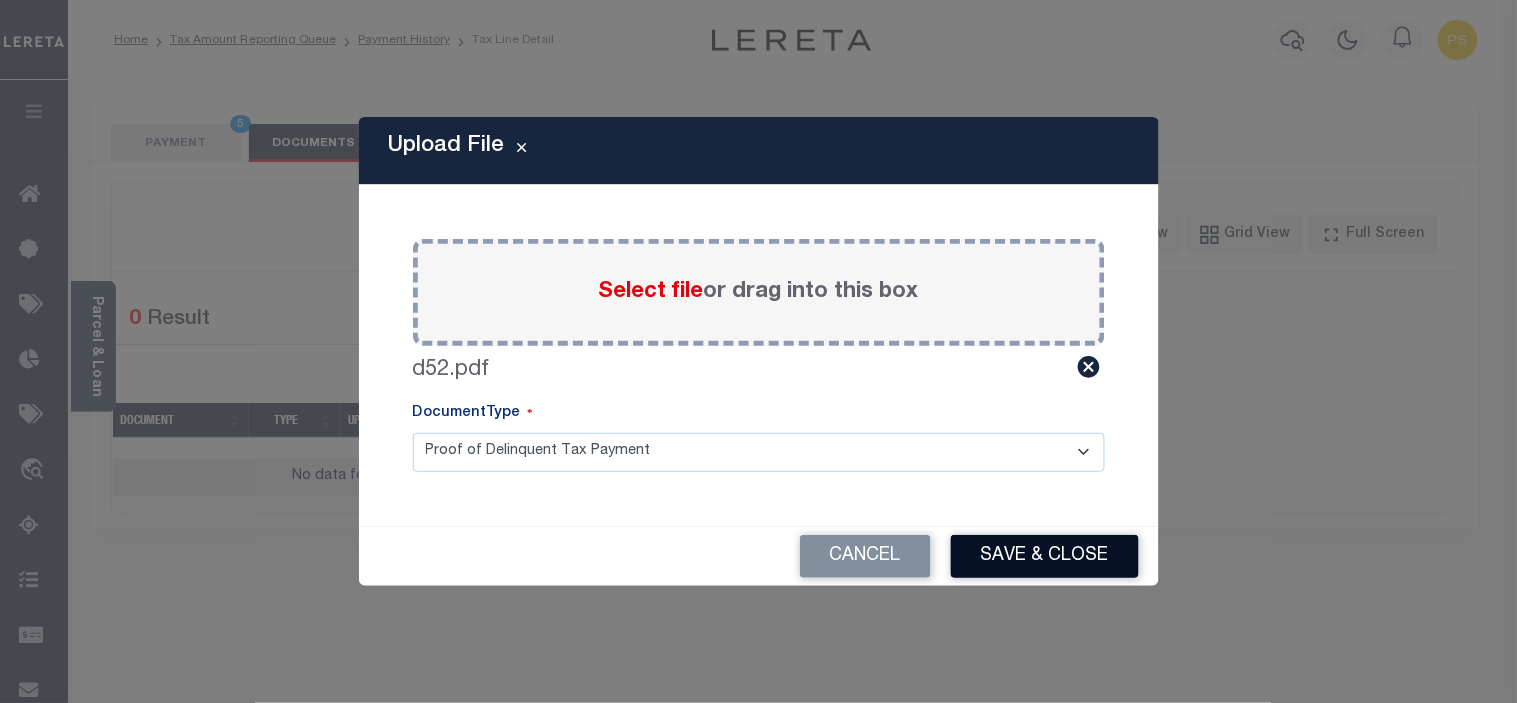 click on "Save & Close" at bounding box center (1045, 556) 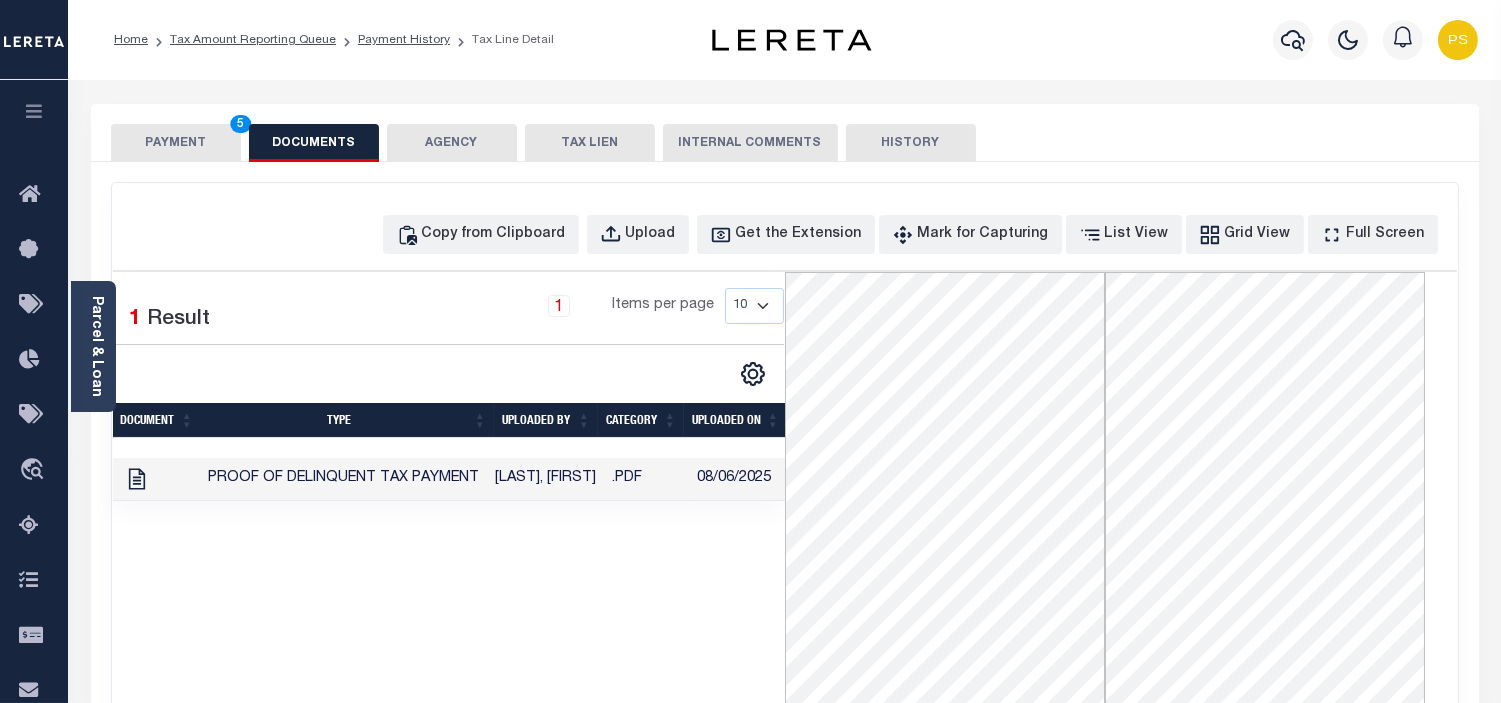 click on "PAYMENT
5" at bounding box center (176, 143) 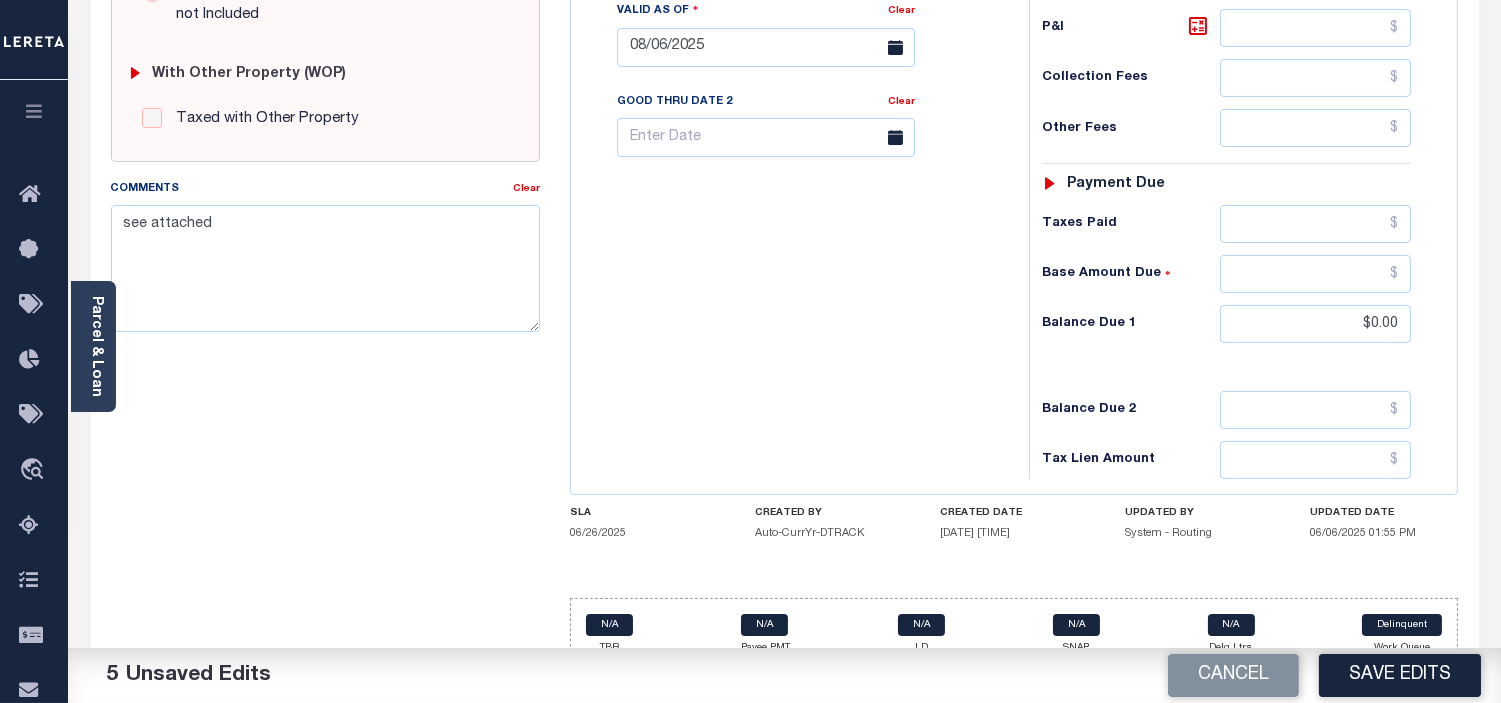 scroll, scrollTop: 808, scrollLeft: 0, axis: vertical 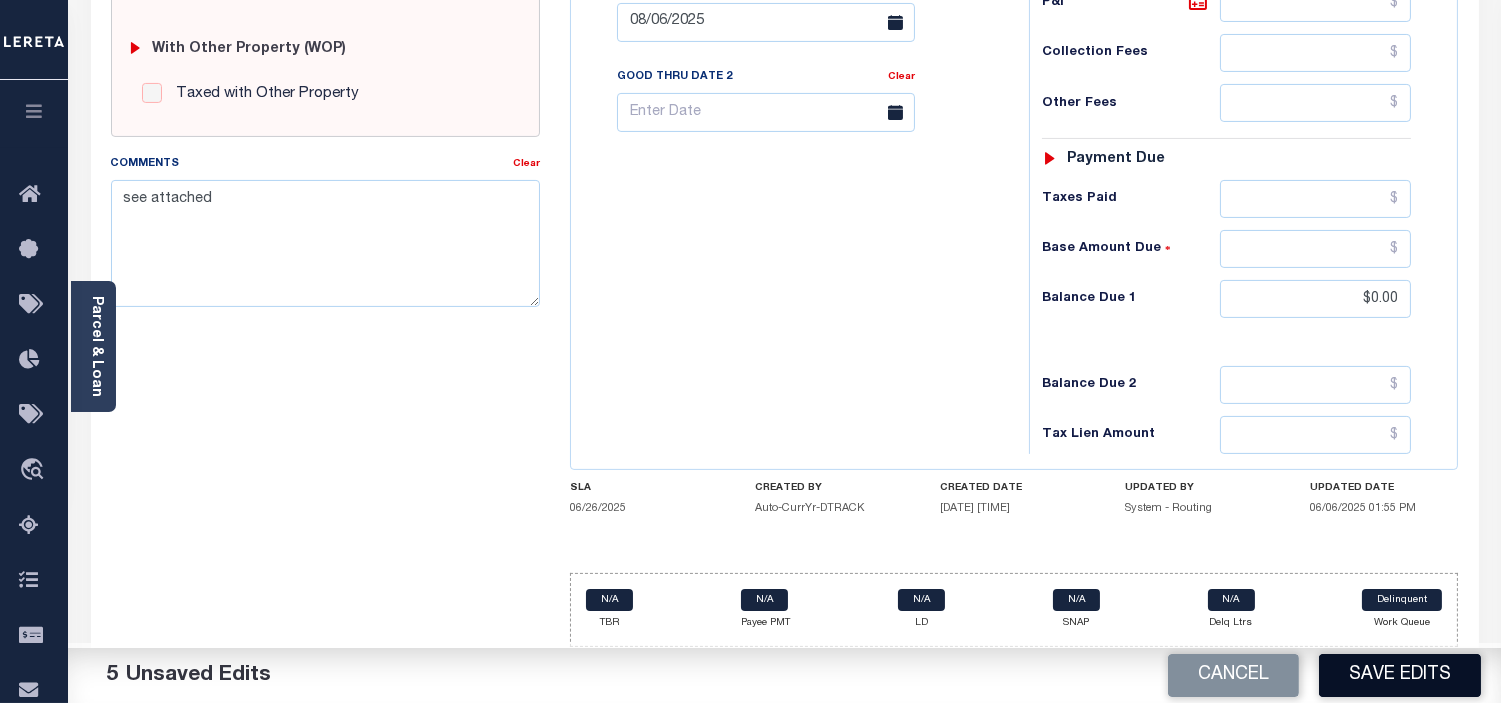 click on "Save Edits" at bounding box center (1400, 675) 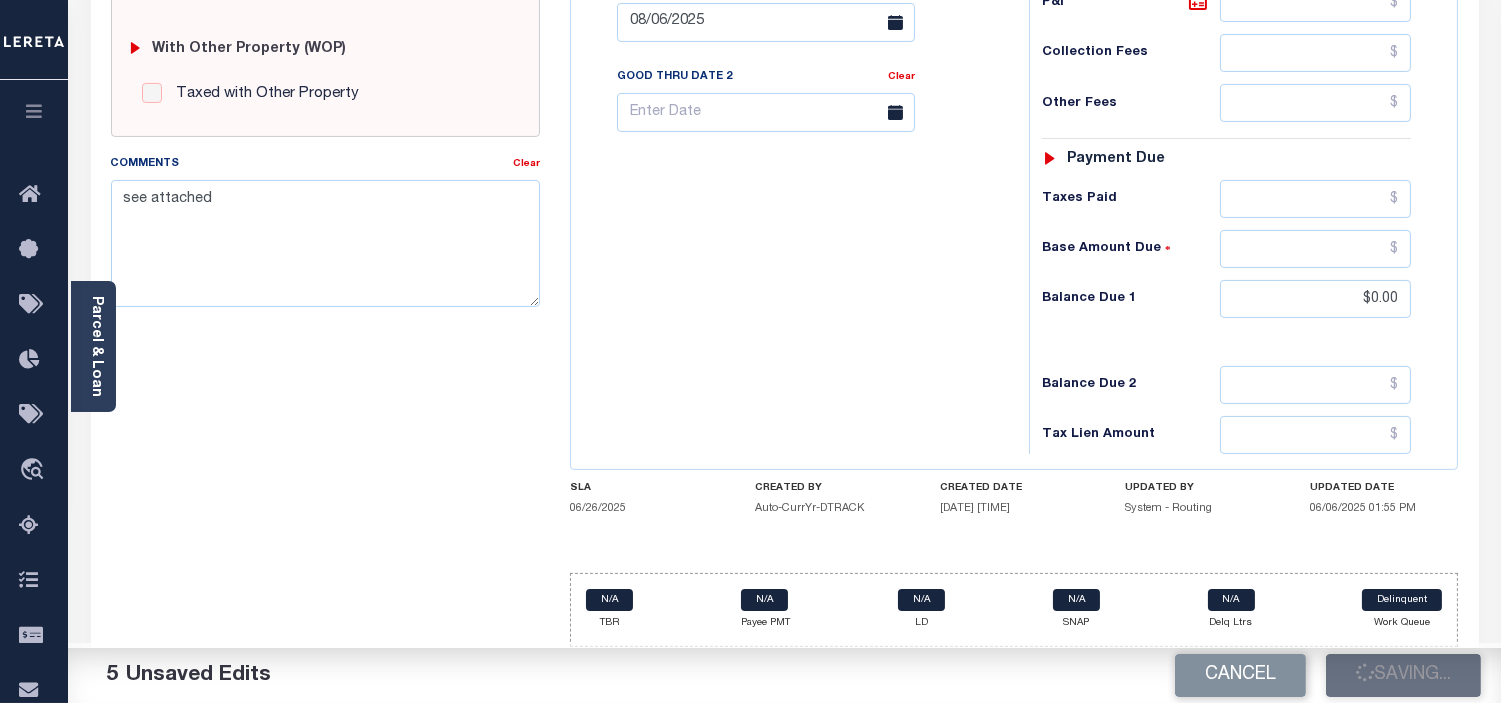 checkbox on "false" 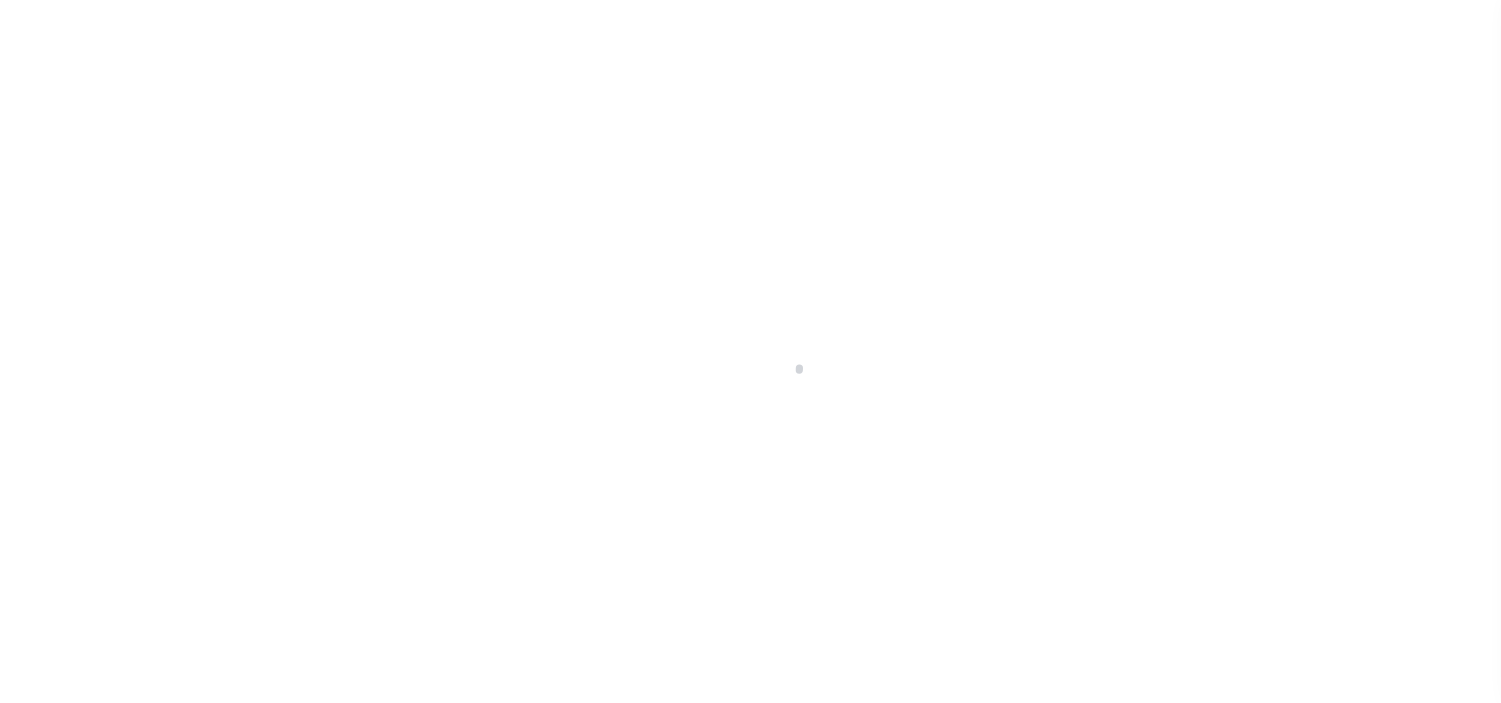 scroll, scrollTop: 0, scrollLeft: 0, axis: both 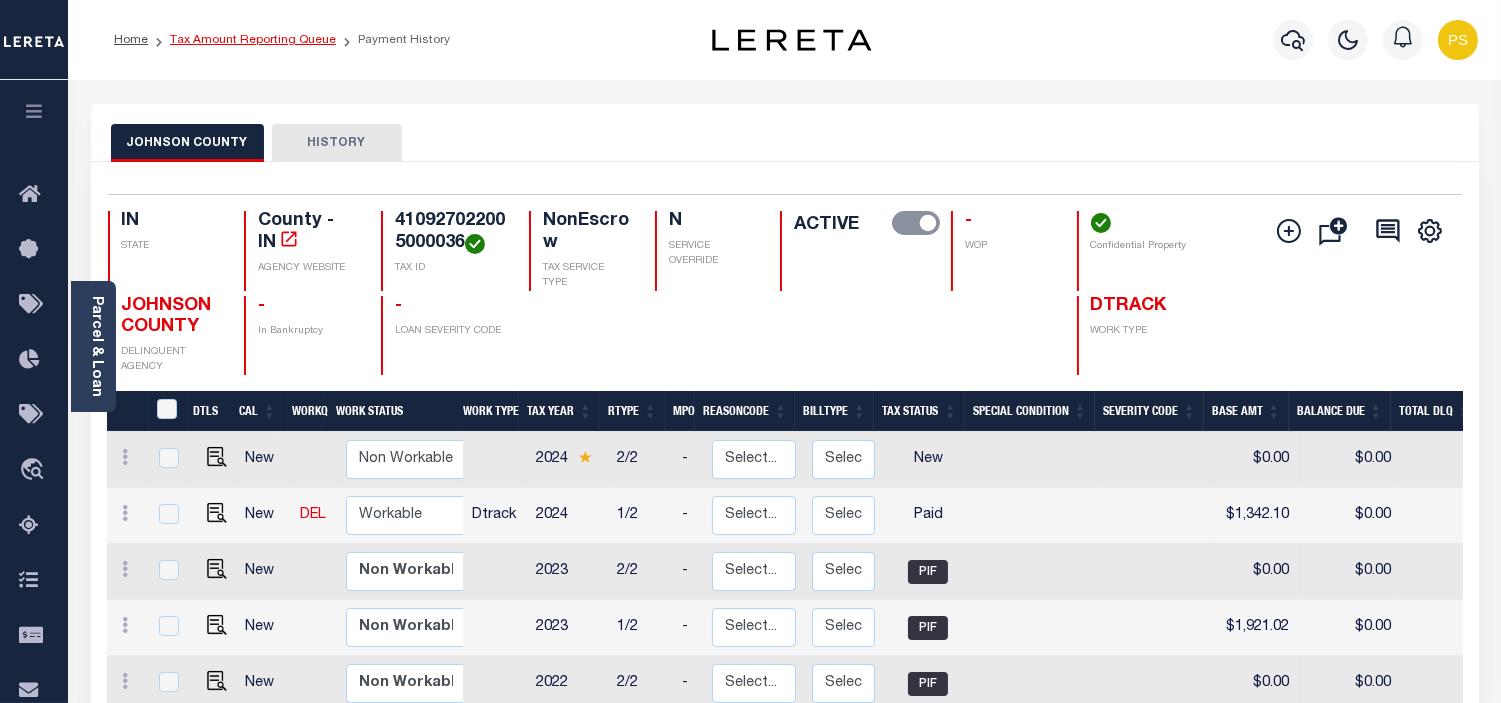 click on "Tax Amount Reporting Queue" at bounding box center (253, 40) 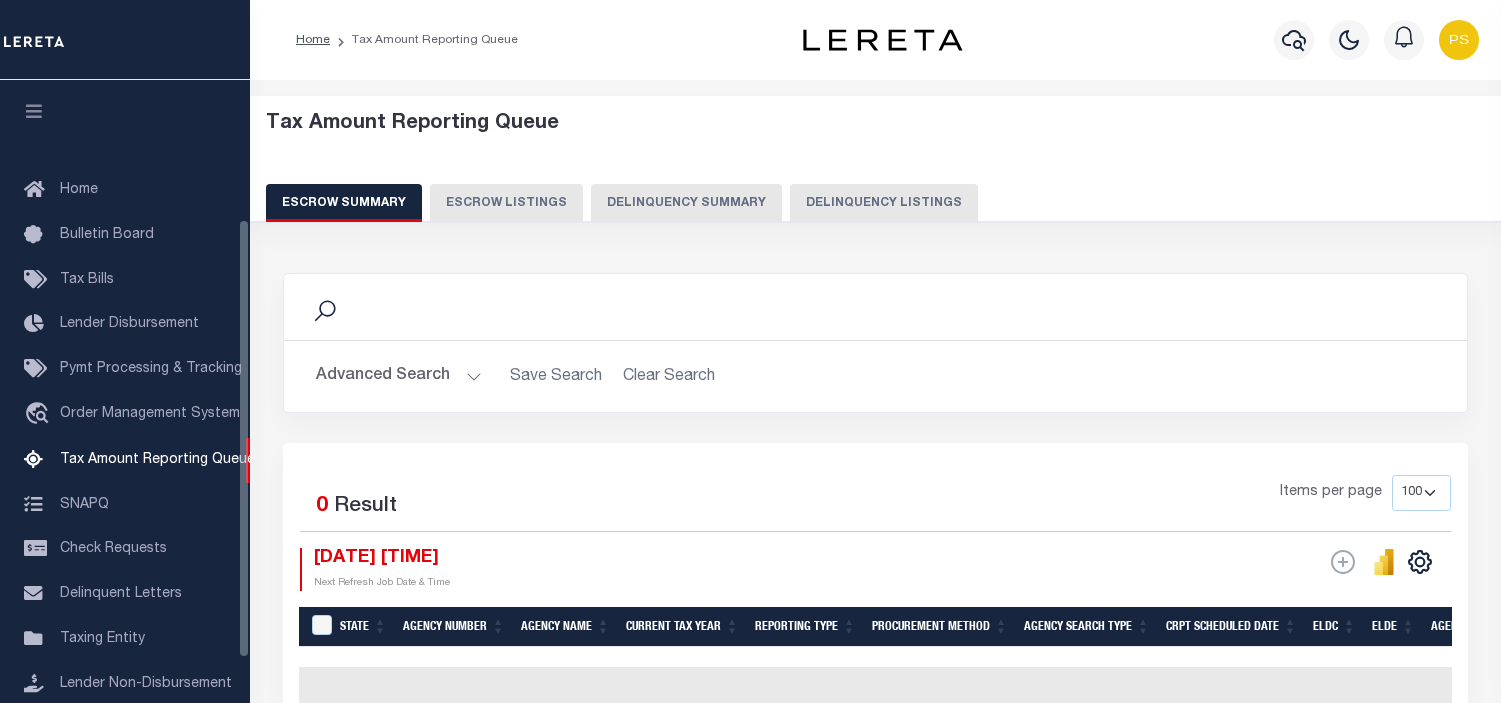 click on "Delinquency Listings" at bounding box center (884, 203) 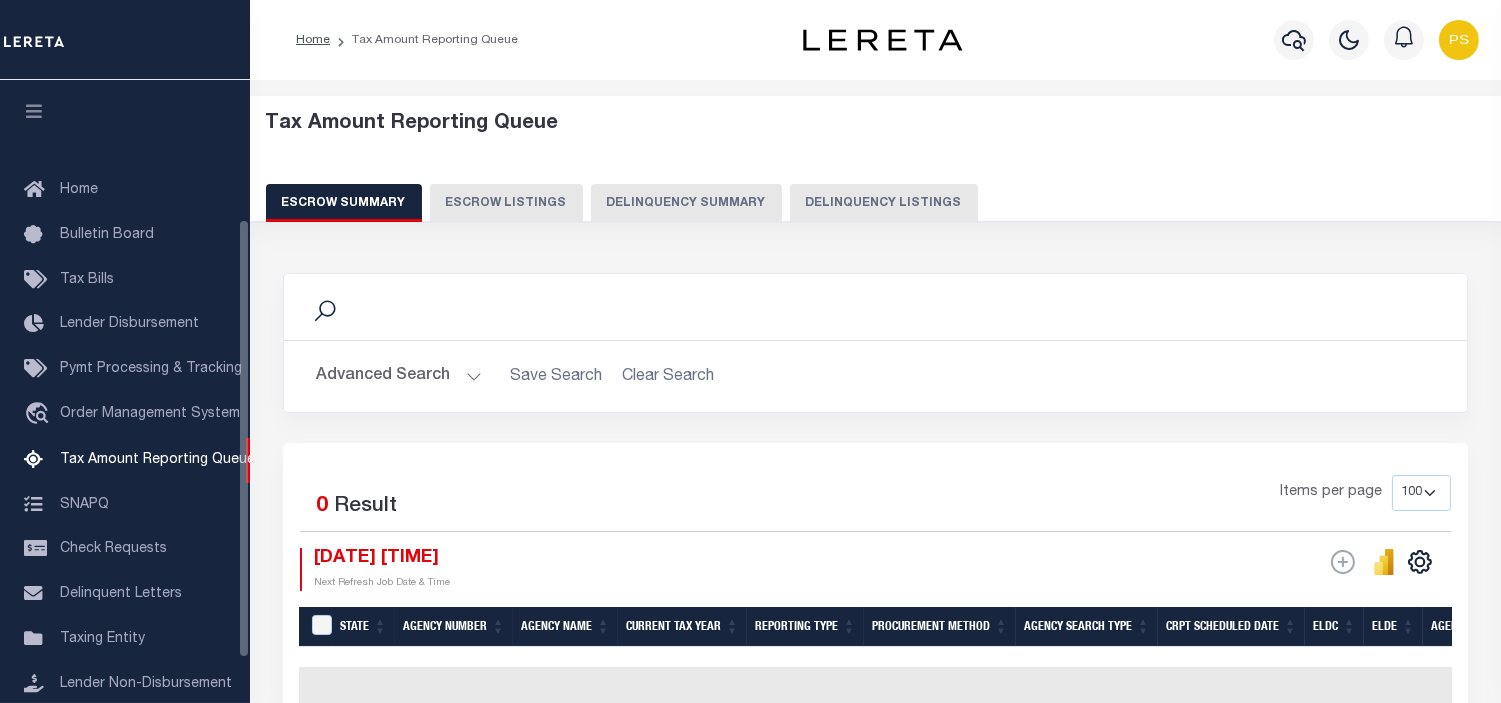 select on "100" 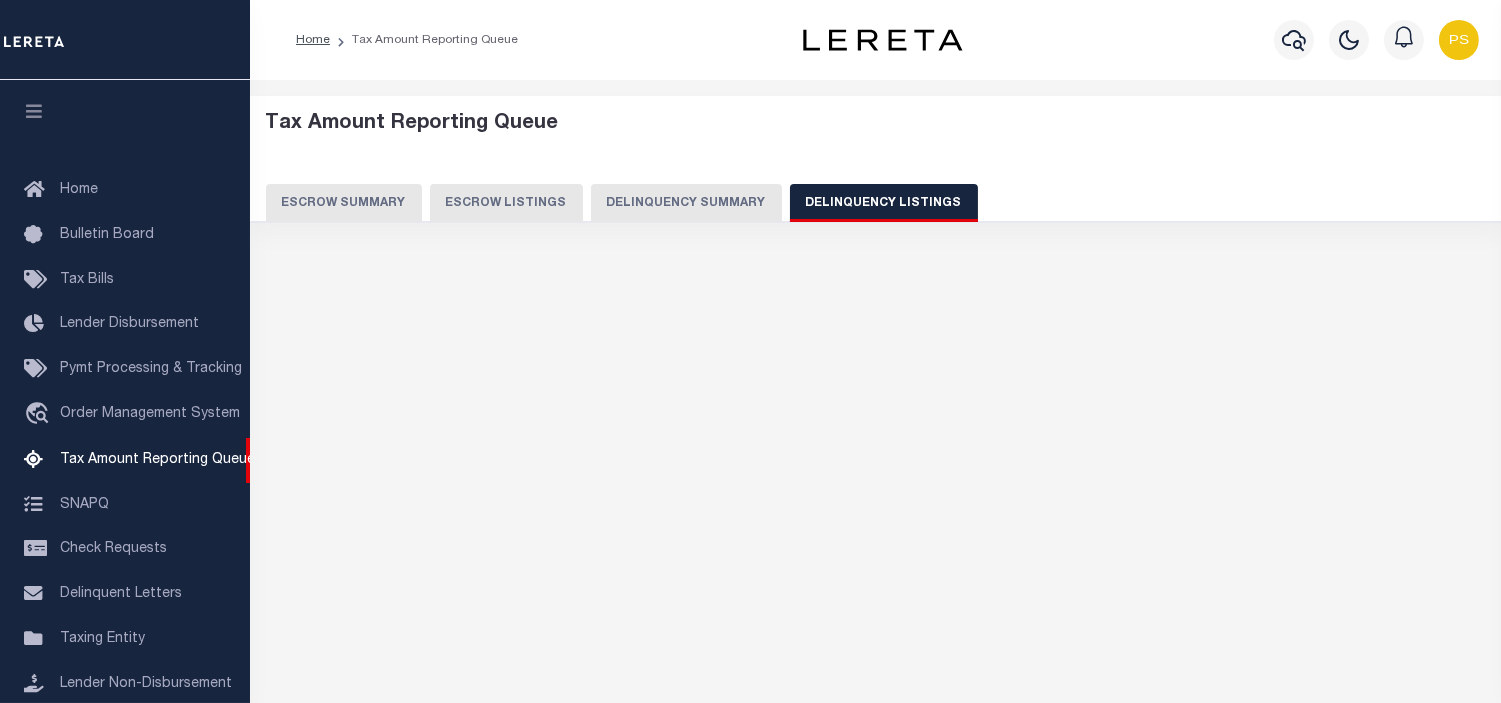 scroll, scrollTop: 198, scrollLeft: 0, axis: vertical 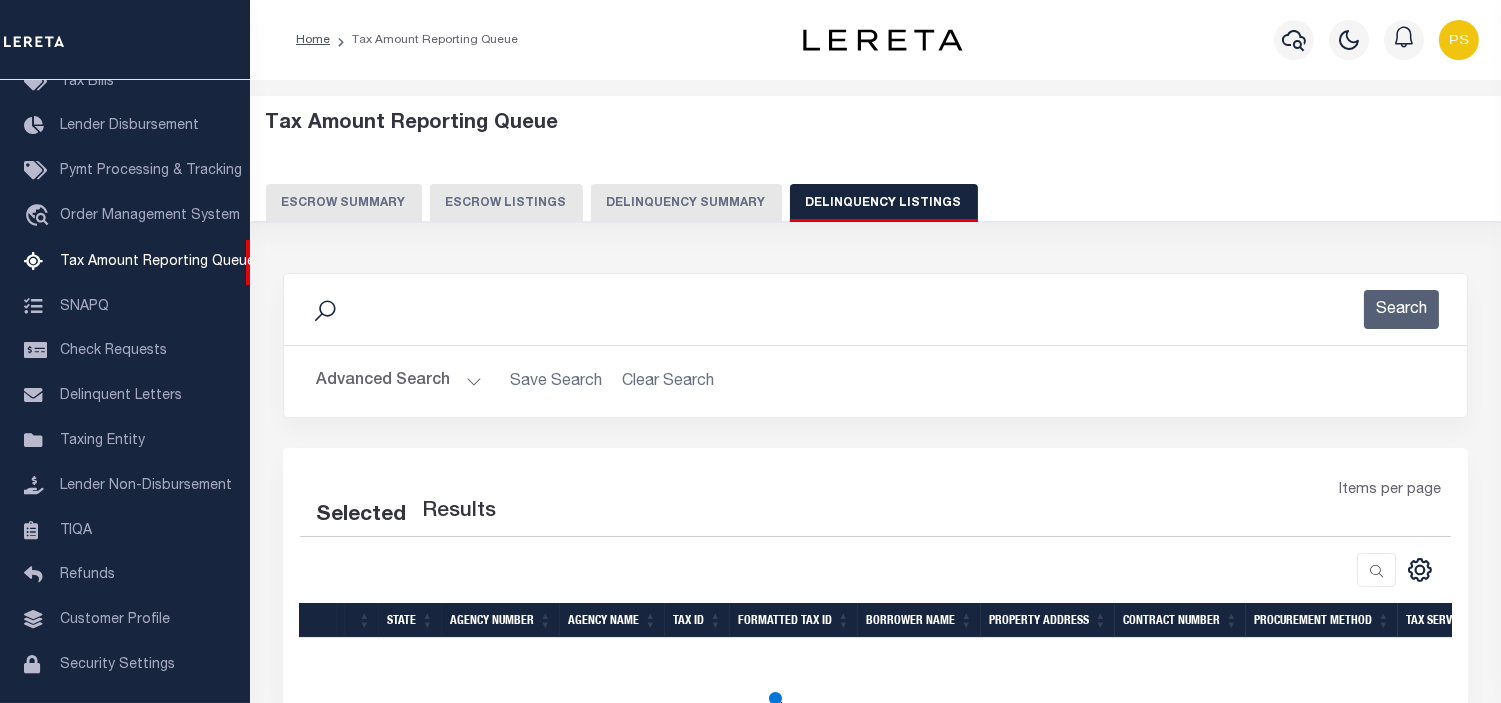 select on "100" 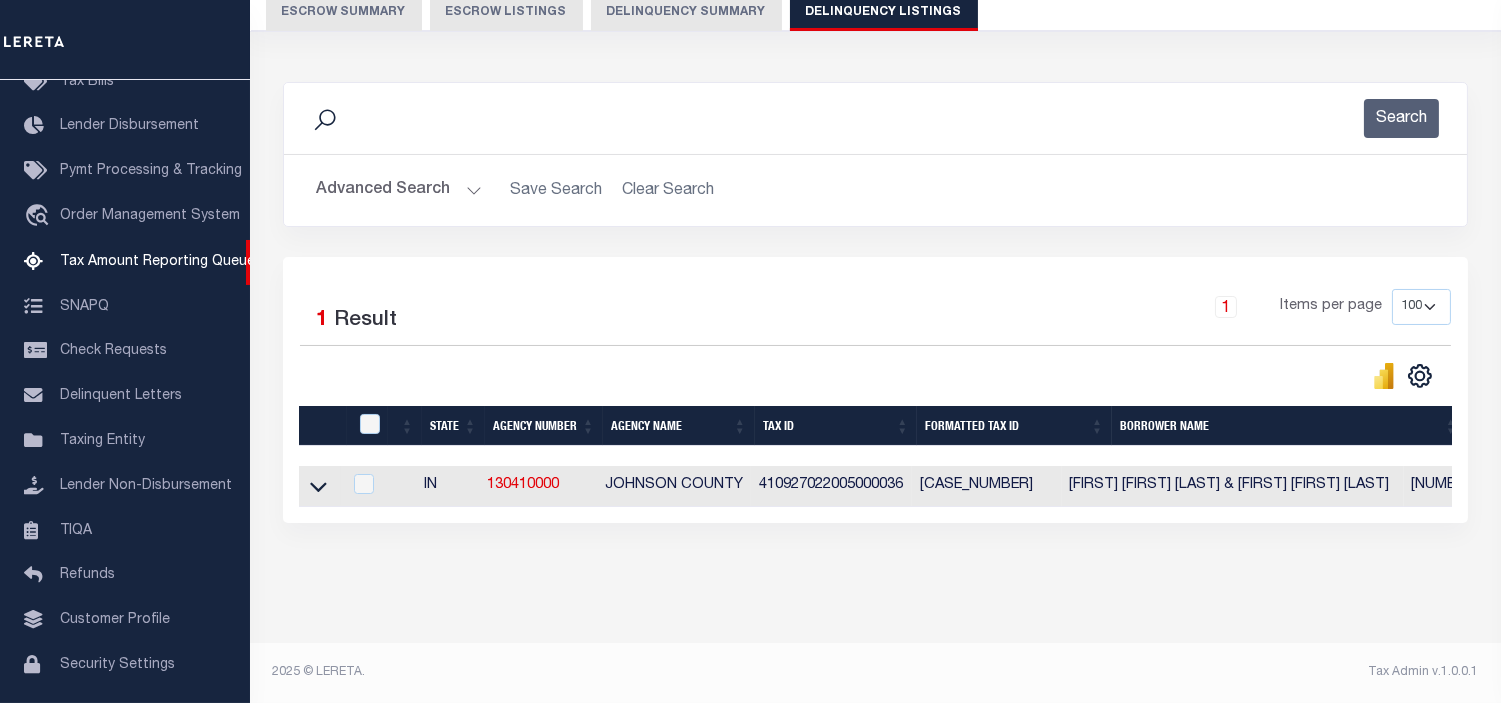 scroll, scrollTop: 207, scrollLeft: 0, axis: vertical 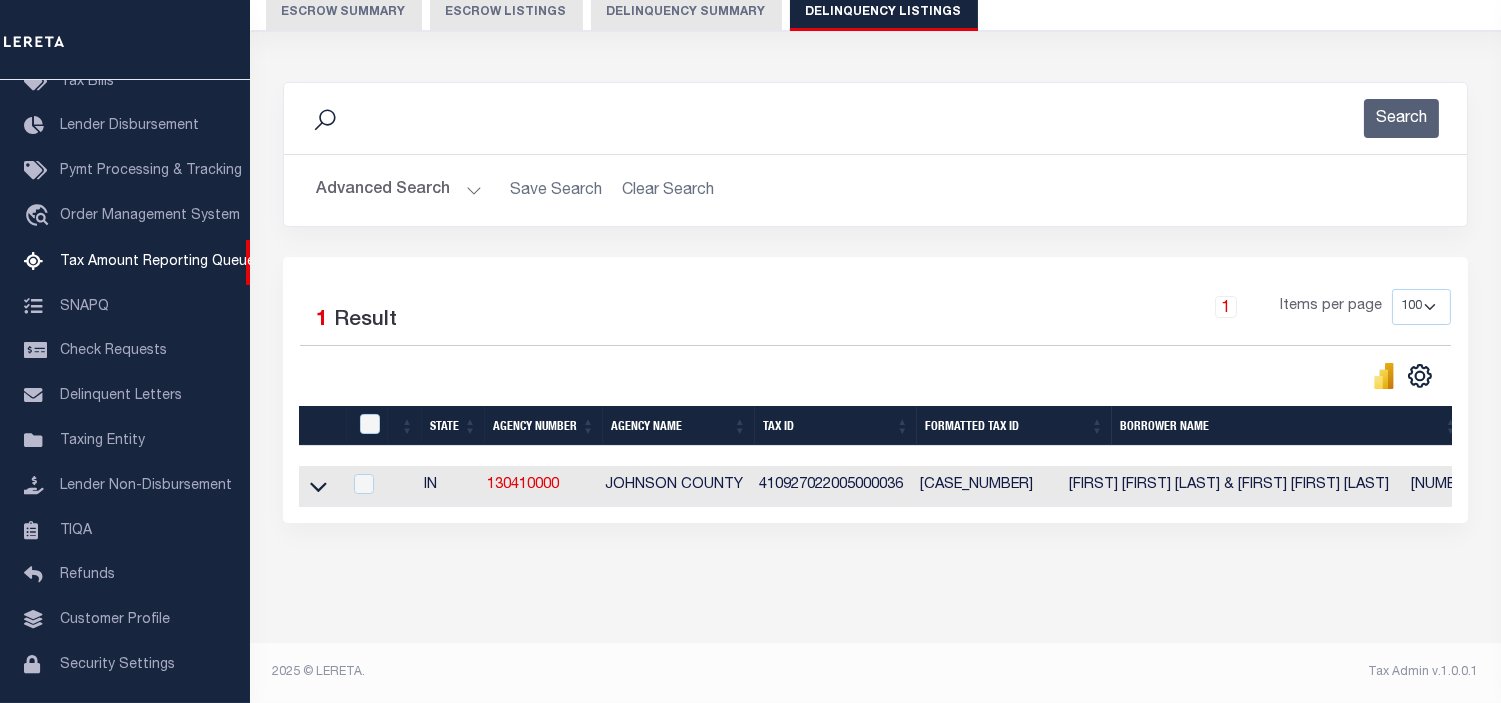 click at bounding box center [318, 485] 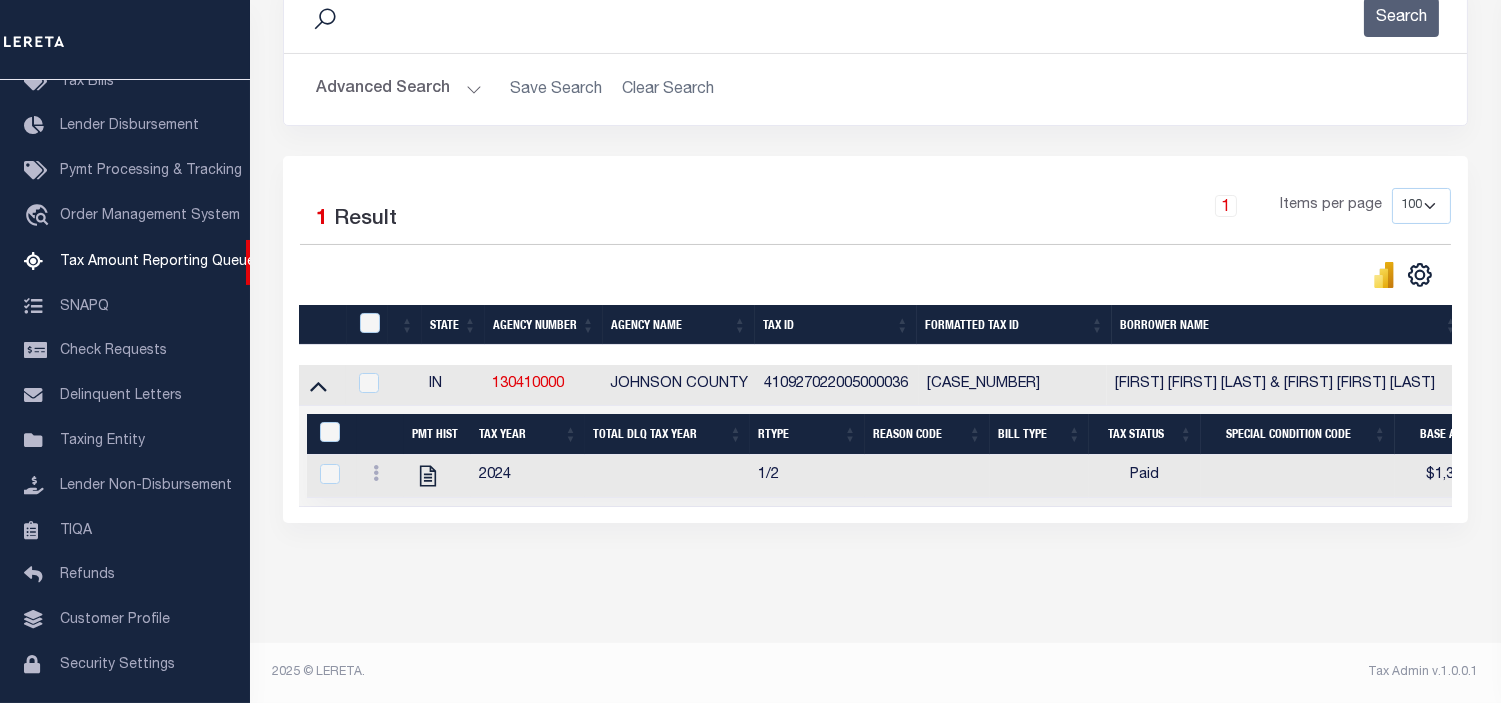 scroll, scrollTop: 308, scrollLeft: 0, axis: vertical 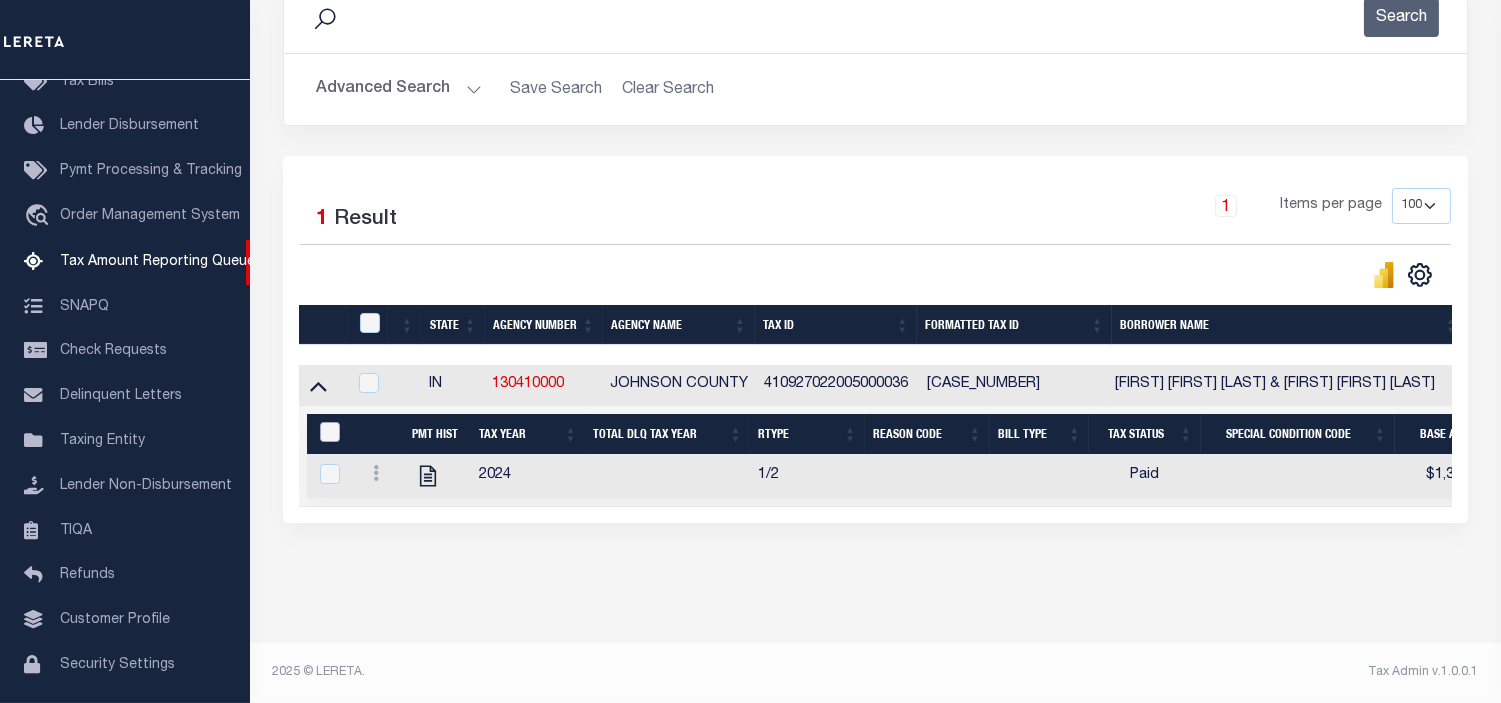 click at bounding box center [330, 432] 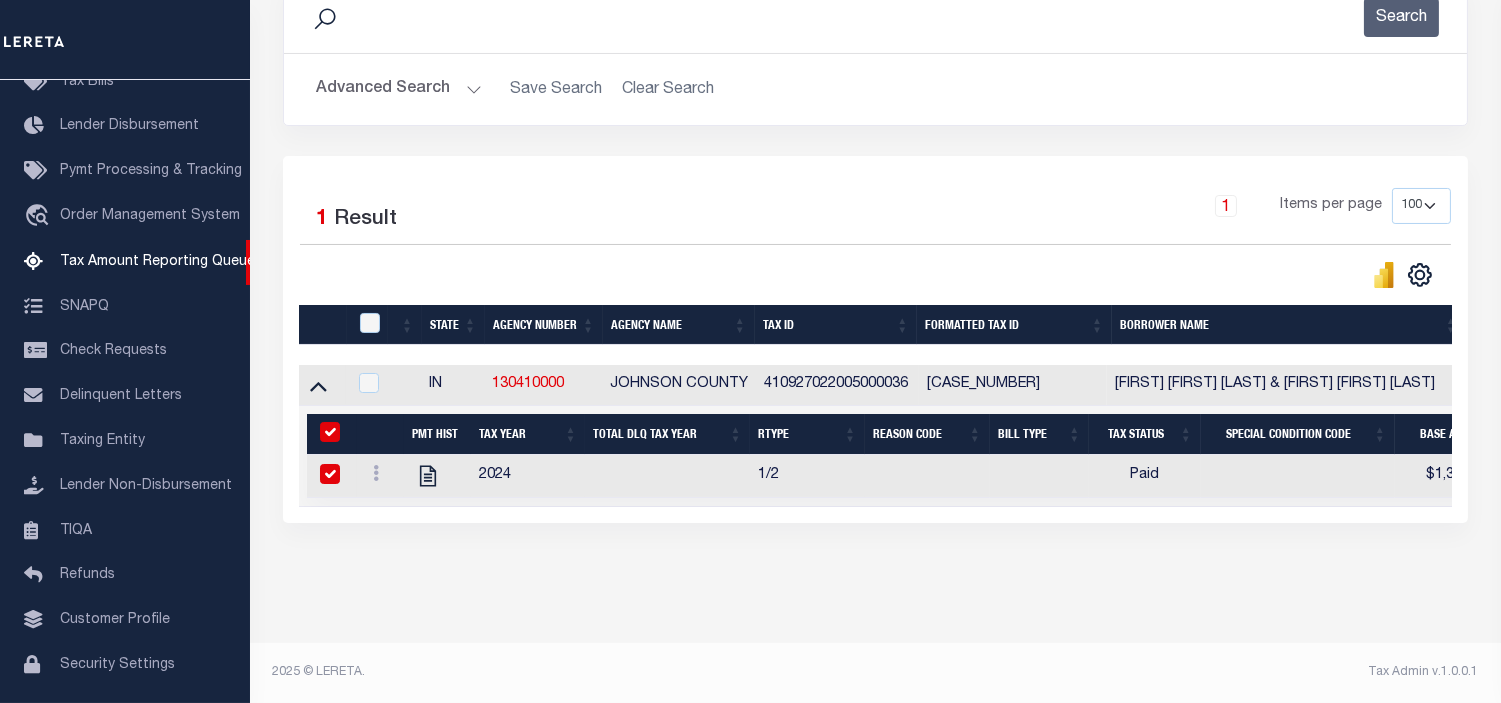 checkbox on "true" 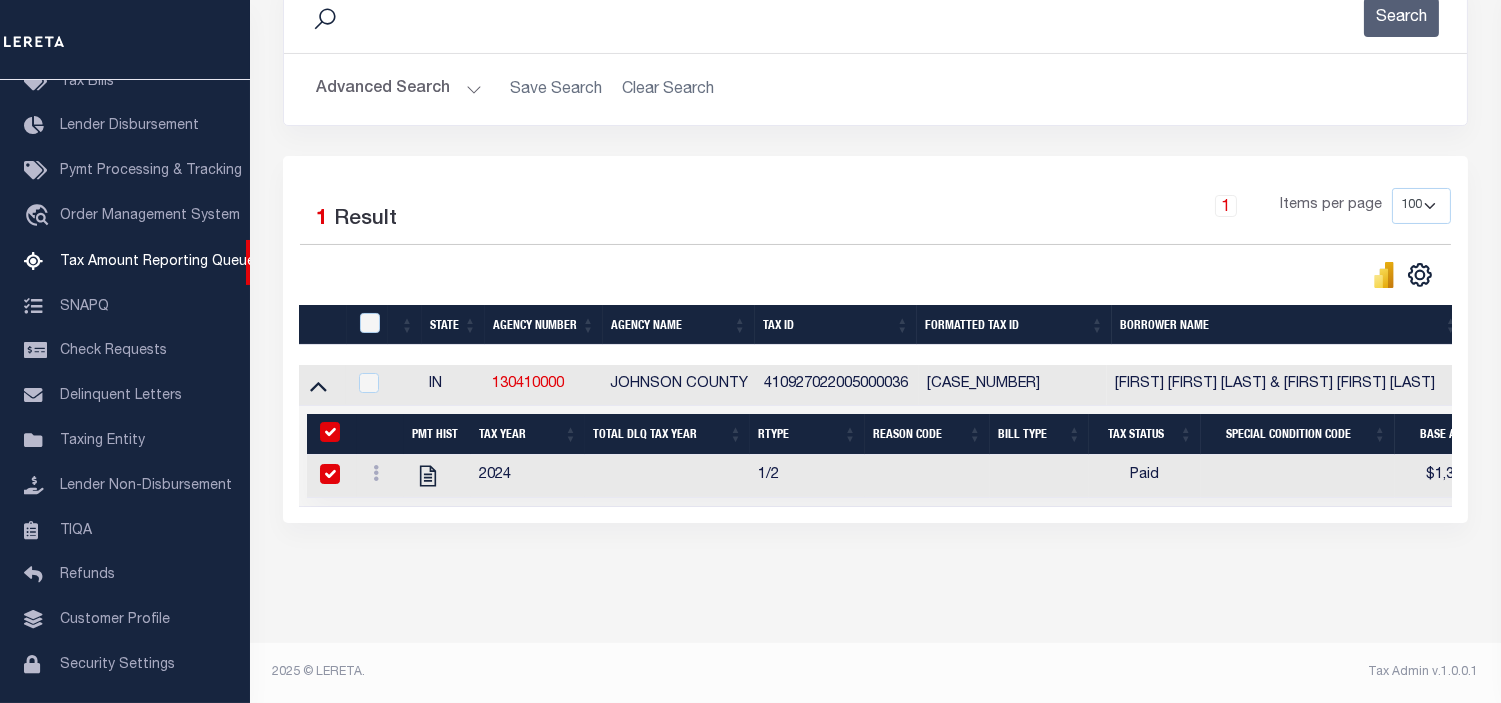 checkbox on "true" 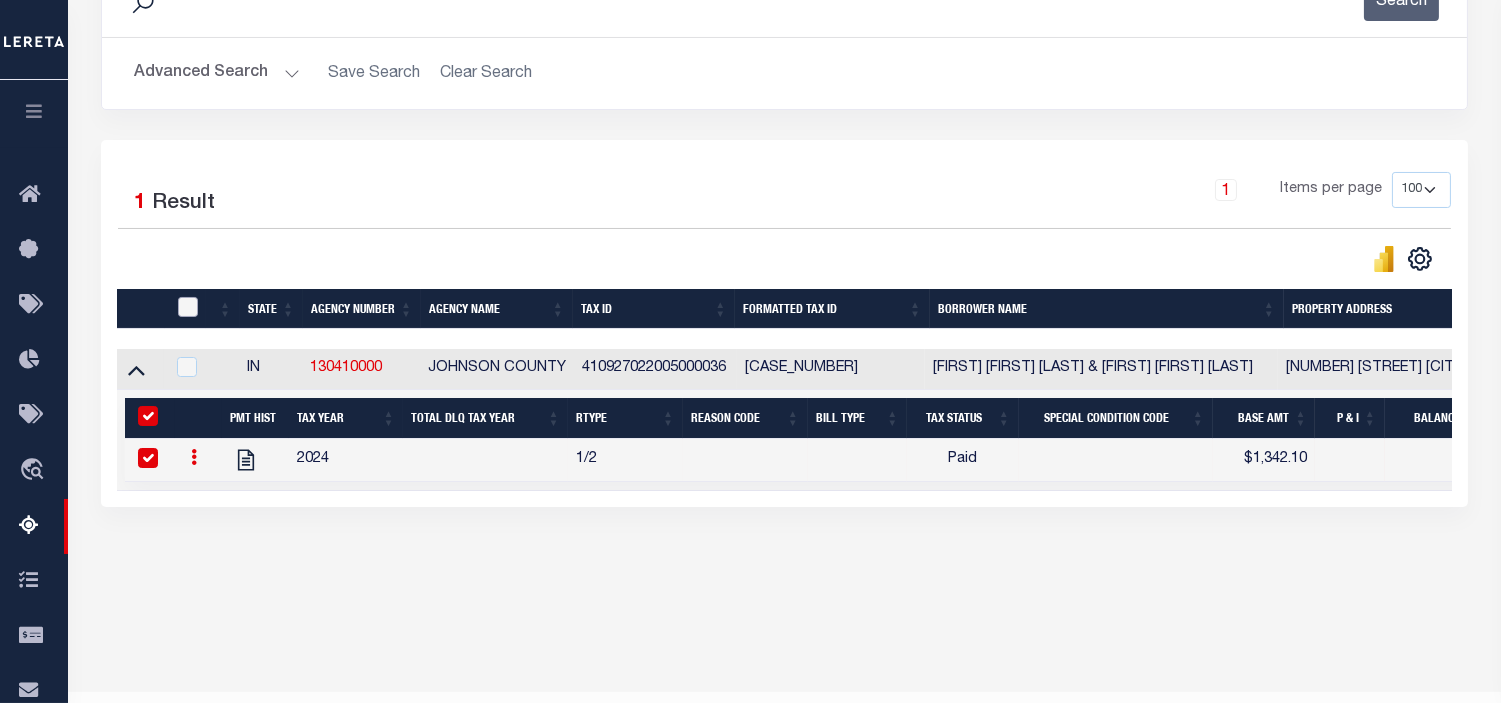 click at bounding box center [188, 307] 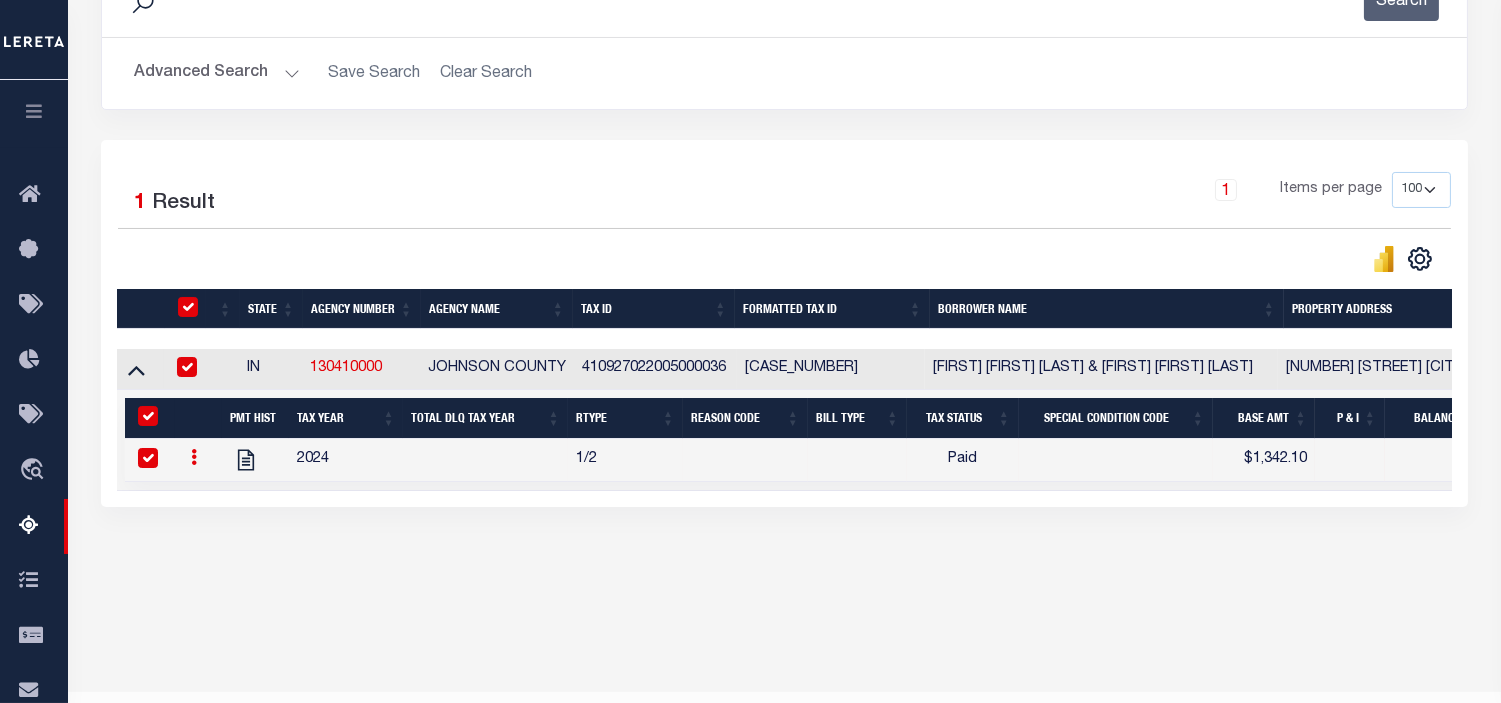 checkbox on "true" 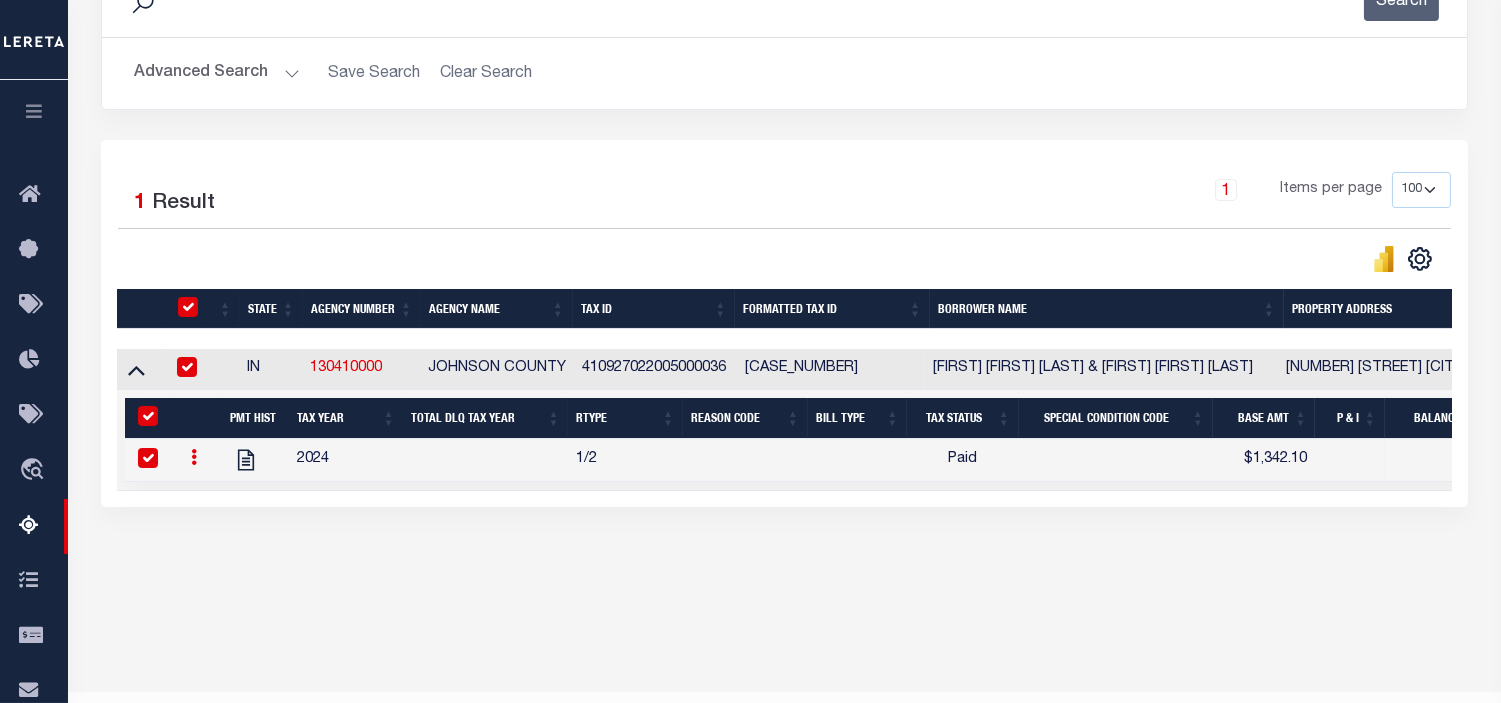 checkbox on "true" 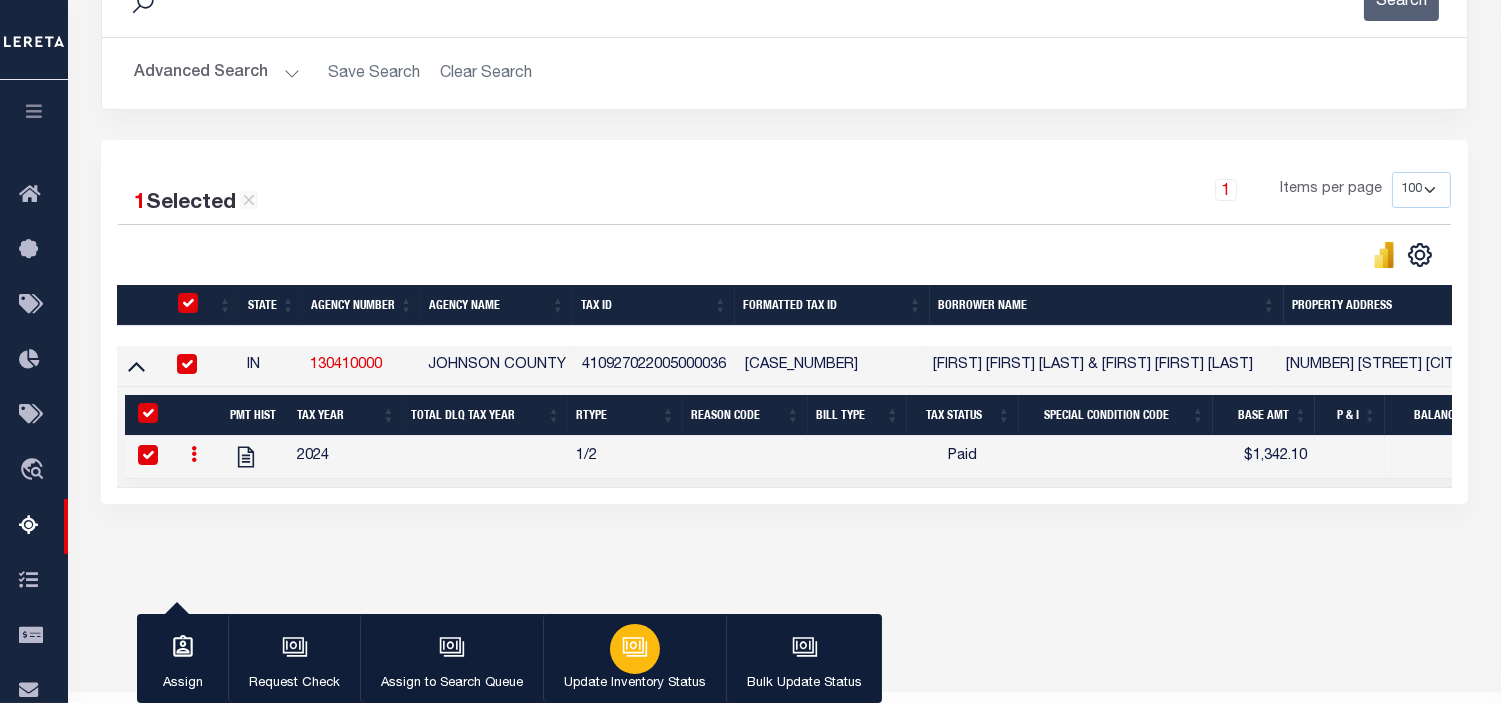 click 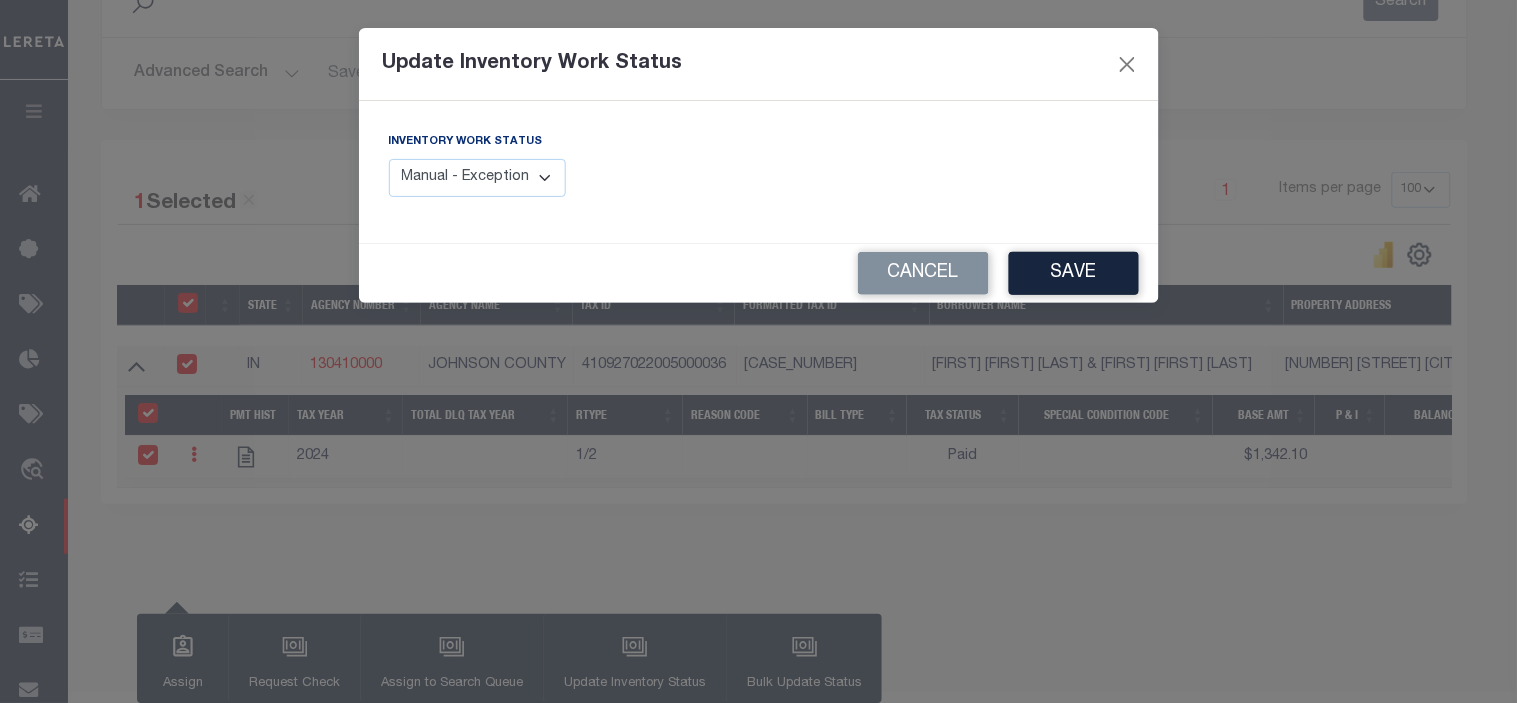 click on "Manual - Exception
Pended - Awaiting Search
Late Add Exception
Completed" at bounding box center (478, 178) 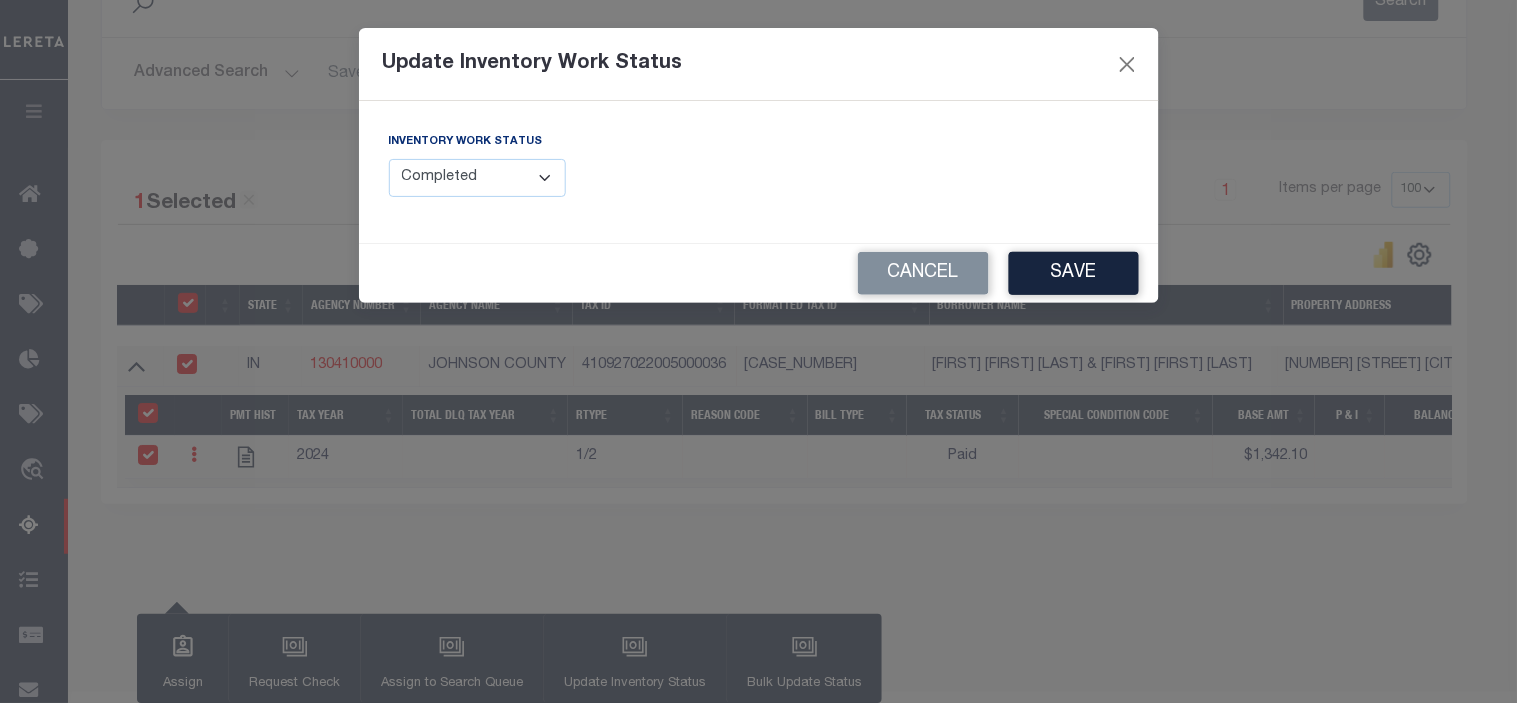 click on "Manual - Exception
Pended - Awaiting Search
Late Add Exception
Completed" at bounding box center [478, 178] 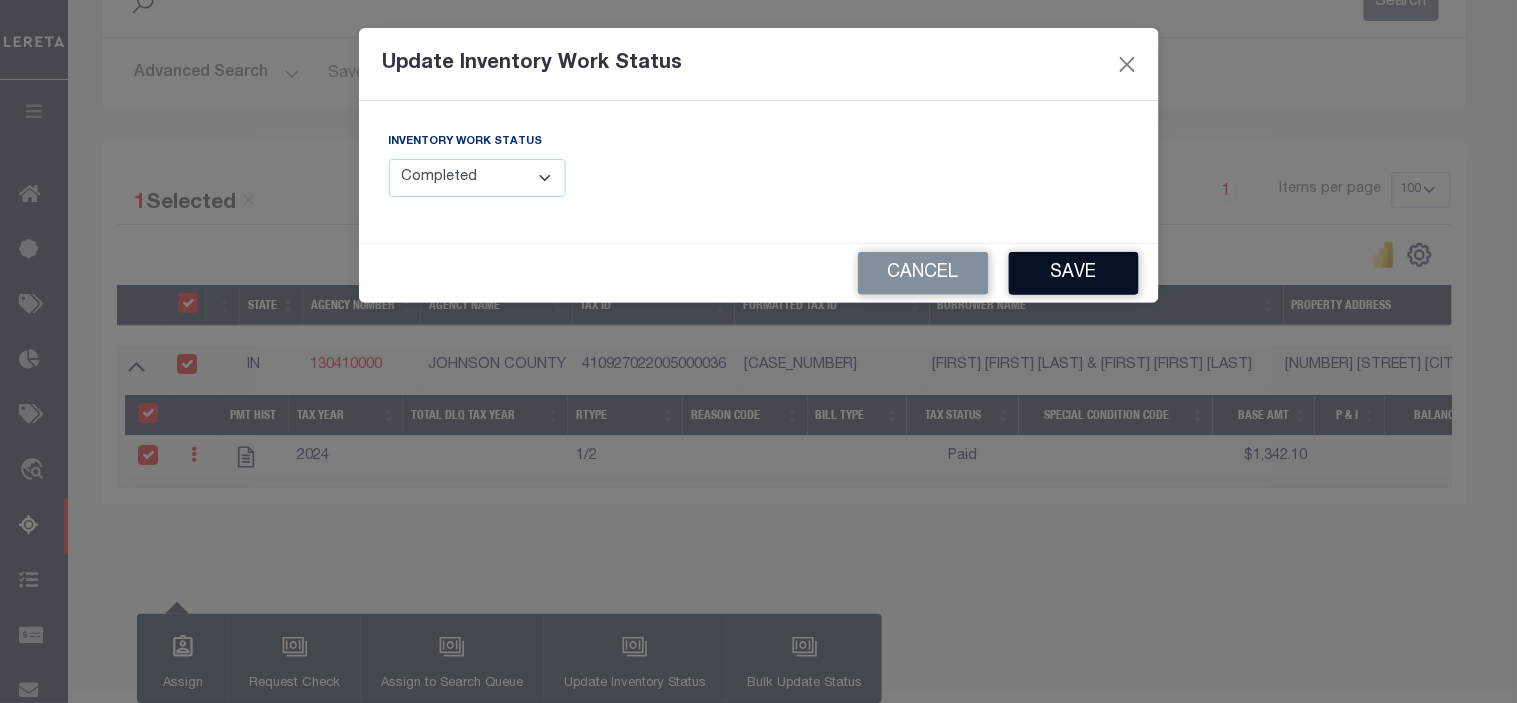 click on "Save" at bounding box center (1074, 273) 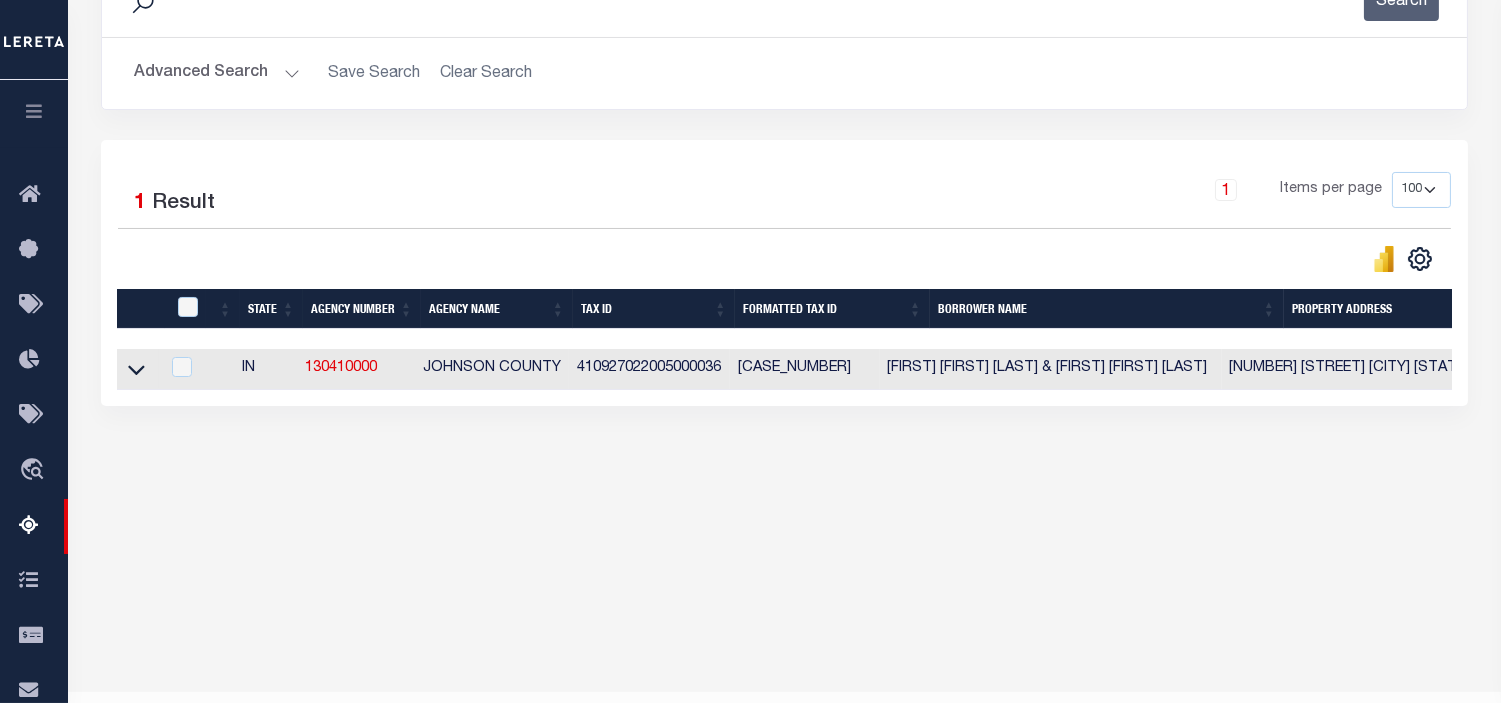 click on "Advanced Search" at bounding box center (217, 73) 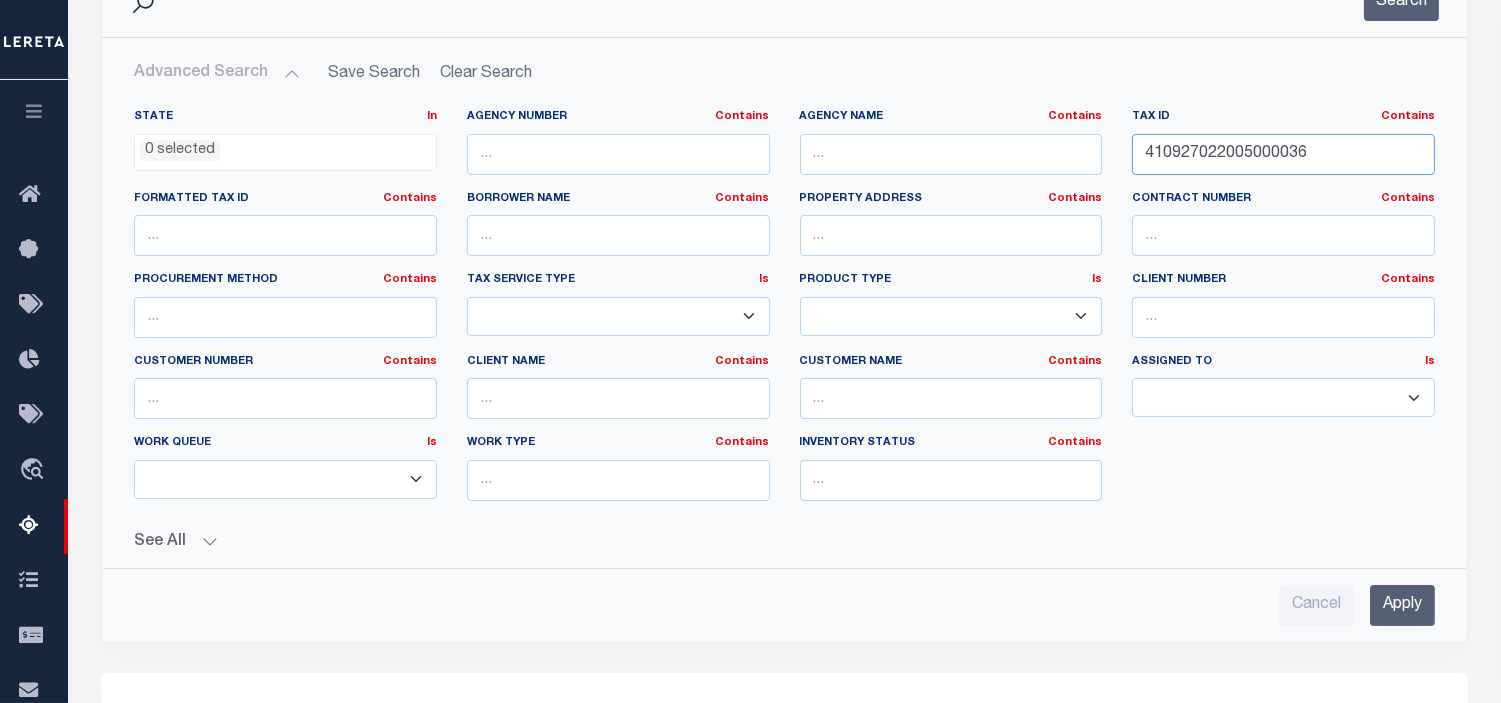 click on "410927022005000036" at bounding box center (1283, 154) 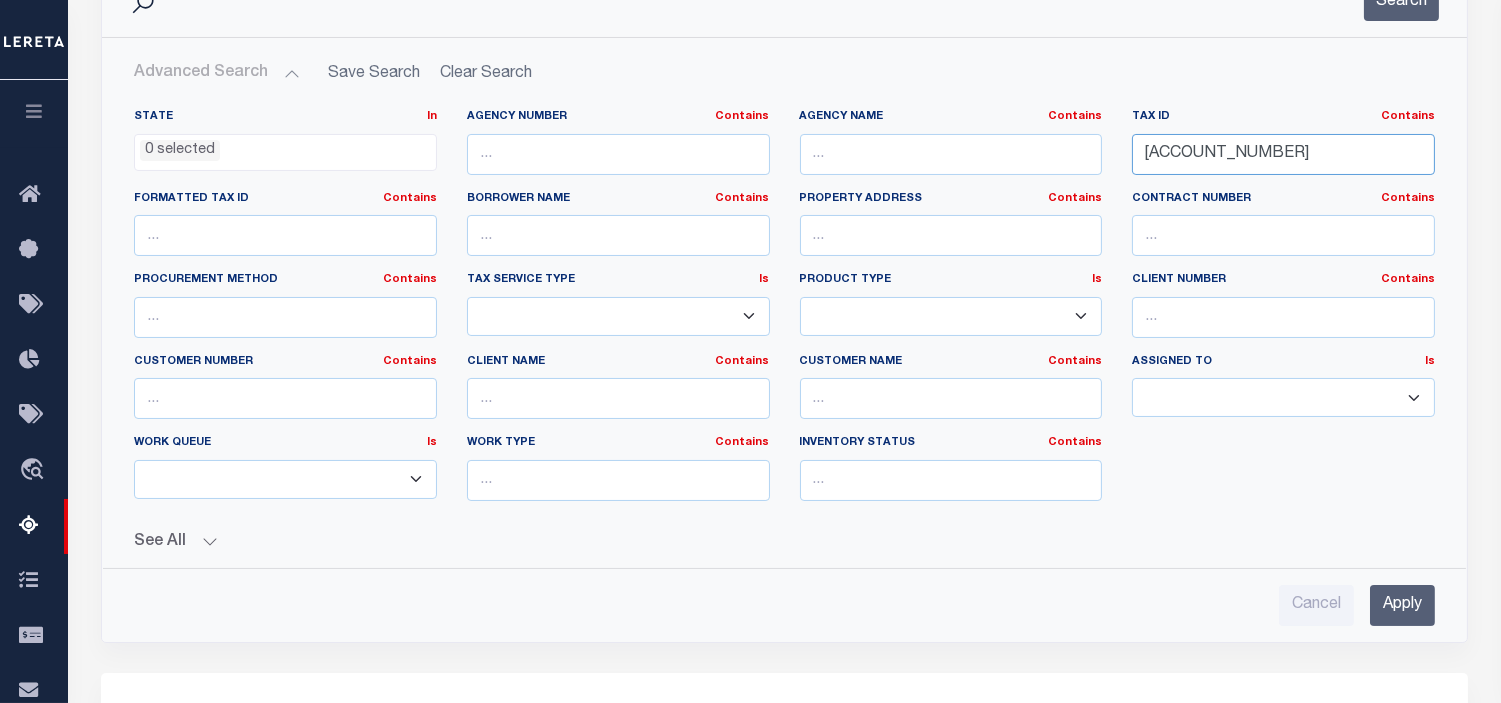 type on "[CREDIT_CARD]" 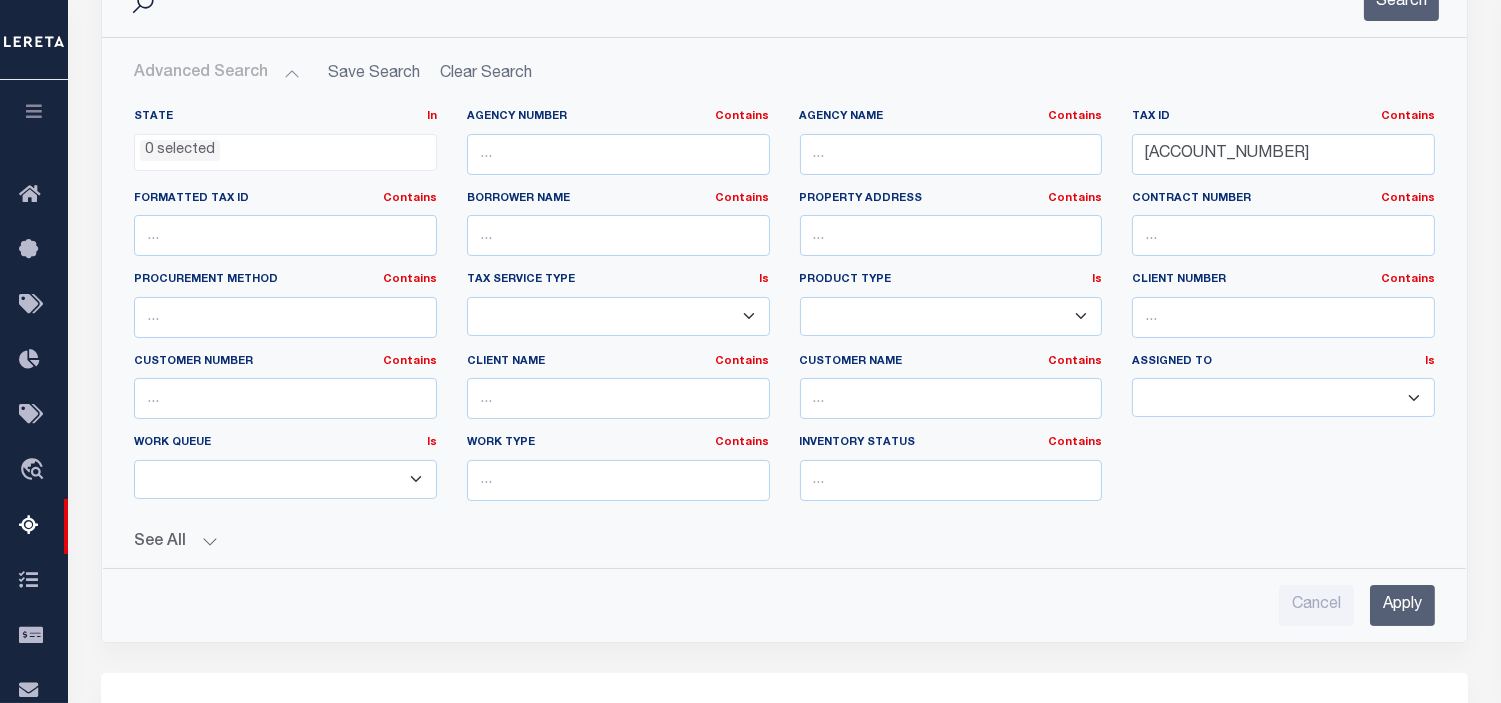 click on "Apply" at bounding box center (1402, 605) 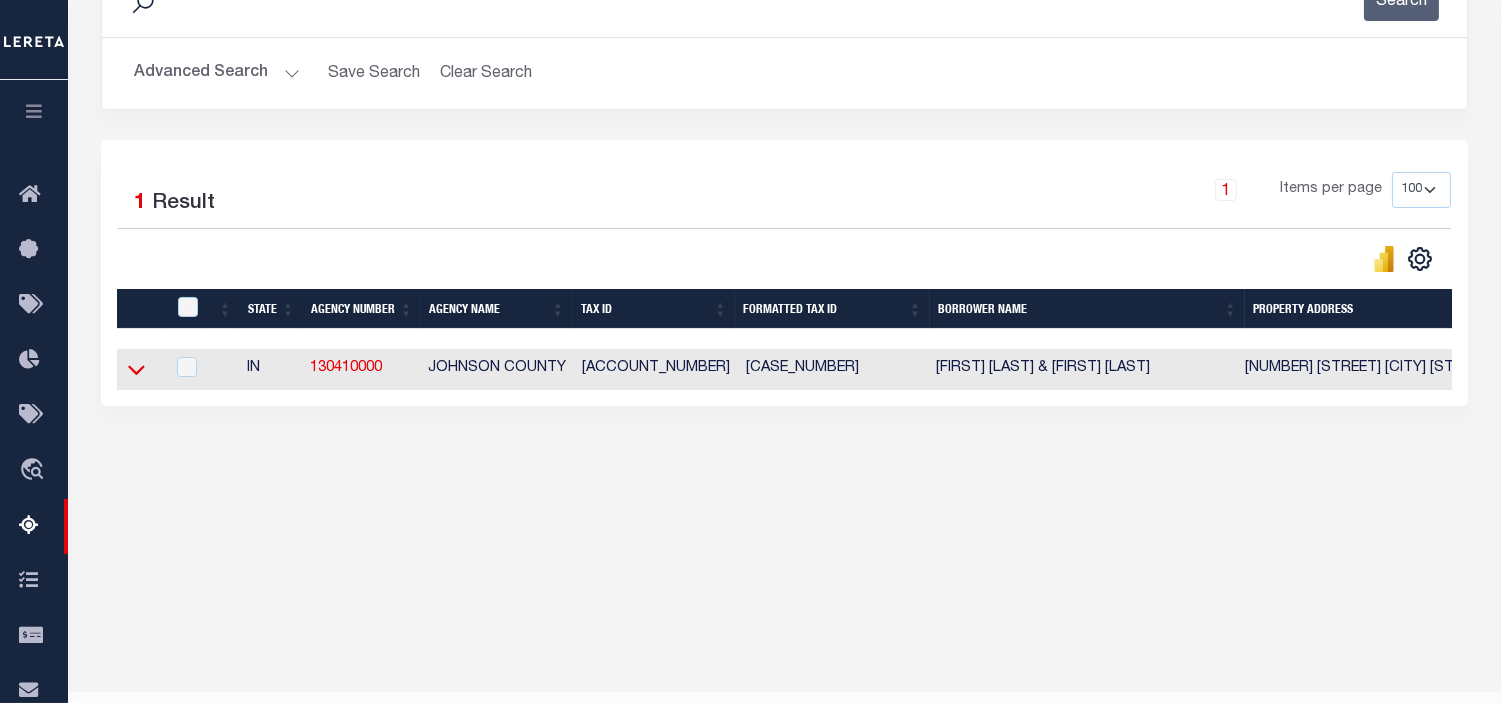 click 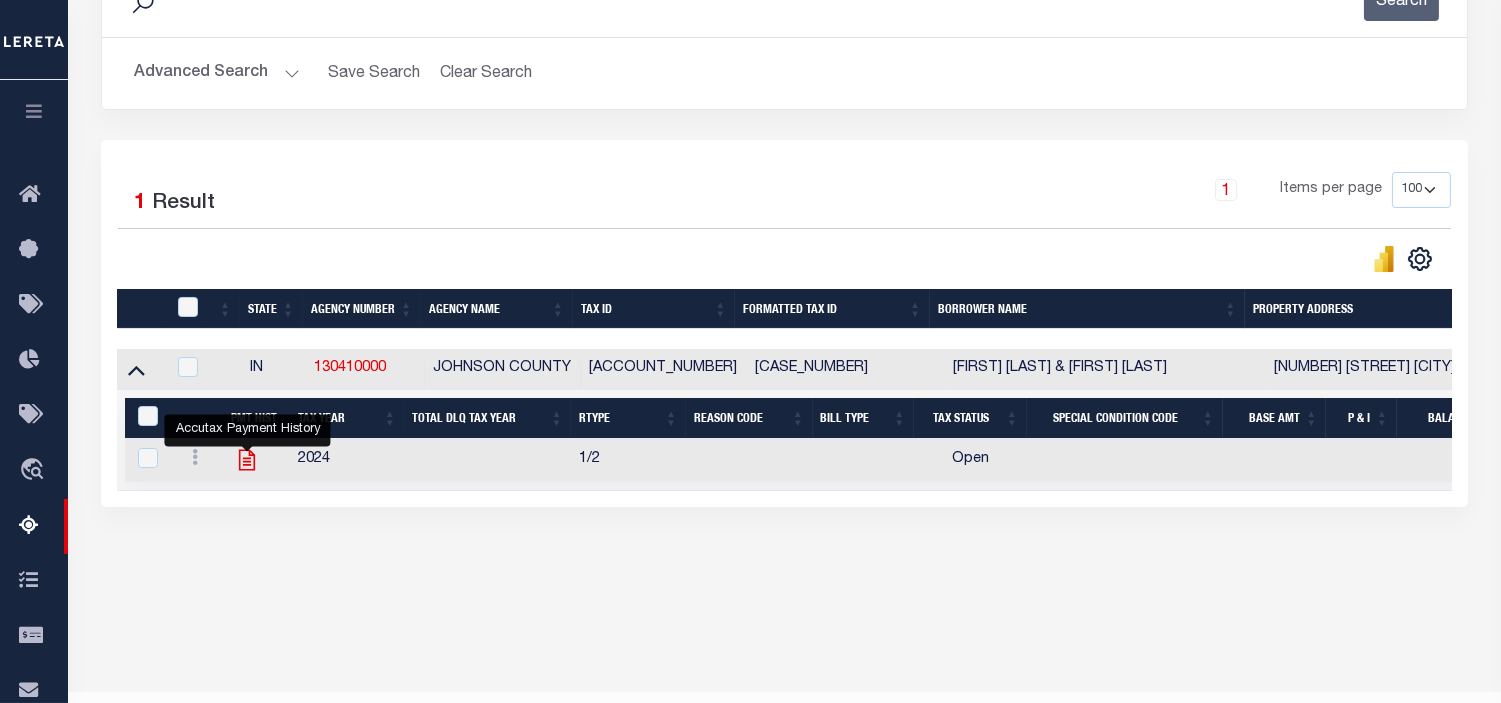click 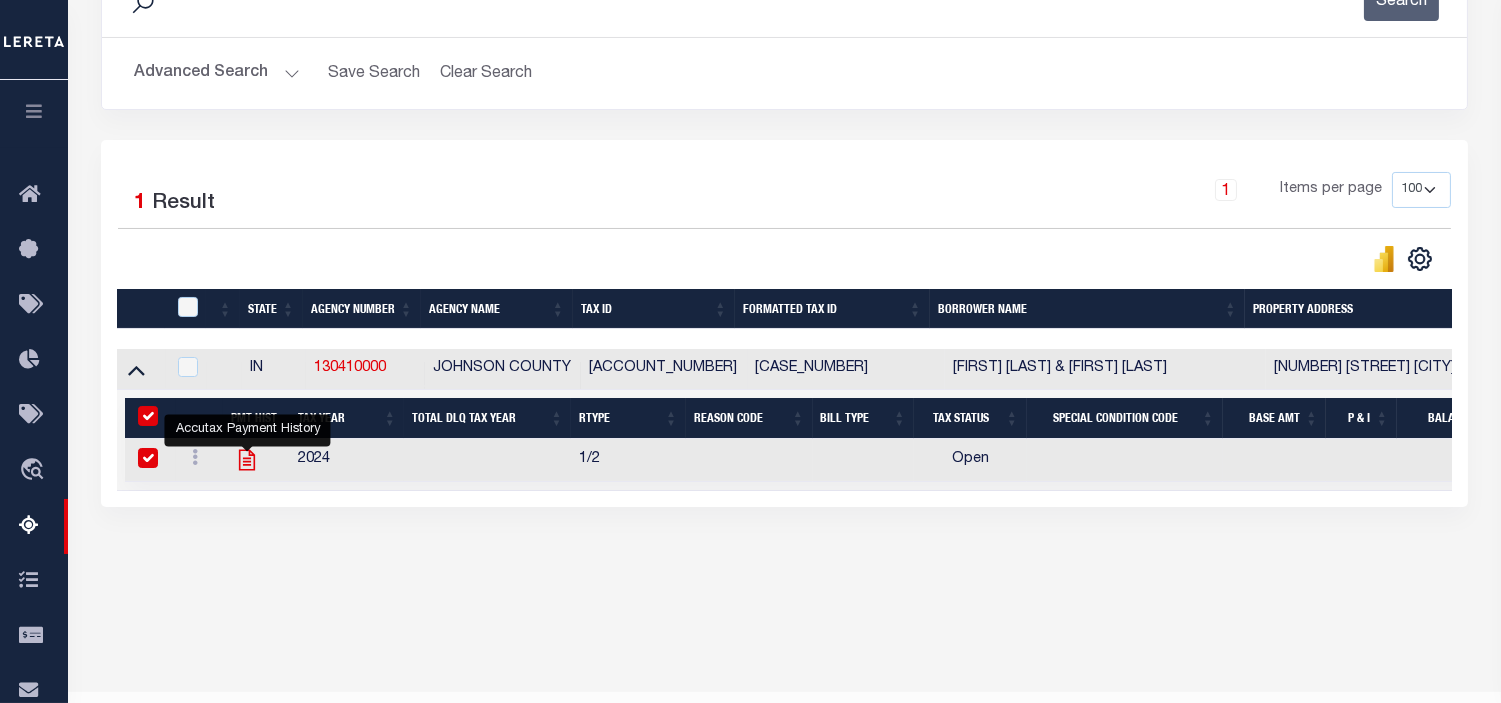 checkbox on "true" 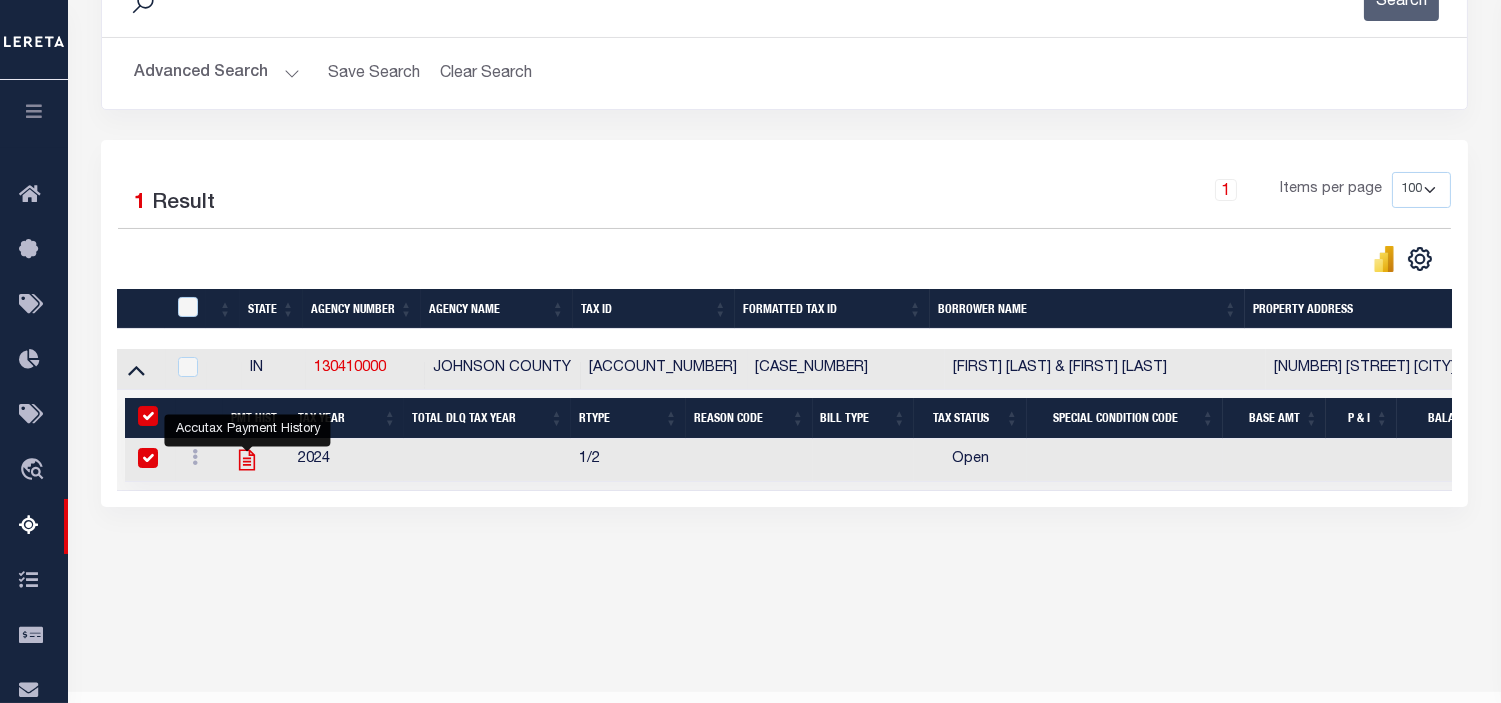 checkbox on "true" 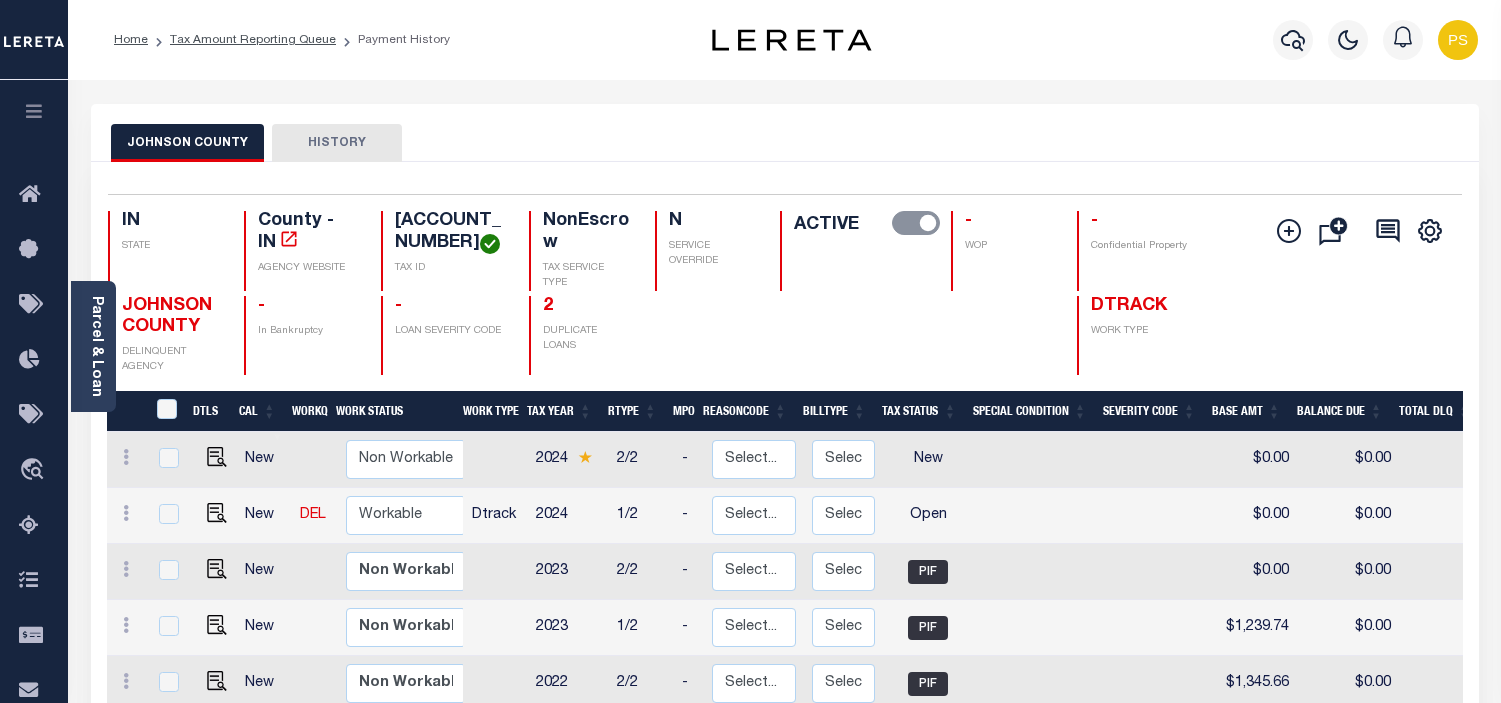 scroll, scrollTop: 0, scrollLeft: 0, axis: both 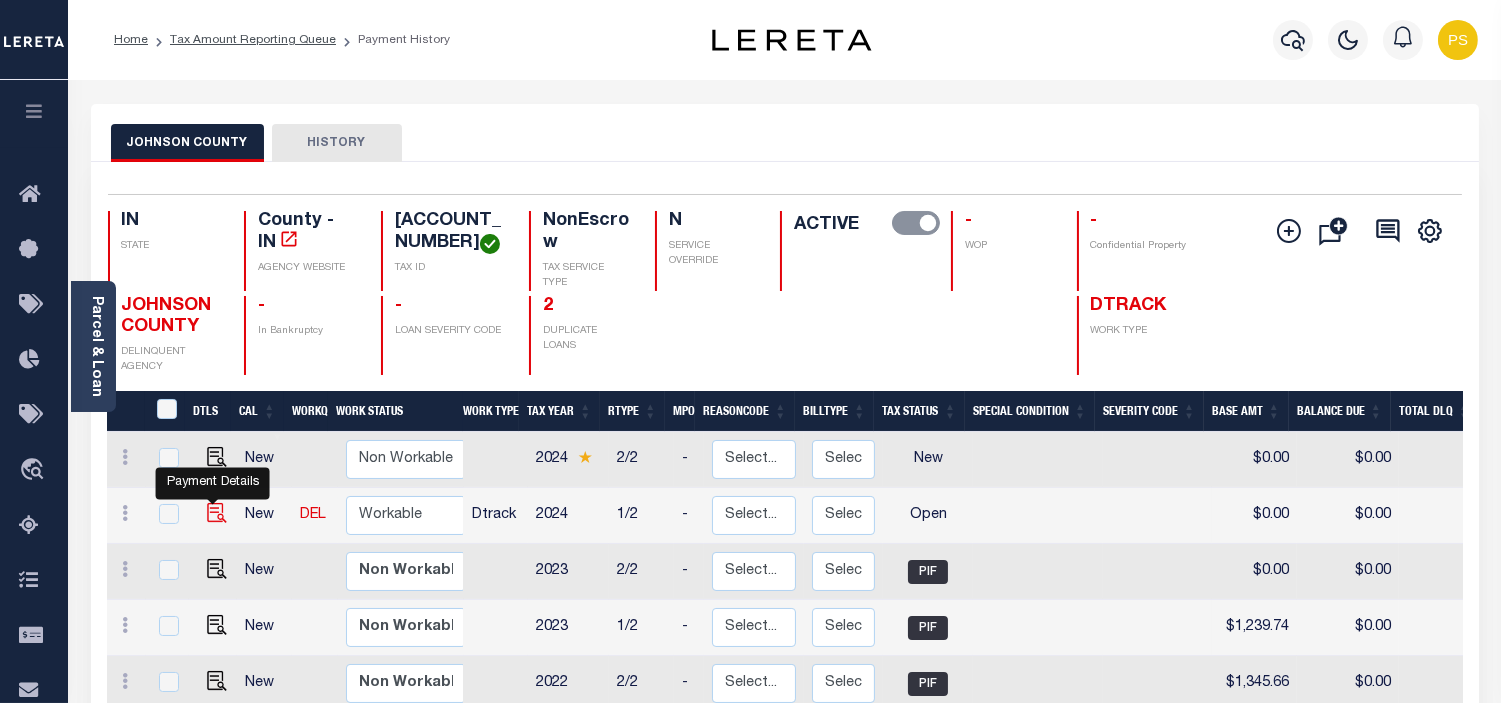 click at bounding box center [217, 513] 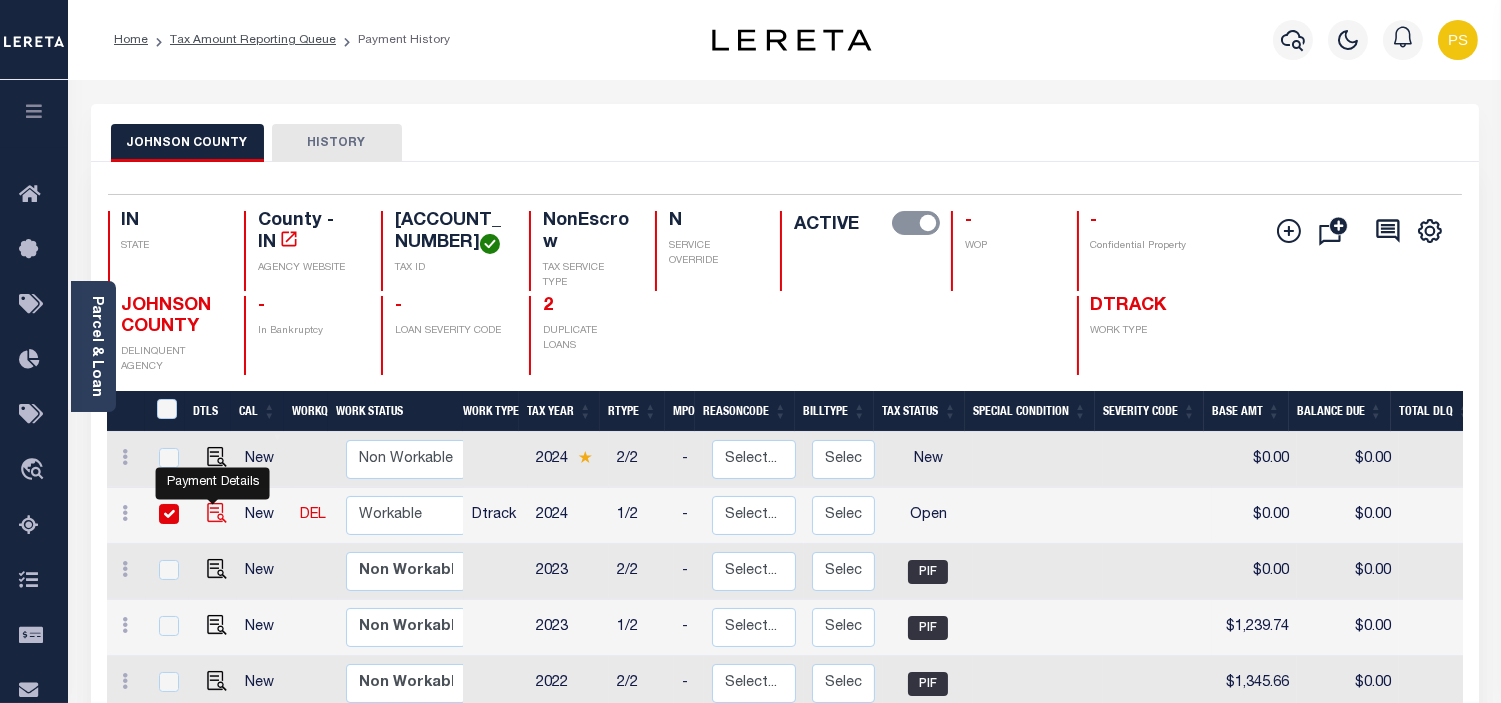 checkbox on "true" 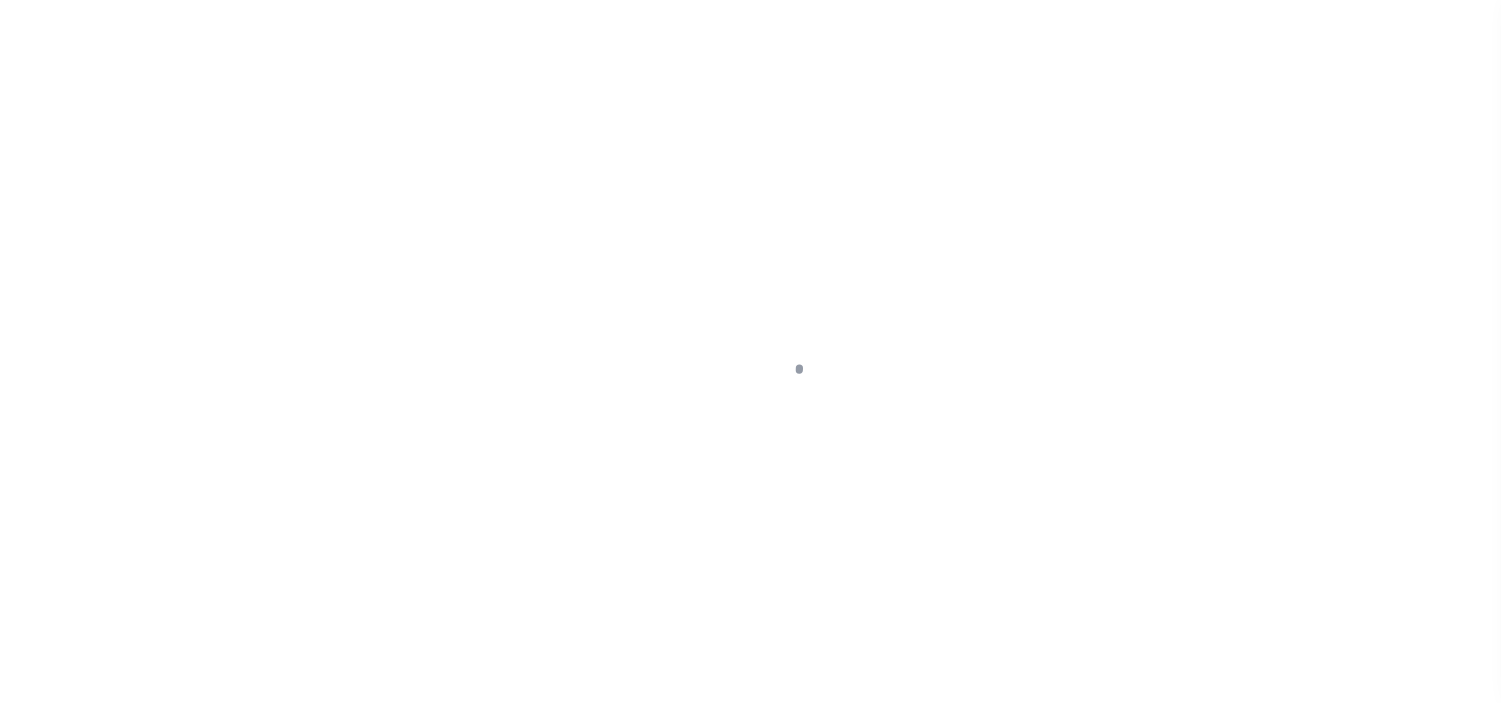 scroll, scrollTop: 0, scrollLeft: 0, axis: both 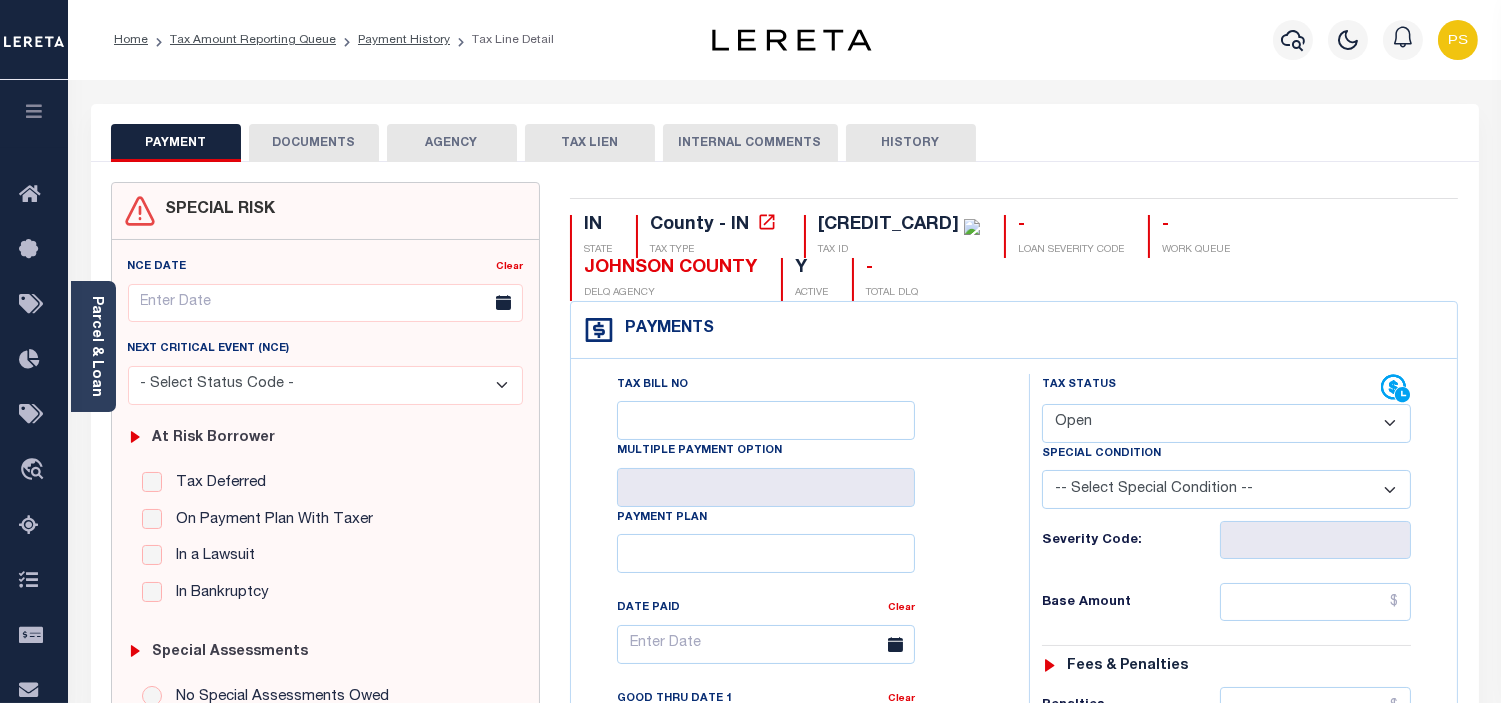 click on "- Select Status Code -
Open
Due/Unpaid
Paid
Incomplete
No Tax Due
Internal Refund Processed
New" at bounding box center [1226, 423] 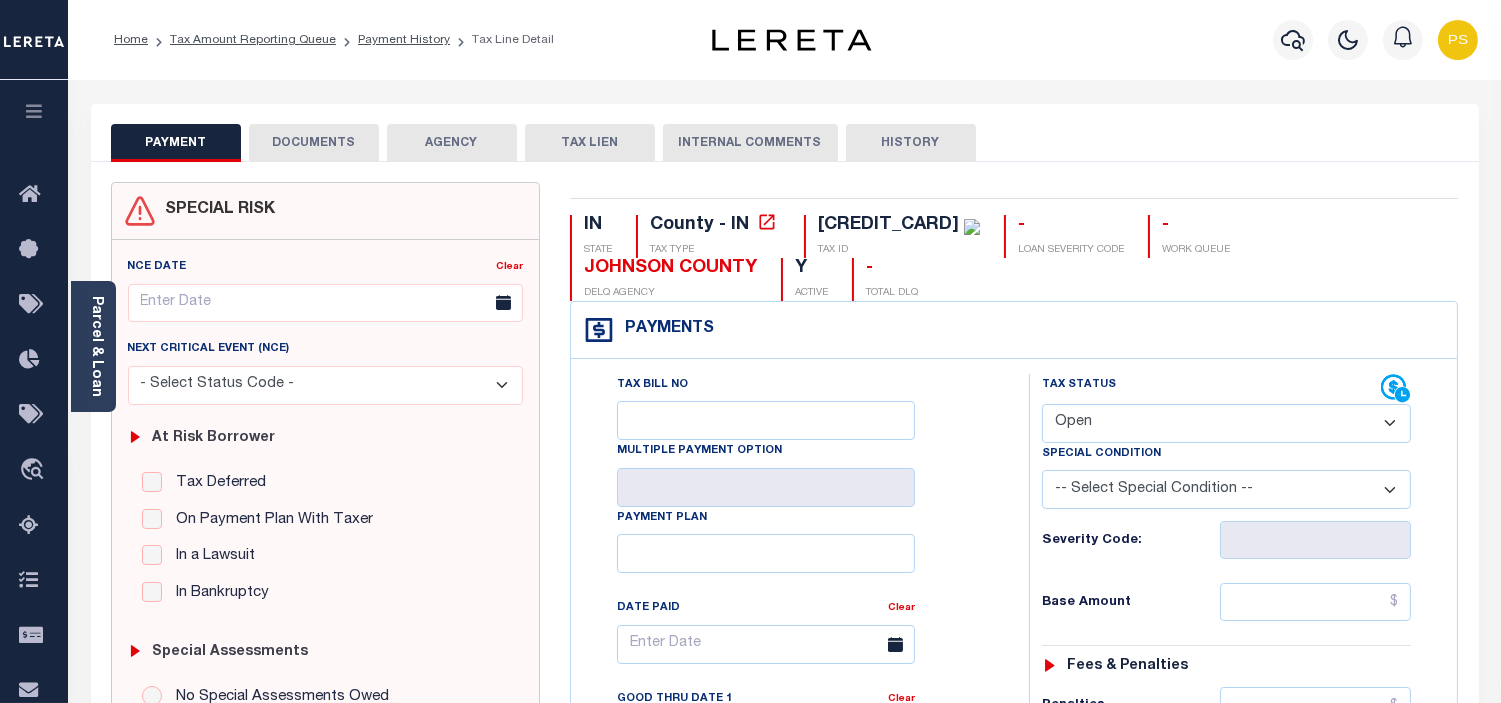 select on "PYD" 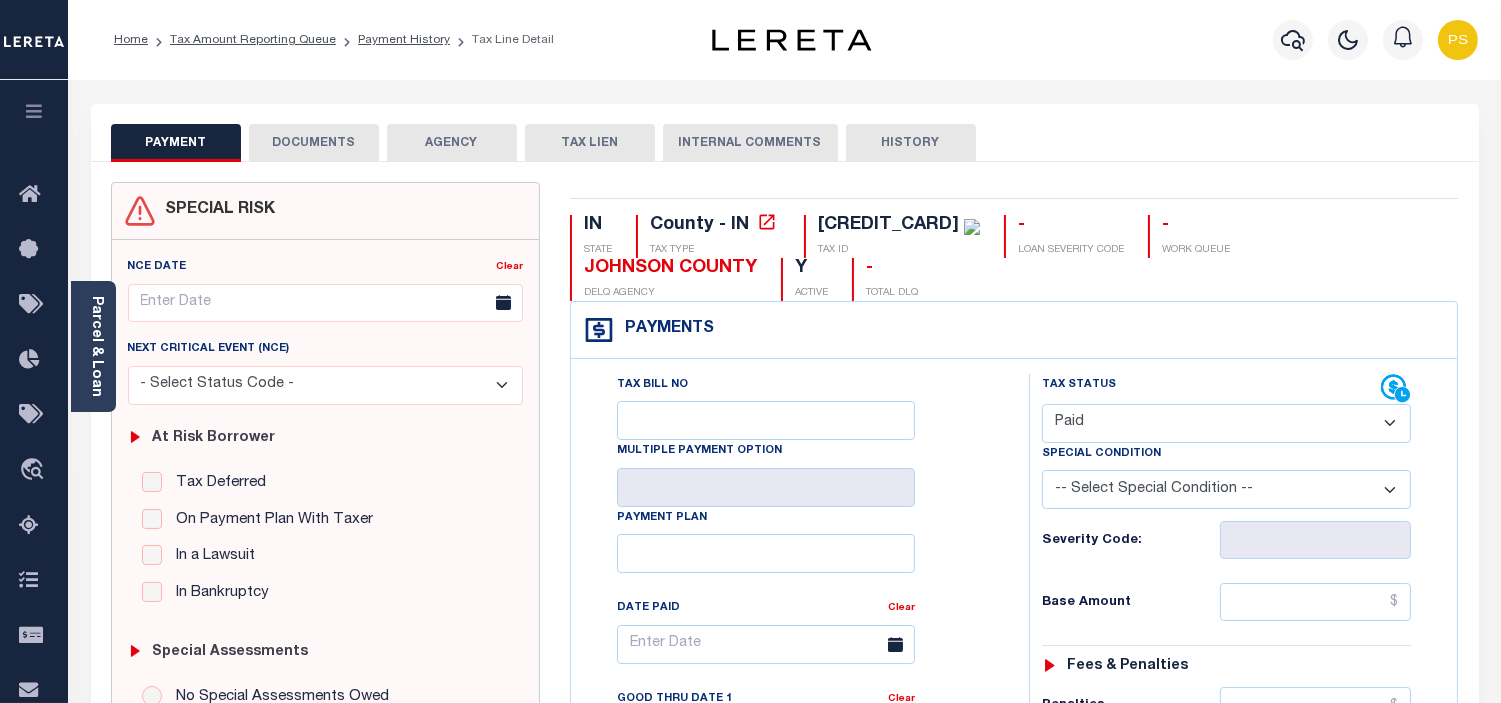 click on "- Select Status Code -
Open
Due/Unpaid
Paid
Incomplete
No Tax Due
Internal Refund Processed
New" at bounding box center (1226, 423) 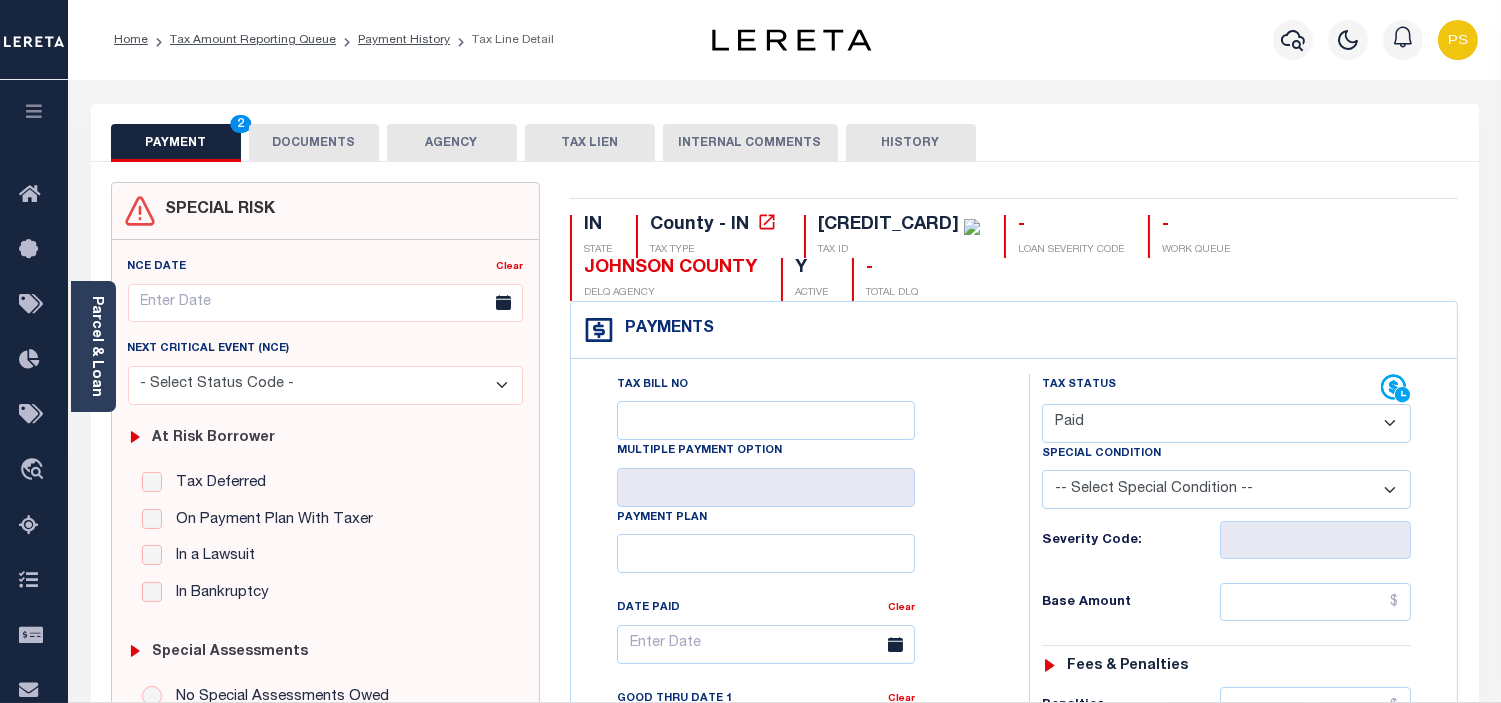 type on "08/06/2025" 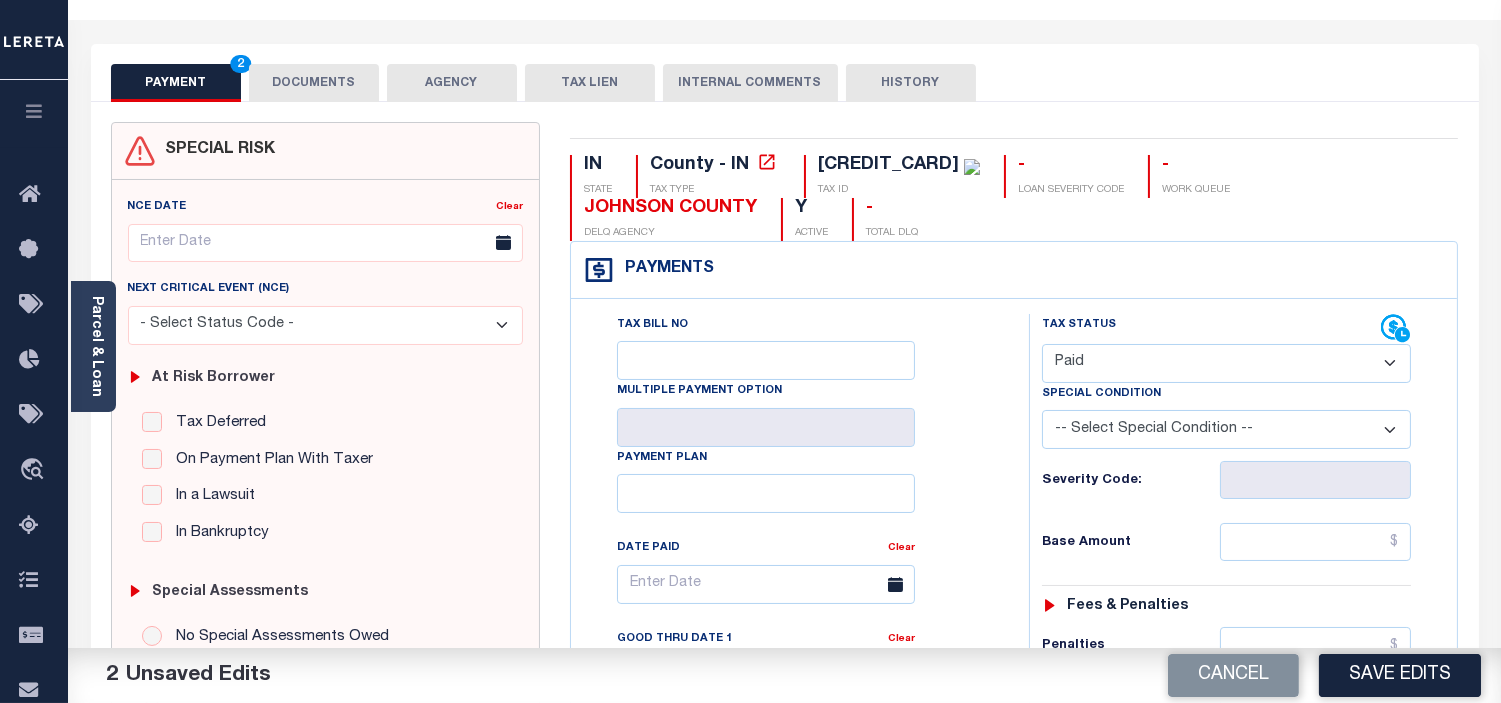 scroll, scrollTop: 111, scrollLeft: 0, axis: vertical 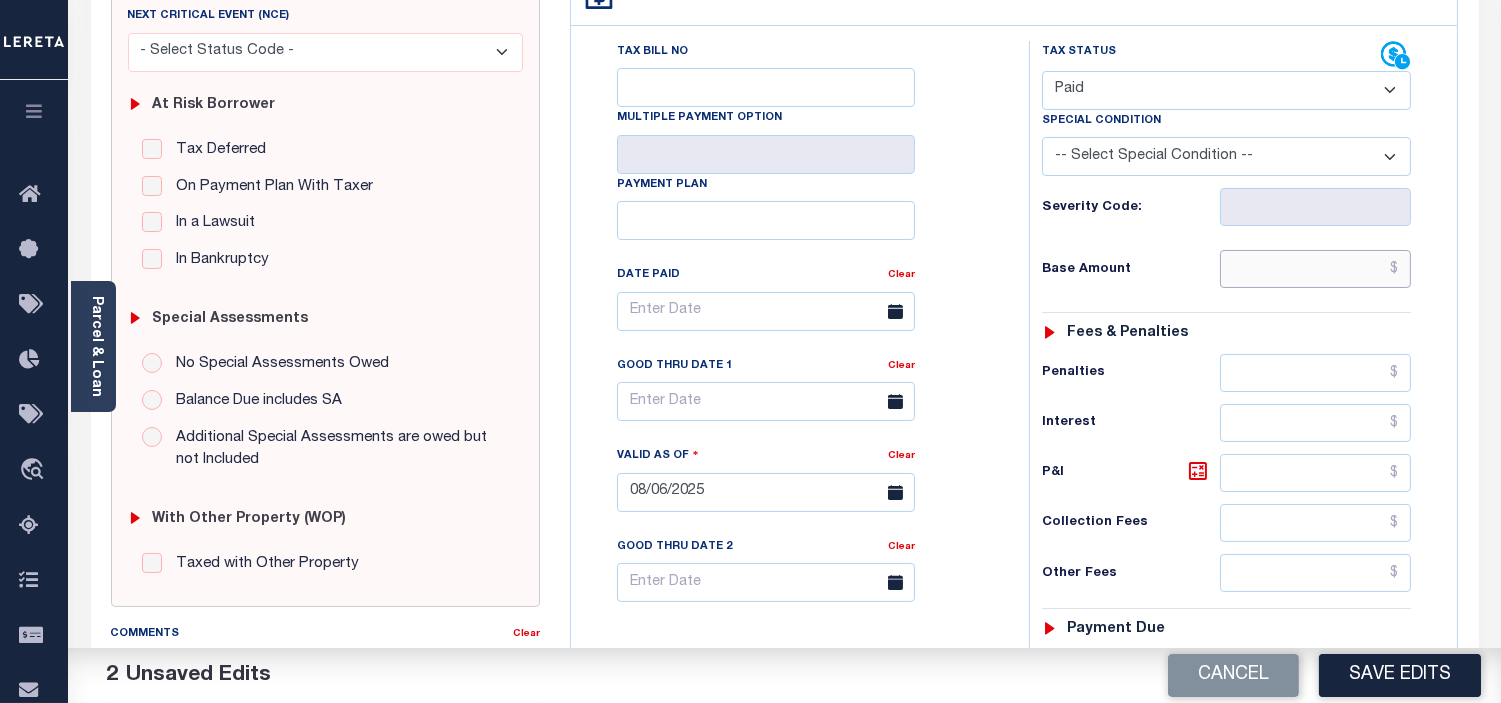 click at bounding box center [1315, 269] 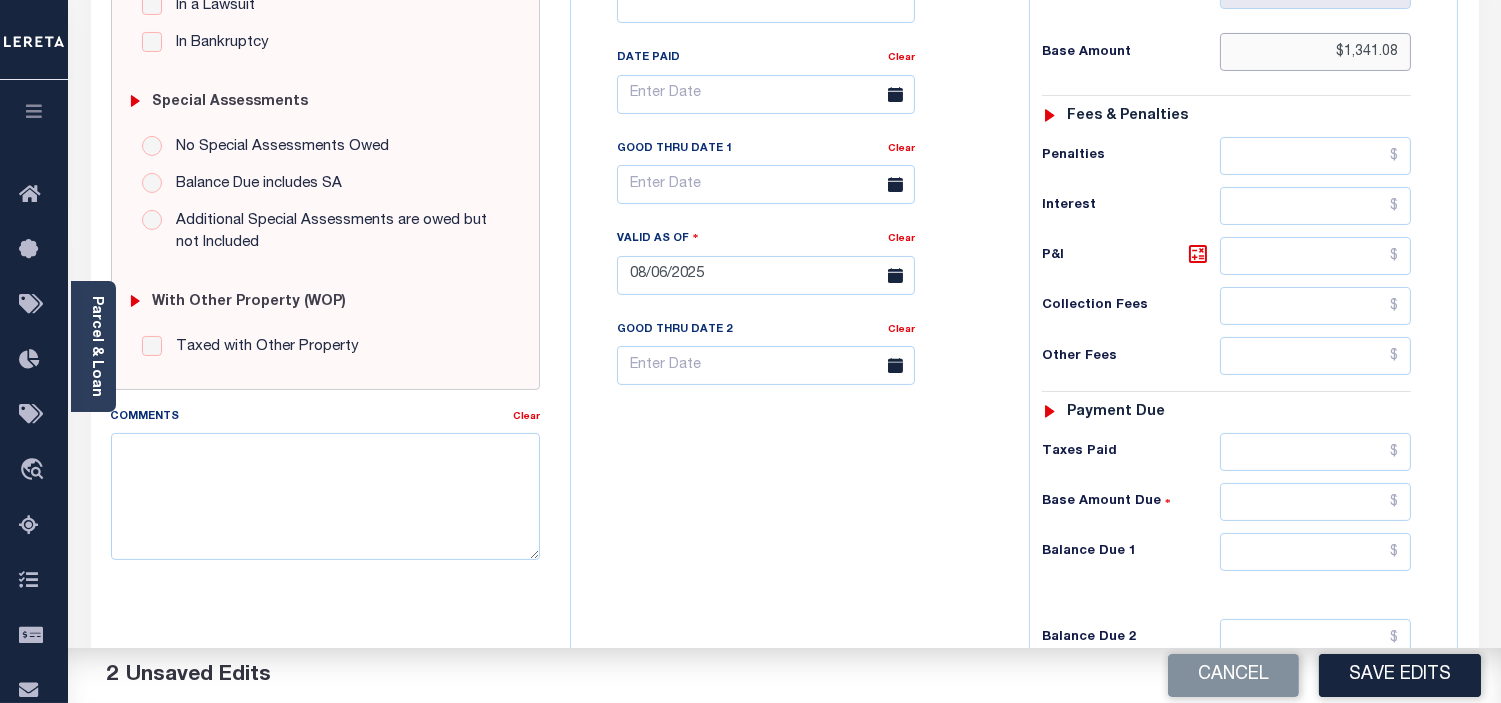 scroll, scrollTop: 555, scrollLeft: 0, axis: vertical 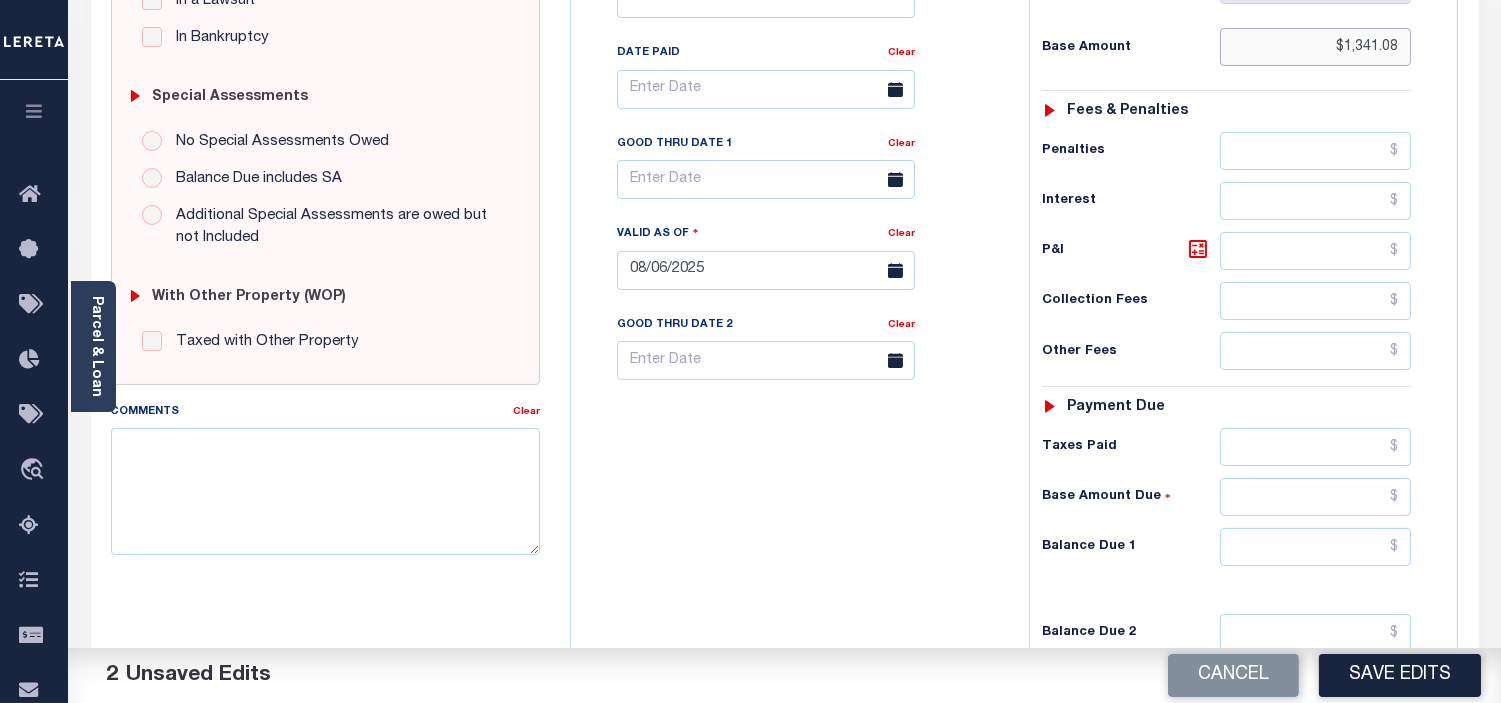 type on "$1,341.08" 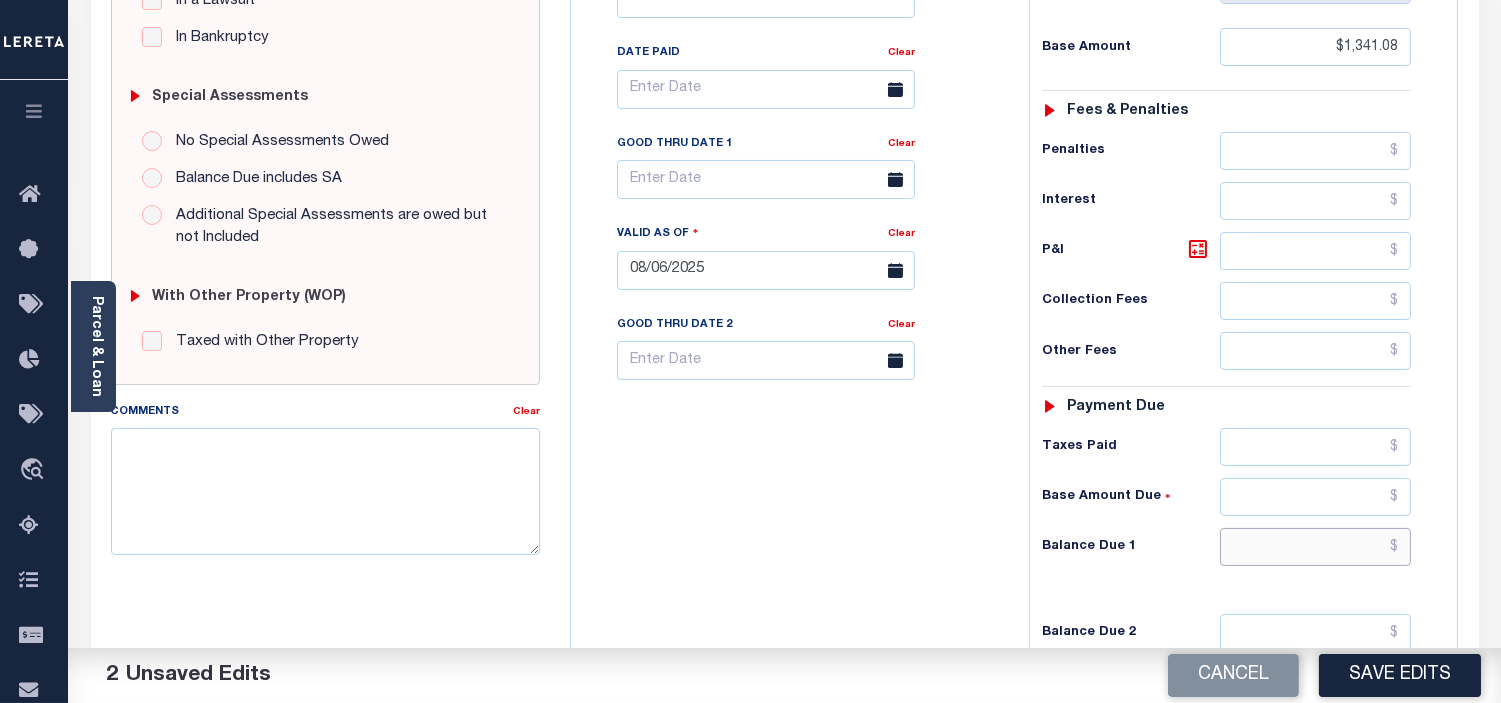 click at bounding box center (1315, 547) 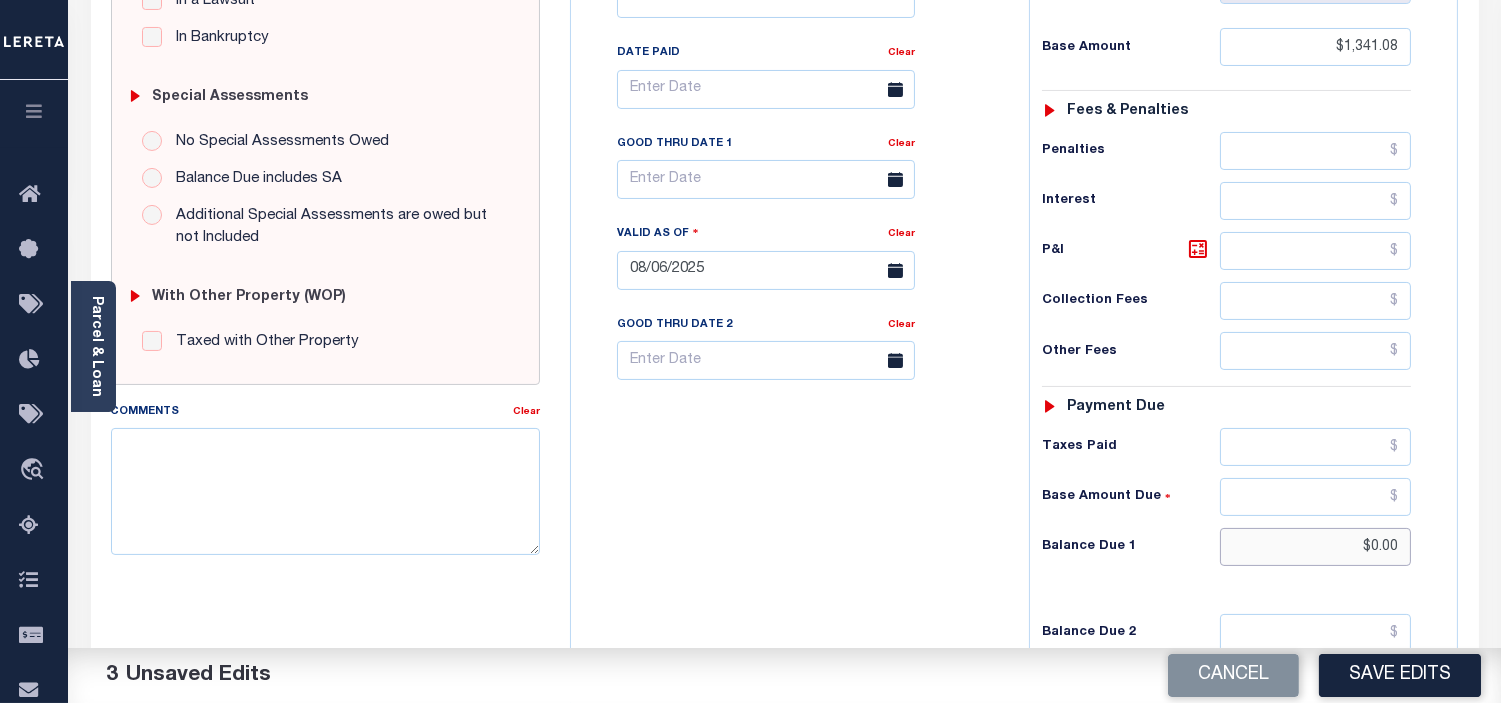 type on "$0.00" 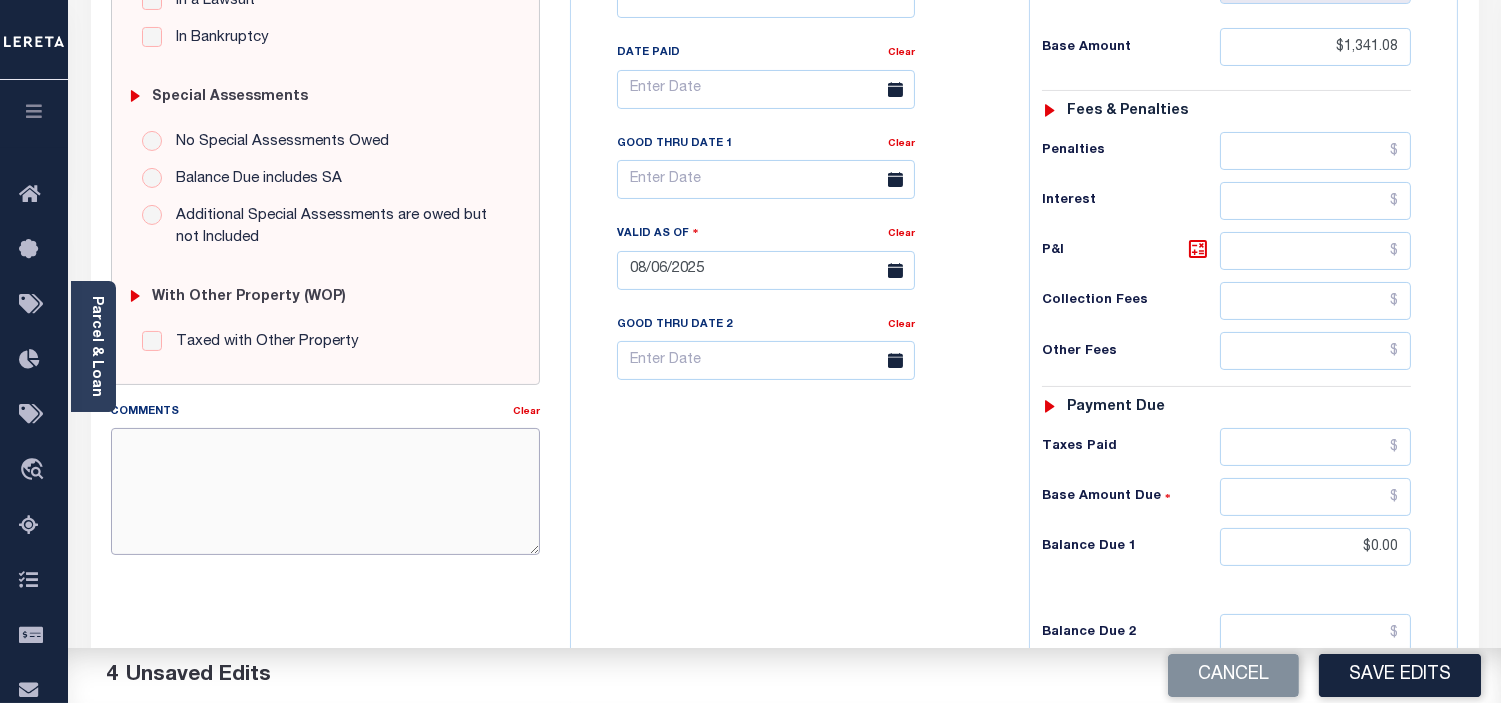 click on "Comments" at bounding box center [325, 491] 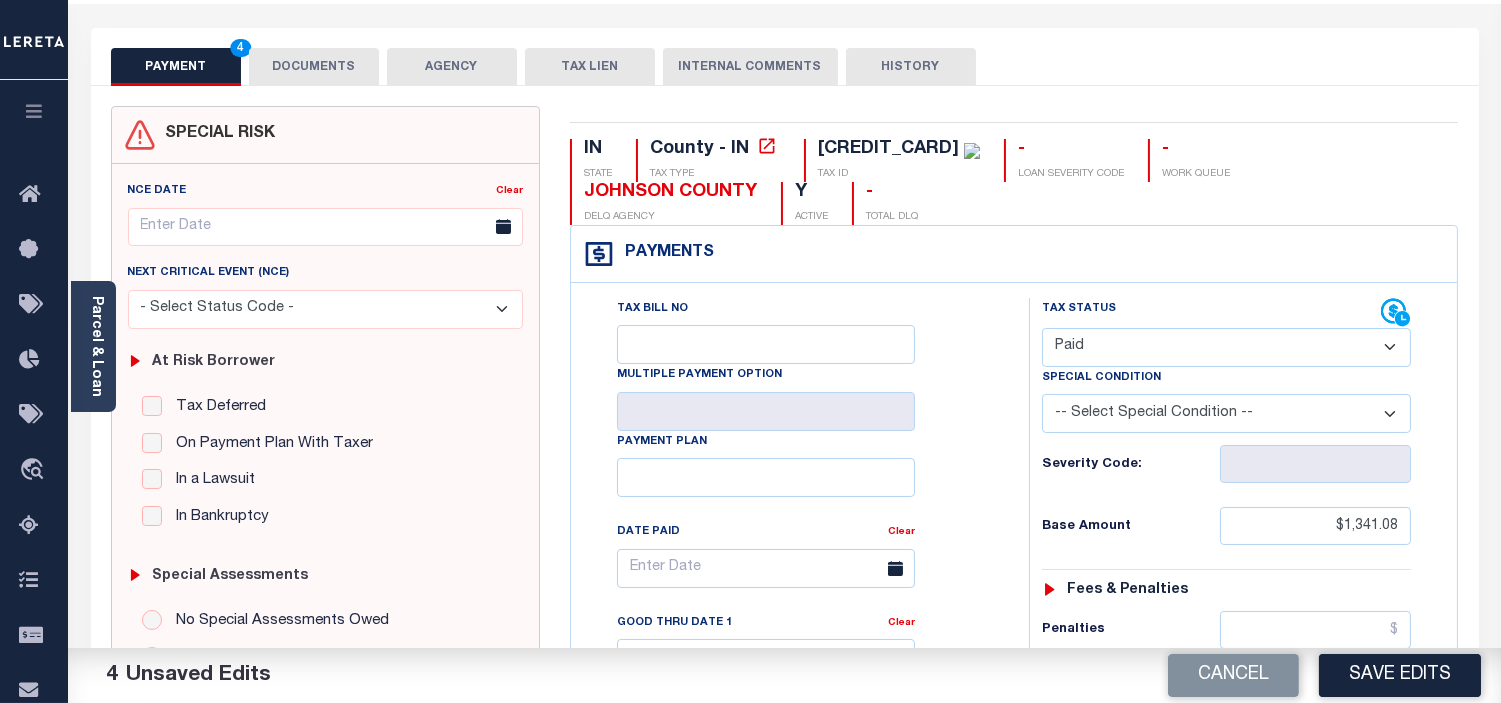 scroll, scrollTop: 0, scrollLeft: 0, axis: both 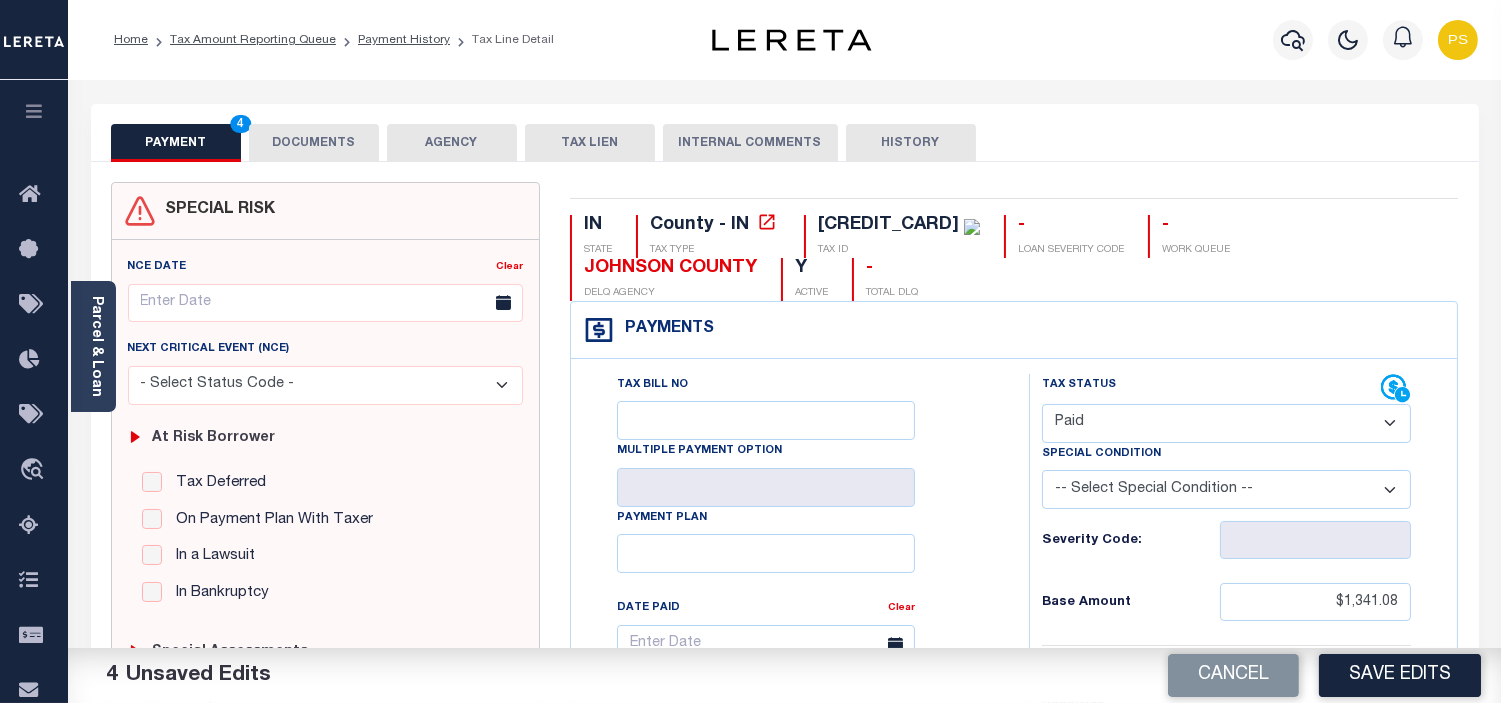 type on "see attached" 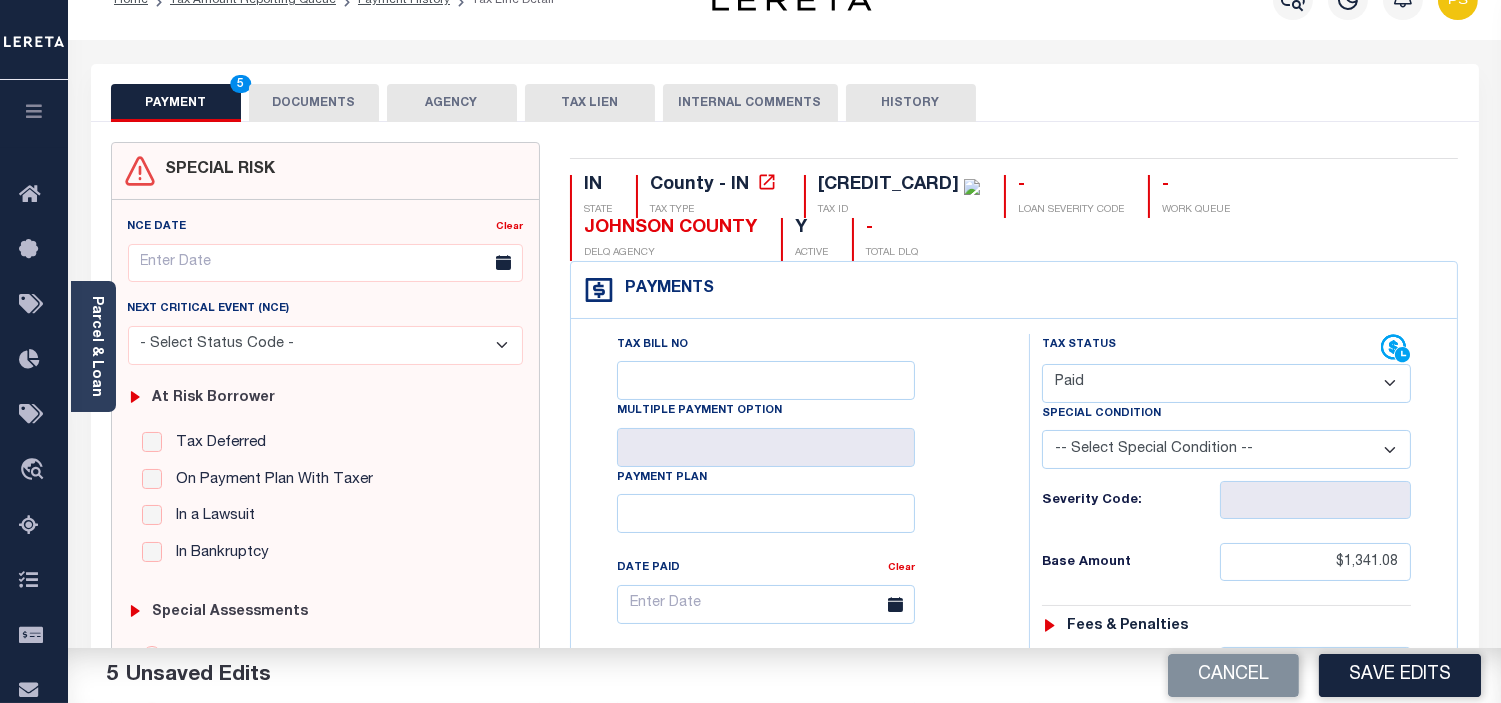 scroll, scrollTop: 0, scrollLeft: 0, axis: both 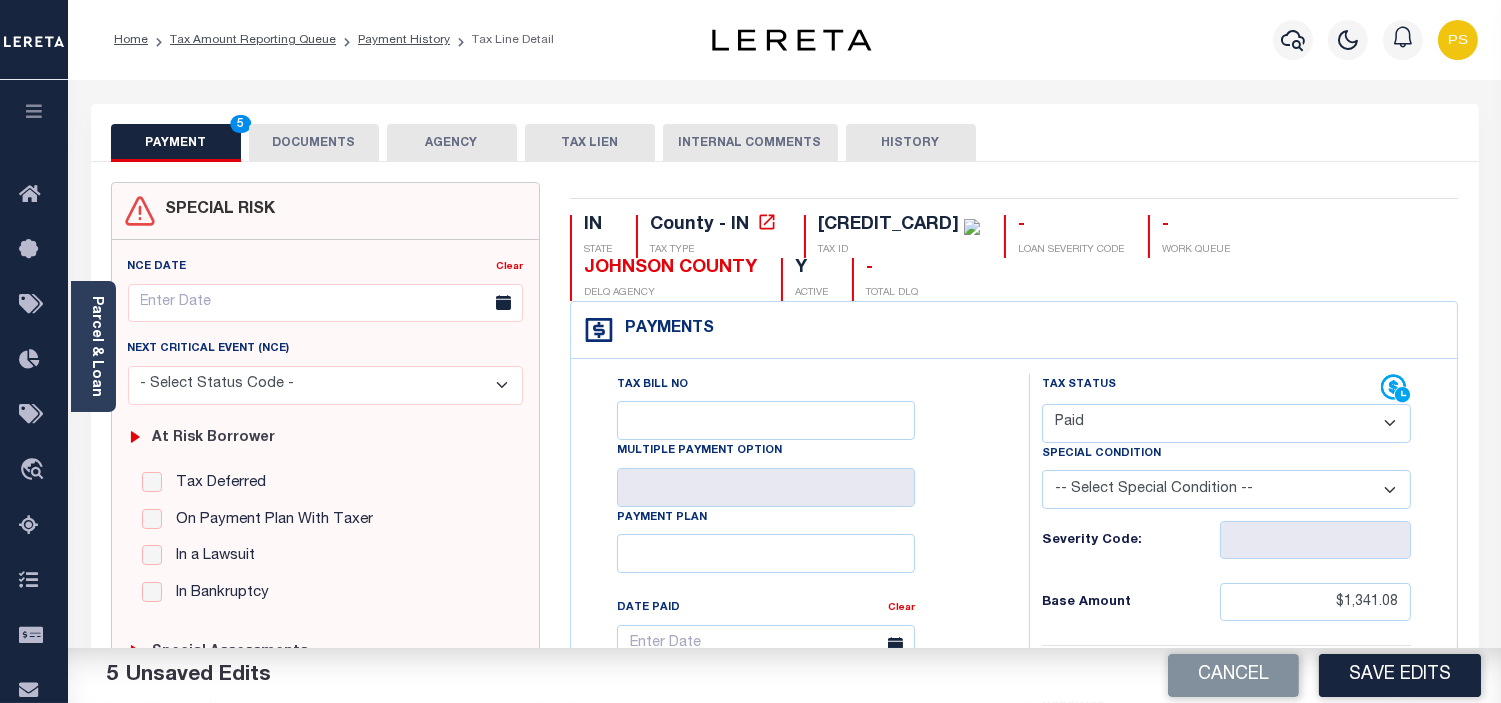 click on "DOCUMENTS" at bounding box center (314, 143) 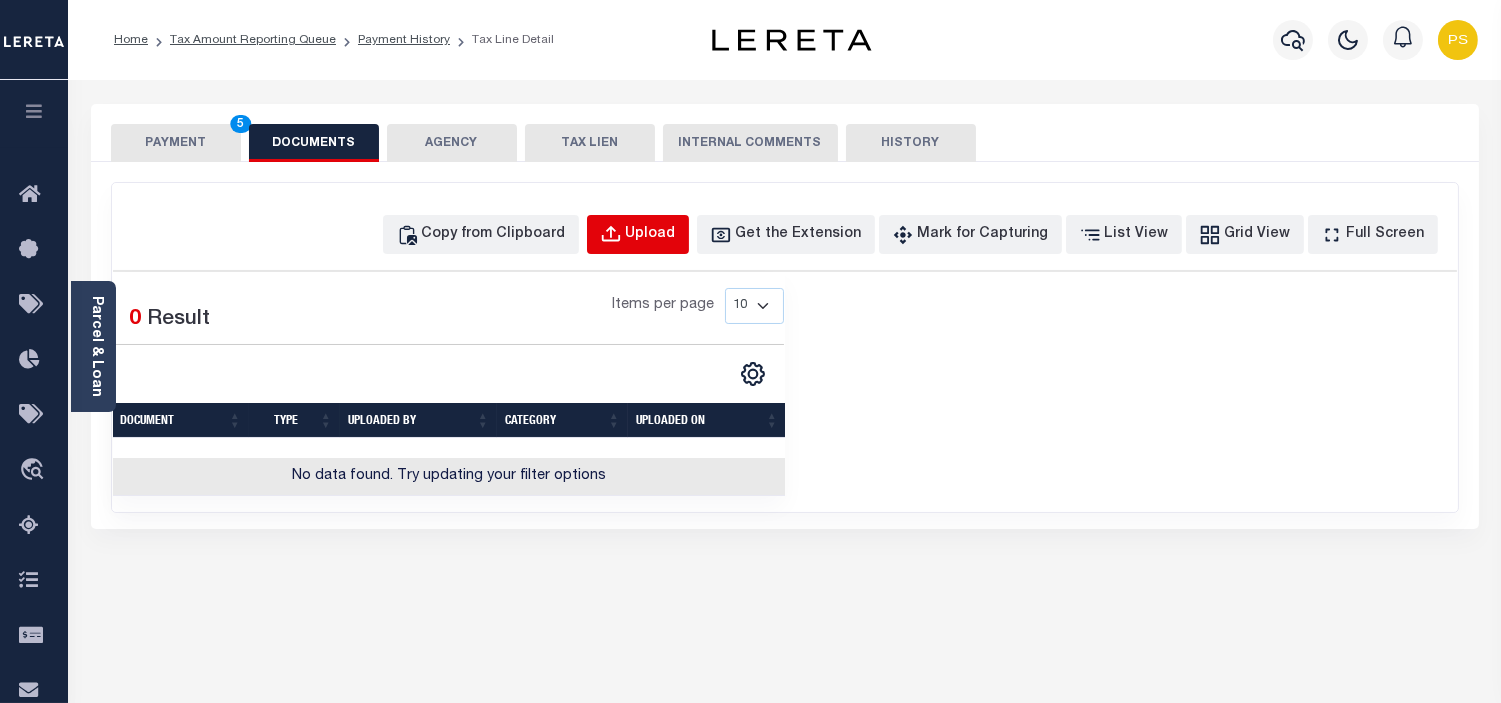 click on "Upload" at bounding box center [651, 235] 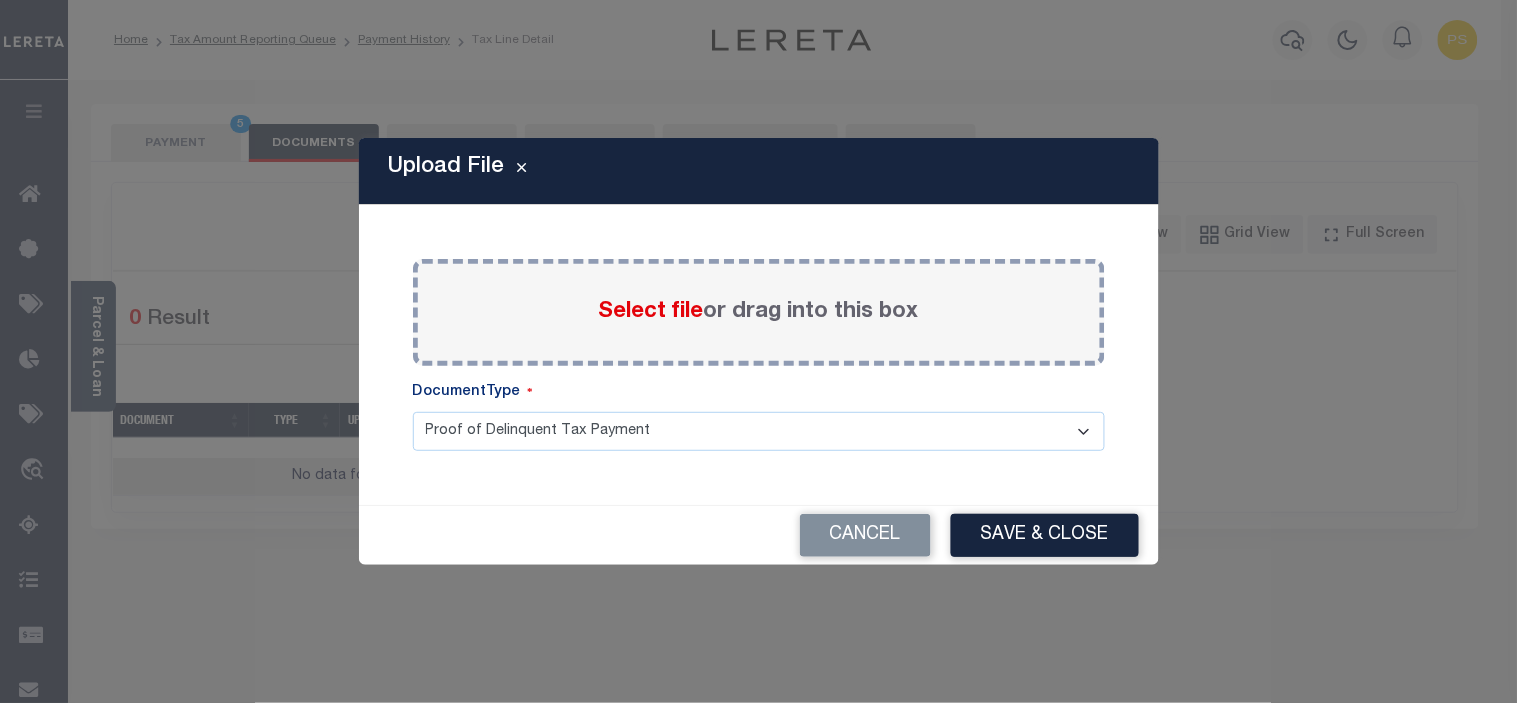click on "Select file" at bounding box center [651, 312] 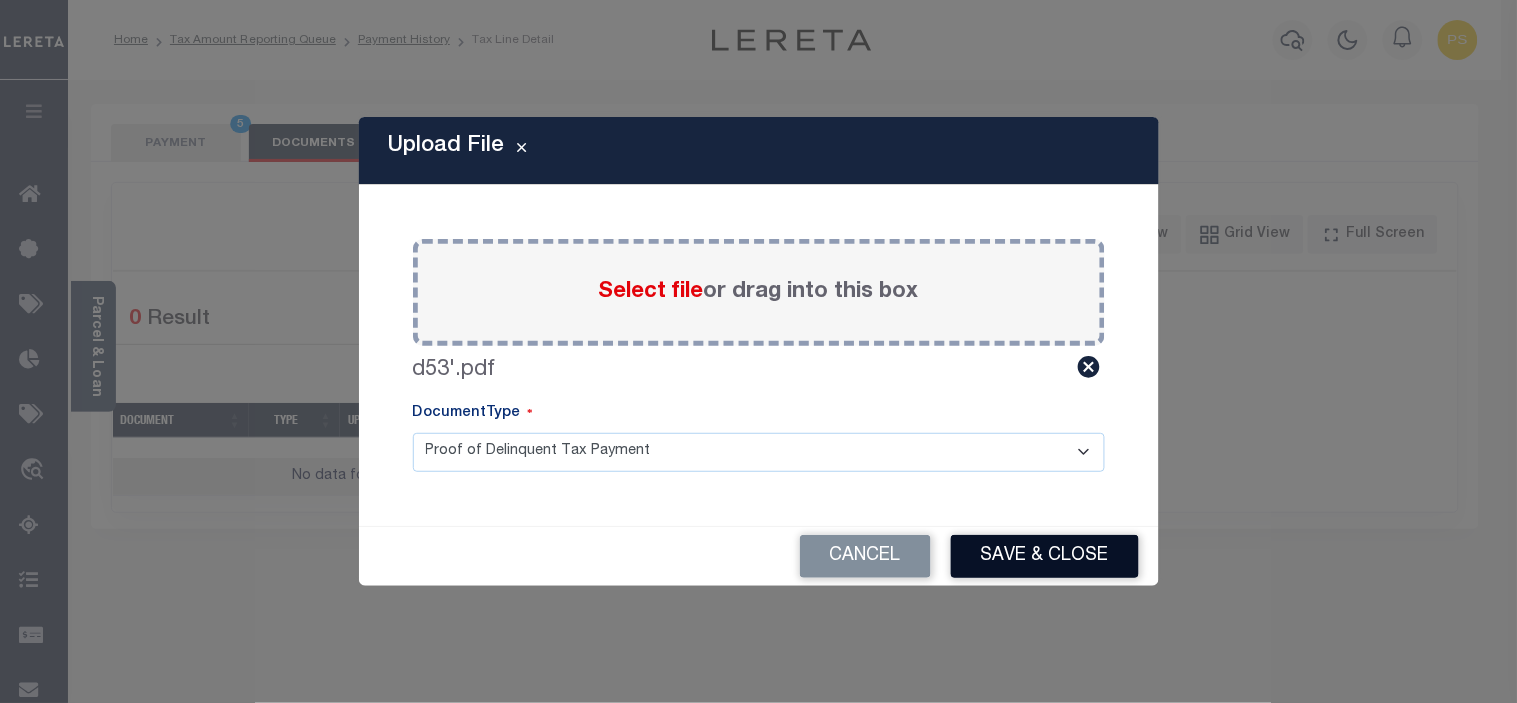 click on "Save & Close" at bounding box center (1045, 556) 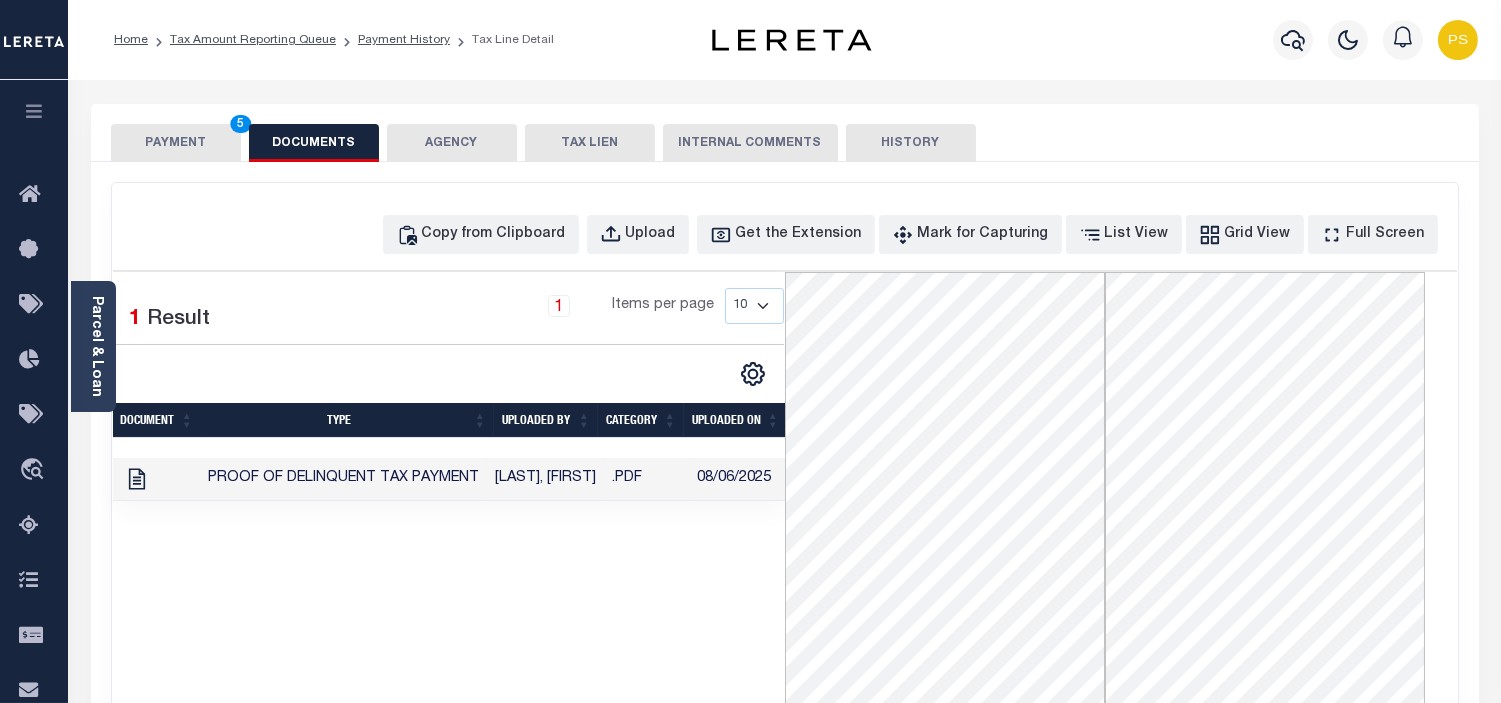 click on "PAYMENT
5" at bounding box center [176, 143] 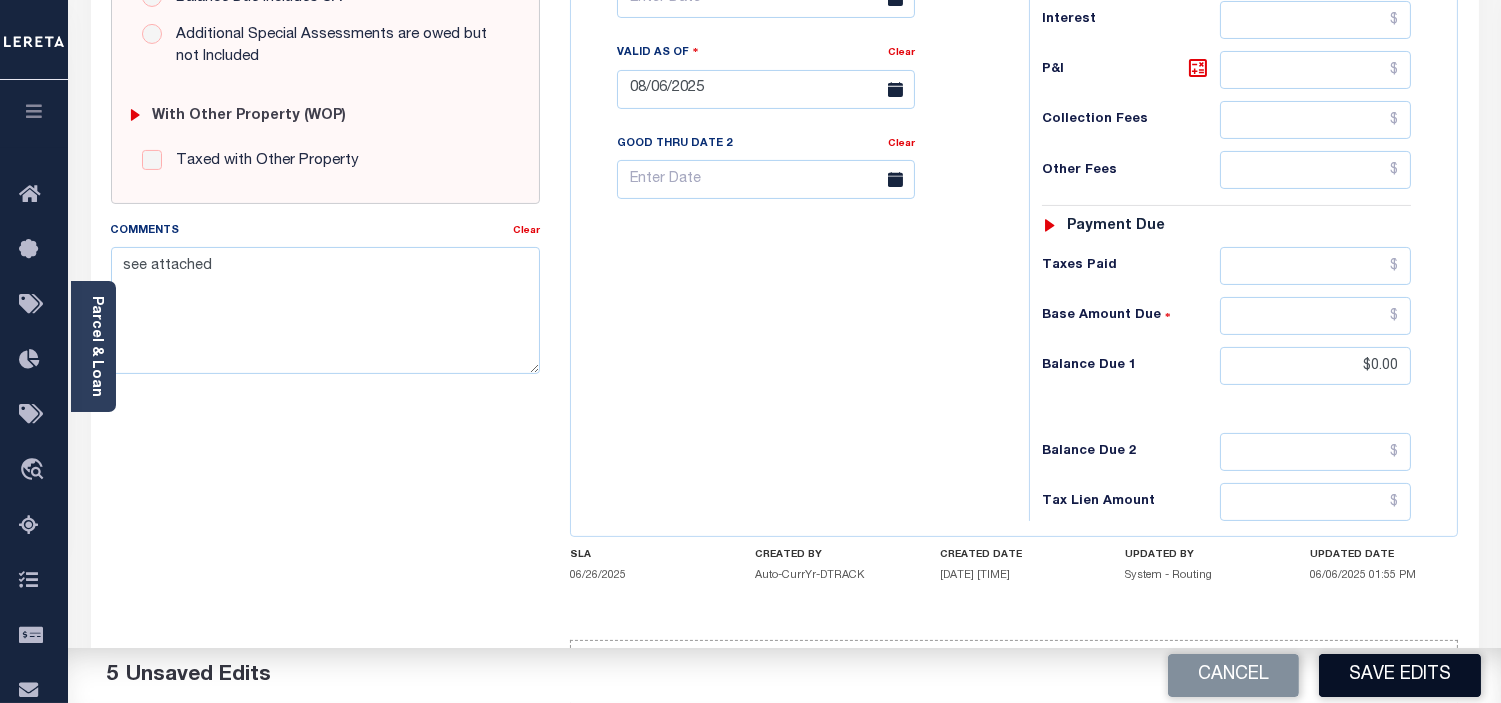 scroll, scrollTop: 808, scrollLeft: 0, axis: vertical 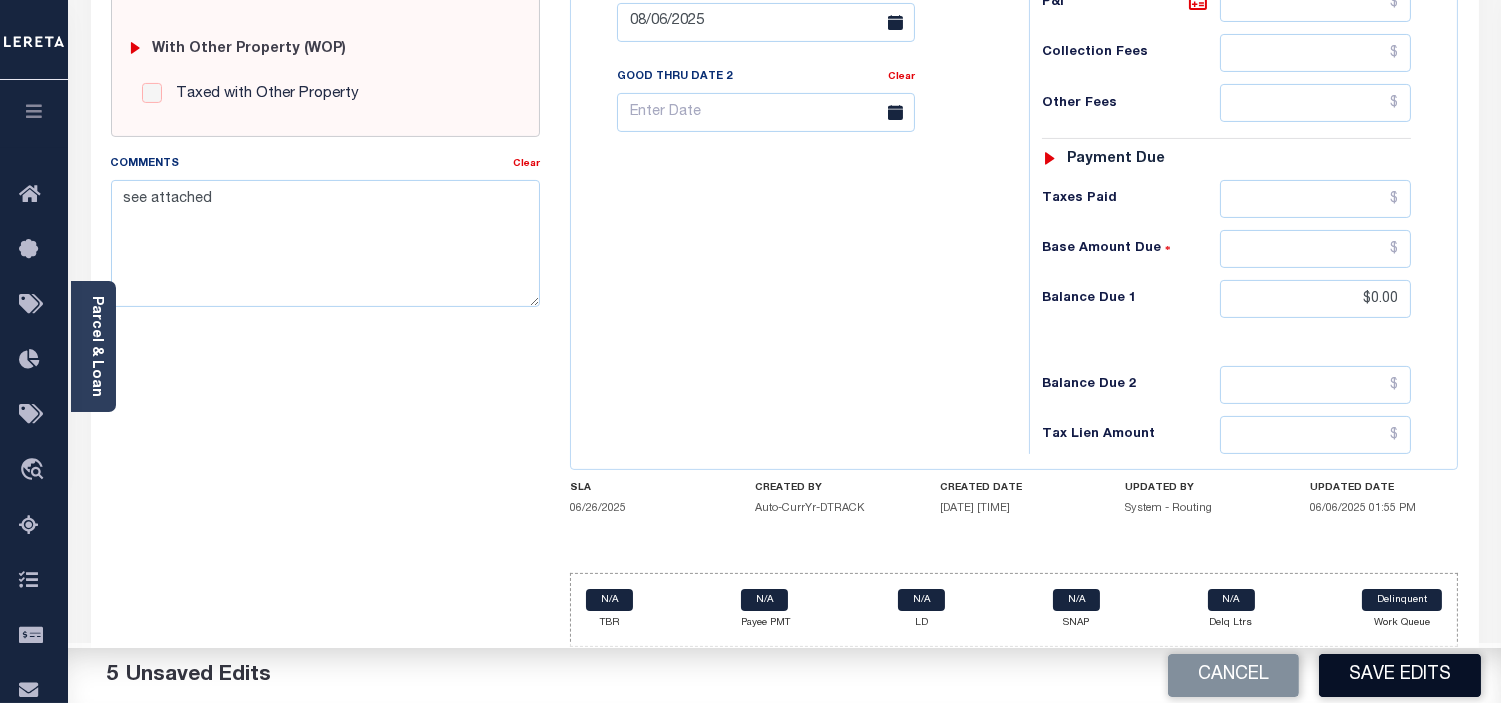 click on "Save Edits" at bounding box center (1400, 675) 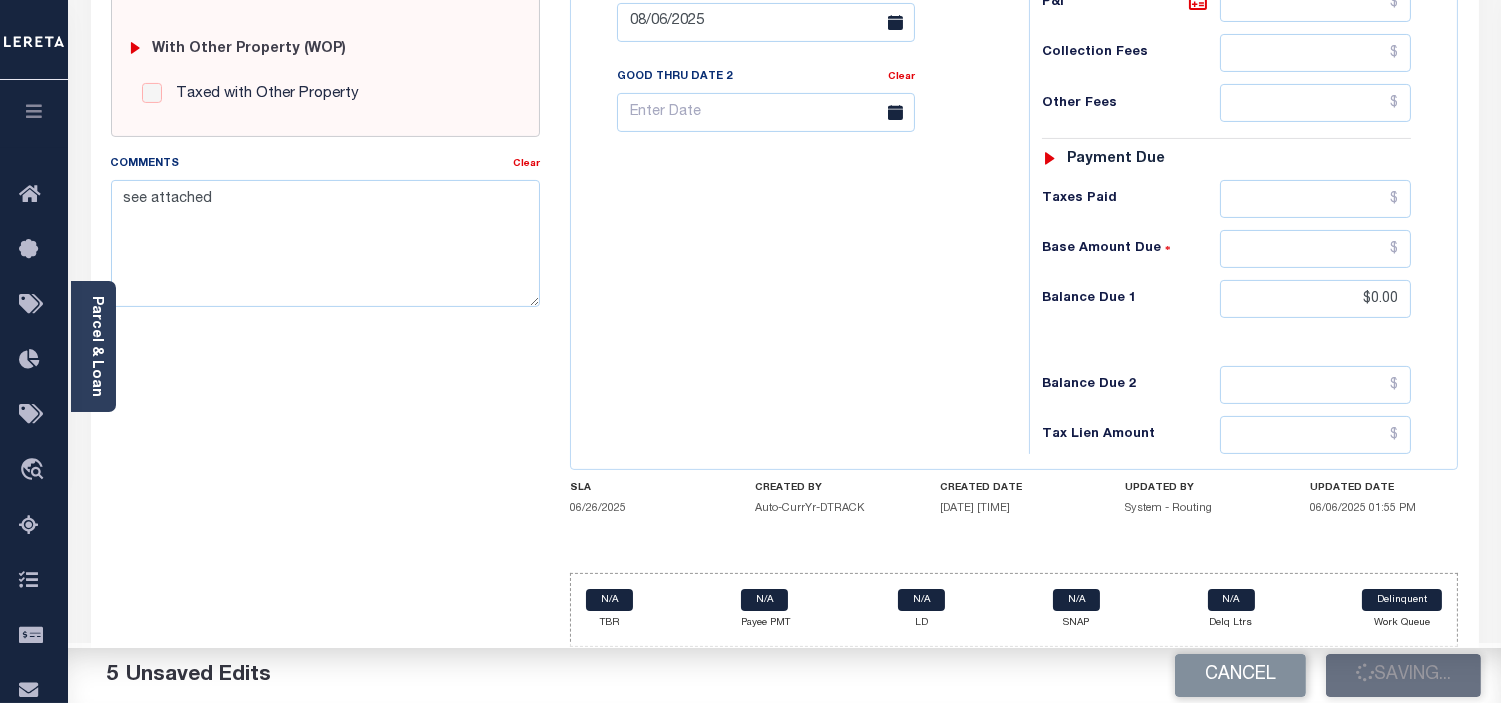 checkbox on "false" 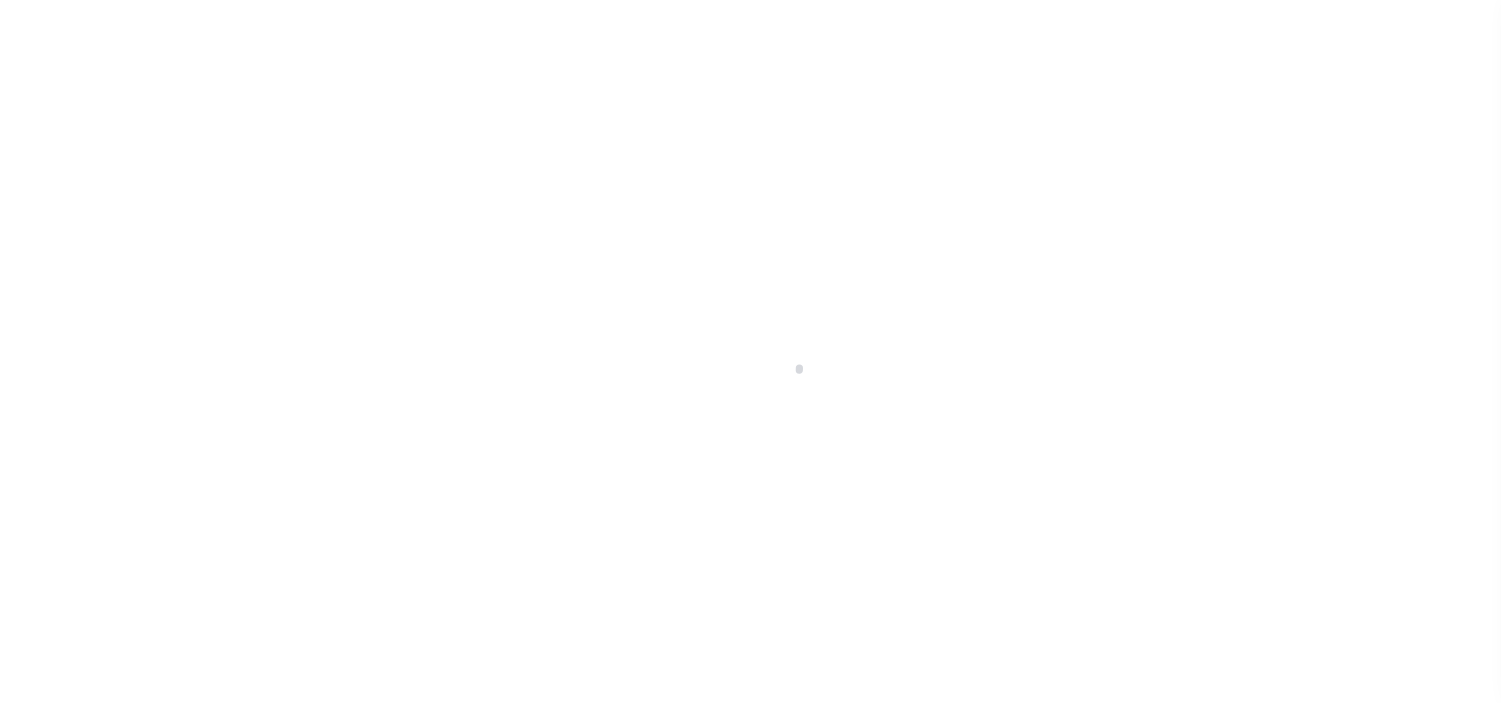 scroll, scrollTop: 0, scrollLeft: 0, axis: both 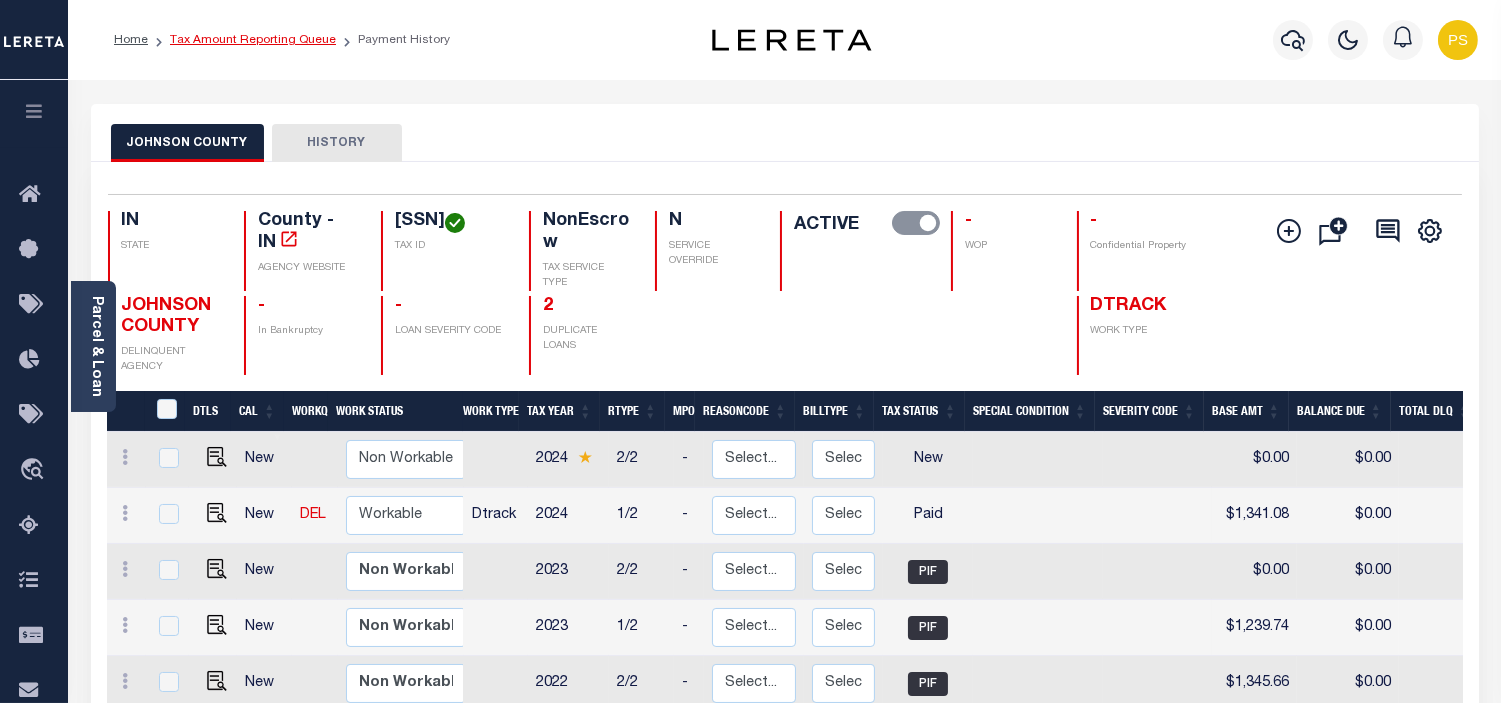 click on "Tax Amount Reporting Queue" at bounding box center (253, 40) 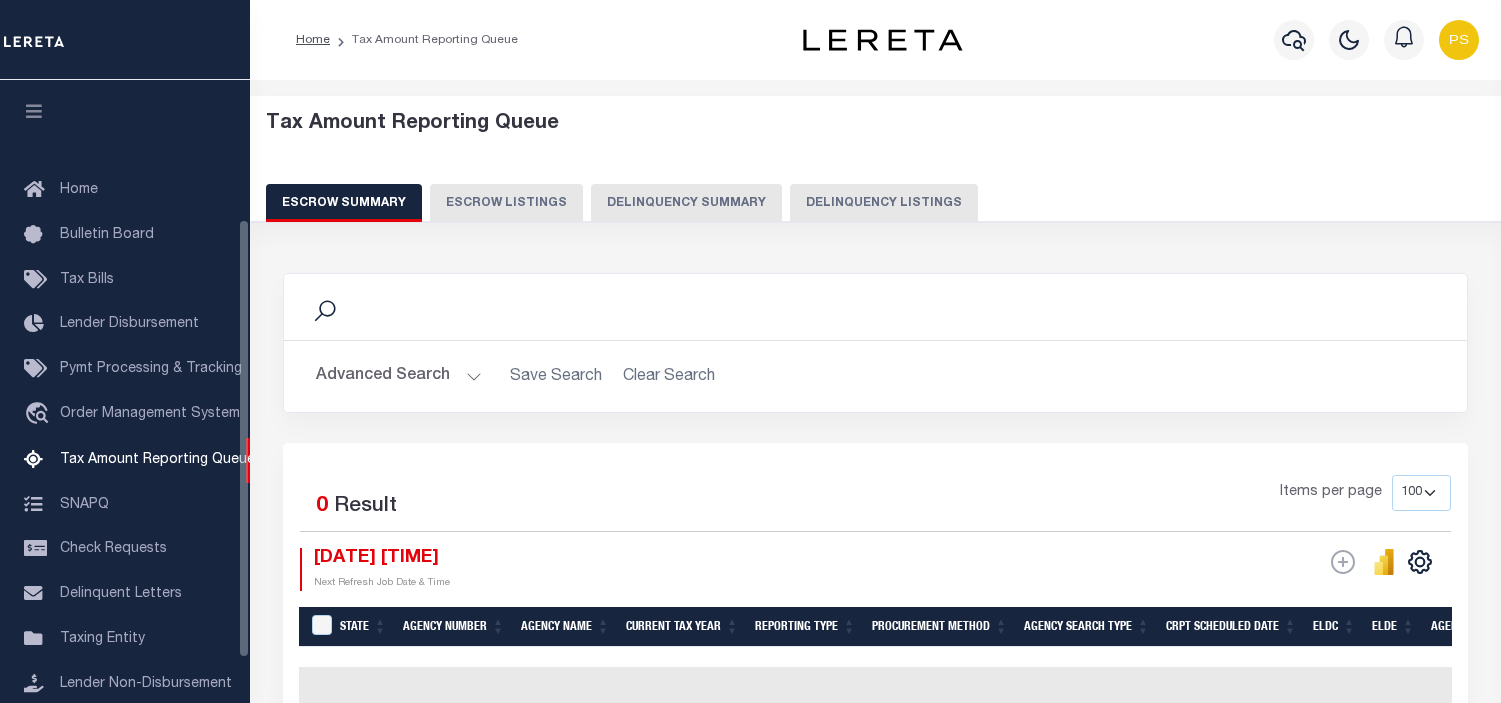 select on "100" 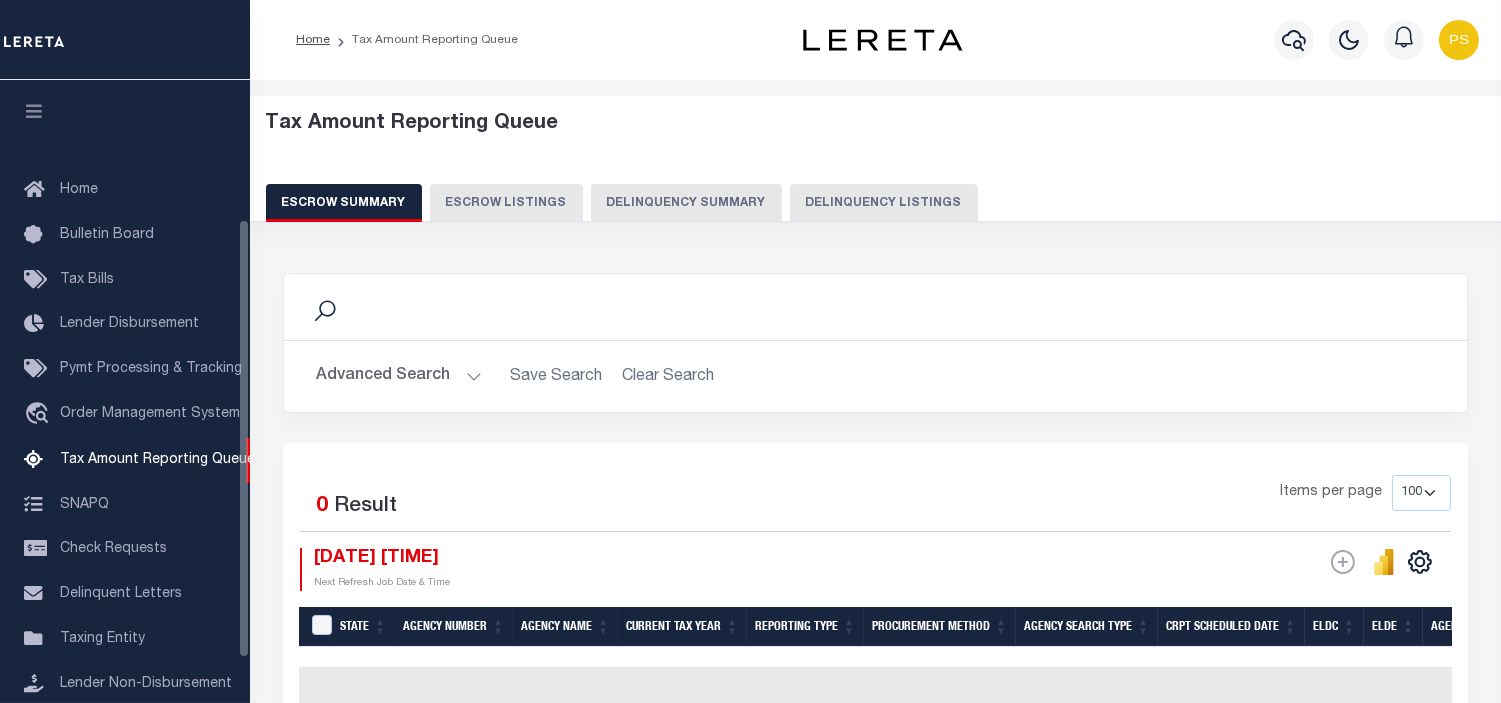 scroll, scrollTop: 198, scrollLeft: 0, axis: vertical 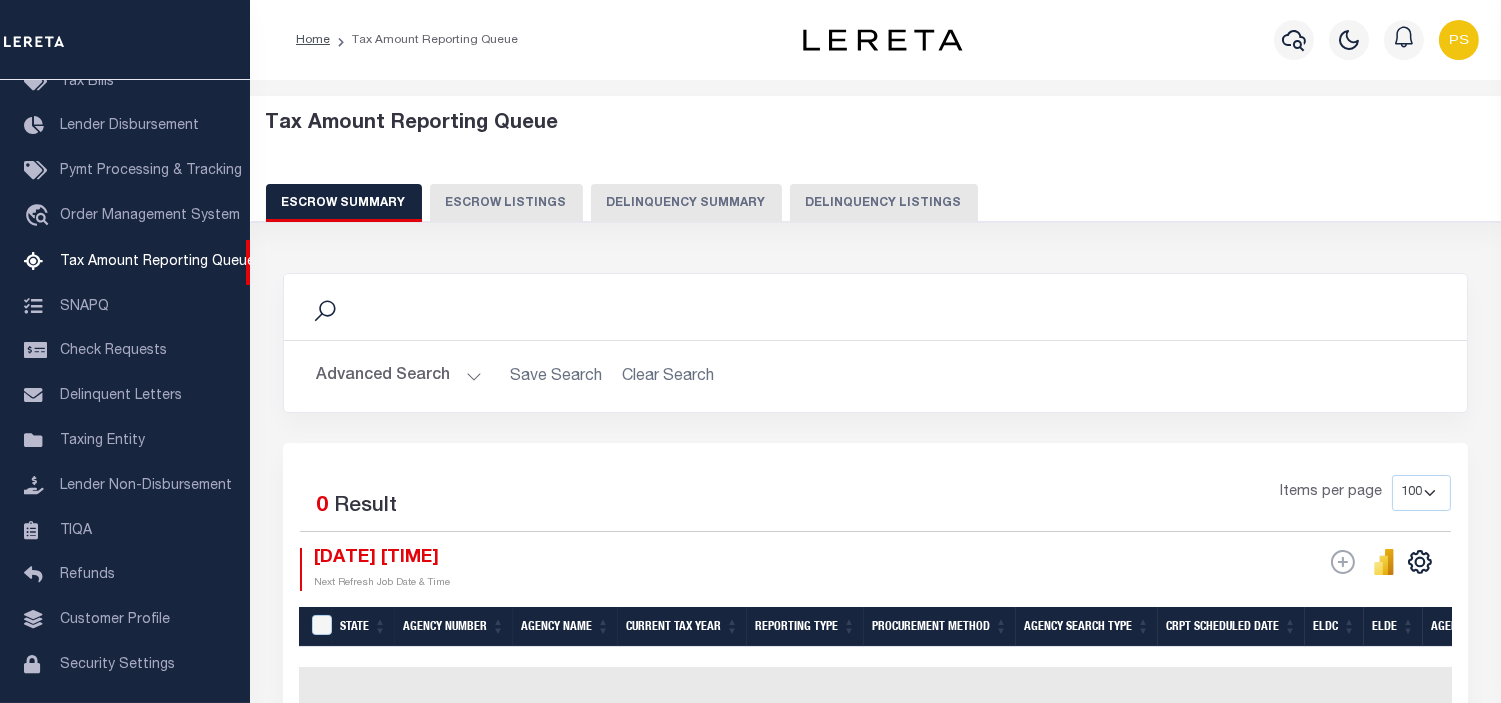 click on "Delinquency Listings" at bounding box center (884, 203) 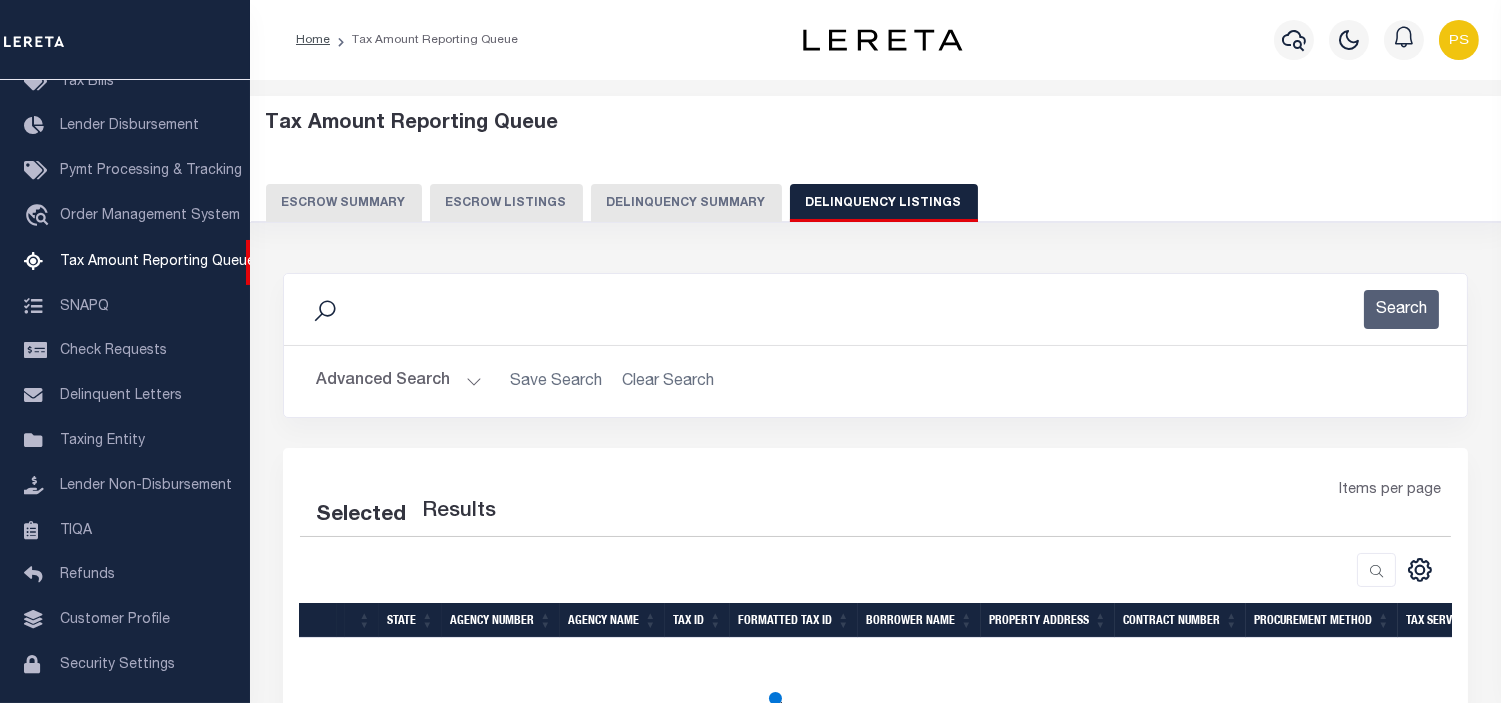 select on "100" 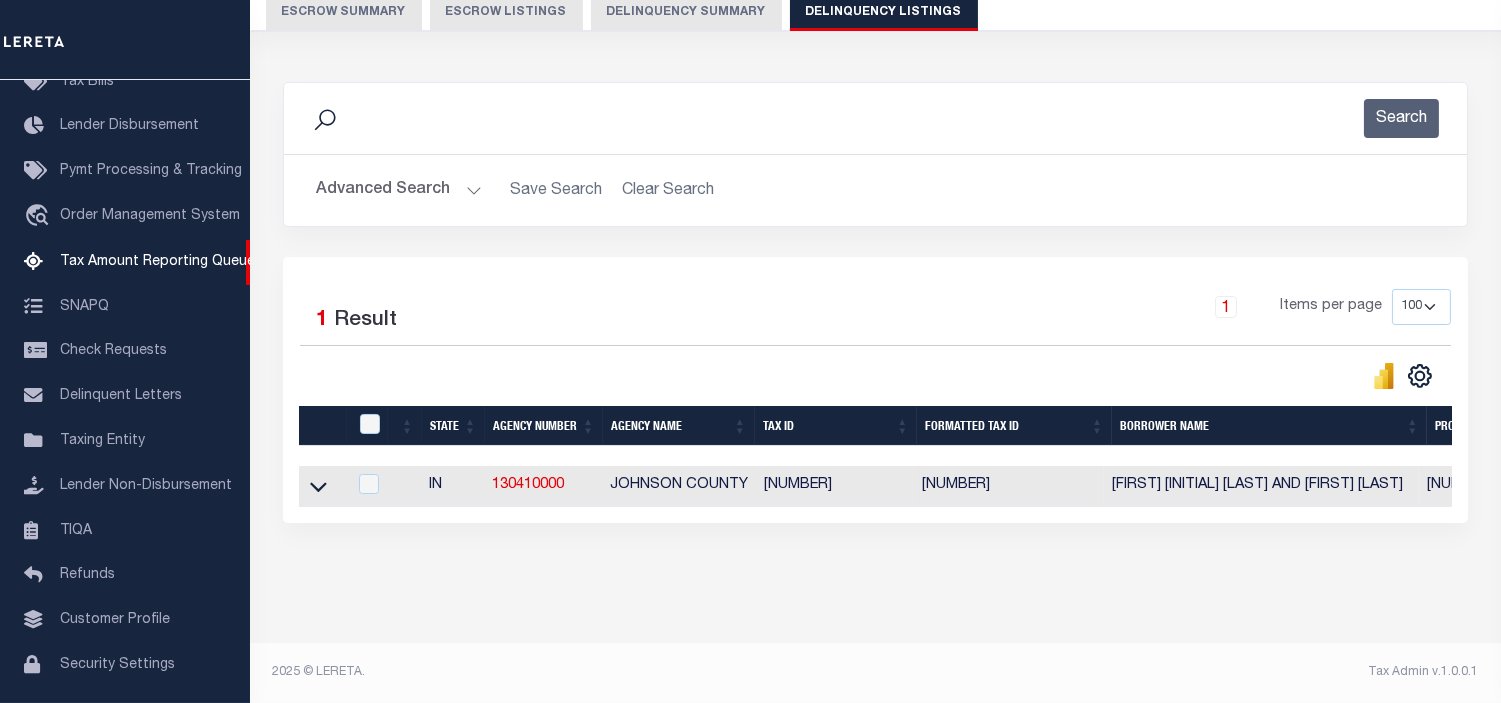 scroll, scrollTop: 207, scrollLeft: 0, axis: vertical 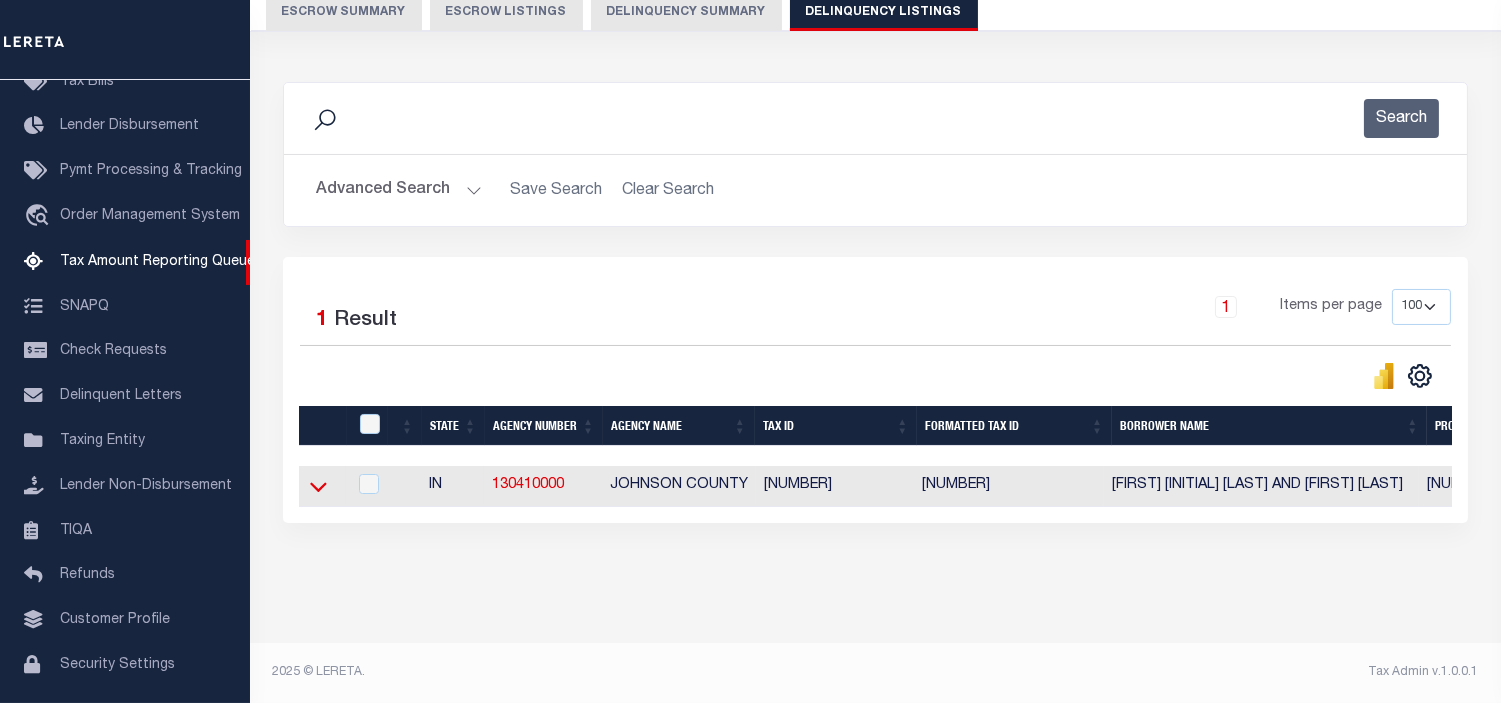 click 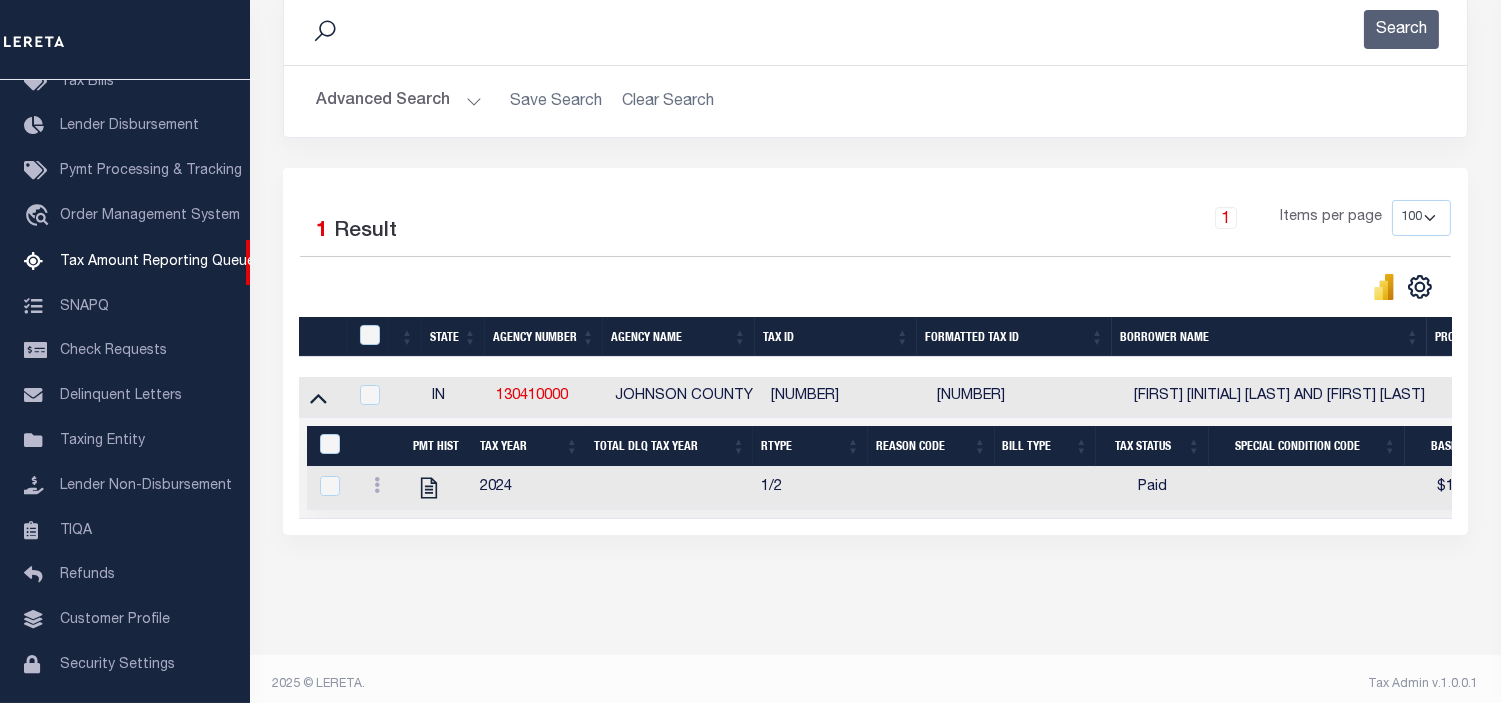 scroll, scrollTop: 308, scrollLeft: 0, axis: vertical 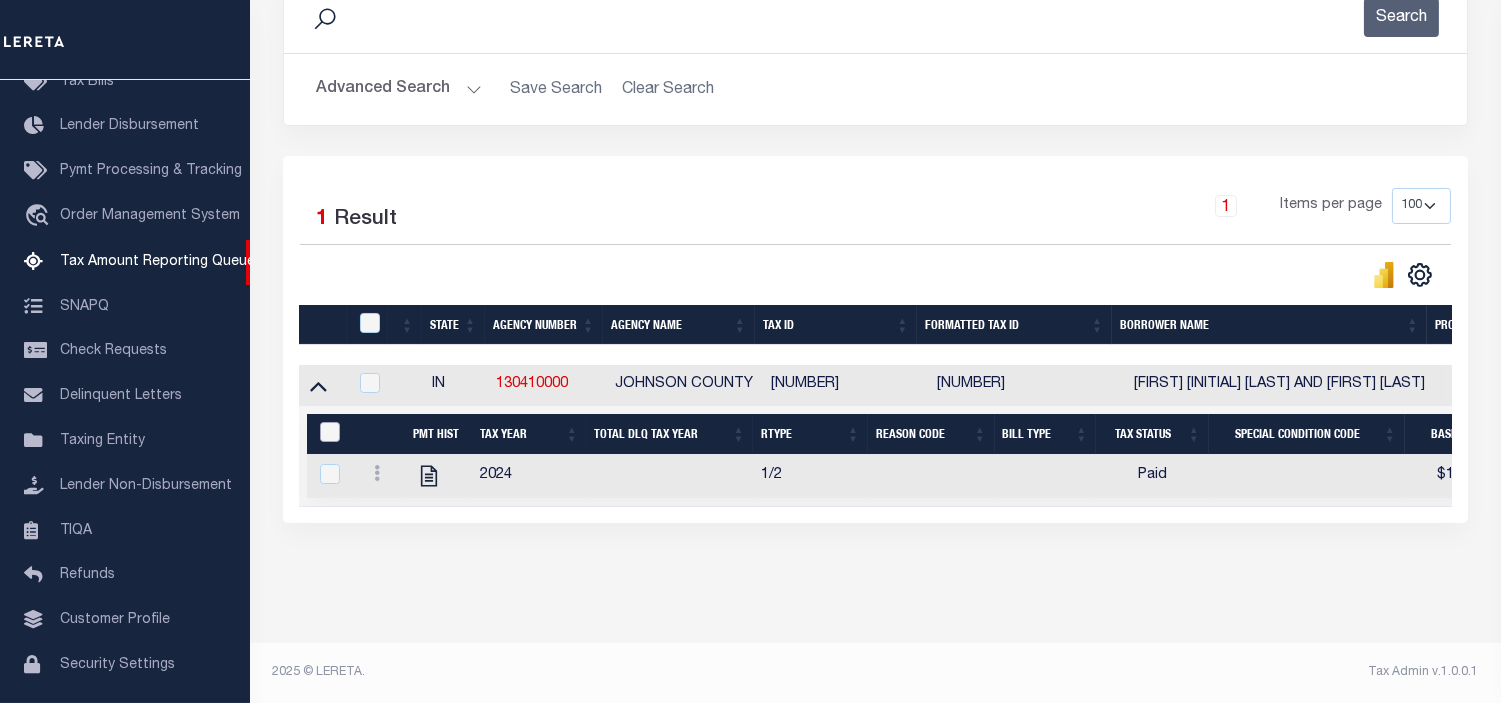 click at bounding box center (330, 432) 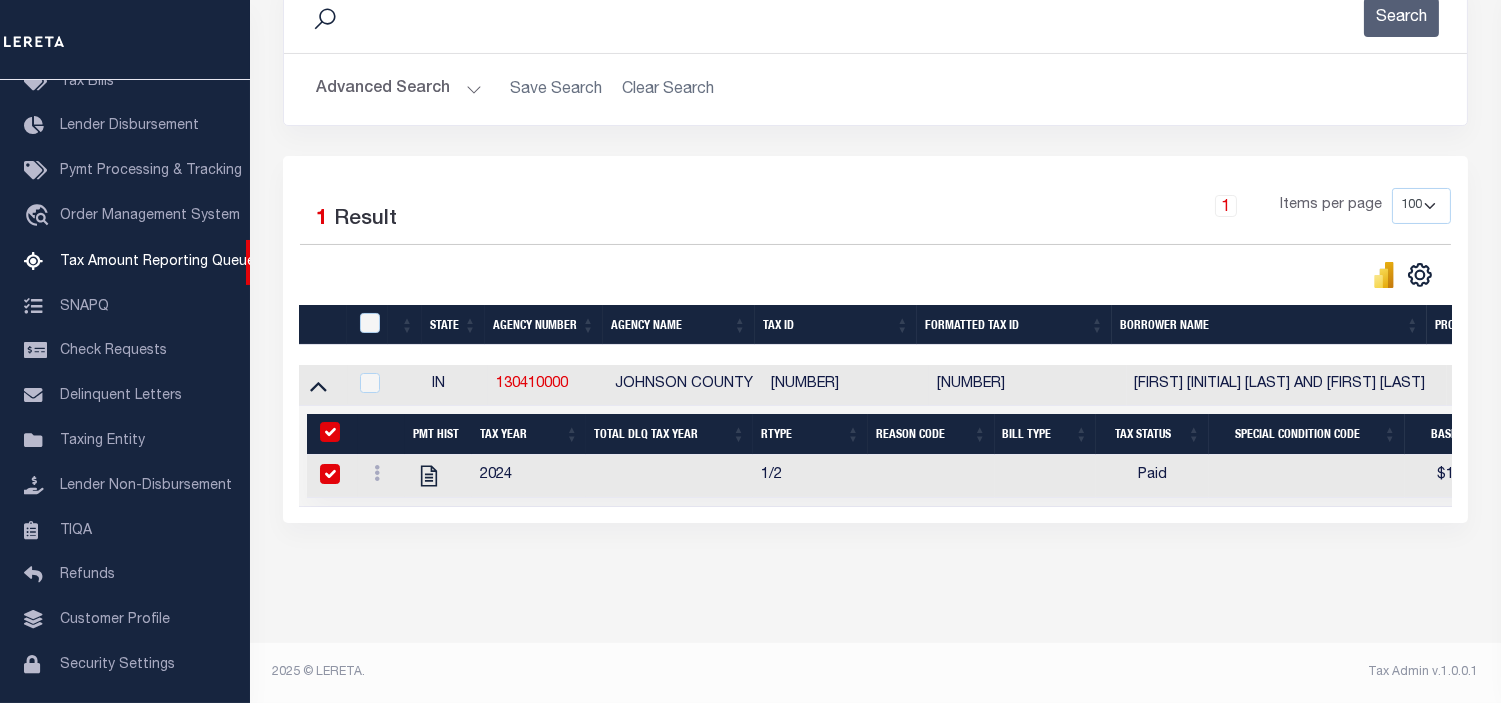 checkbox on "true" 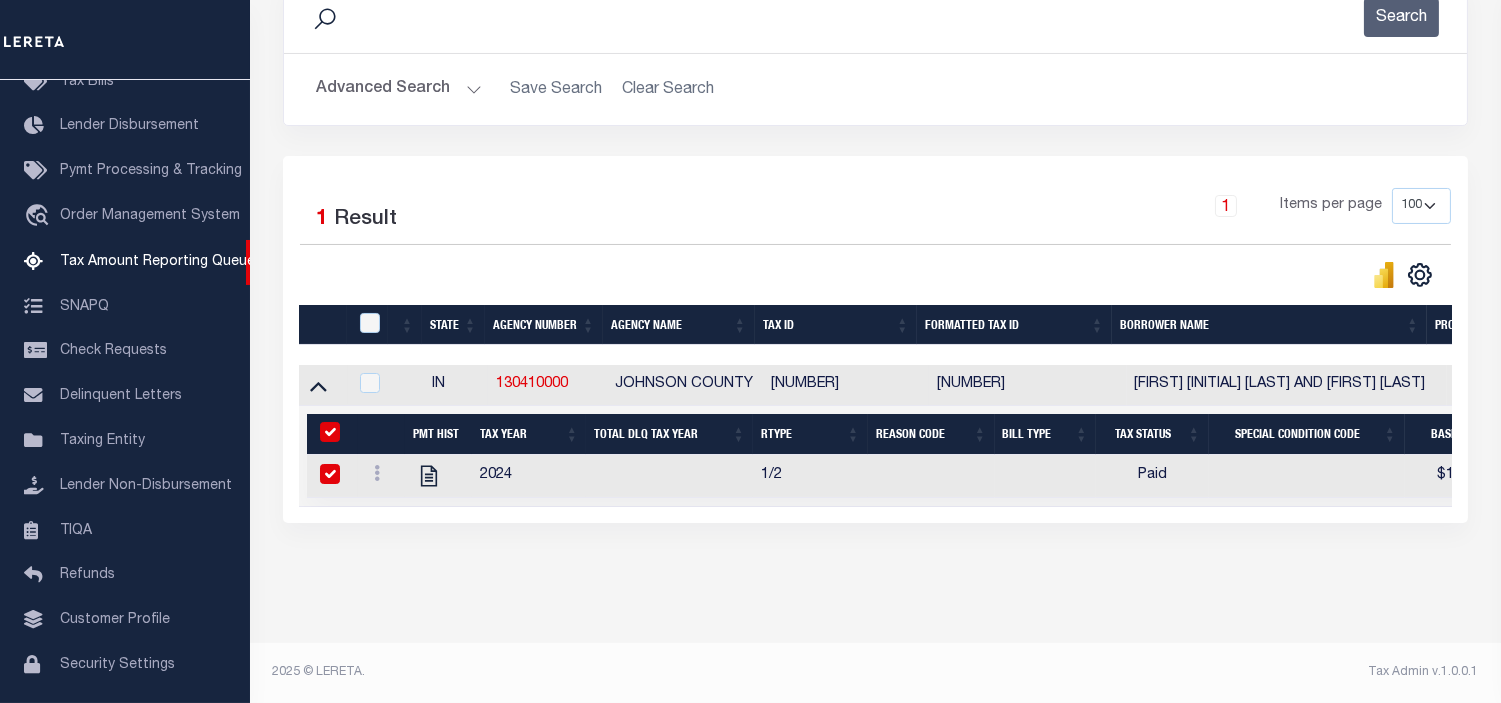 checkbox on "true" 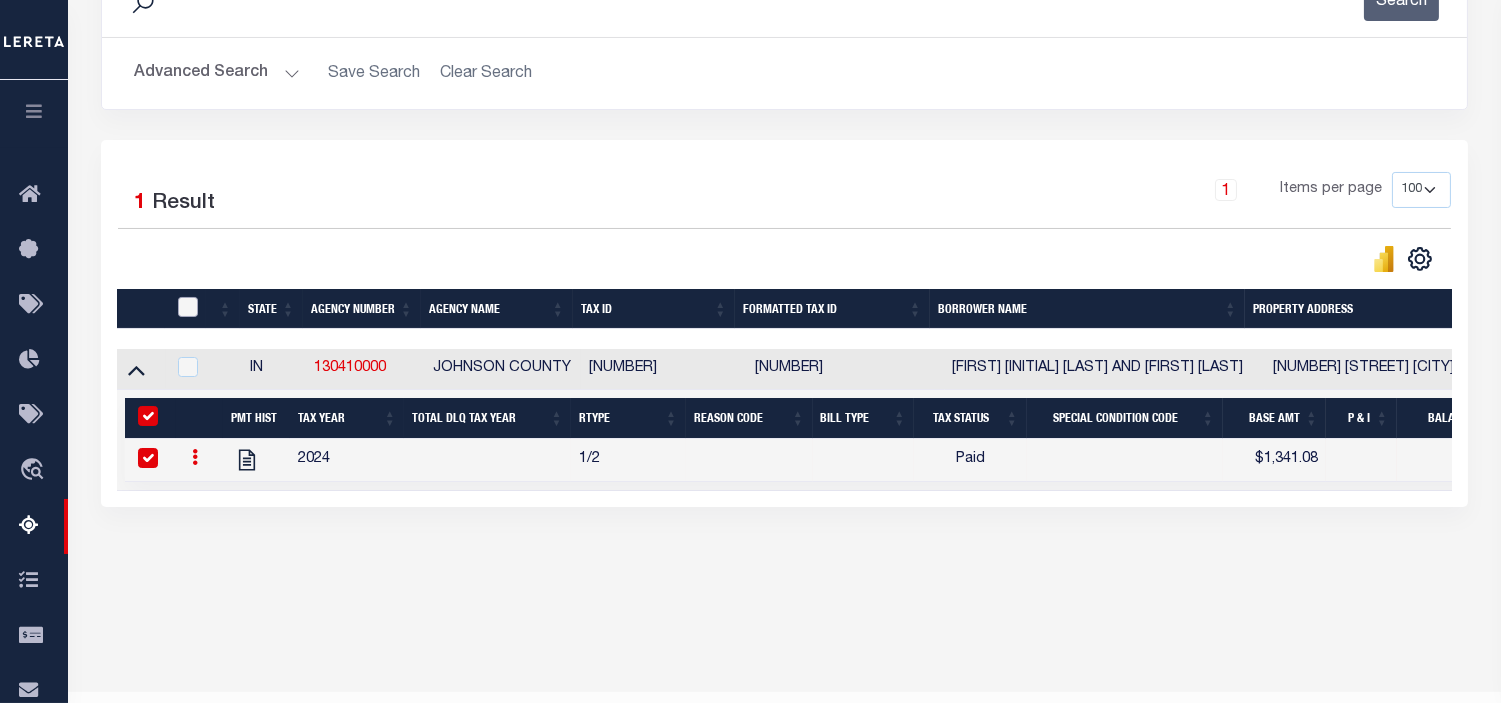 click at bounding box center (188, 307) 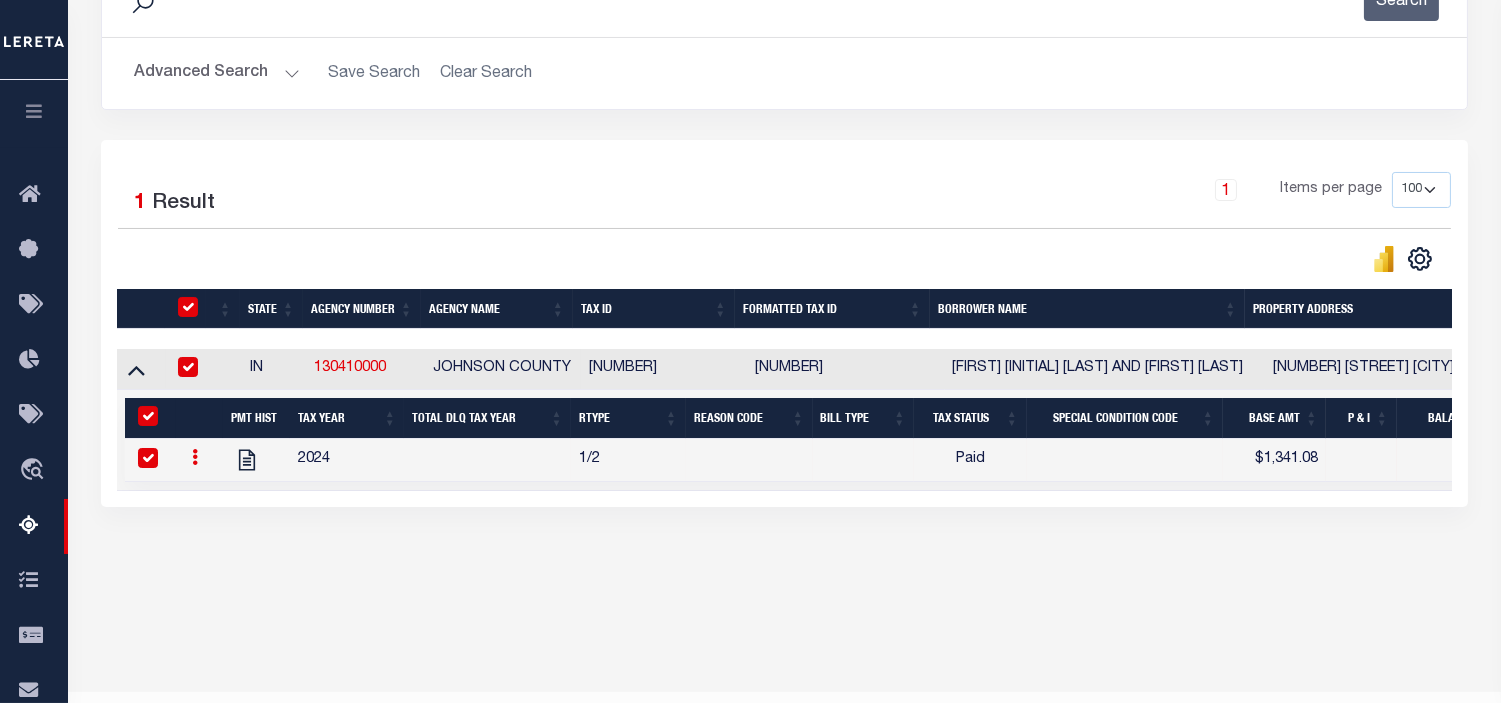 checkbox on "true" 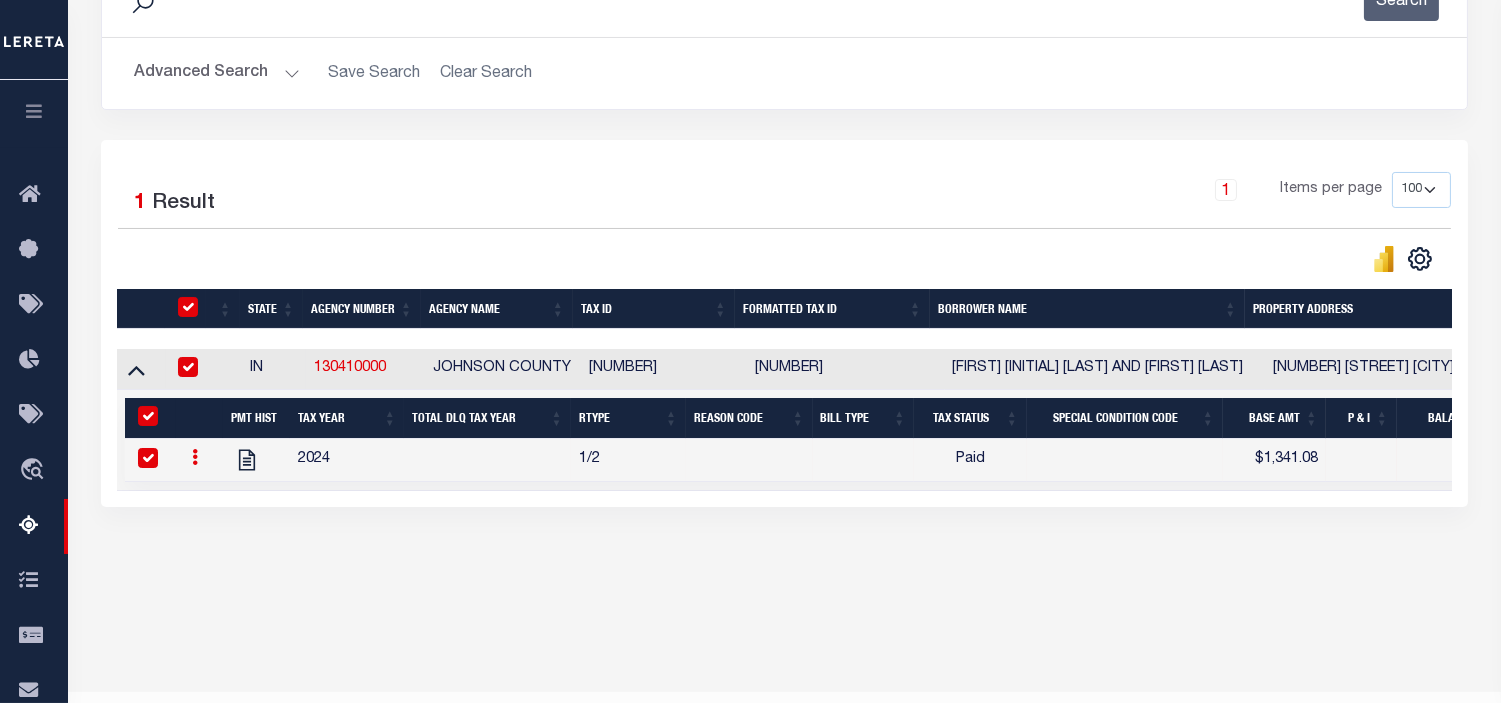 checkbox on "true" 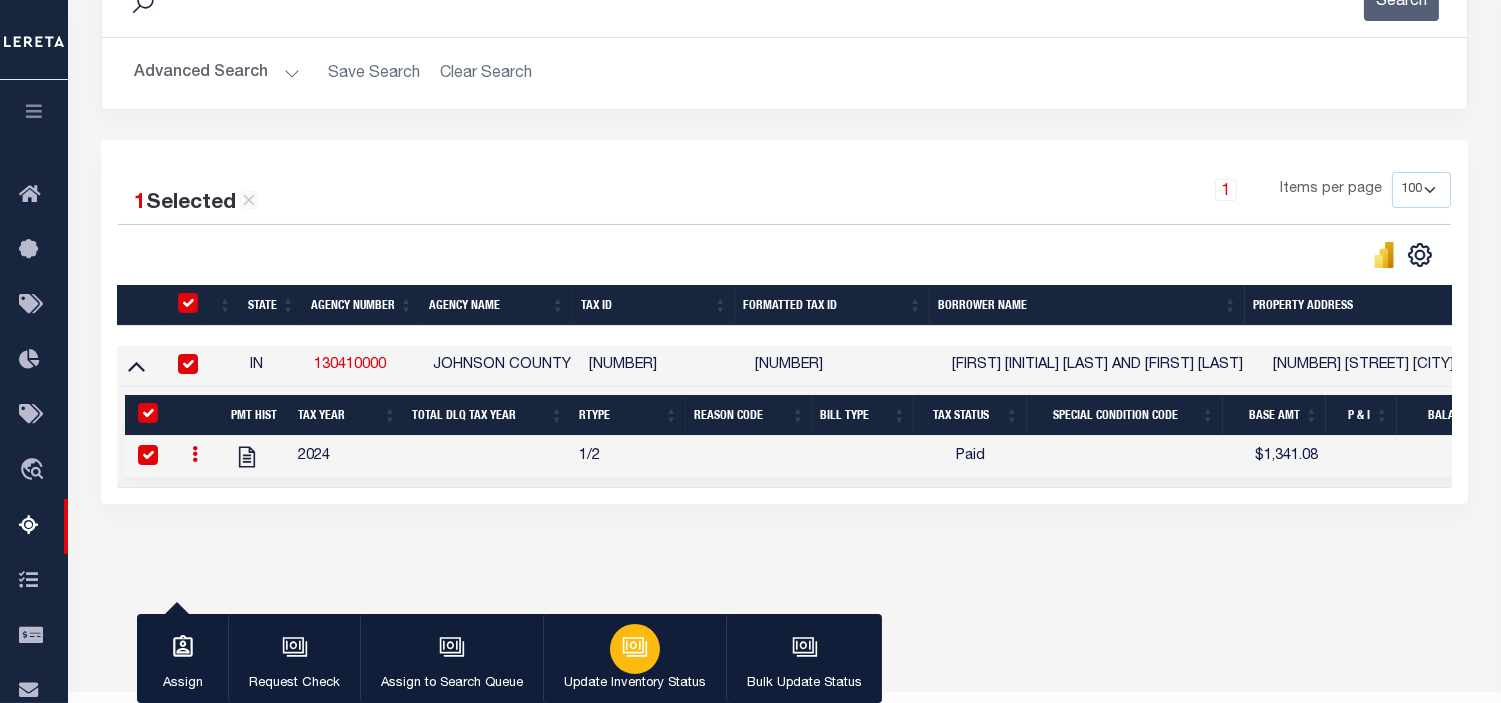 click on "Update Inventory Status" at bounding box center [634, 659] 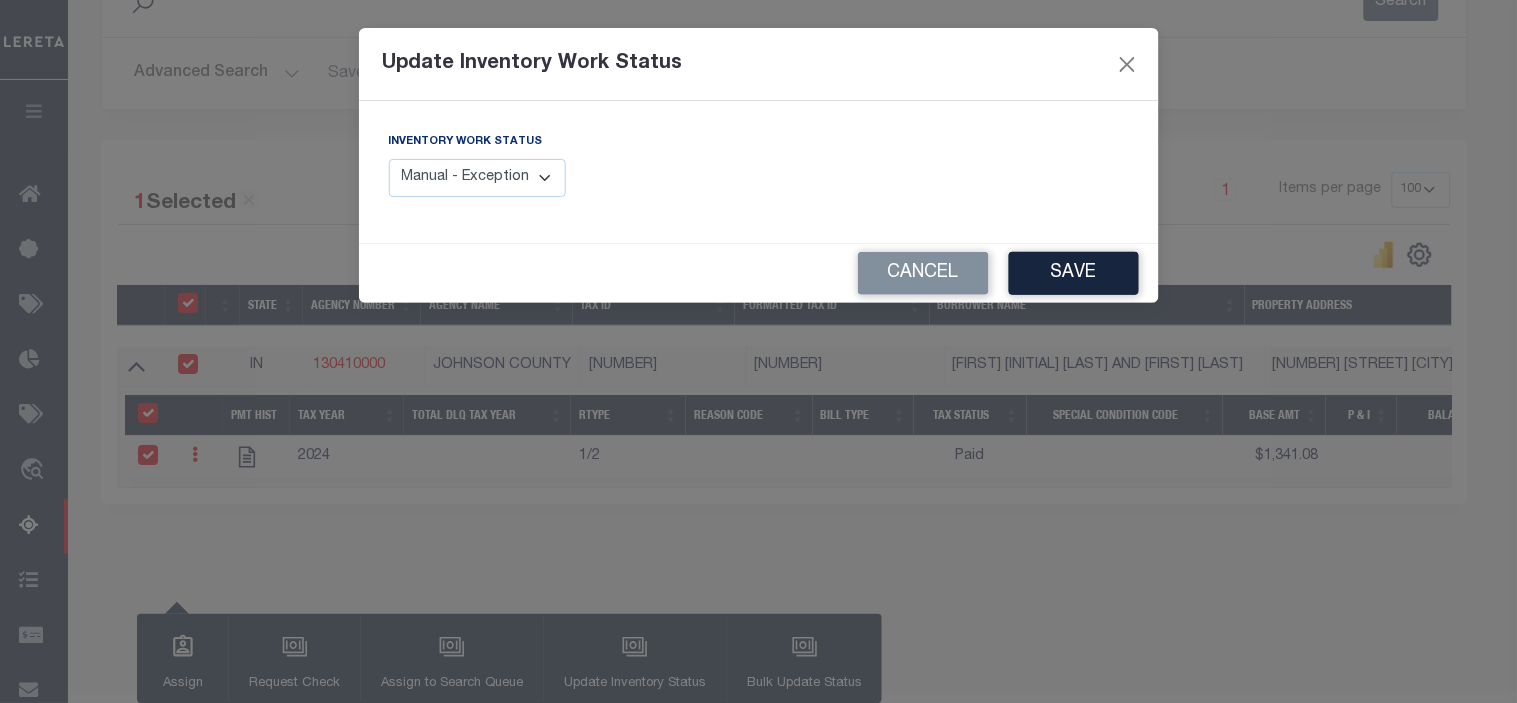 click on "Manual - Exception
Pended - Awaiting Search
Late Add Exception
Completed" at bounding box center (478, 178) 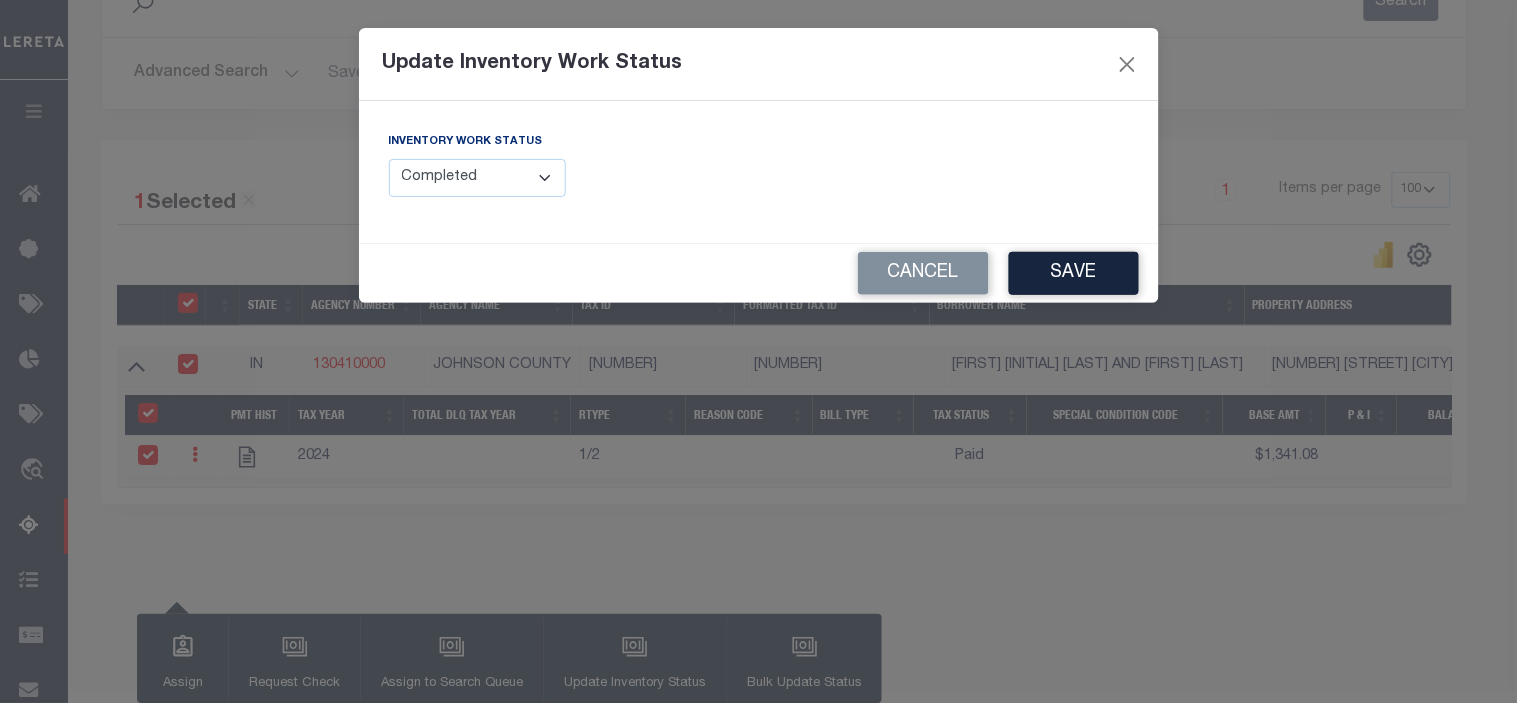 click on "Manual - Exception
Pended - Awaiting Search
Late Add Exception
Completed" at bounding box center [478, 178] 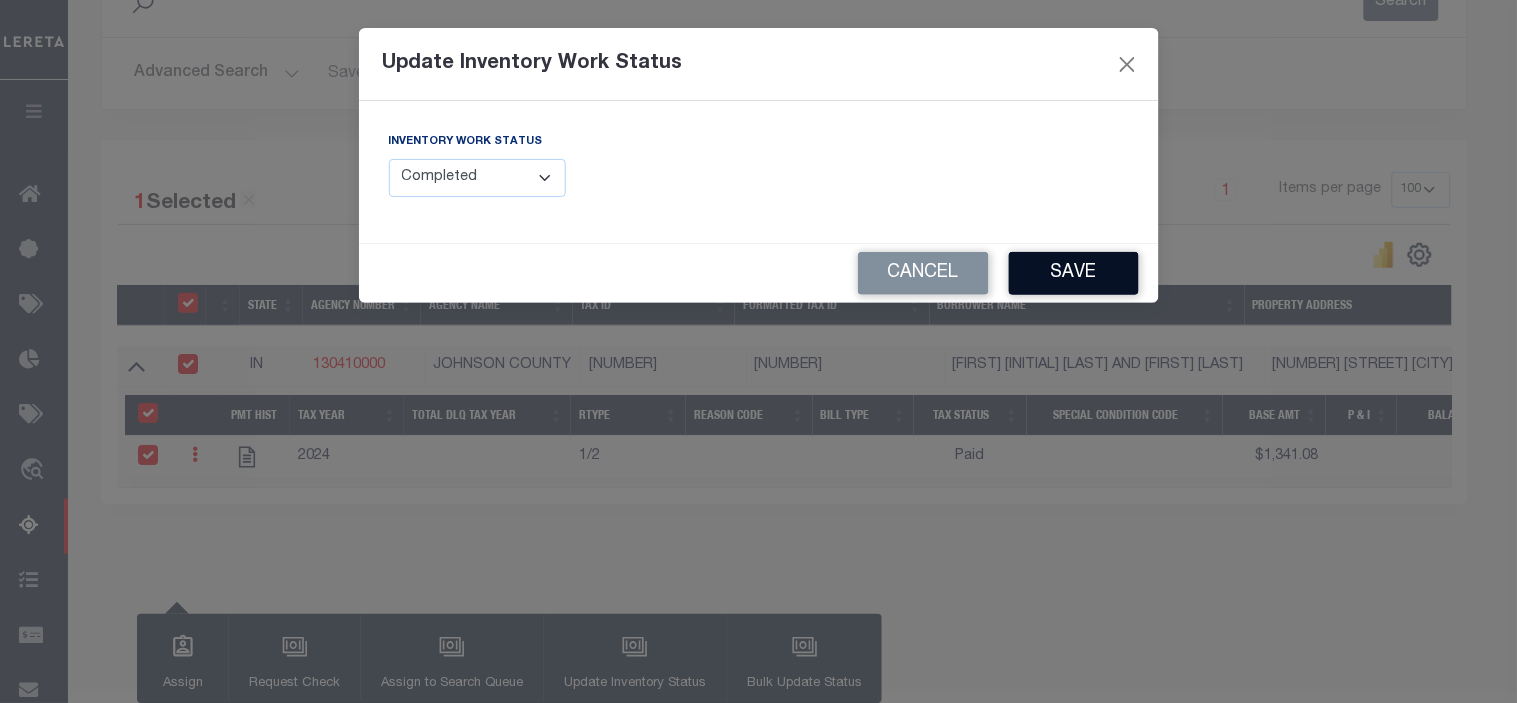 click on "Save" at bounding box center [1074, 273] 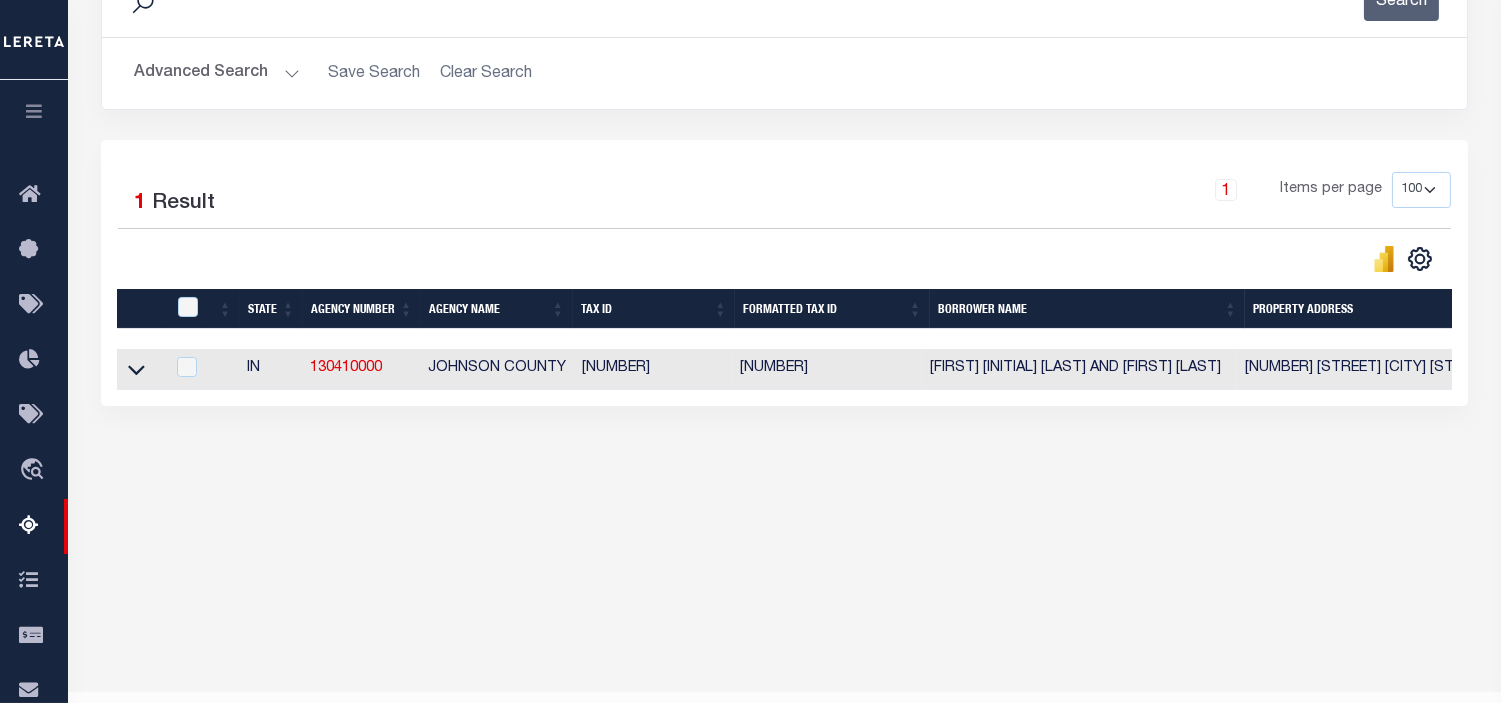 click on "Advanced Search" at bounding box center (217, 73) 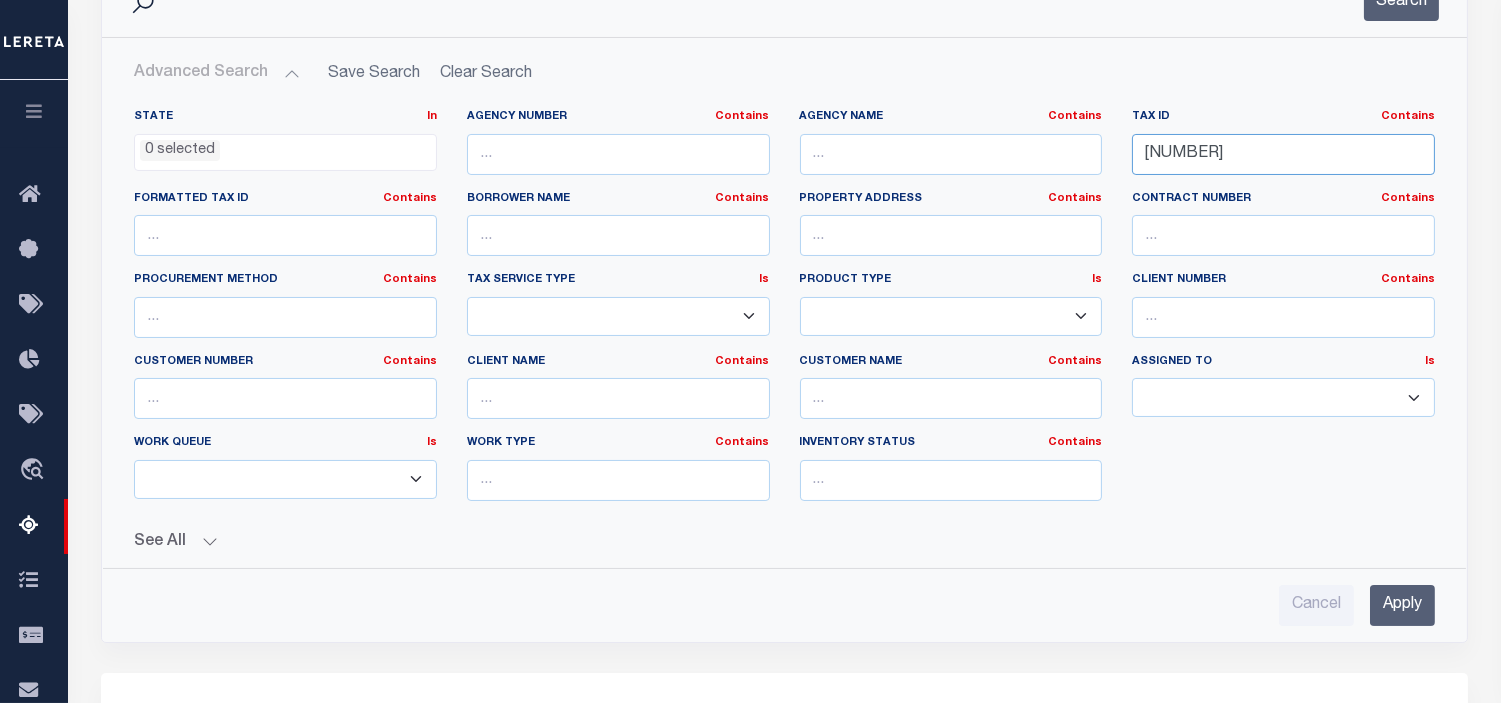 click on "410927034002000036" at bounding box center [1283, 154] 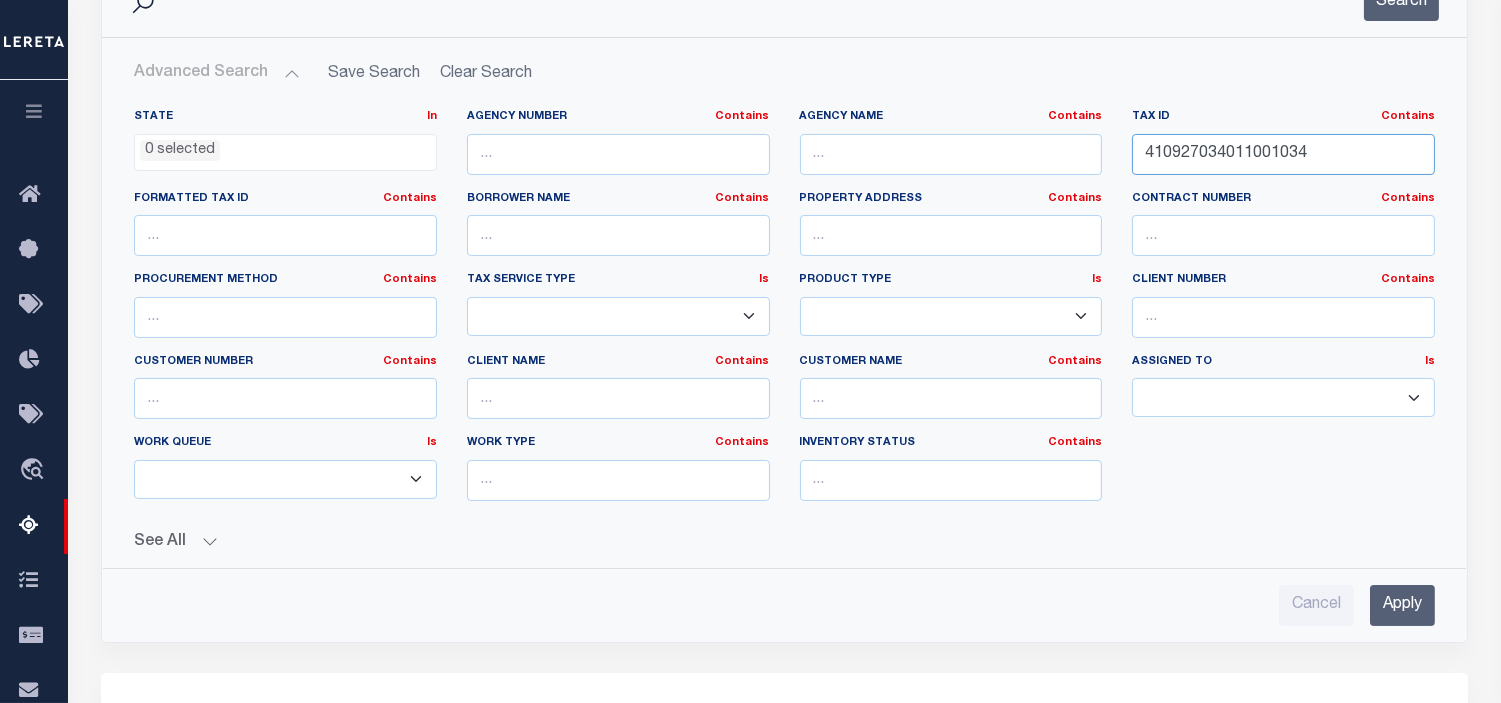 type on "410927034011001034" 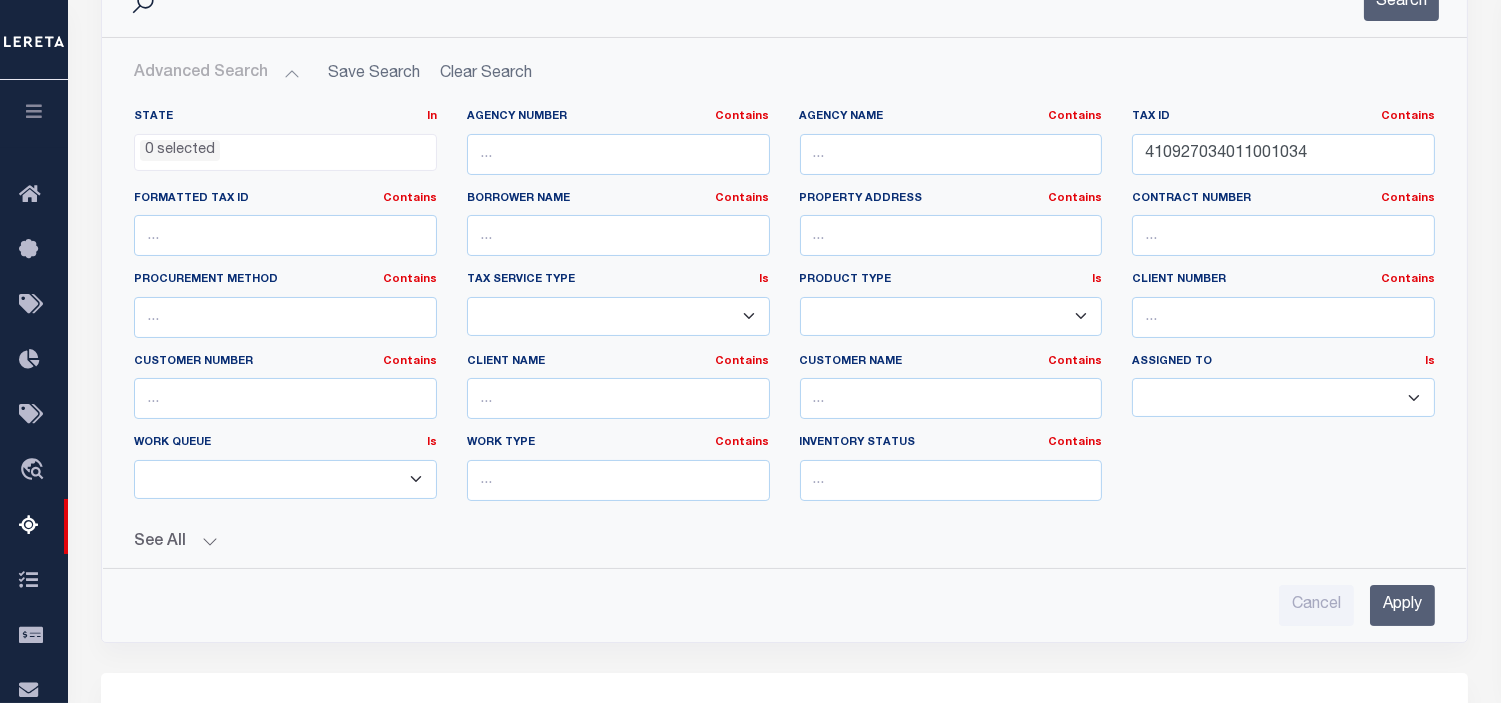 click on "Apply" at bounding box center (1402, 605) 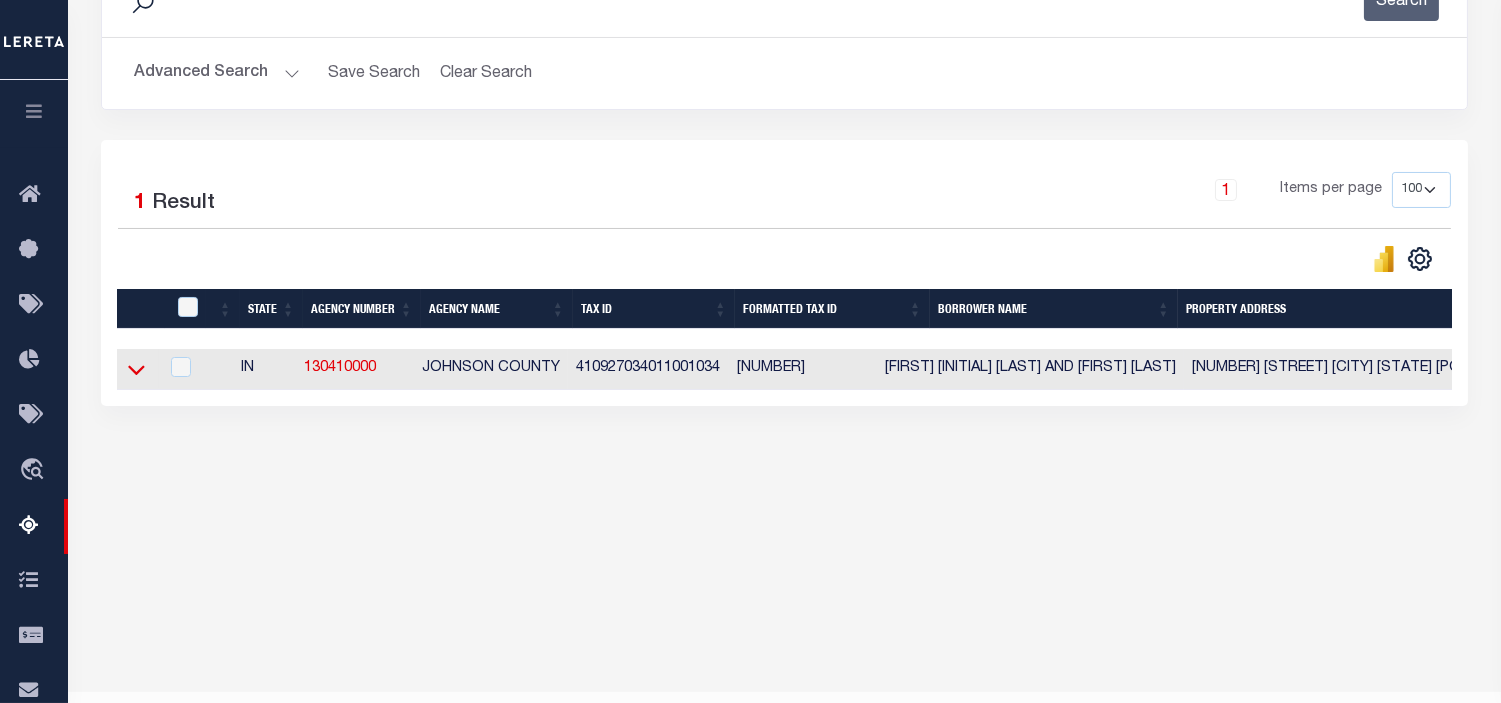 click 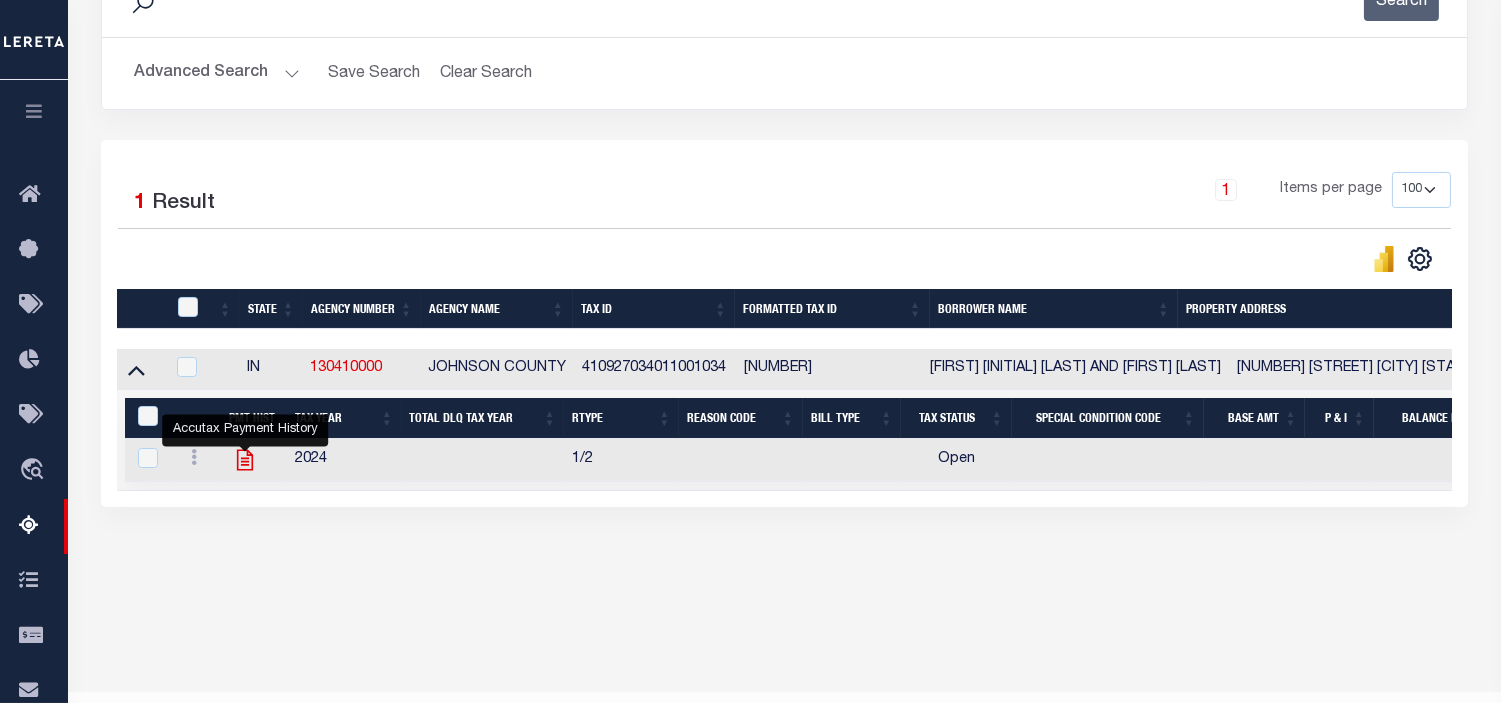 click 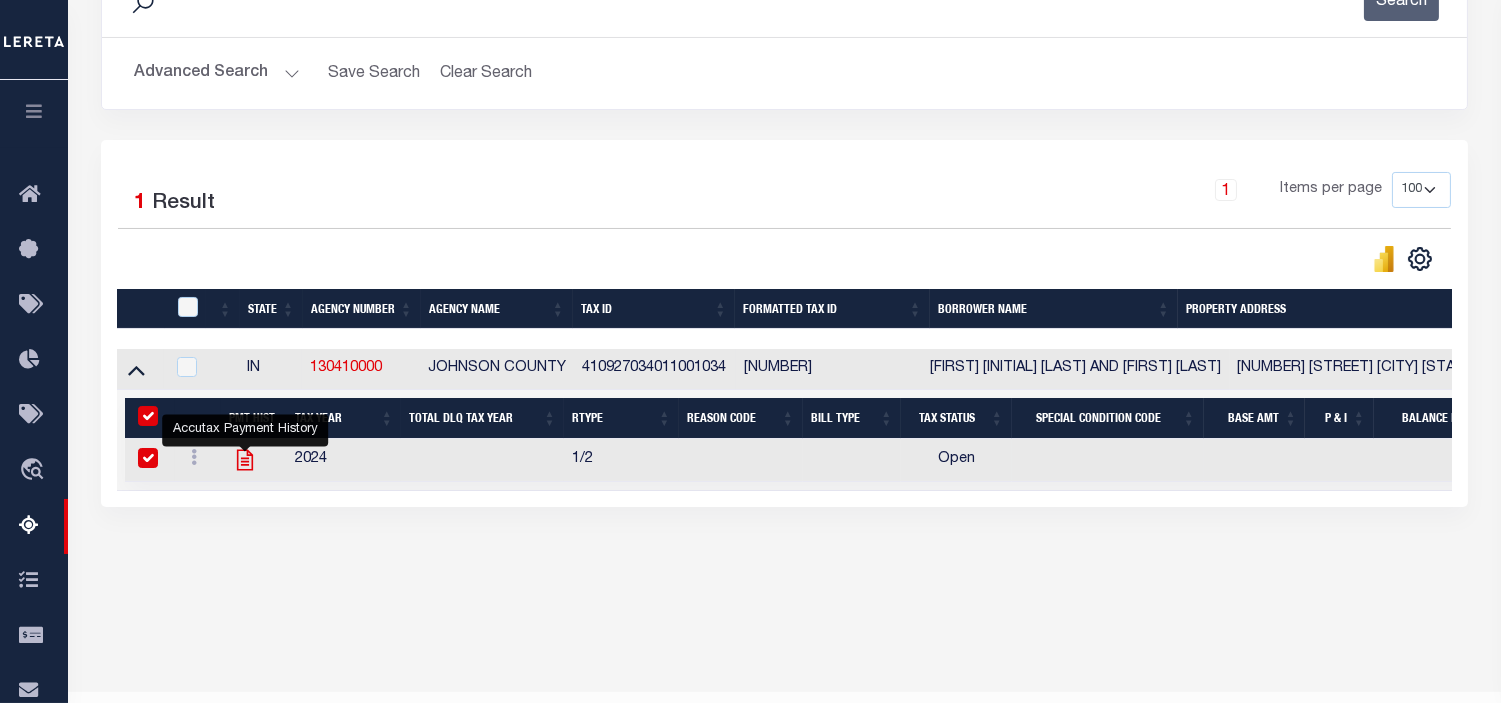 checkbox on "true" 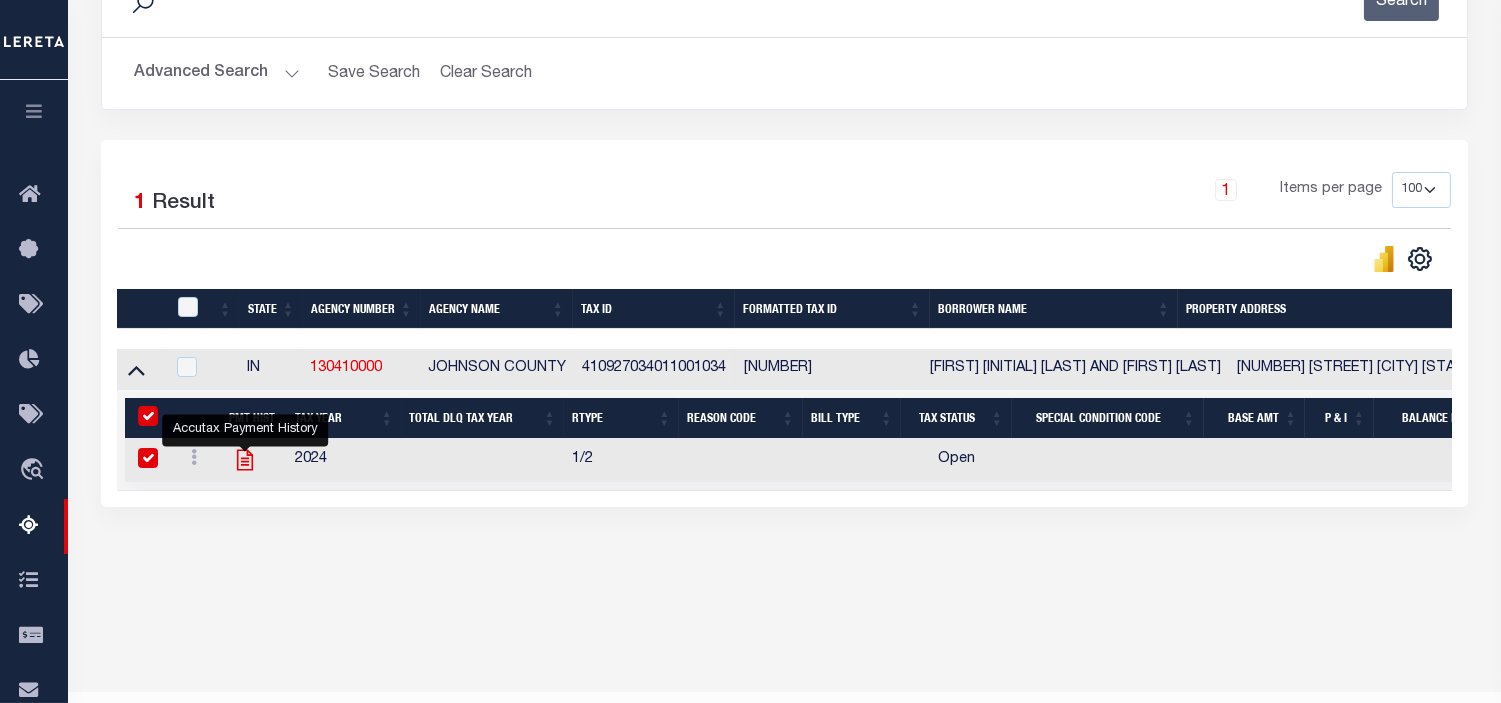 checkbox on "true" 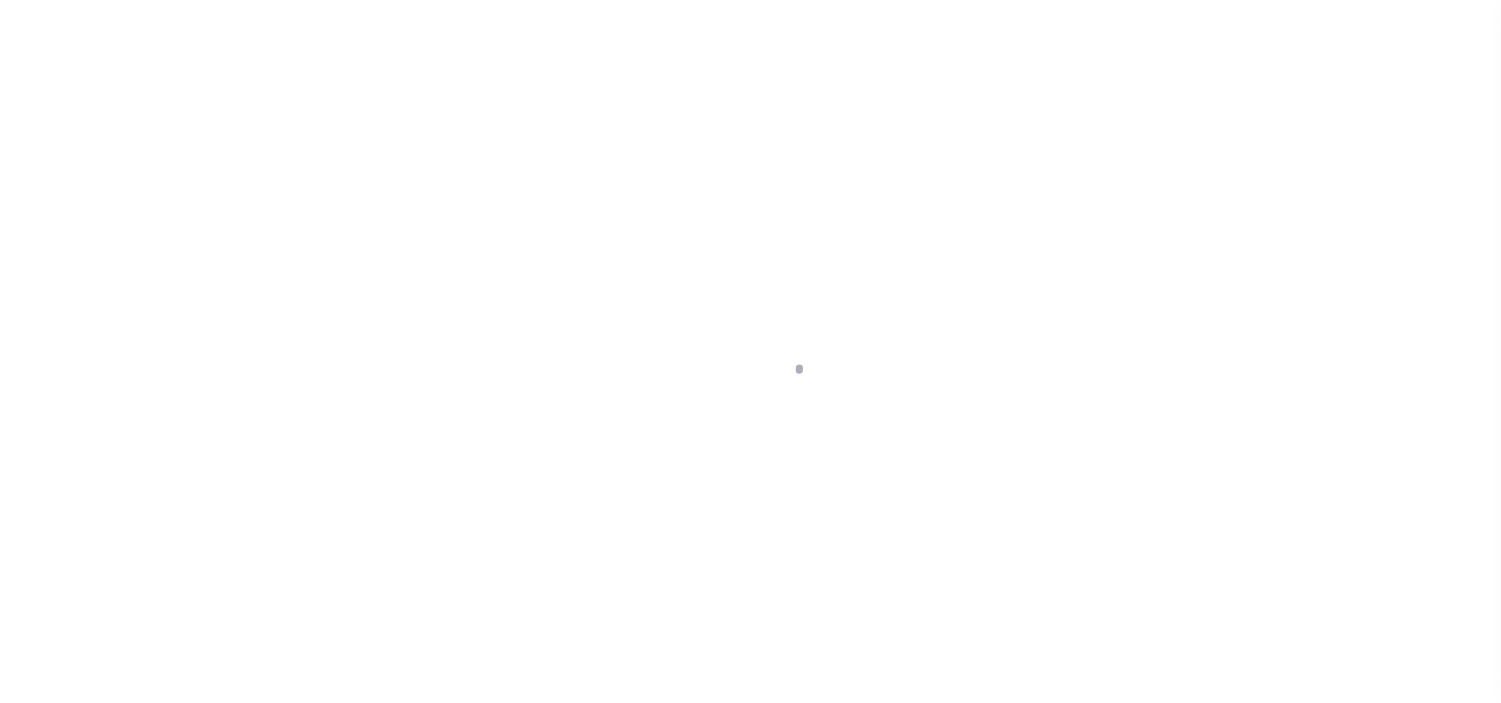 scroll, scrollTop: 0, scrollLeft: 0, axis: both 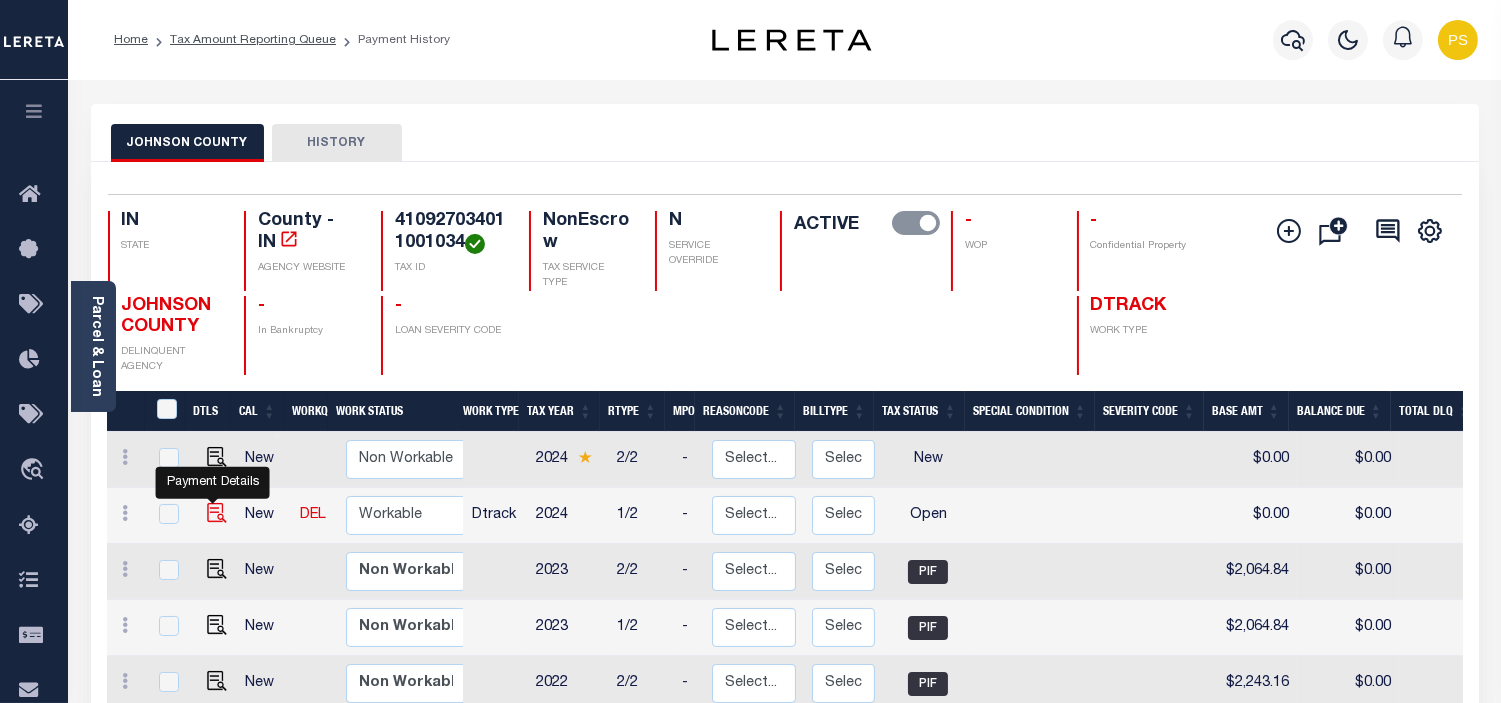 click at bounding box center [217, 513] 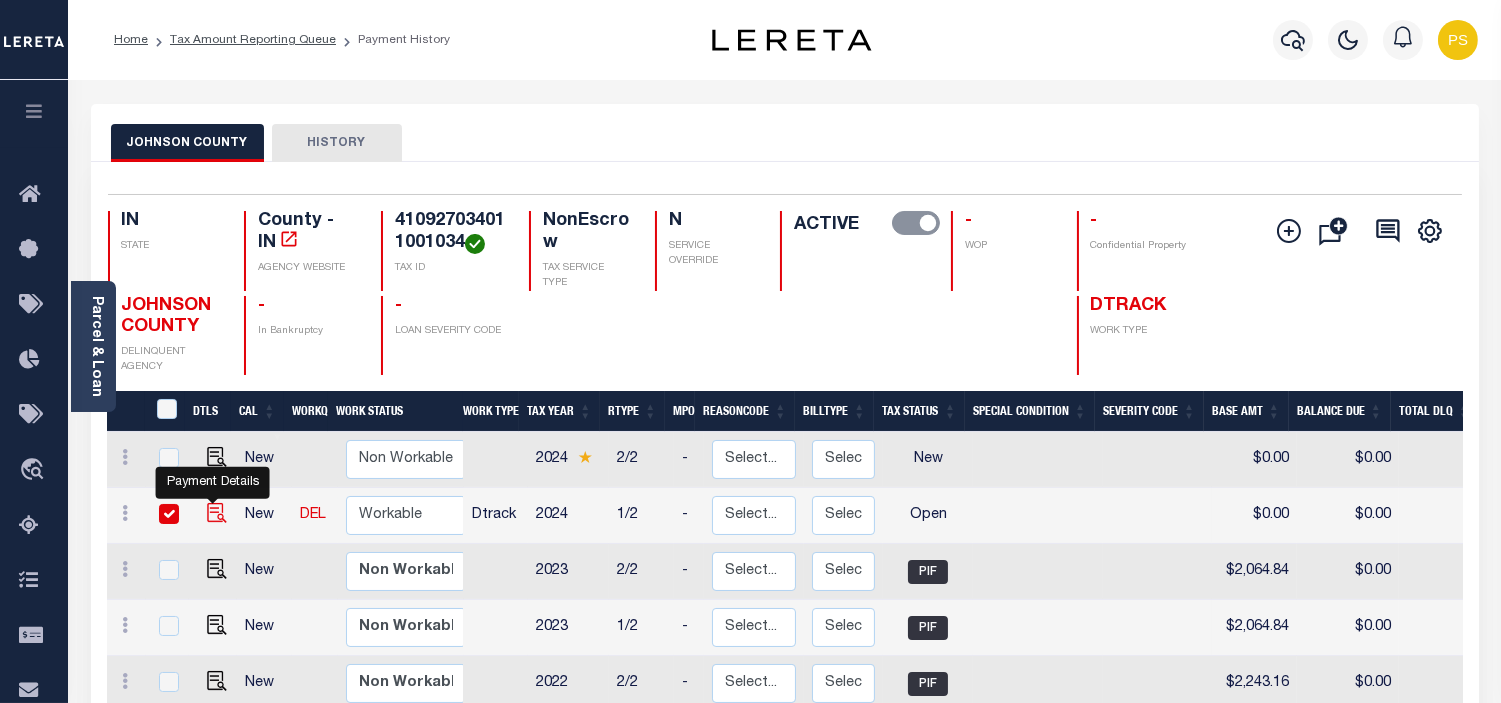 checkbox on "true" 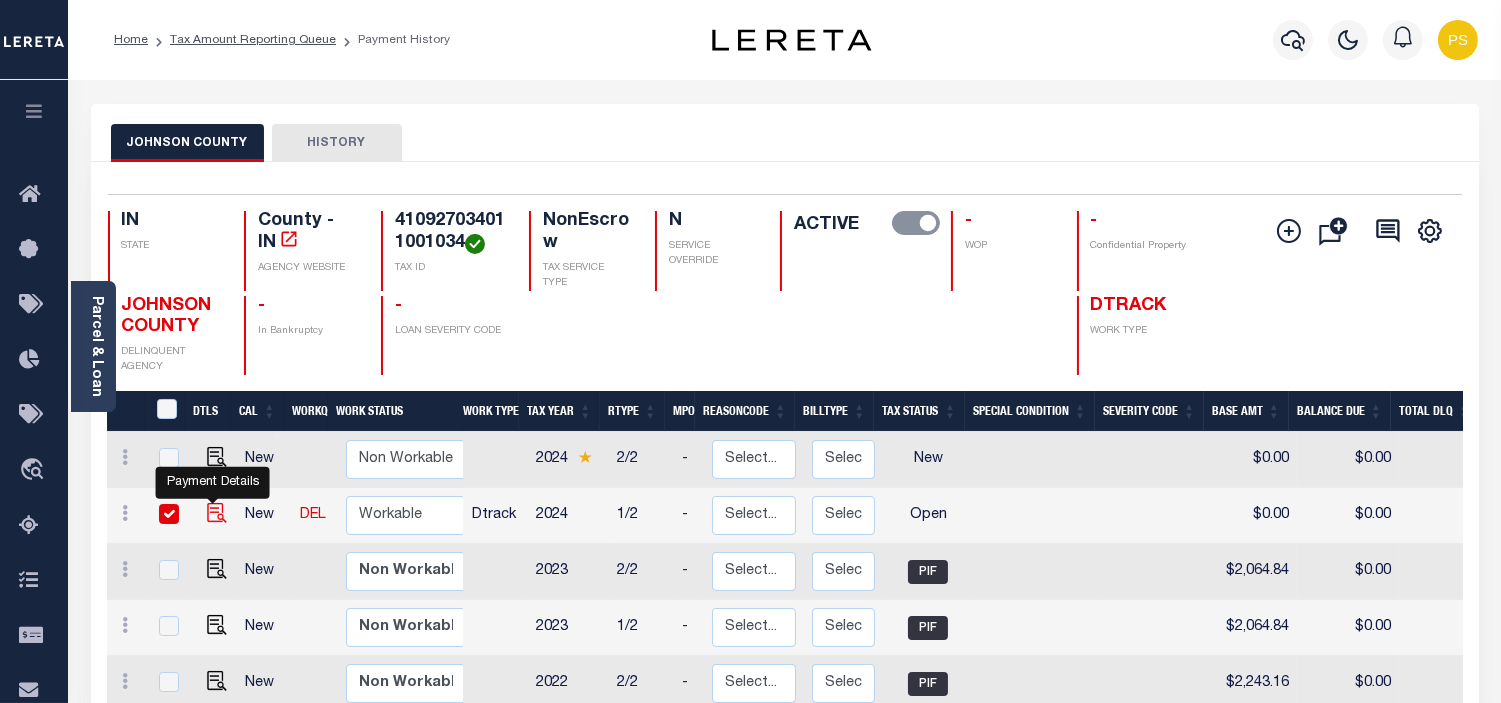 checkbox on "true" 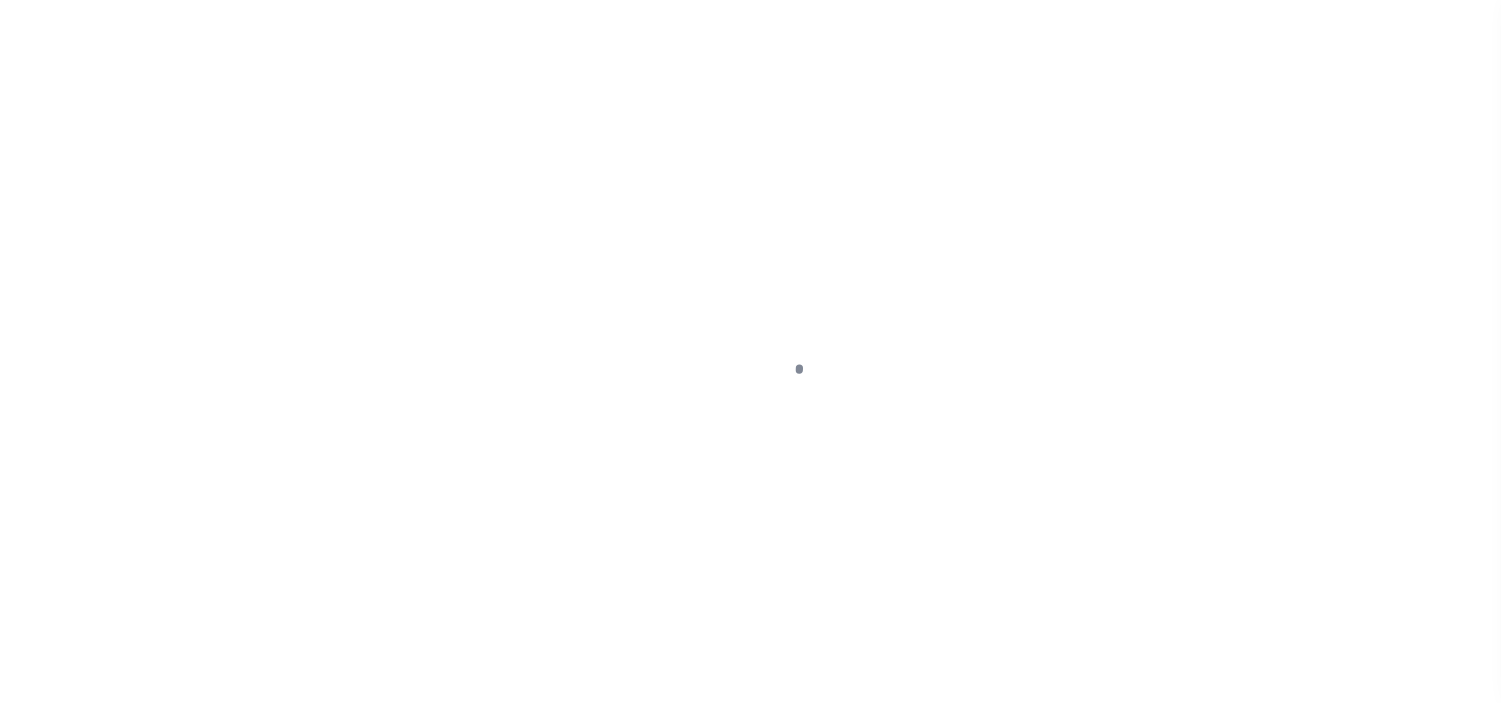scroll, scrollTop: 0, scrollLeft: 0, axis: both 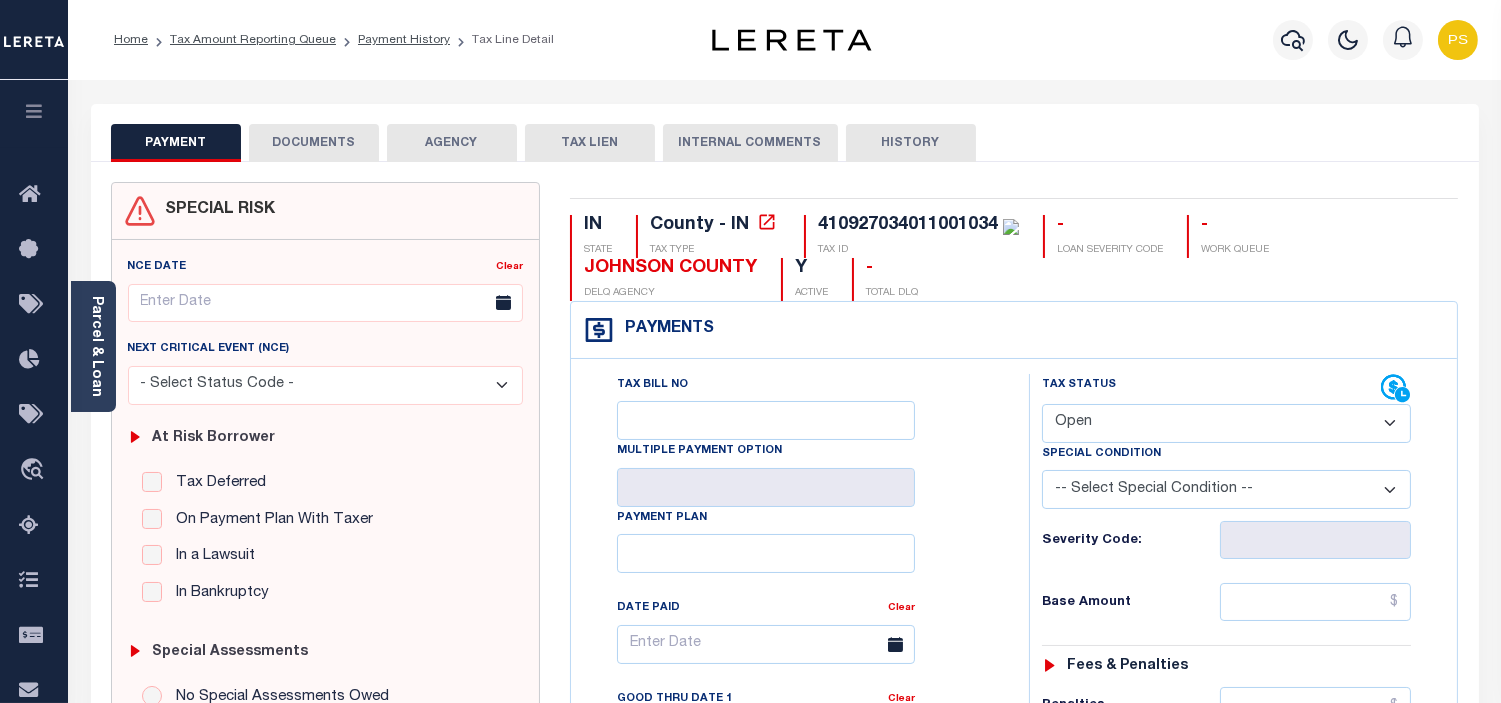 click on "- Select Status Code -
Open
Due/Unpaid
Paid
Incomplete
No Tax Due
Internal Refund Processed
New" at bounding box center (1226, 423) 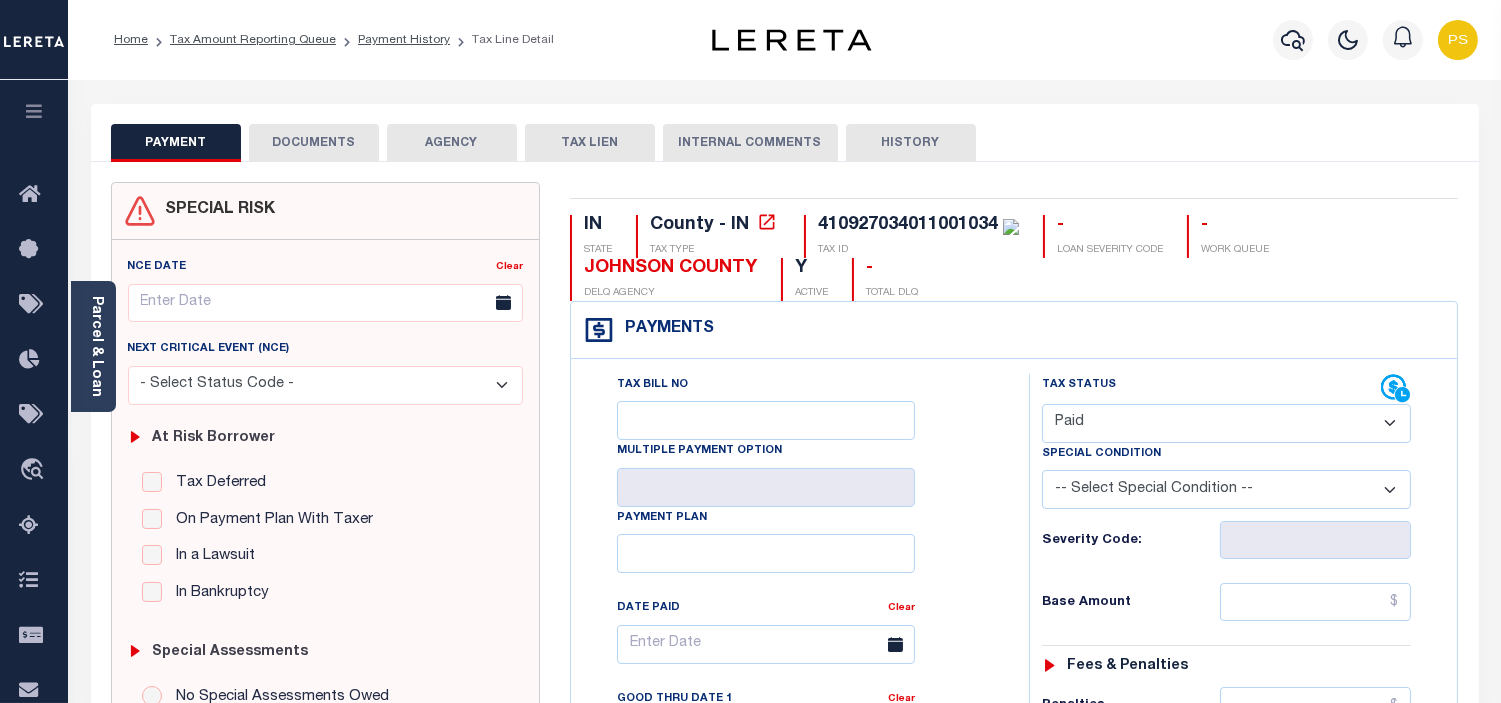 click on "- Select Status Code -
Open
Due/Unpaid
Paid
Incomplete
No Tax Due
Internal Refund Processed
New" at bounding box center [1226, 423] 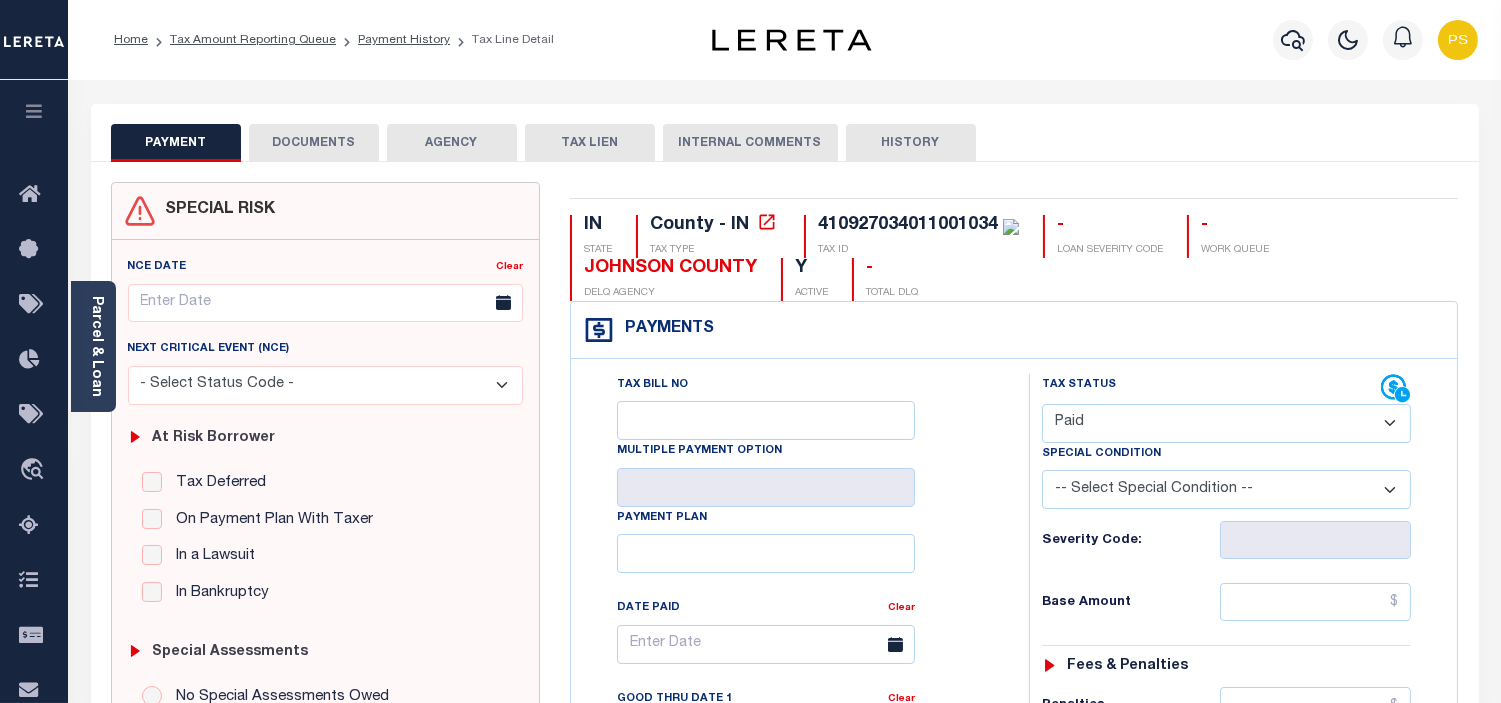 type on "08/06/2025" 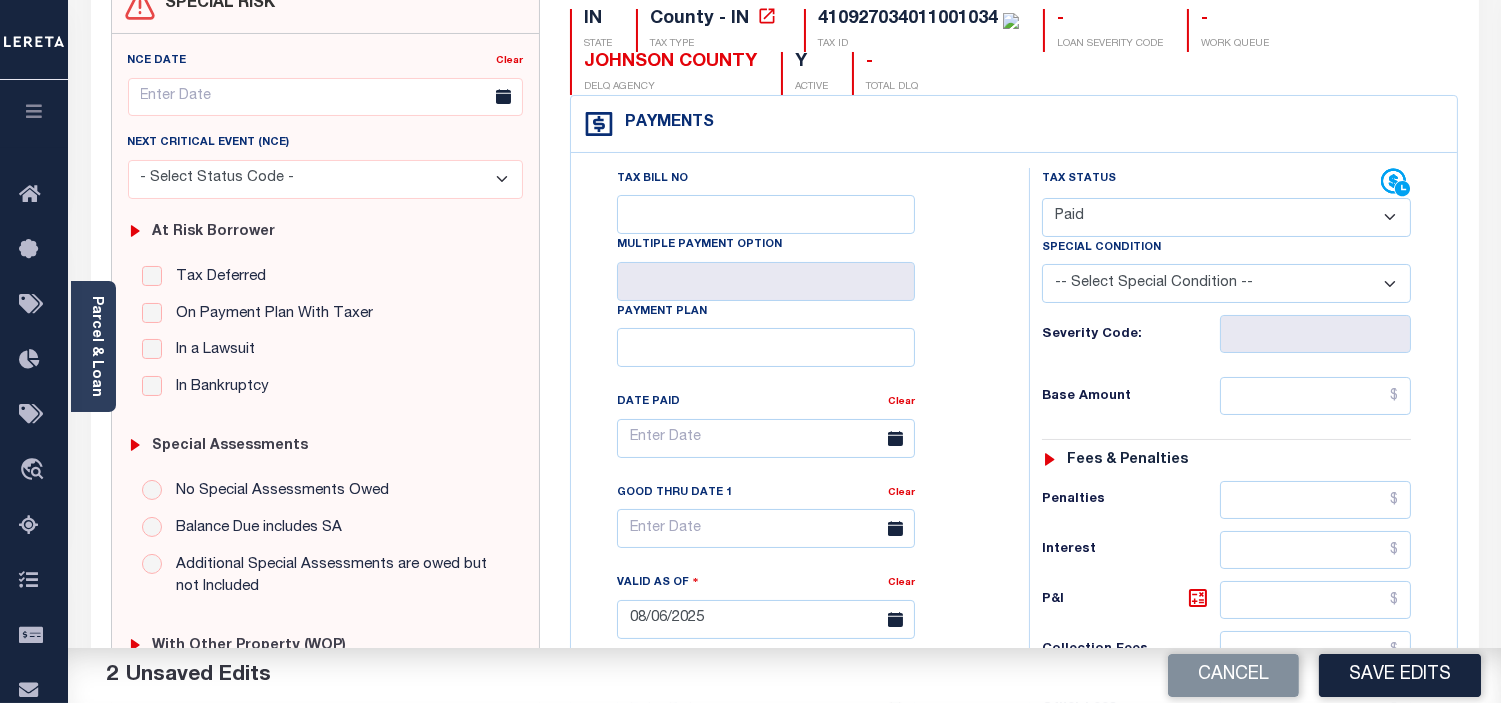 scroll, scrollTop: 222, scrollLeft: 0, axis: vertical 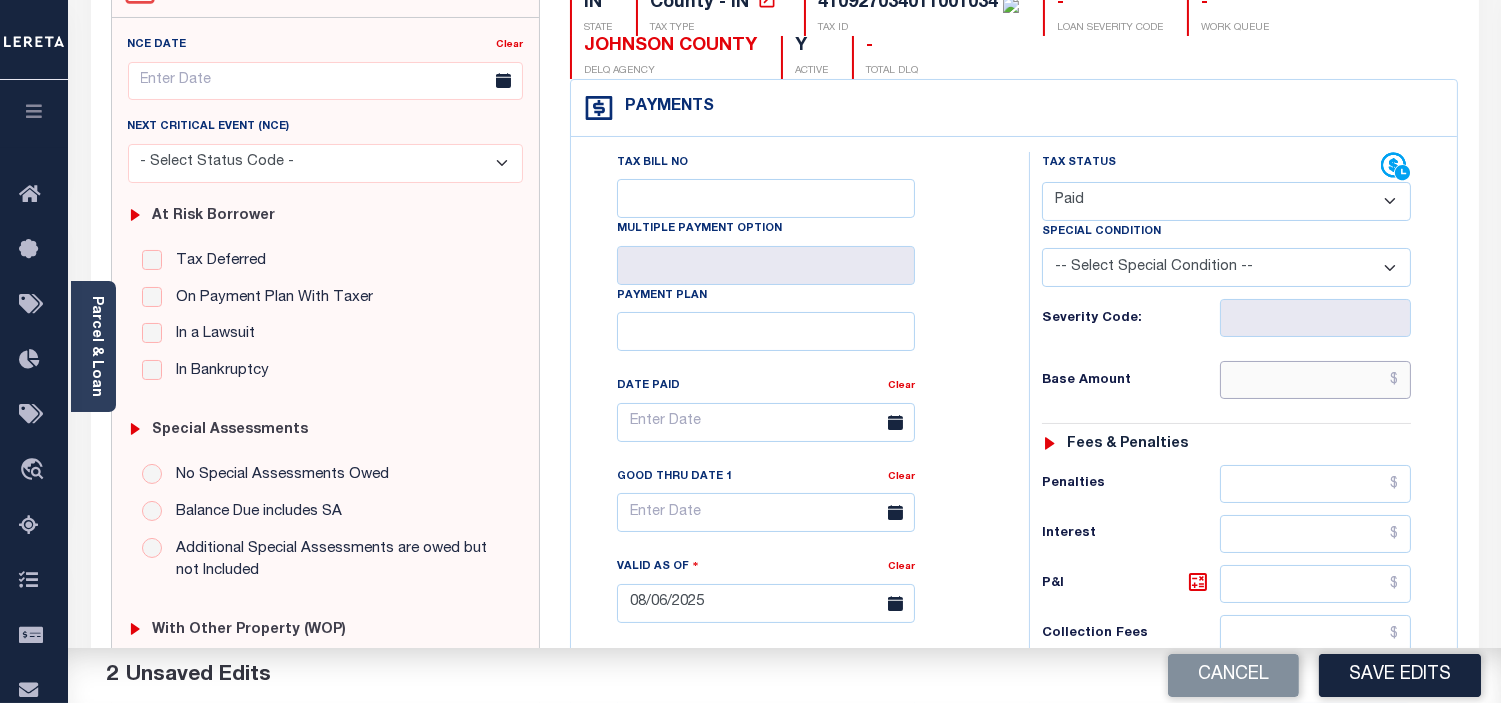 click at bounding box center [1315, 380] 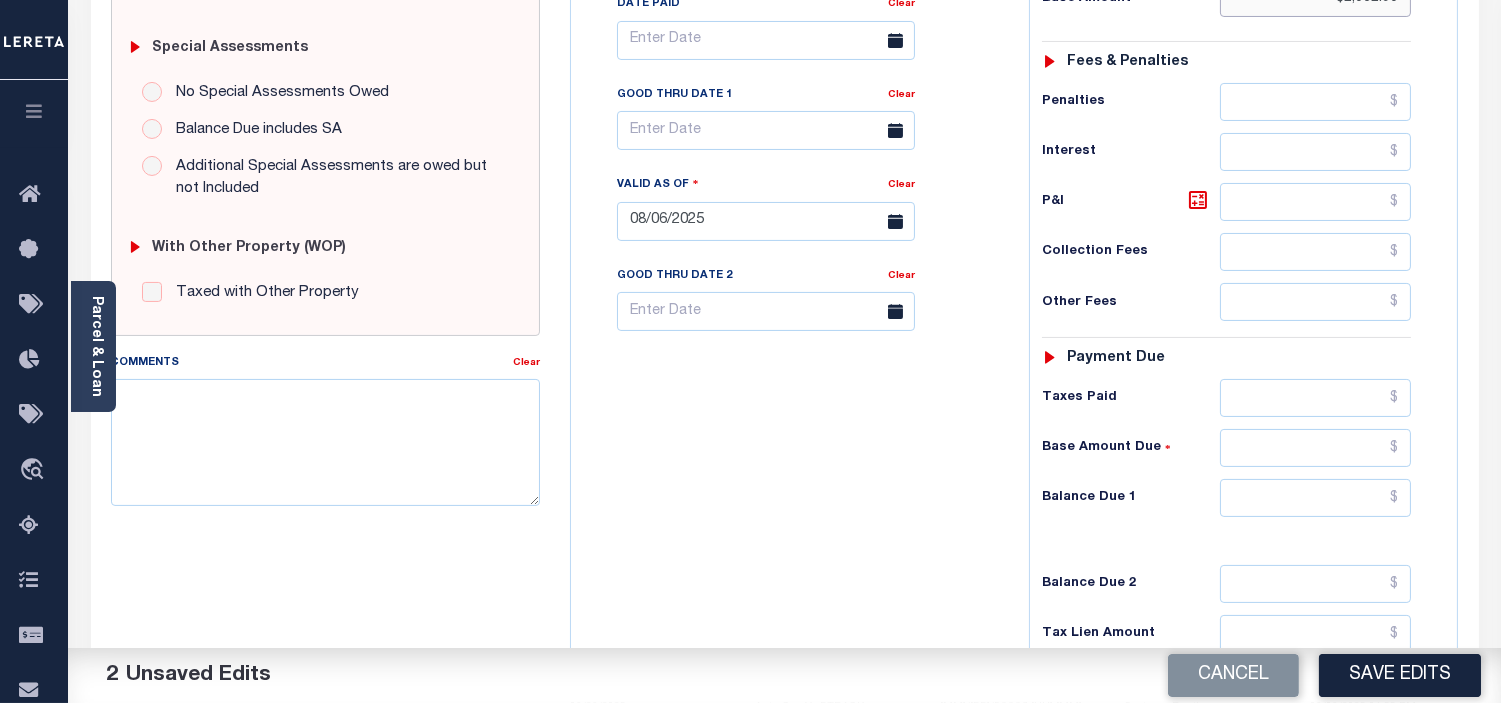 scroll, scrollTop: 666, scrollLeft: 0, axis: vertical 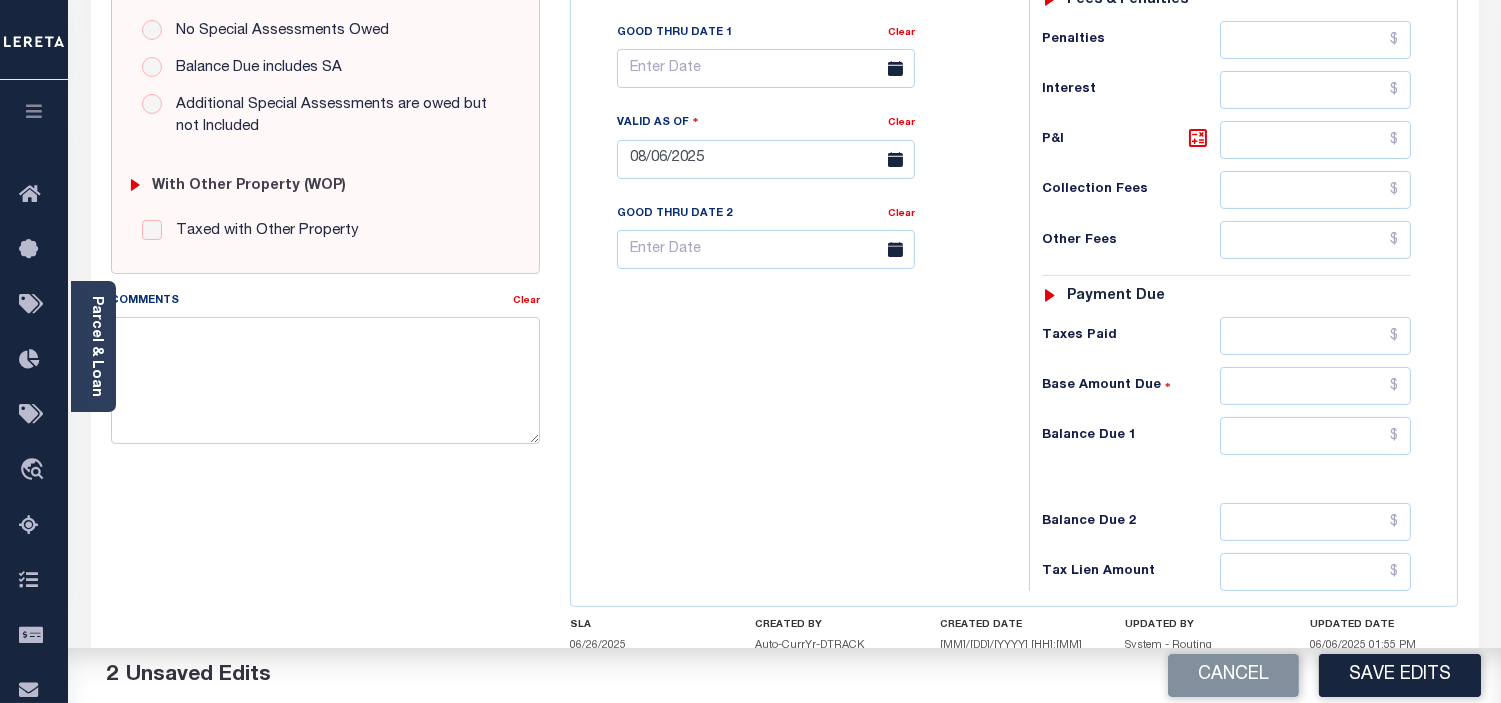 type on "$2,062.90" 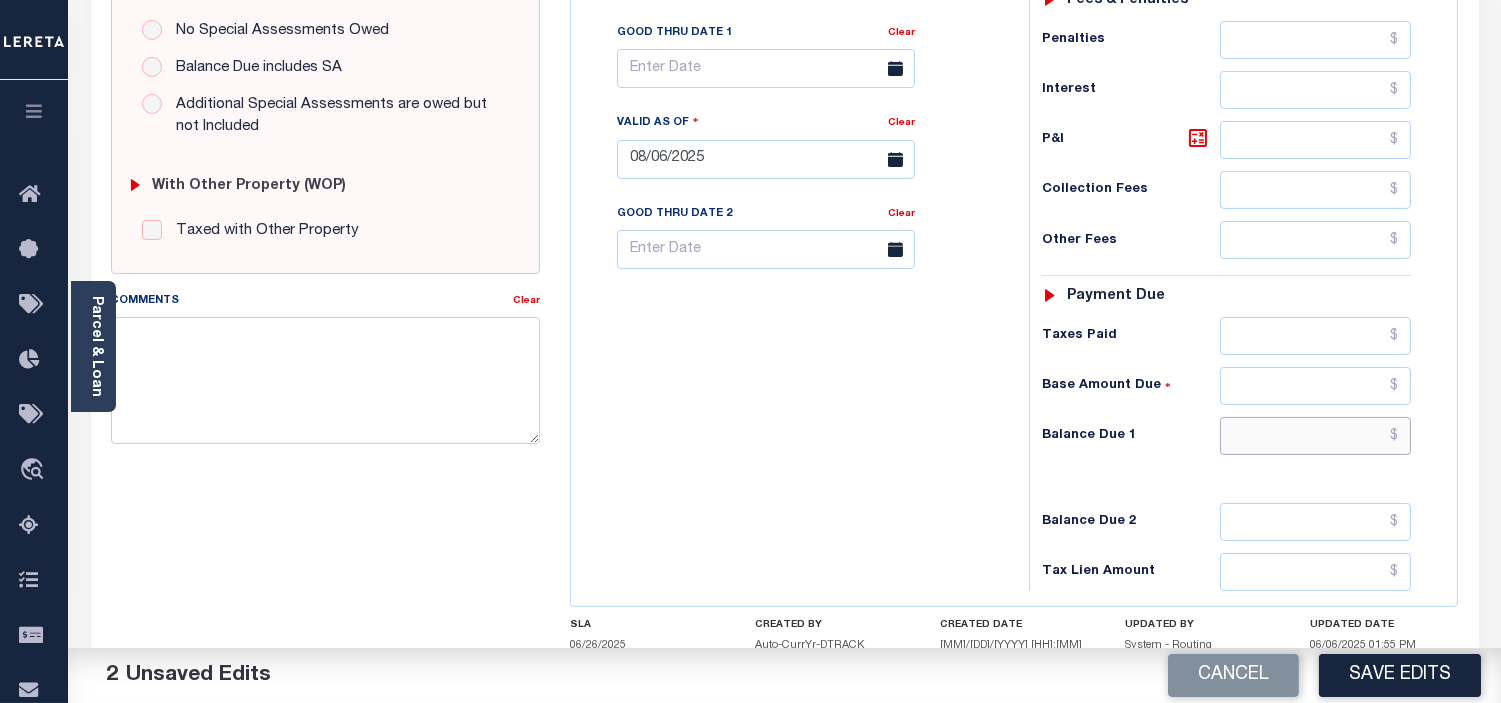 click at bounding box center (1315, 436) 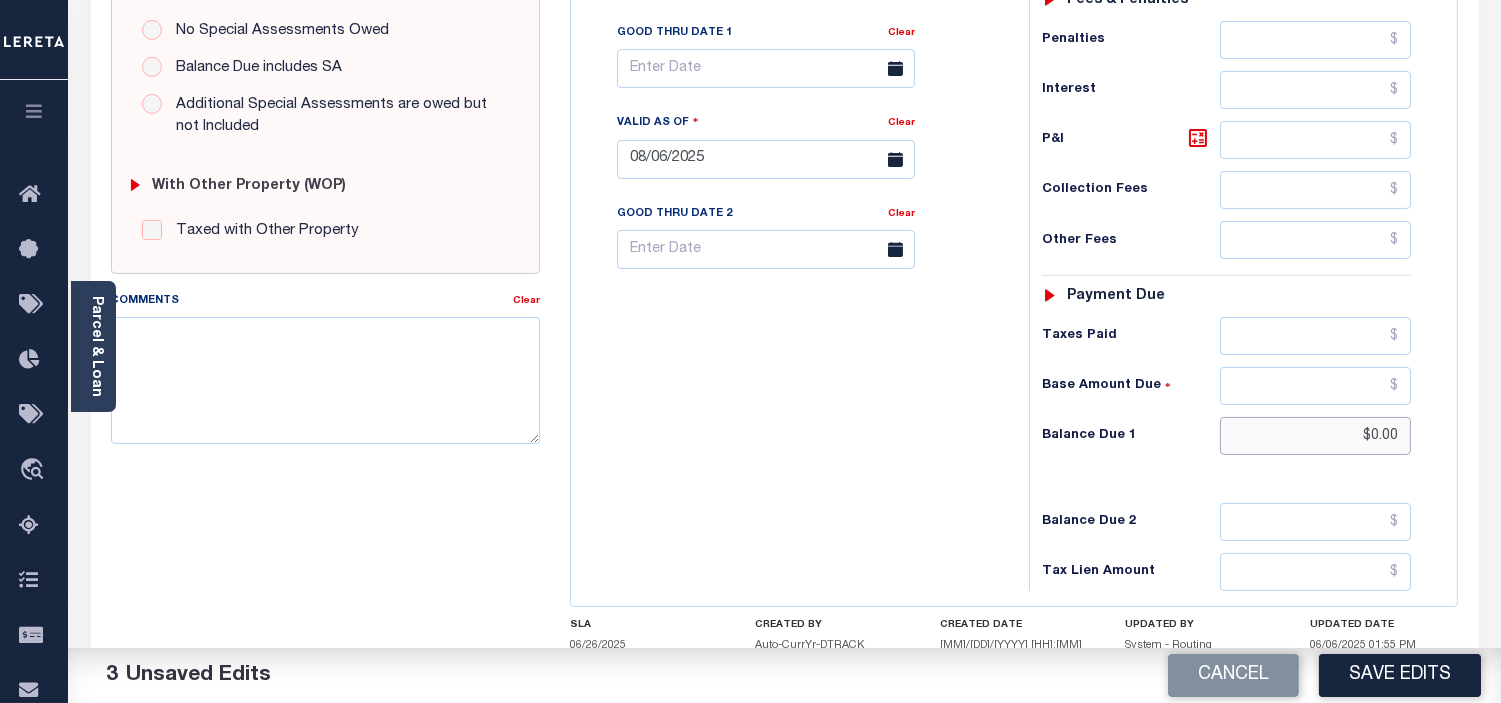 type on "$0.00" 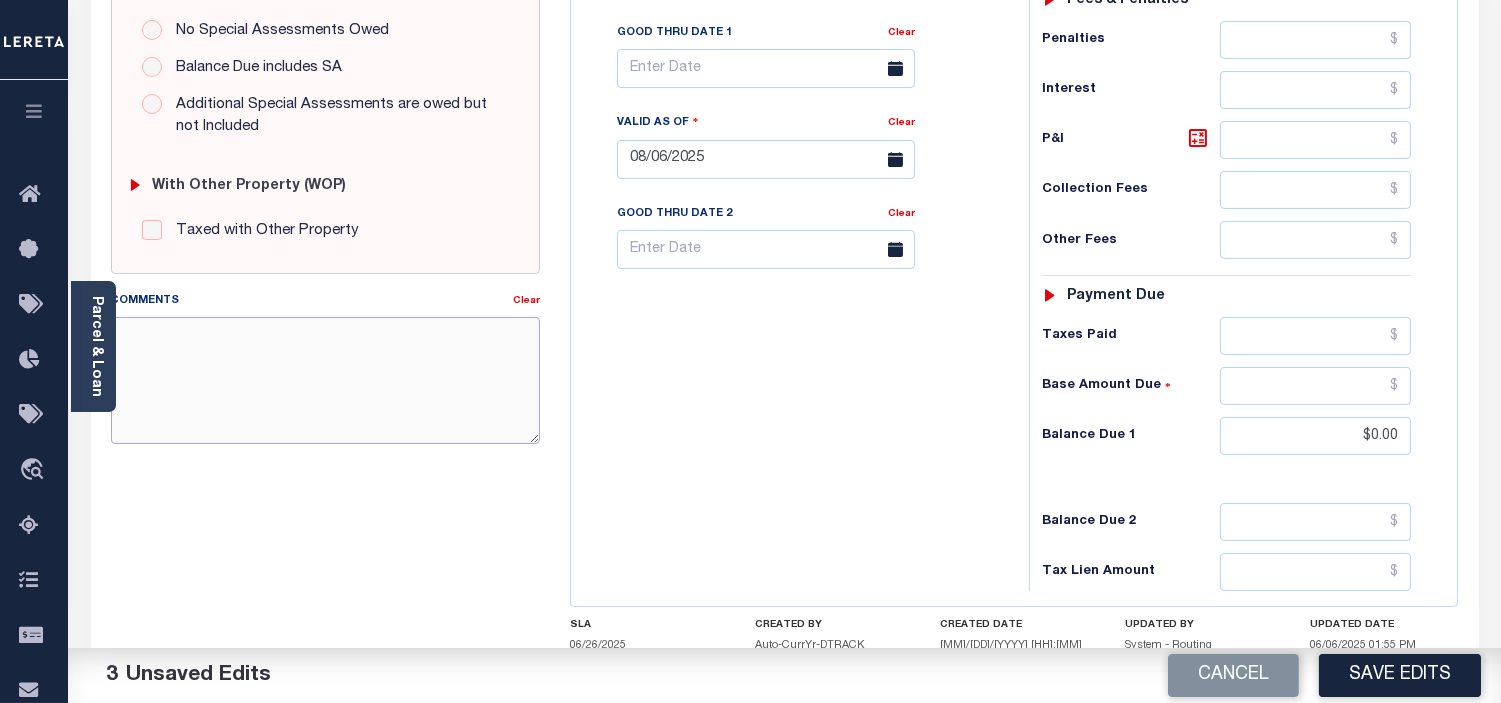 click on "Comments" at bounding box center [325, 380] 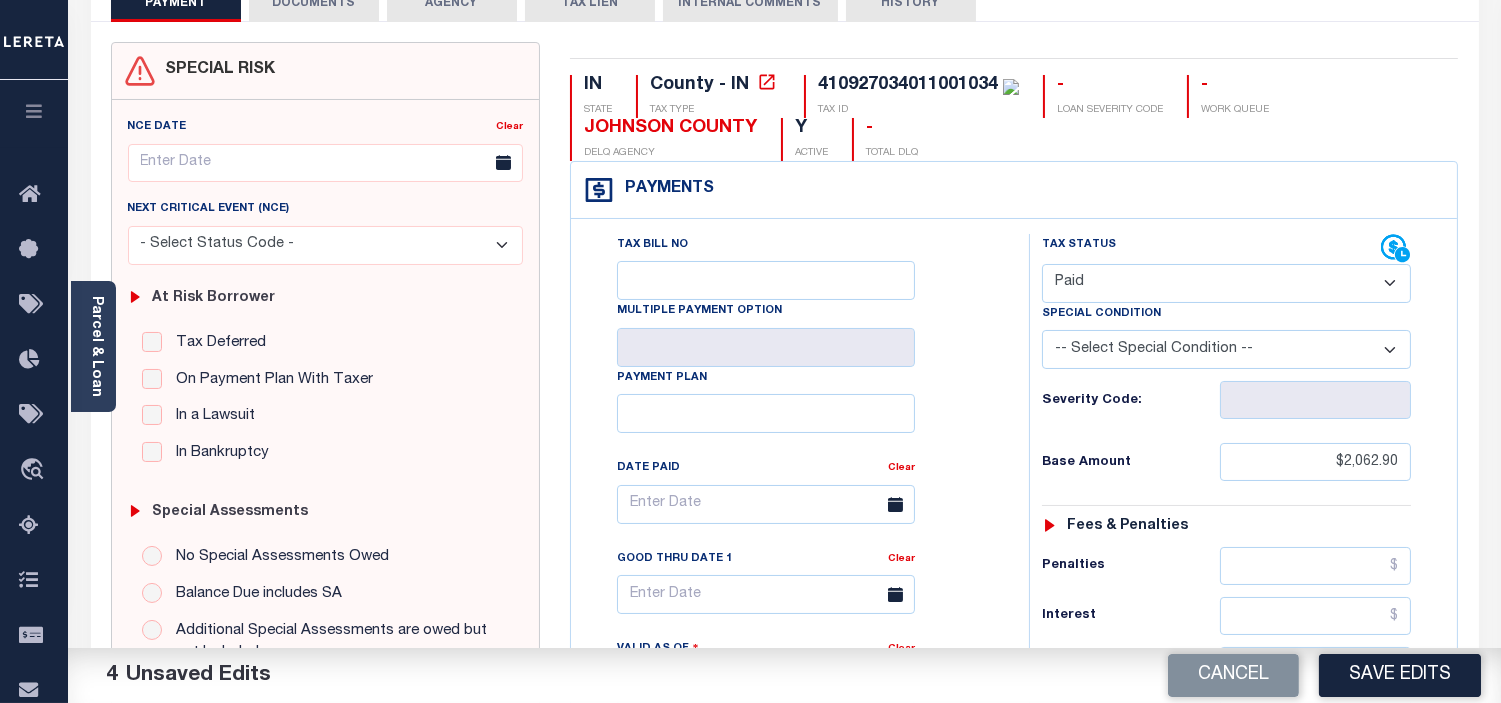 scroll, scrollTop: 0, scrollLeft: 0, axis: both 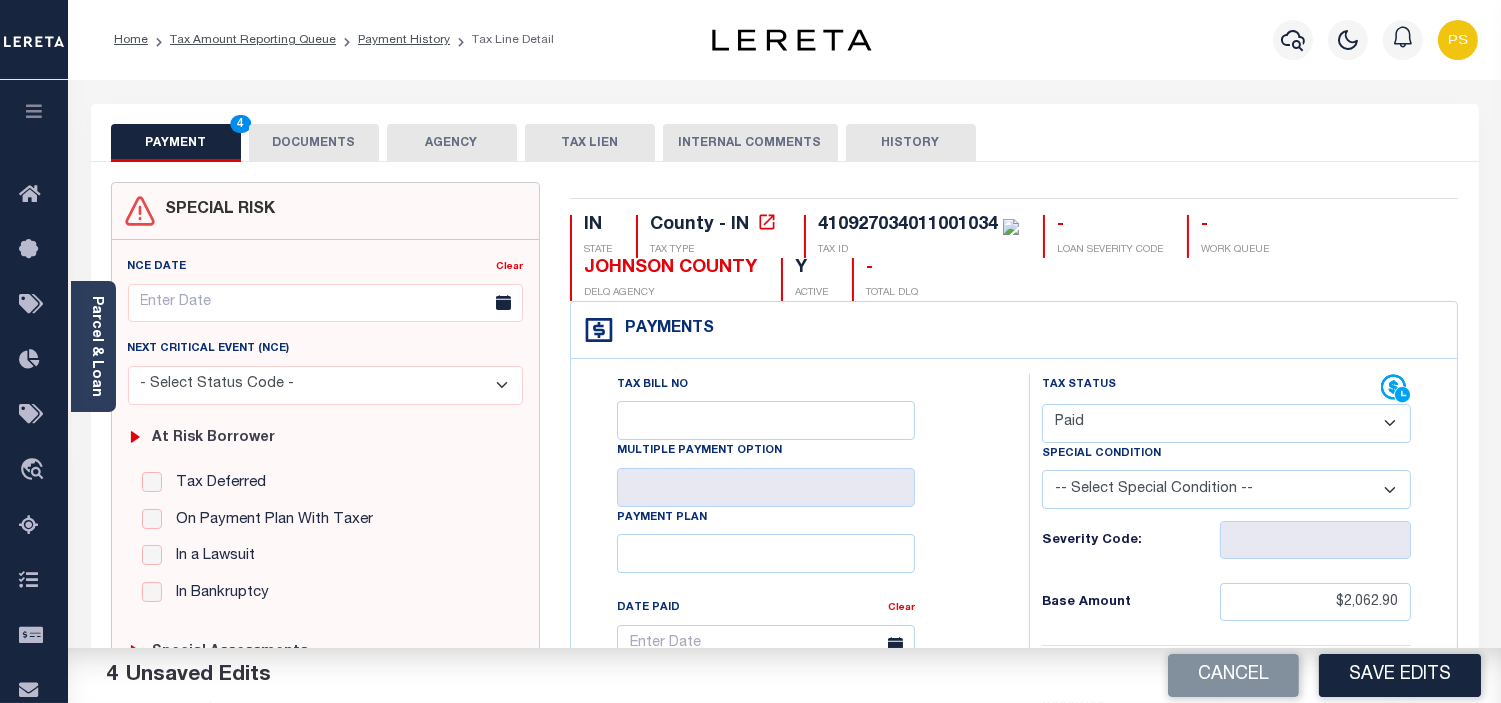 type on "see attached" 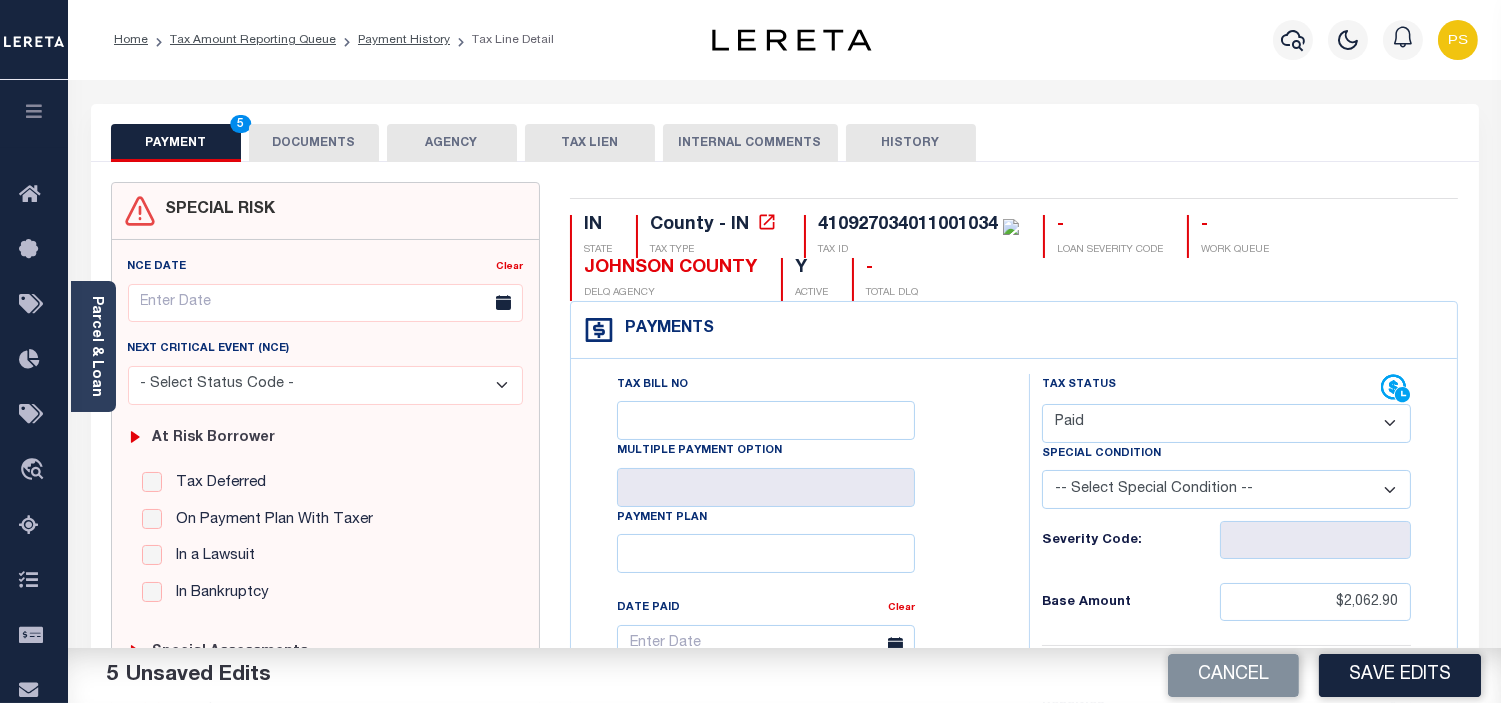 click on "DOCUMENTS" at bounding box center (314, 143) 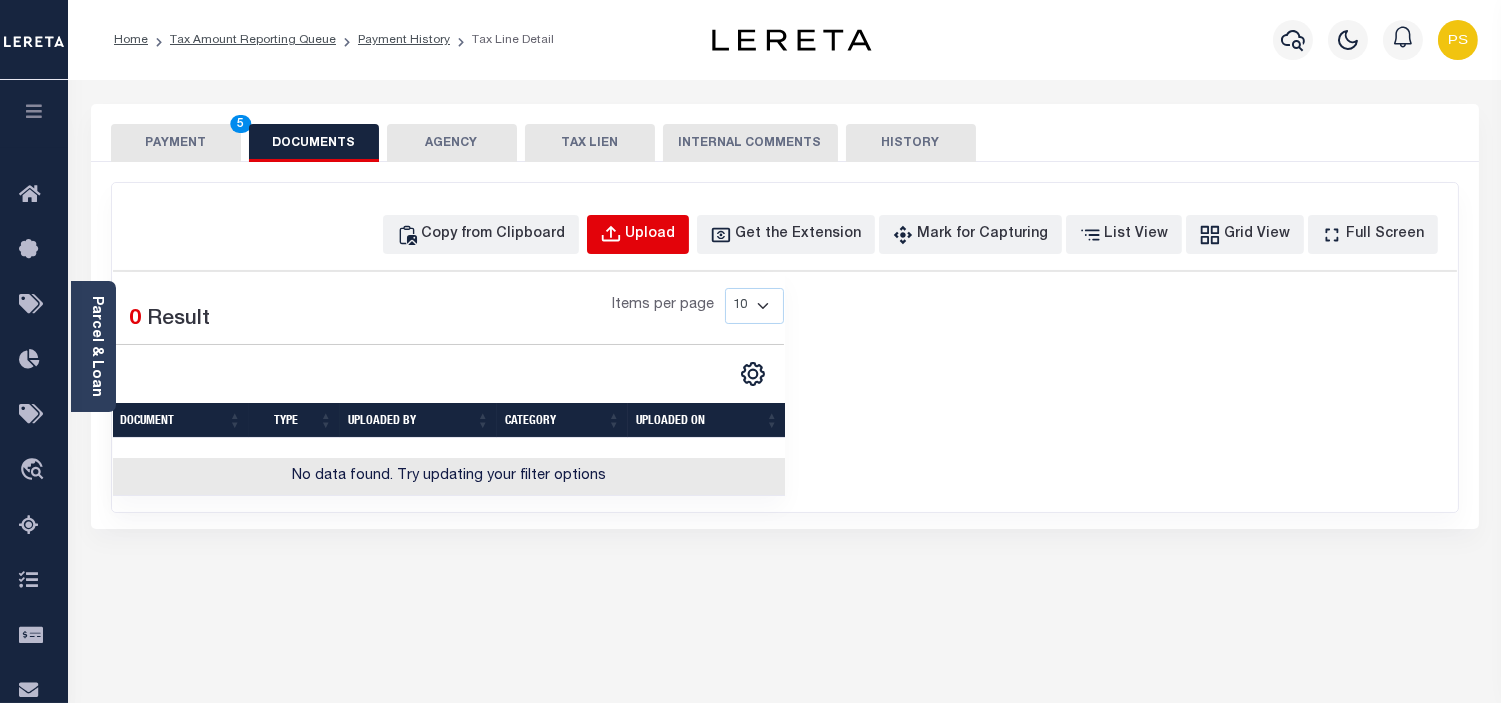 click on "Upload" at bounding box center (651, 235) 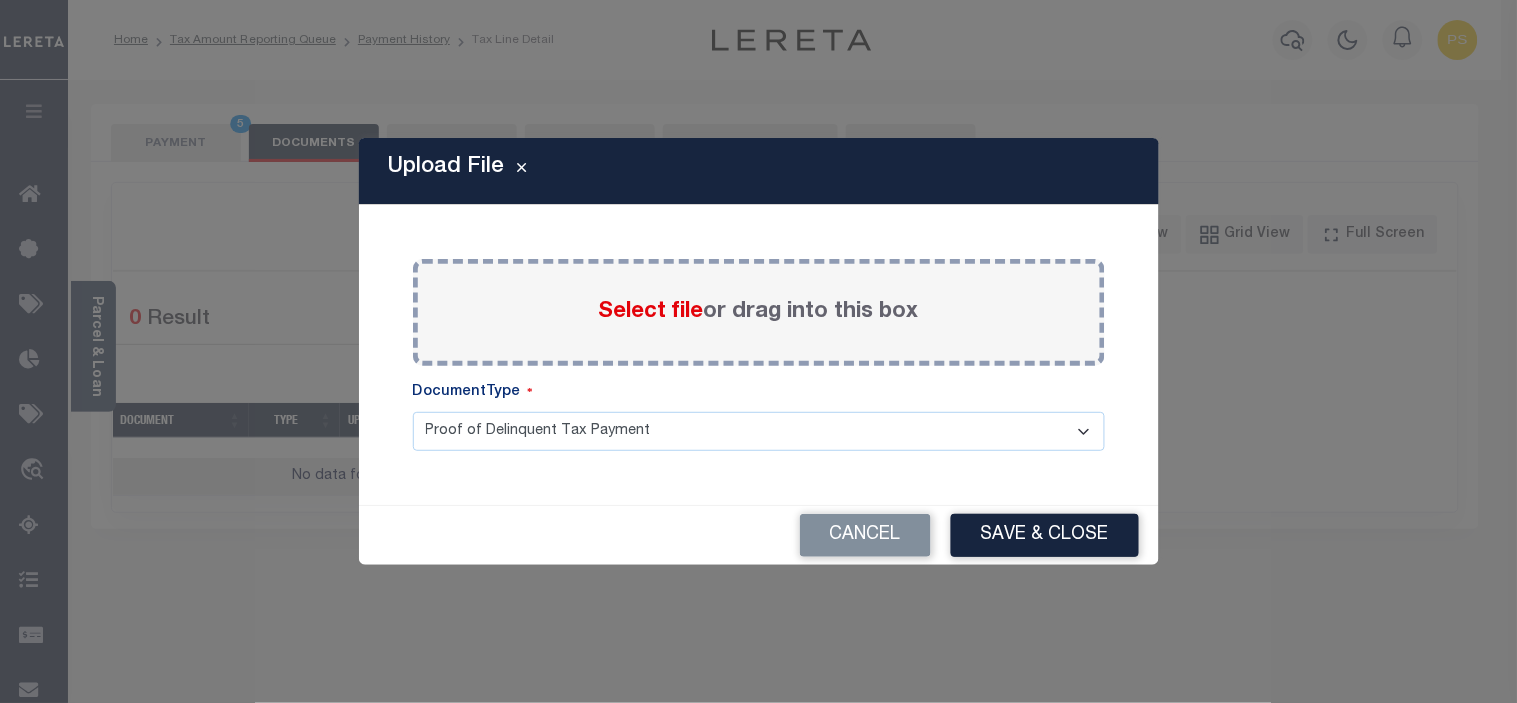 click on "Select file" at bounding box center (651, 312) 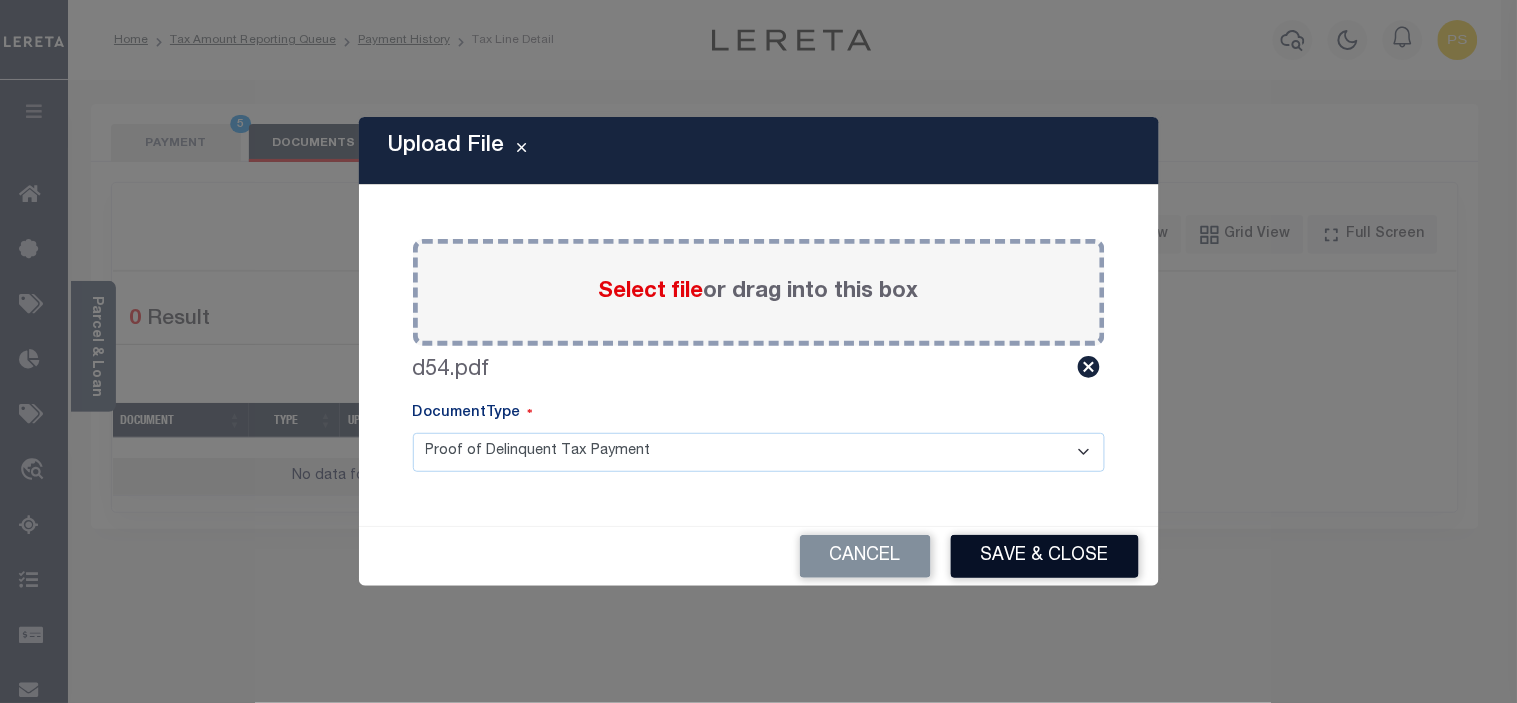 click on "Save & Close" at bounding box center (1045, 556) 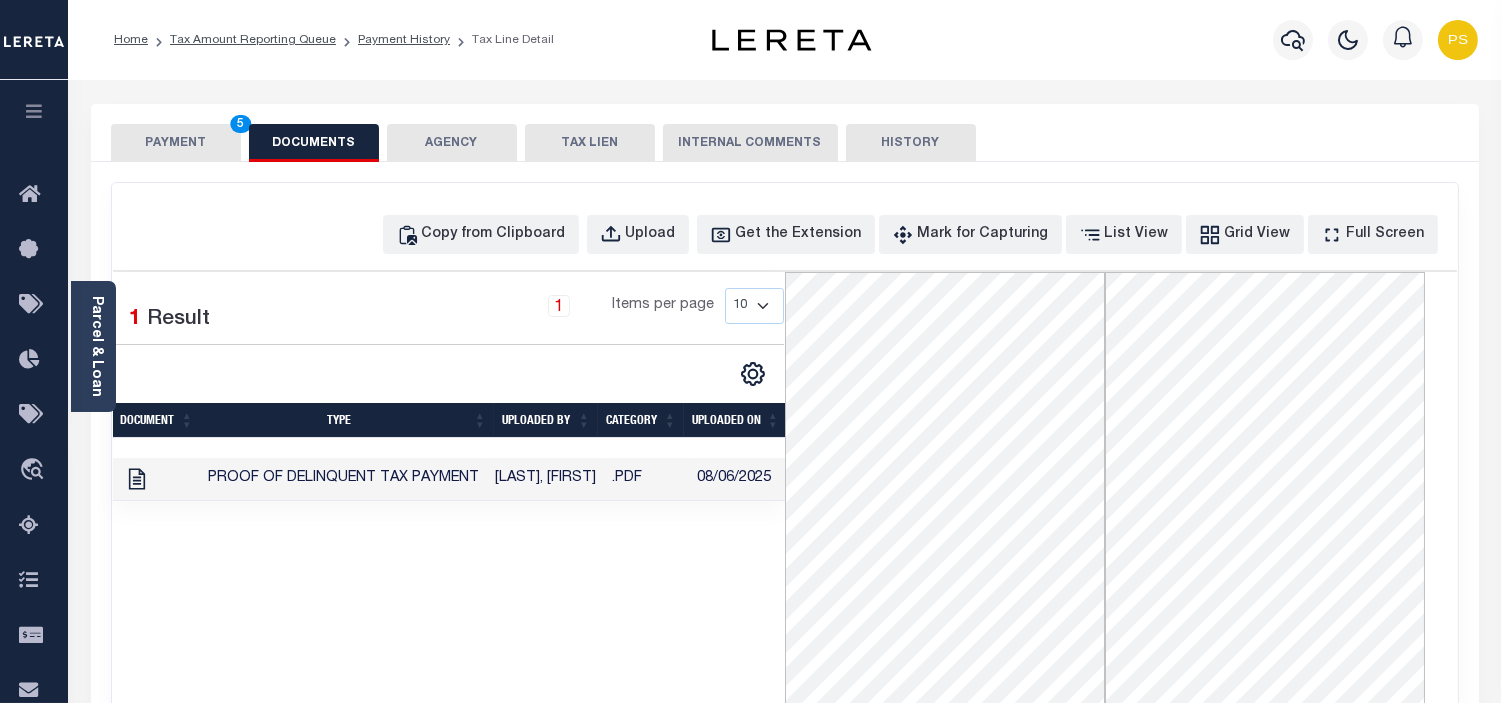 click on "PAYMENT
5" at bounding box center (176, 143) 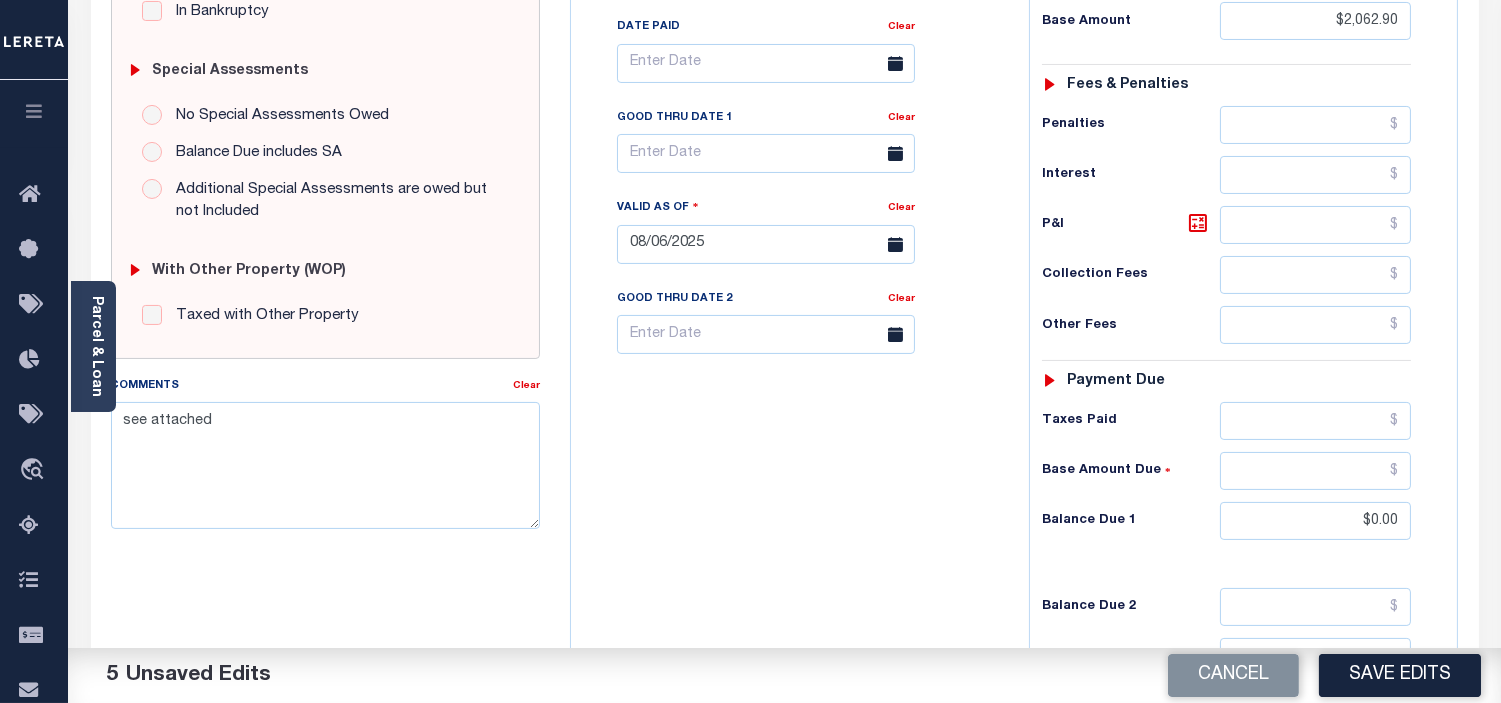 scroll, scrollTop: 777, scrollLeft: 0, axis: vertical 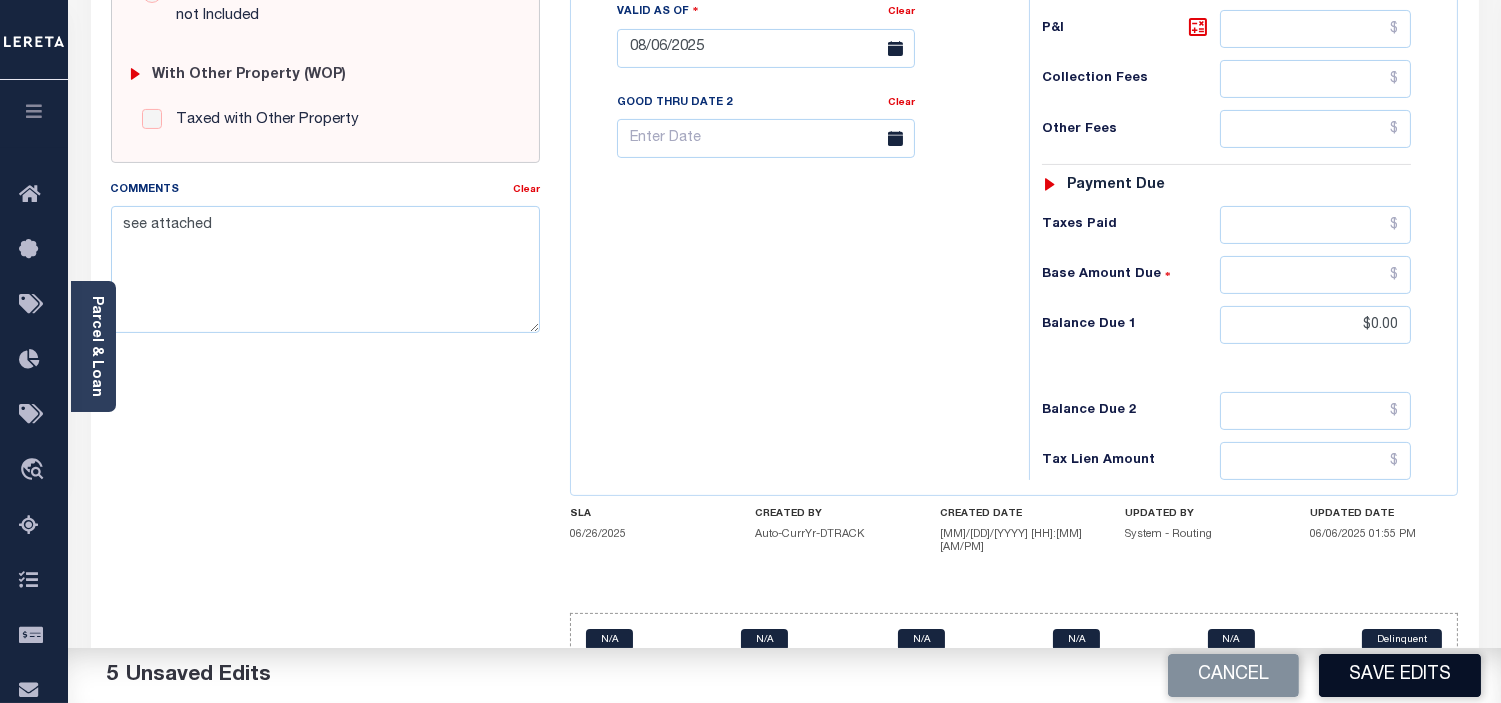 click on "Save Edits" at bounding box center (1400, 675) 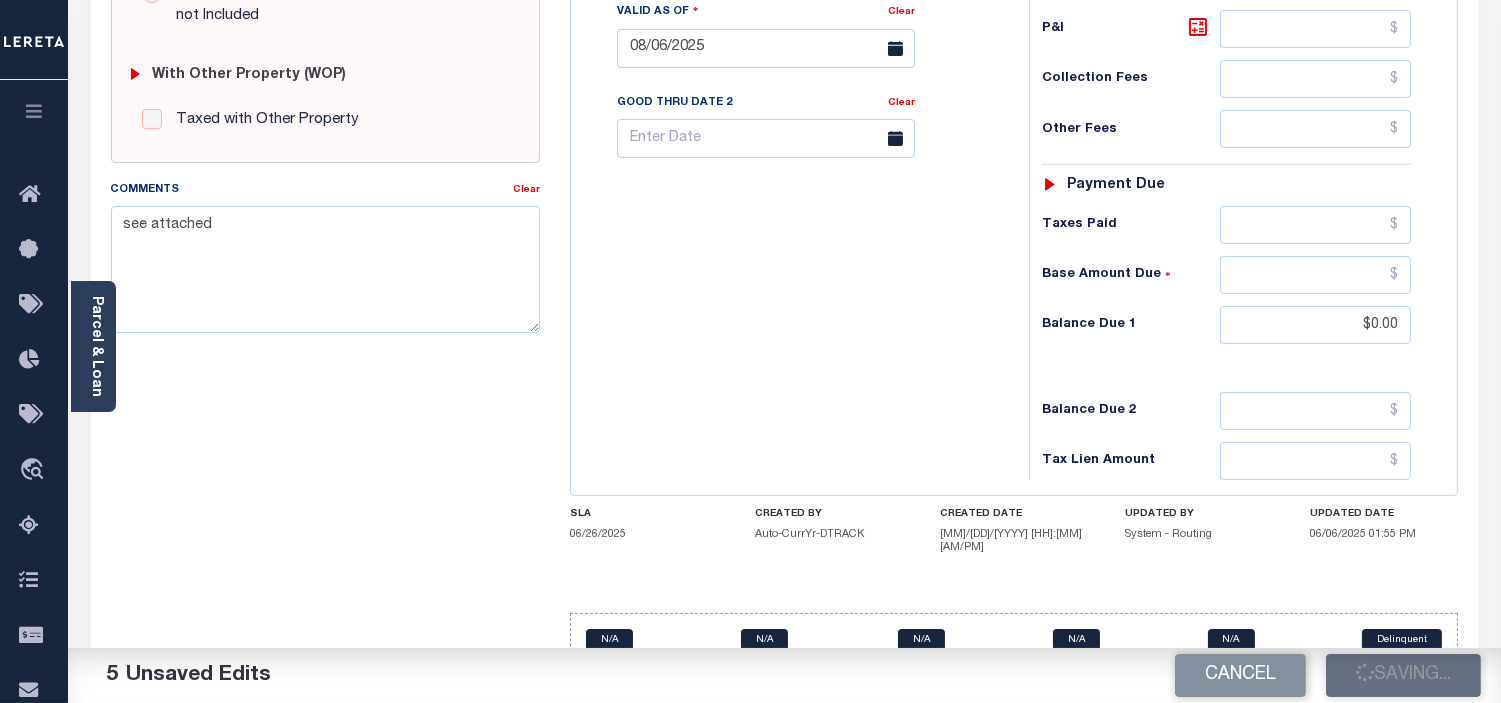 checkbox on "false" 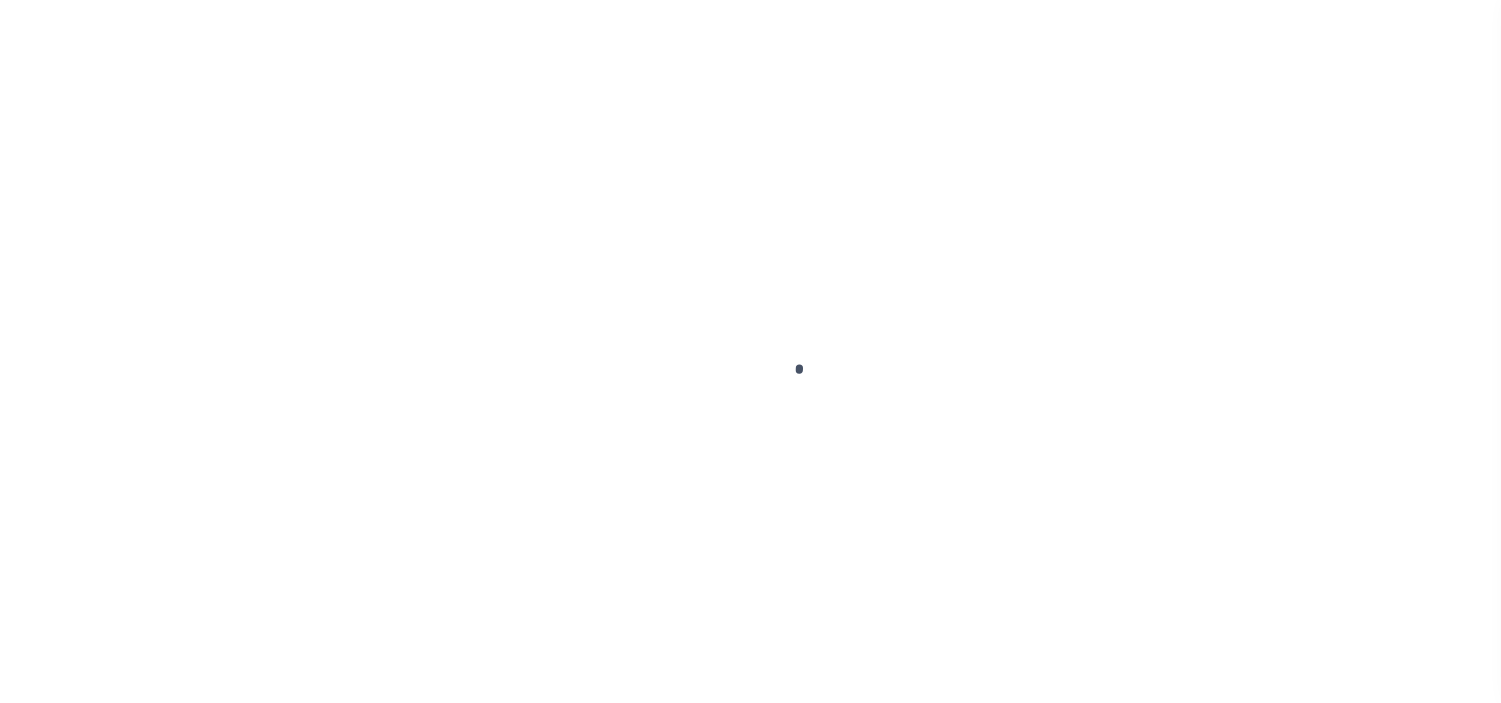 scroll, scrollTop: 0, scrollLeft: 0, axis: both 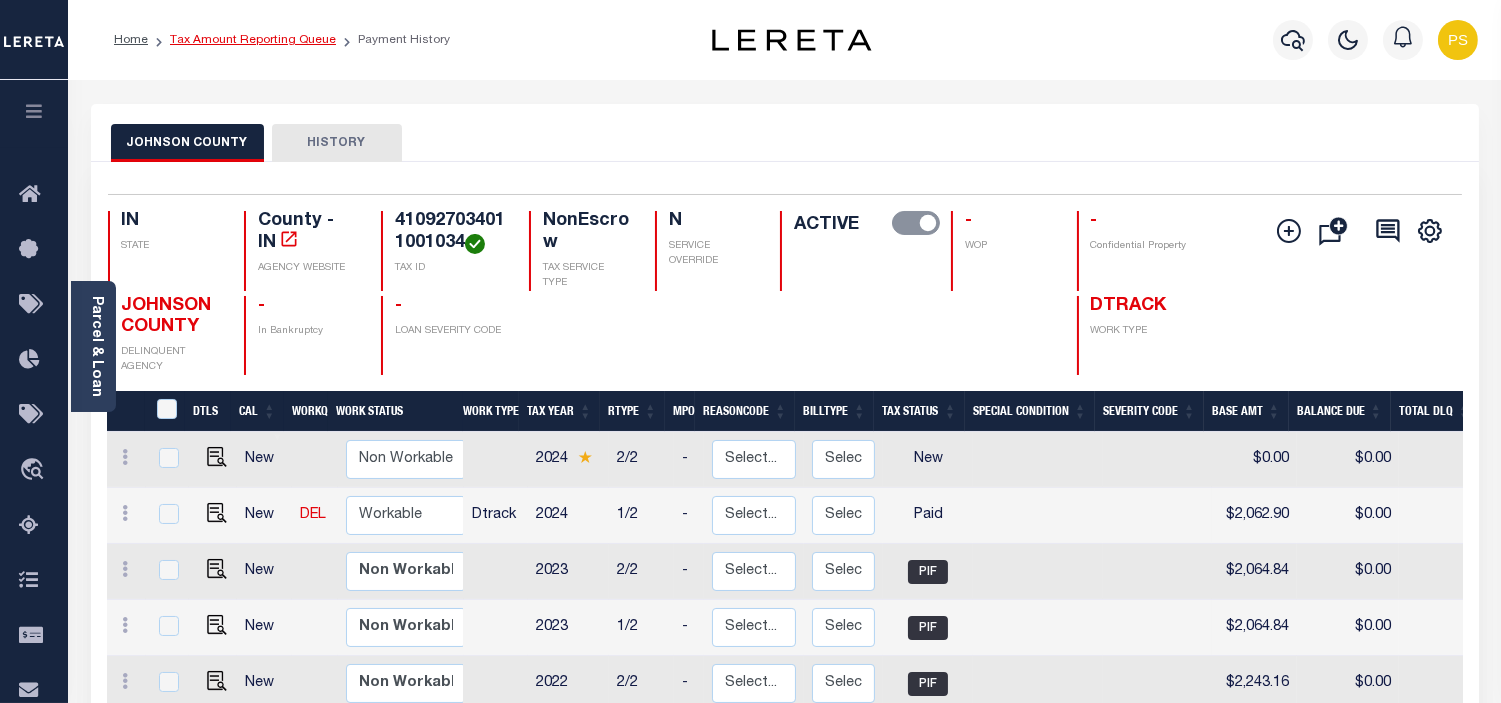 click on "Tax Amount Reporting Queue" at bounding box center [253, 40] 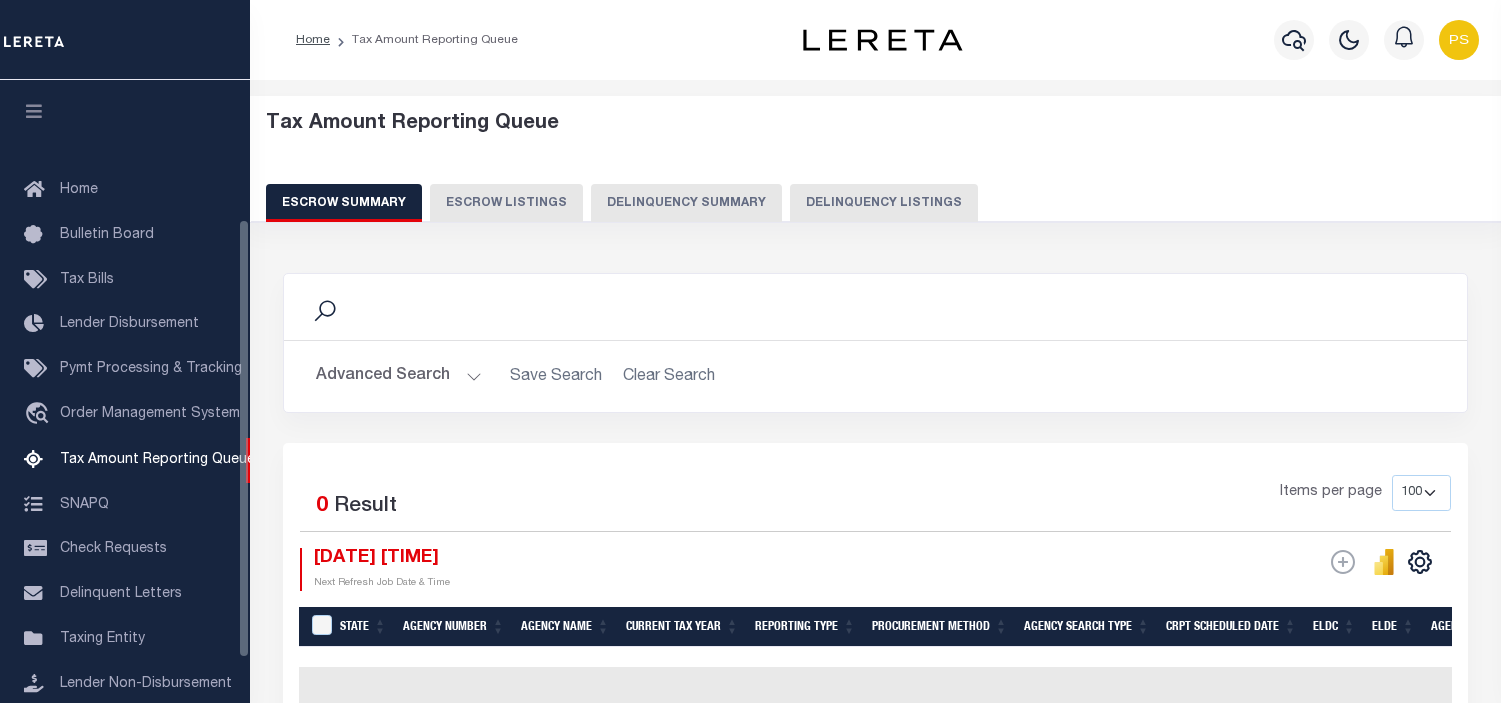 select on "100" 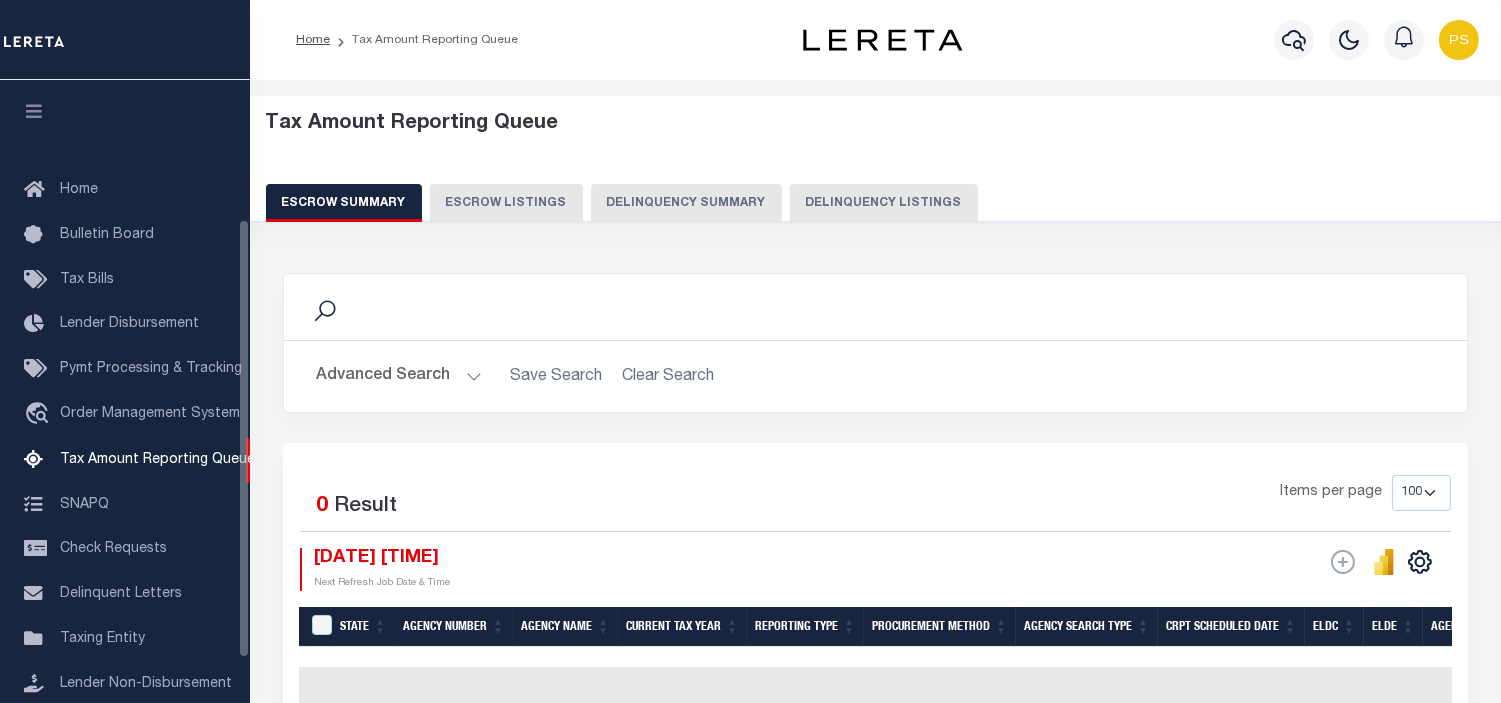 scroll, scrollTop: 198, scrollLeft: 0, axis: vertical 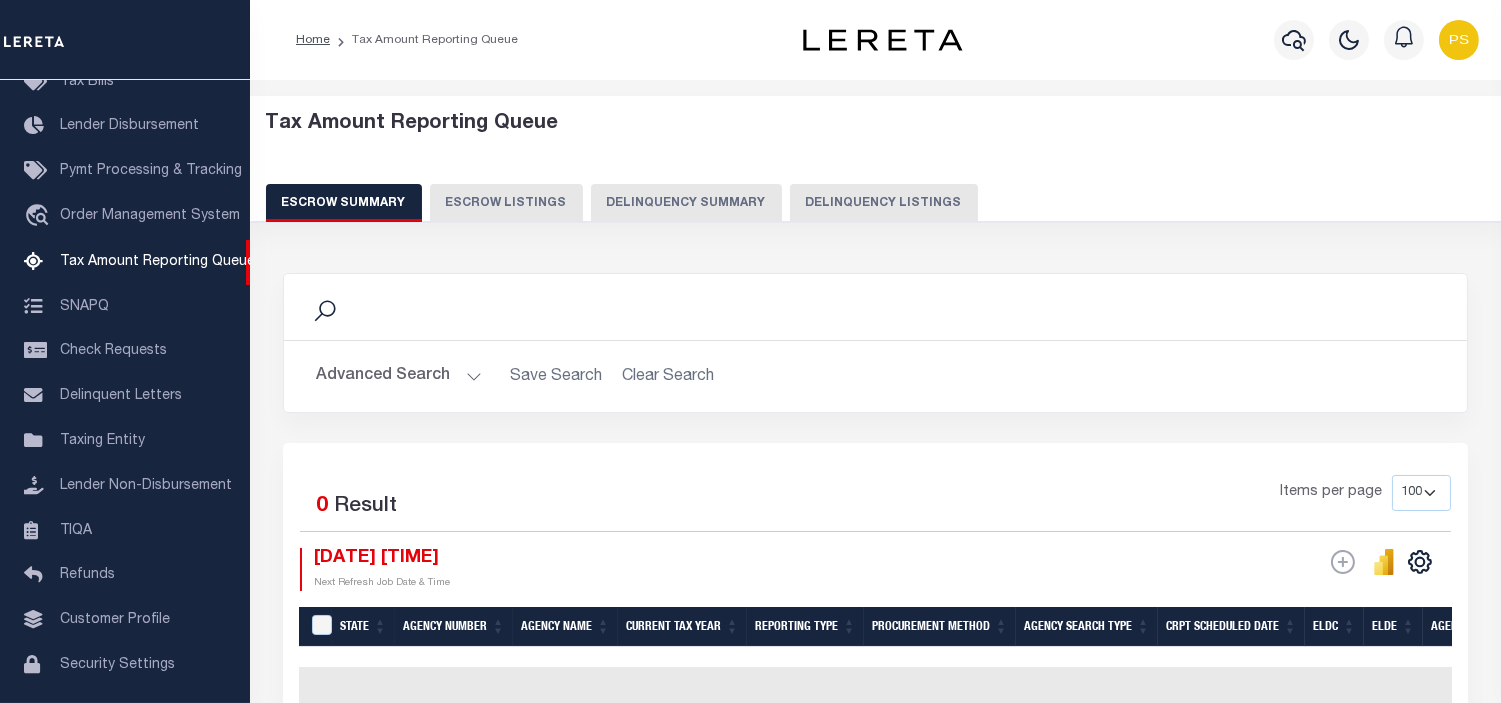click on "Delinquency Listings" at bounding box center [884, 203] 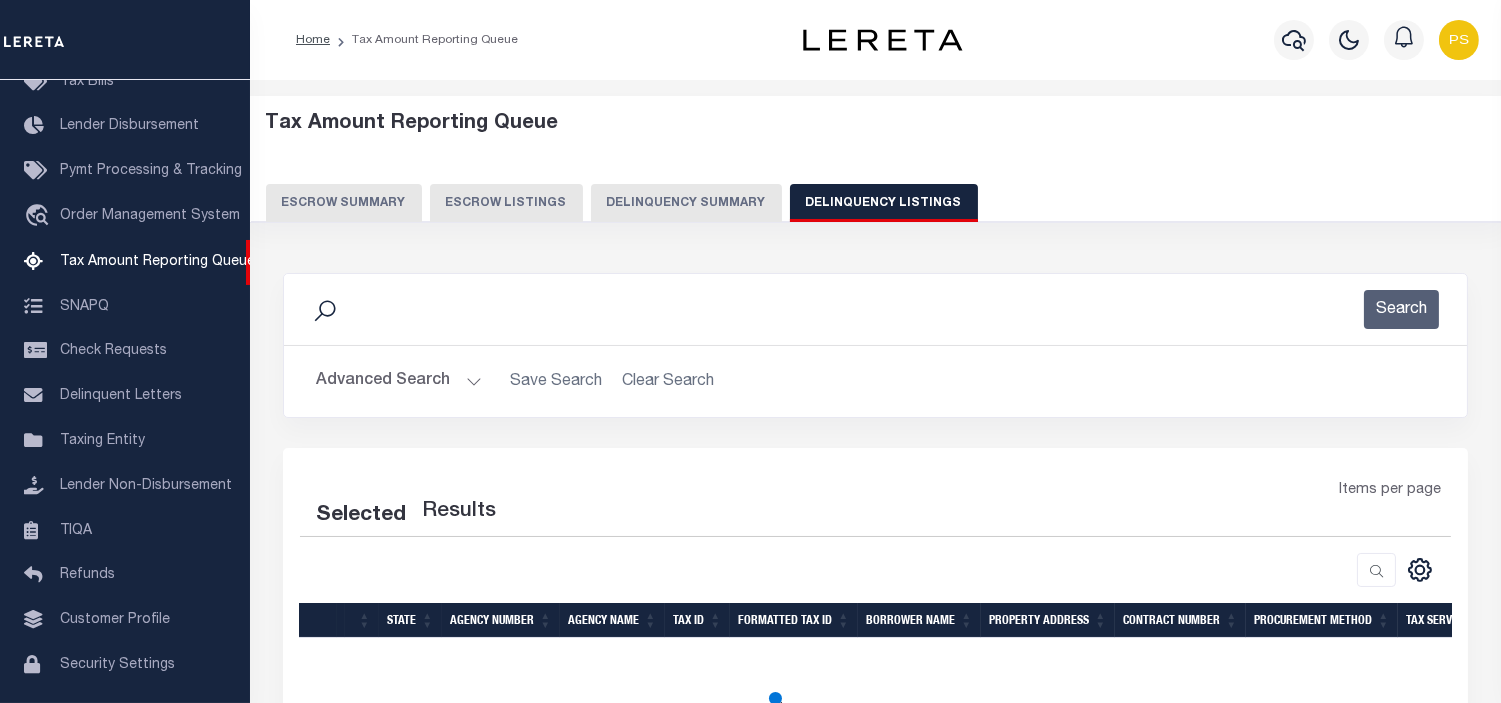 select on "100" 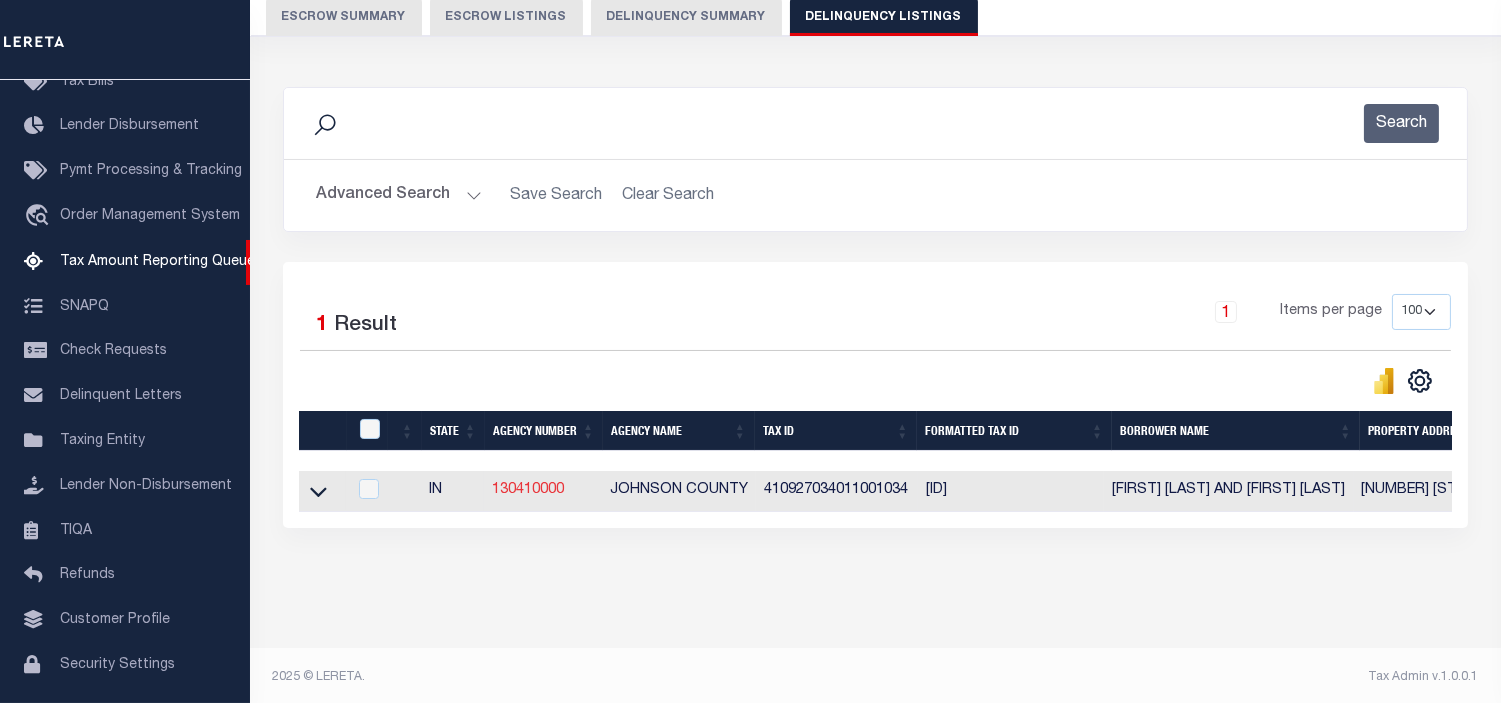 scroll, scrollTop: 207, scrollLeft: 0, axis: vertical 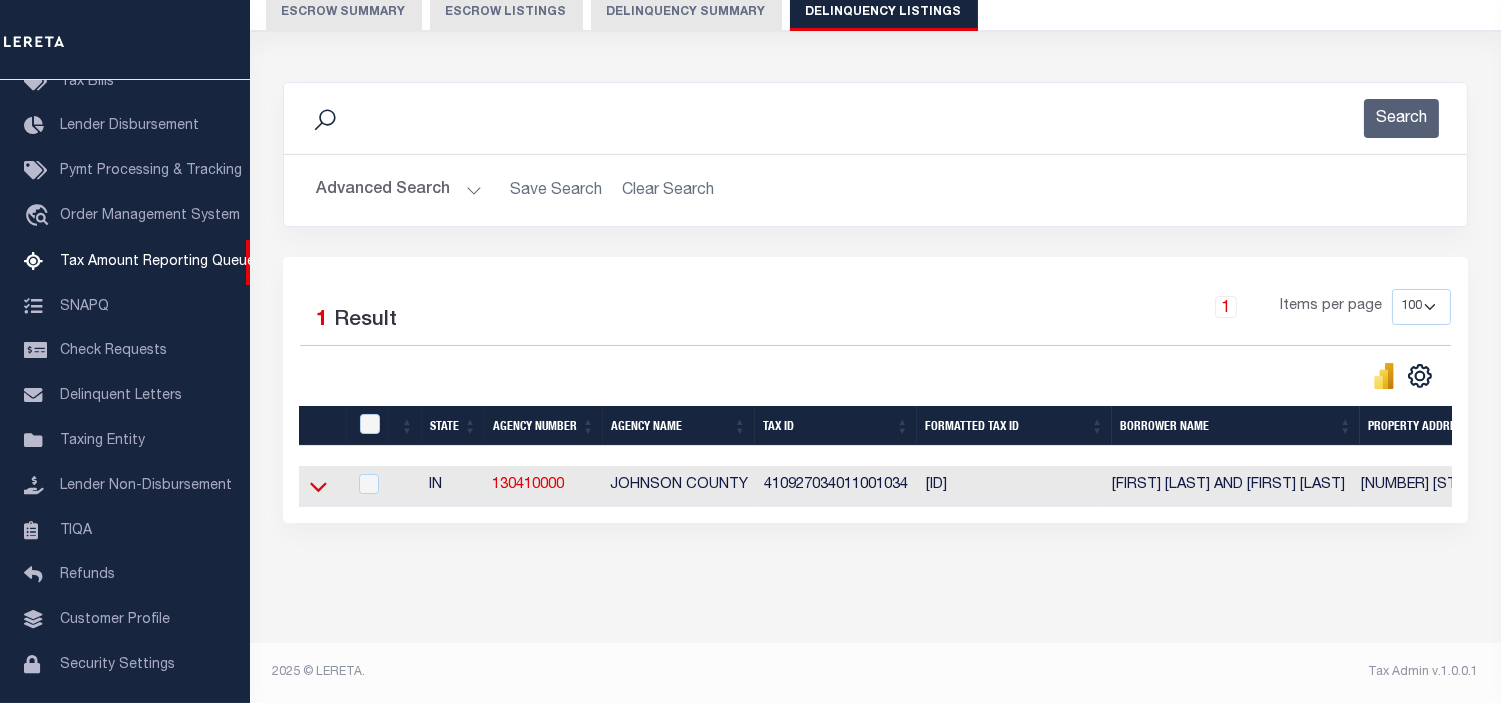 click 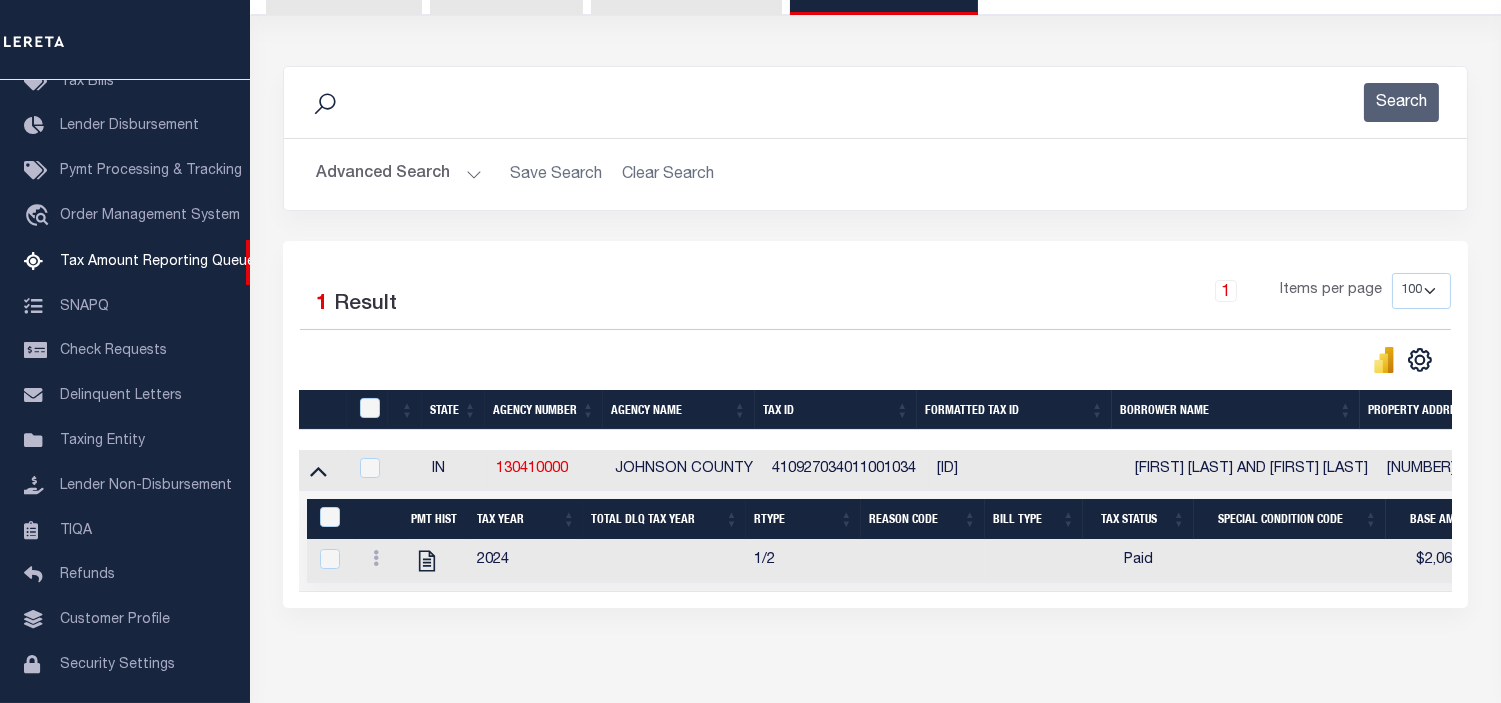 scroll, scrollTop: 308, scrollLeft: 0, axis: vertical 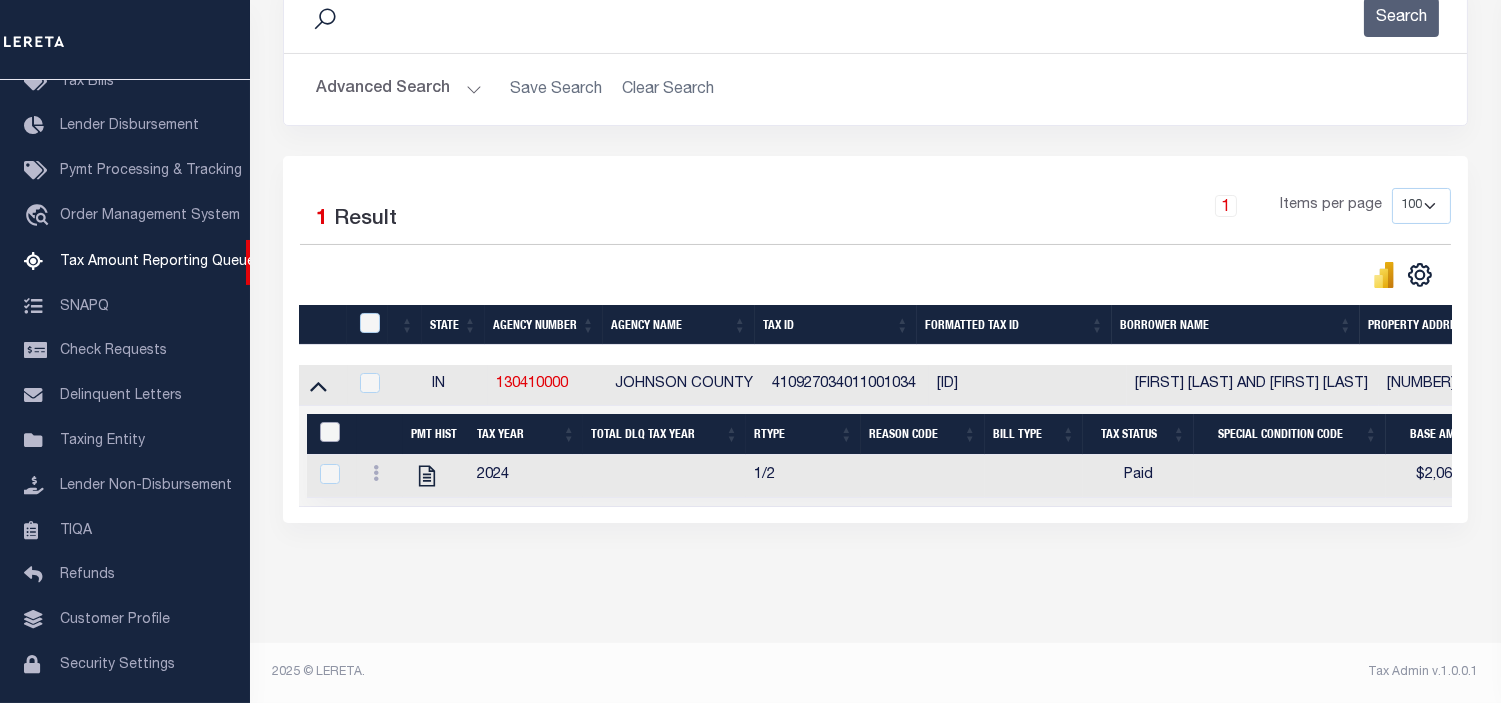 click at bounding box center [330, 432] 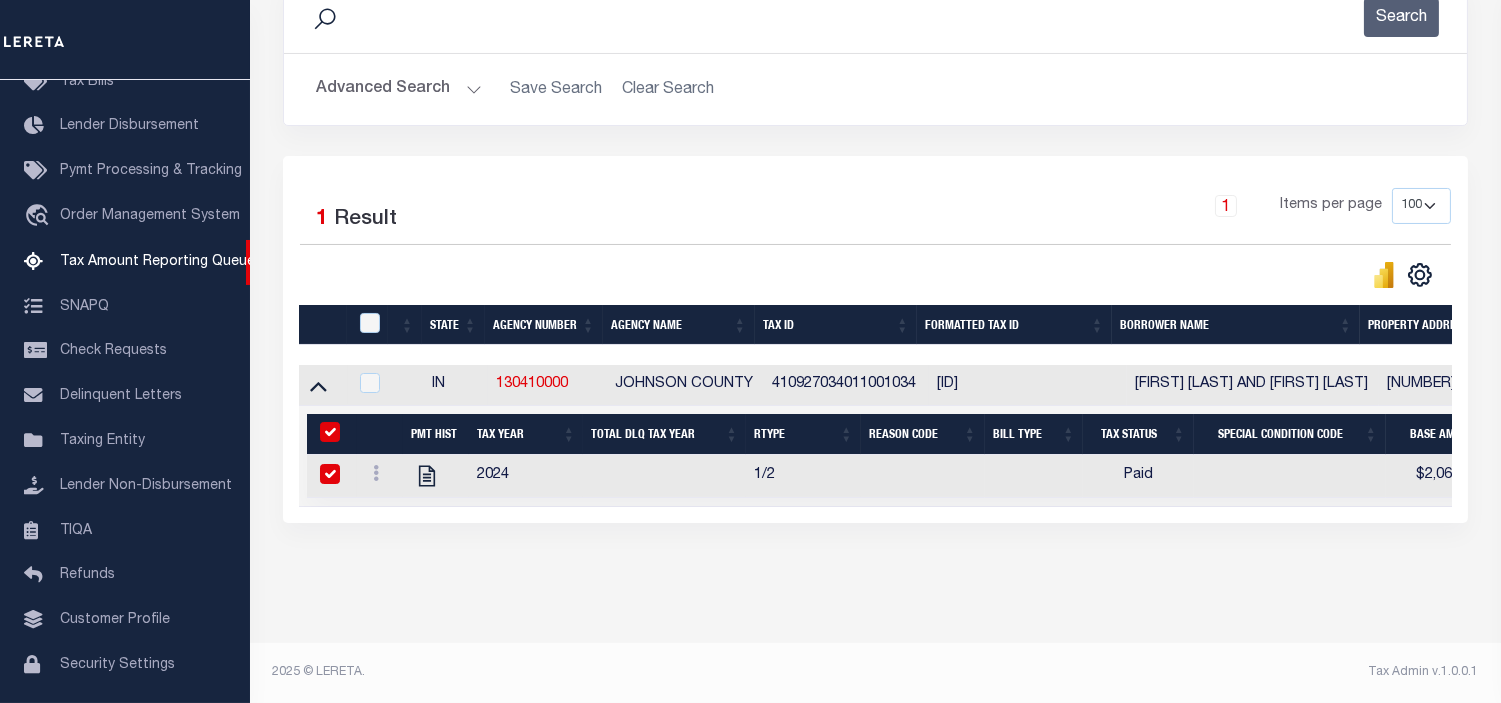 checkbox on "true" 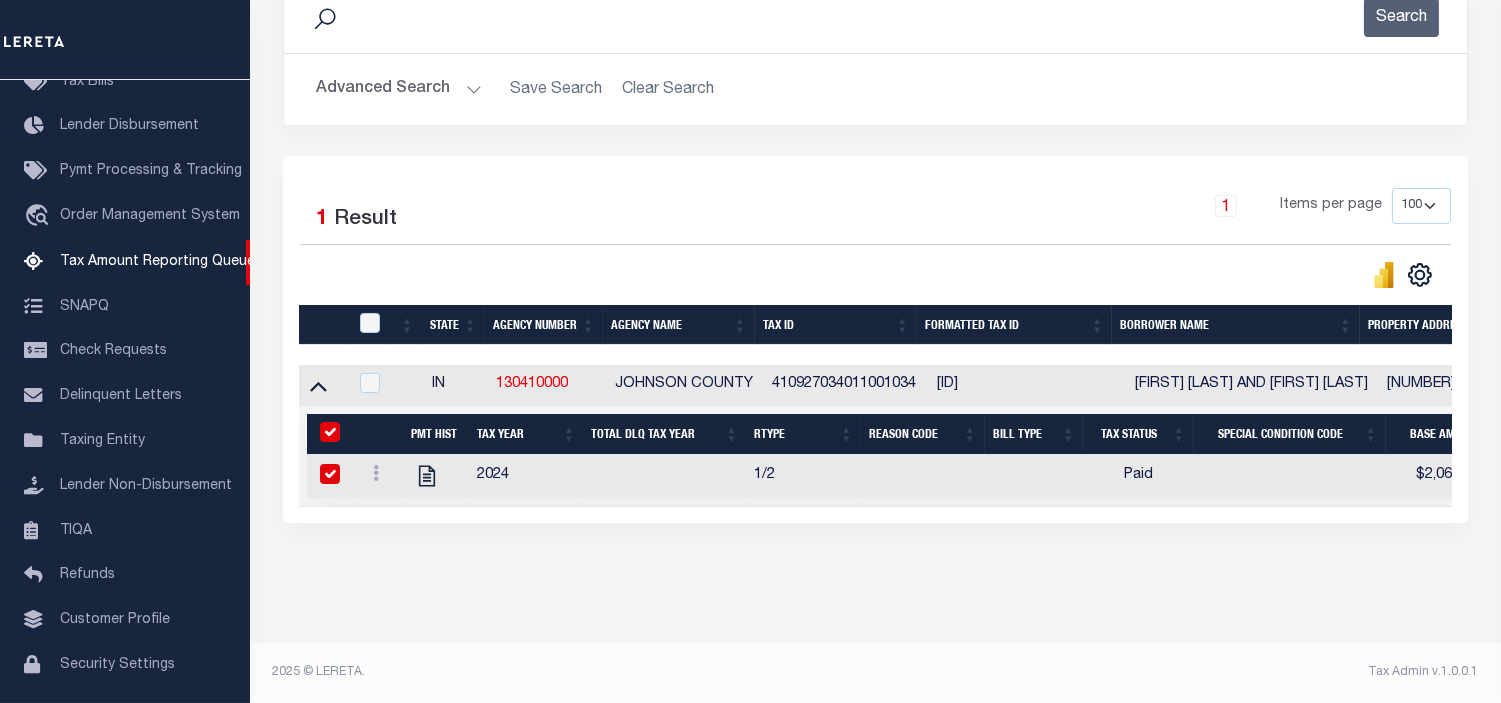 checkbox on "true" 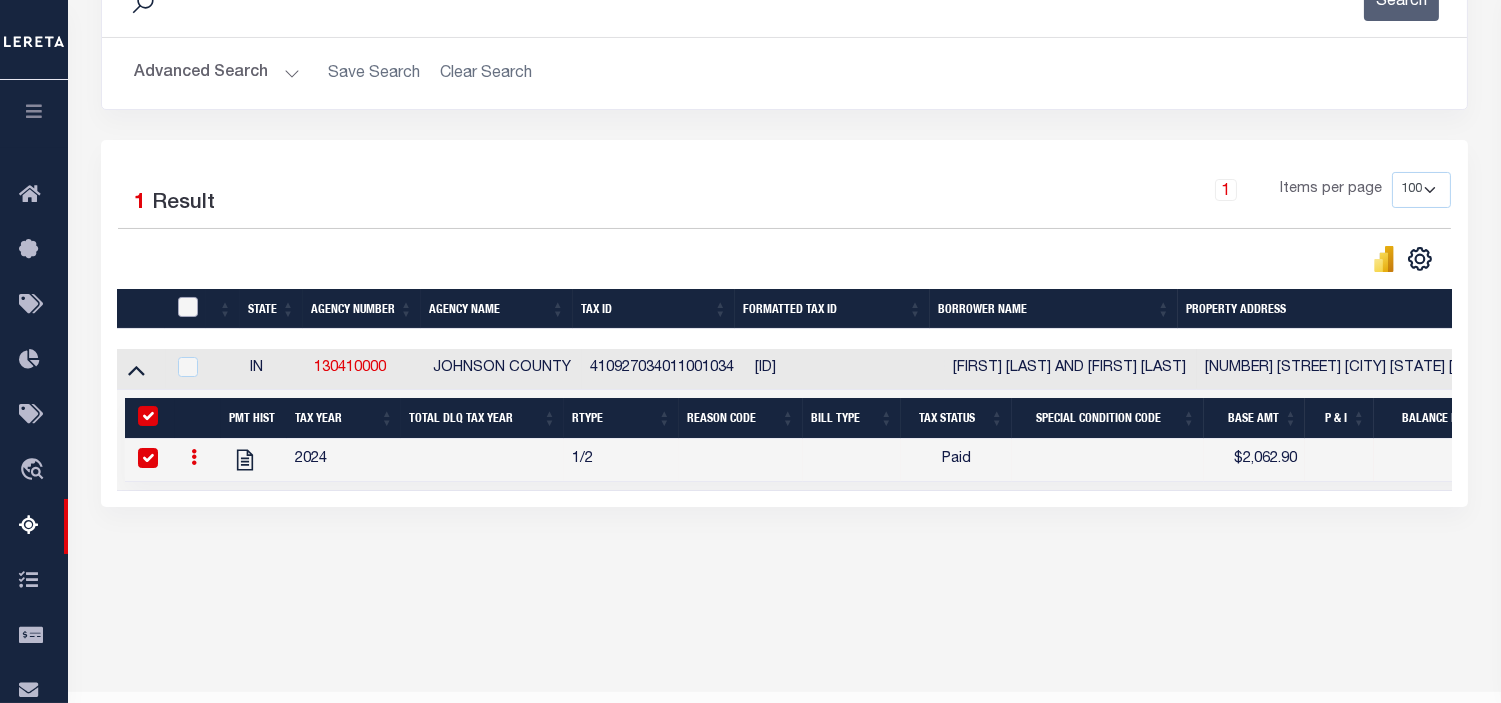 click at bounding box center (188, 307) 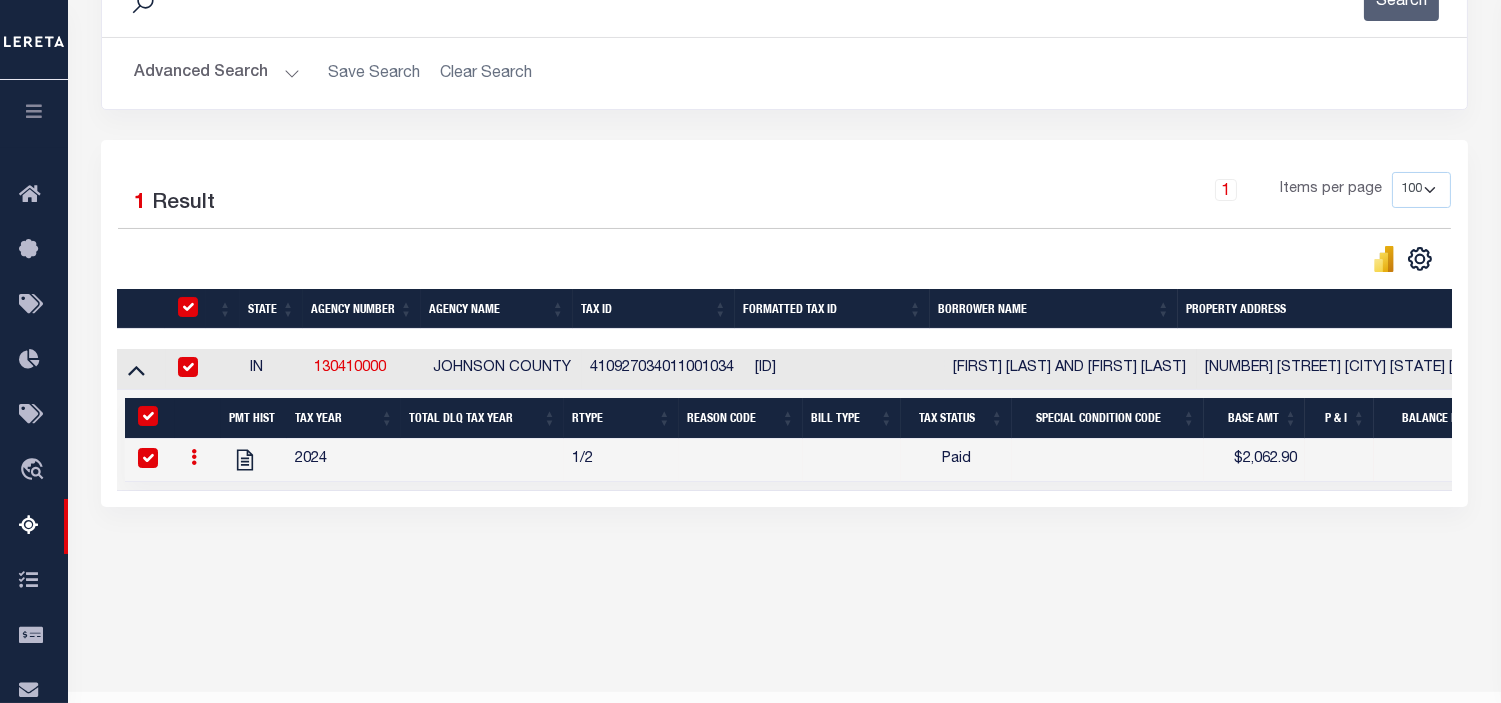 checkbox on "true" 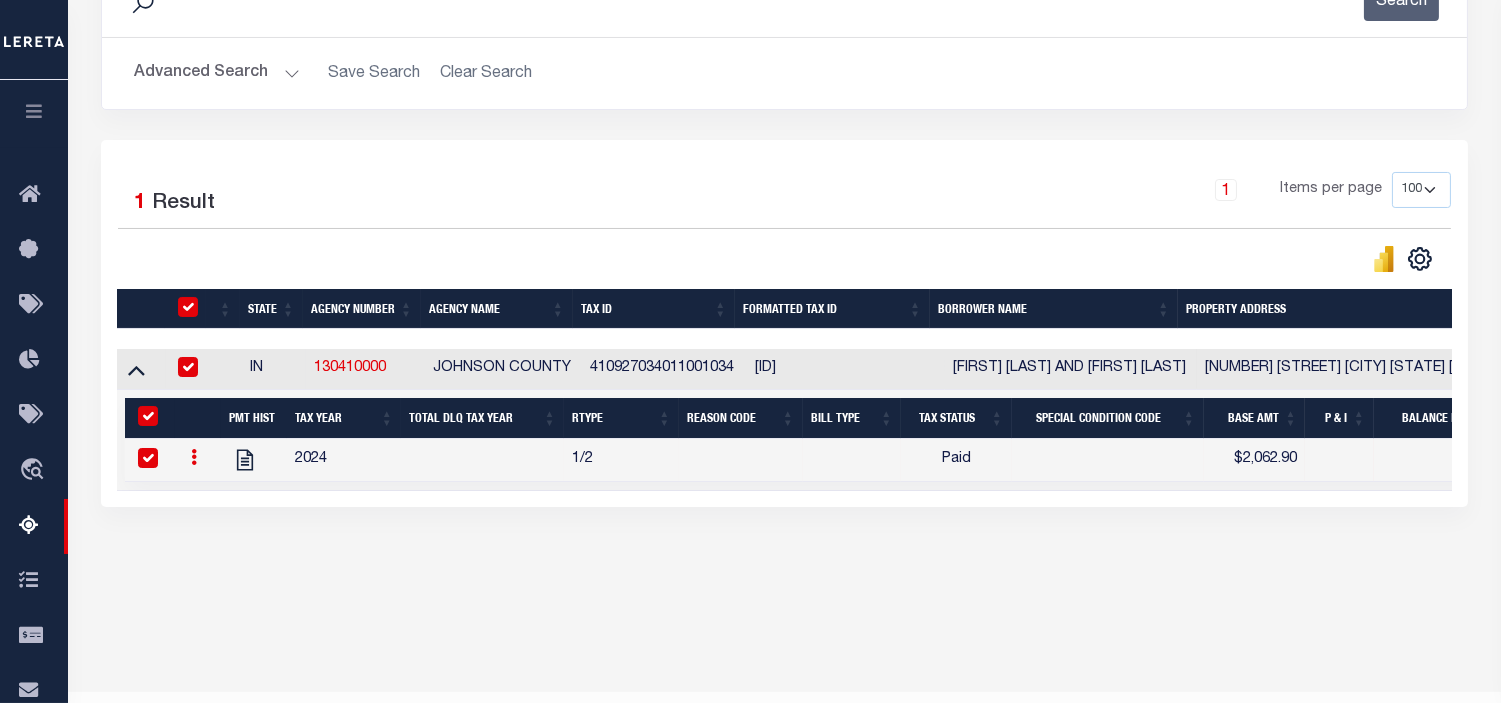 checkbox on "true" 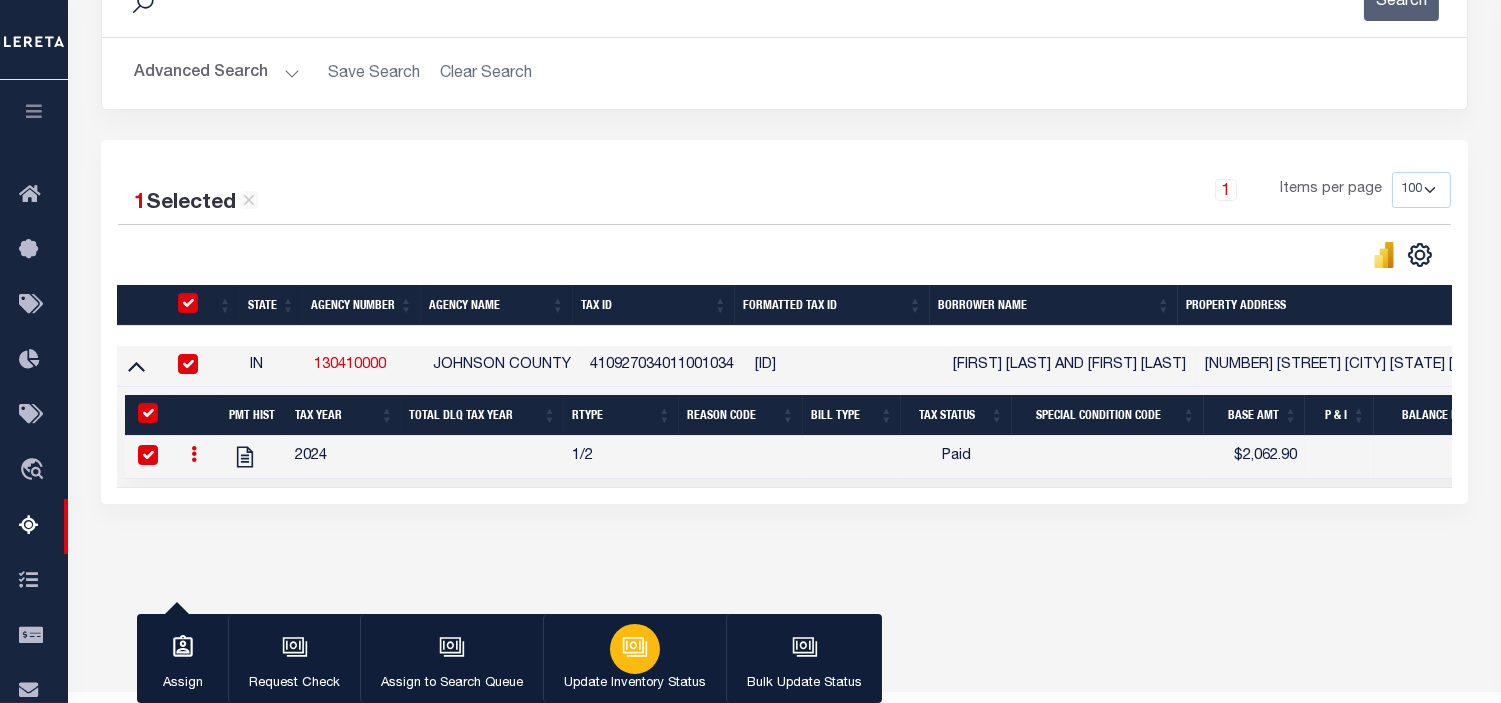 click 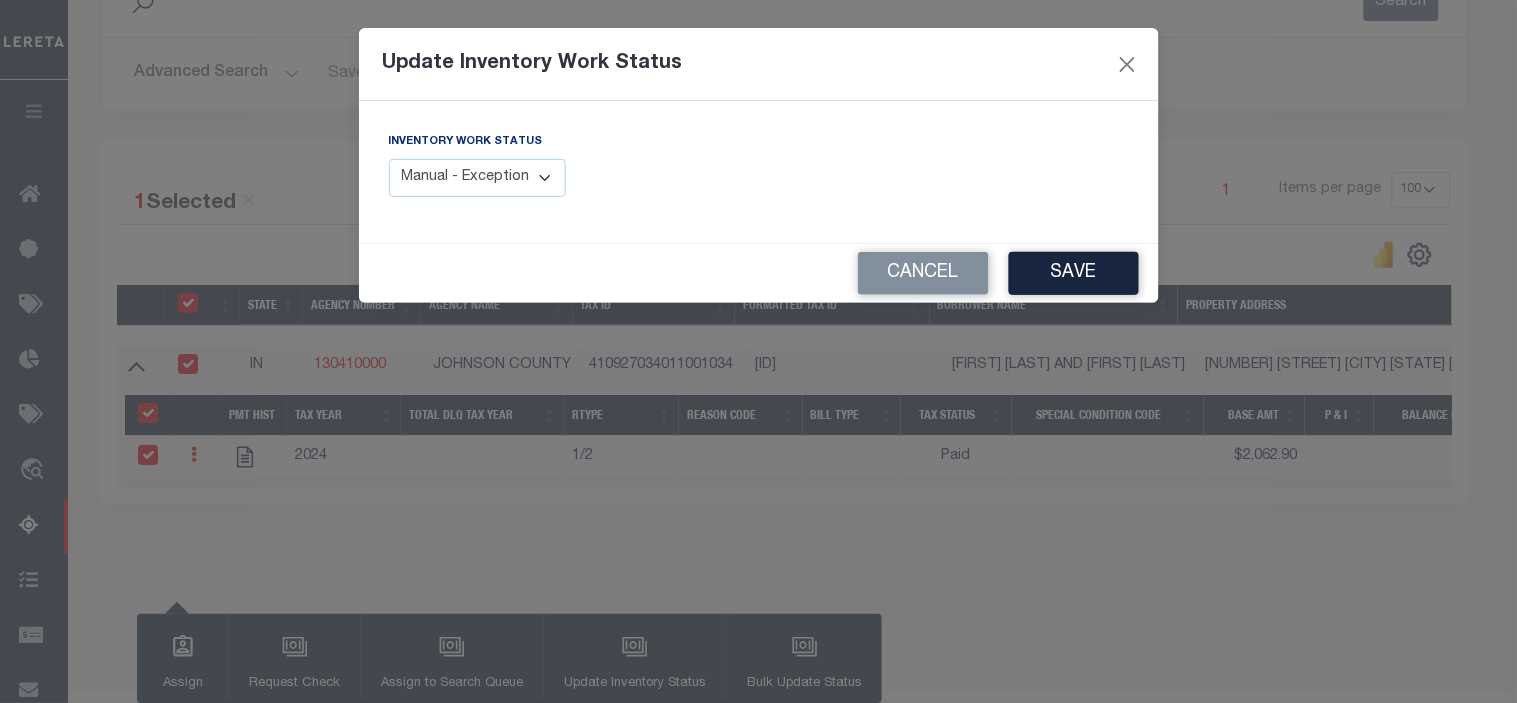 click on "Manual - Exception
Pended - Awaiting Search
Late Add Exception
Completed" at bounding box center (478, 178) 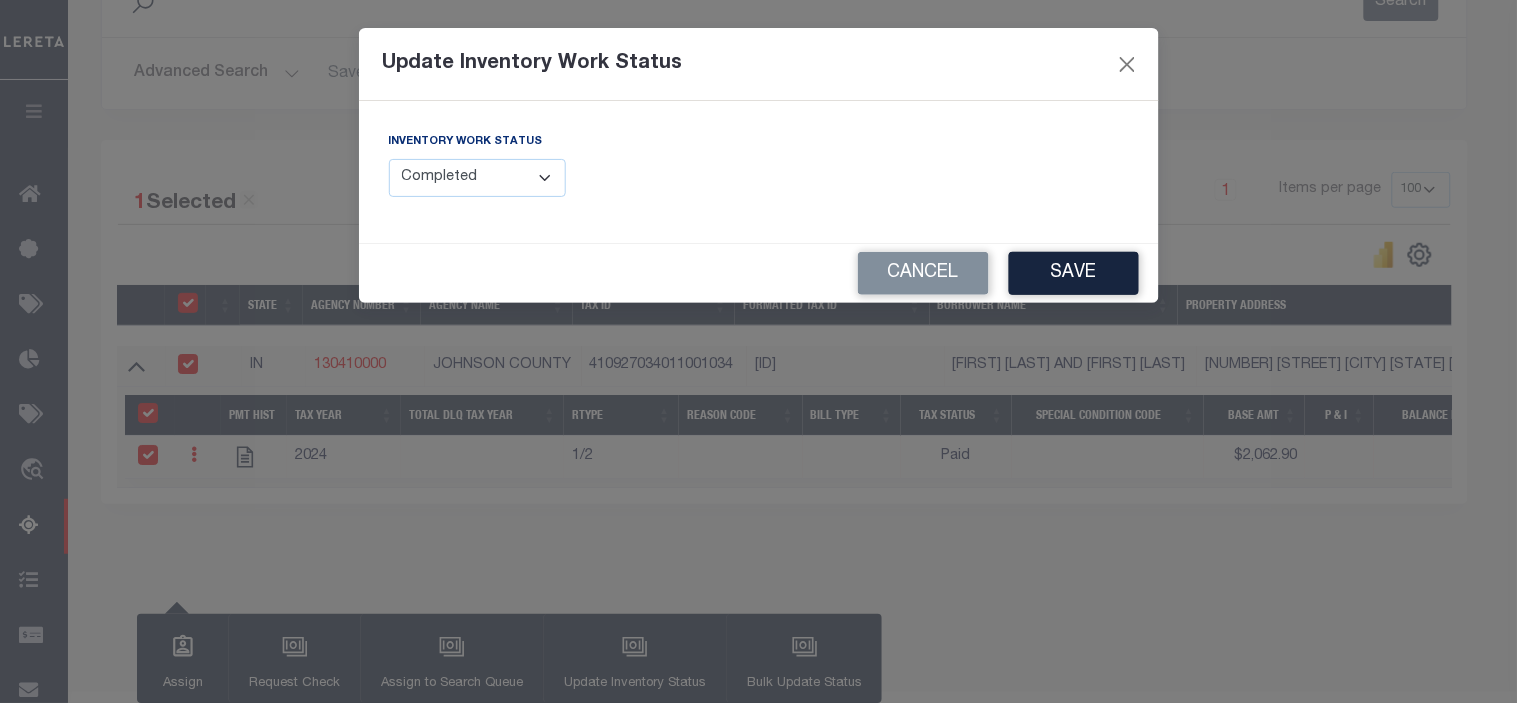 click on "Manual - Exception
Pended - Awaiting Search
Late Add Exception
Completed" at bounding box center (478, 178) 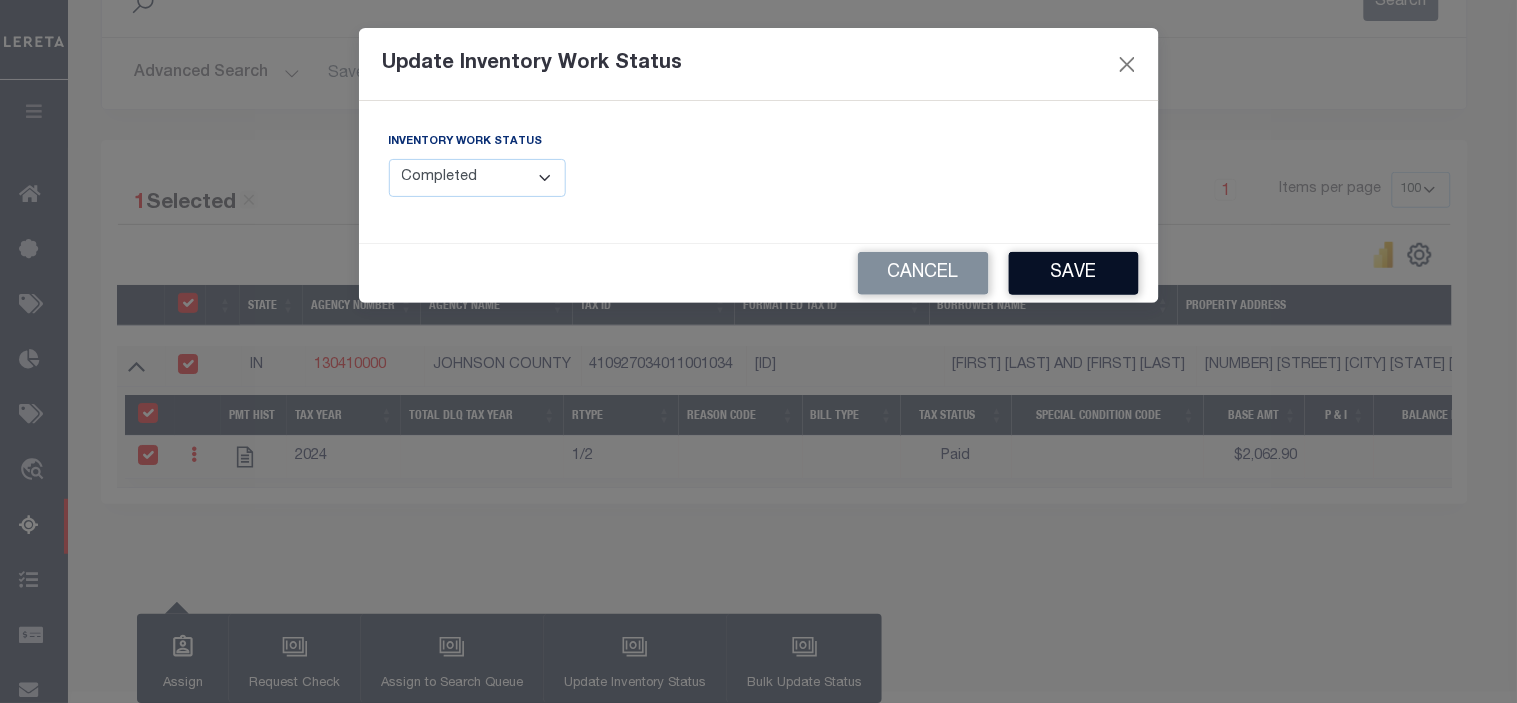 click on "Save" at bounding box center [1074, 273] 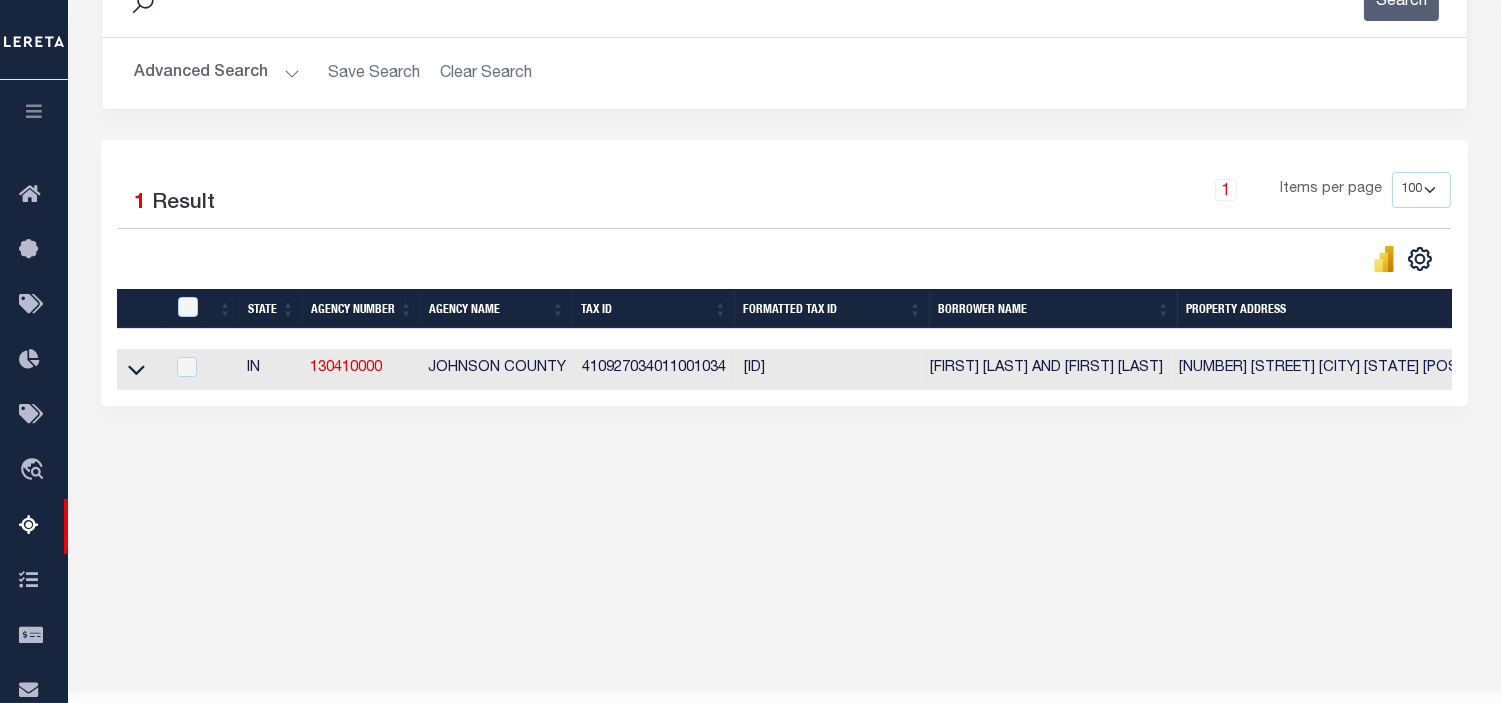 click on "Advanced Search" at bounding box center [217, 73] 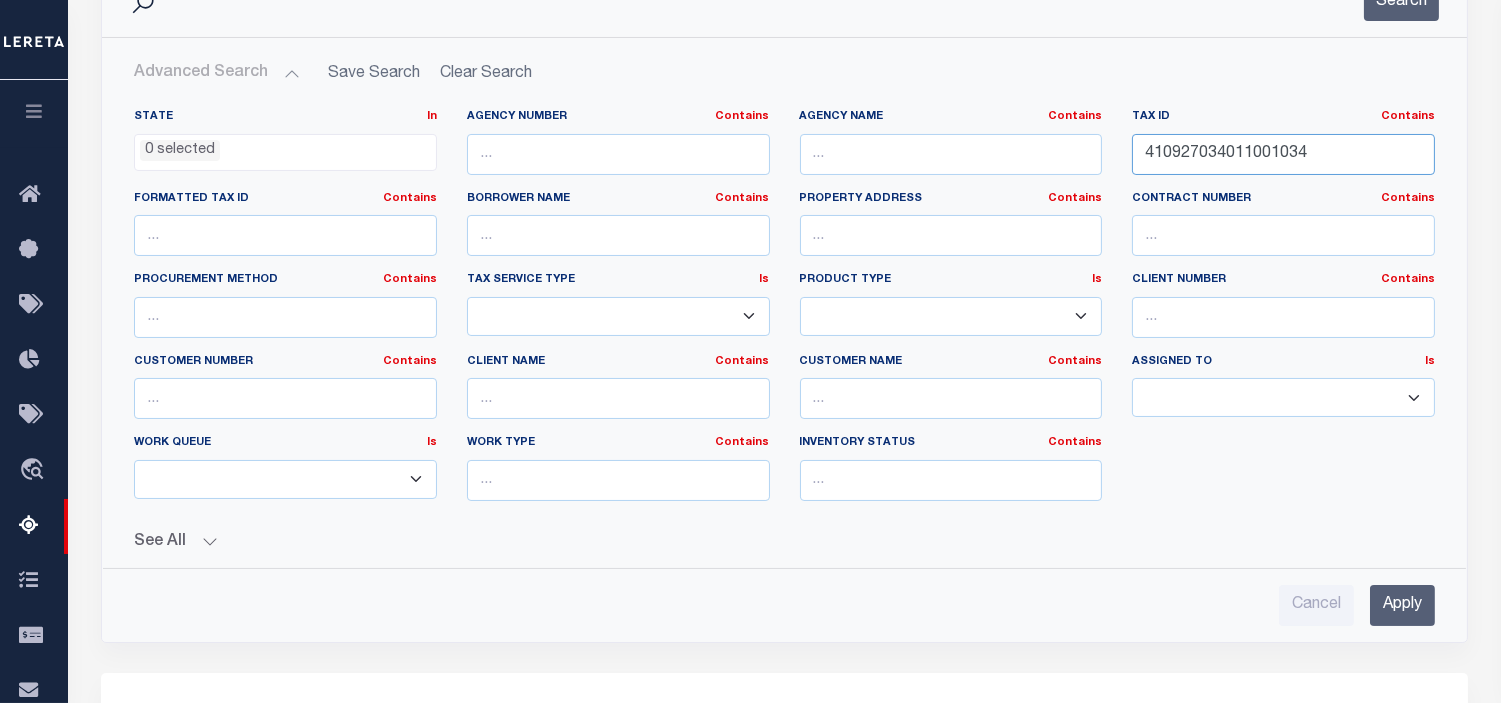 click on "410927034011001034" at bounding box center (1283, 154) 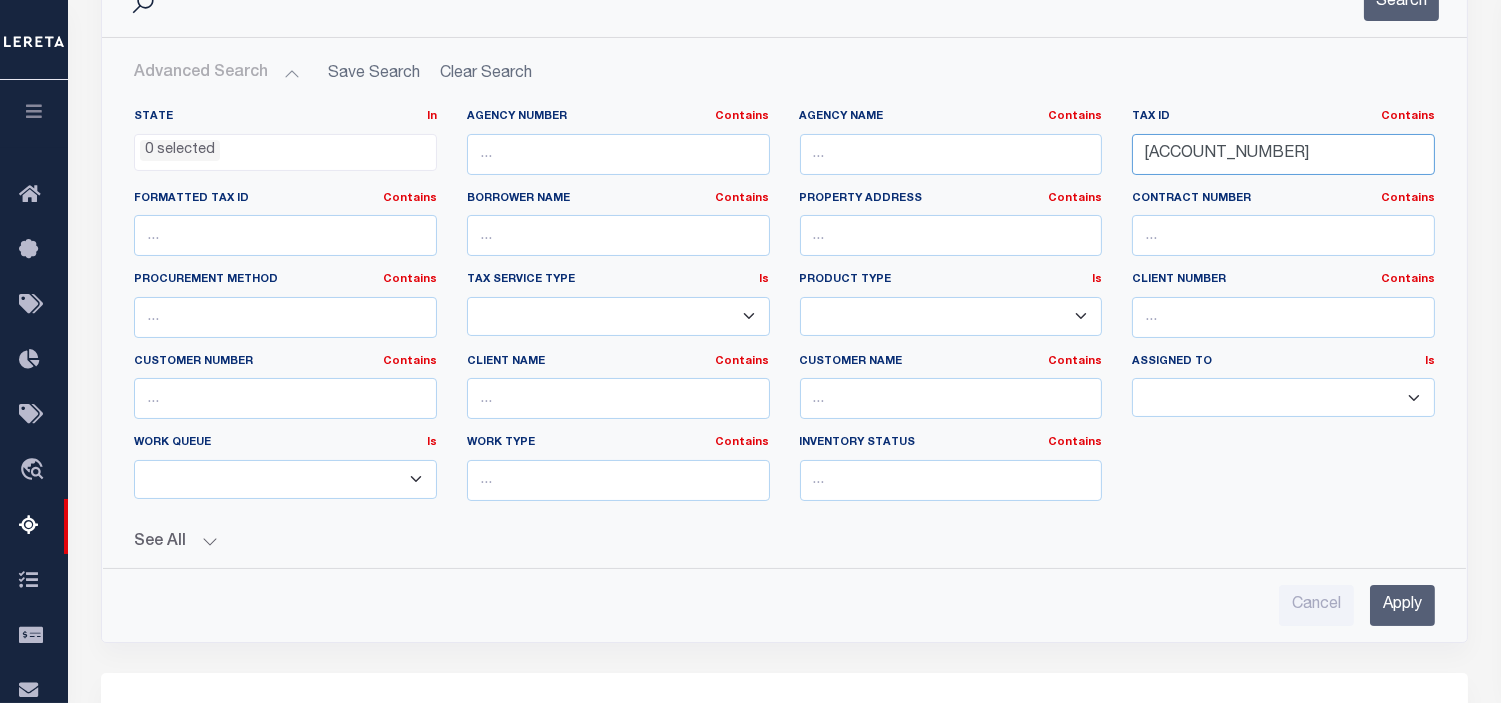 type on "[SSN]" 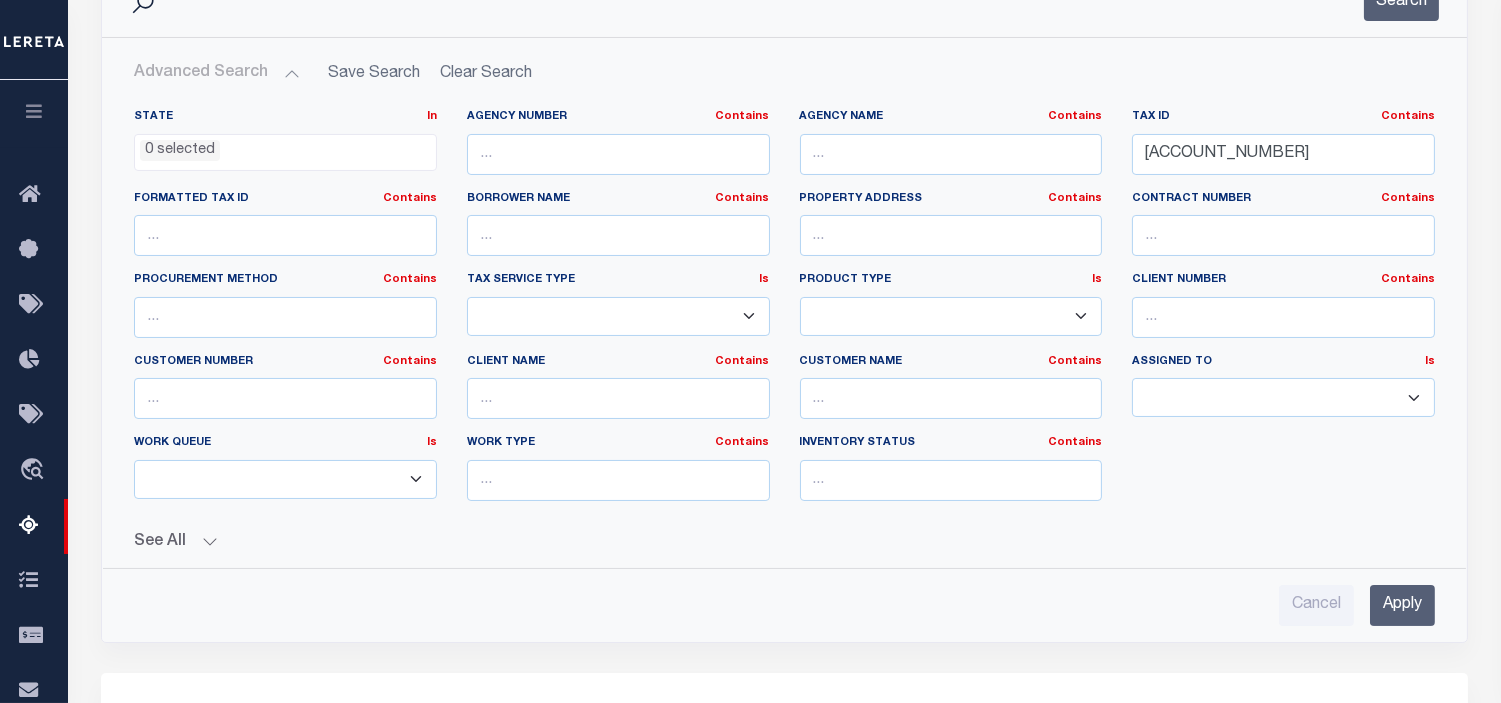 click on "Apply" at bounding box center (1402, 605) 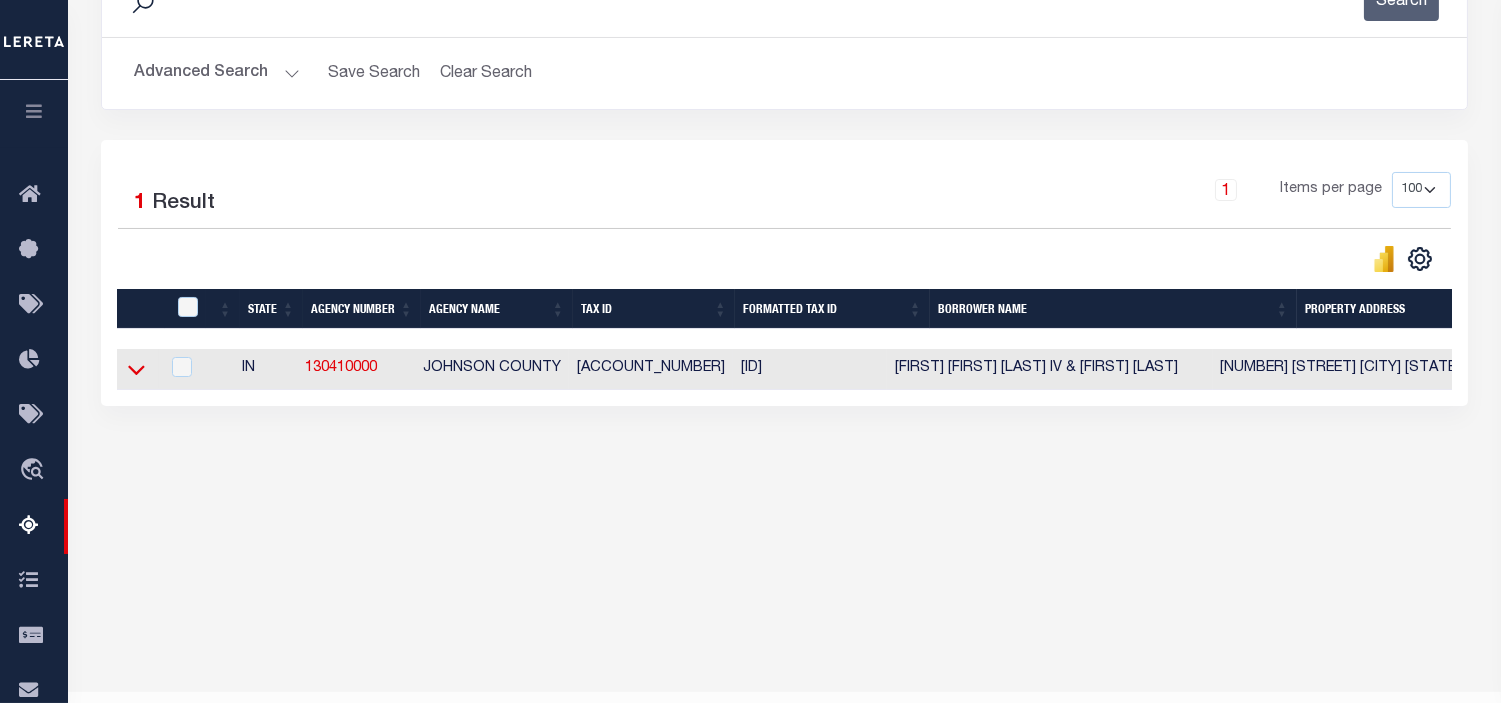 click 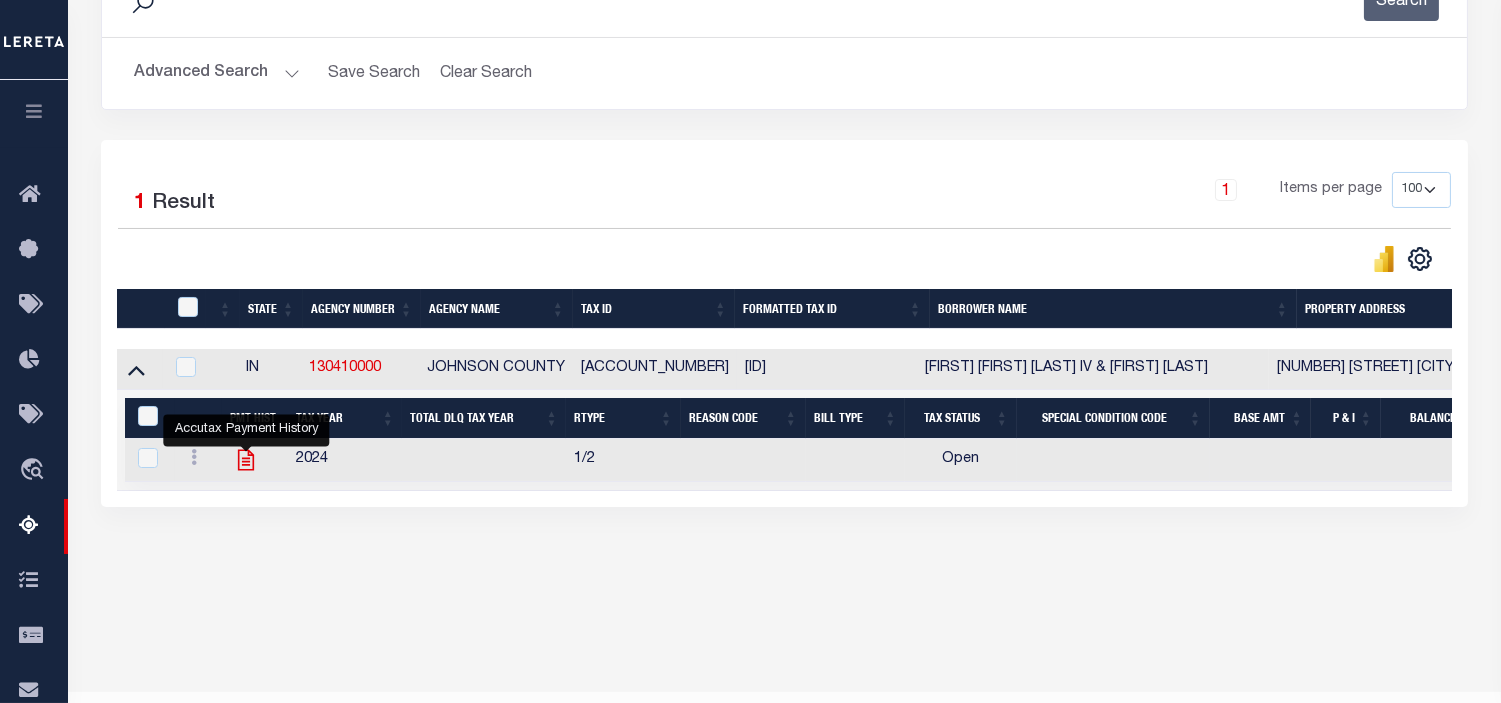 click 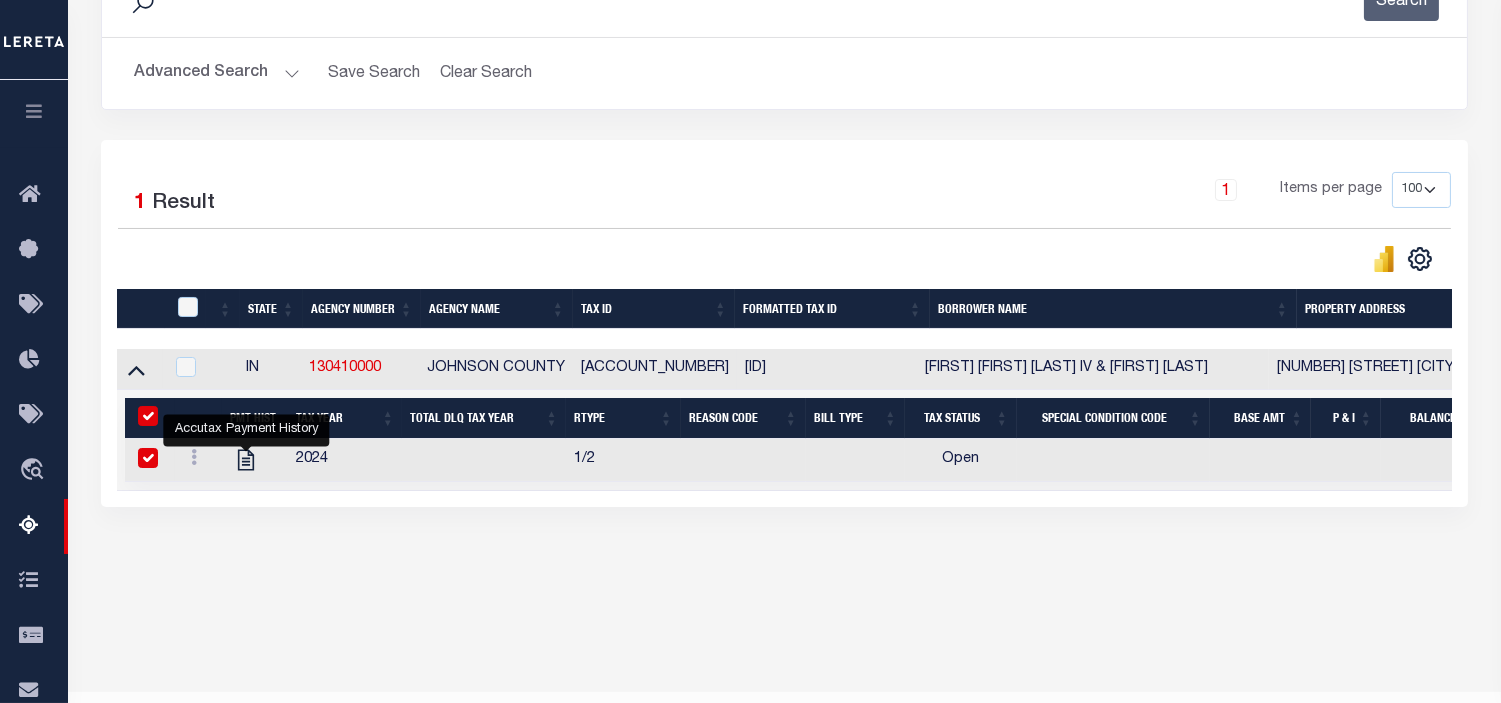 checkbox on "true" 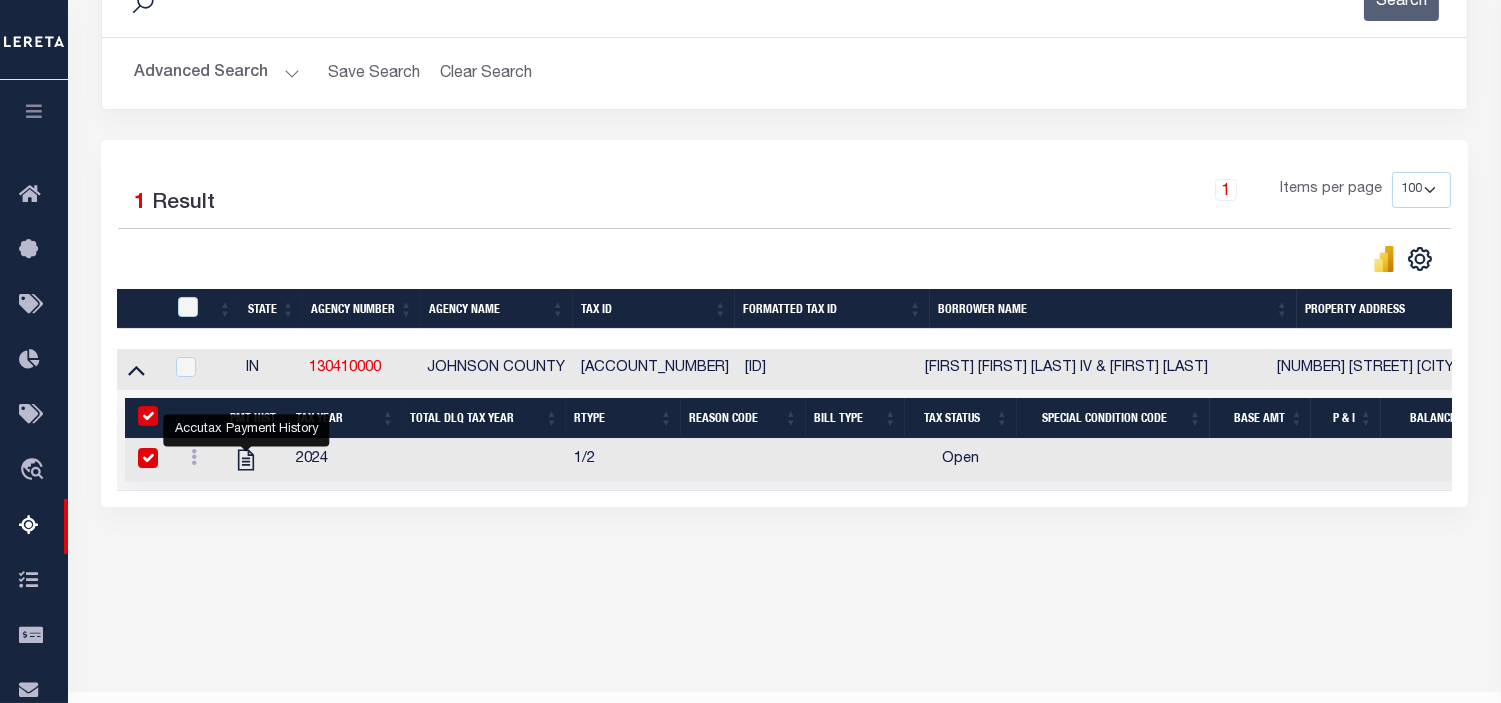 checkbox on "true" 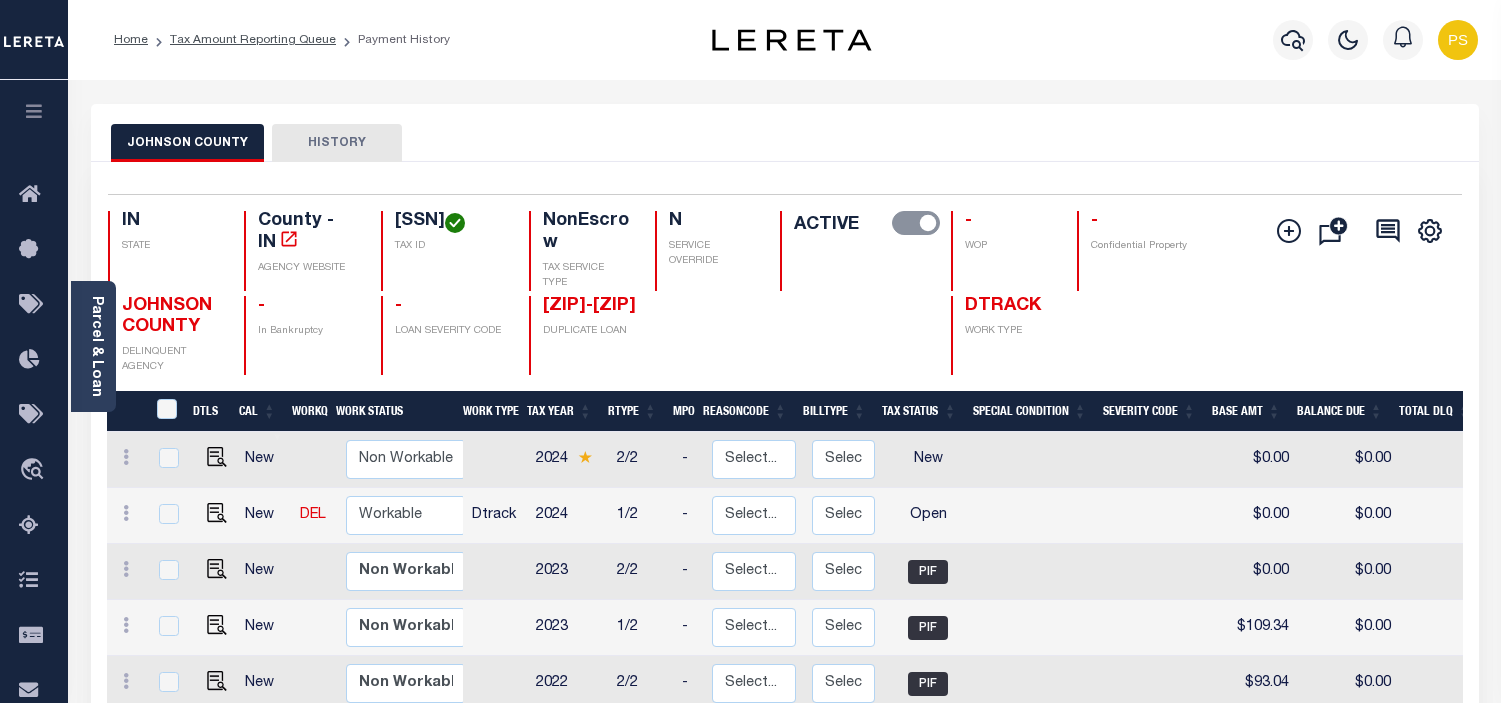 scroll, scrollTop: 0, scrollLeft: 0, axis: both 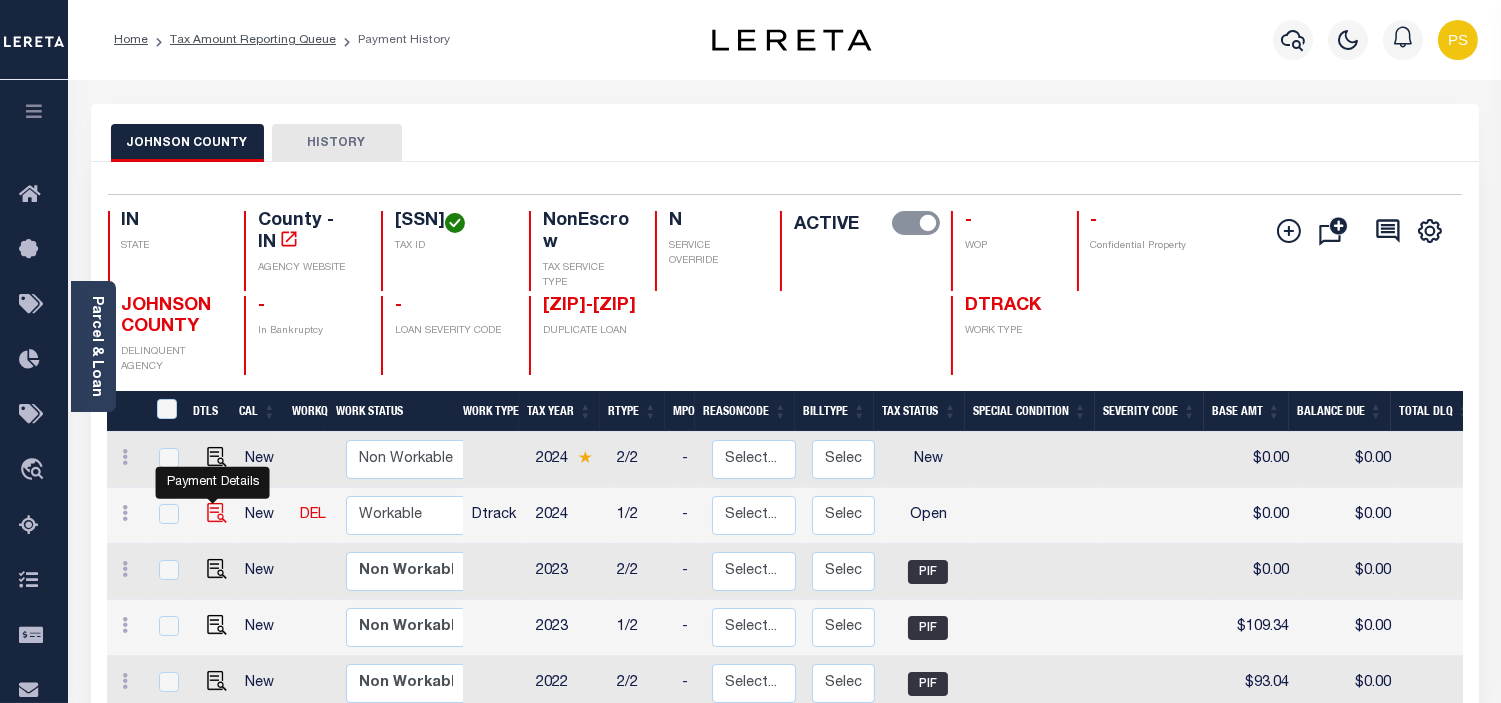 click at bounding box center [217, 513] 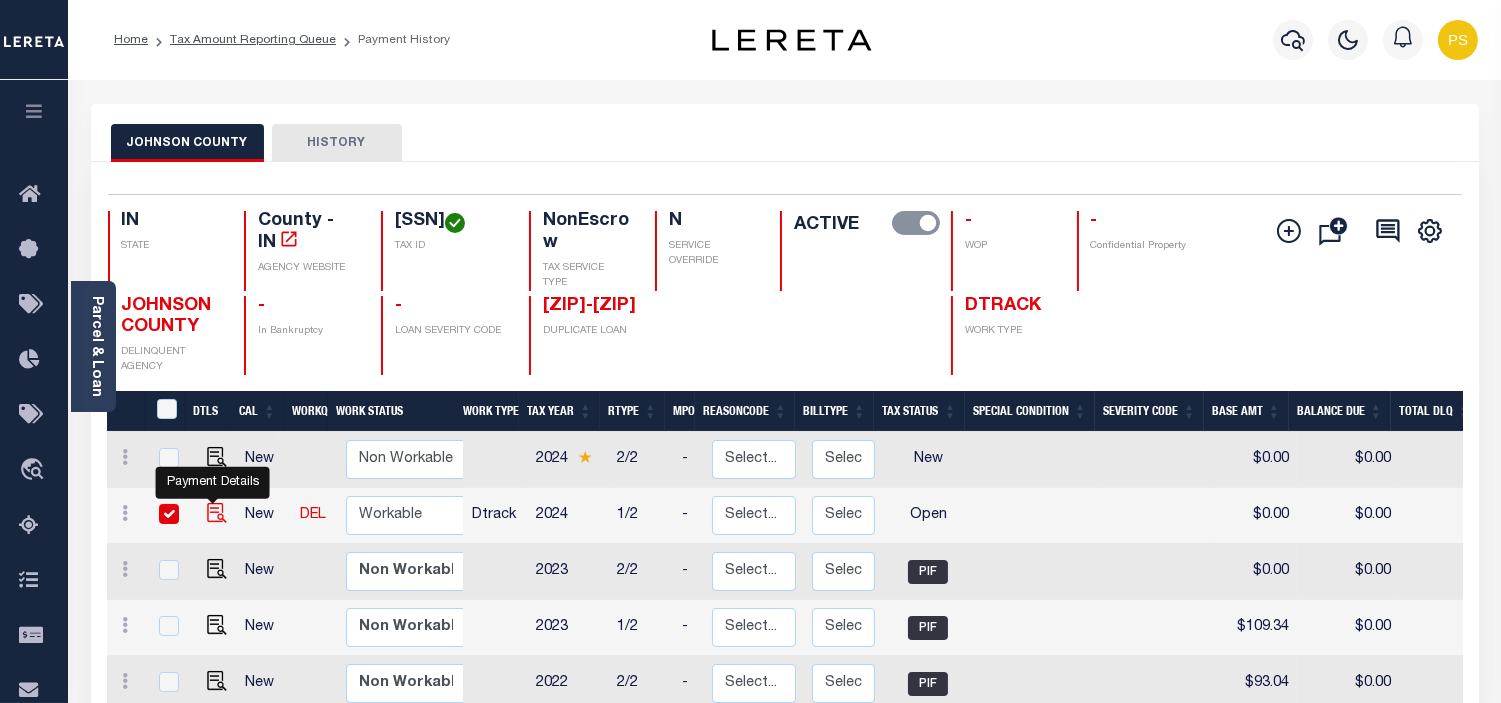 checkbox on "true" 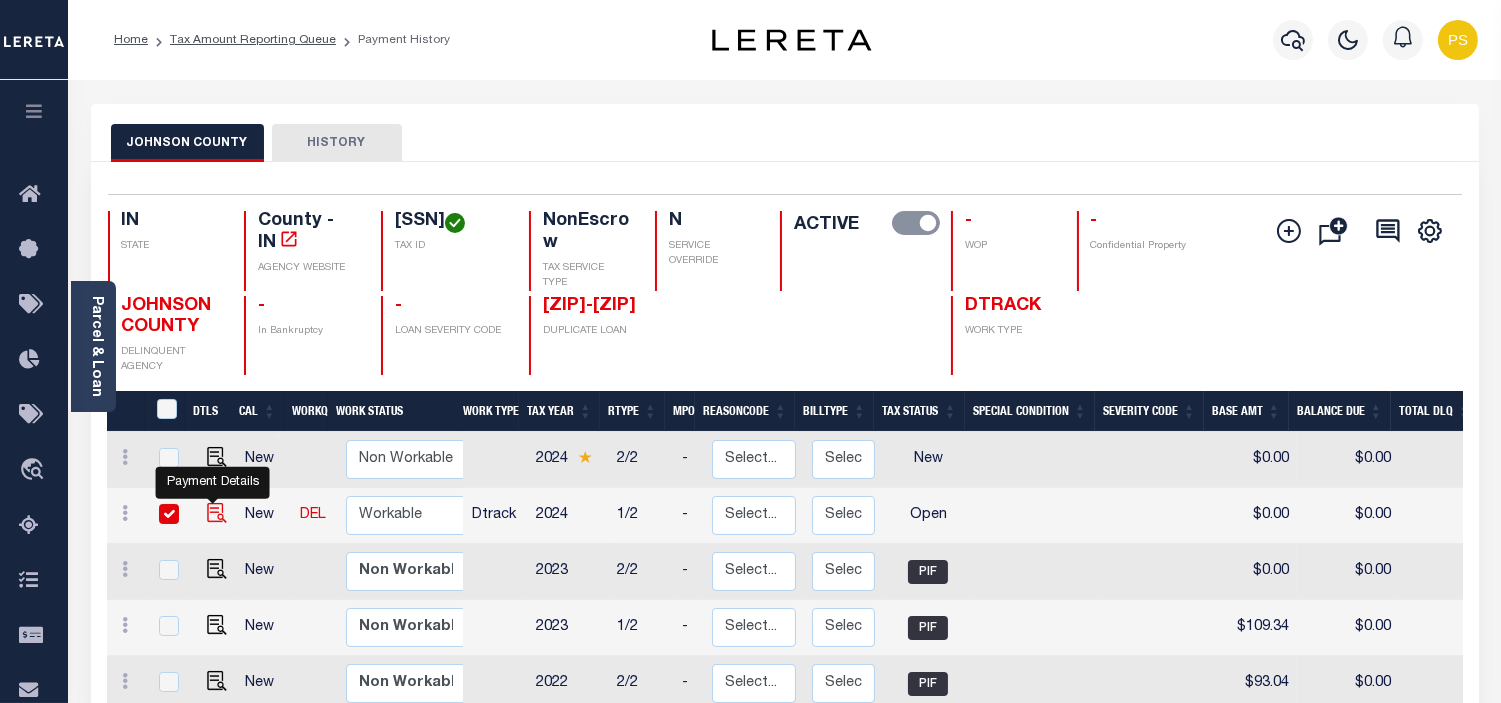 checkbox on "true" 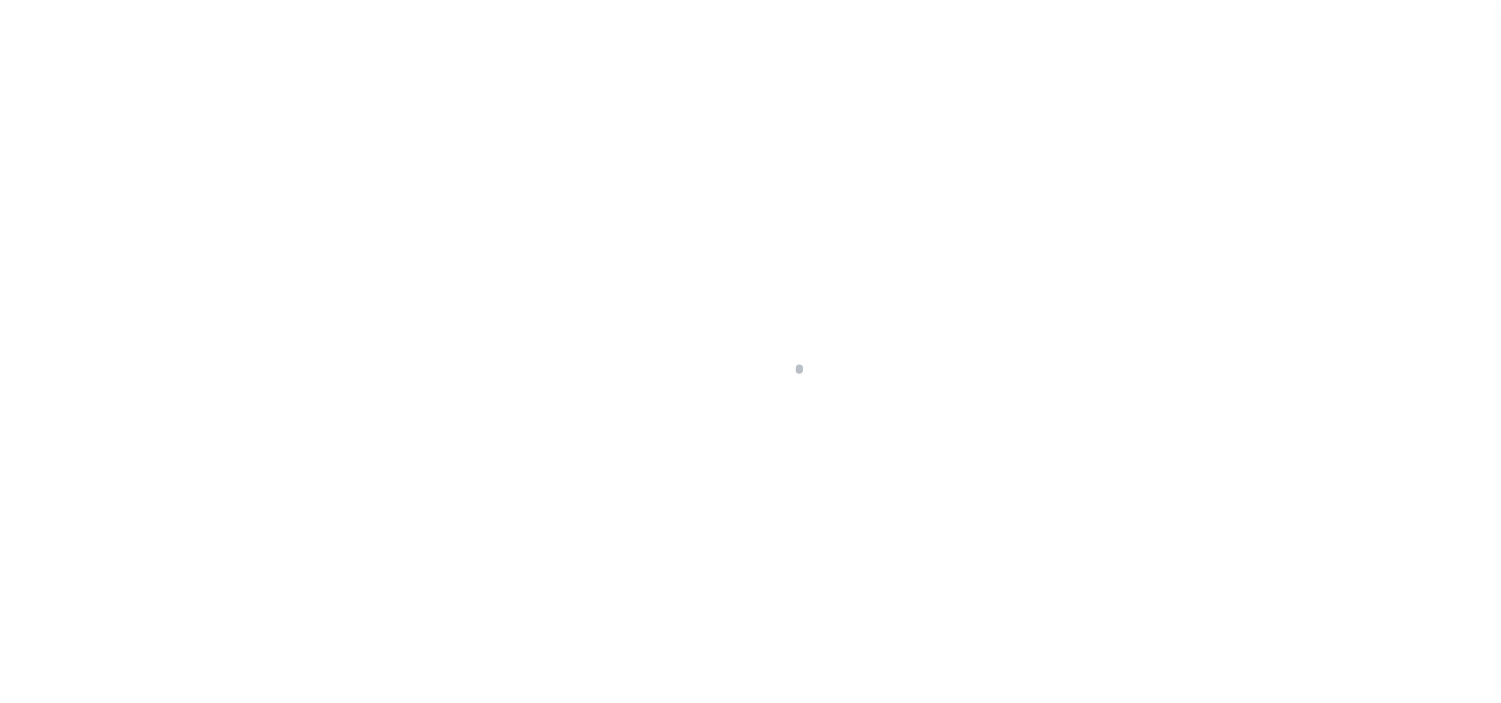 scroll, scrollTop: 0, scrollLeft: 0, axis: both 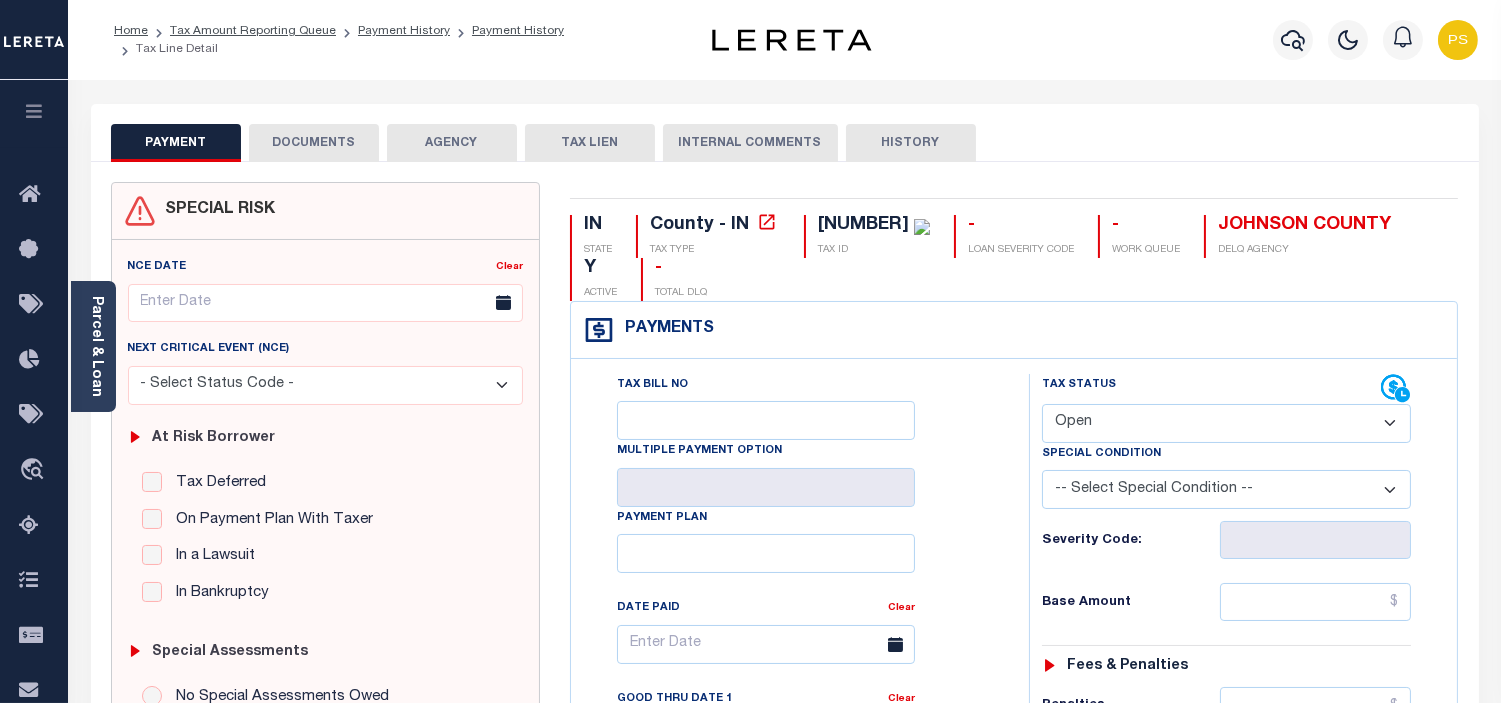 click on "- Select Status Code -
Open
Due/Unpaid
Paid
Incomplete
No Tax Due
Internal Refund Processed
New" at bounding box center (1226, 423) 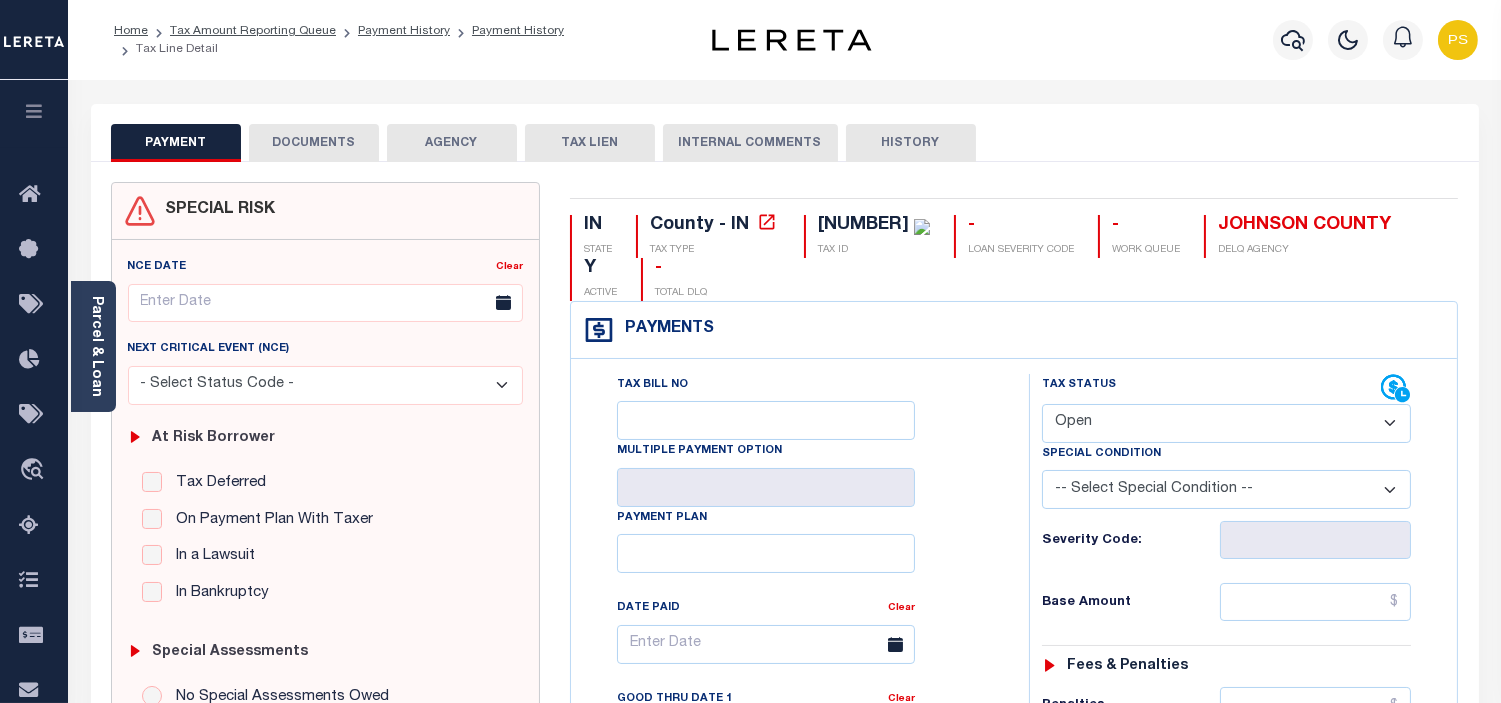 select on "PYD" 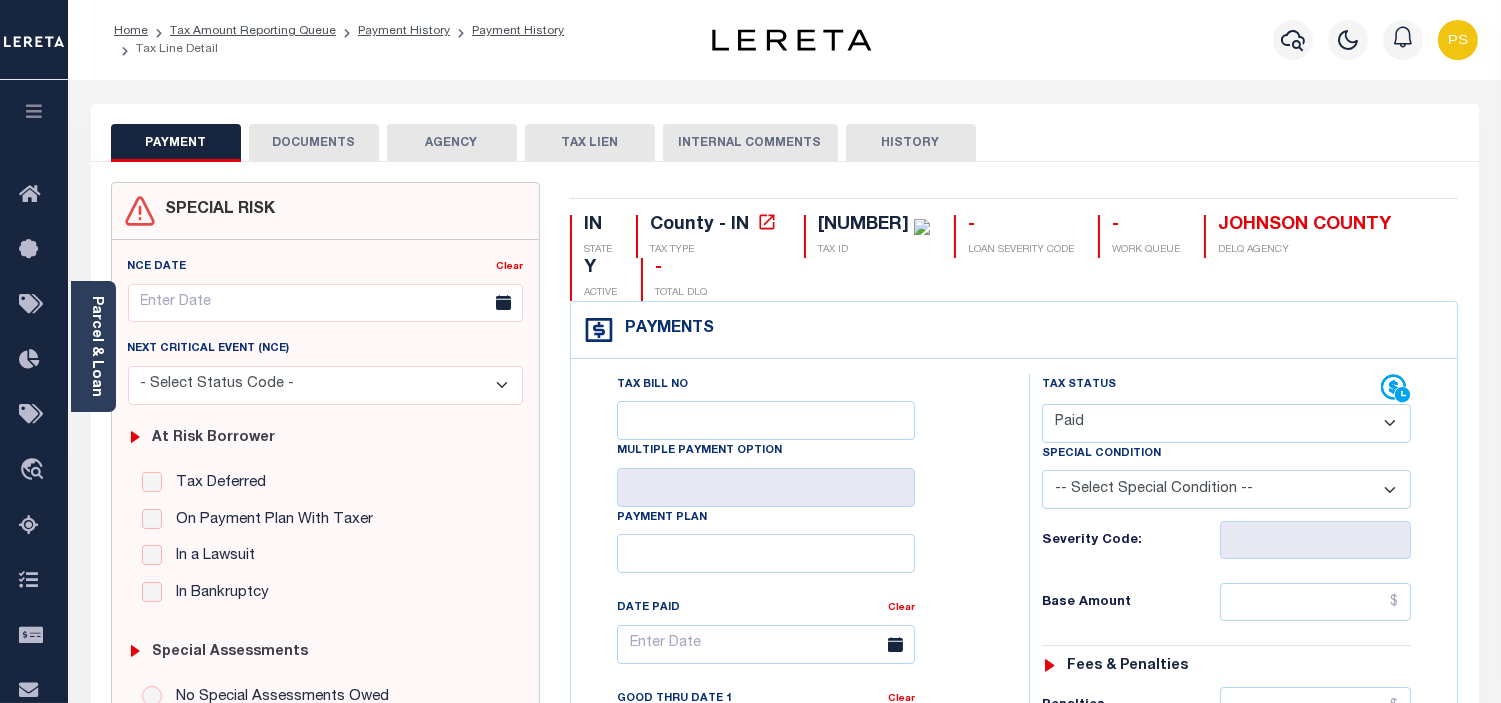 click on "- Select Status Code -
Open
Due/Unpaid
Paid
Incomplete
No Tax Due
Internal Refund Processed
New" at bounding box center [1226, 423] 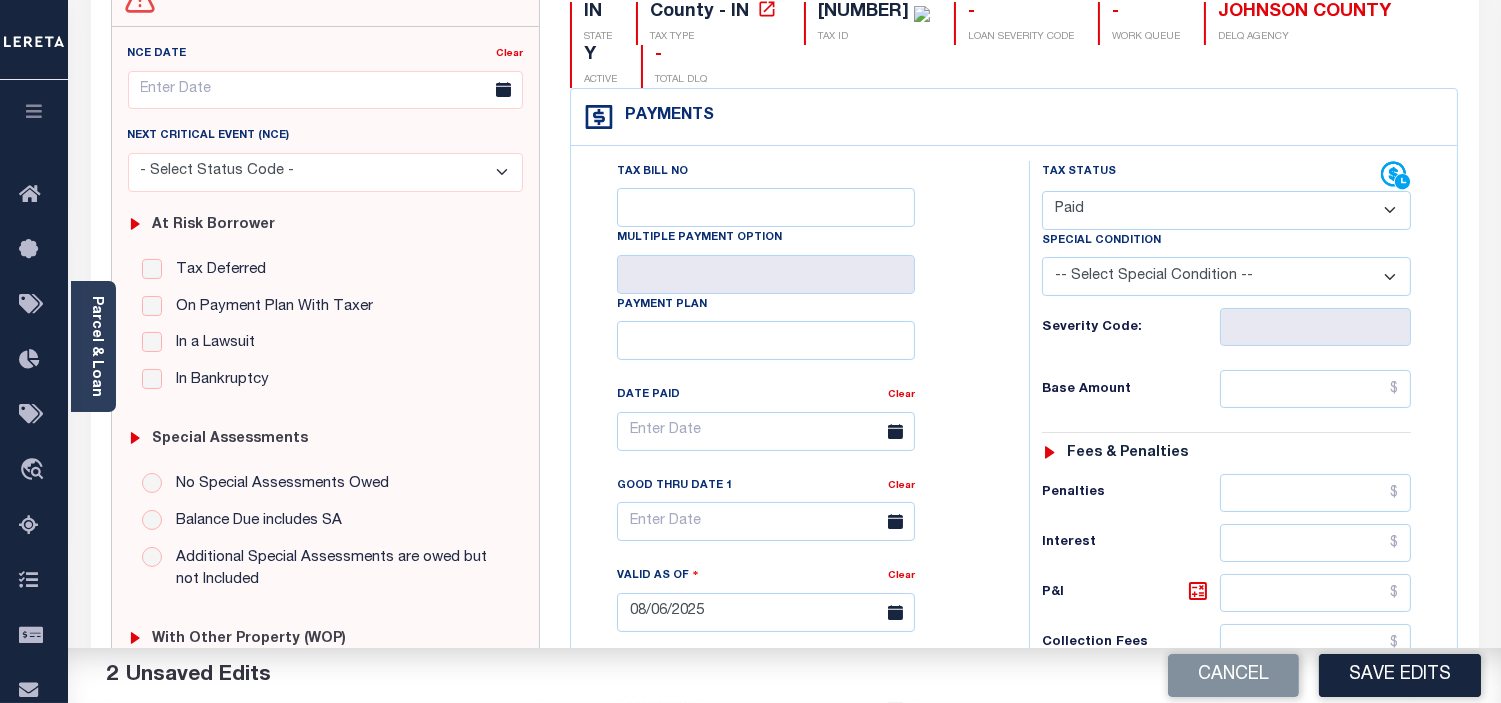 scroll, scrollTop: 333, scrollLeft: 0, axis: vertical 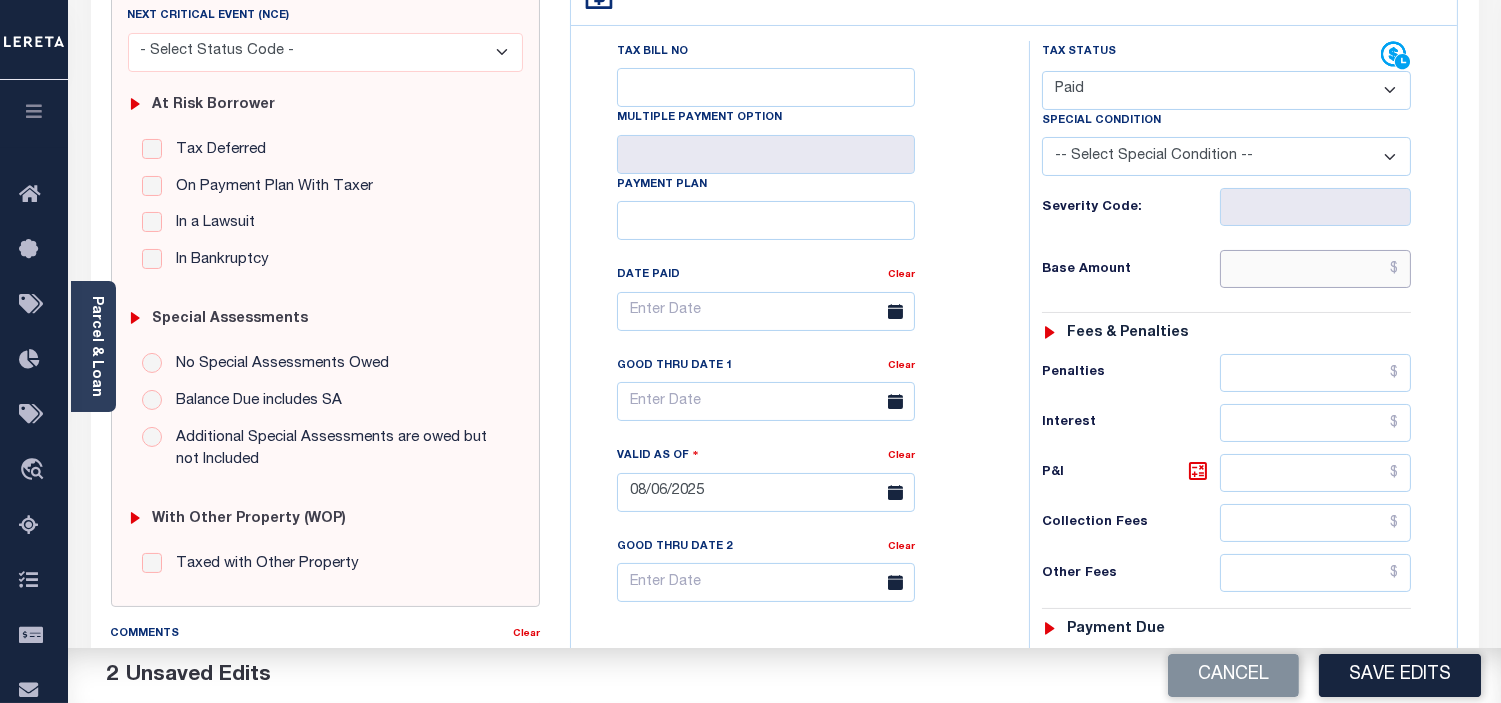 click at bounding box center [1315, 269] 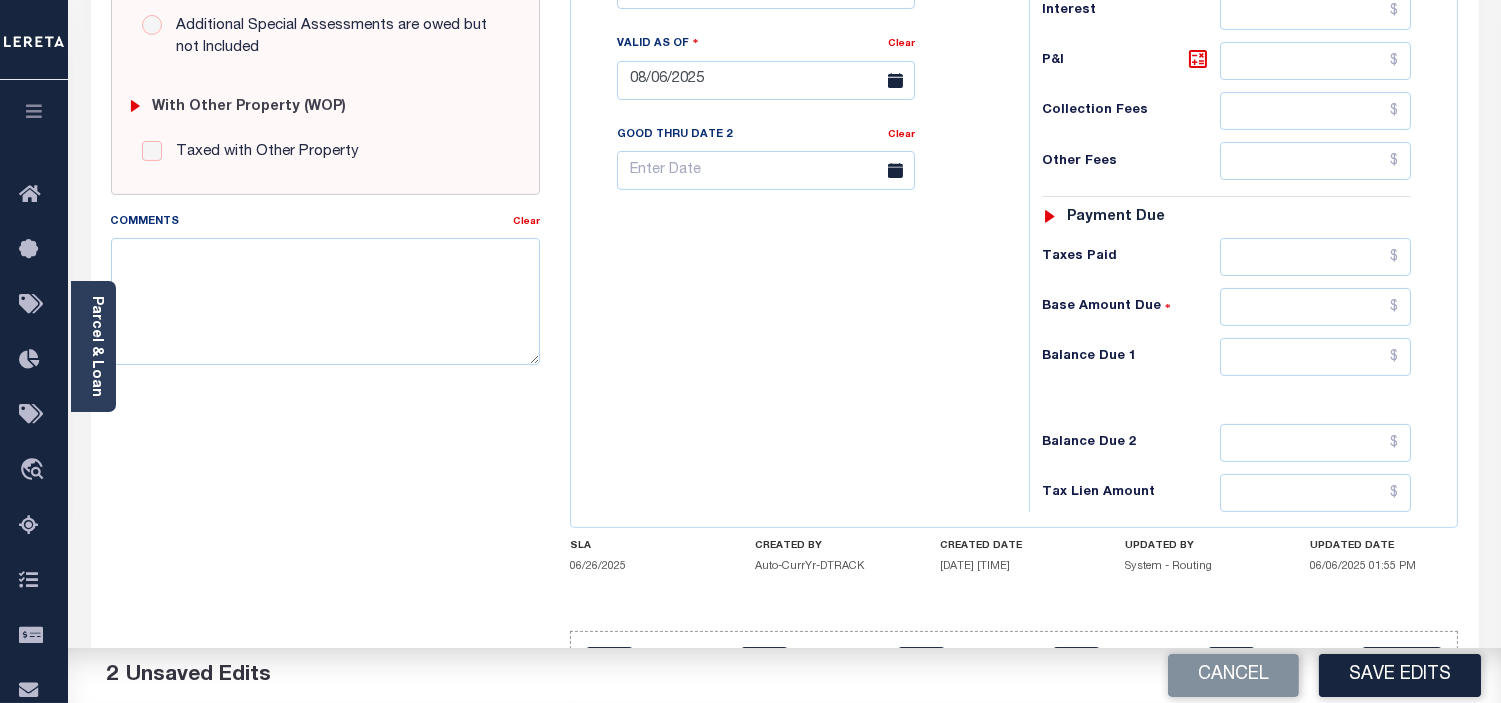 scroll, scrollTop: 777, scrollLeft: 0, axis: vertical 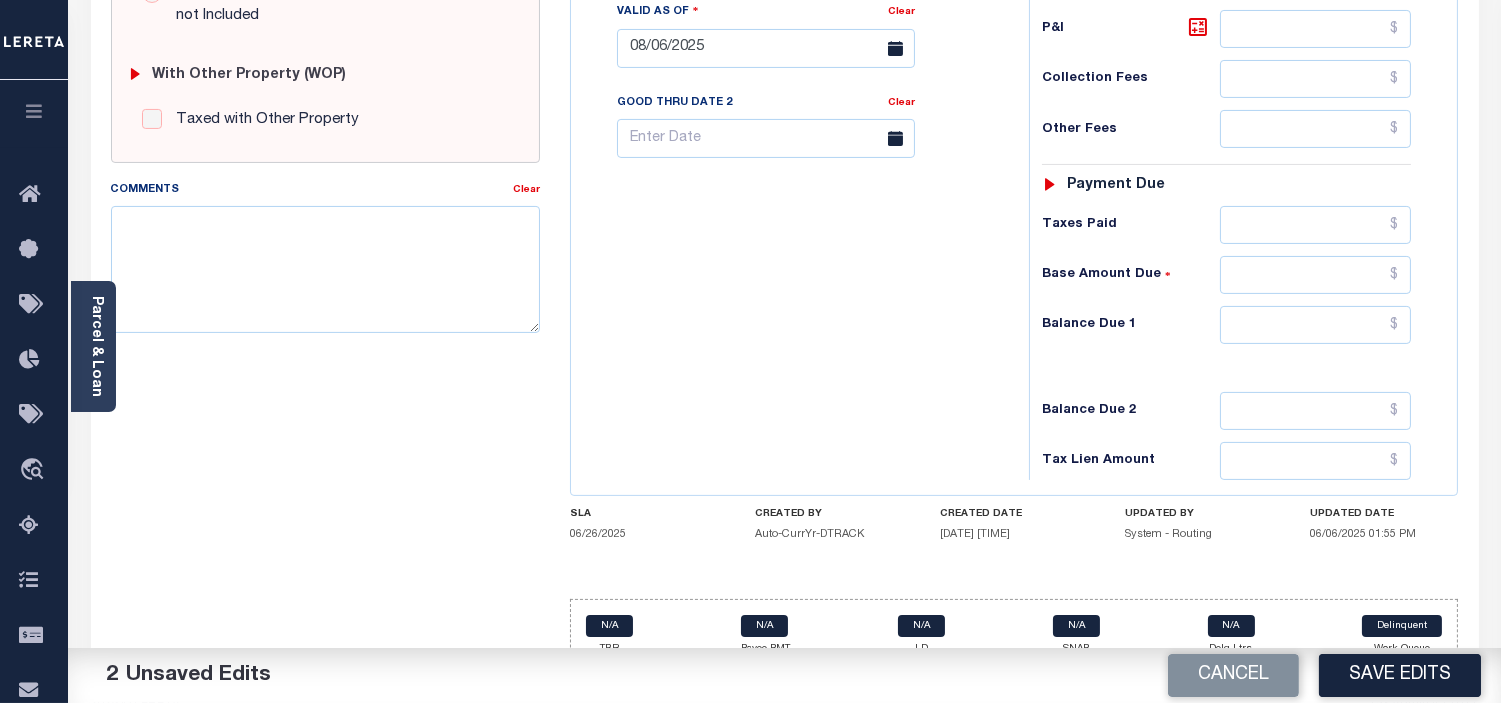 type on "$125.90" 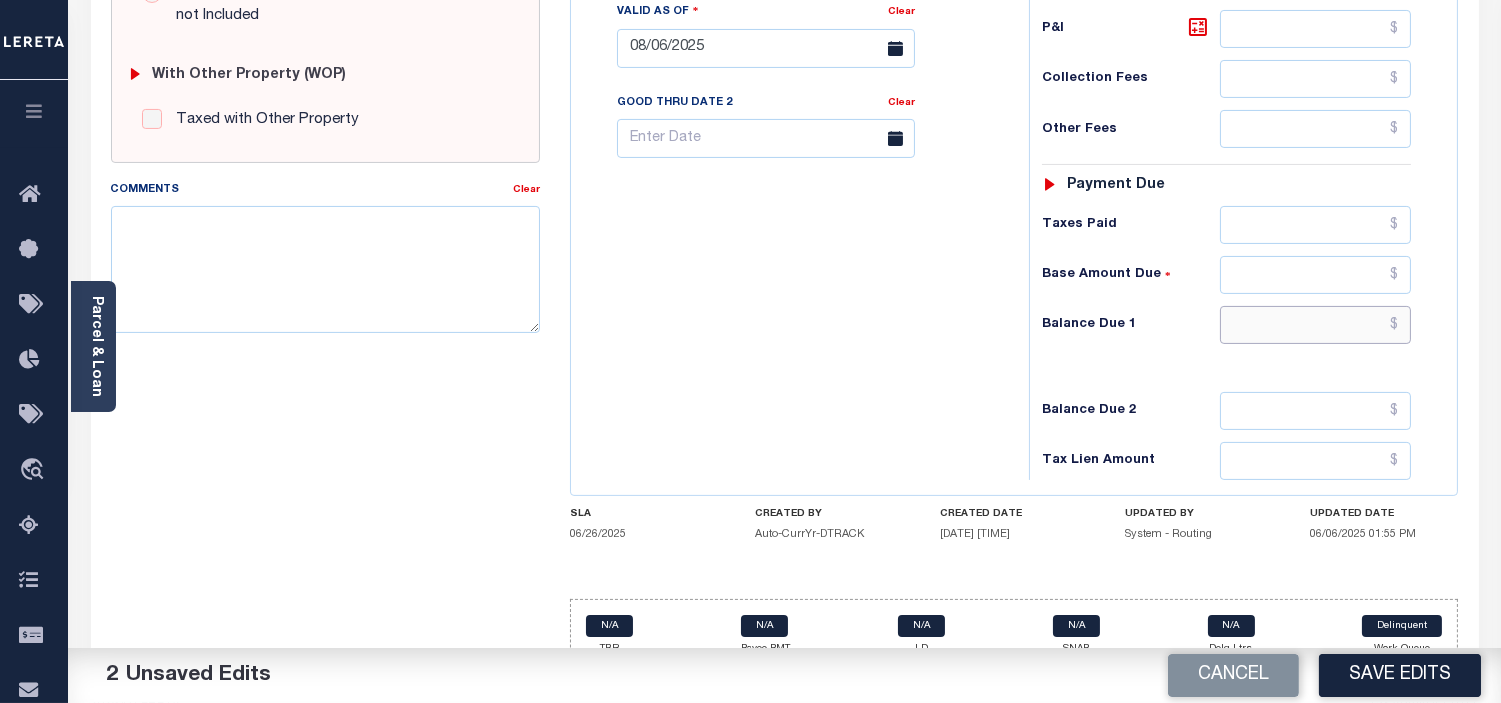 click at bounding box center (1315, 325) 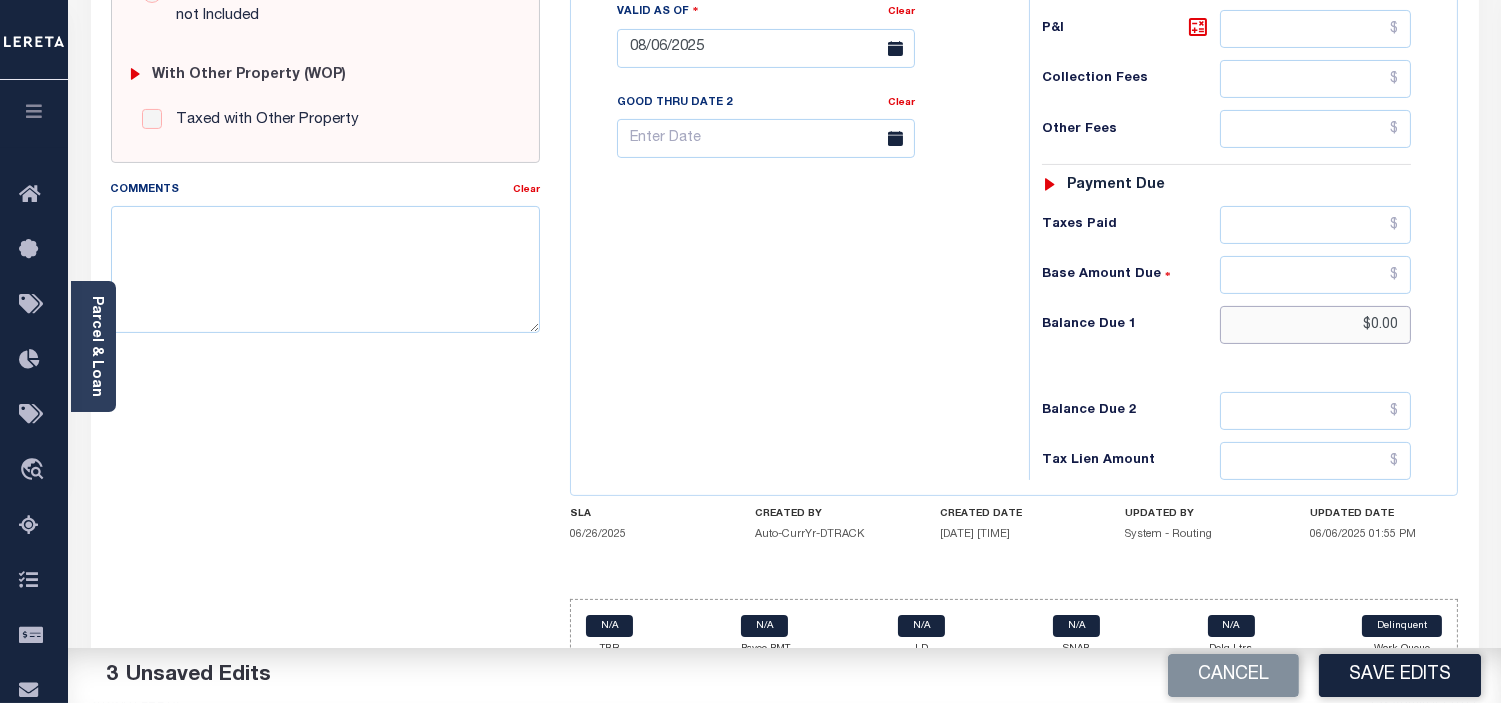 type on "$0.00" 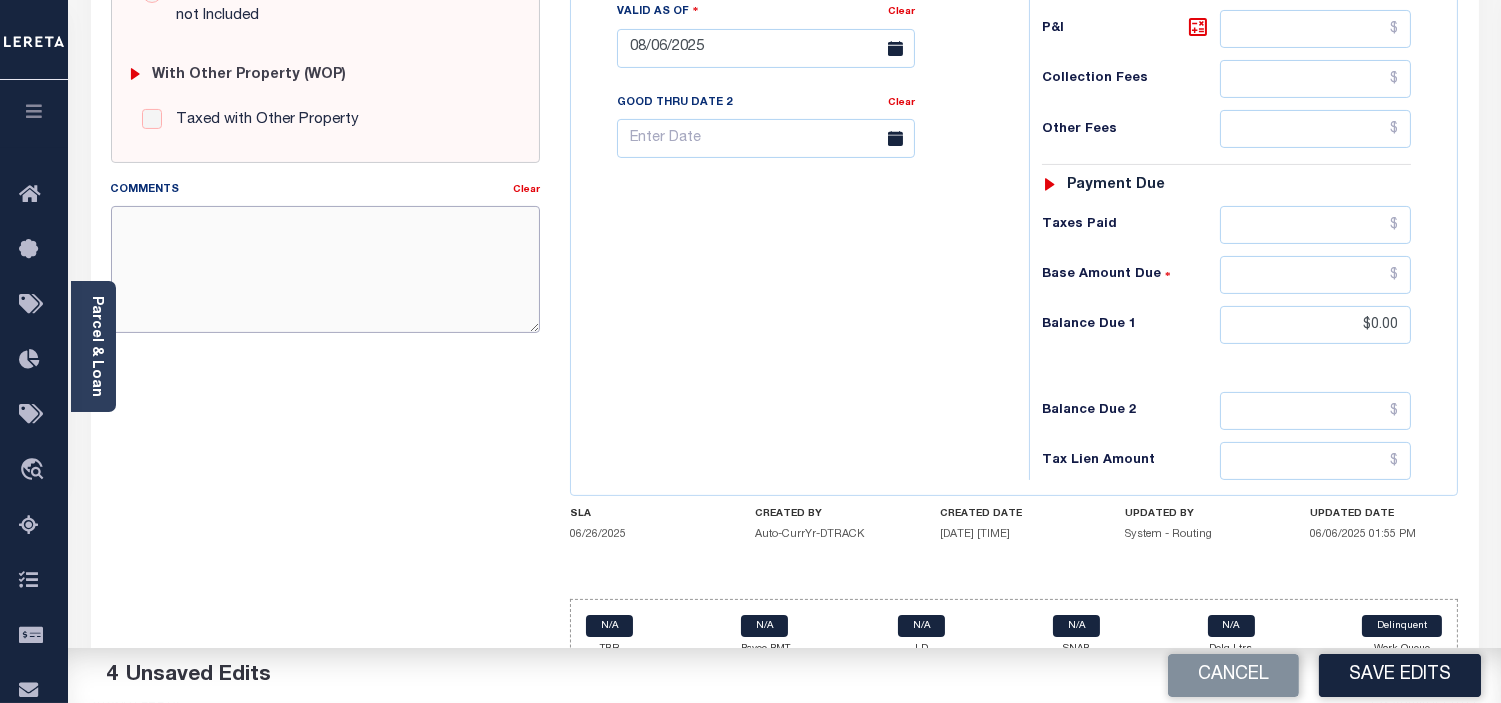 click on "Comments" at bounding box center [325, 269] 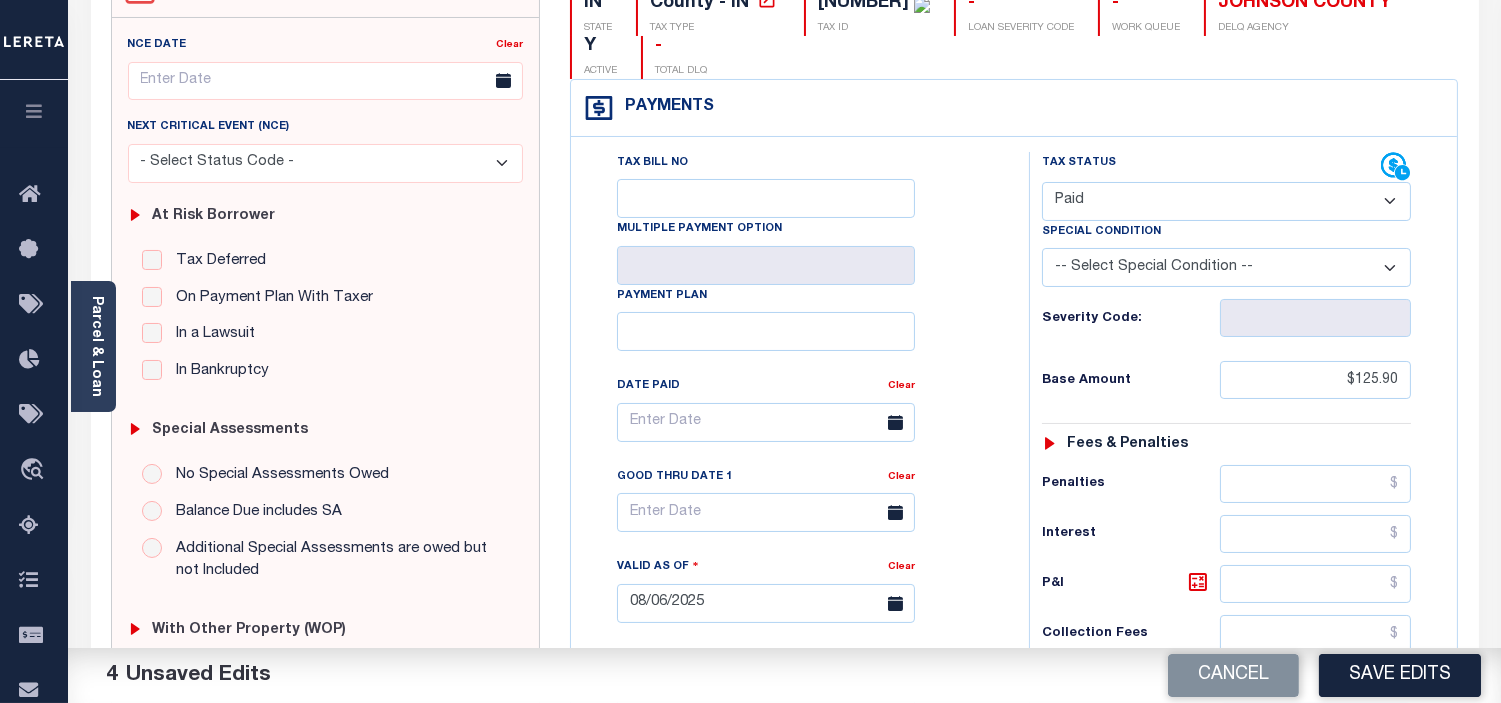 scroll, scrollTop: 0, scrollLeft: 0, axis: both 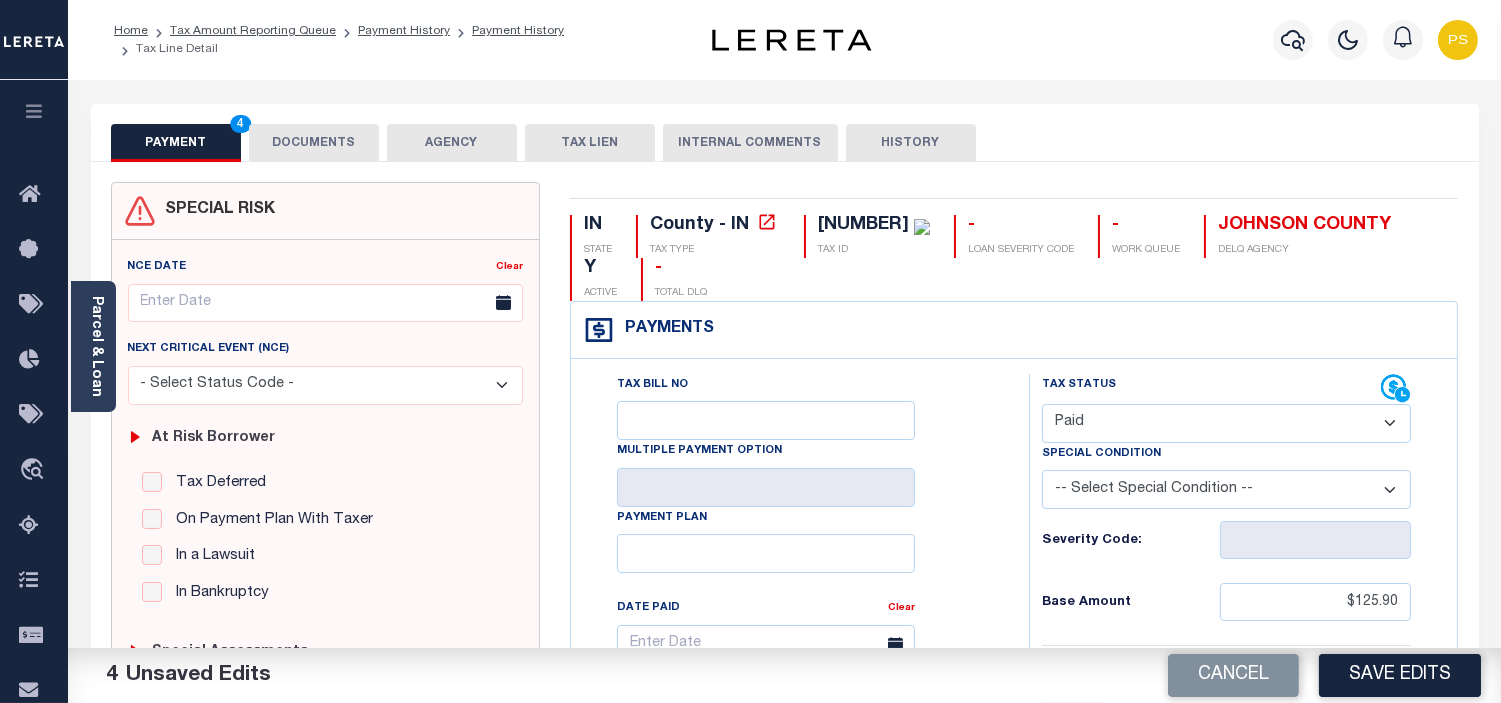 type on "see attached" 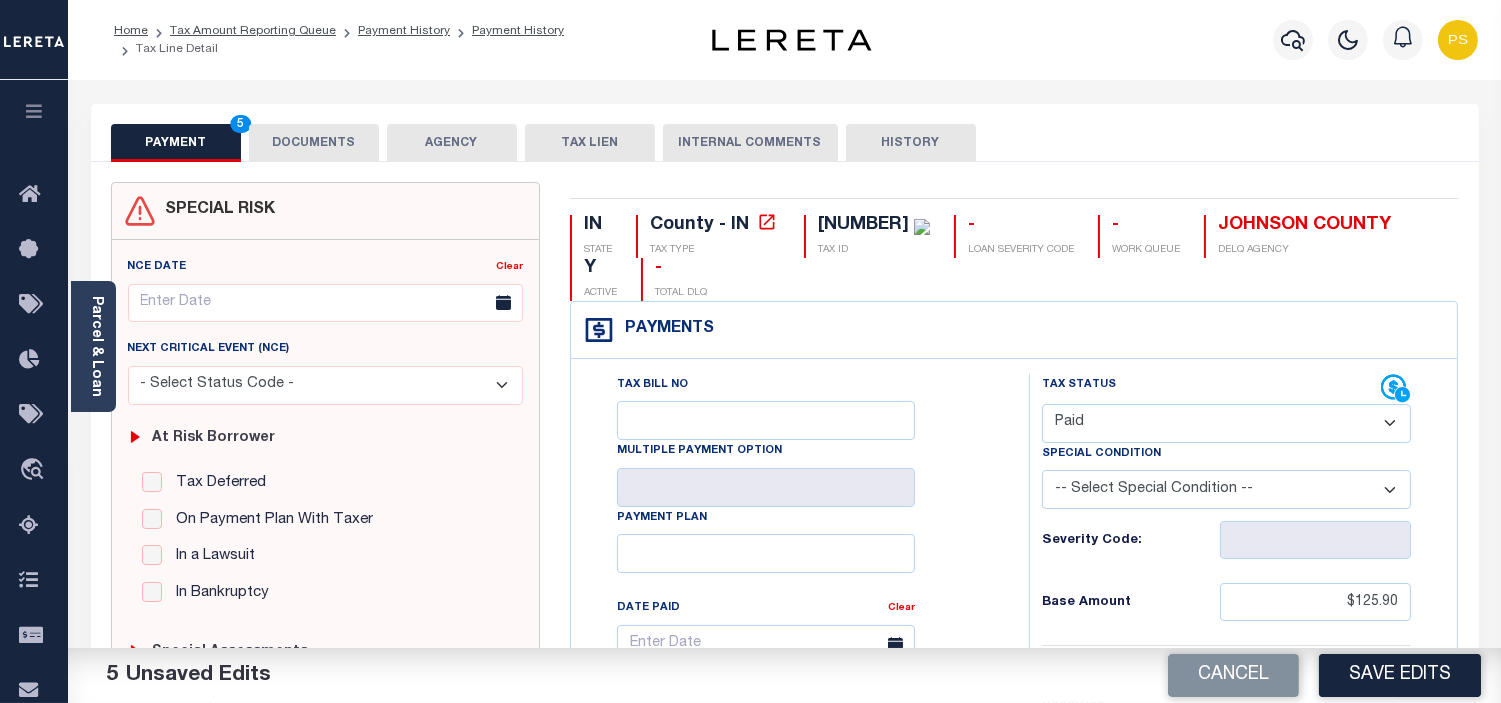 click on "DOCUMENTS" at bounding box center [314, 143] 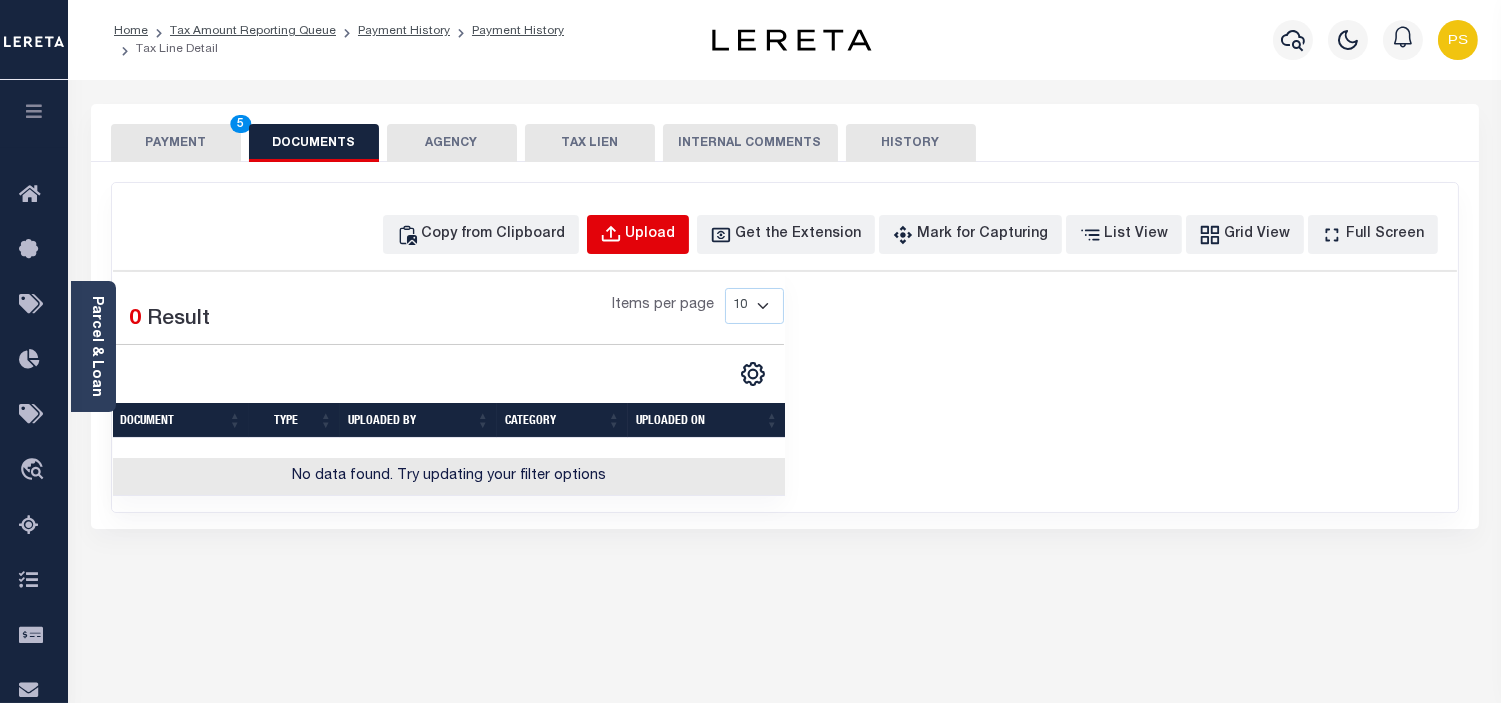 click on "Upload" at bounding box center (651, 235) 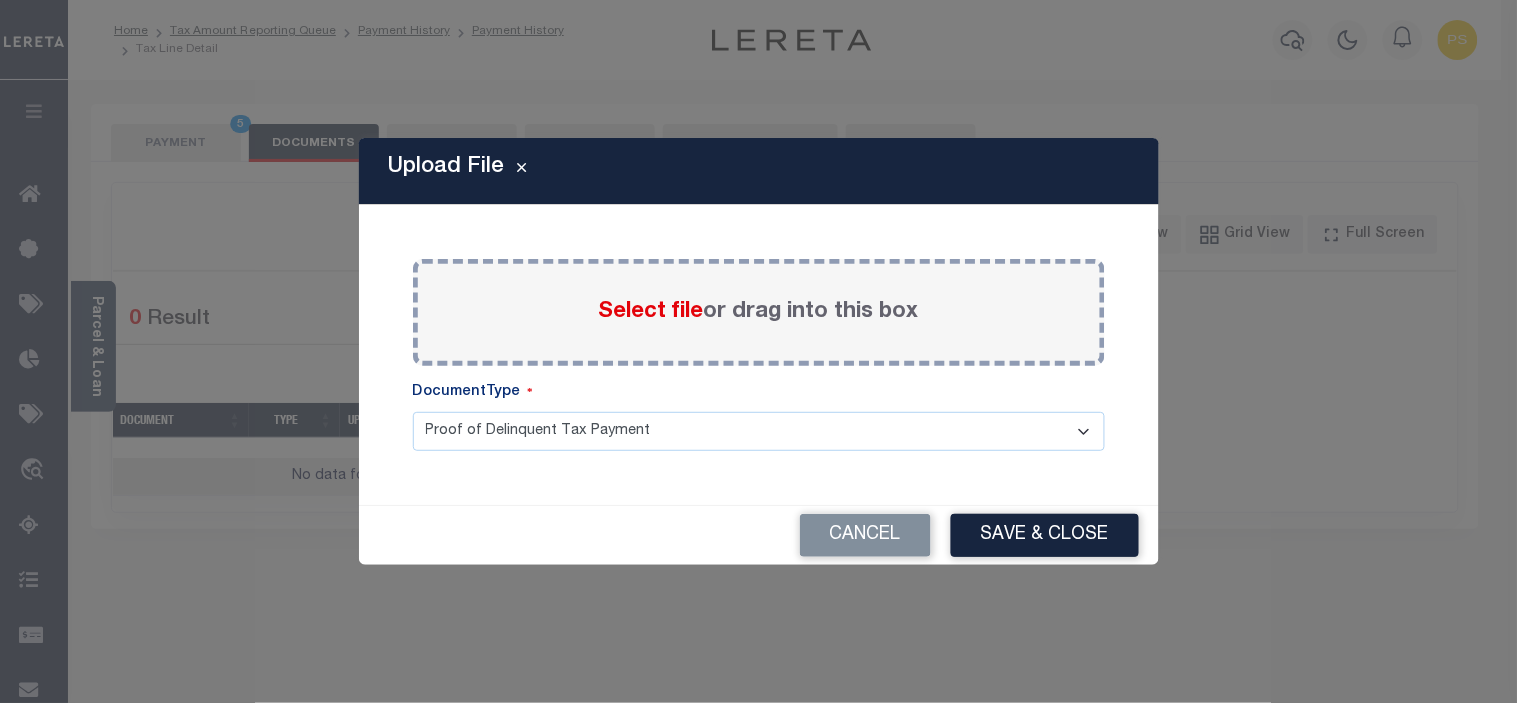 click on "Select file" at bounding box center [651, 312] 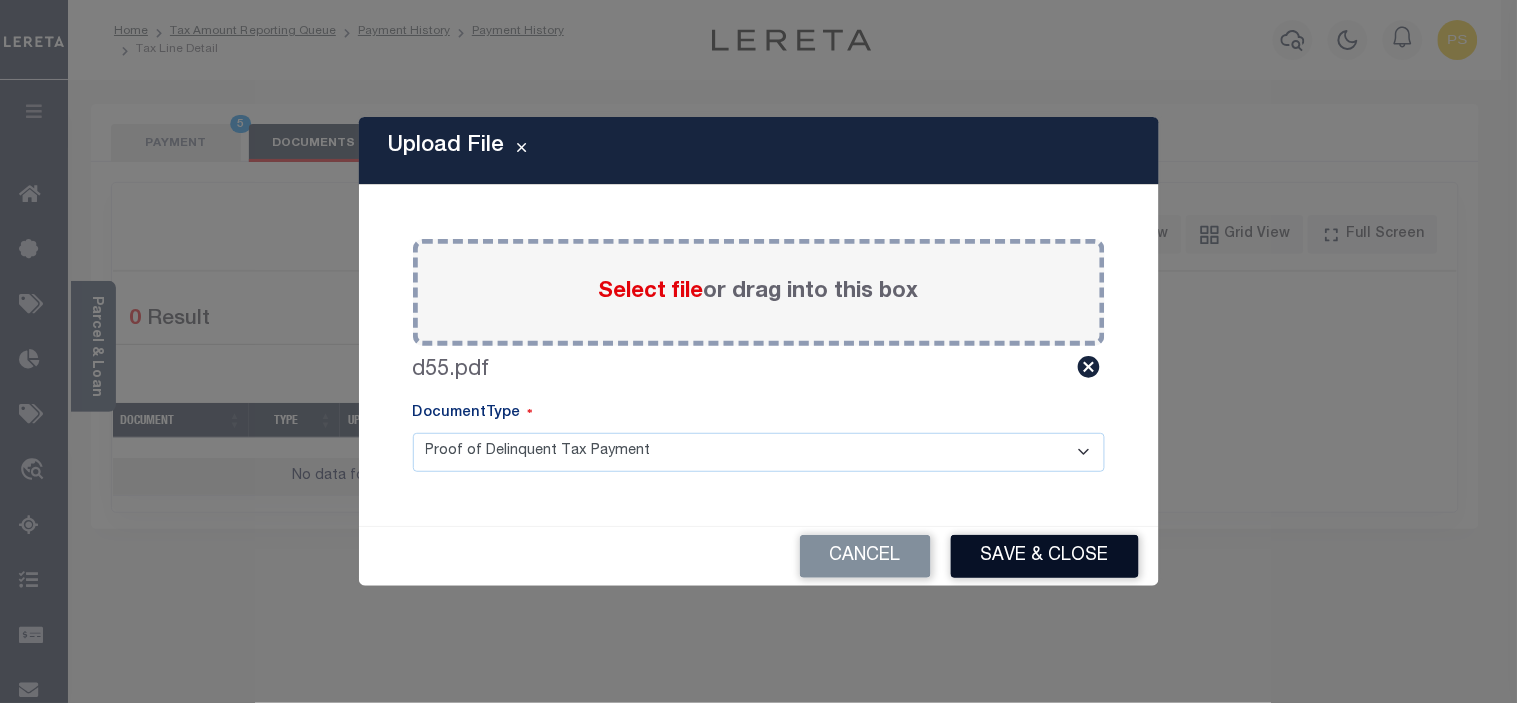 click on "Save & Close" at bounding box center [1045, 556] 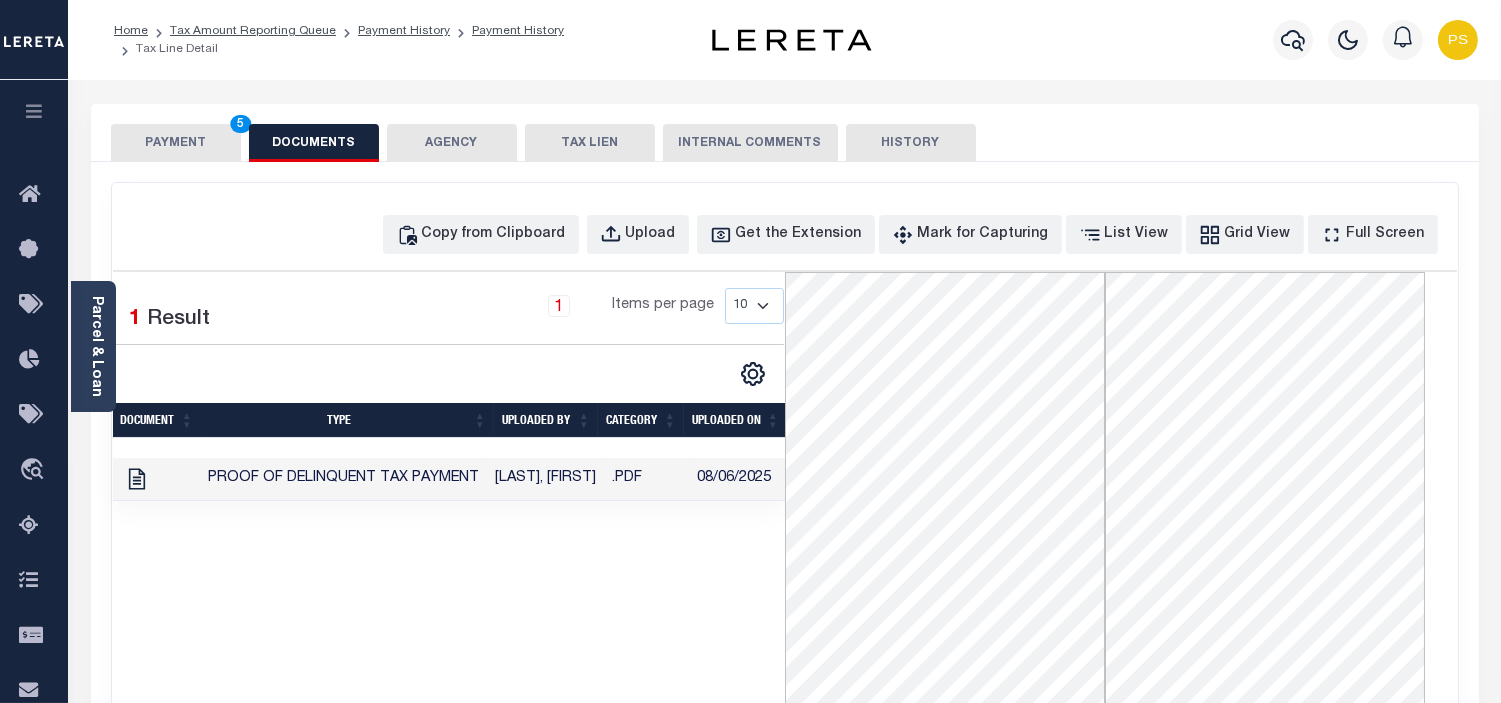 click on "PAYMENT
5" at bounding box center (176, 143) 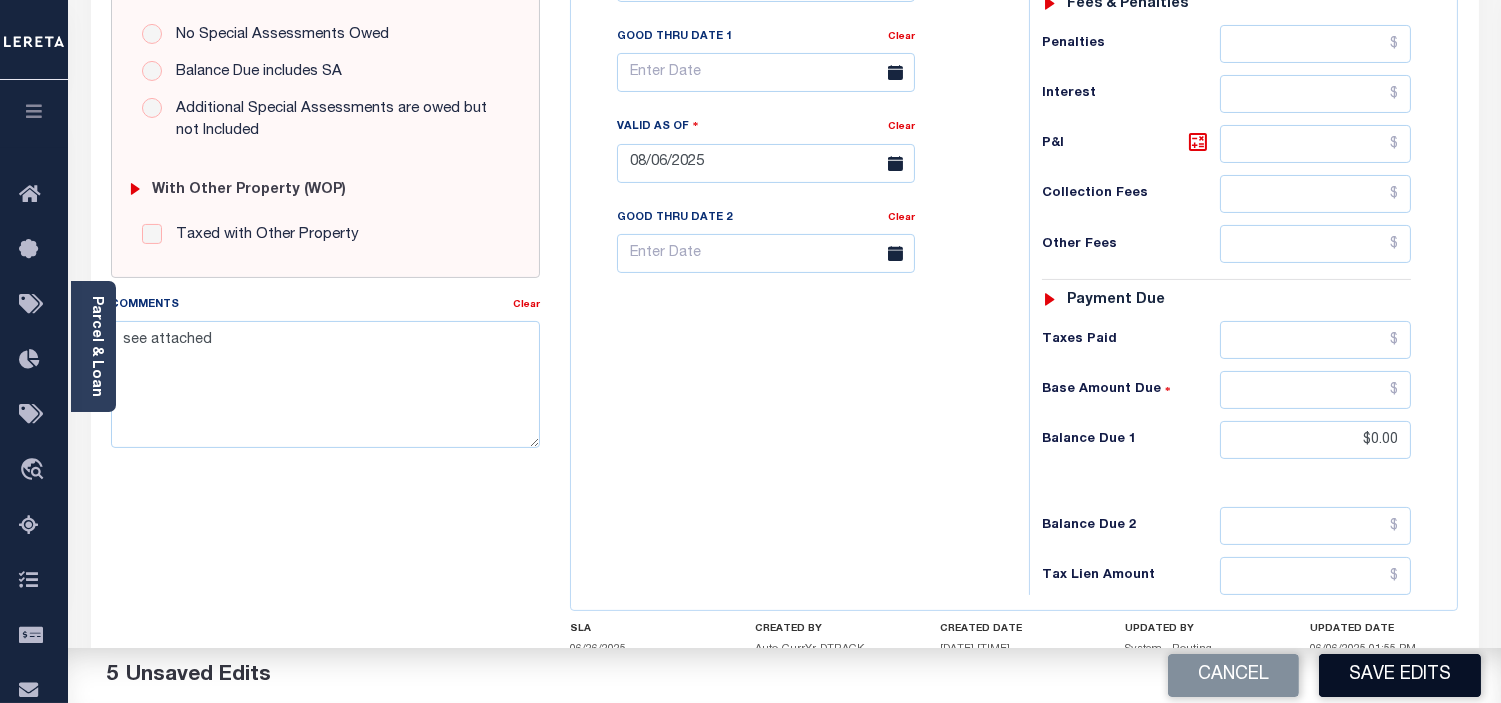 scroll, scrollTop: 777, scrollLeft: 0, axis: vertical 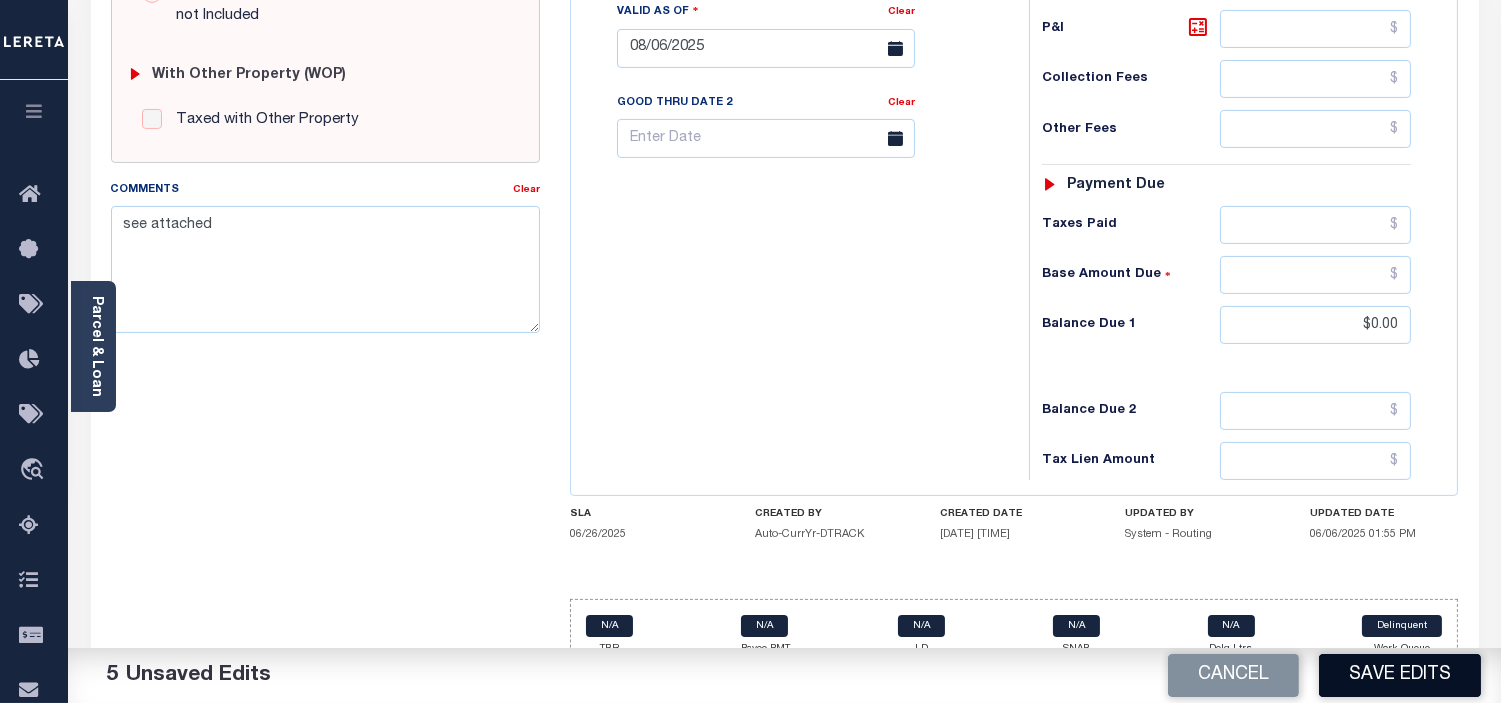 click on "Save Edits" at bounding box center (1400, 675) 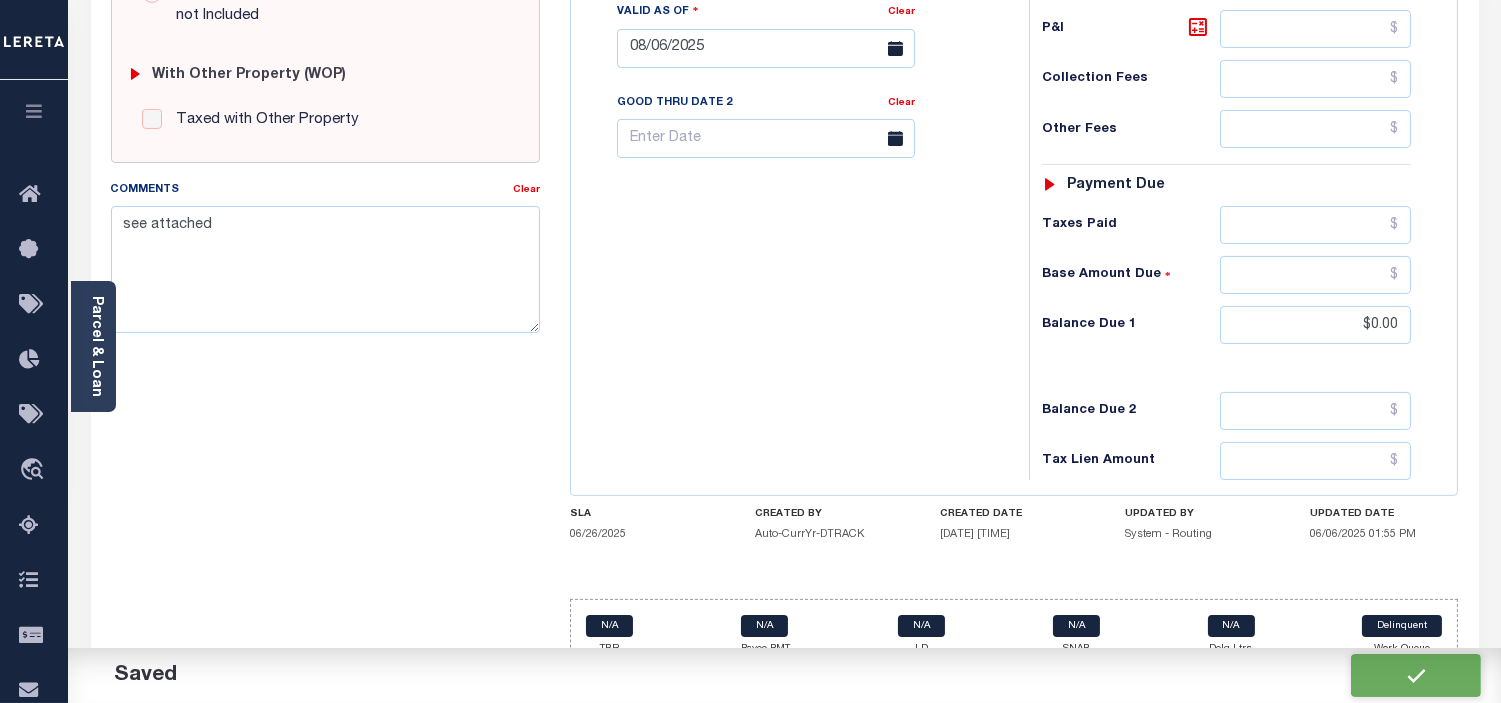 checkbox on "false" 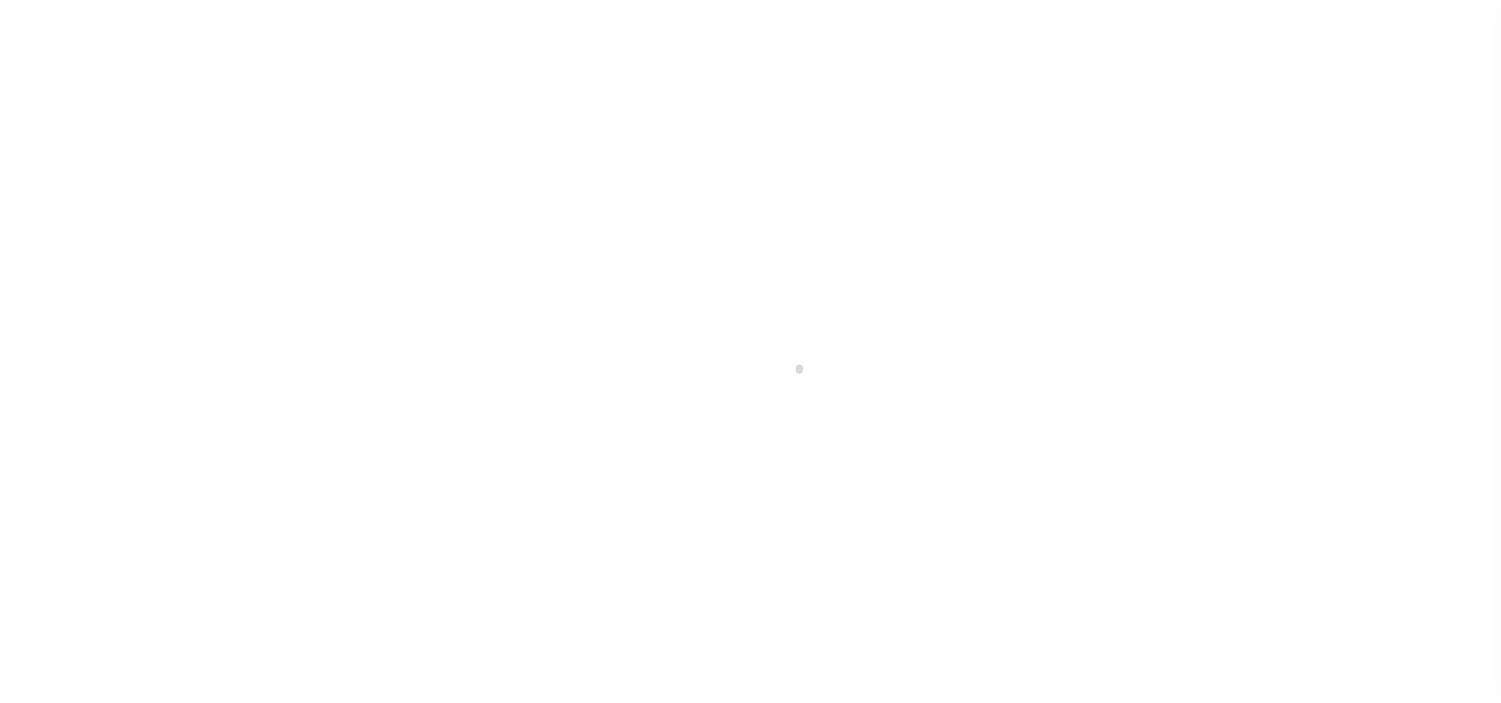 scroll, scrollTop: 0, scrollLeft: 0, axis: both 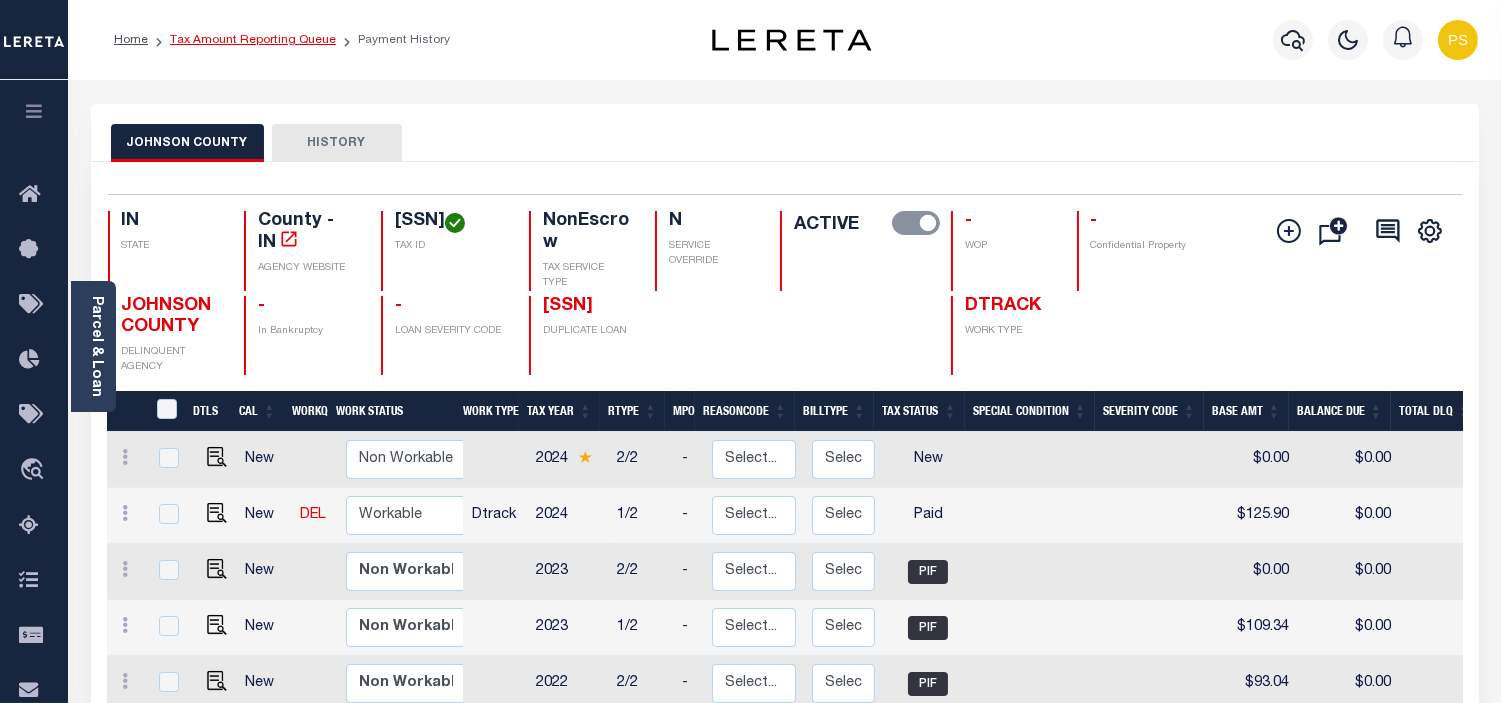 click on "Tax Amount Reporting Queue" at bounding box center (253, 40) 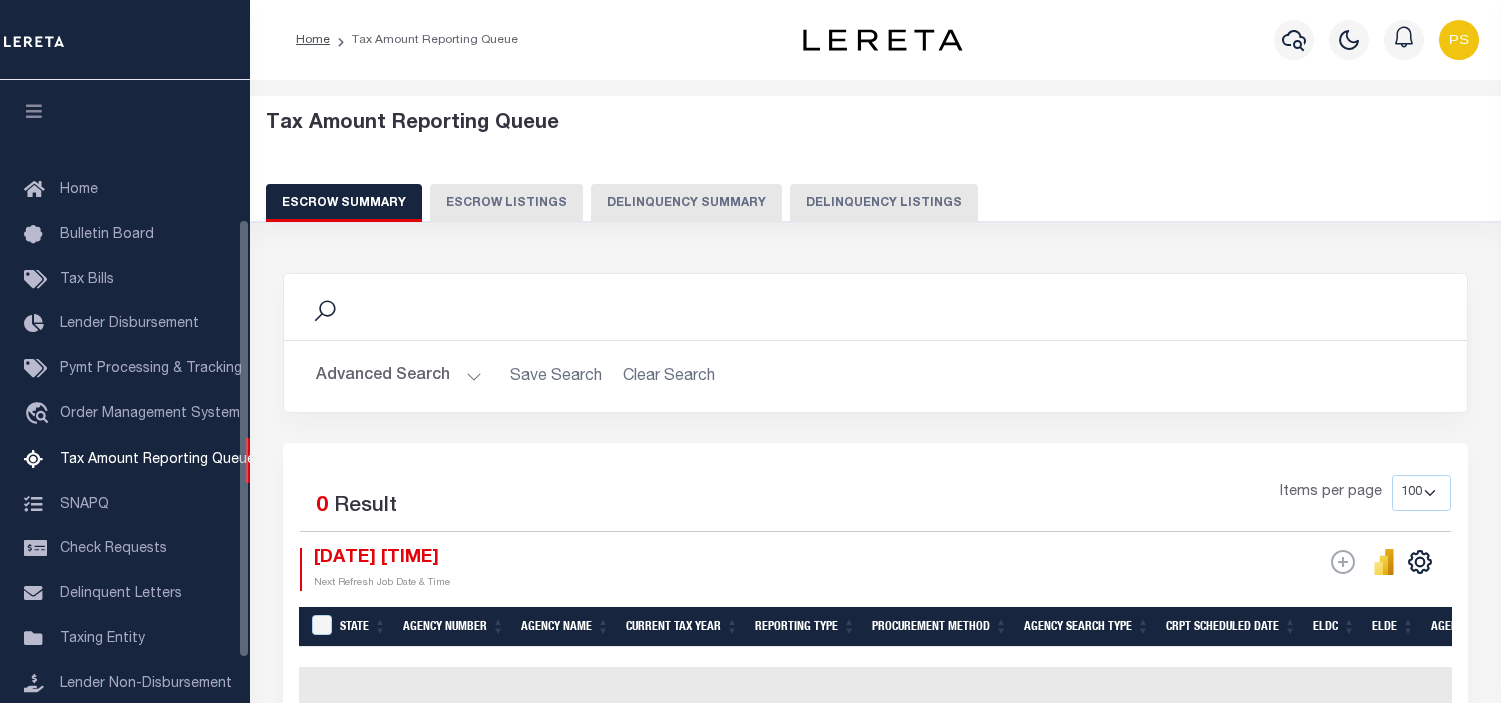 select on "100" 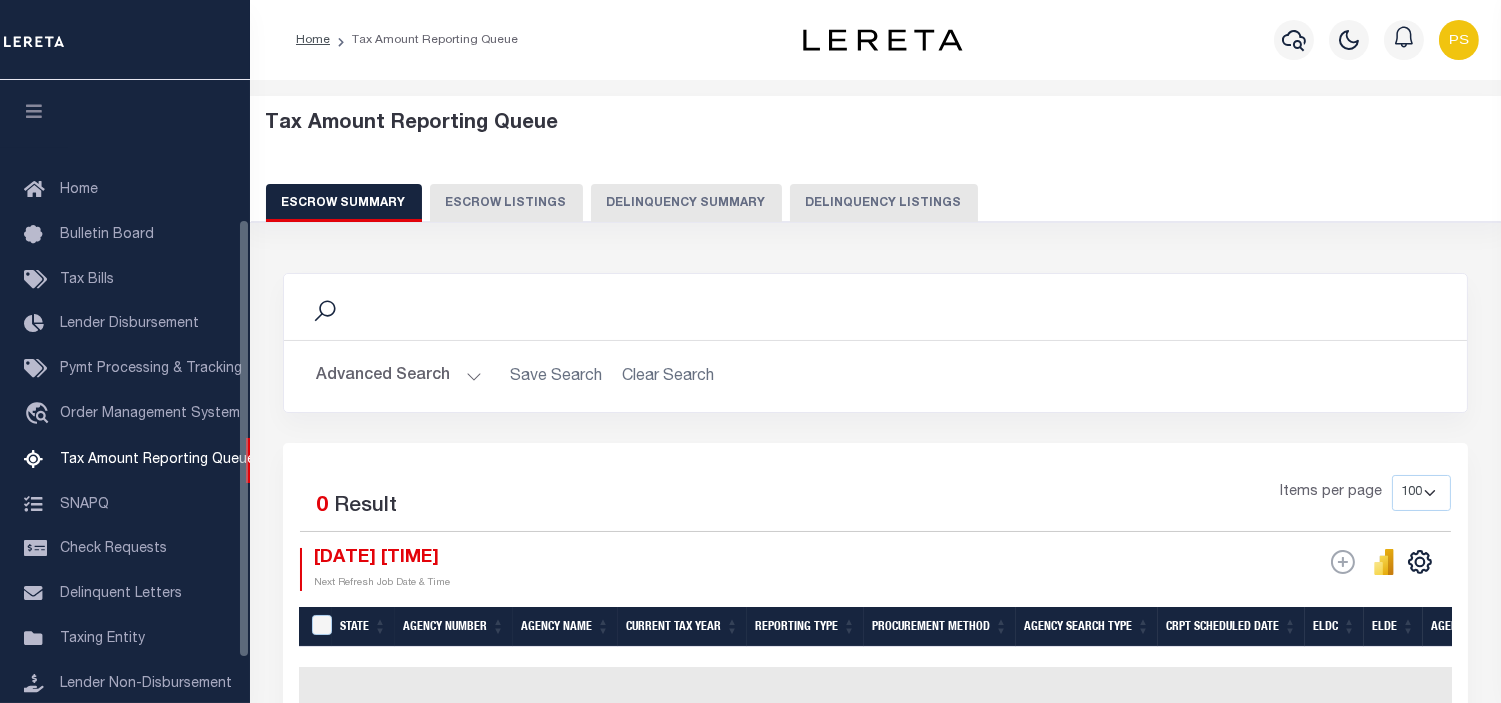 scroll, scrollTop: 198, scrollLeft: 0, axis: vertical 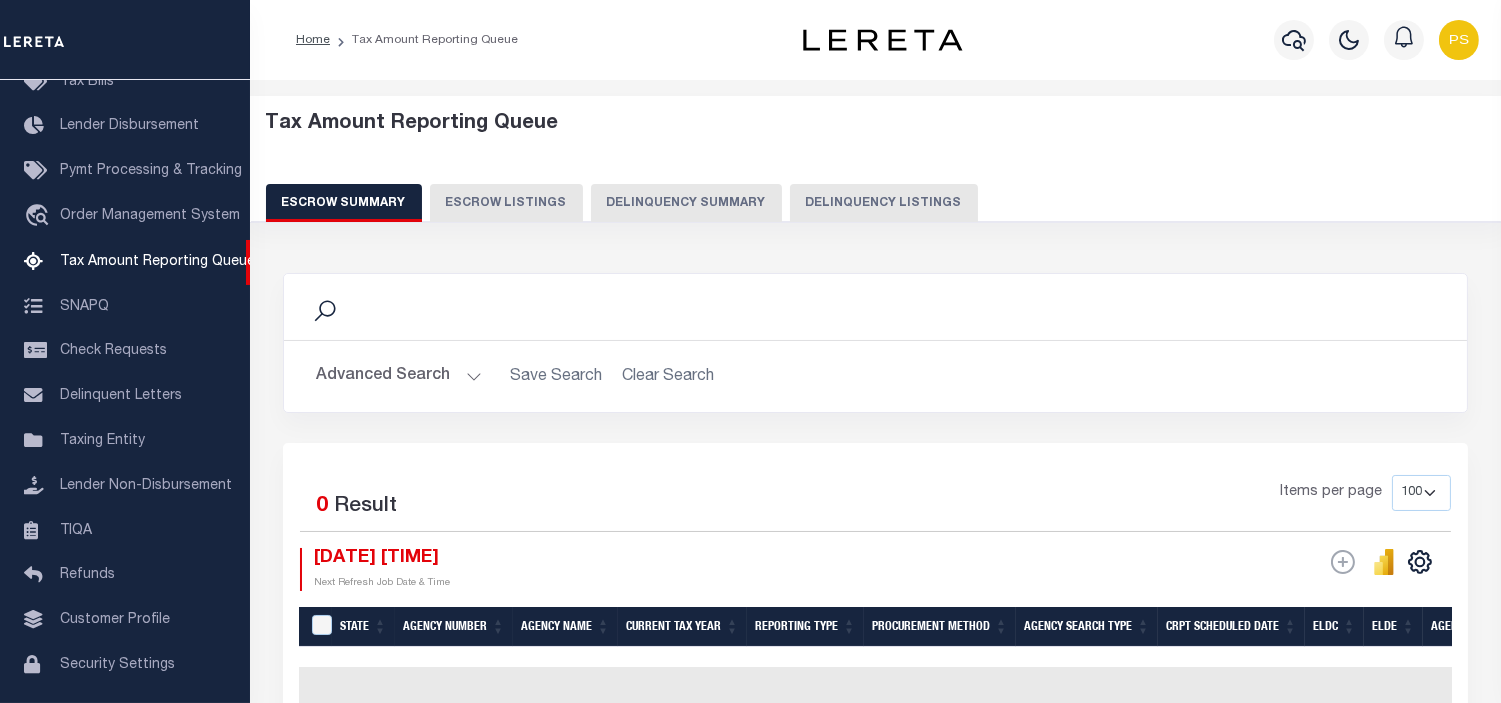 click on "Delinquency Listings" at bounding box center (884, 203) 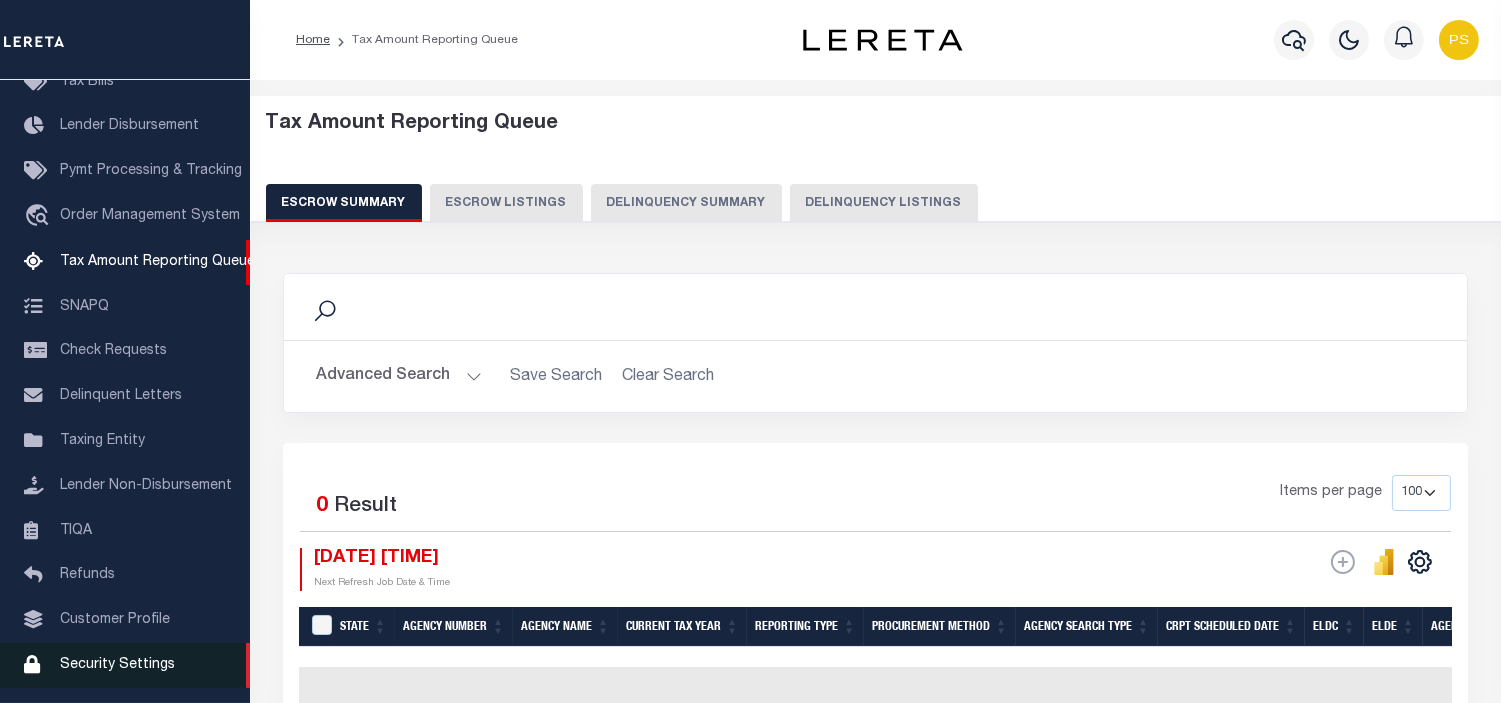 select on "100" 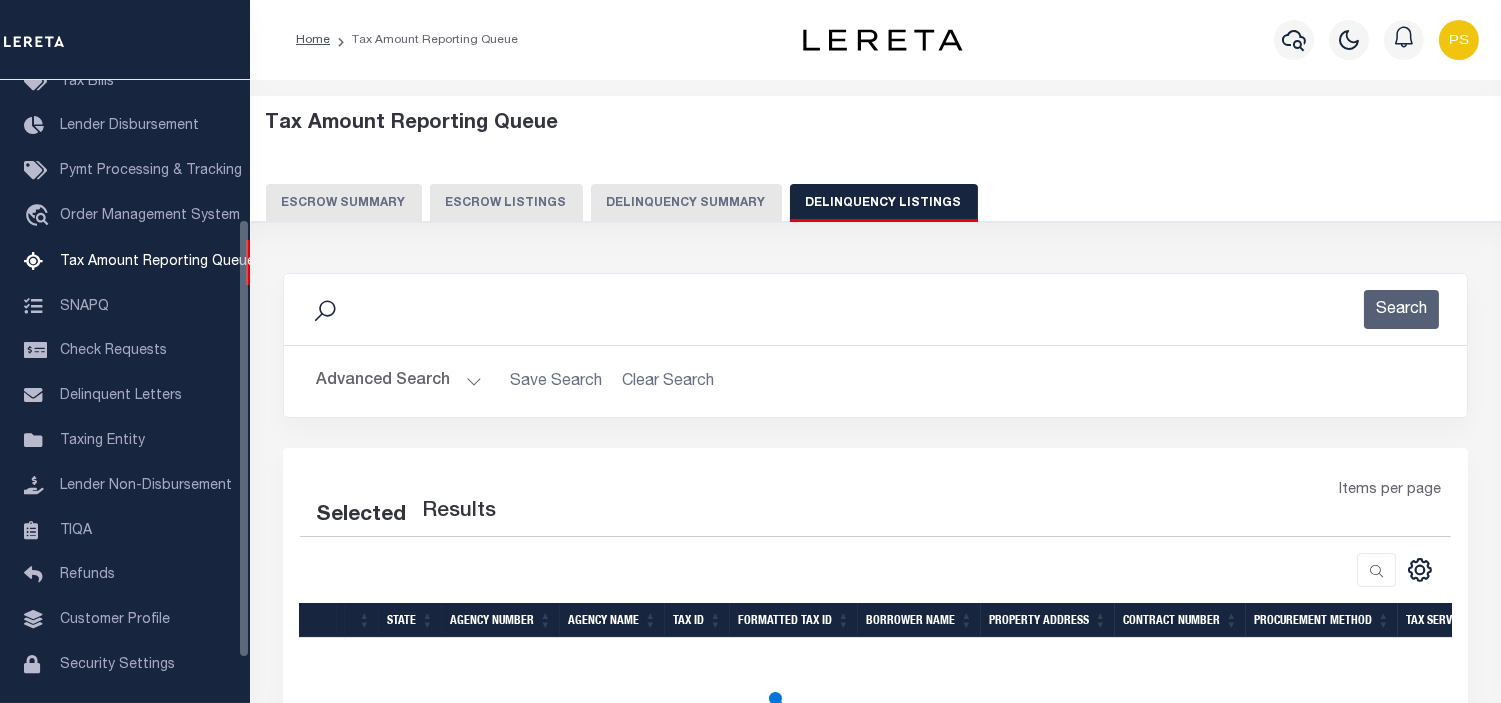 select on "100" 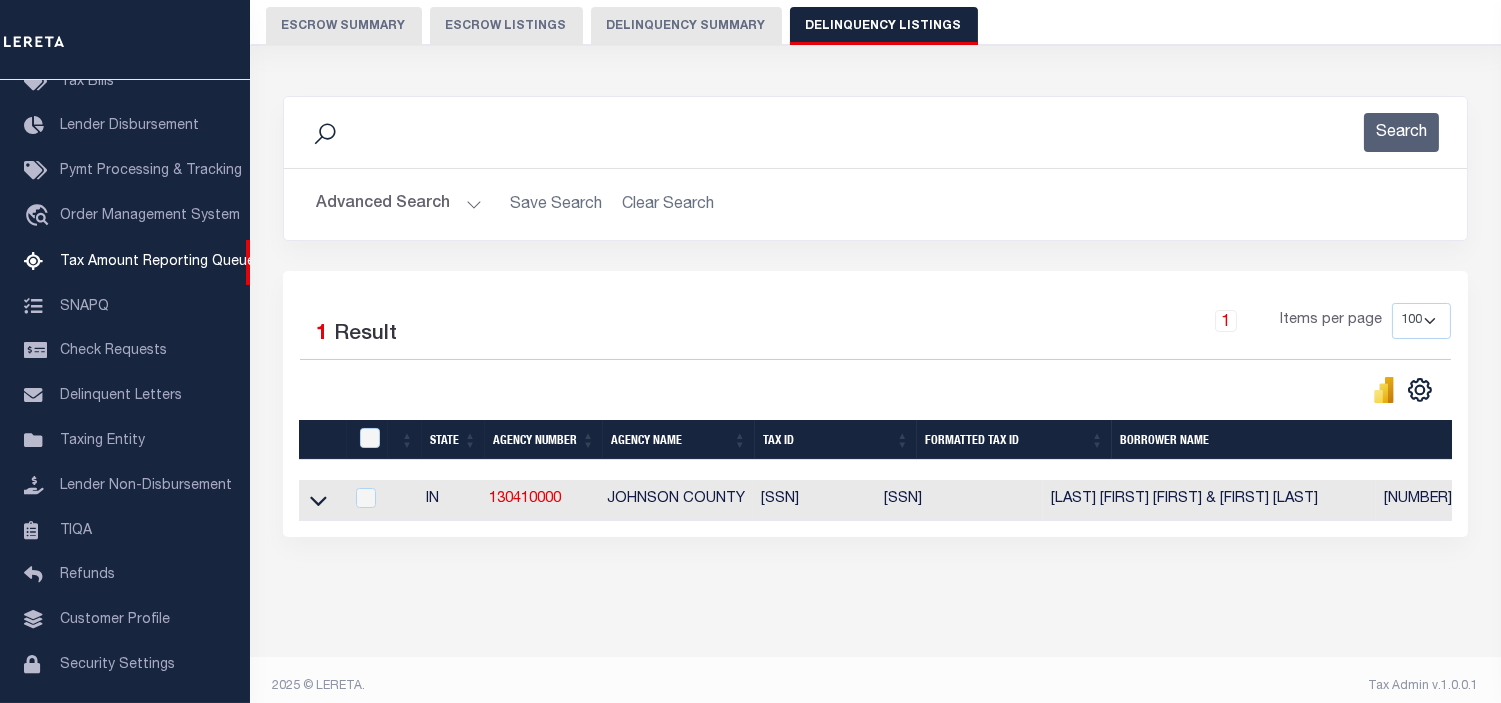 scroll, scrollTop: 207, scrollLeft: 0, axis: vertical 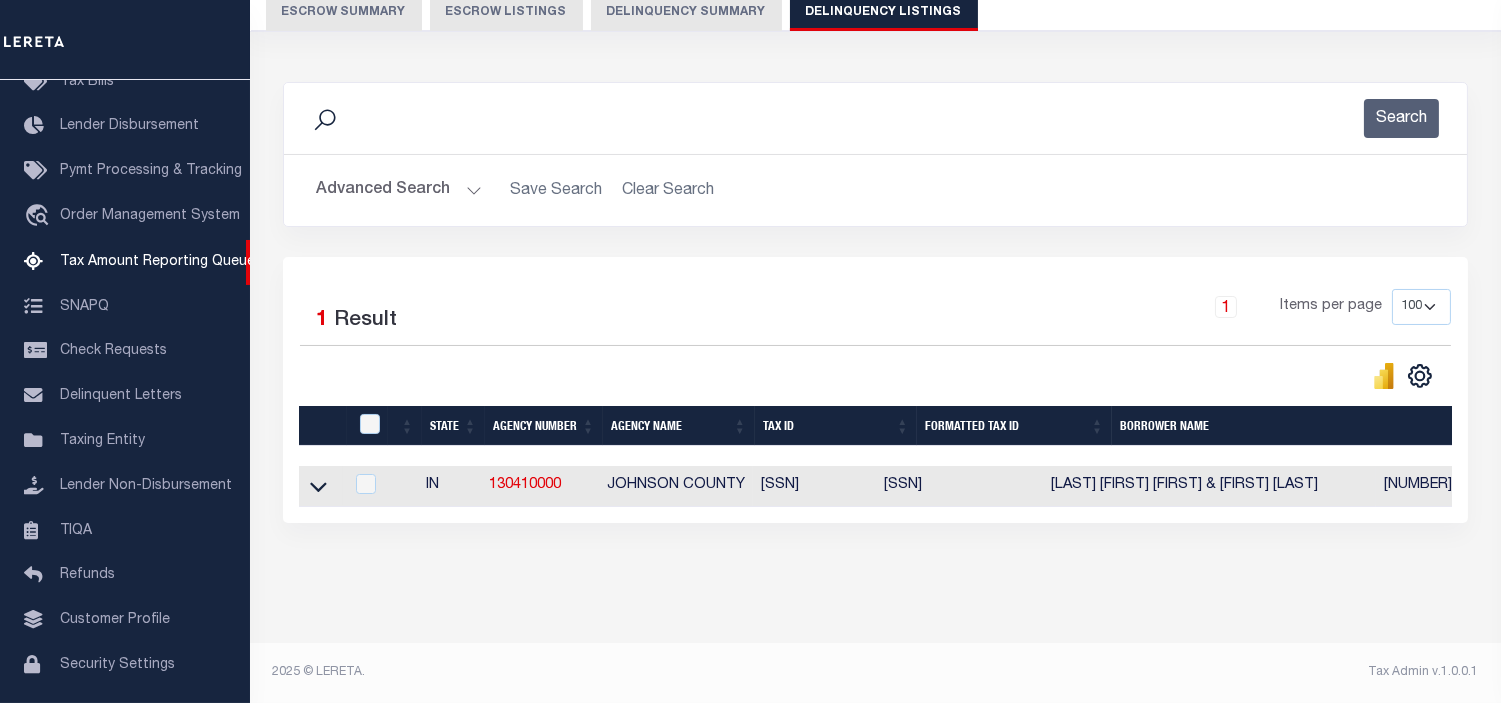 click at bounding box center (318, 485) 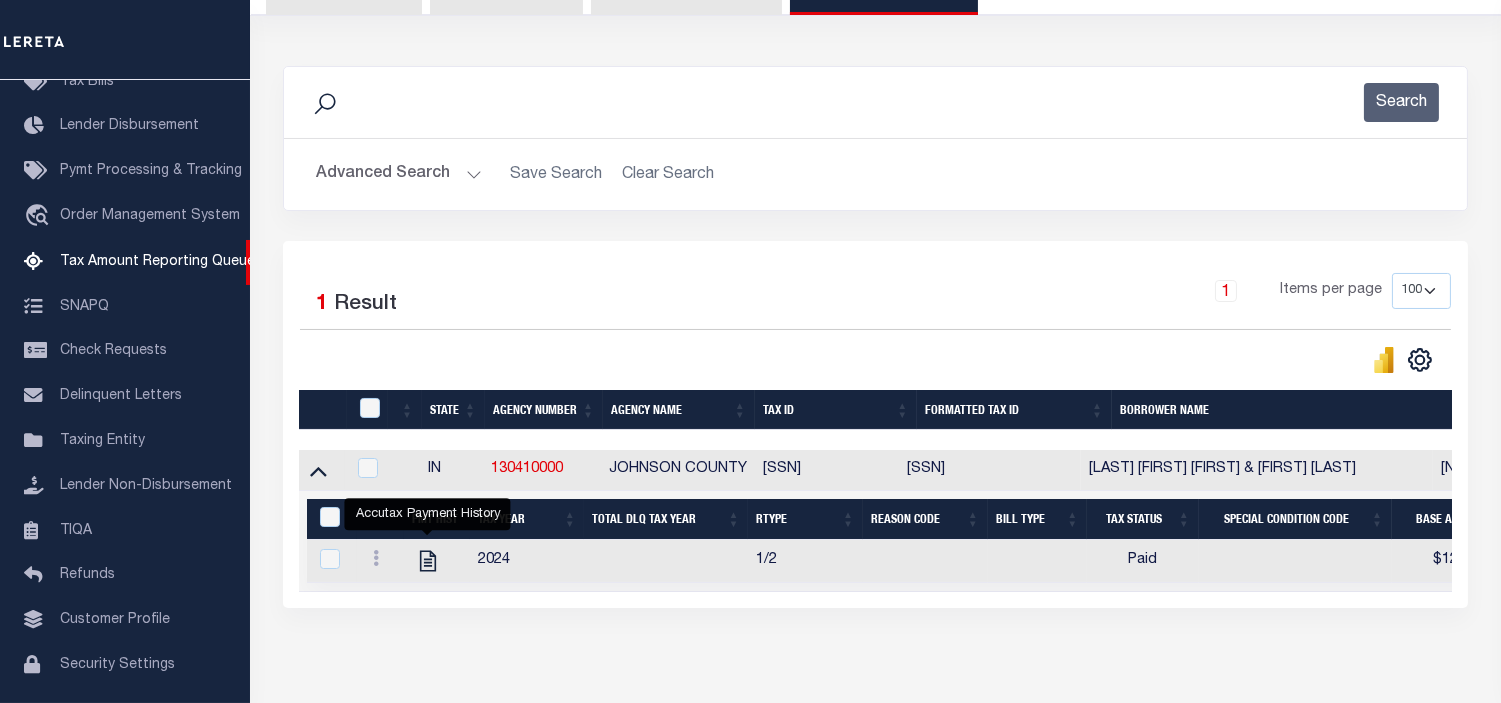 scroll, scrollTop: 308, scrollLeft: 0, axis: vertical 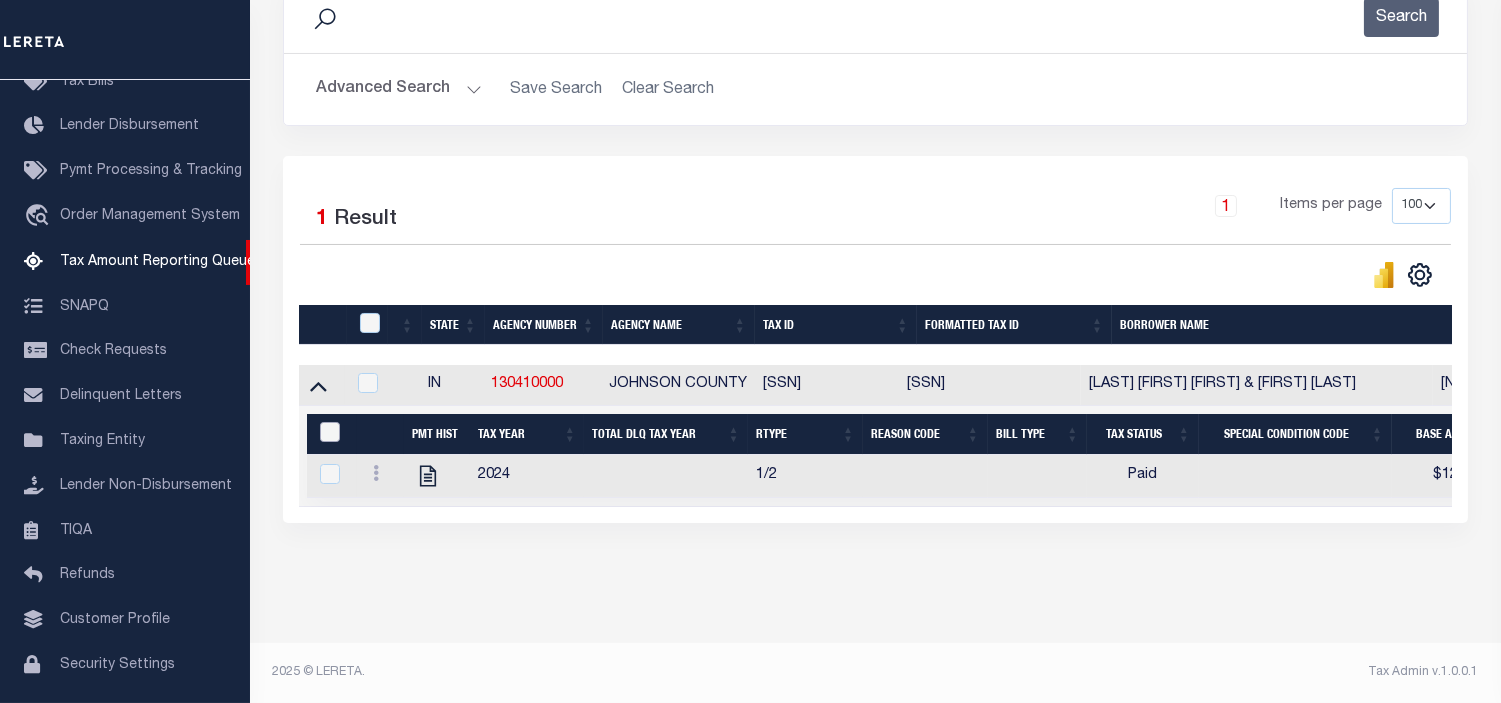 click at bounding box center (330, 432) 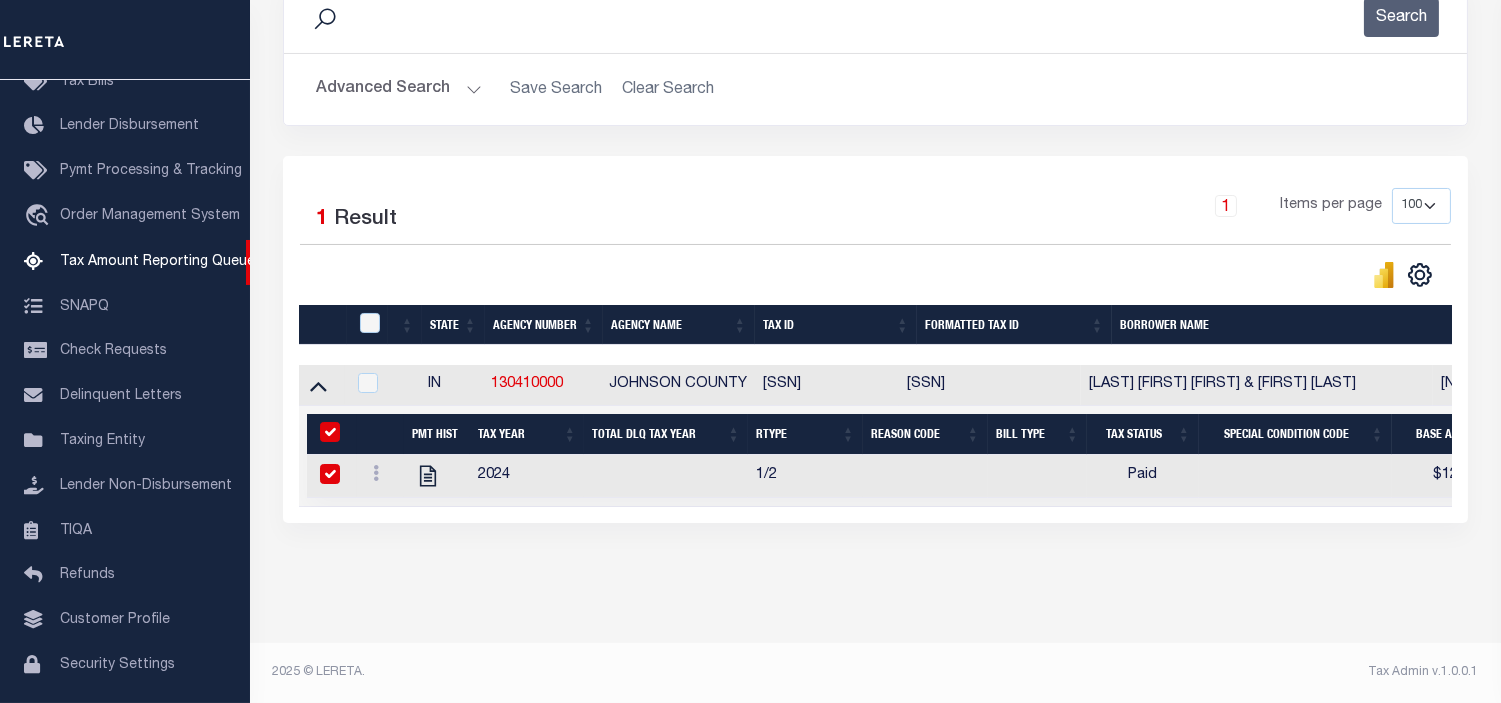 checkbox on "true" 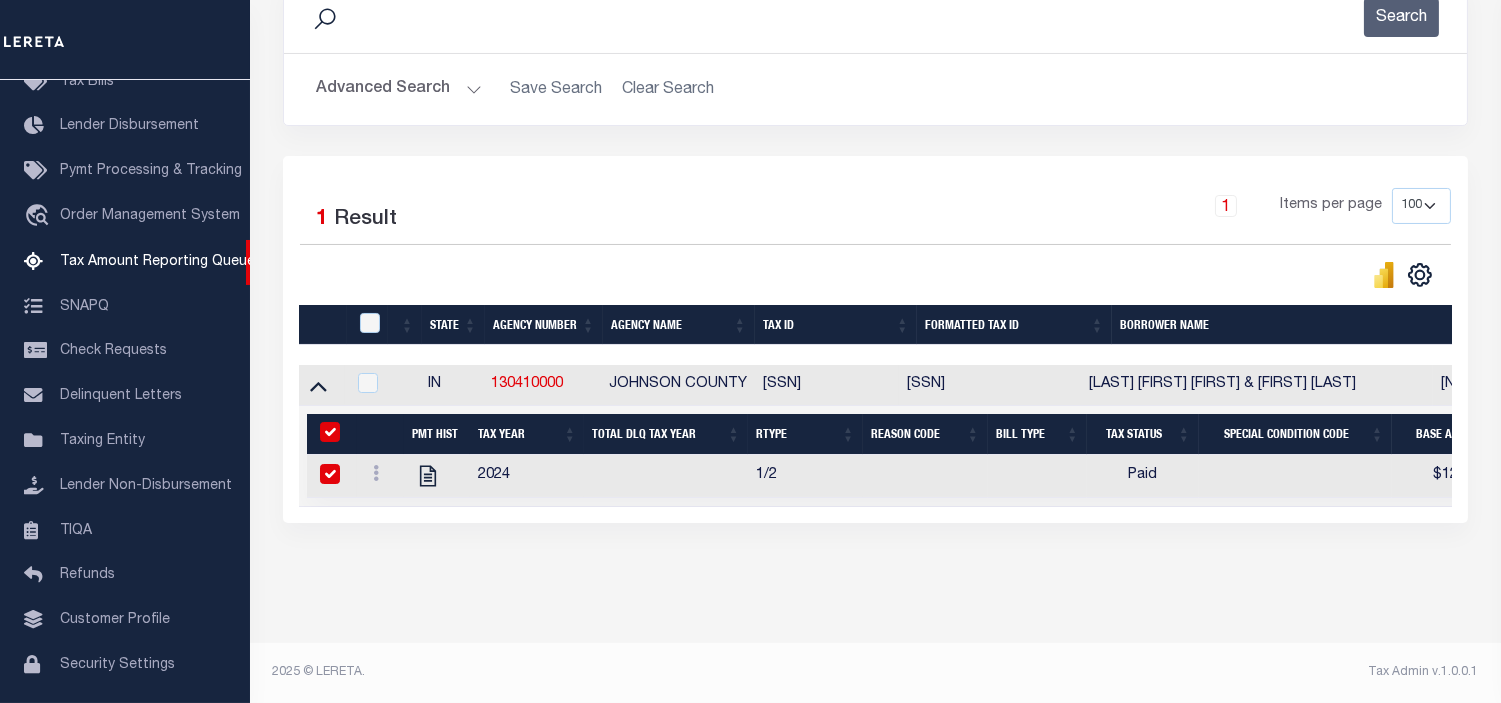 checkbox on "true" 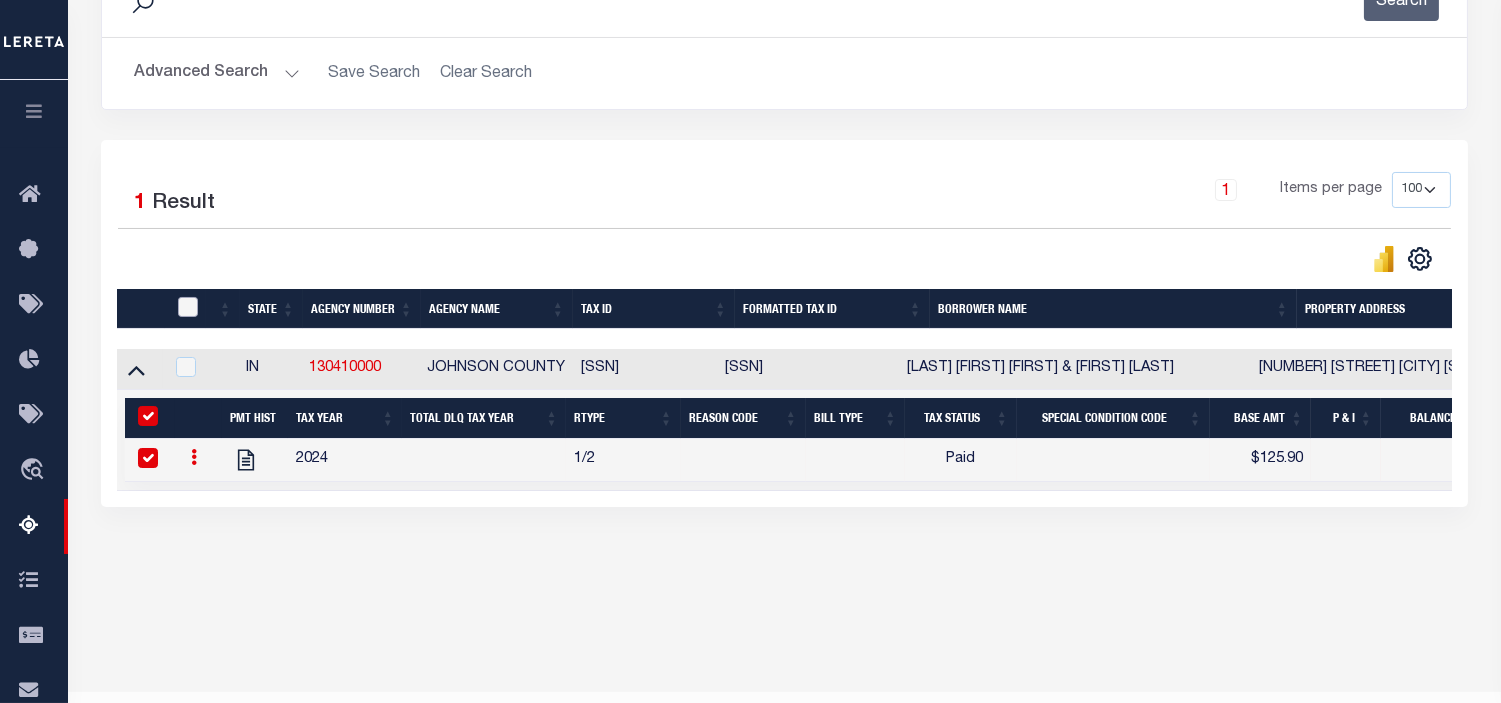 click at bounding box center [188, 307] 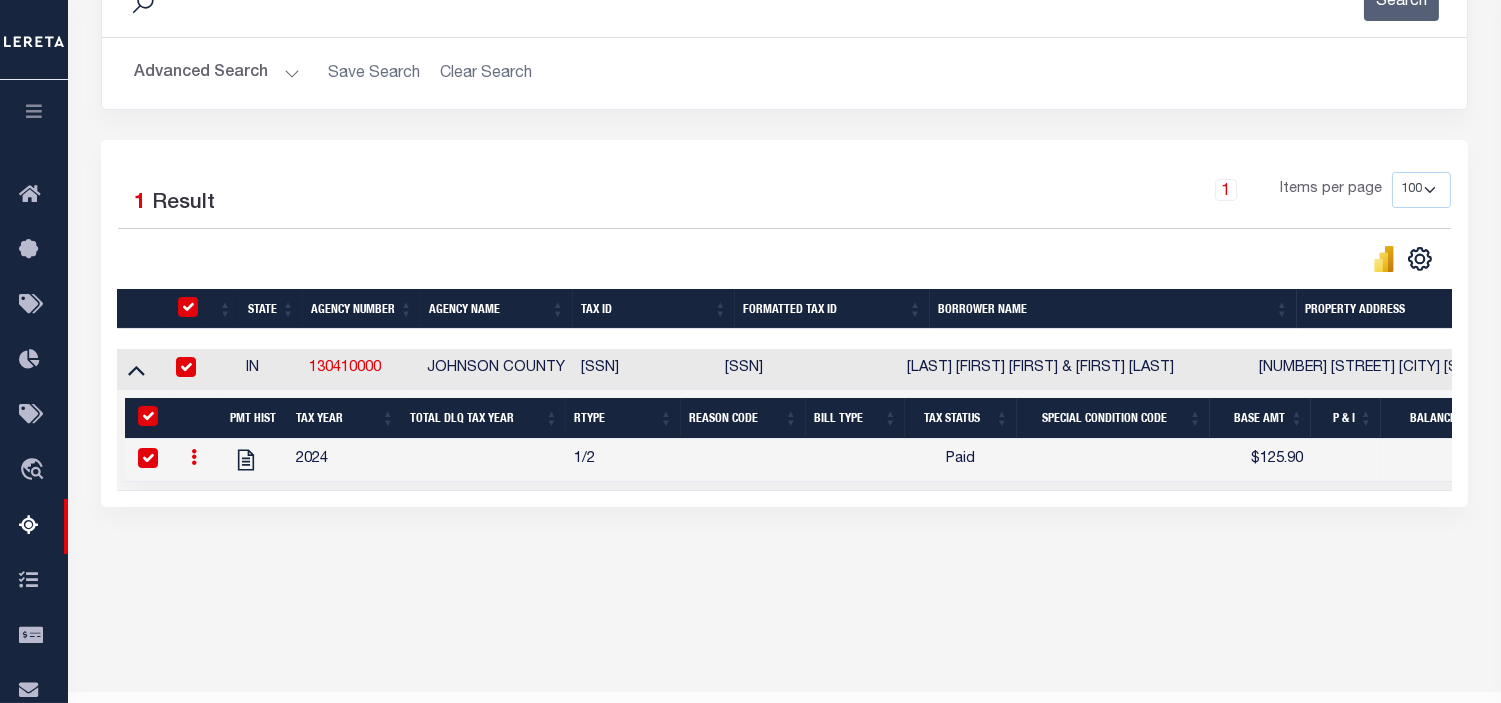 checkbox on "true" 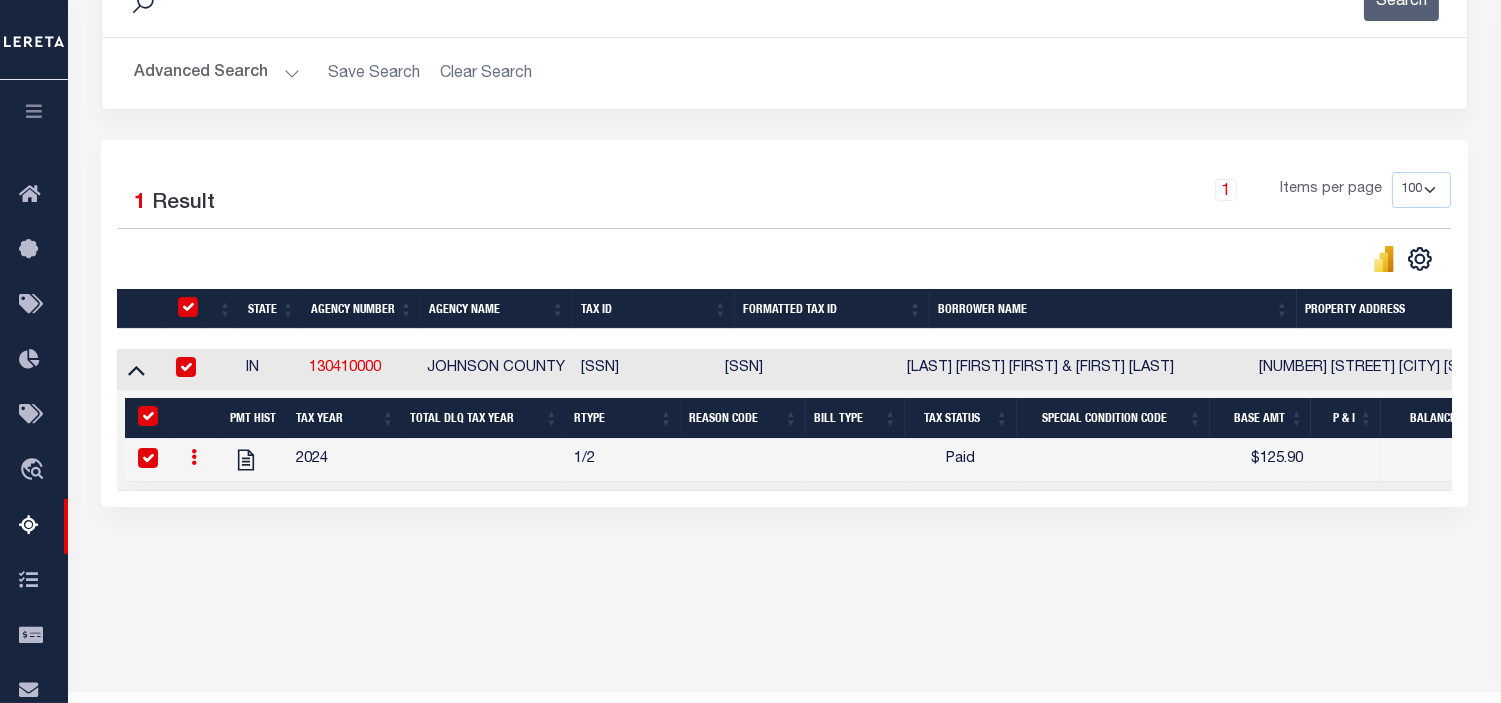 checkbox on "true" 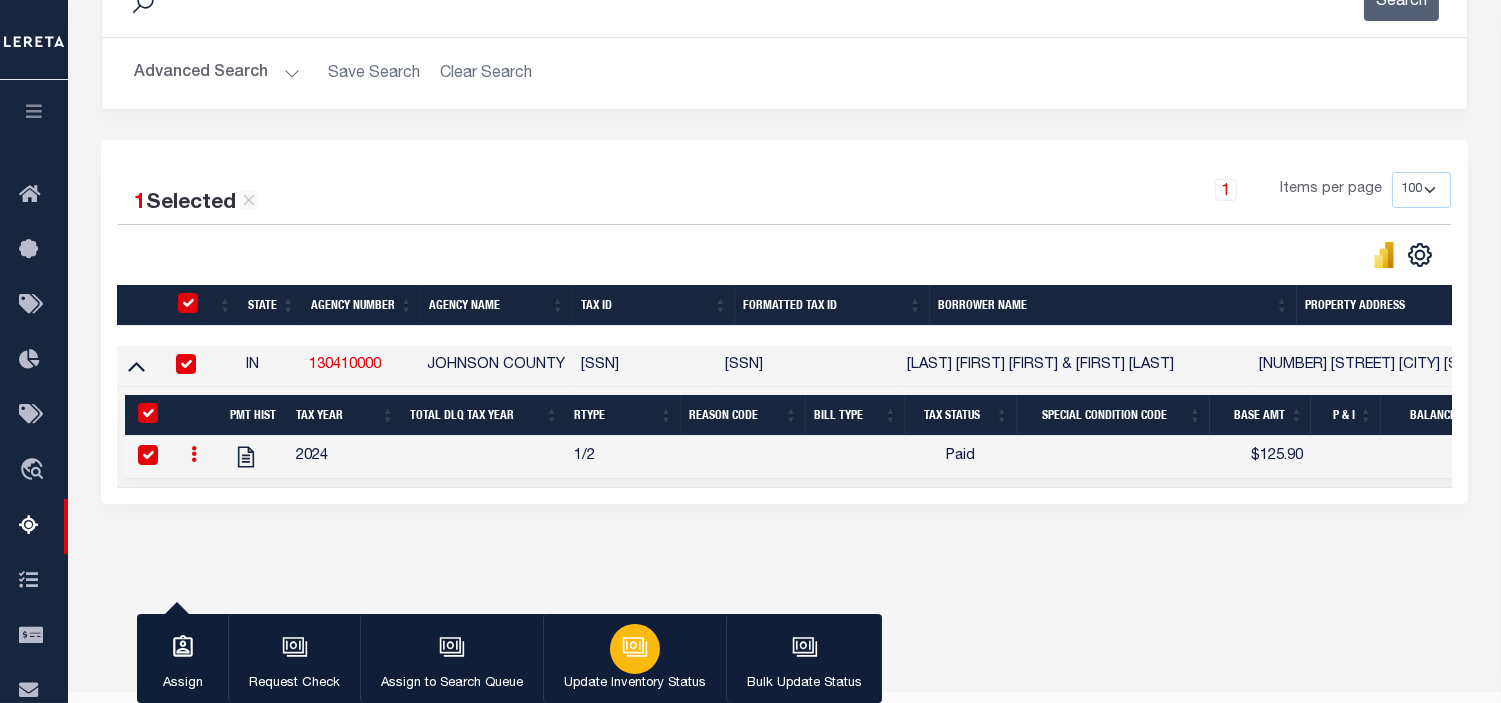 click at bounding box center (635, 649) 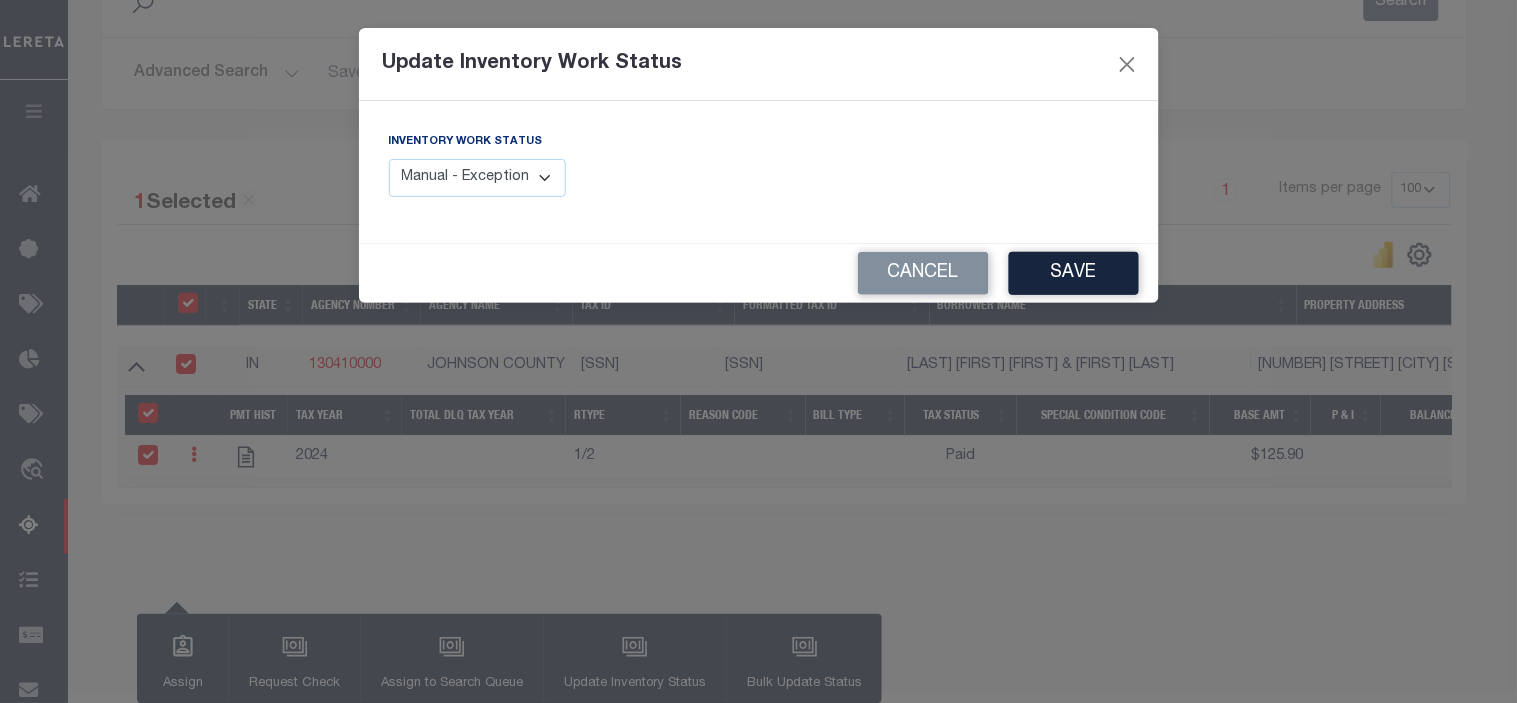 click on "Manual - Exception
Pended - Awaiting Search
Late Add Exception
Completed" at bounding box center (478, 178) 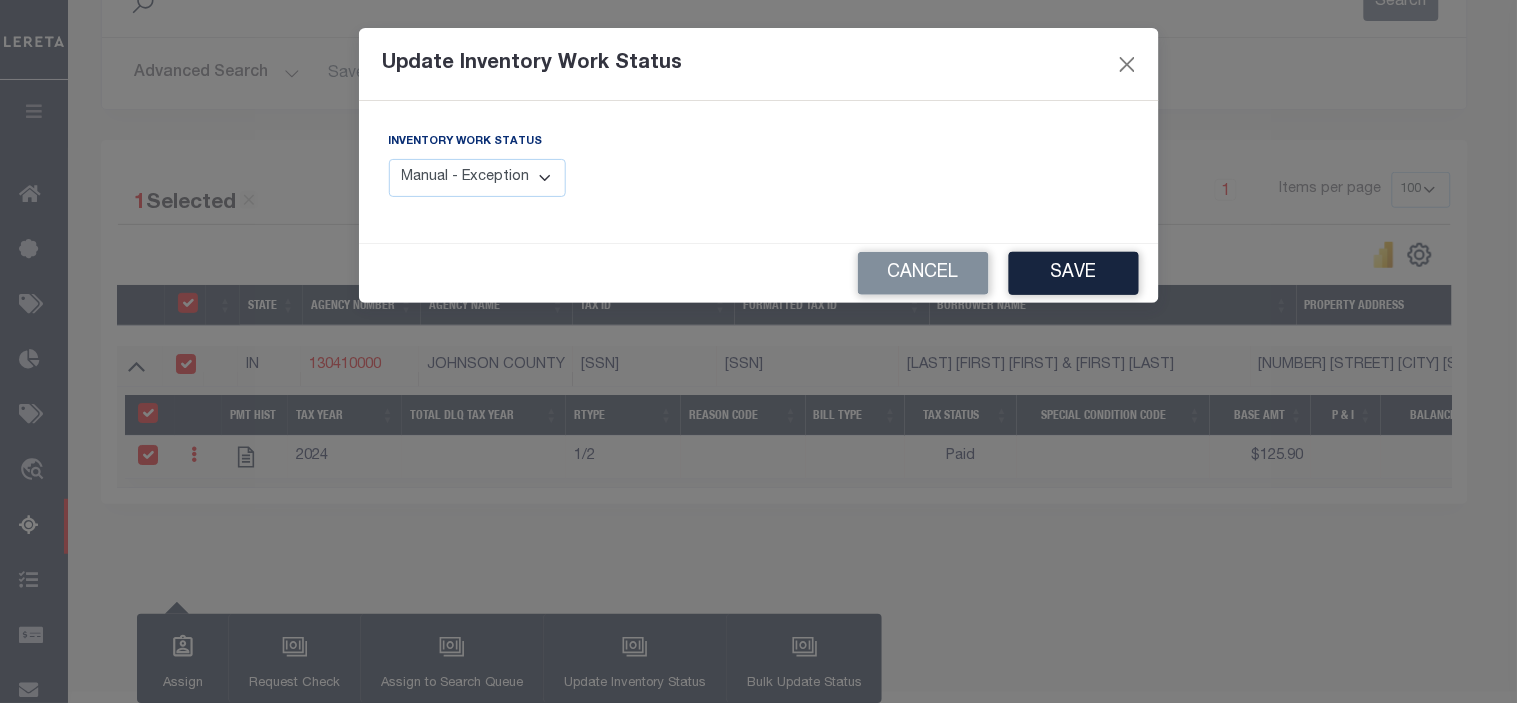 select on "4" 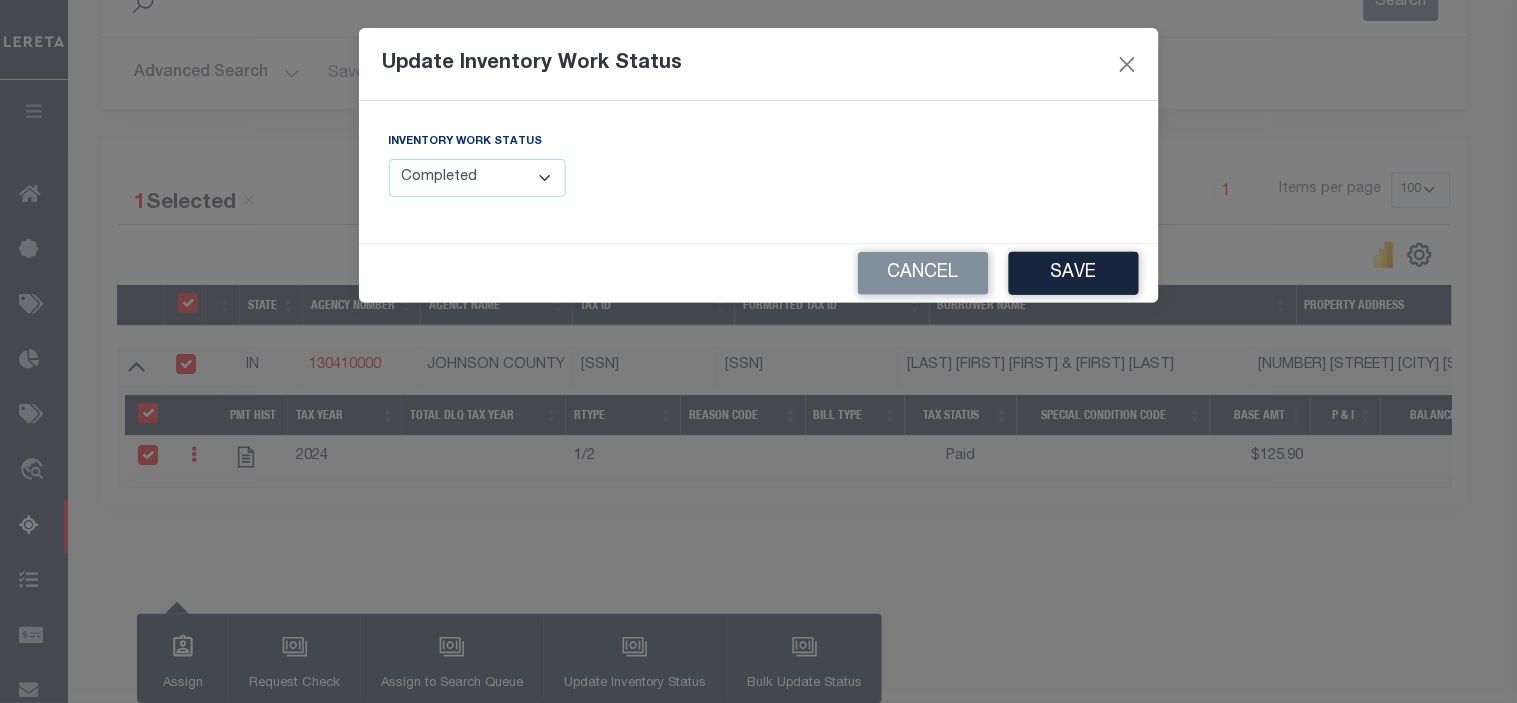 click on "Manual - Exception
Pended - Awaiting Search
Late Add Exception
Completed" at bounding box center (478, 178) 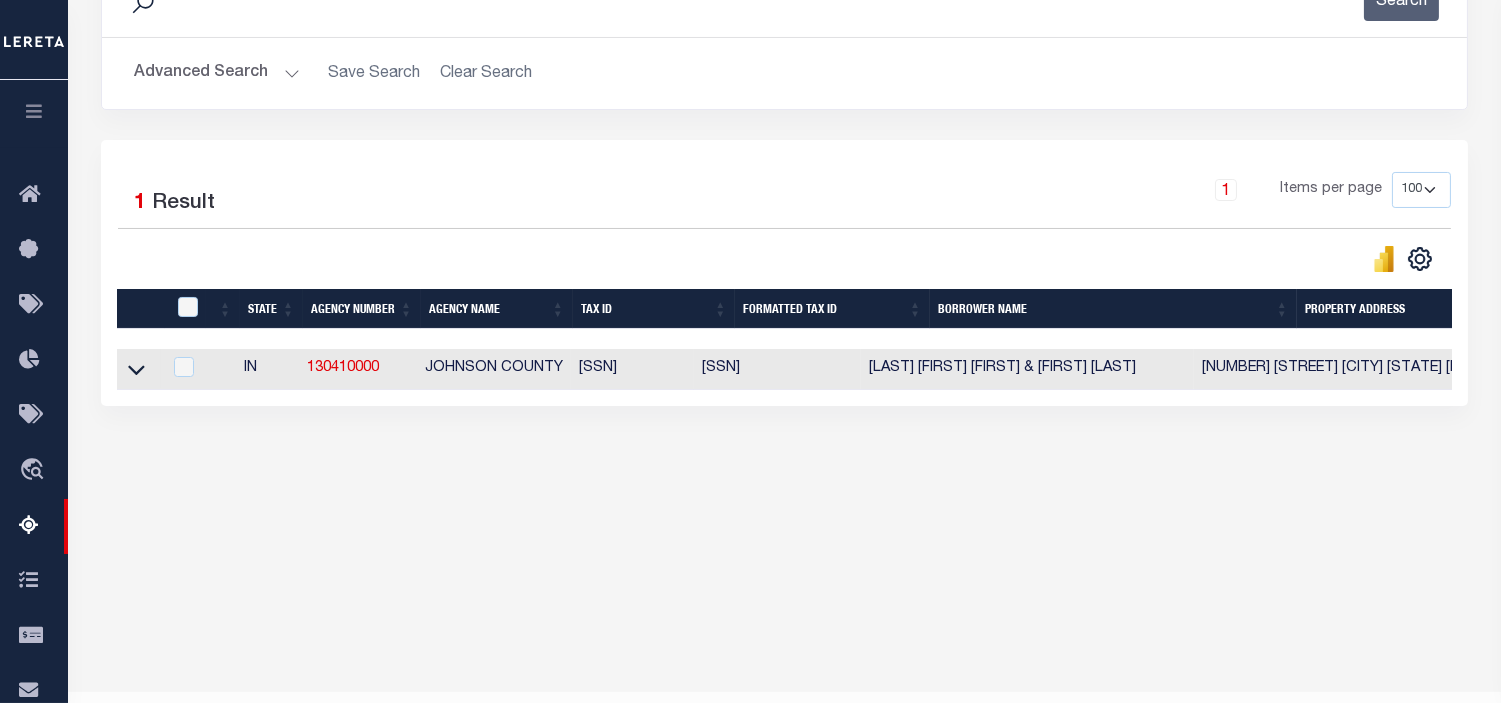 click on "Advanced Search" at bounding box center [217, 73] 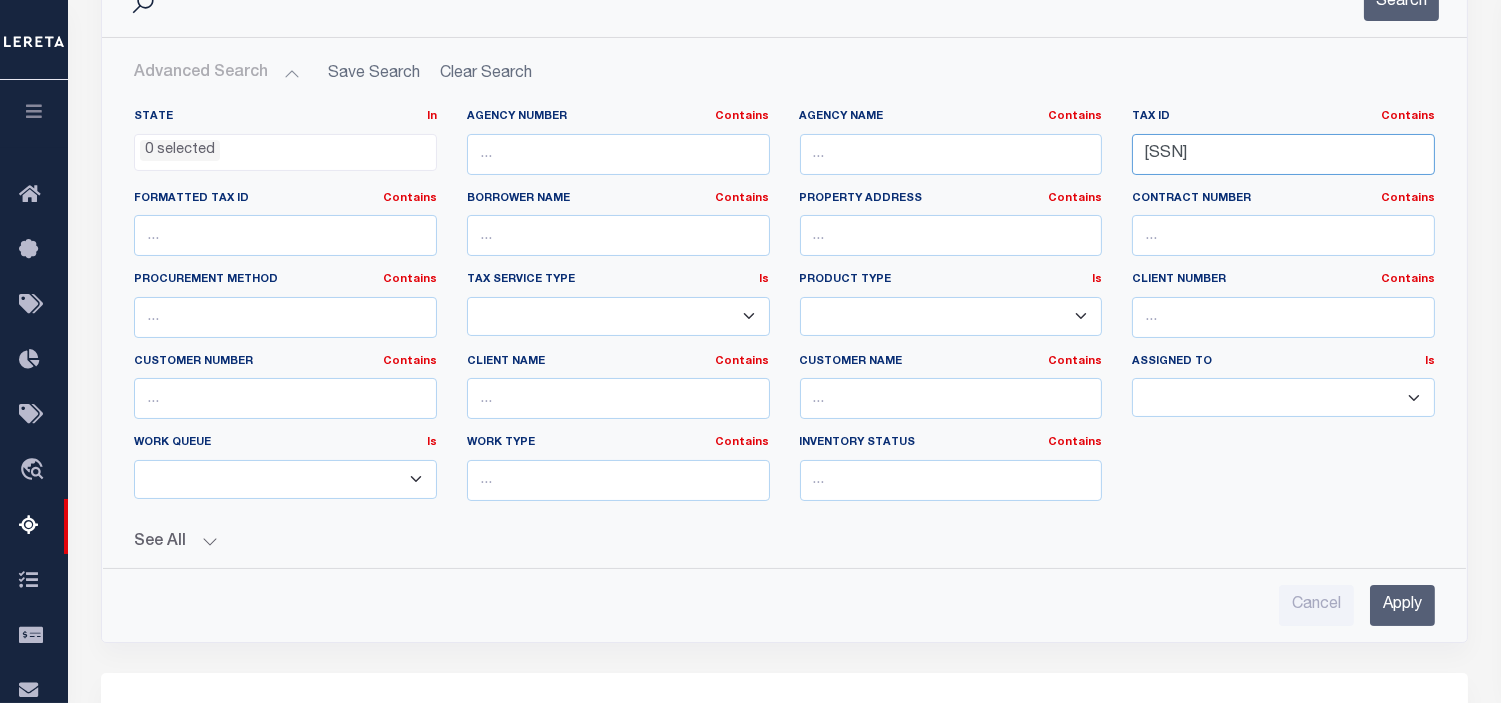 click on "[SSN]" at bounding box center [1283, 154] 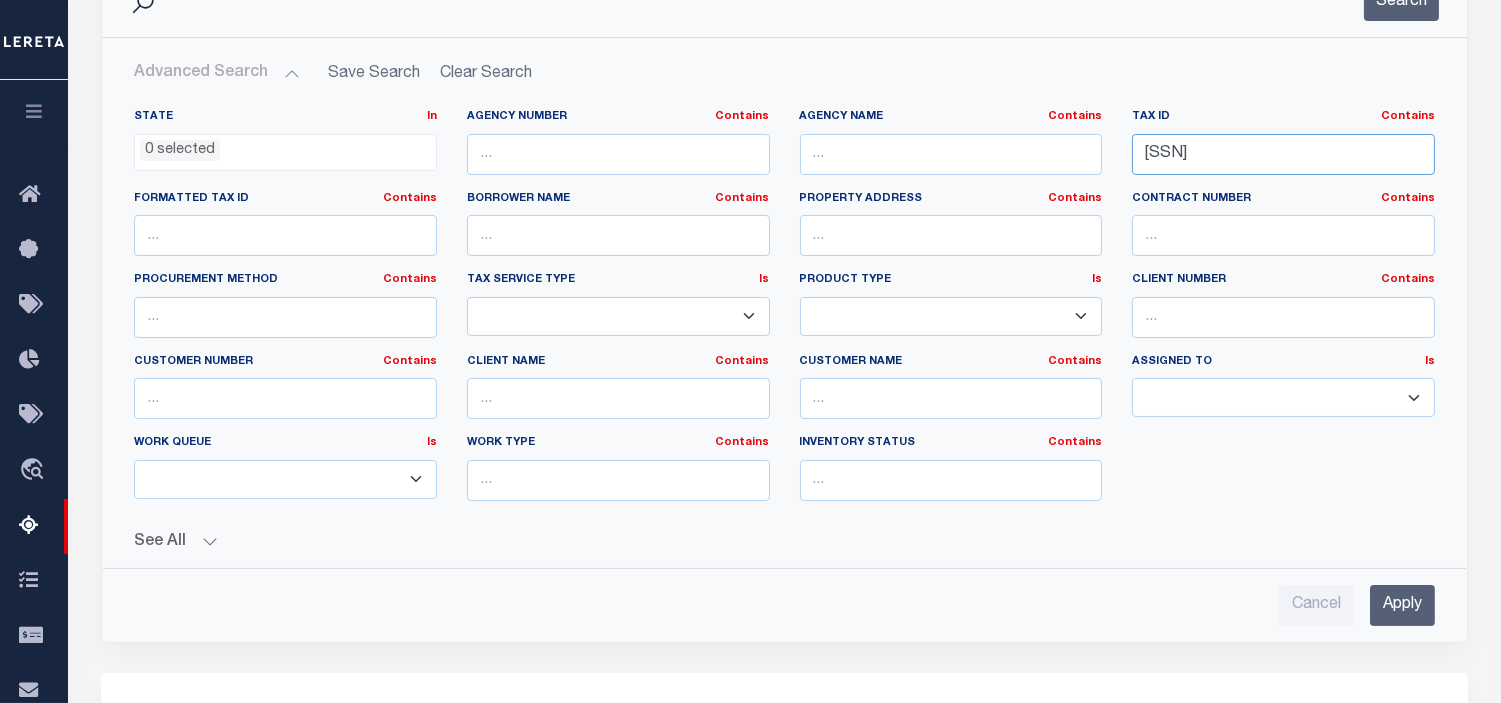 type on "[SSN]" 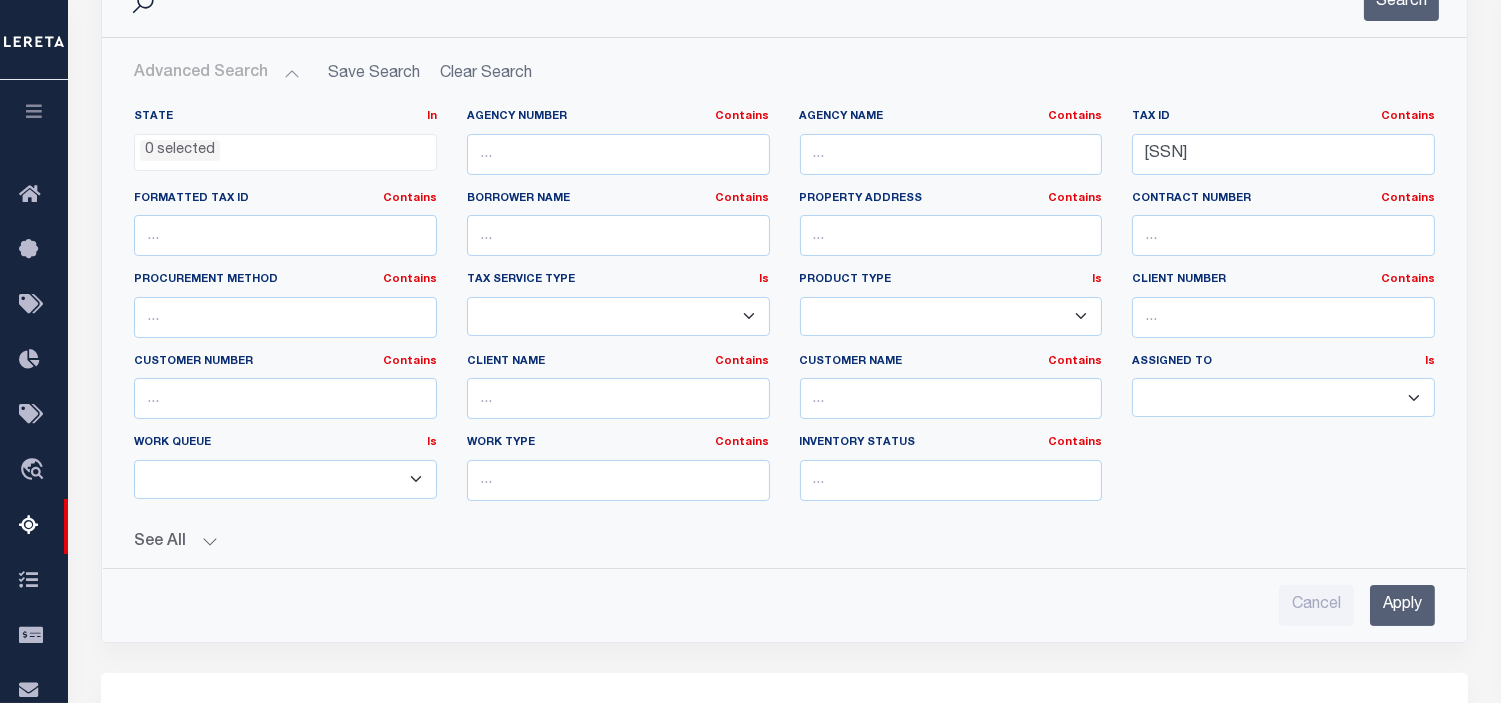 click on "Apply" at bounding box center [1402, 605] 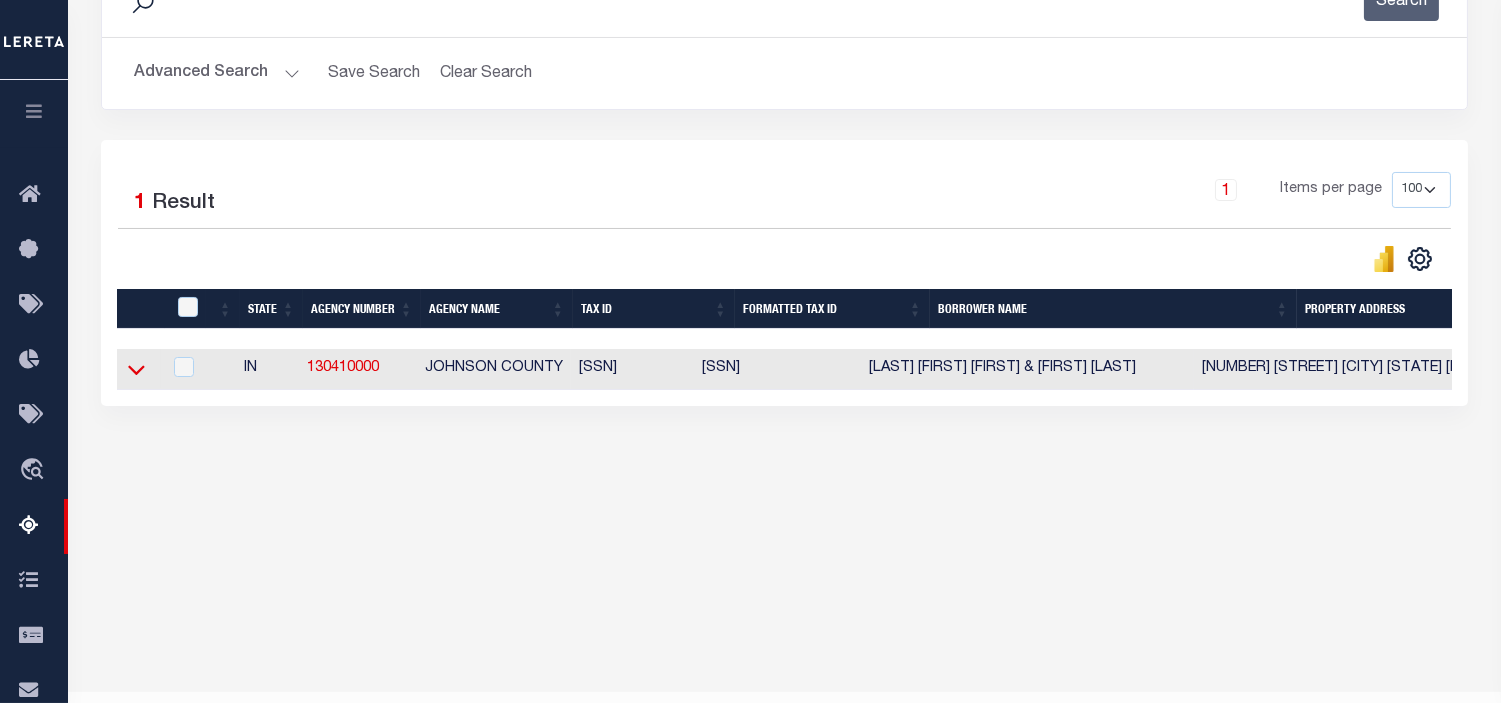 click 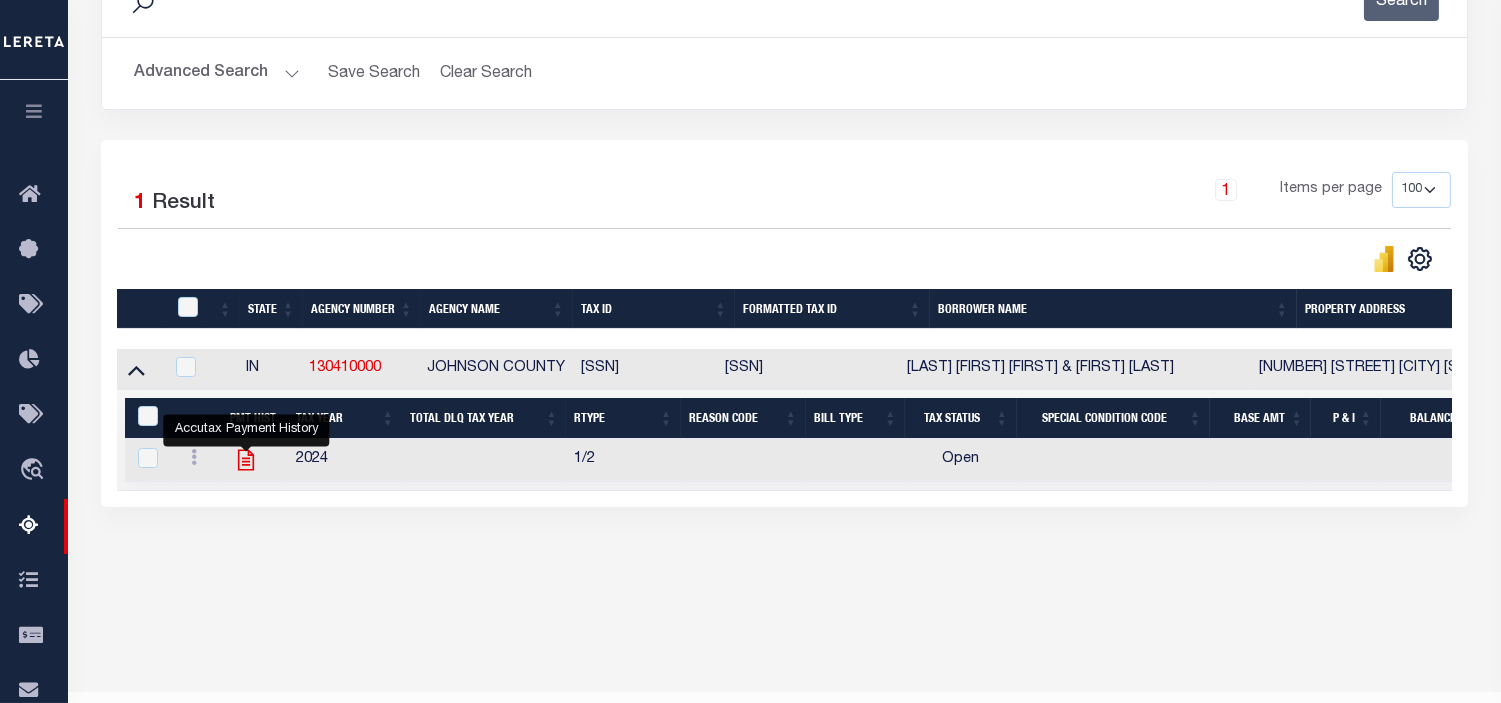 click 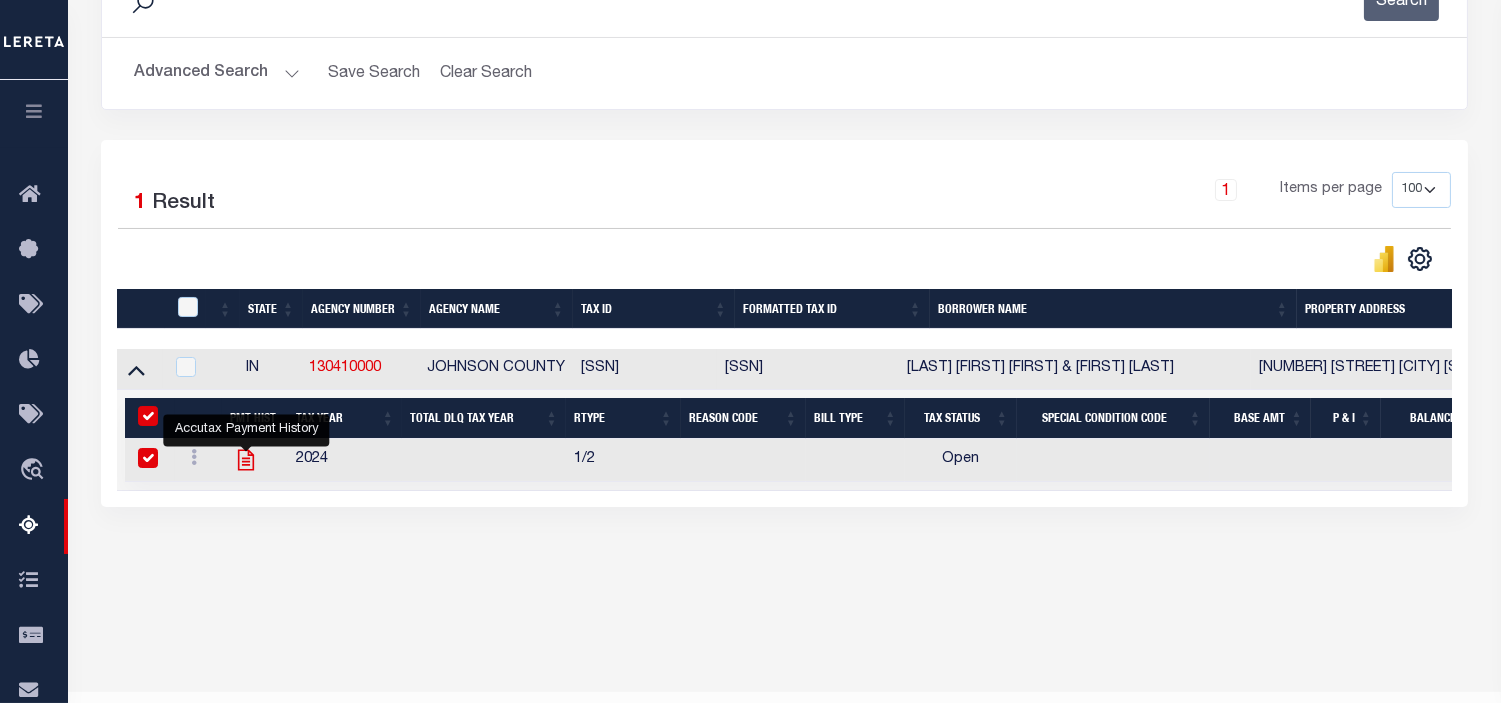 checkbox on "true" 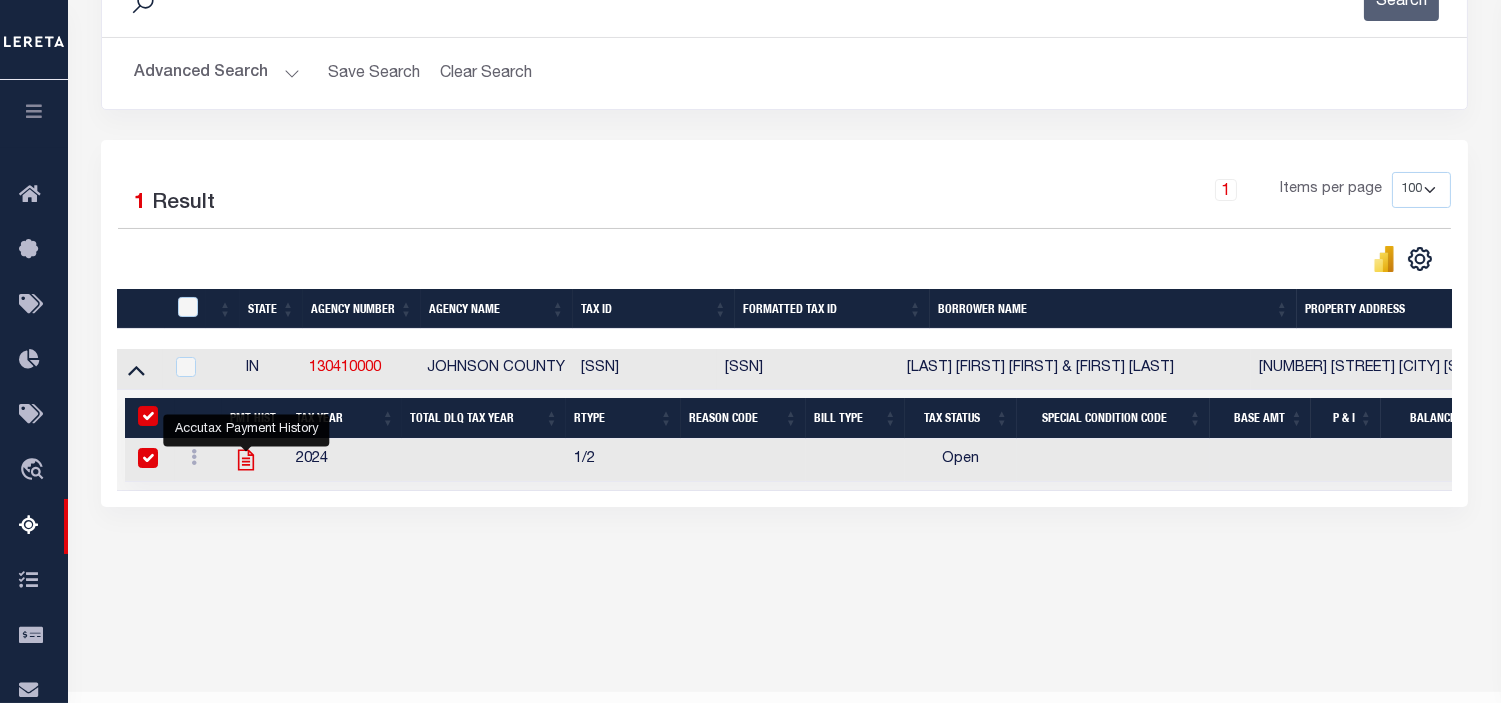 checkbox on "true" 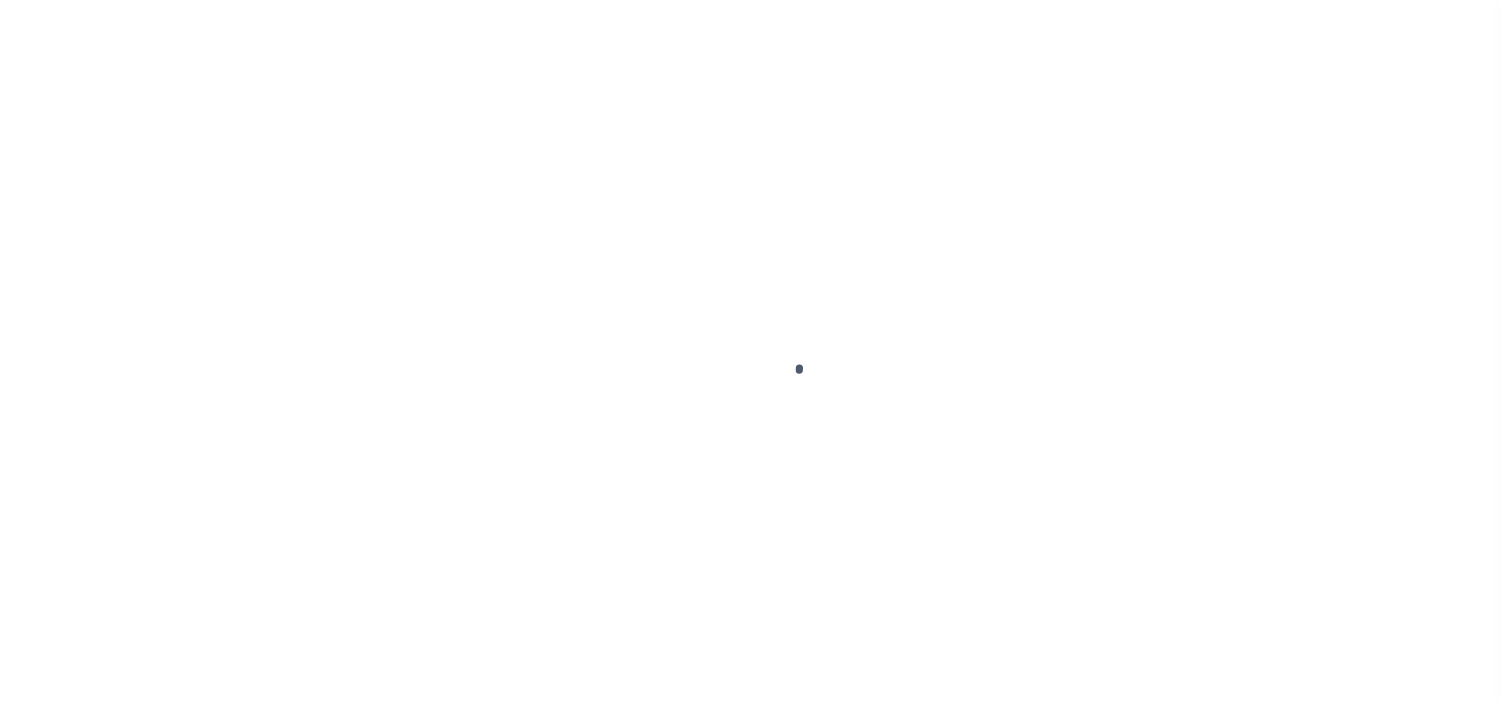 scroll, scrollTop: 0, scrollLeft: 0, axis: both 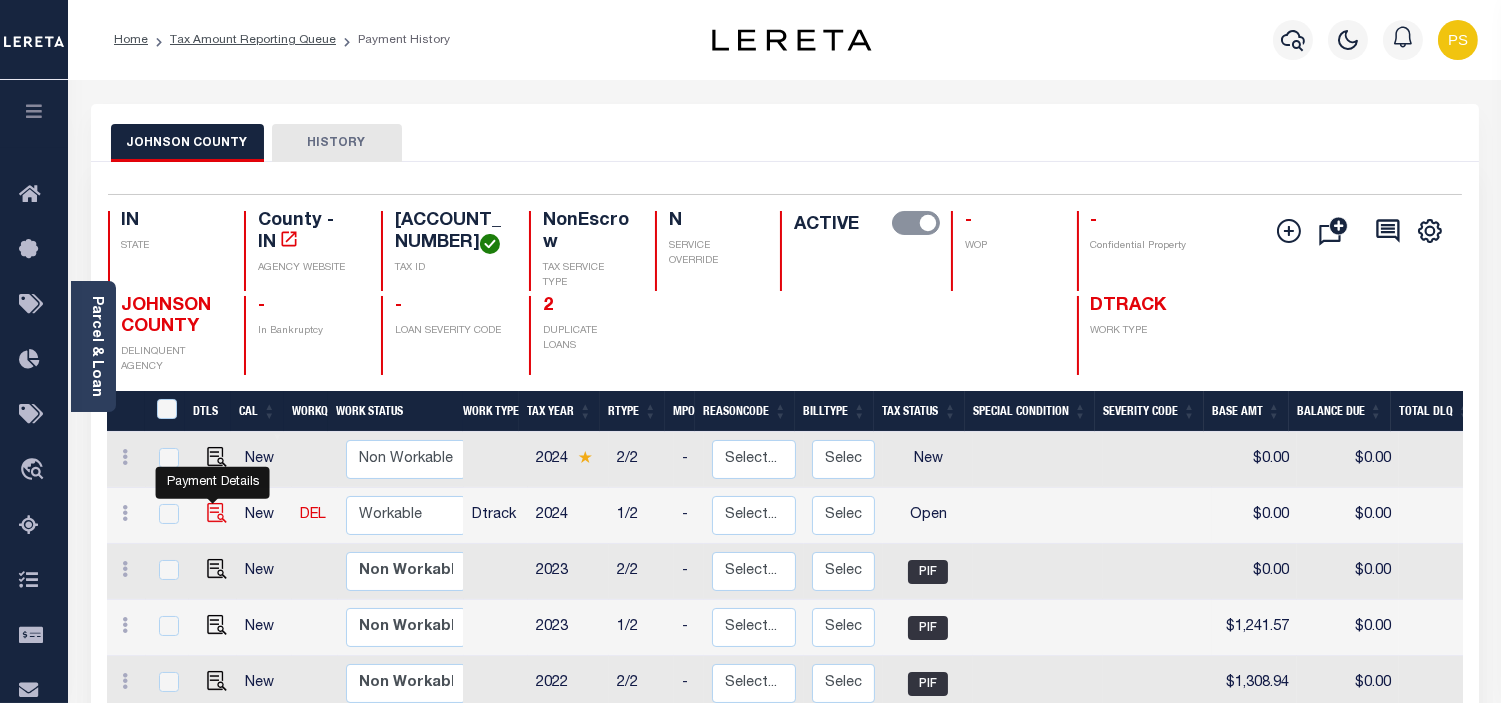 click at bounding box center [217, 513] 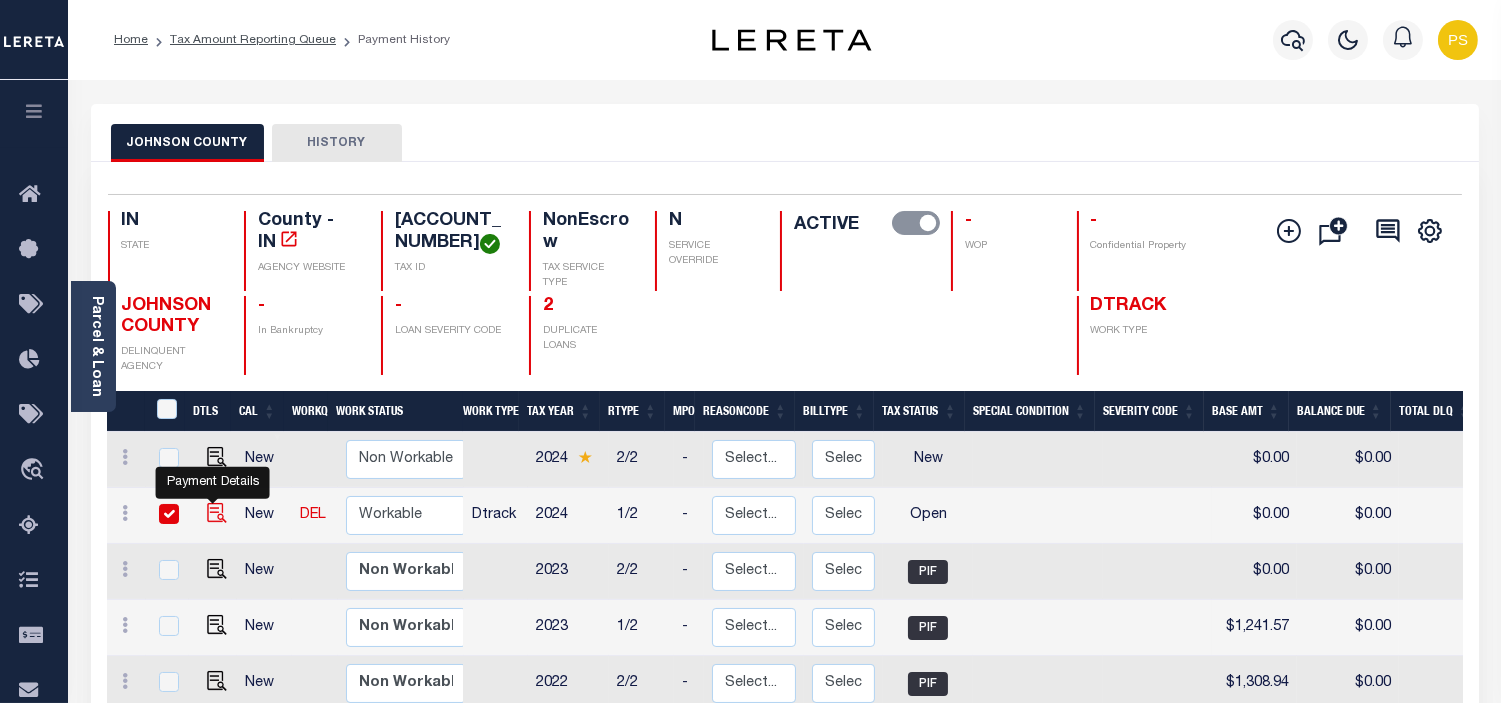 checkbox on "true" 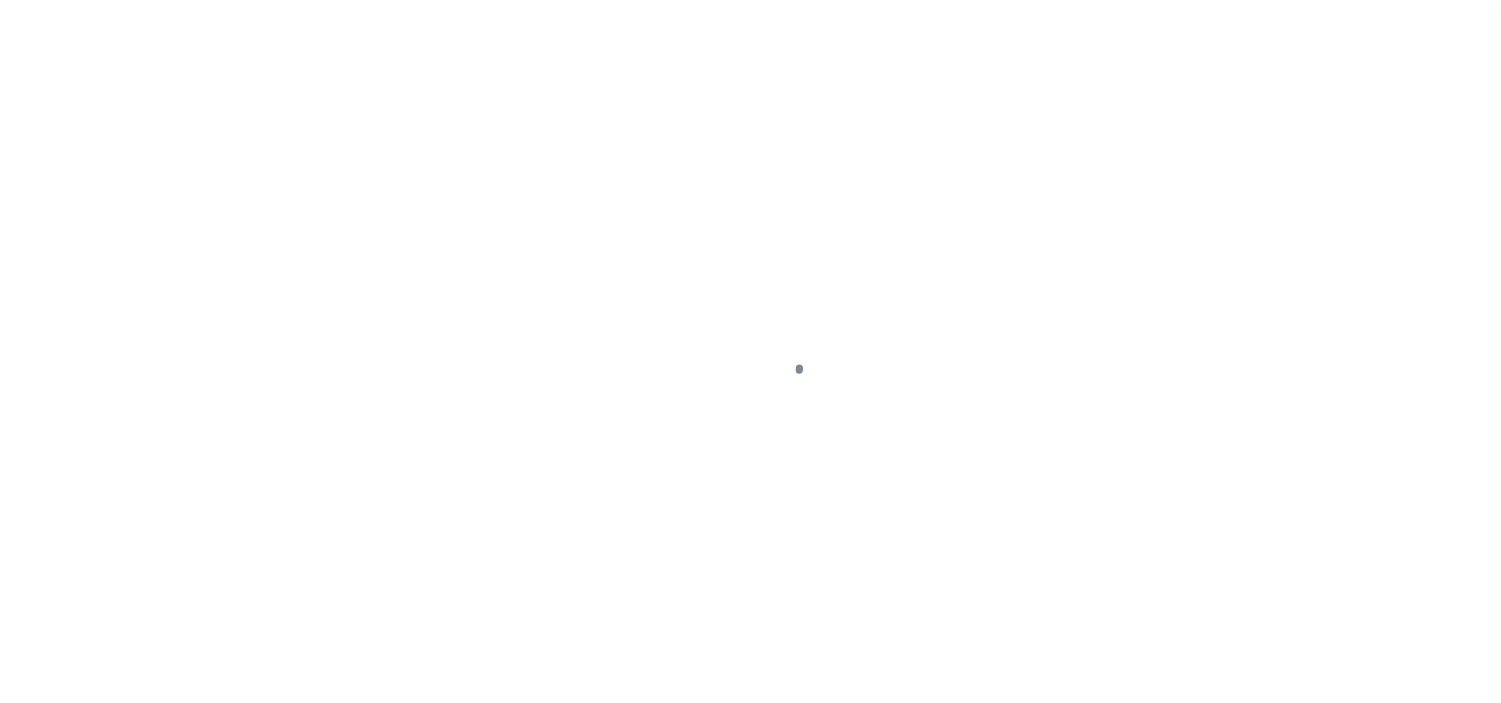checkbox on "false" 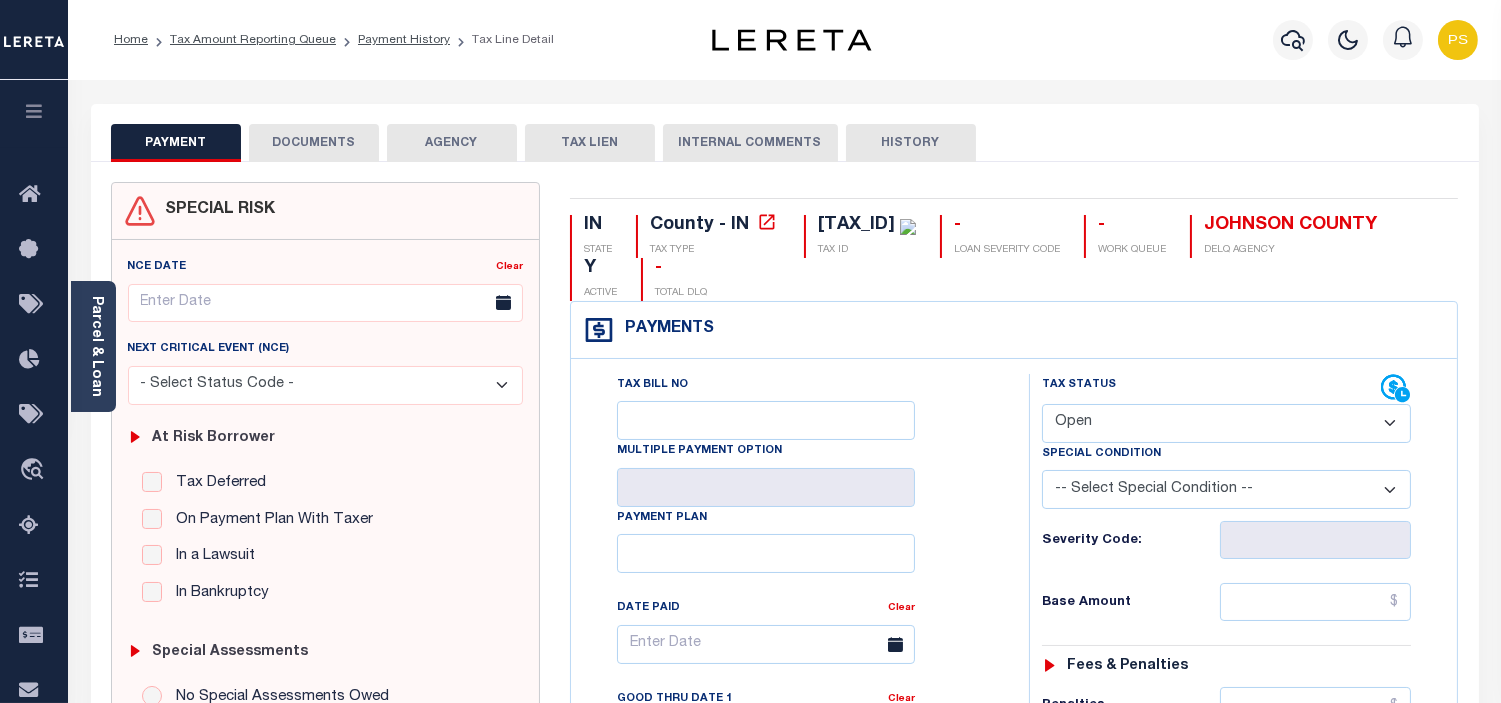 click on "- Select Status Code -
Open
Due/Unpaid
Paid
Incomplete
No Tax Due
Internal Refund Processed
New" at bounding box center (1226, 423) 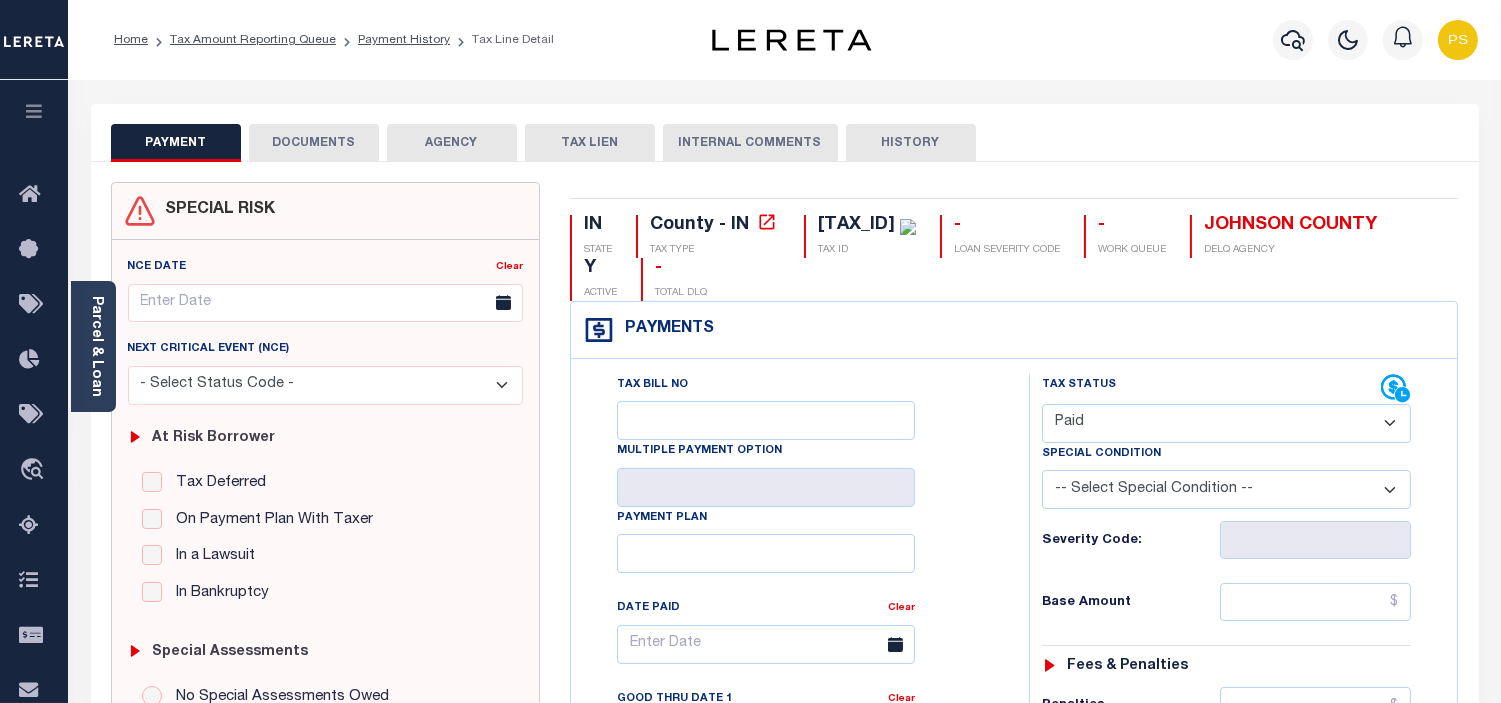 click on "- Select Status Code -
Open
Due/Unpaid
Paid
Incomplete
No Tax Due
Internal Refund Processed
New" at bounding box center (1226, 423) 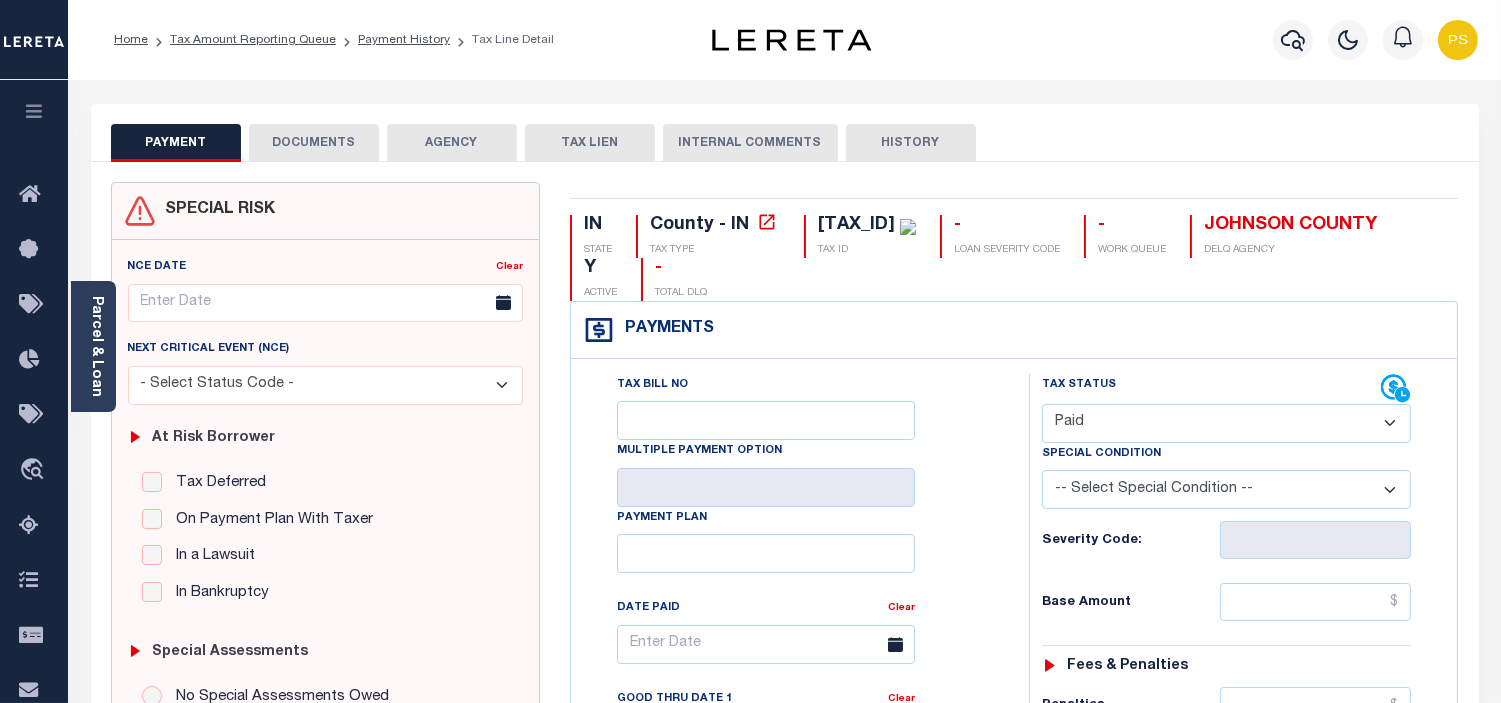 type on "08/06/2025" 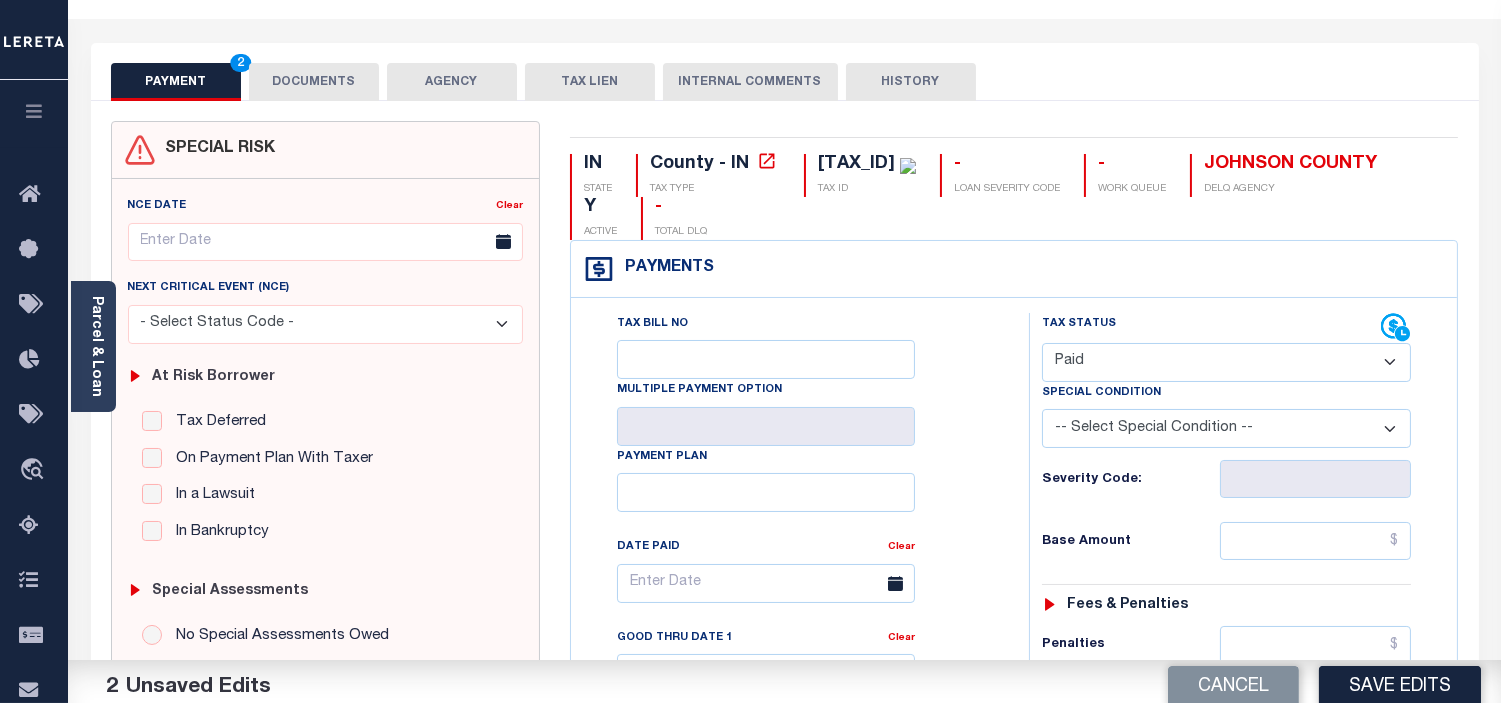 scroll, scrollTop: 222, scrollLeft: 0, axis: vertical 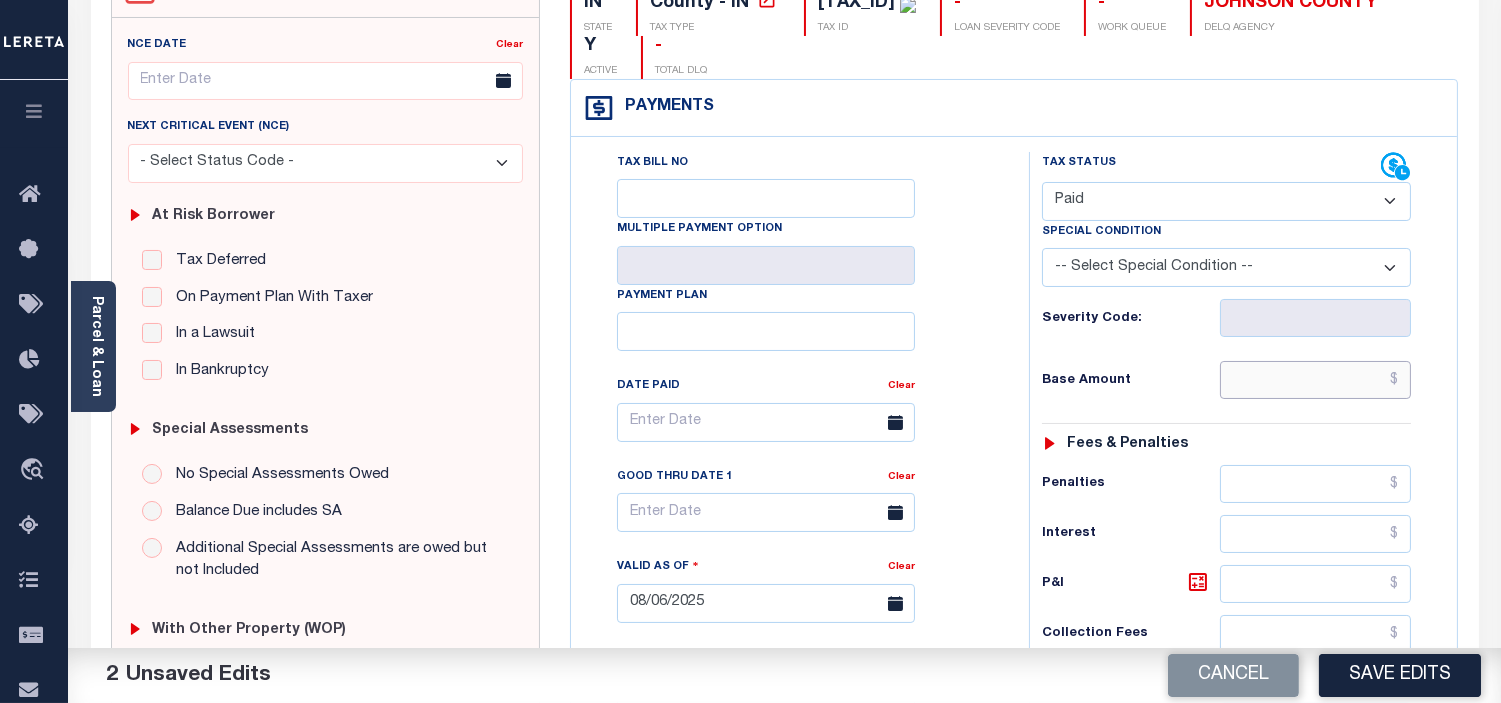 click at bounding box center [1315, 380] 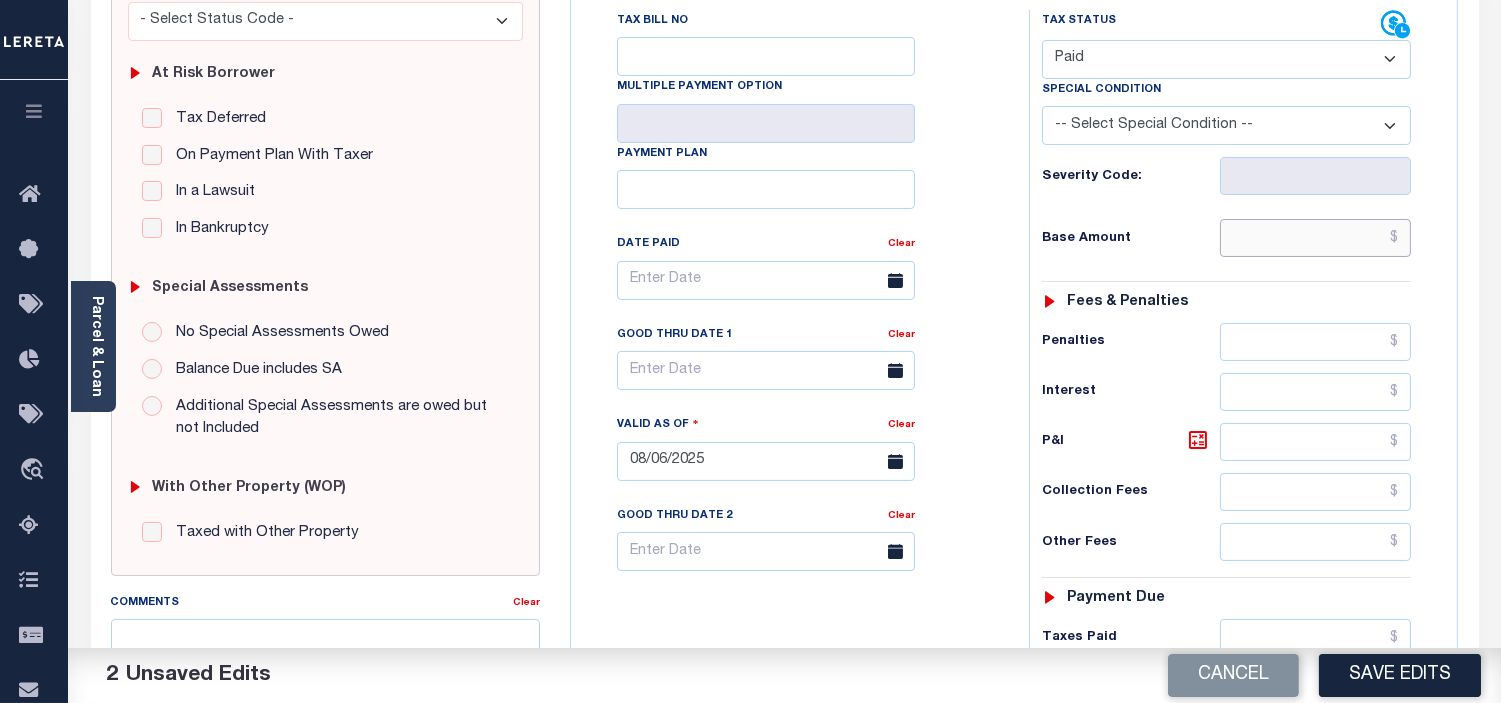 scroll, scrollTop: 444, scrollLeft: 0, axis: vertical 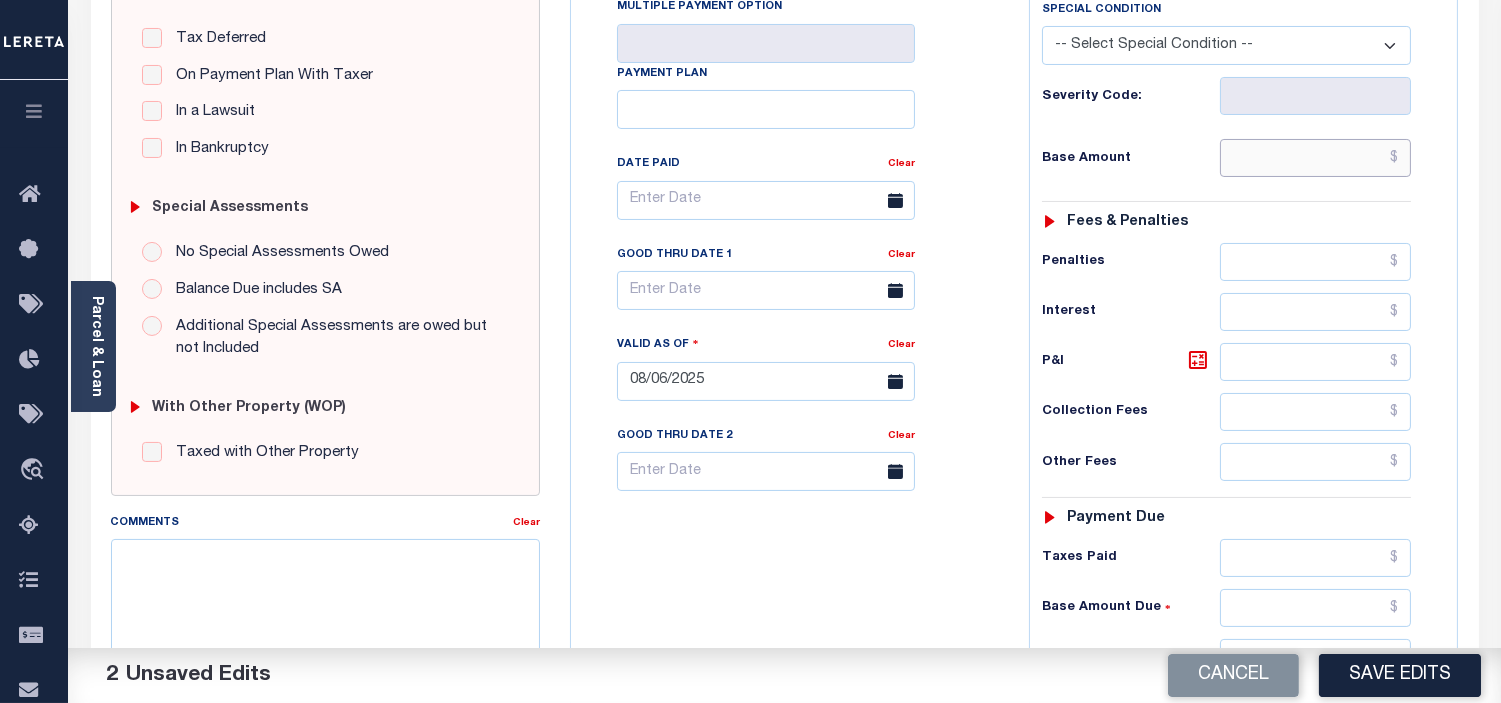 paste on "1,256.16" 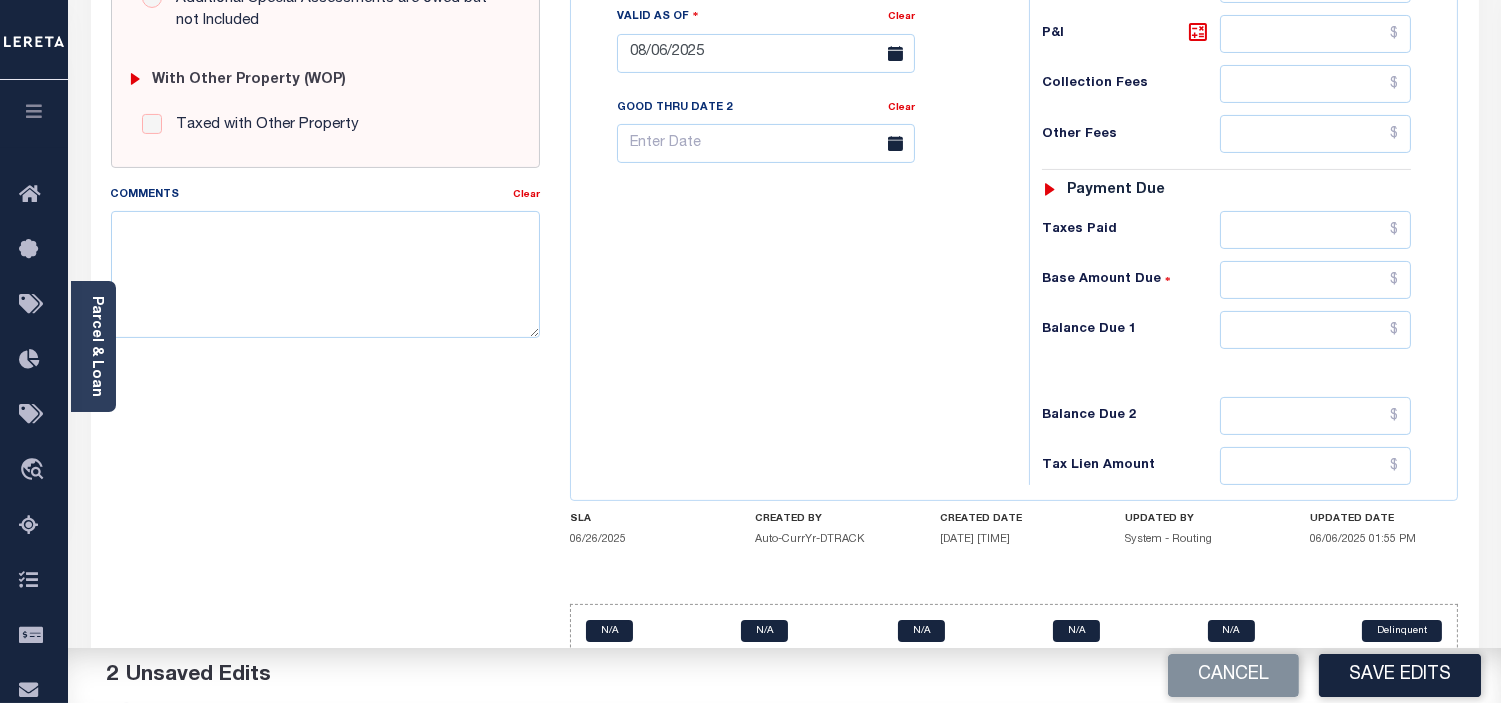 scroll, scrollTop: 777, scrollLeft: 0, axis: vertical 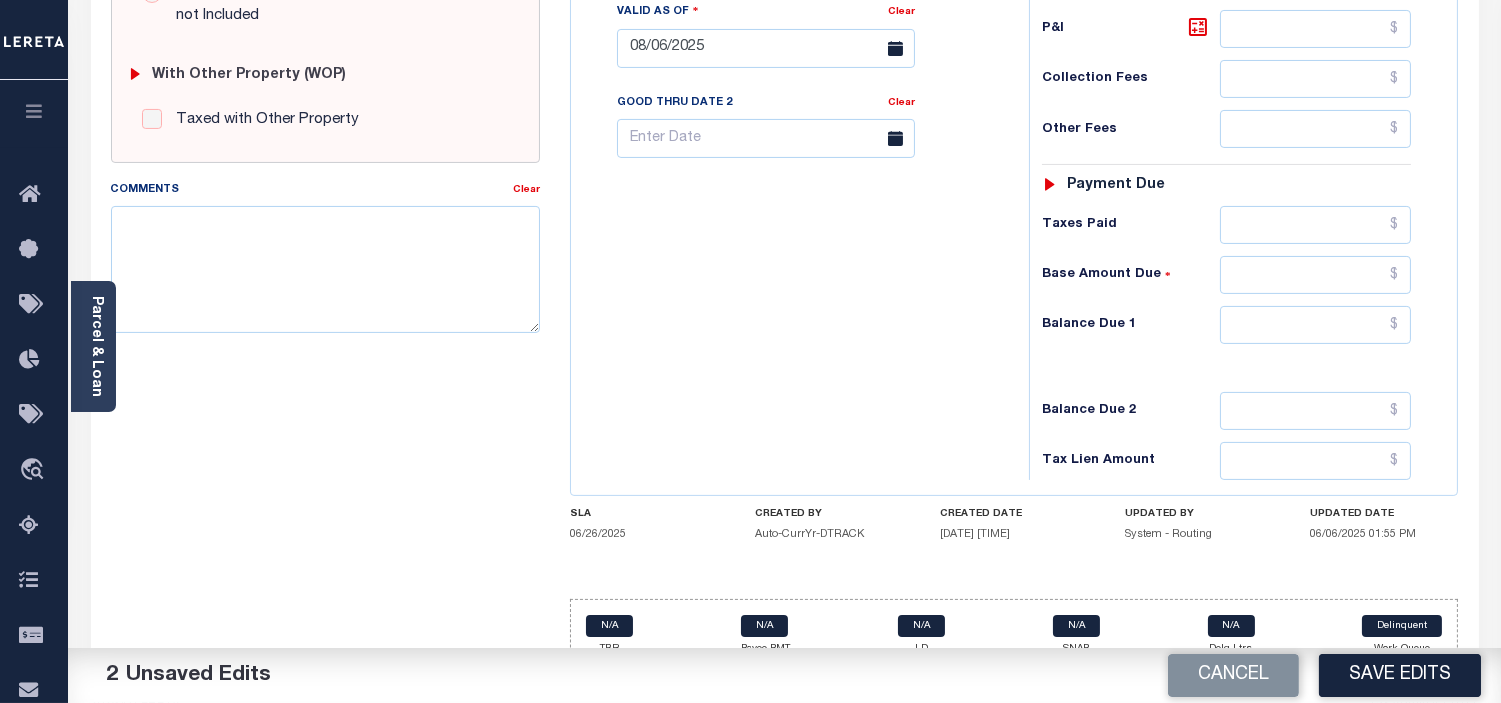 type on "$1,256.16" 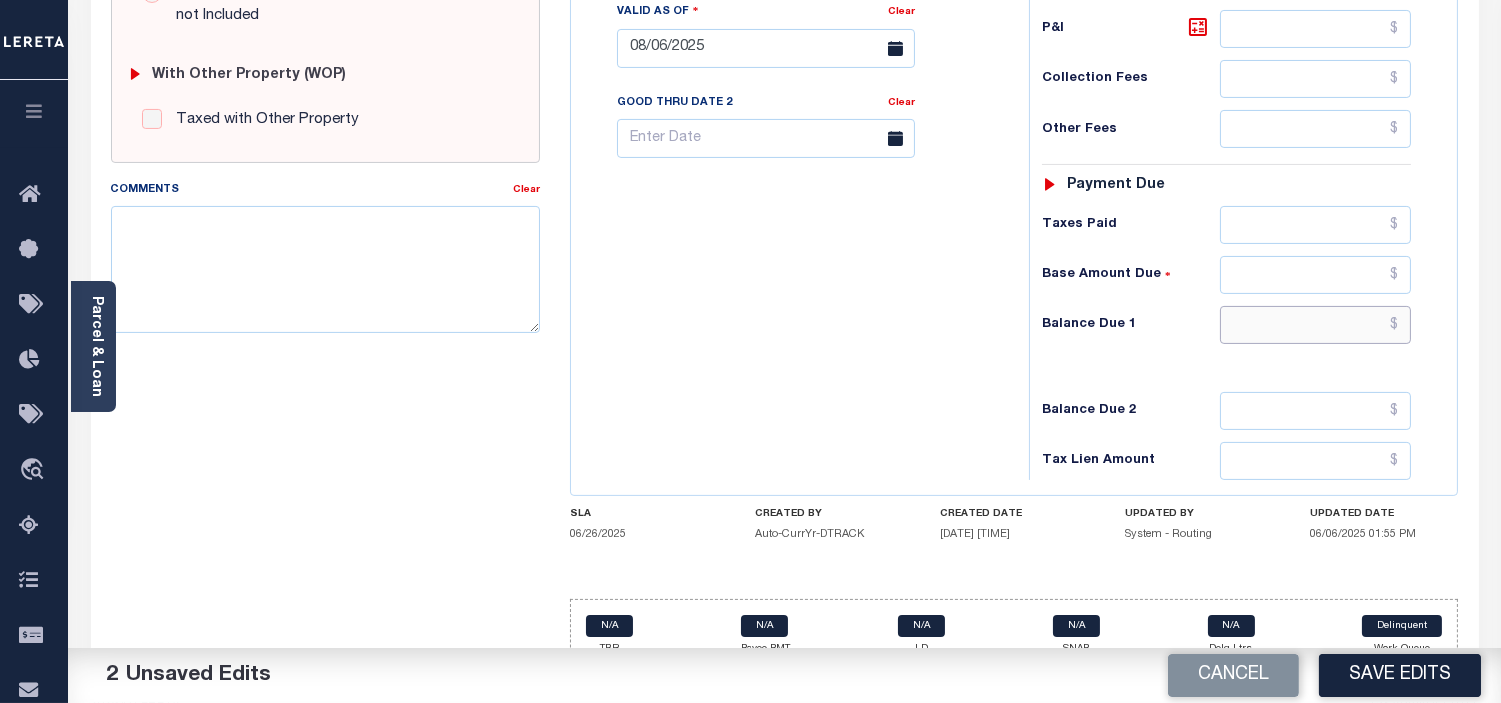 click at bounding box center [1315, 325] 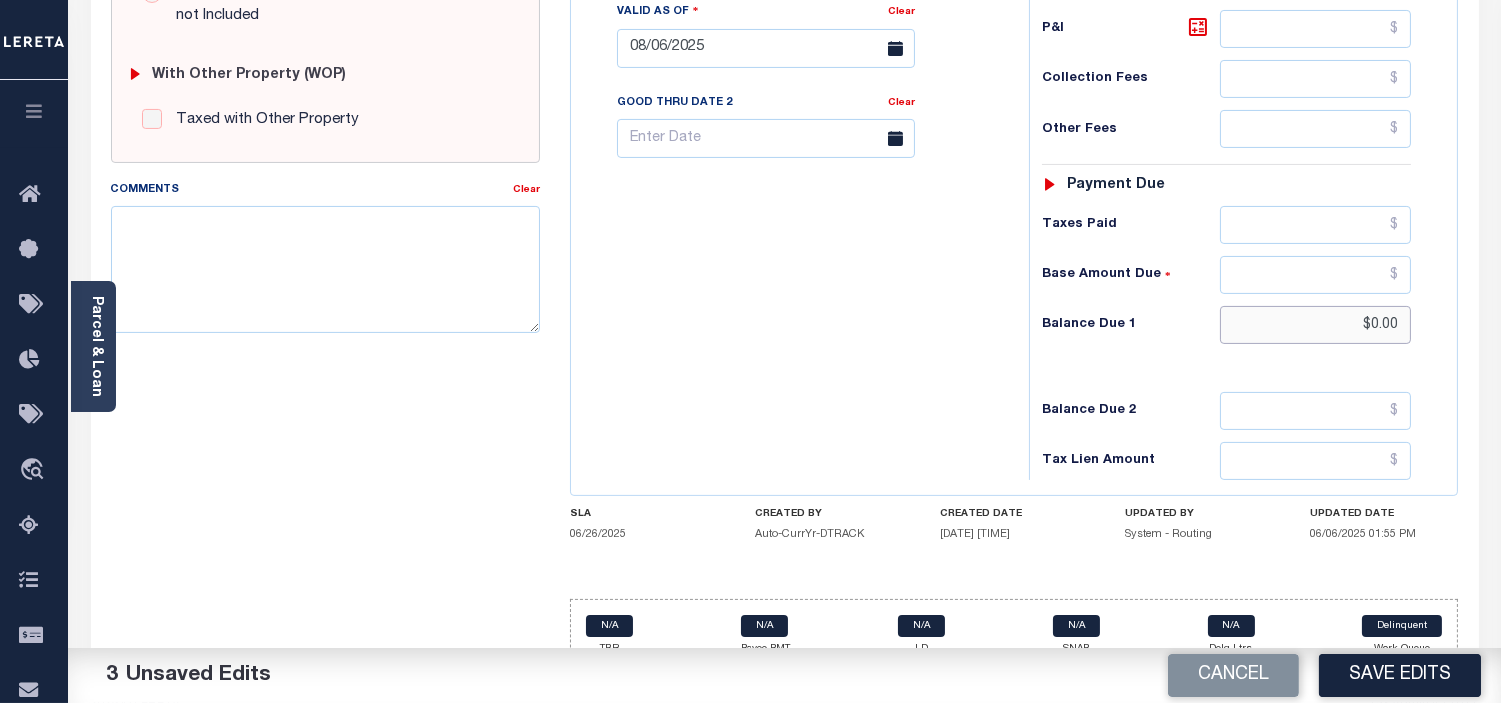 type on "$0.00" 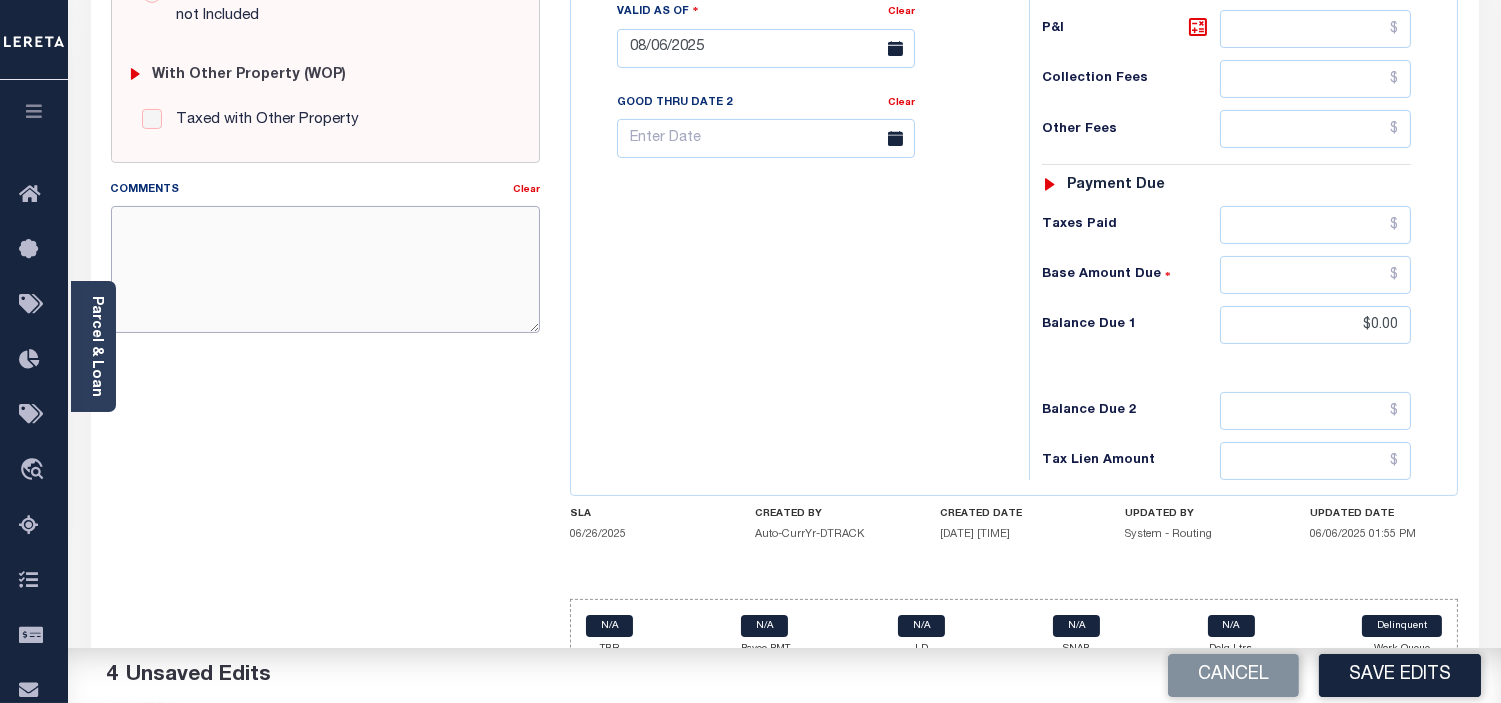 click on "Comments" at bounding box center [325, 269] 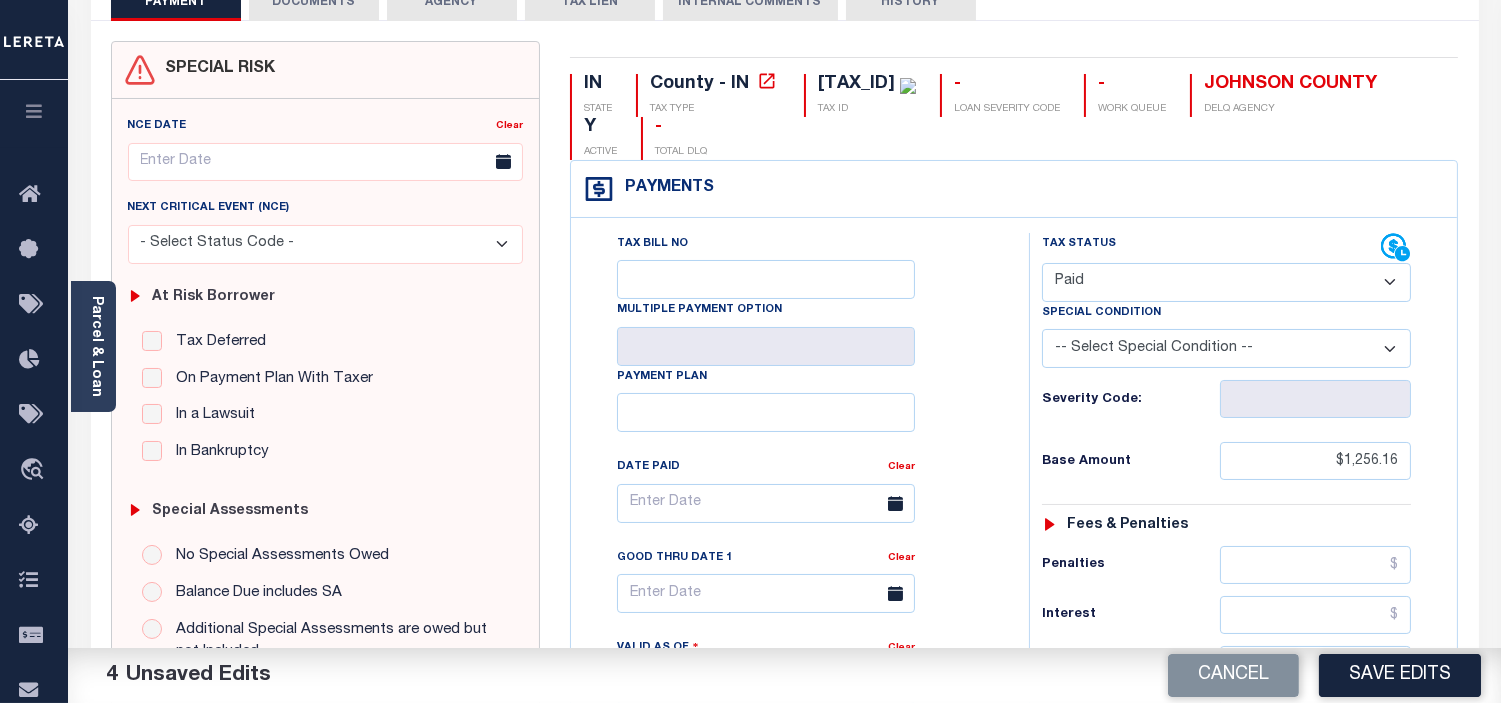 scroll, scrollTop: 0, scrollLeft: 0, axis: both 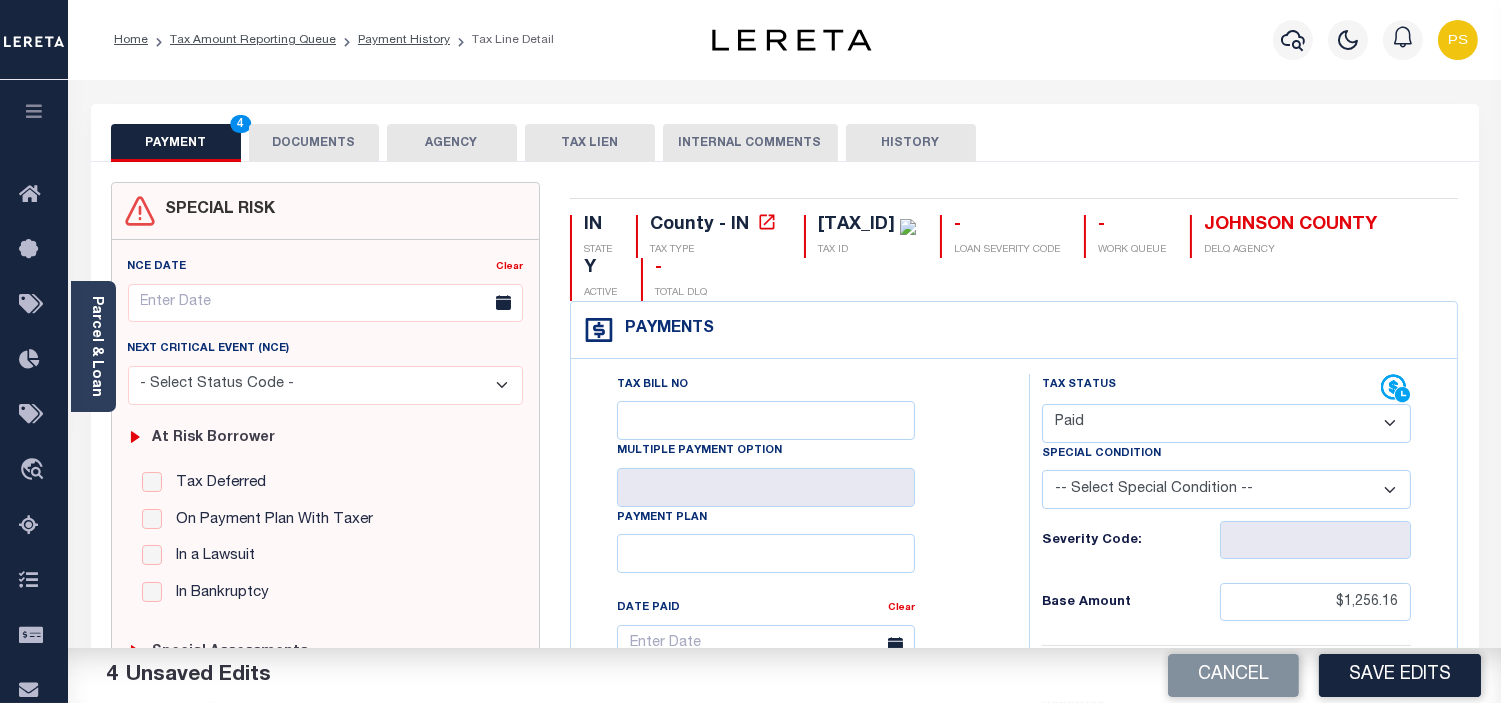 type on "see attached" 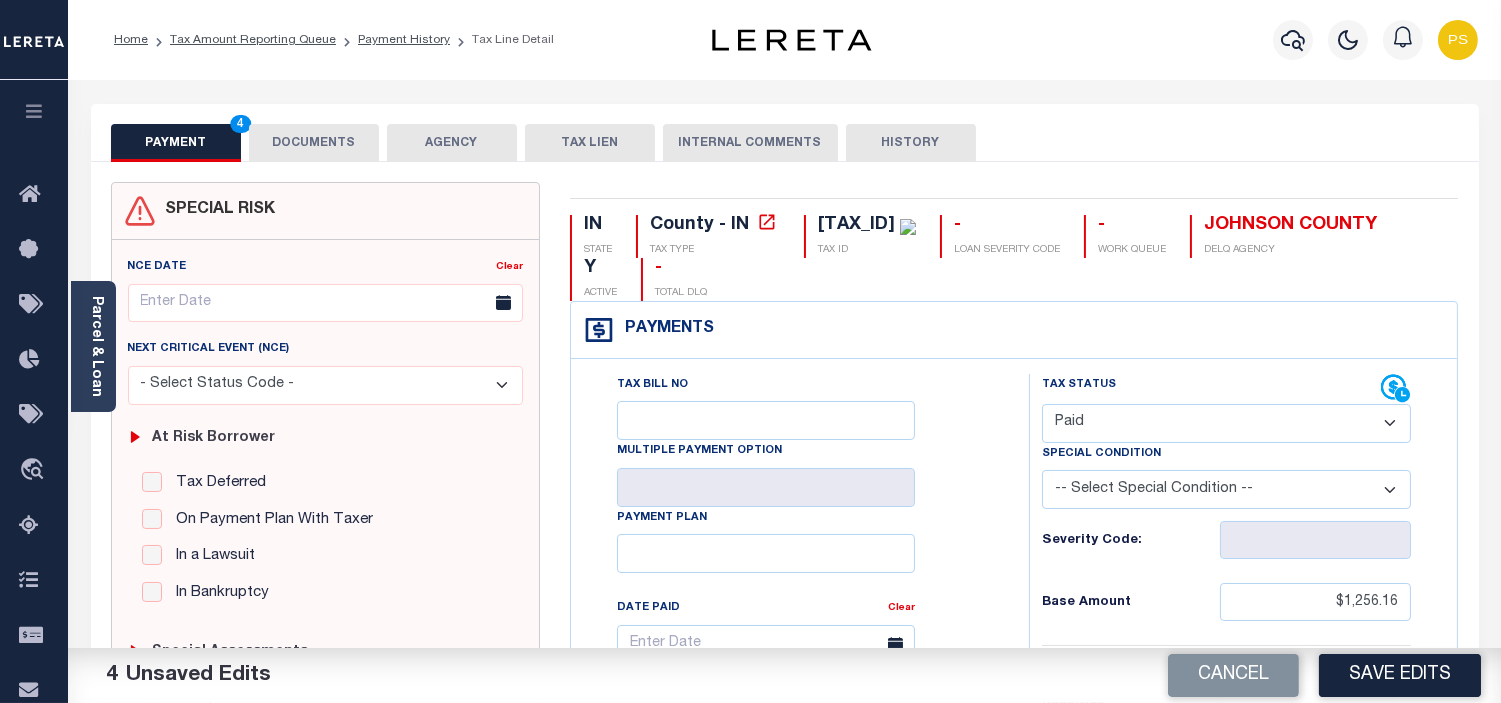 click on "DOCUMENTS" at bounding box center (314, 143) 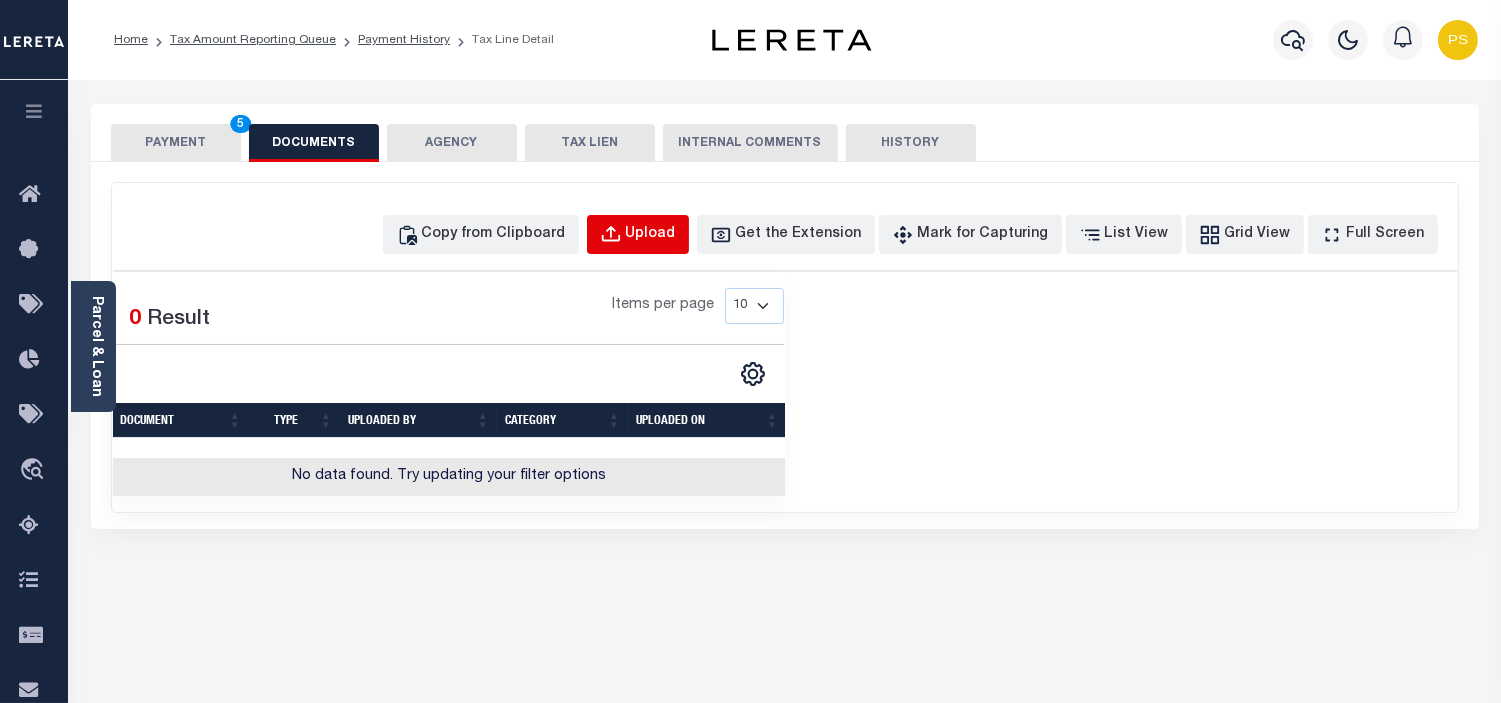 click on "Upload" at bounding box center (638, 234) 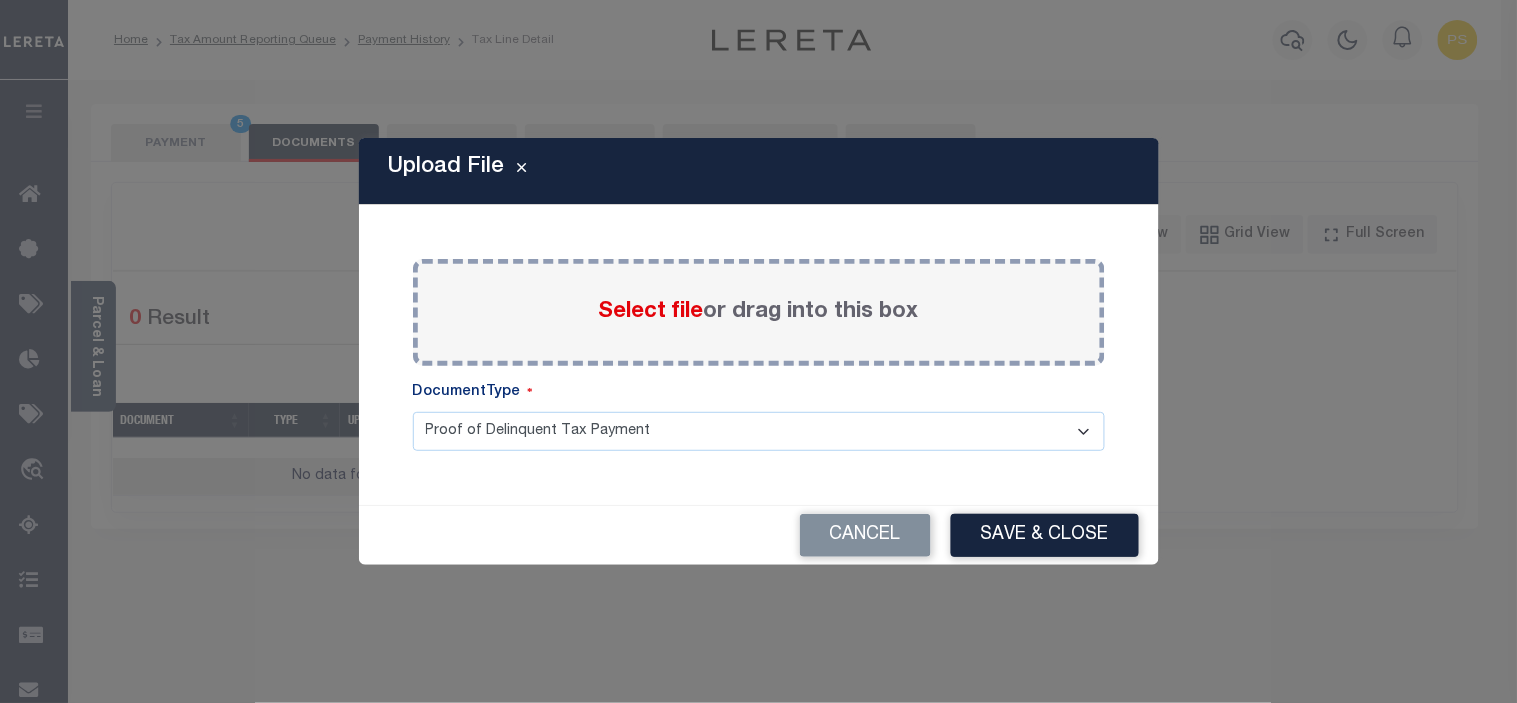 click on "Select file" at bounding box center [651, 312] 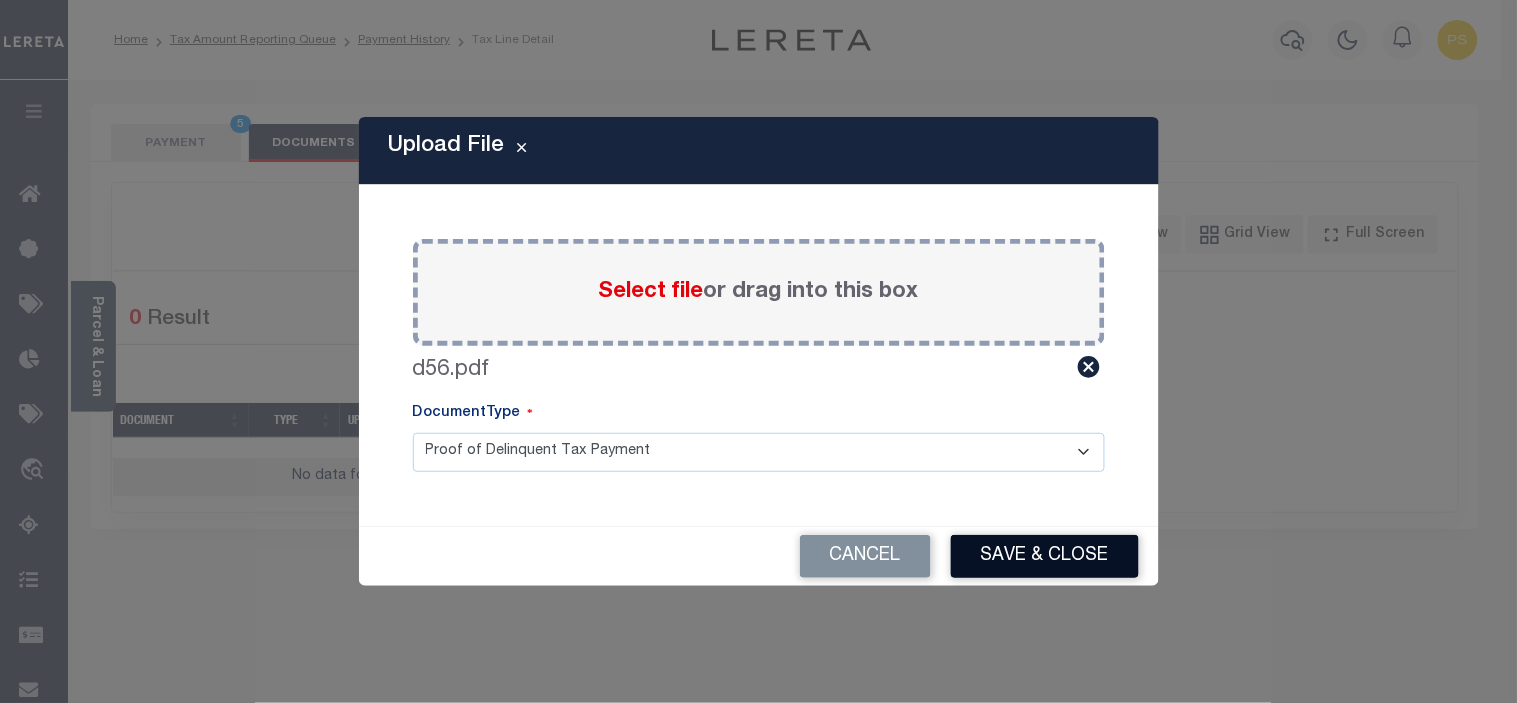 click on "Save & Close" at bounding box center (1045, 556) 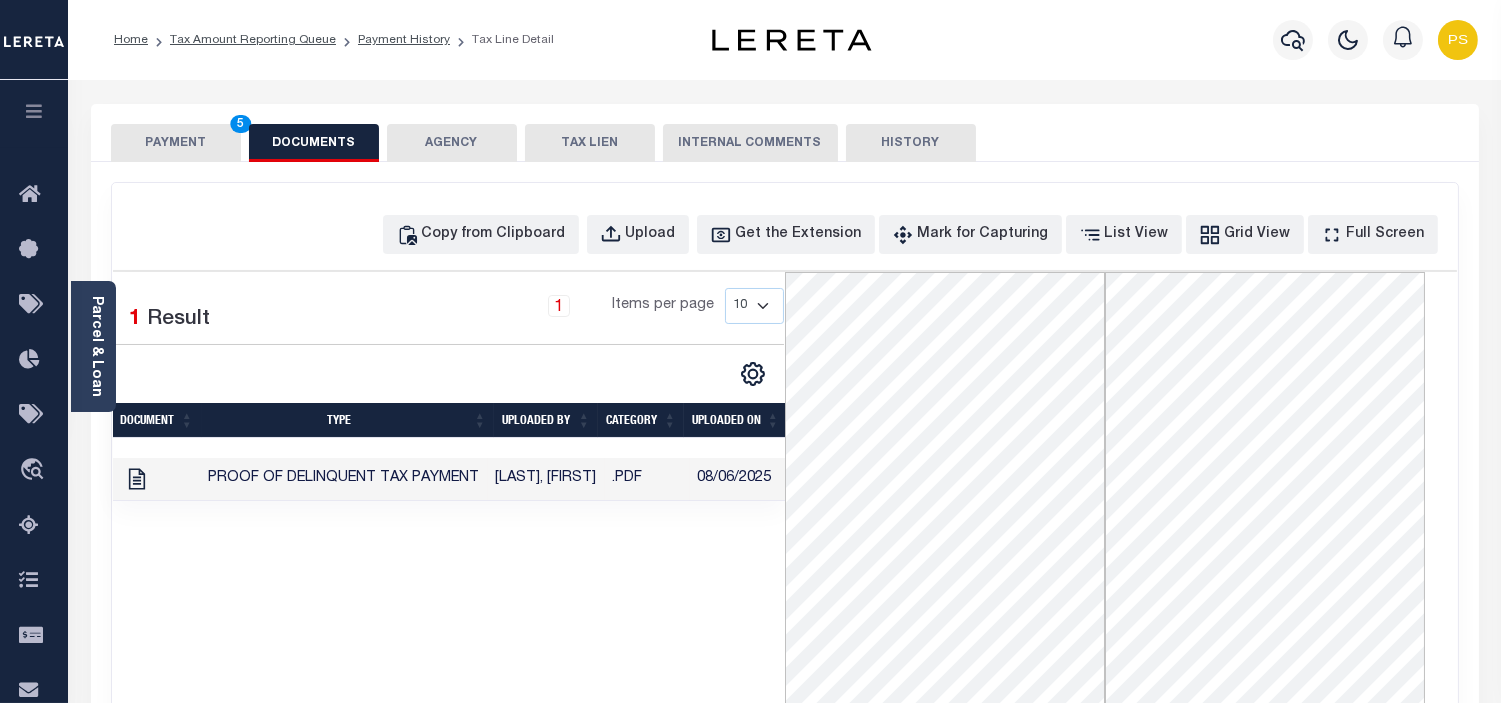 click on "PAYMENT
5" at bounding box center (176, 143) 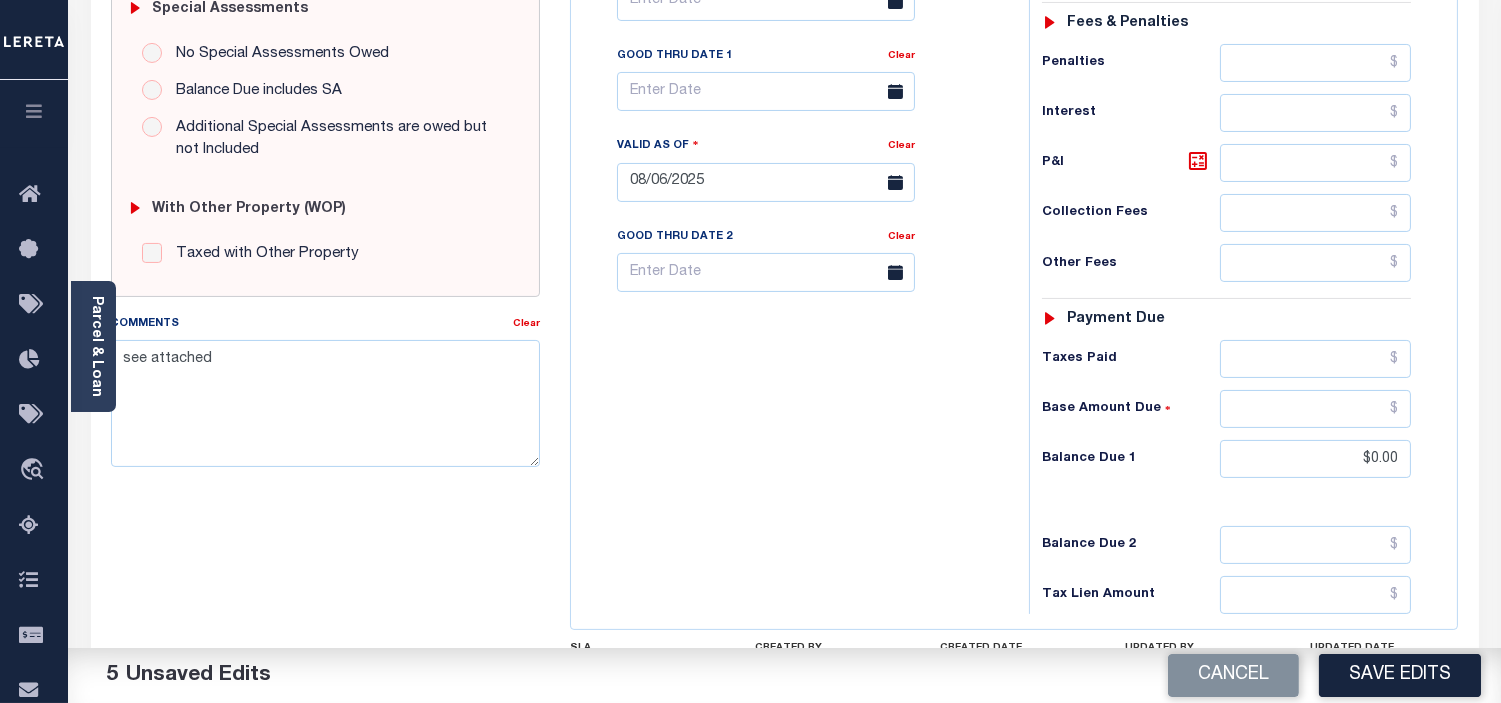 scroll, scrollTop: 777, scrollLeft: 0, axis: vertical 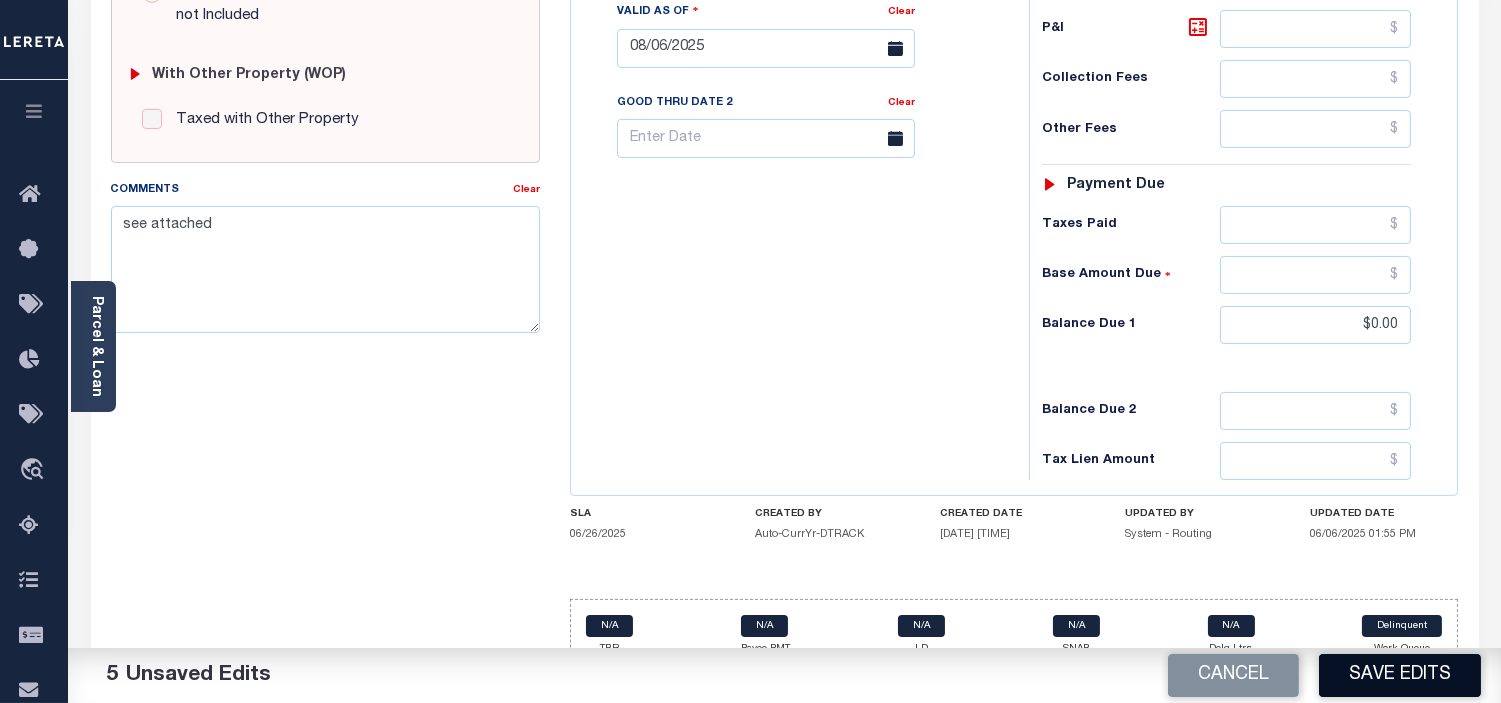 click on "Save Edits" at bounding box center [1400, 675] 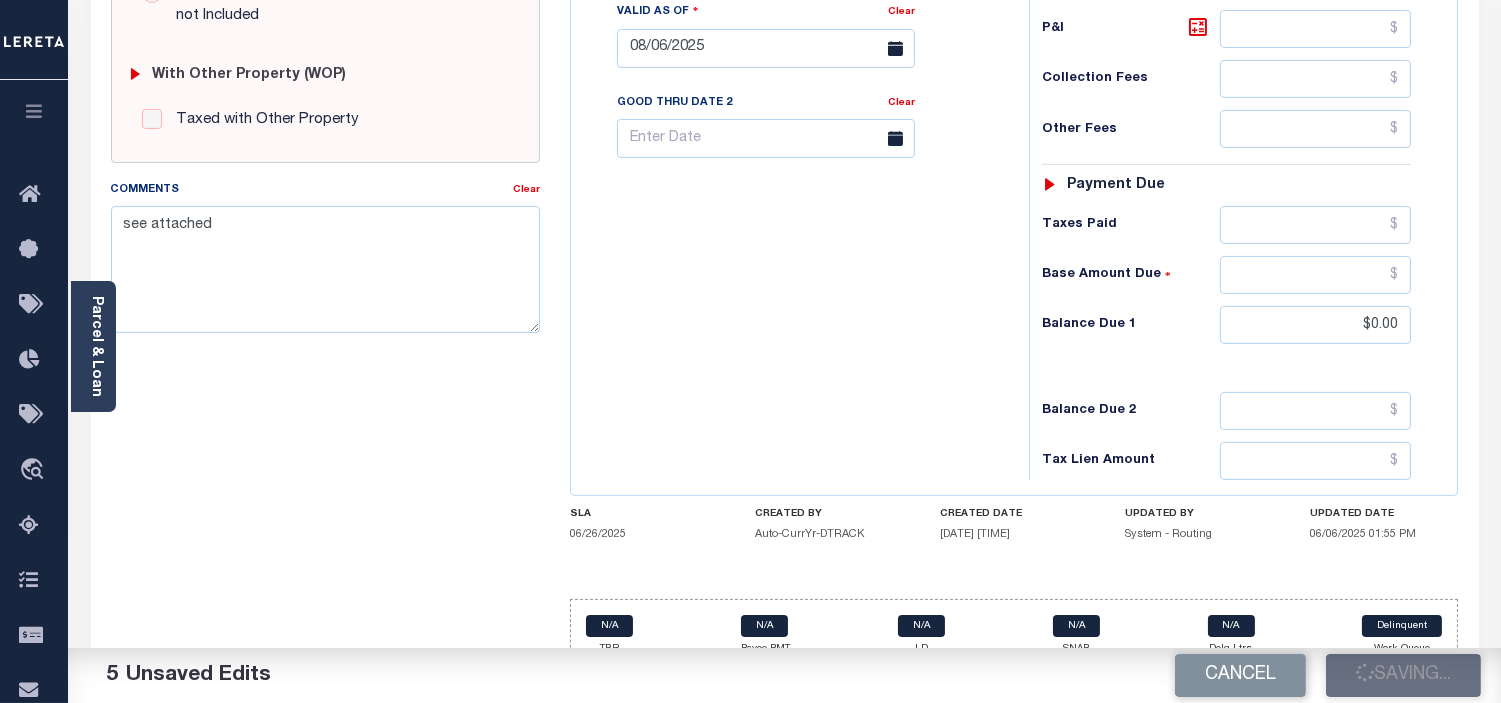 checkbox on "false" 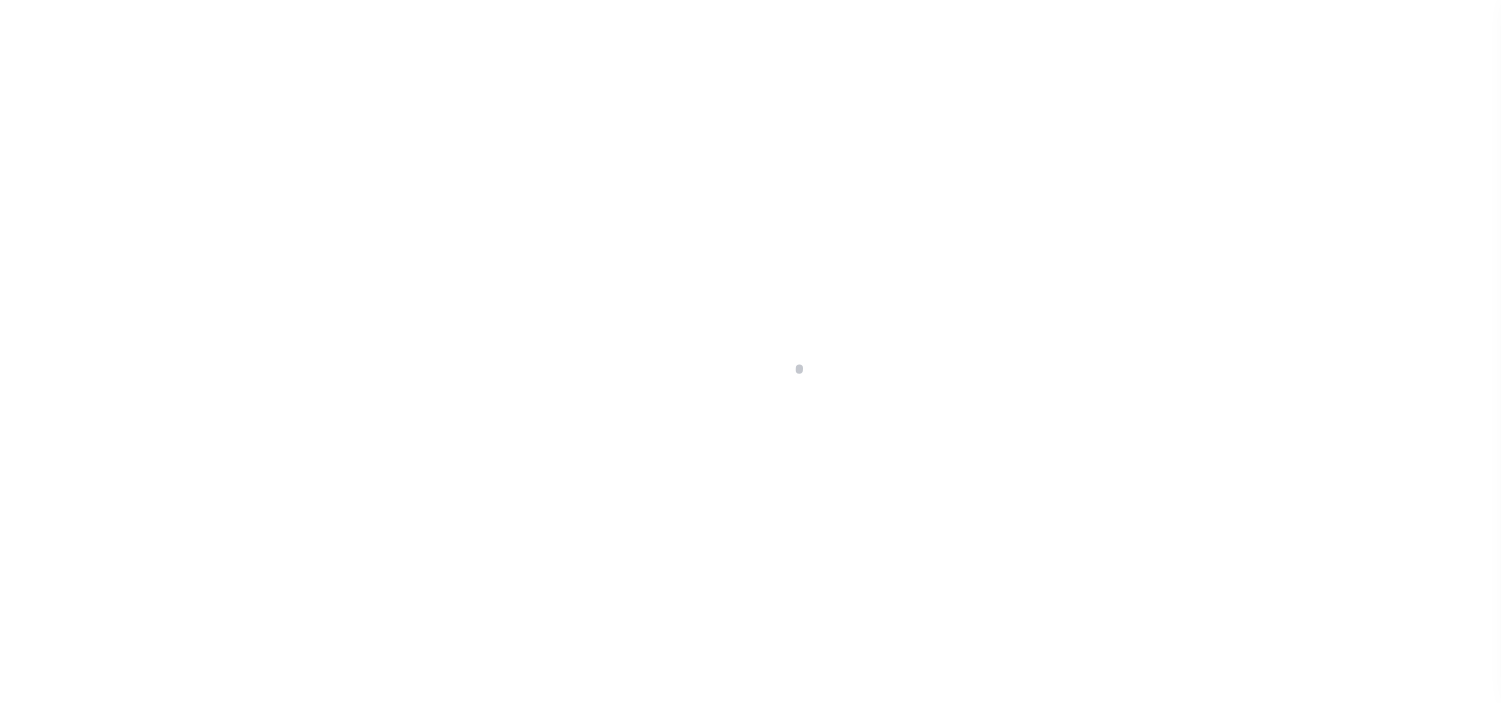 scroll, scrollTop: 0, scrollLeft: 0, axis: both 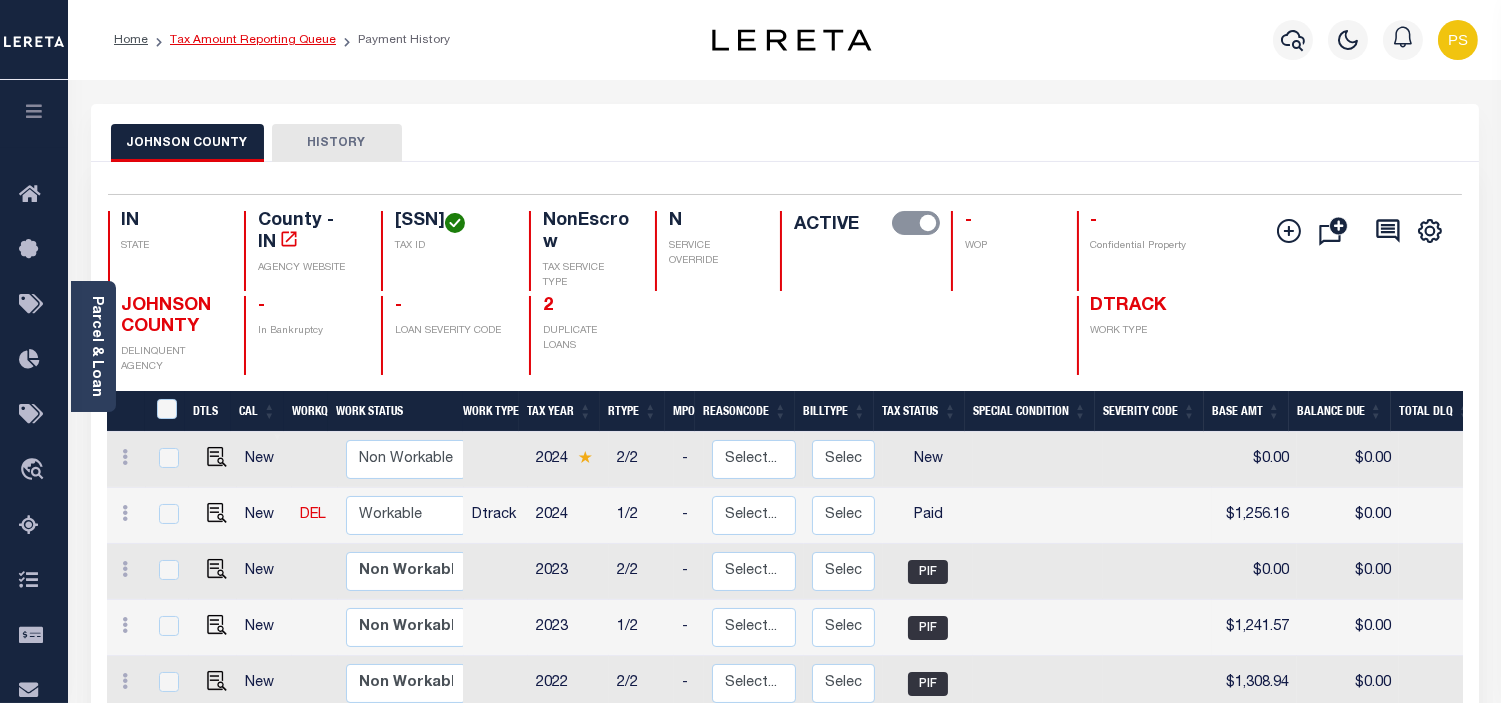 click on "Tax Amount Reporting Queue" at bounding box center [253, 40] 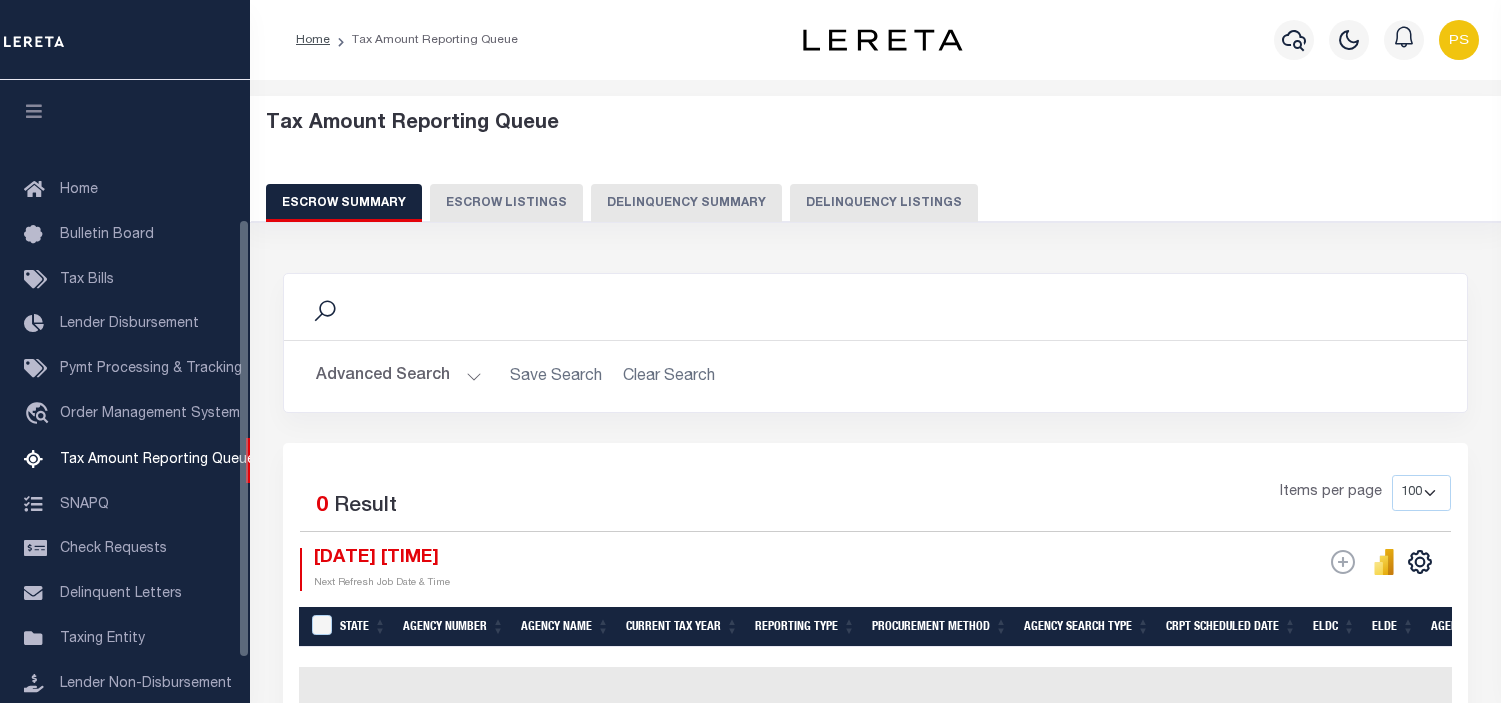select on "100" 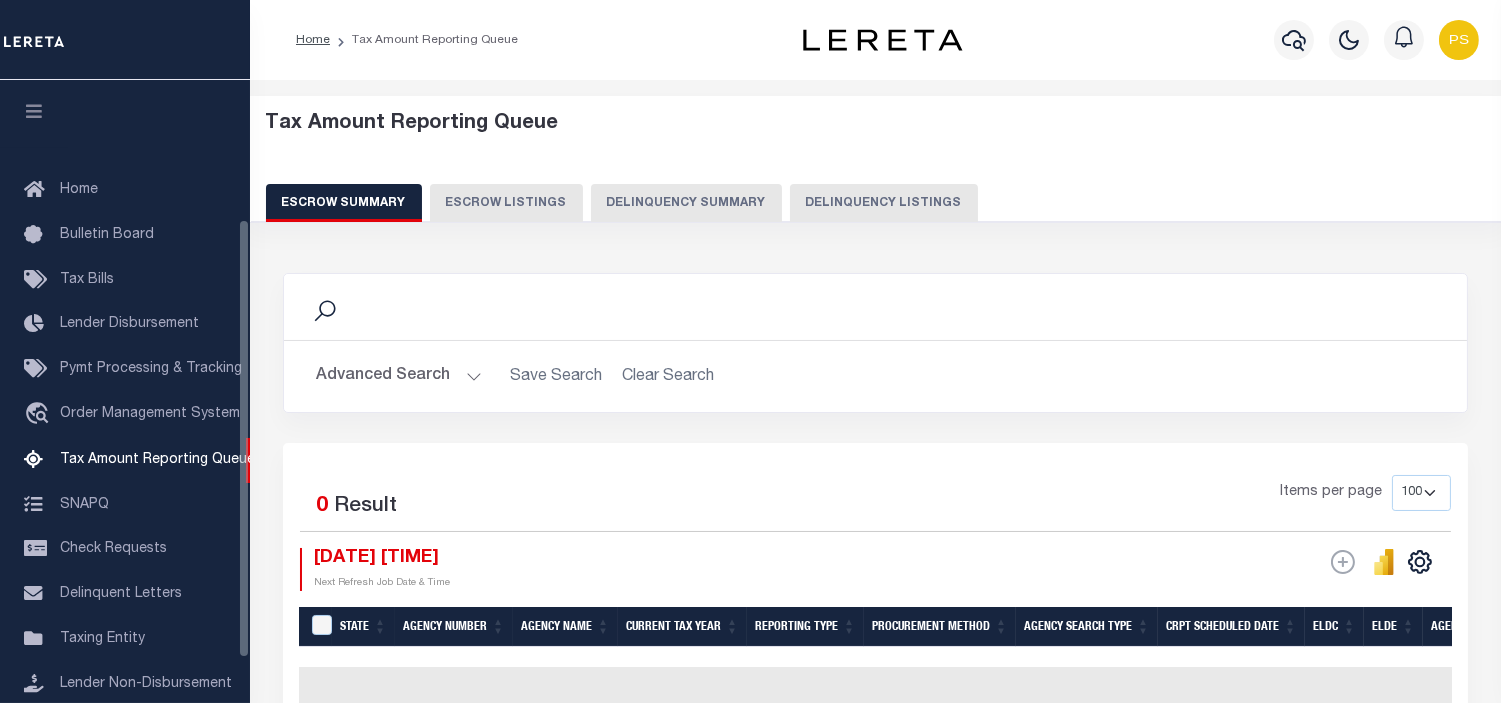 scroll, scrollTop: 198, scrollLeft: 0, axis: vertical 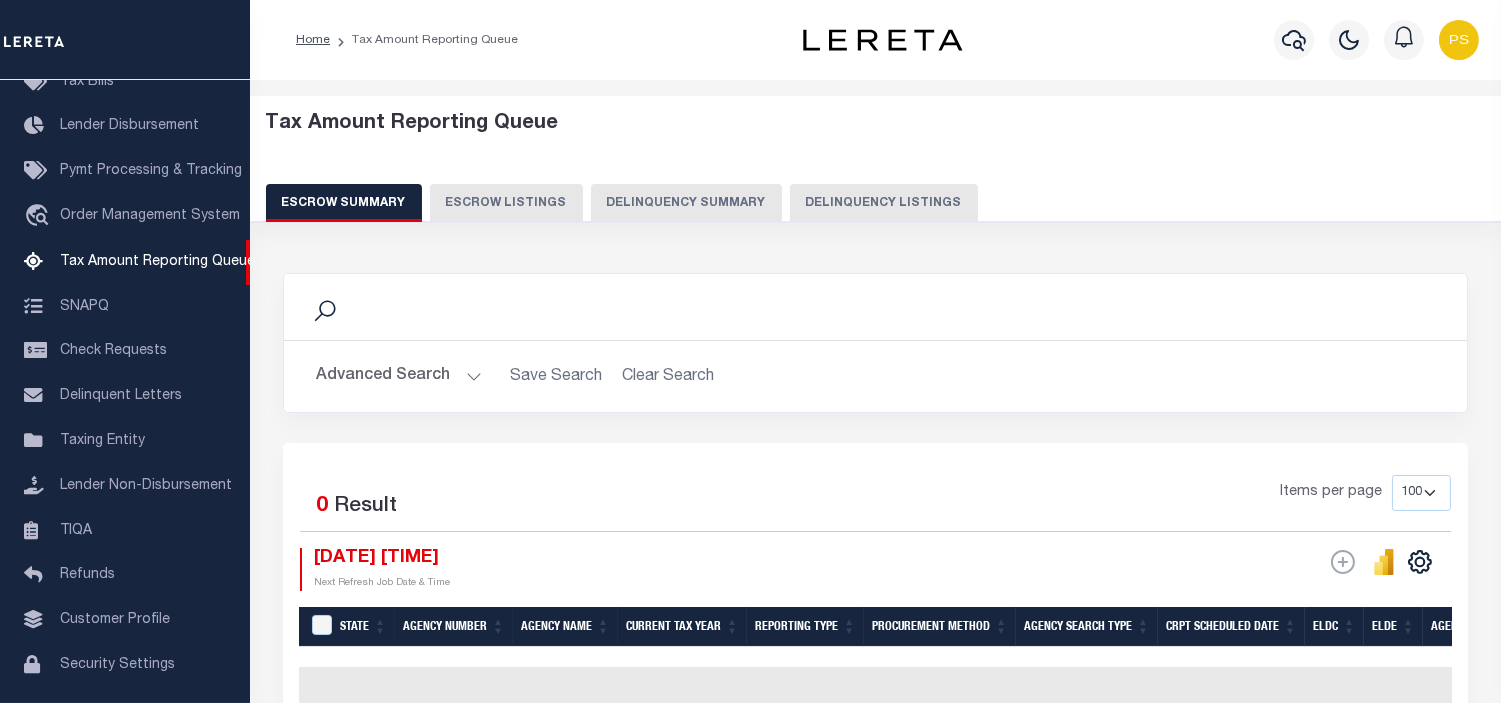 drag, startPoint x: 904, startPoint y: 212, endPoint x: 876, endPoint y: 240, distance: 39.59798 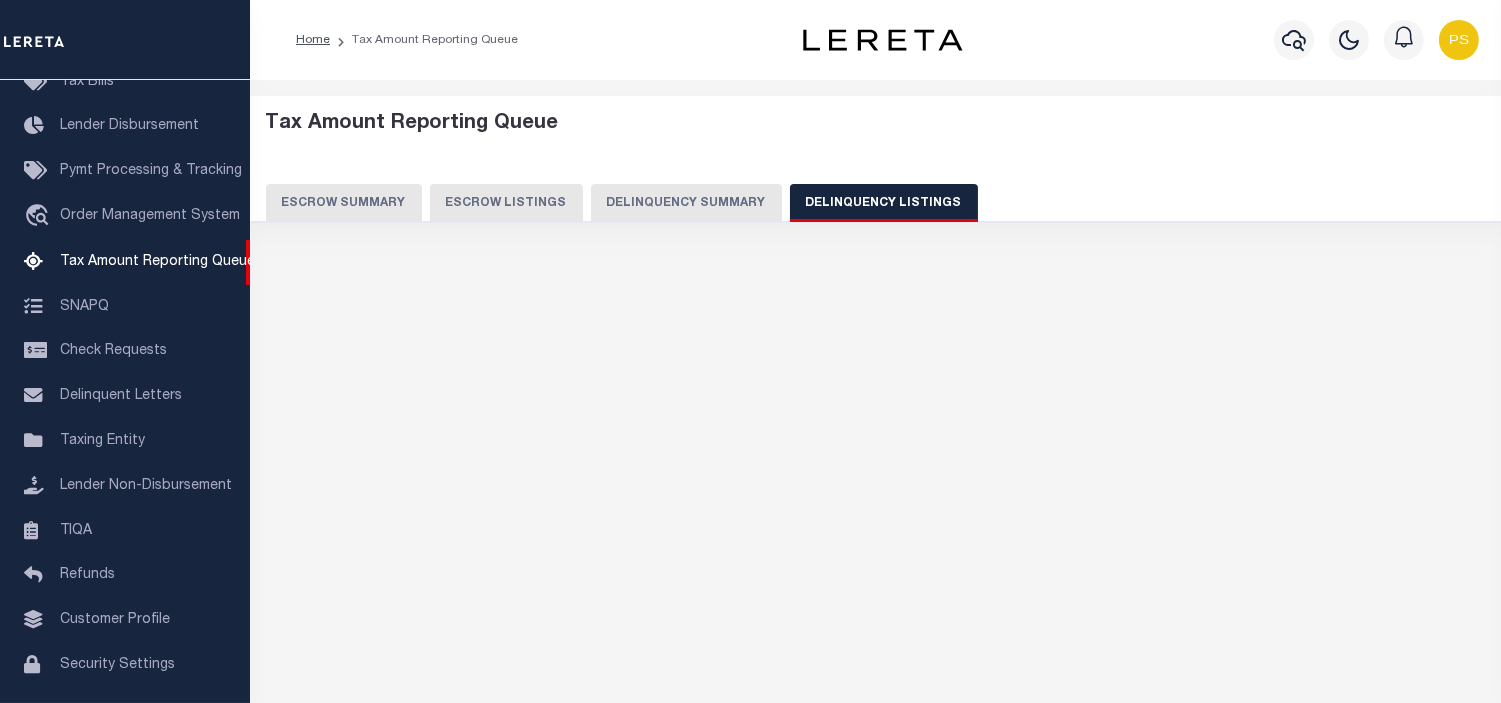 select on "100" 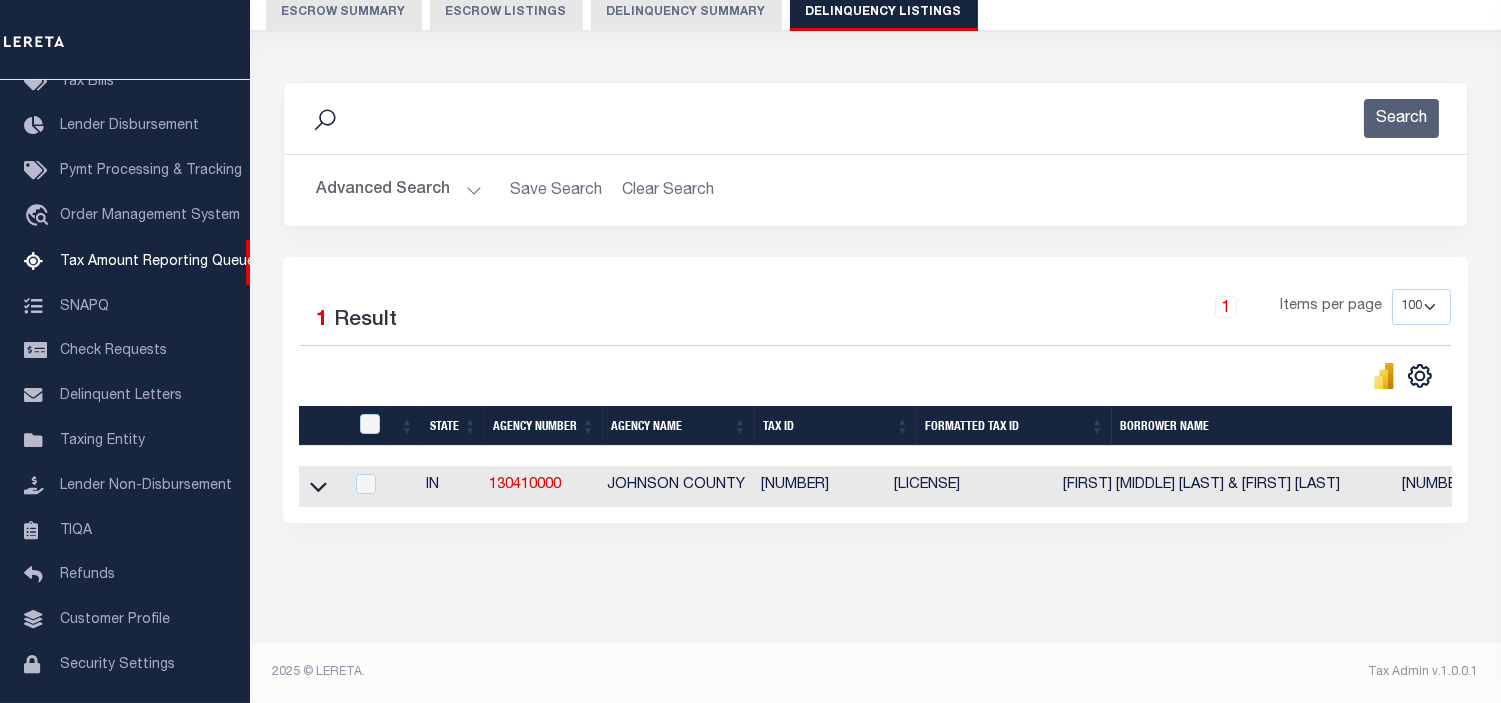 scroll, scrollTop: 207, scrollLeft: 0, axis: vertical 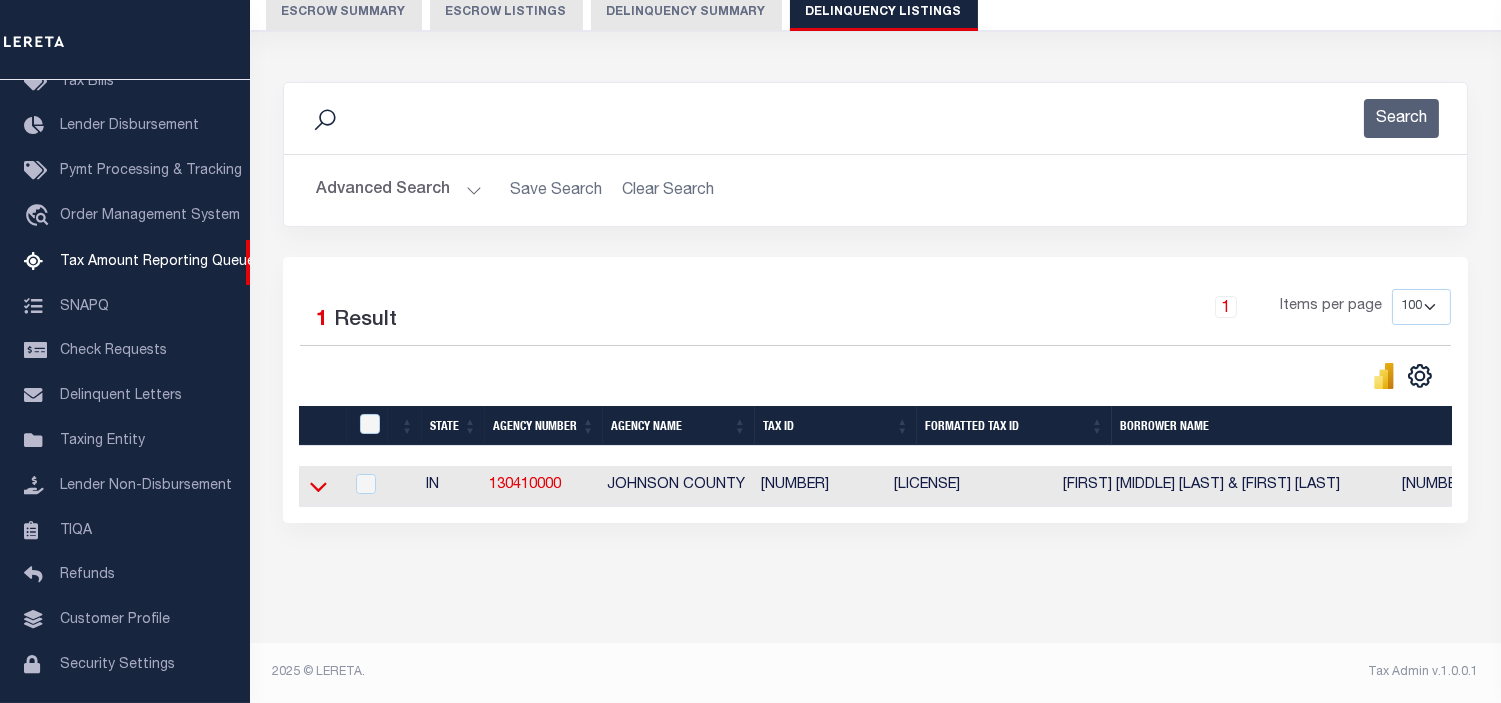 click 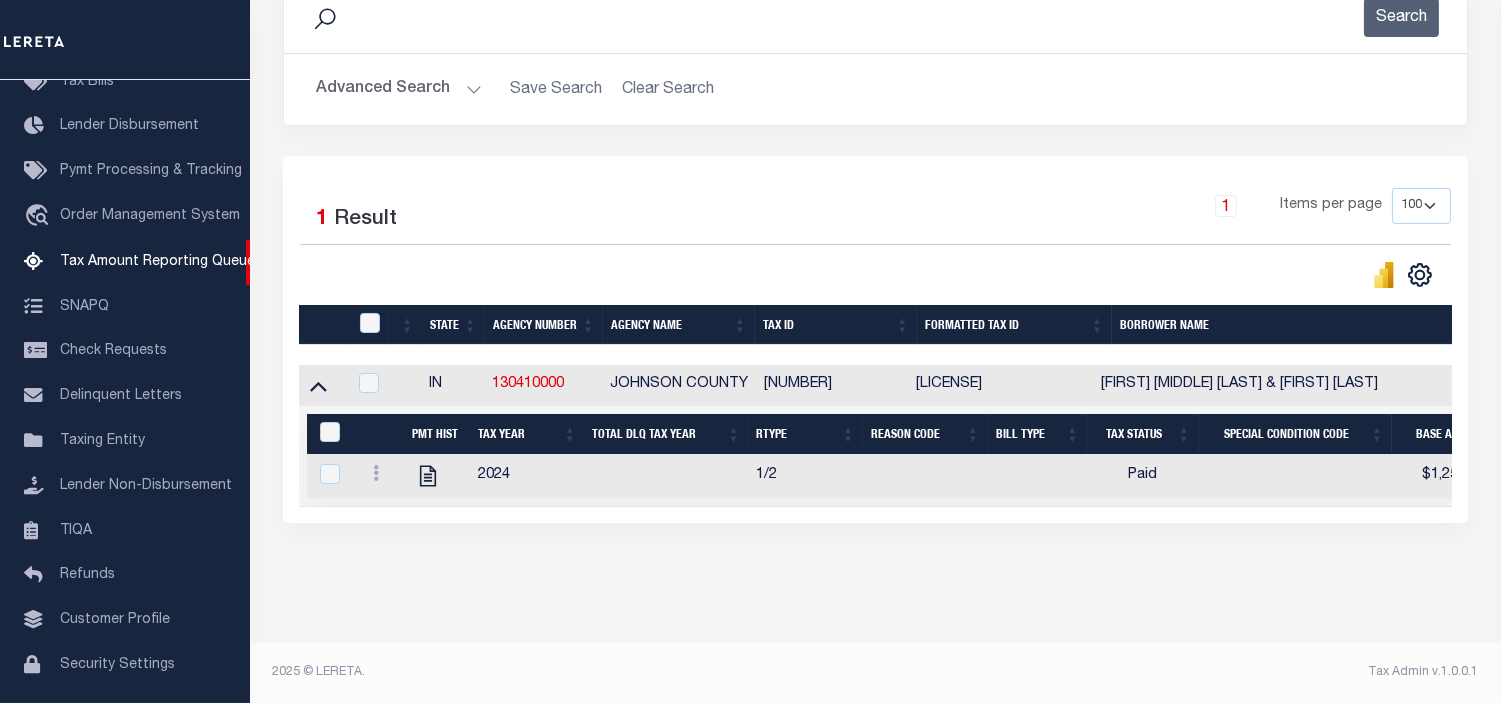 scroll, scrollTop: 308, scrollLeft: 0, axis: vertical 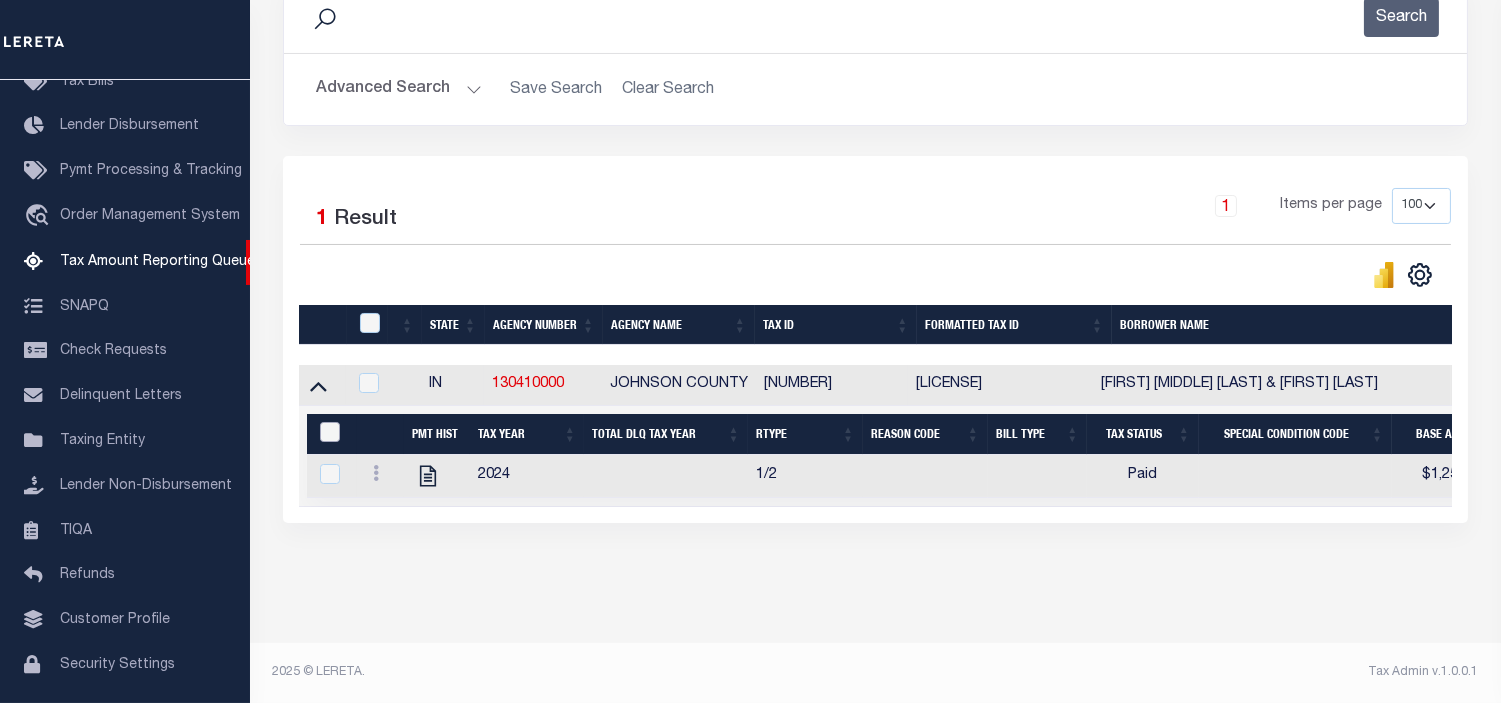 click at bounding box center (330, 432) 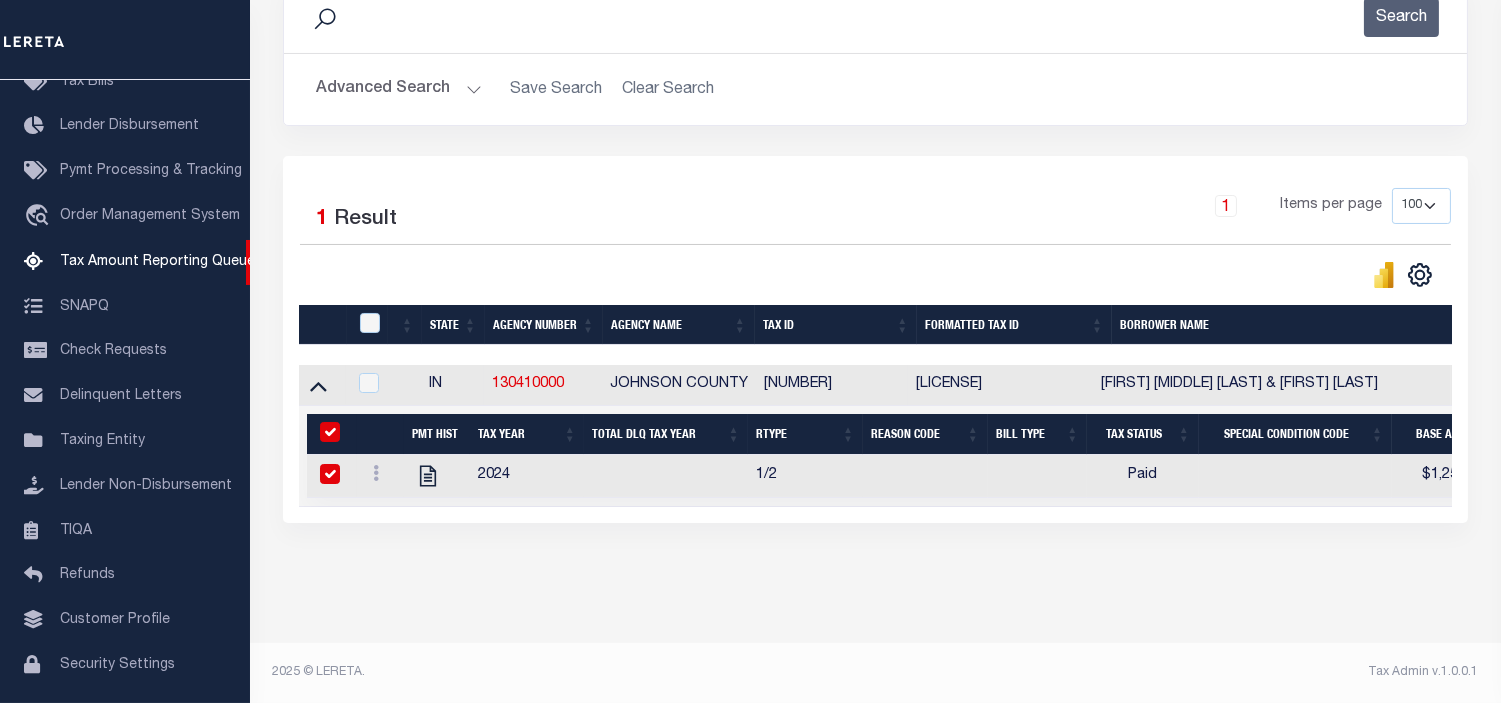 checkbox on "true" 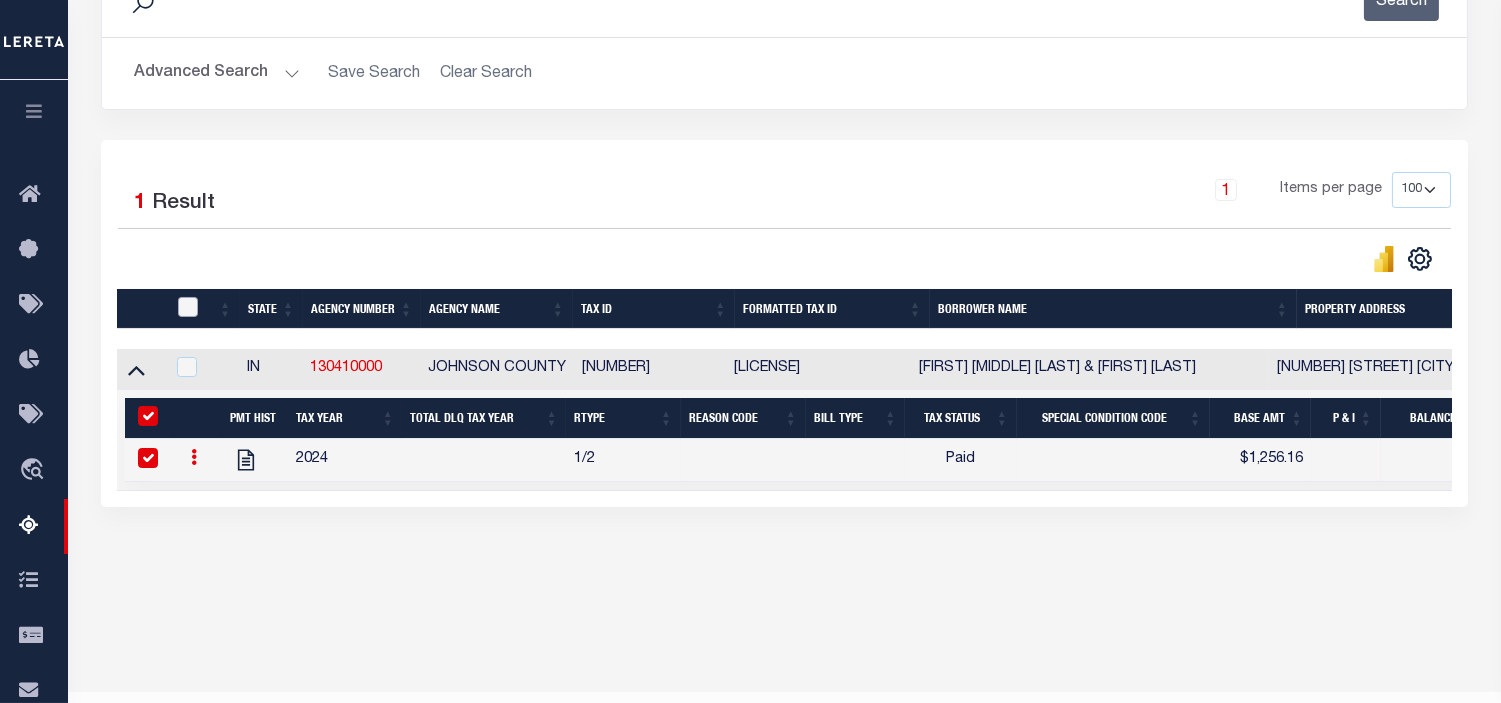 click at bounding box center [188, 307] 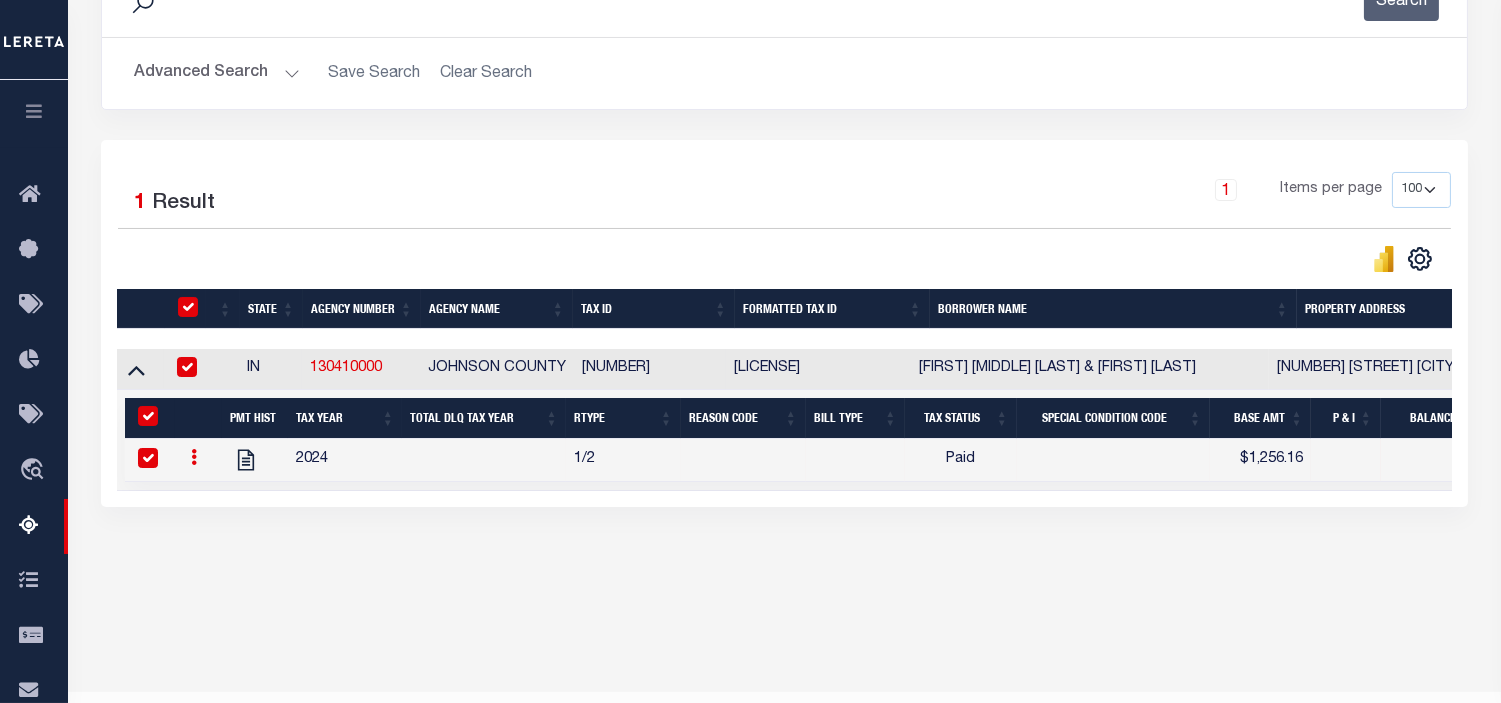 checkbox on "true" 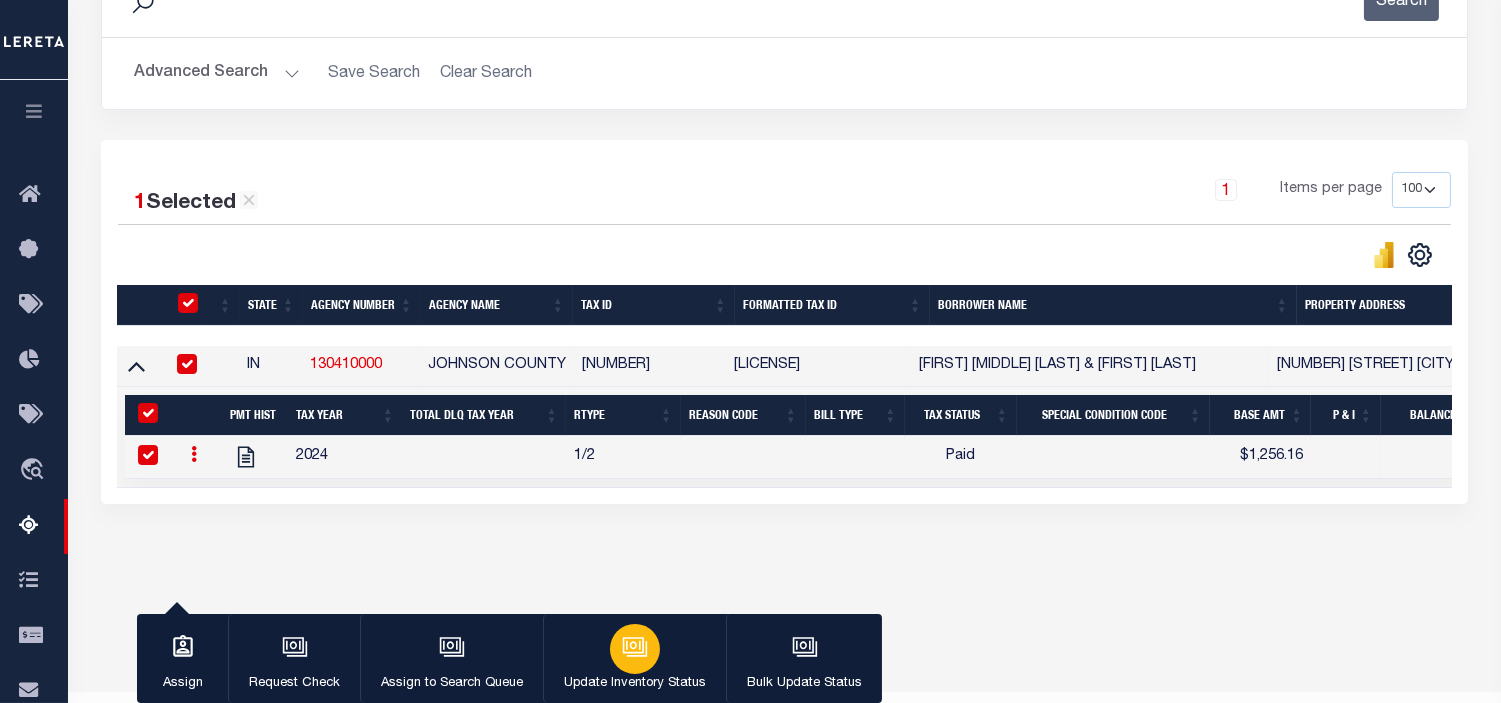 click 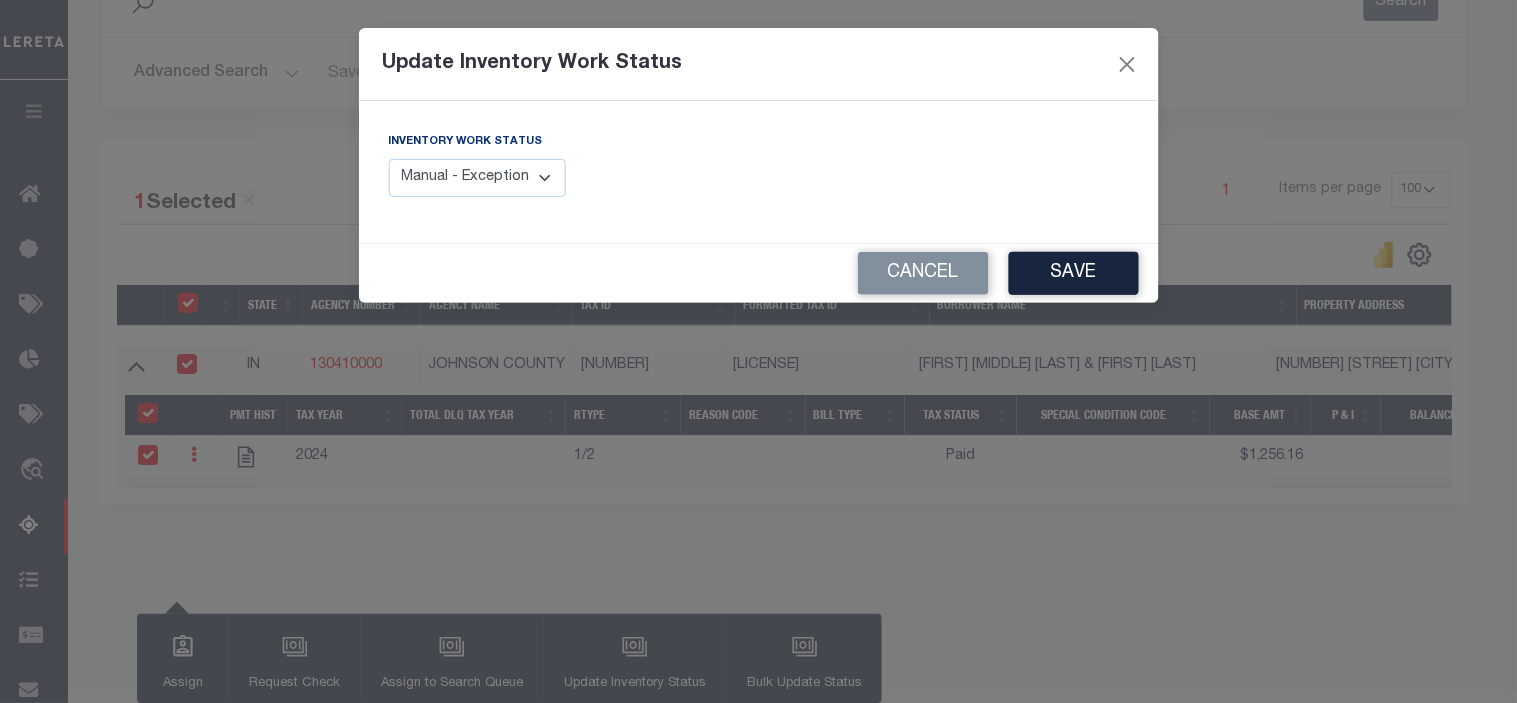 click on "Manual - Exception
Pended - Awaiting Search
Late Add Exception
Completed" at bounding box center (478, 178) 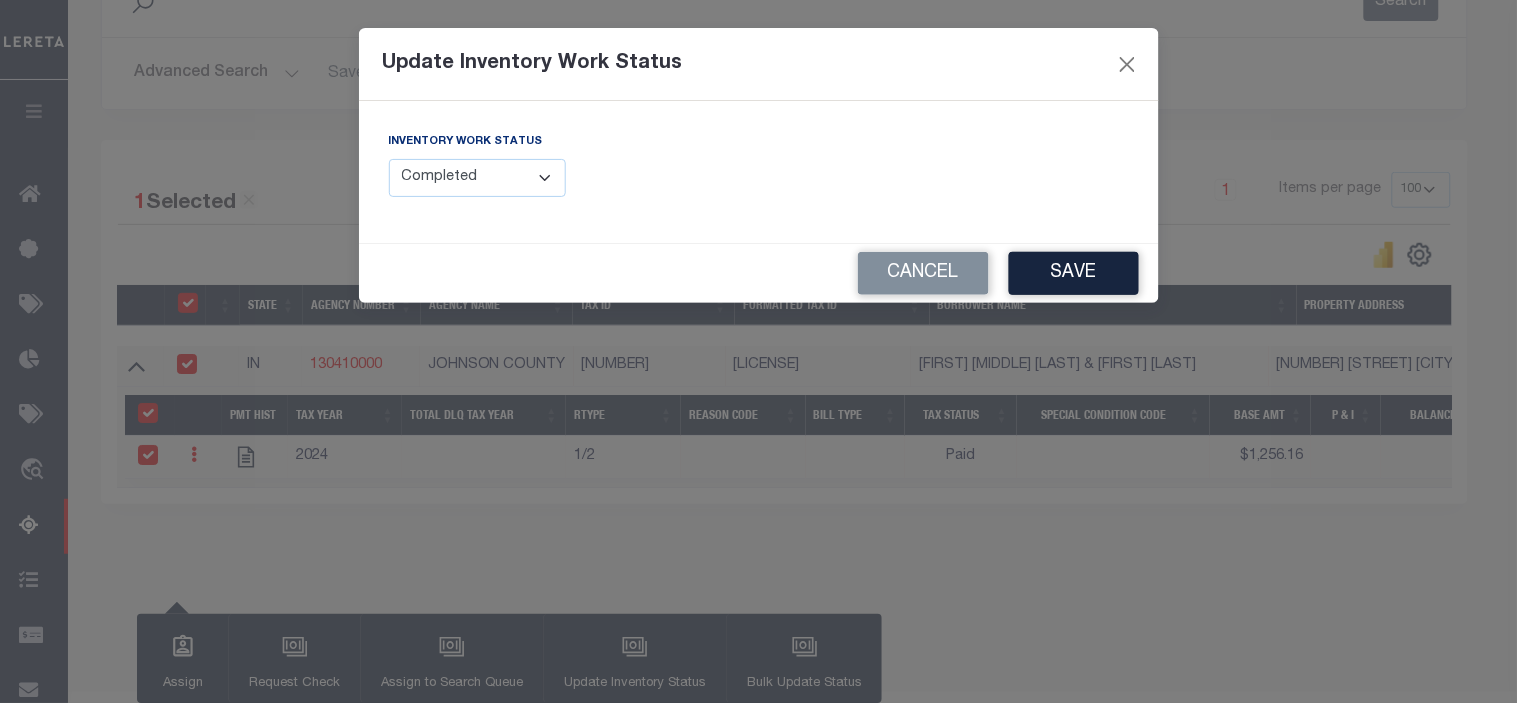 click on "Manual - Exception
Pended - Awaiting Search
Late Add Exception
Completed" at bounding box center [478, 178] 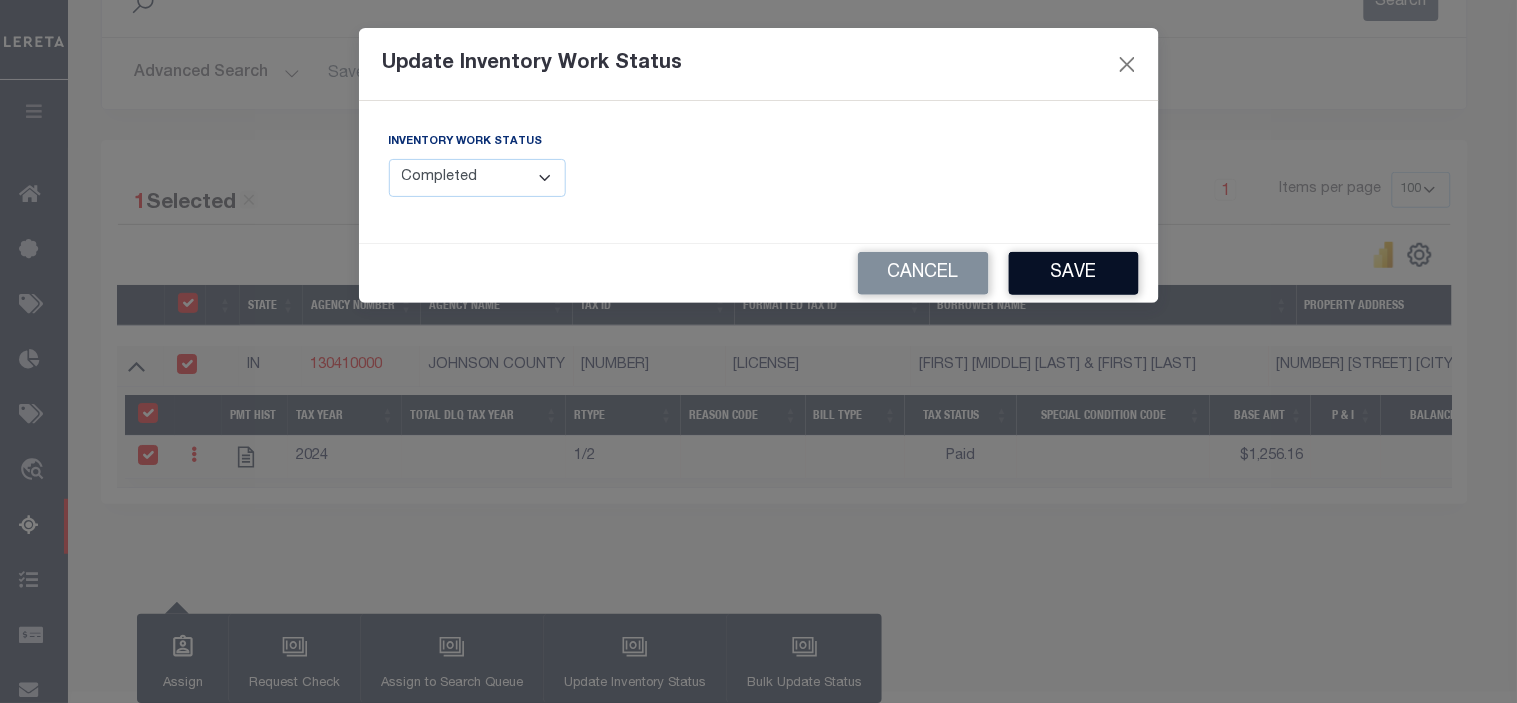 click on "Save" at bounding box center (1074, 273) 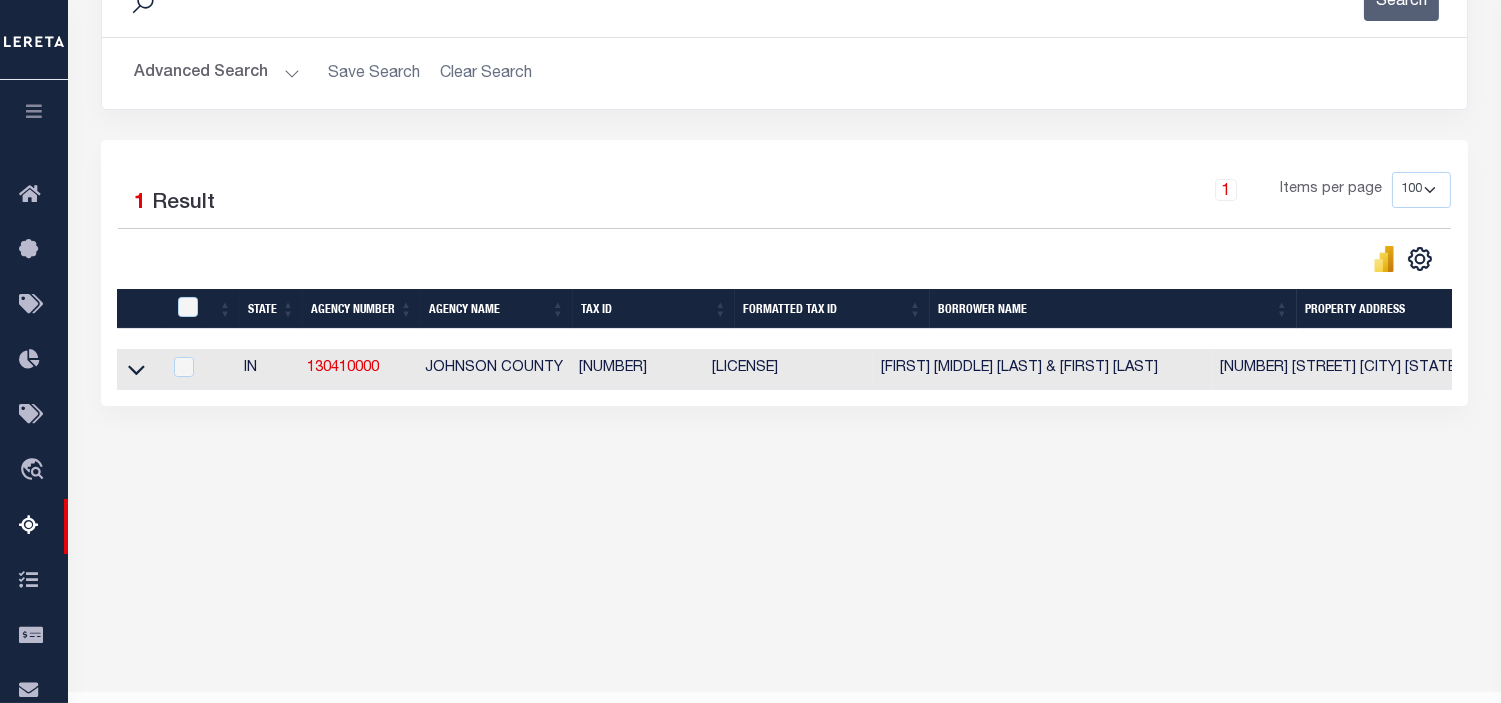 click on "Advanced Search" at bounding box center [217, 73] 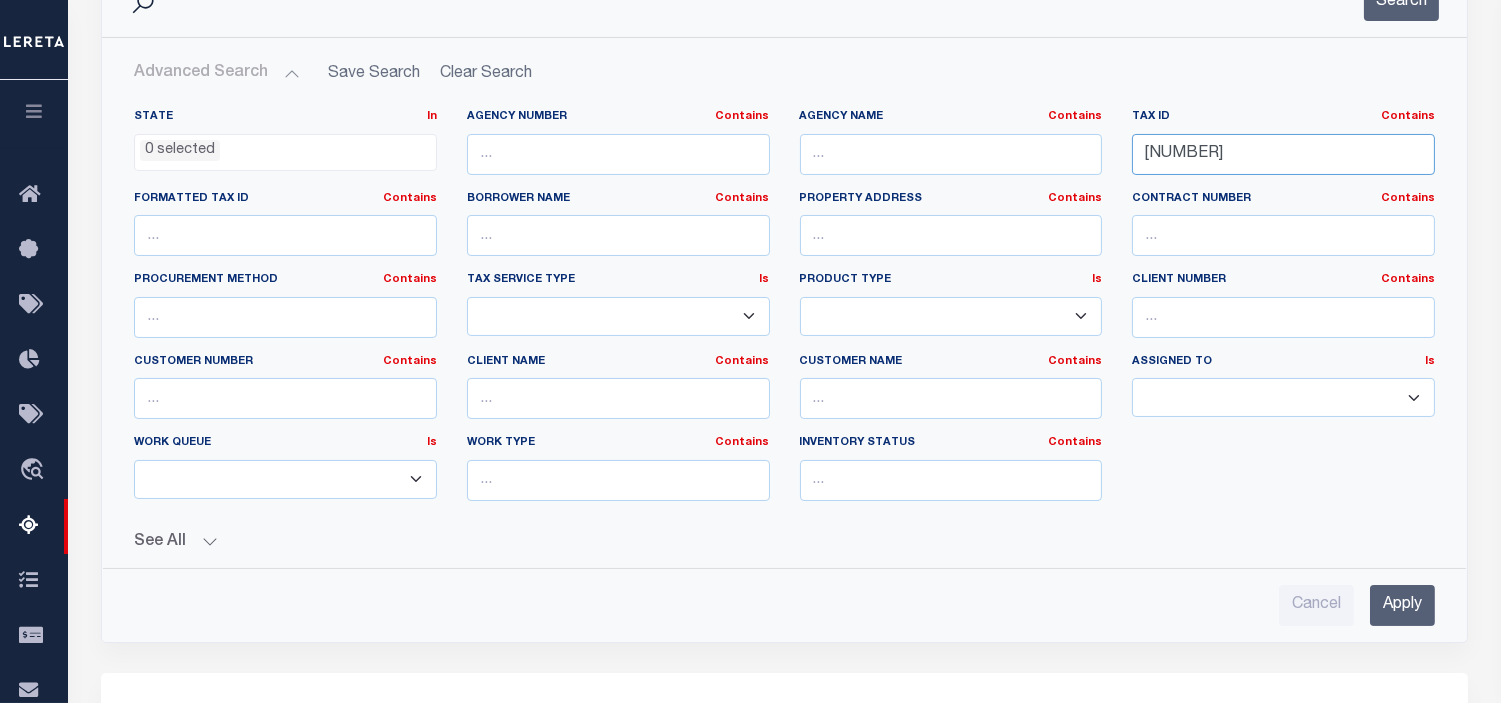 click on "410933014003000034" at bounding box center [1283, 154] 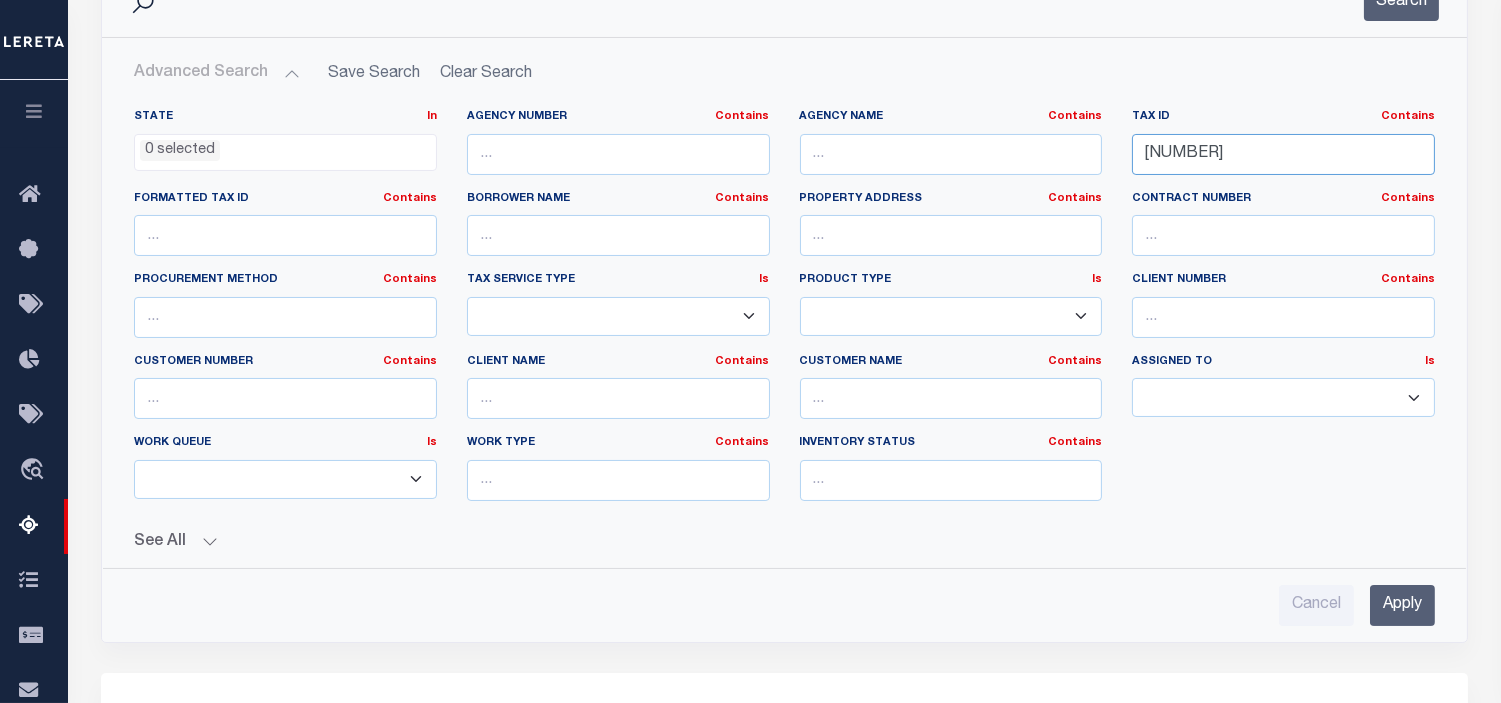paste on "1002044007000016" 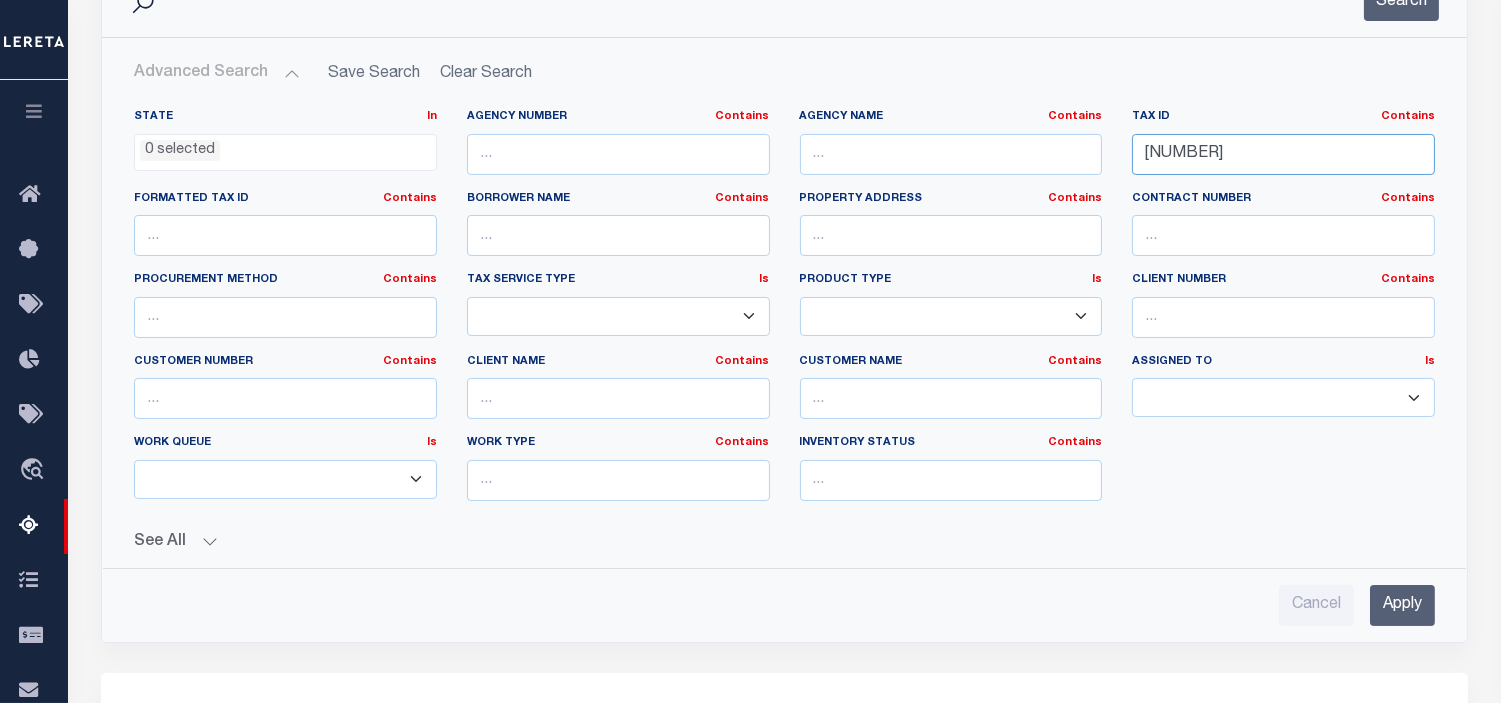 type on "411002044007000016" 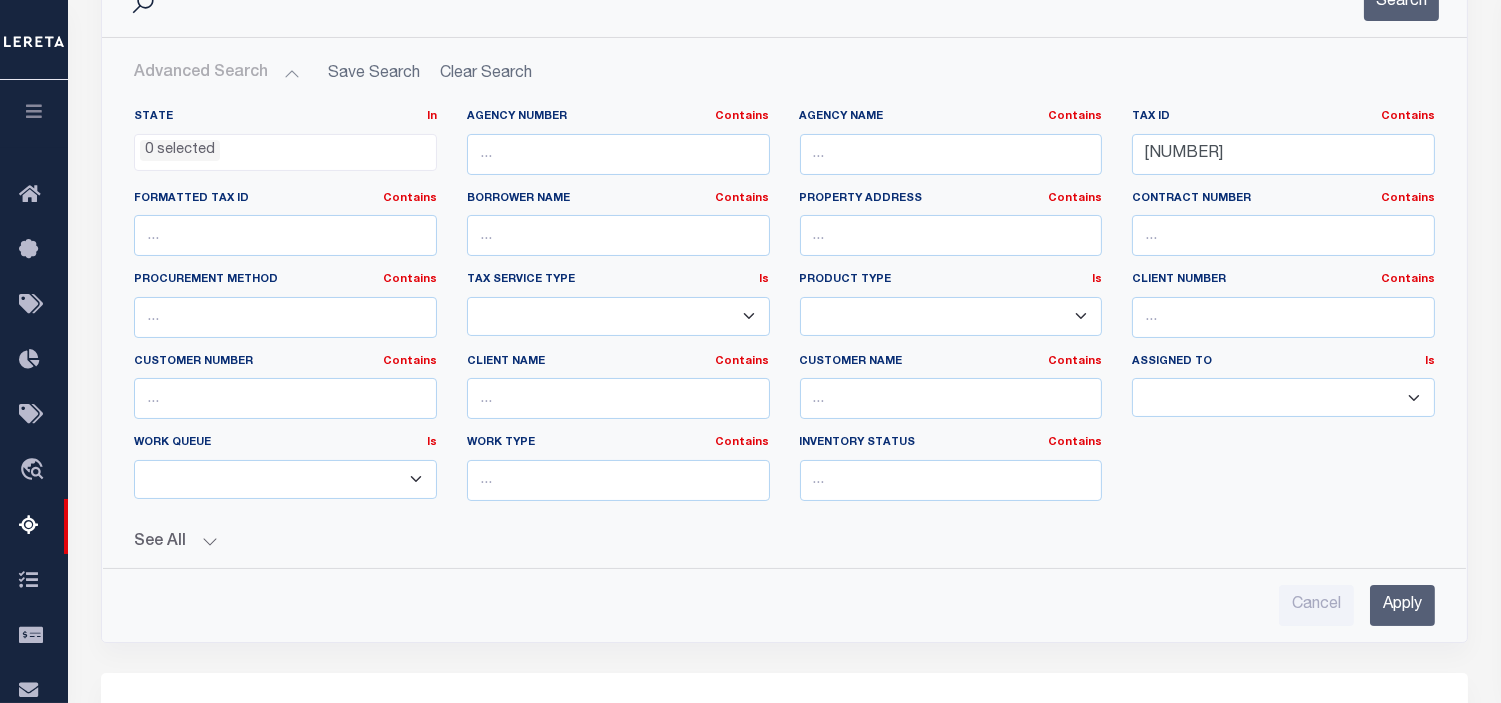 drag, startPoint x: 1394, startPoint y: 600, endPoint x: 1353, endPoint y: 583, distance: 44.38468 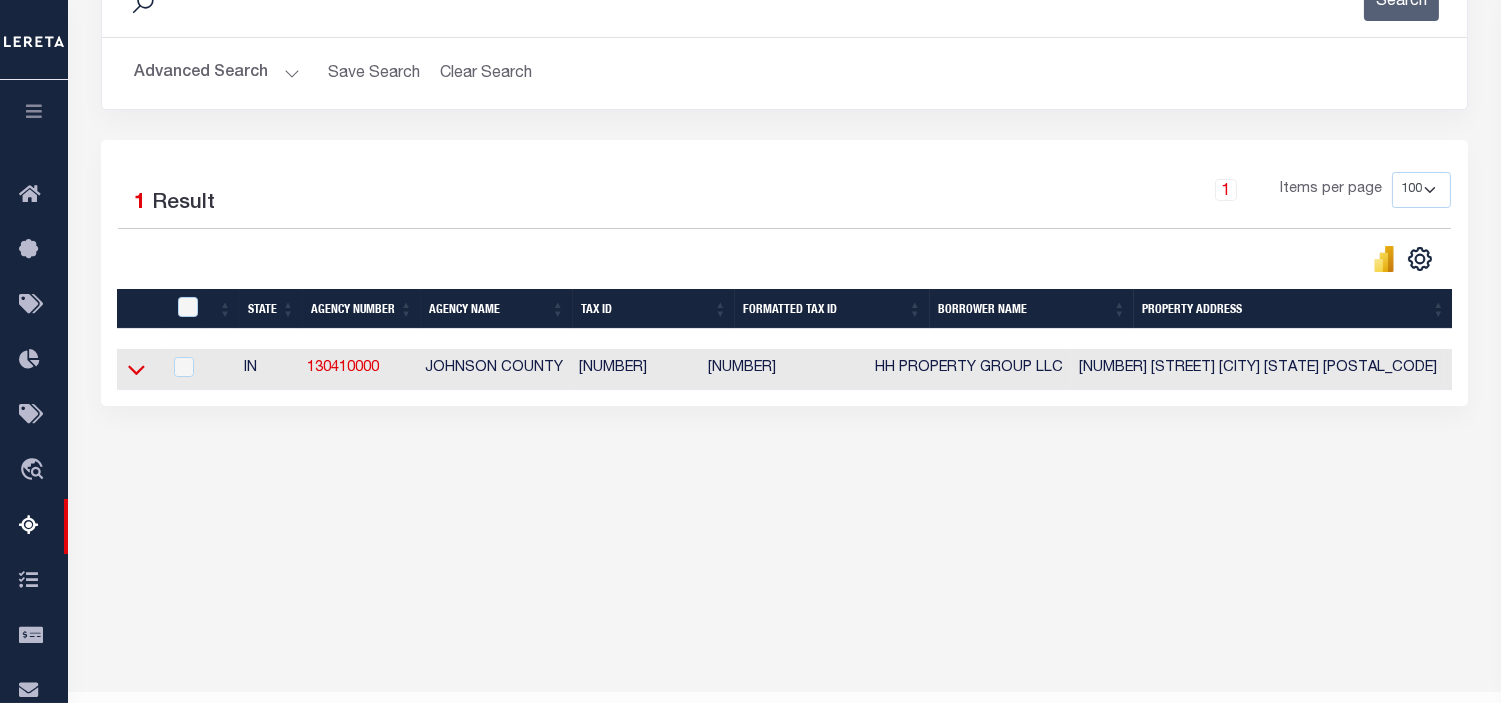 click 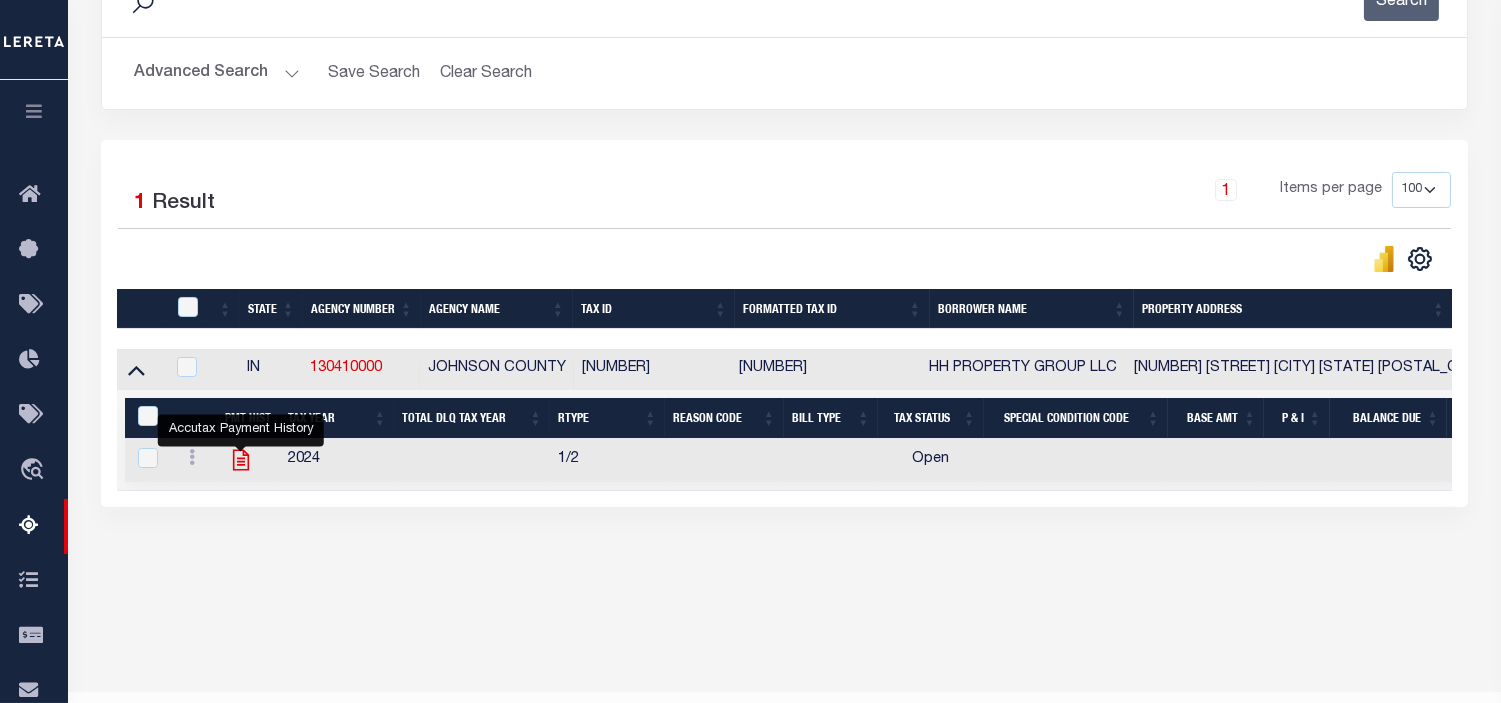 click 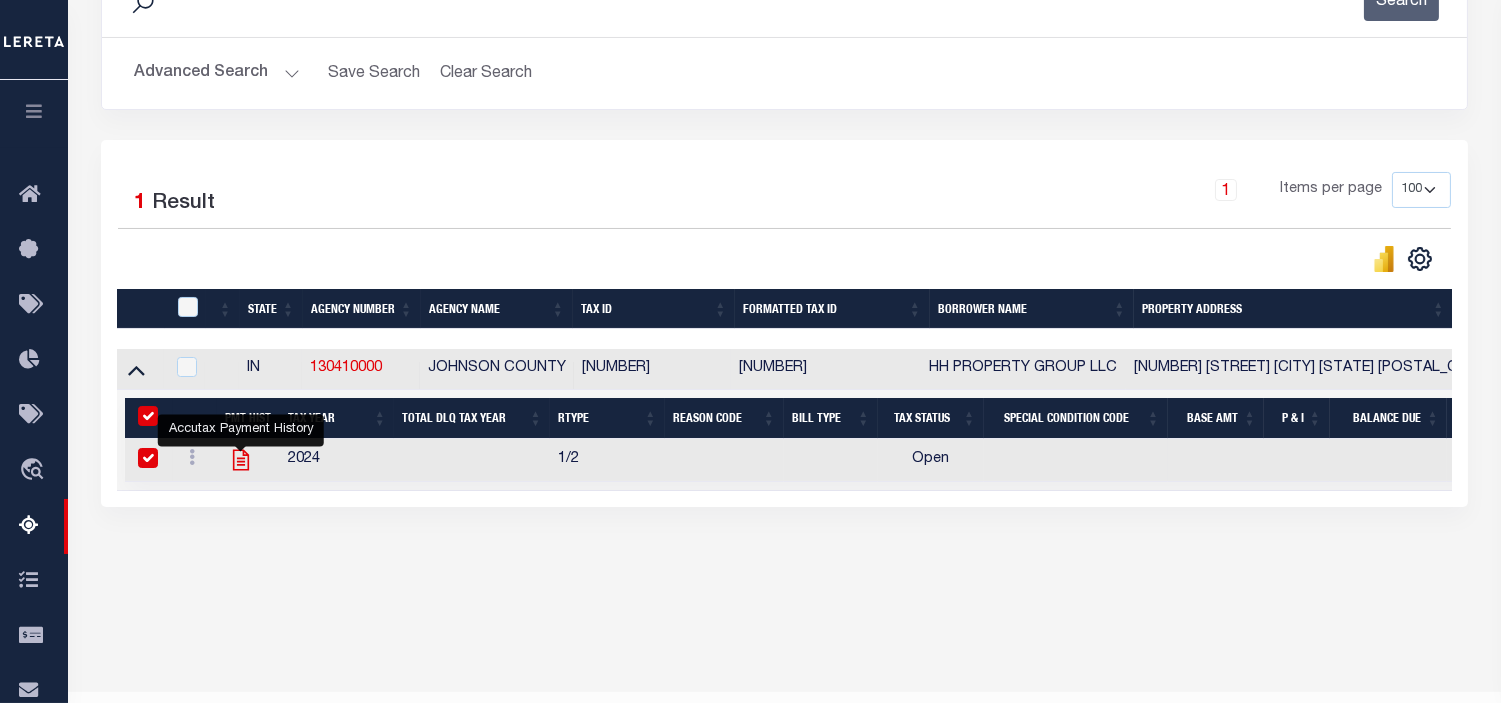 checkbox on "true" 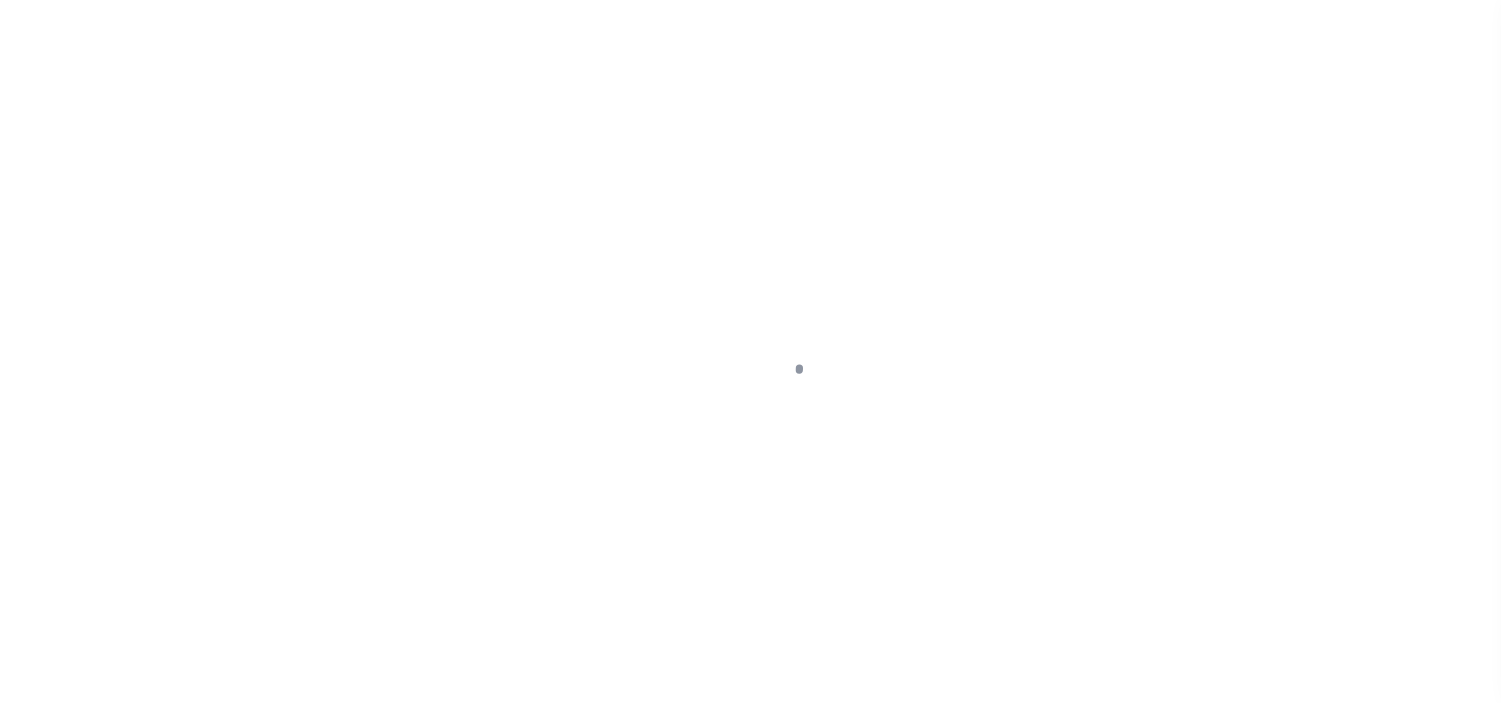 scroll, scrollTop: 0, scrollLeft: 0, axis: both 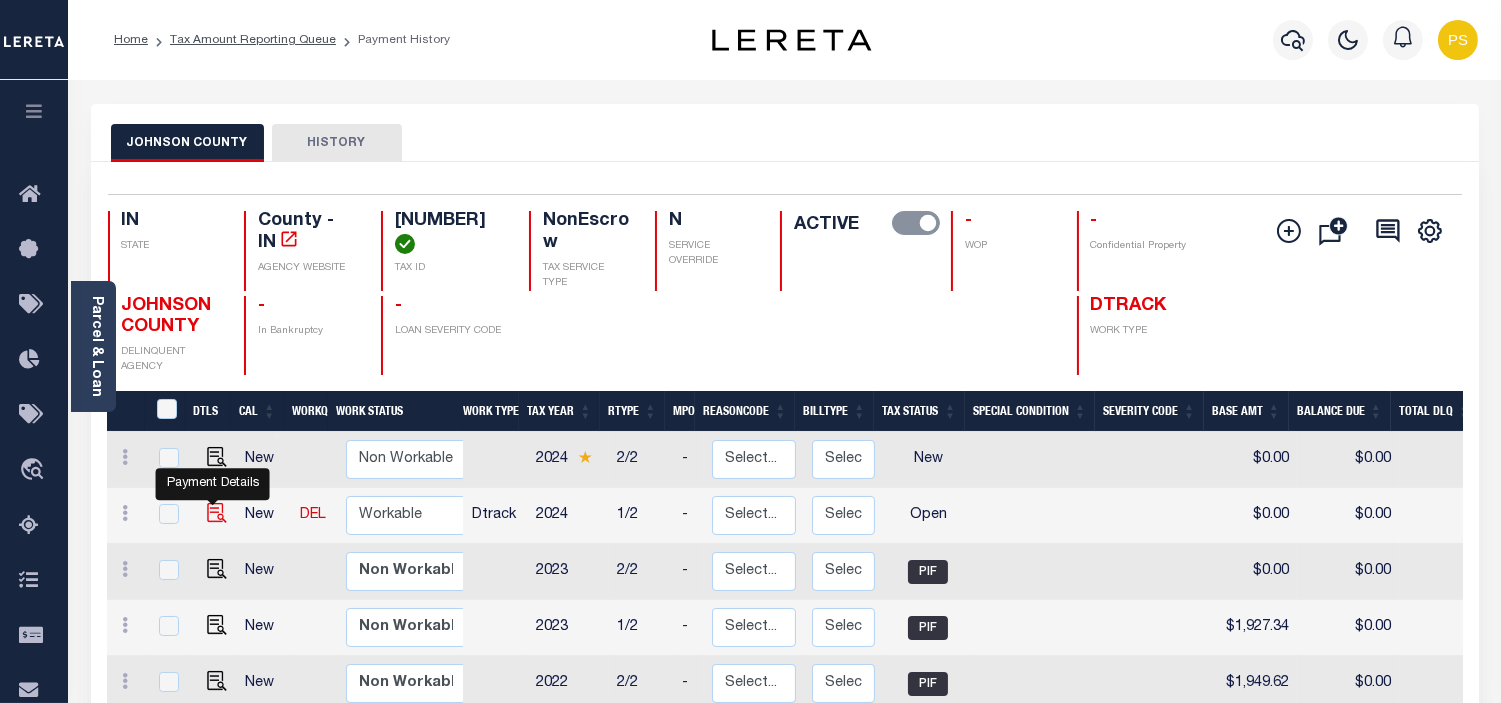 click at bounding box center (217, 513) 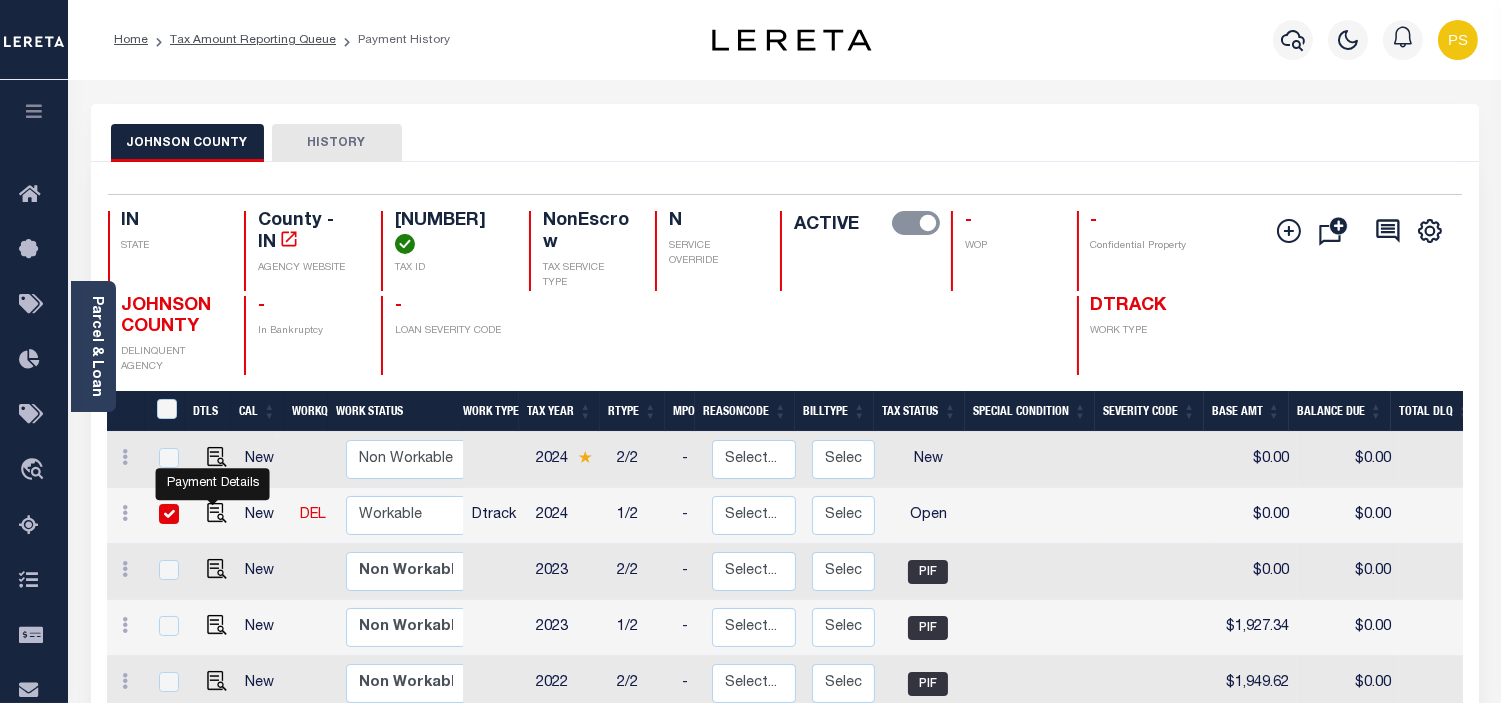 checkbox on "true" 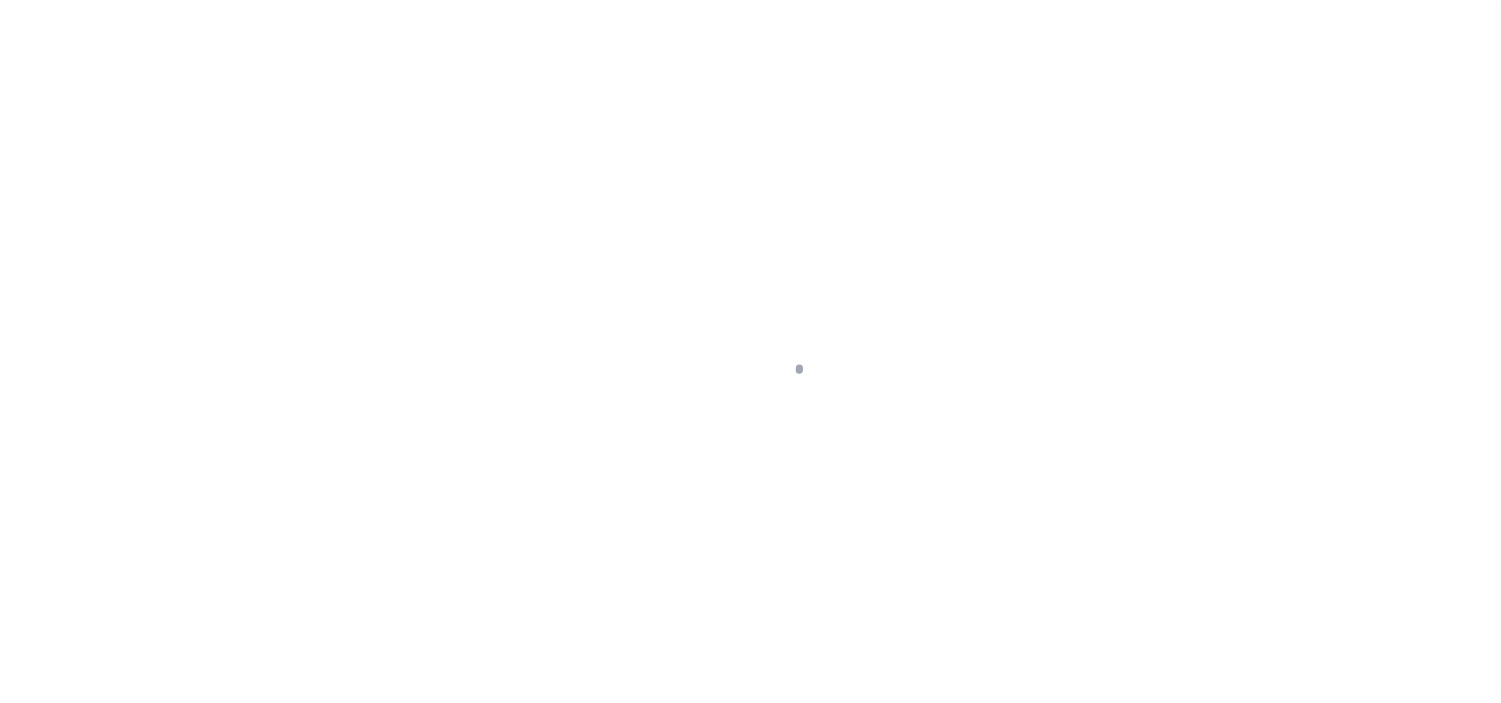 scroll, scrollTop: 0, scrollLeft: 0, axis: both 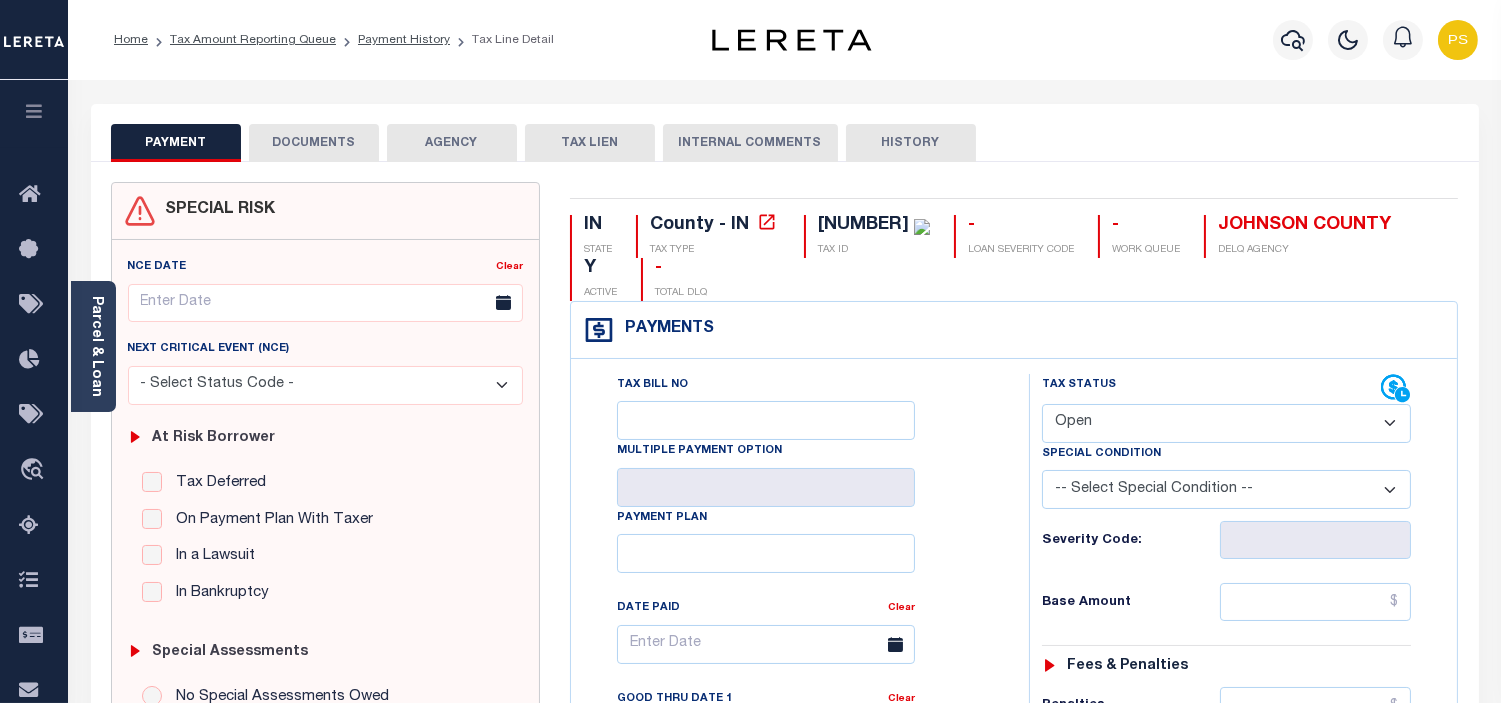 click on "- Select Status Code -
Open
Due/Unpaid
Paid
Incomplete
No Tax Due
Internal Refund Processed
New" at bounding box center (1226, 423) 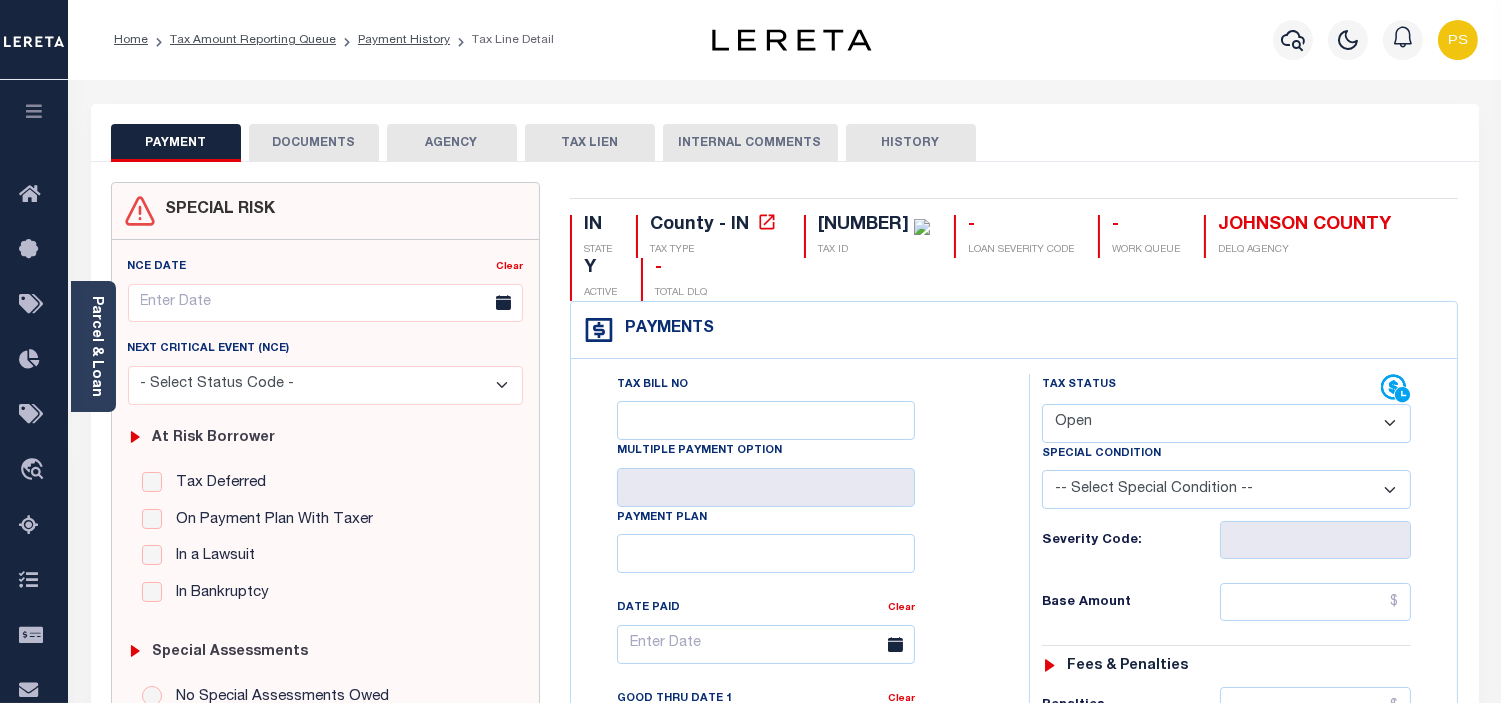 select on "PYD" 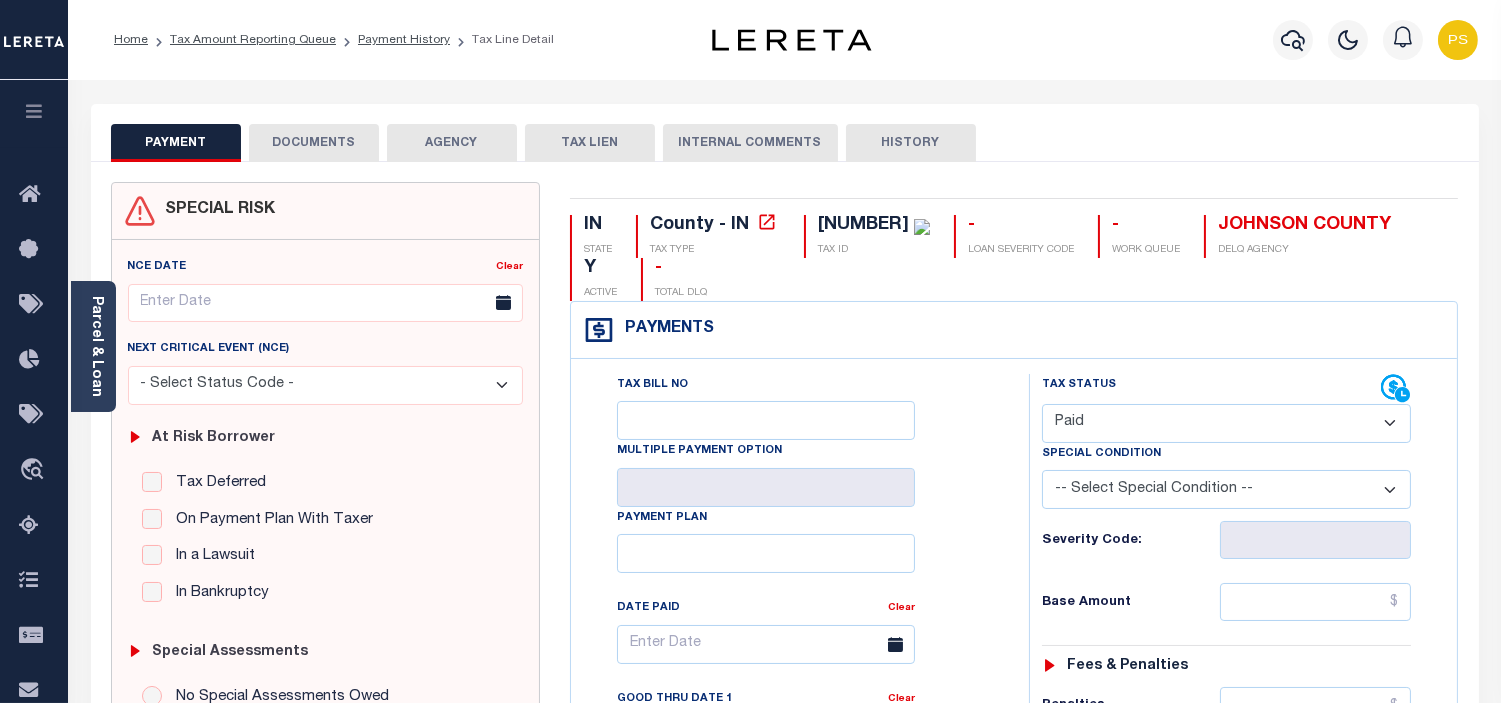 click on "- Select Status Code -
Open
Due/Unpaid
Paid
Incomplete
No Tax Due
Internal Refund Processed
New" at bounding box center [1226, 423] 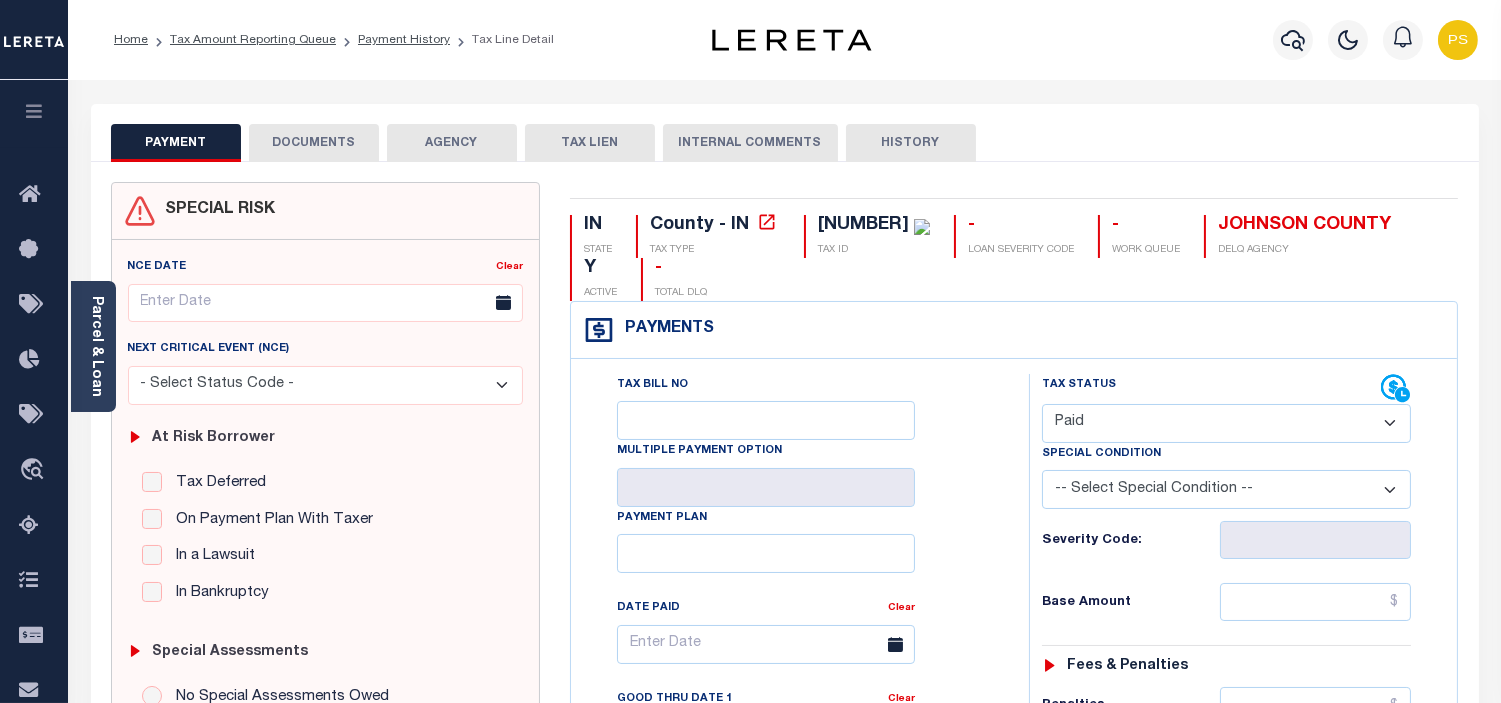 type on "08/06/2025" 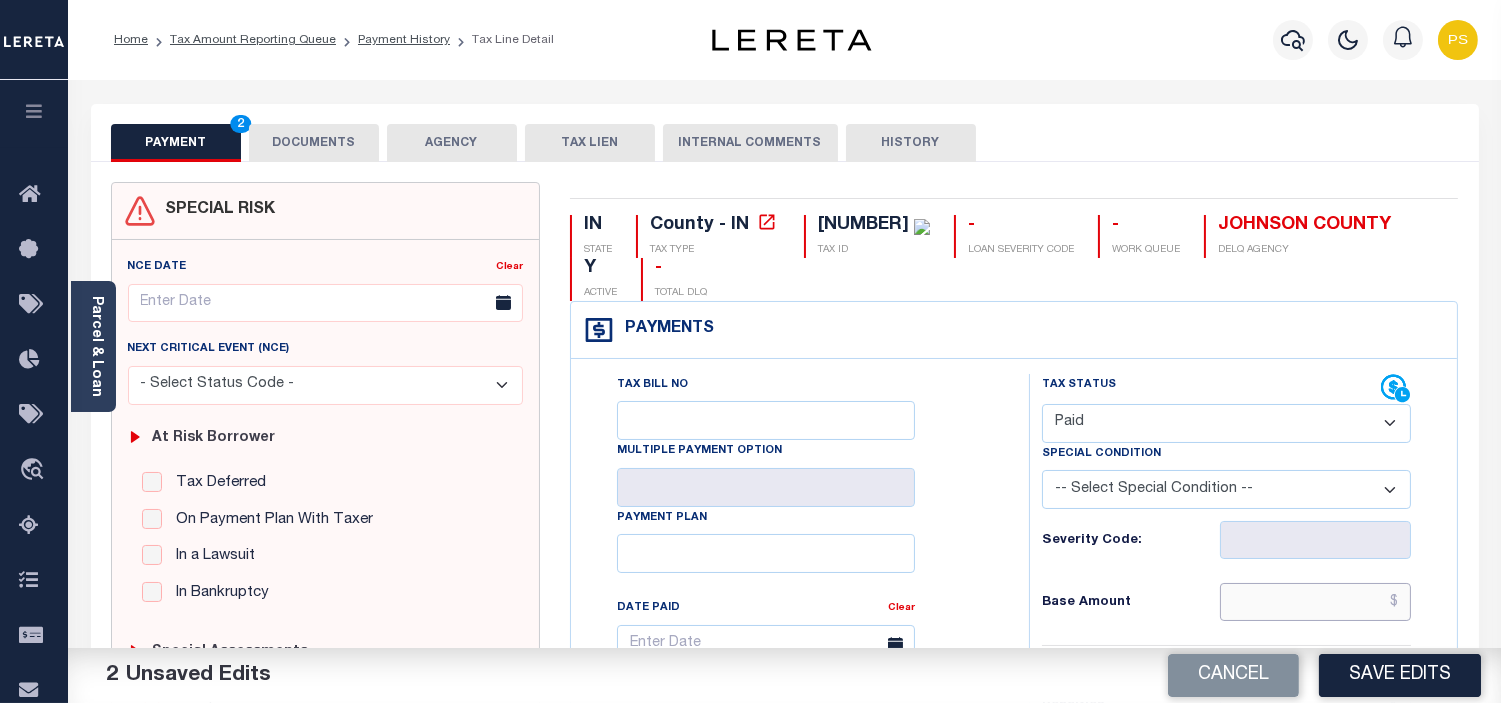click at bounding box center [1315, 602] 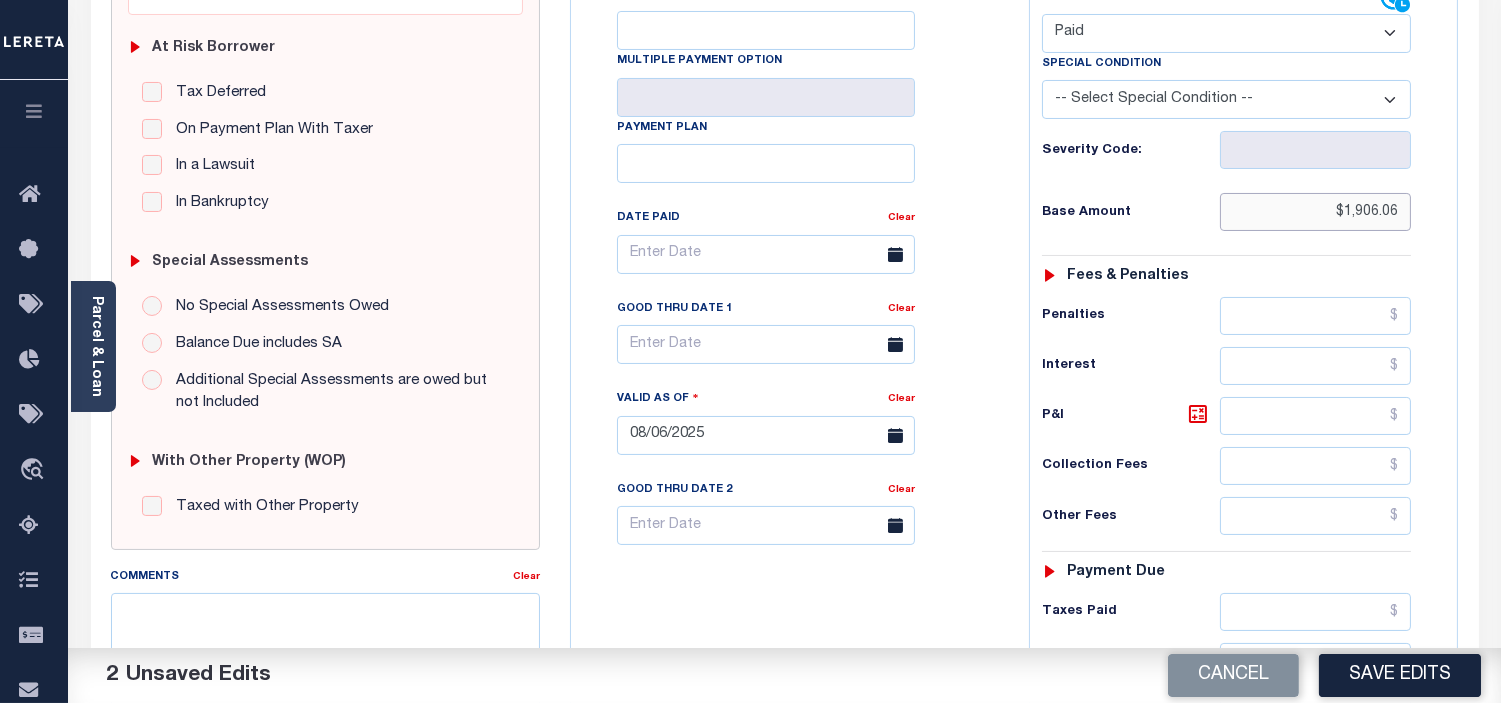 scroll, scrollTop: 555, scrollLeft: 0, axis: vertical 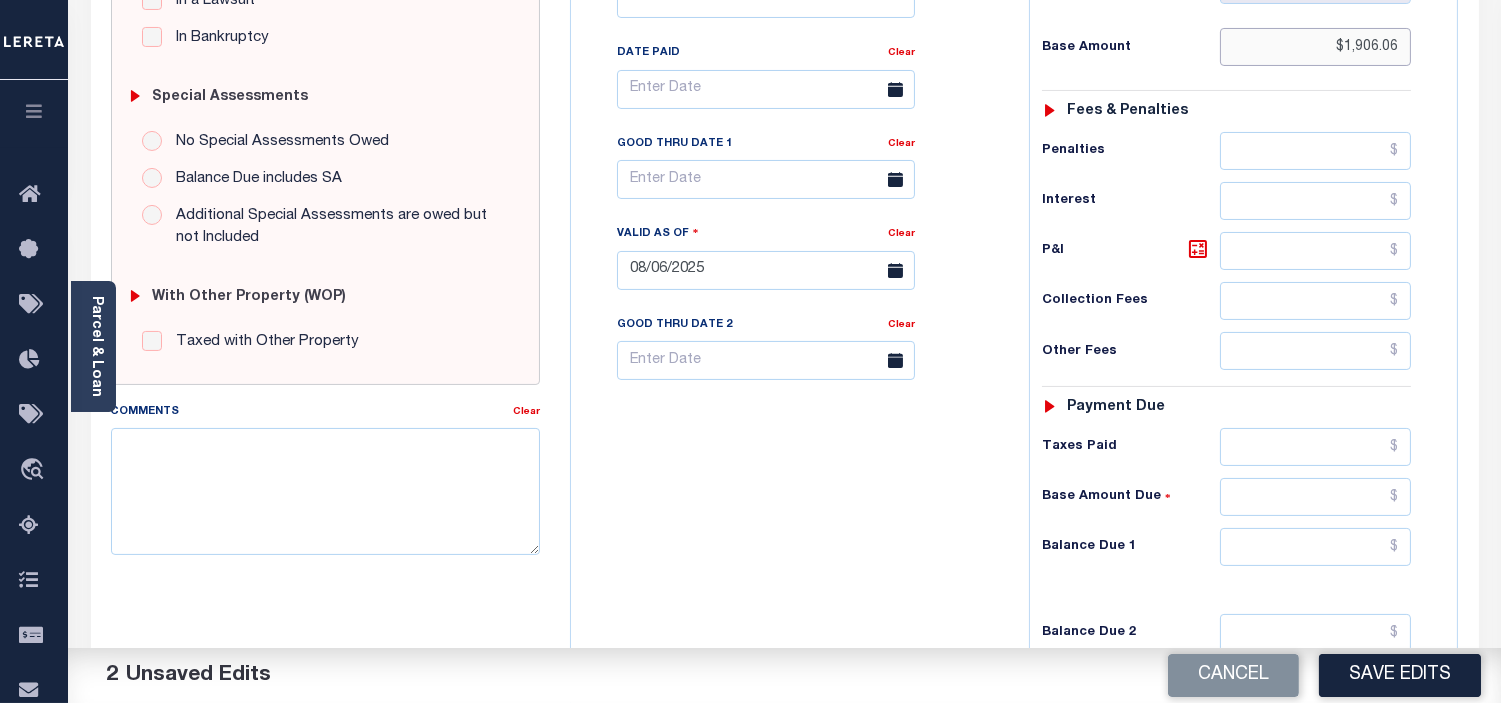 type on "$1,906.06" 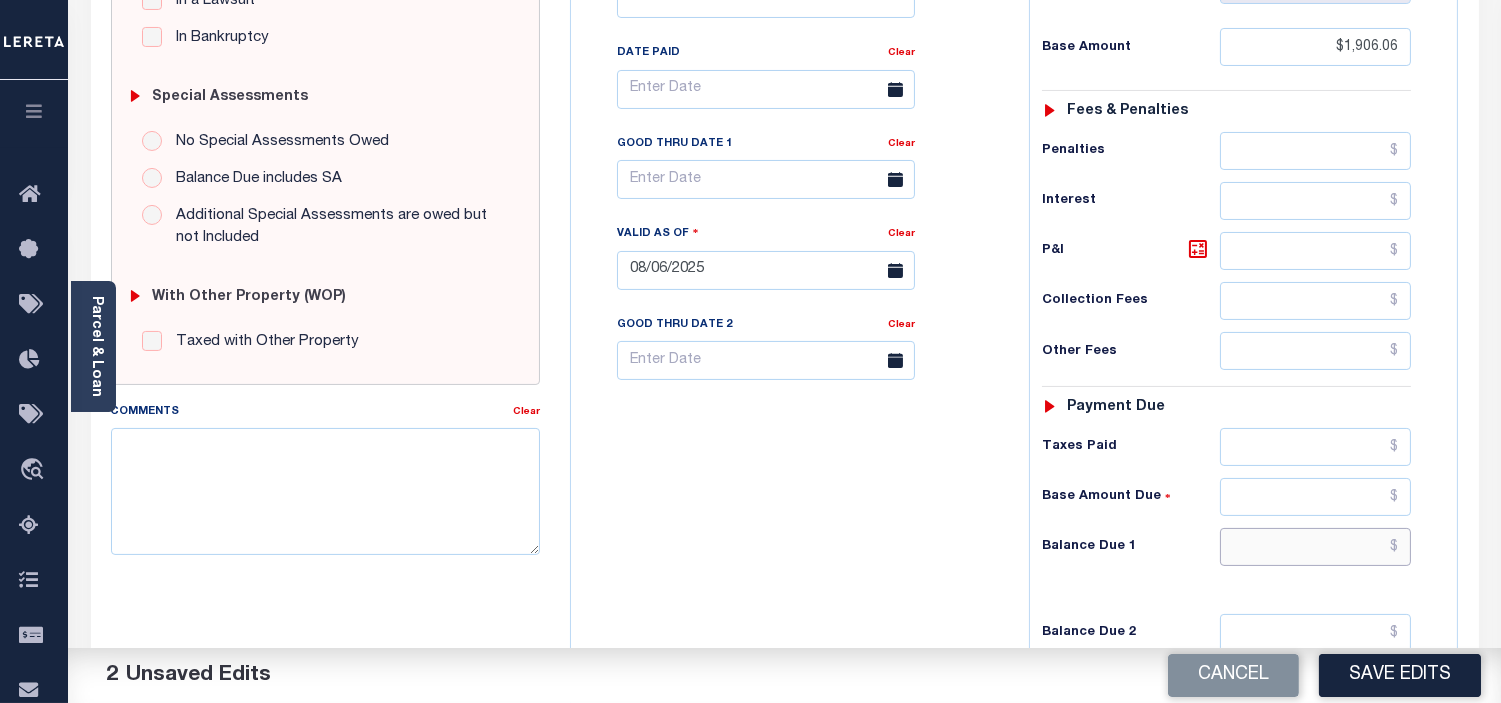 click at bounding box center [1315, 547] 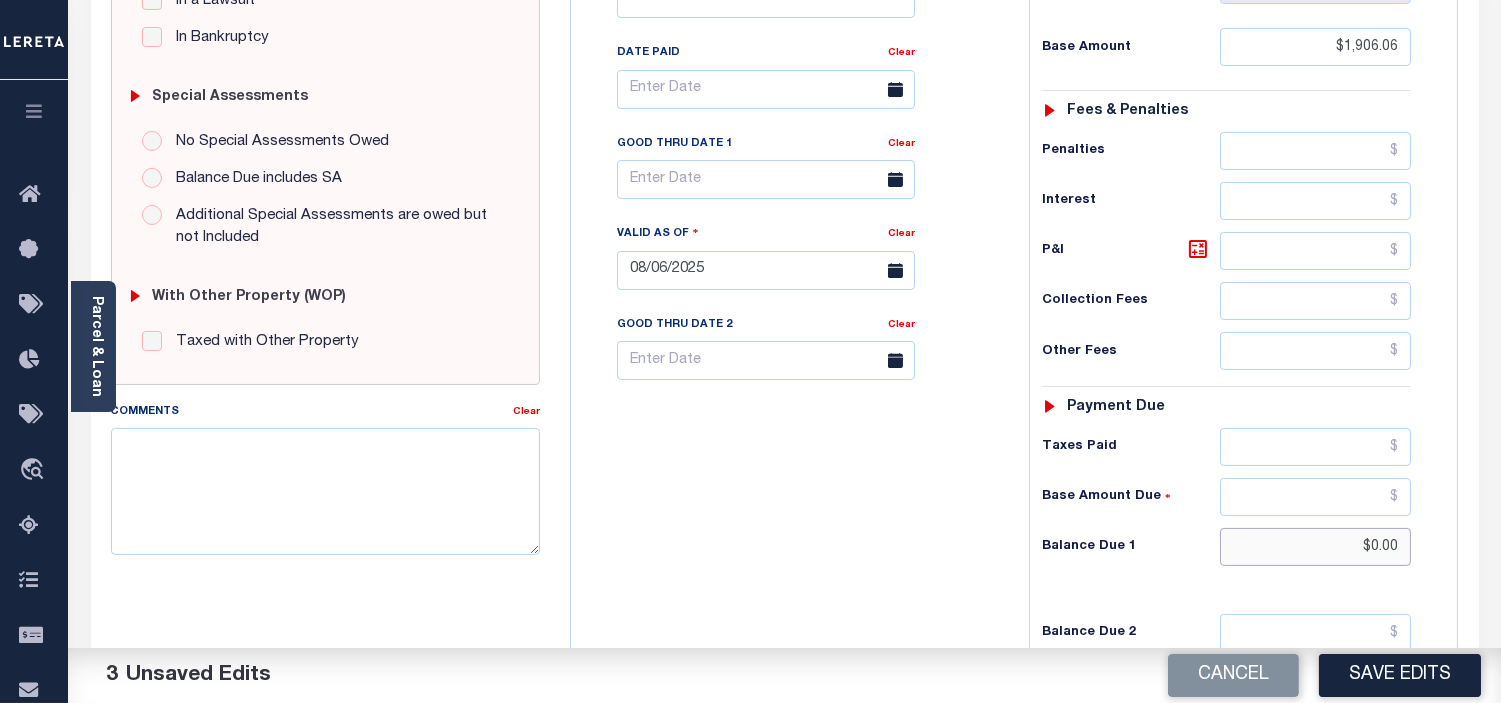 type on "$0.00" 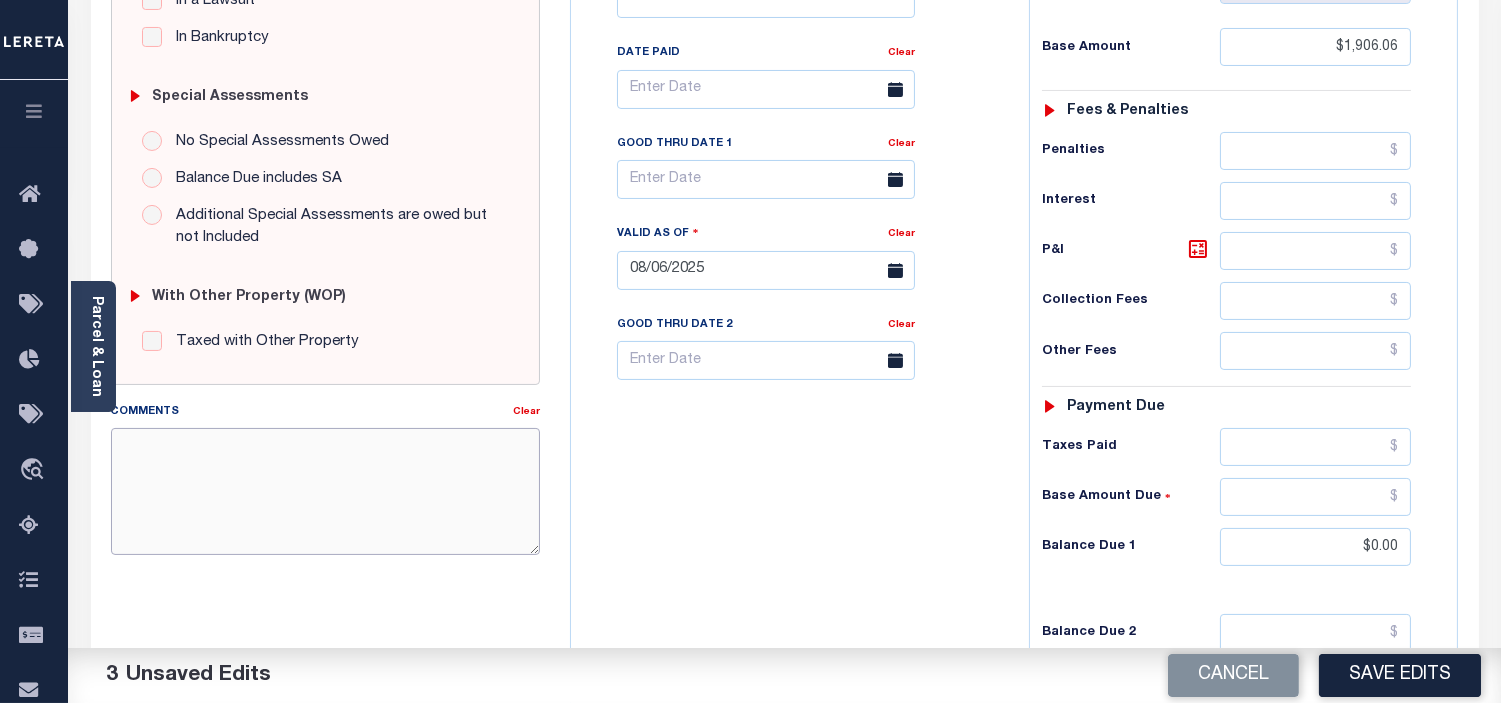 click on "Comments" at bounding box center (325, 491) 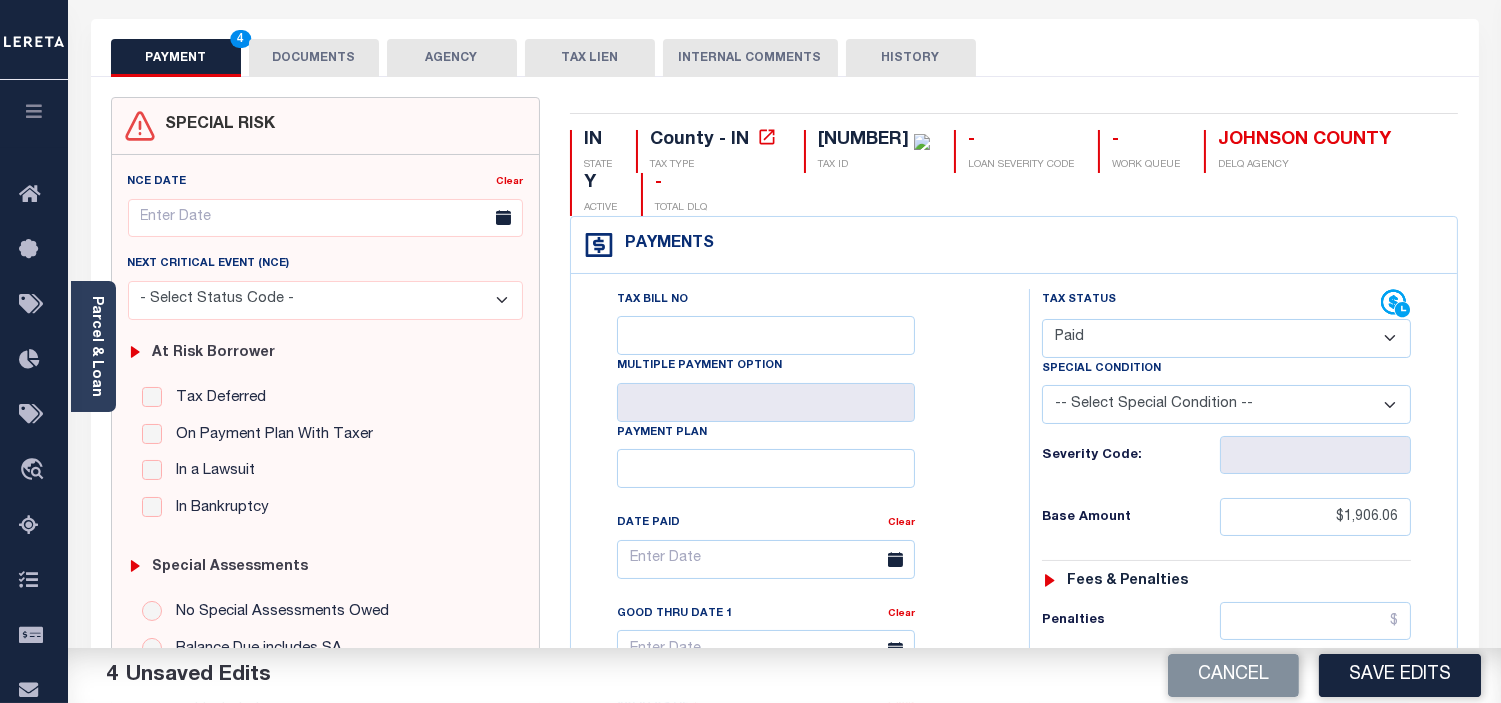 scroll, scrollTop: 0, scrollLeft: 0, axis: both 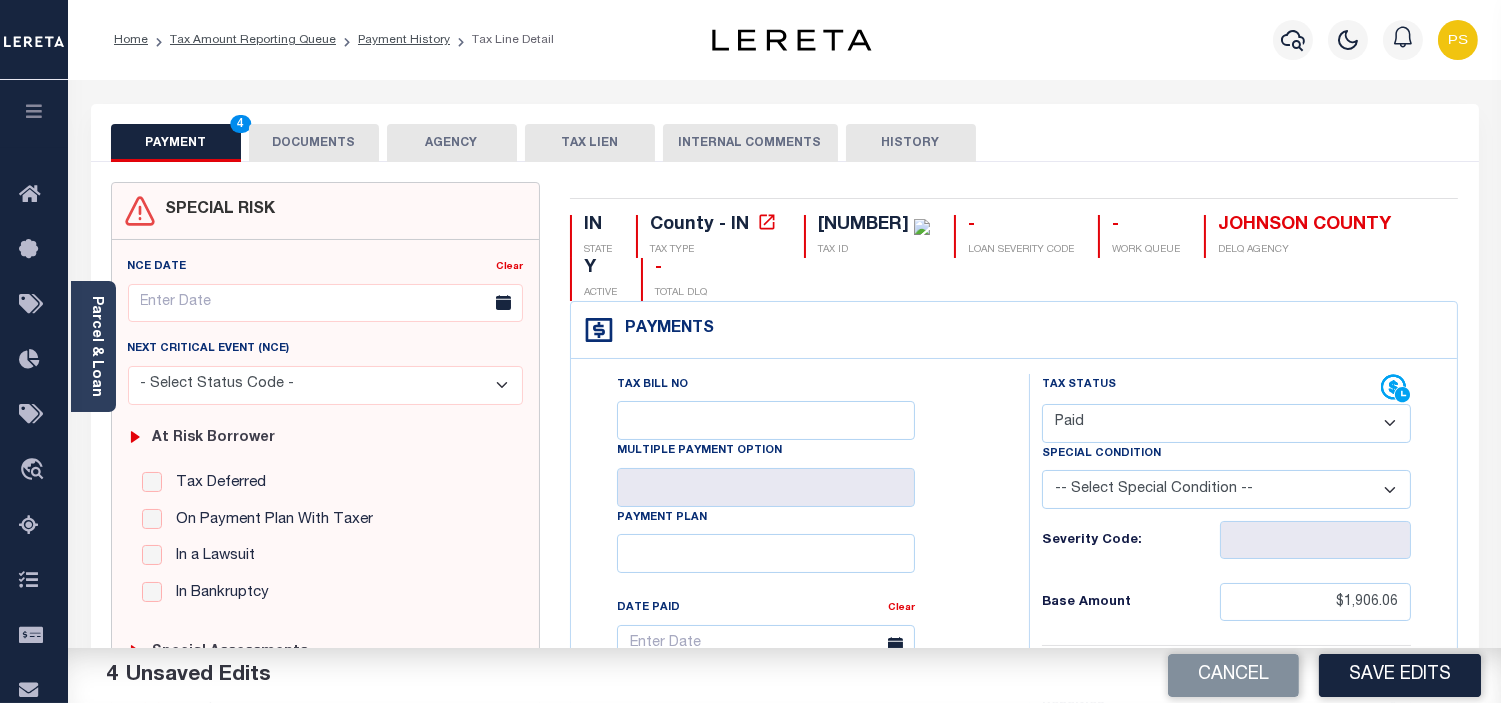 type on "see attached" 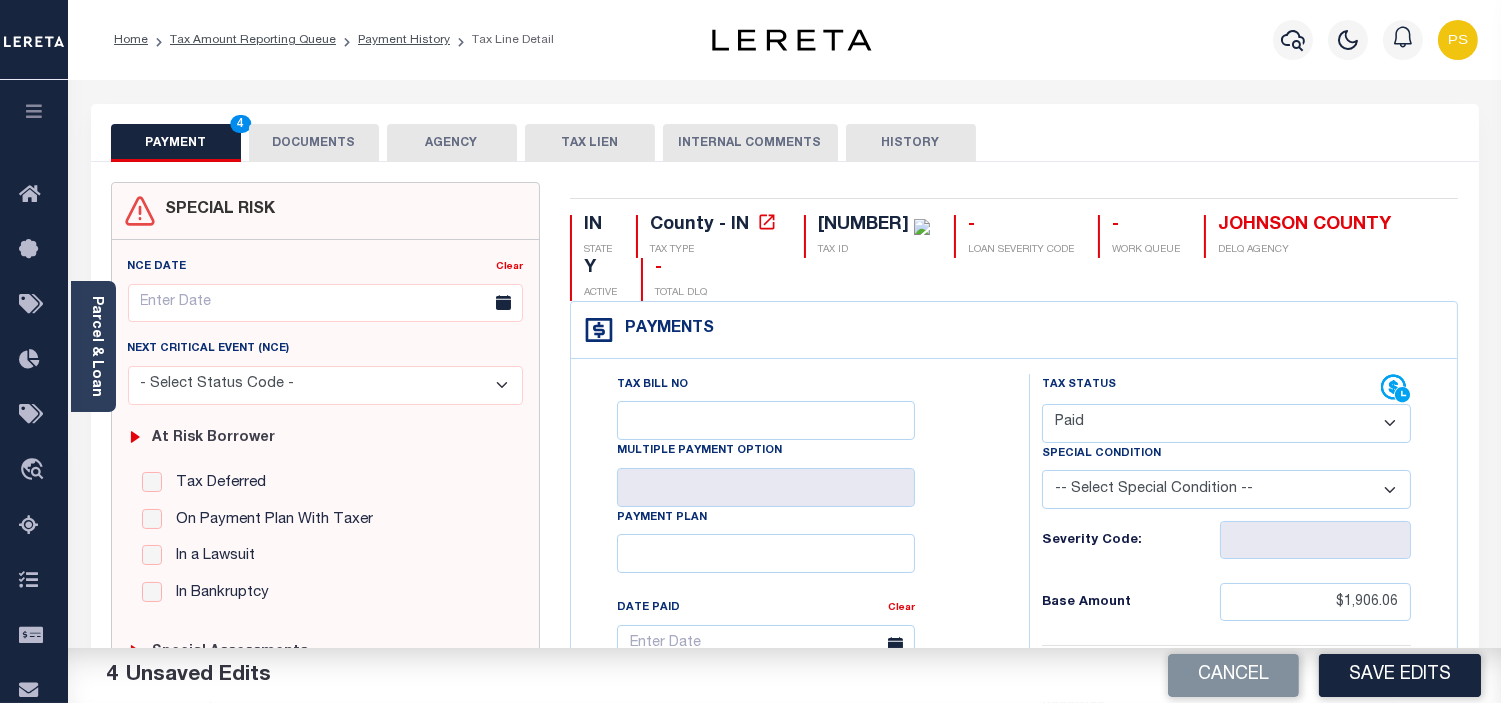 click on "DOCUMENTS" at bounding box center (314, 143) 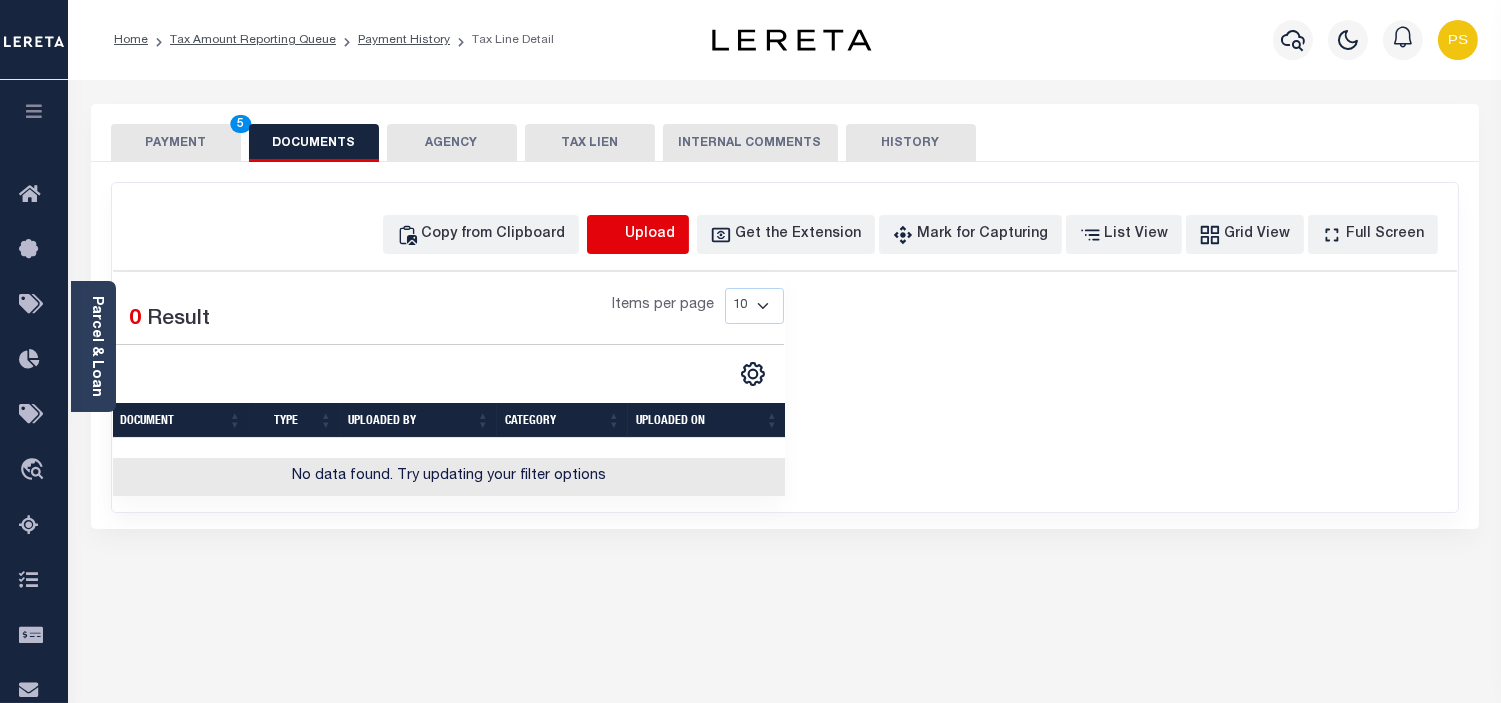 click 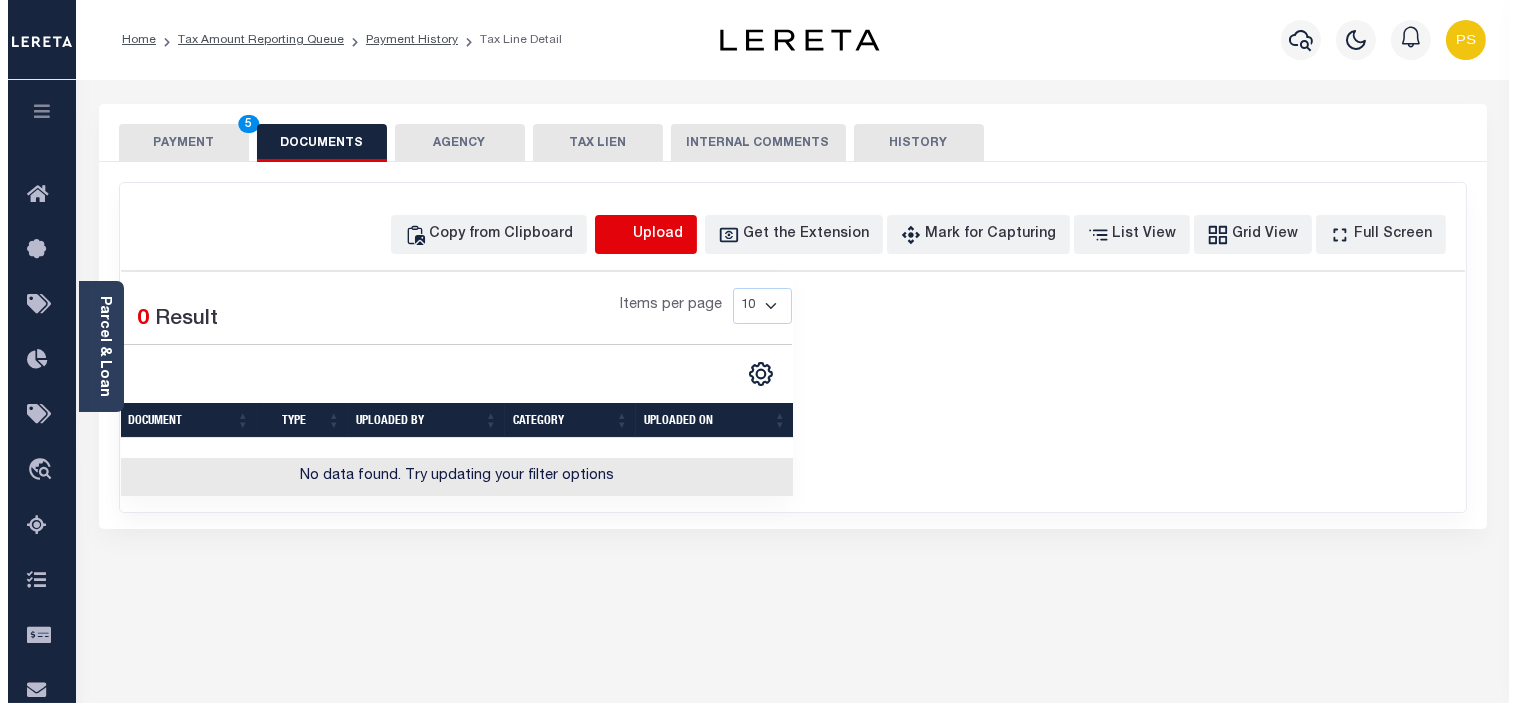 select on "POP" 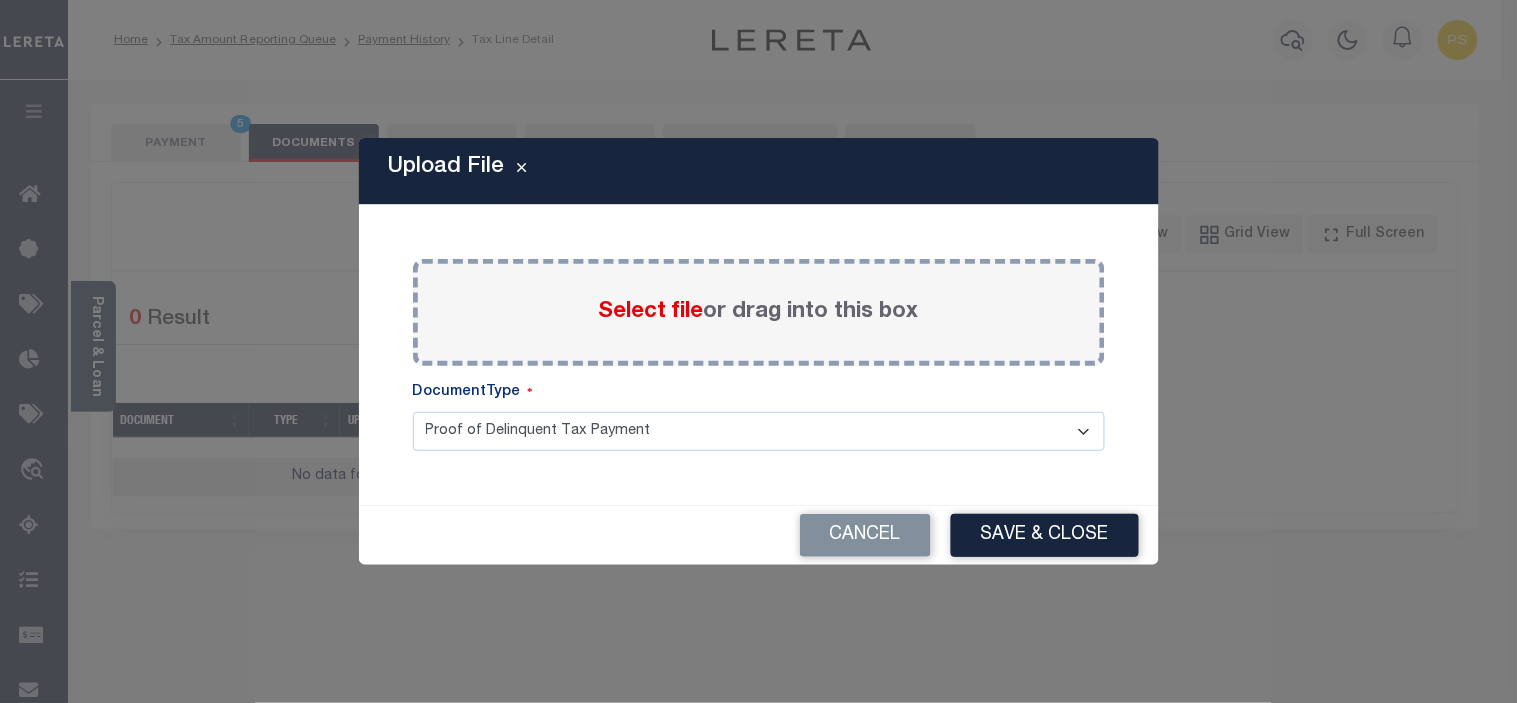 click on "Select file" at bounding box center [651, 312] 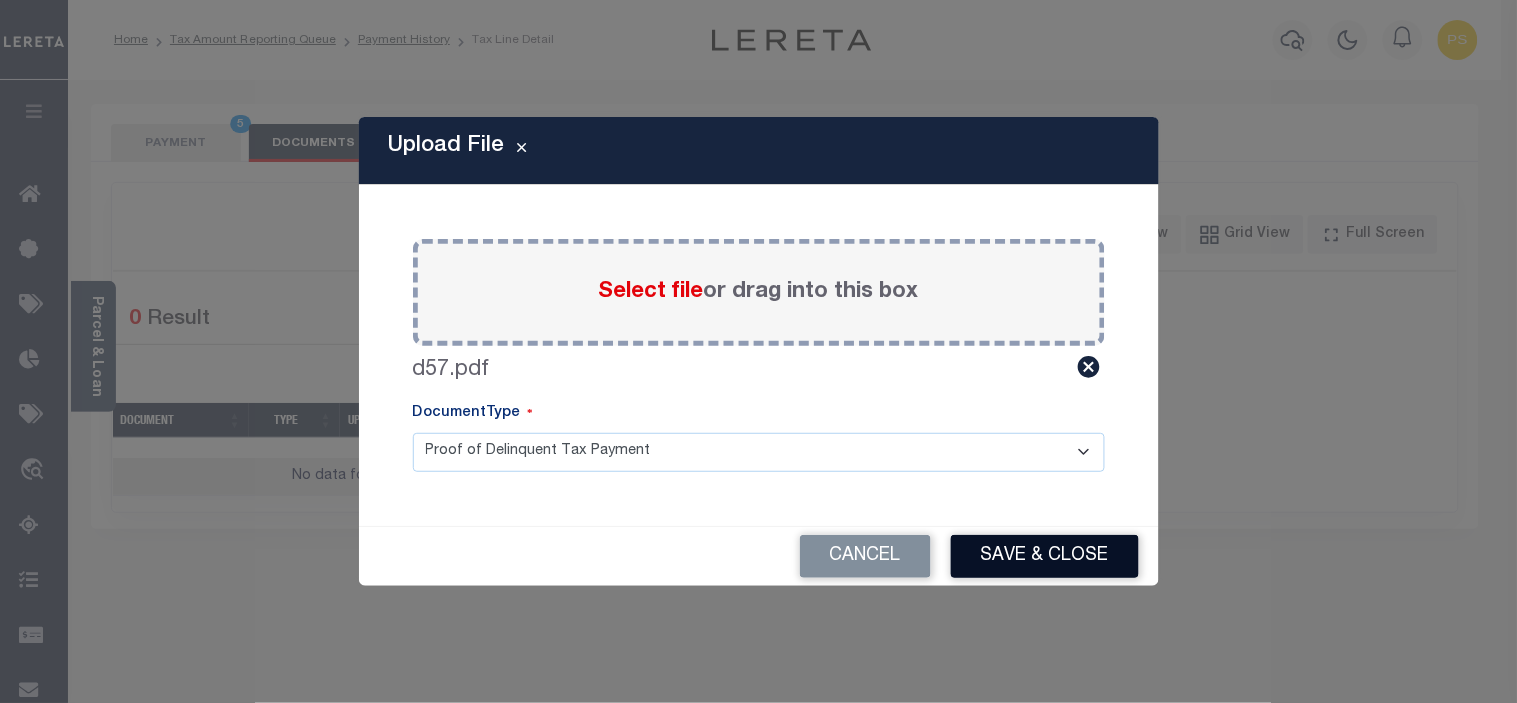 click on "Save & Close" at bounding box center [1045, 556] 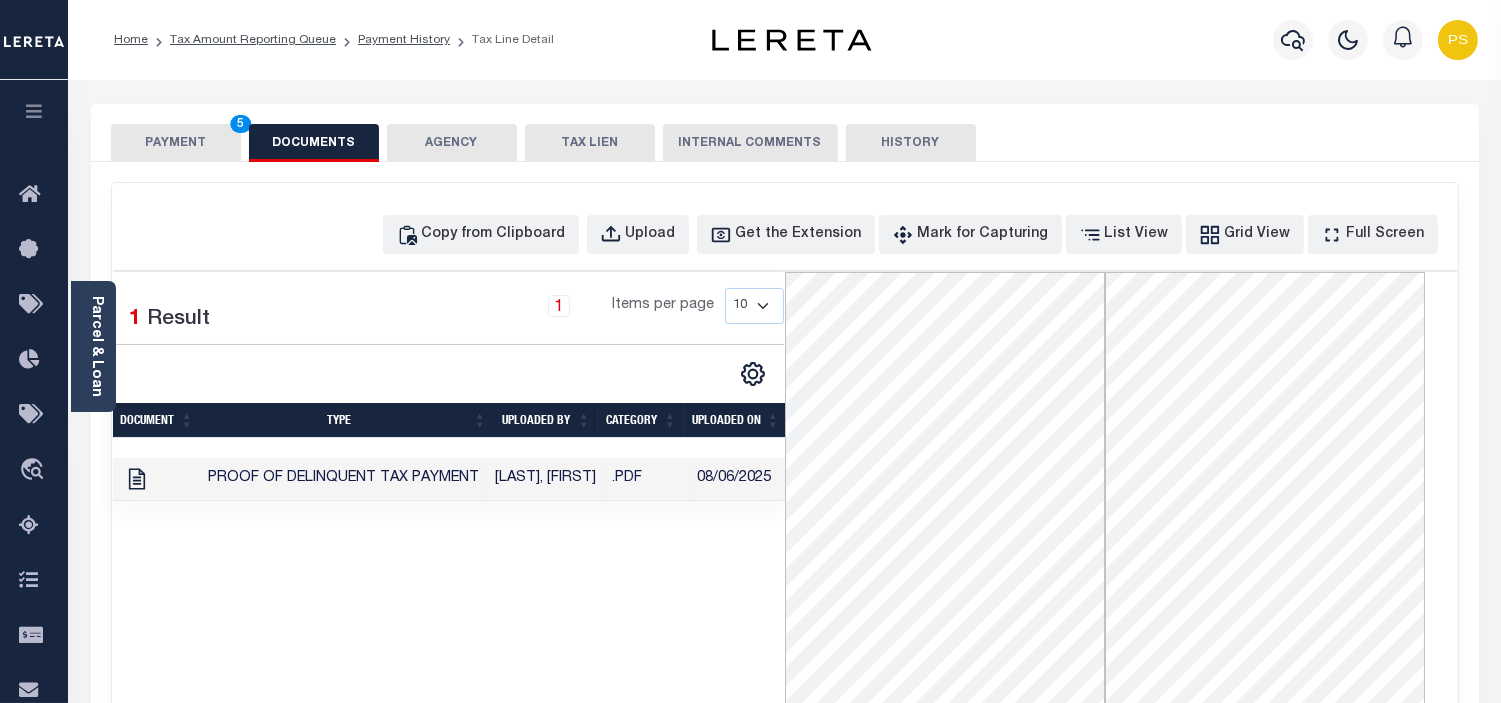 click on "PAYMENT
5" at bounding box center [176, 143] 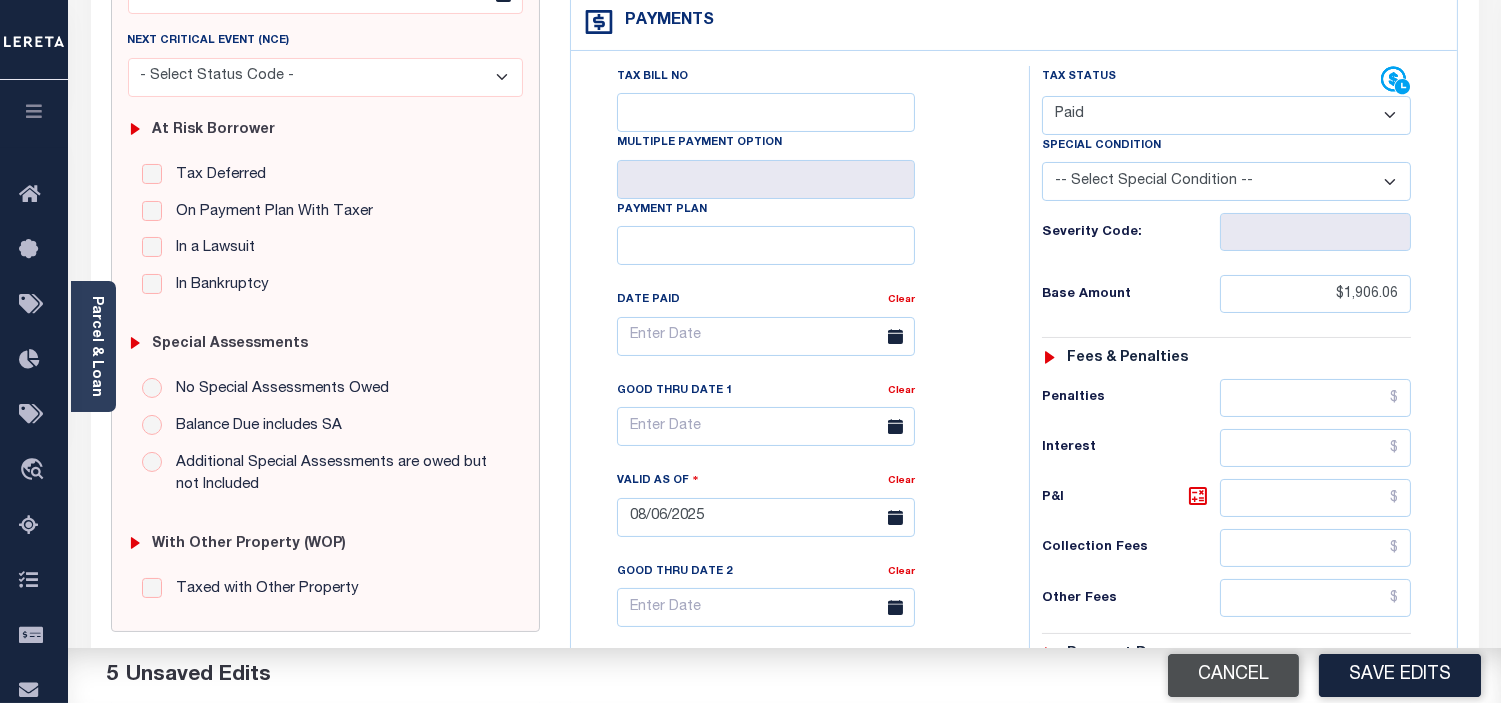 scroll, scrollTop: 333, scrollLeft: 0, axis: vertical 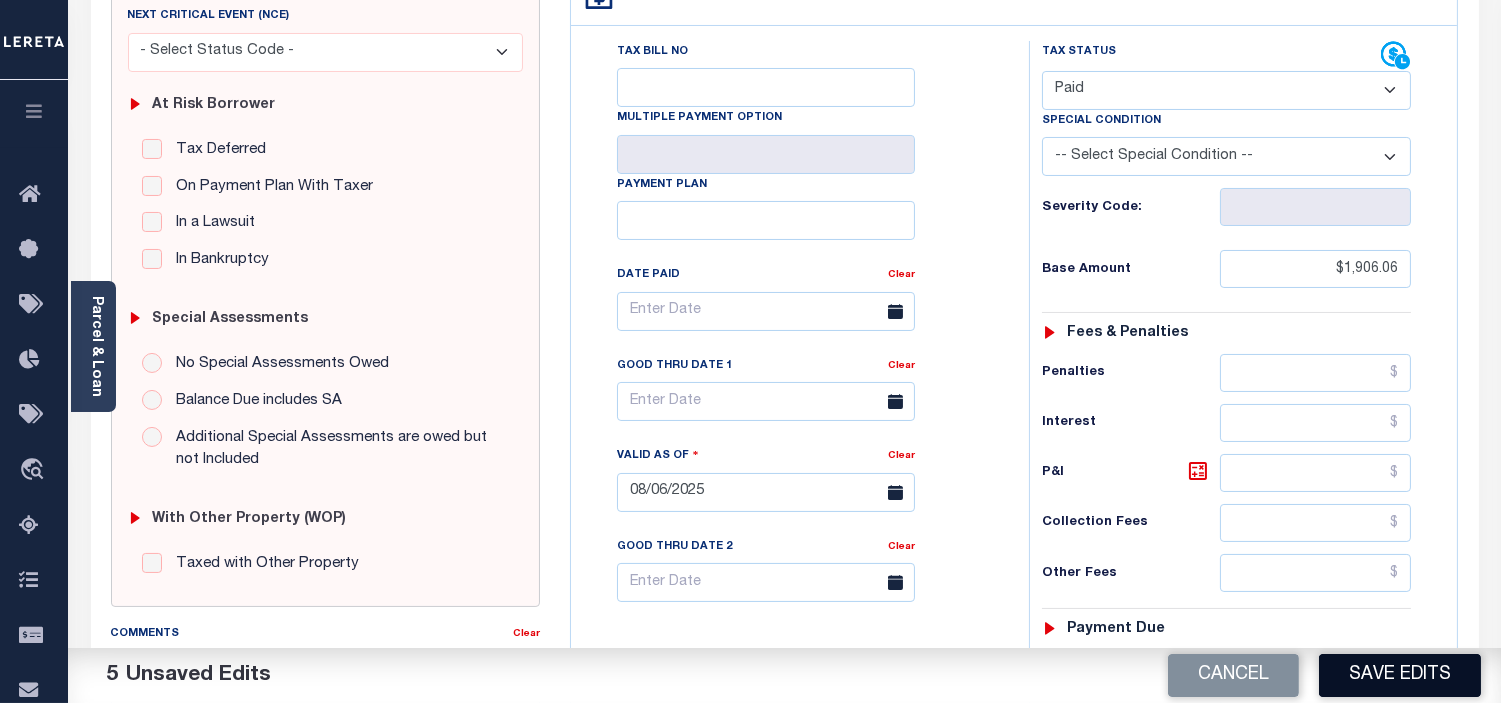 click on "Save Edits" at bounding box center (1400, 675) 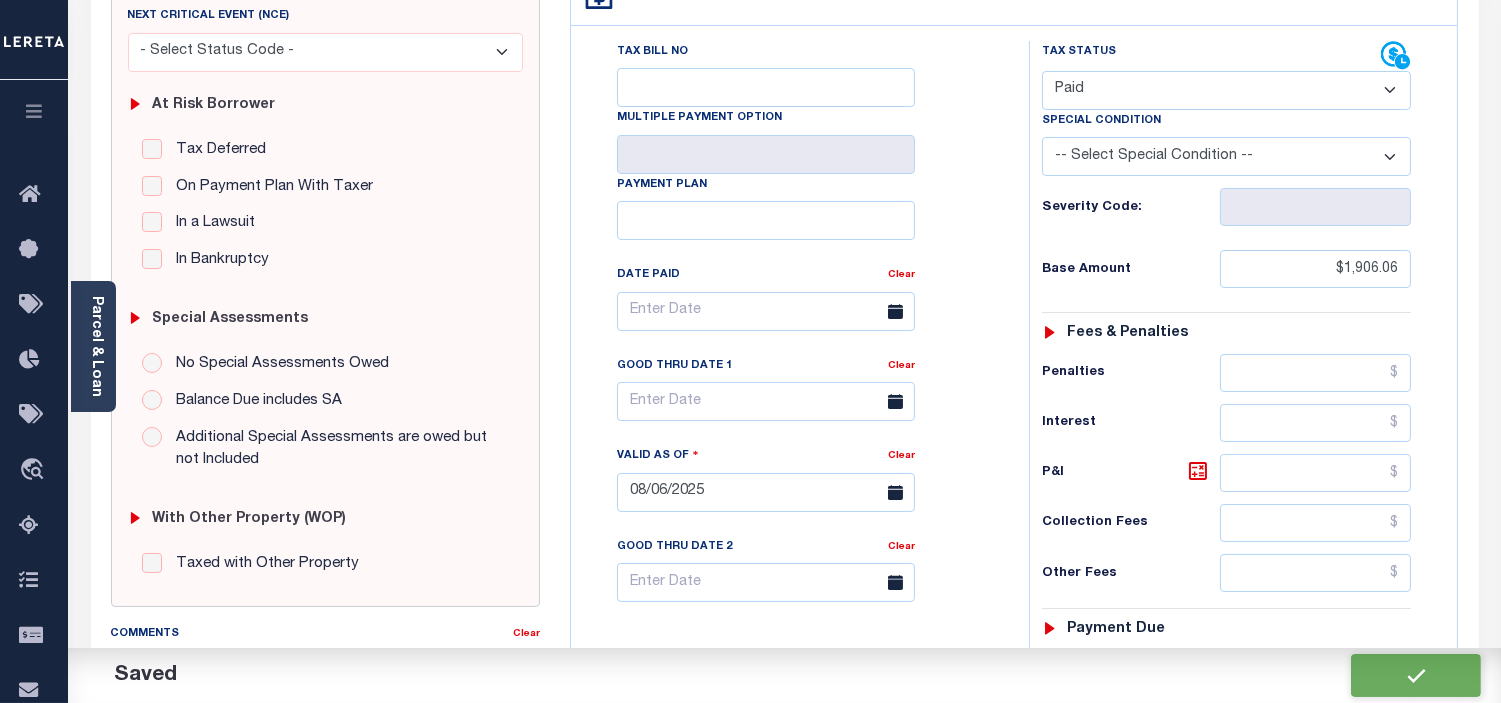 checkbox on "false" 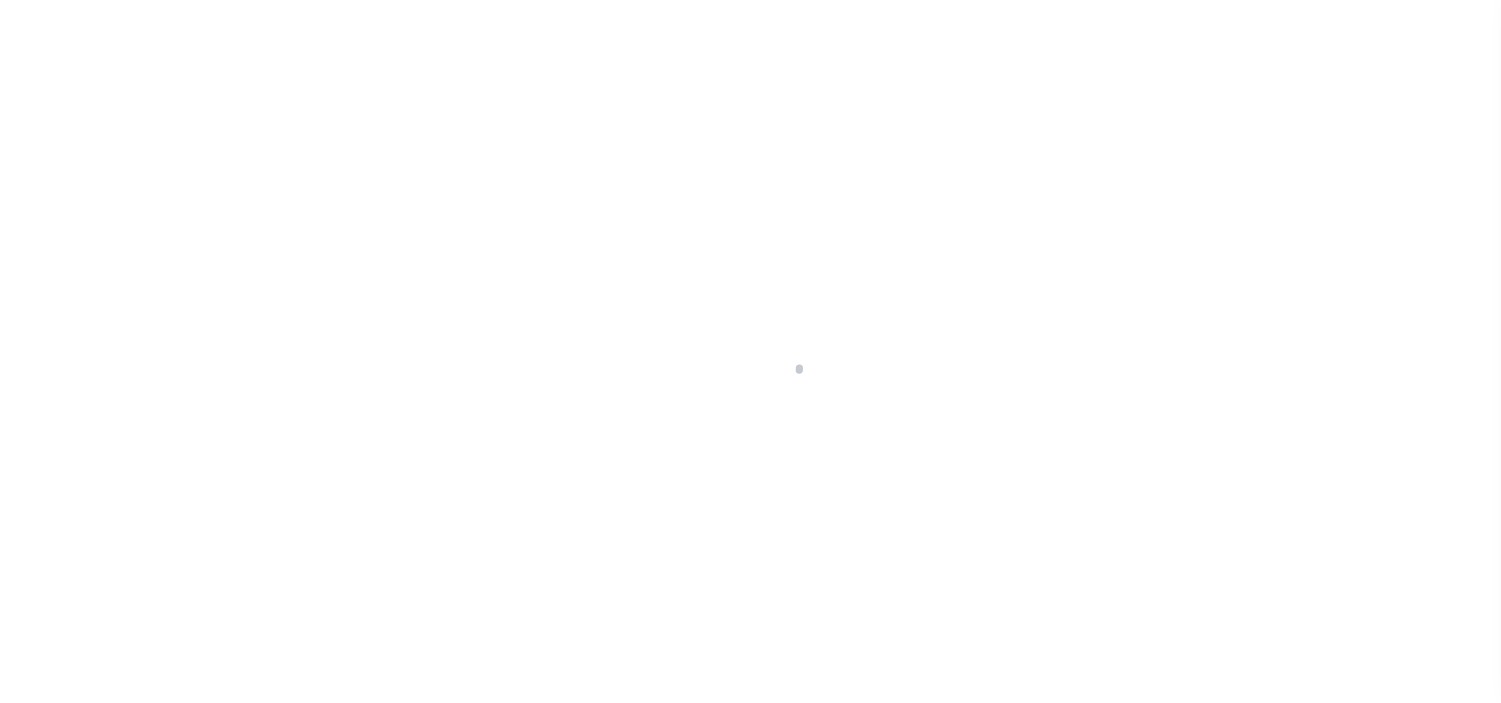 scroll, scrollTop: 0, scrollLeft: 0, axis: both 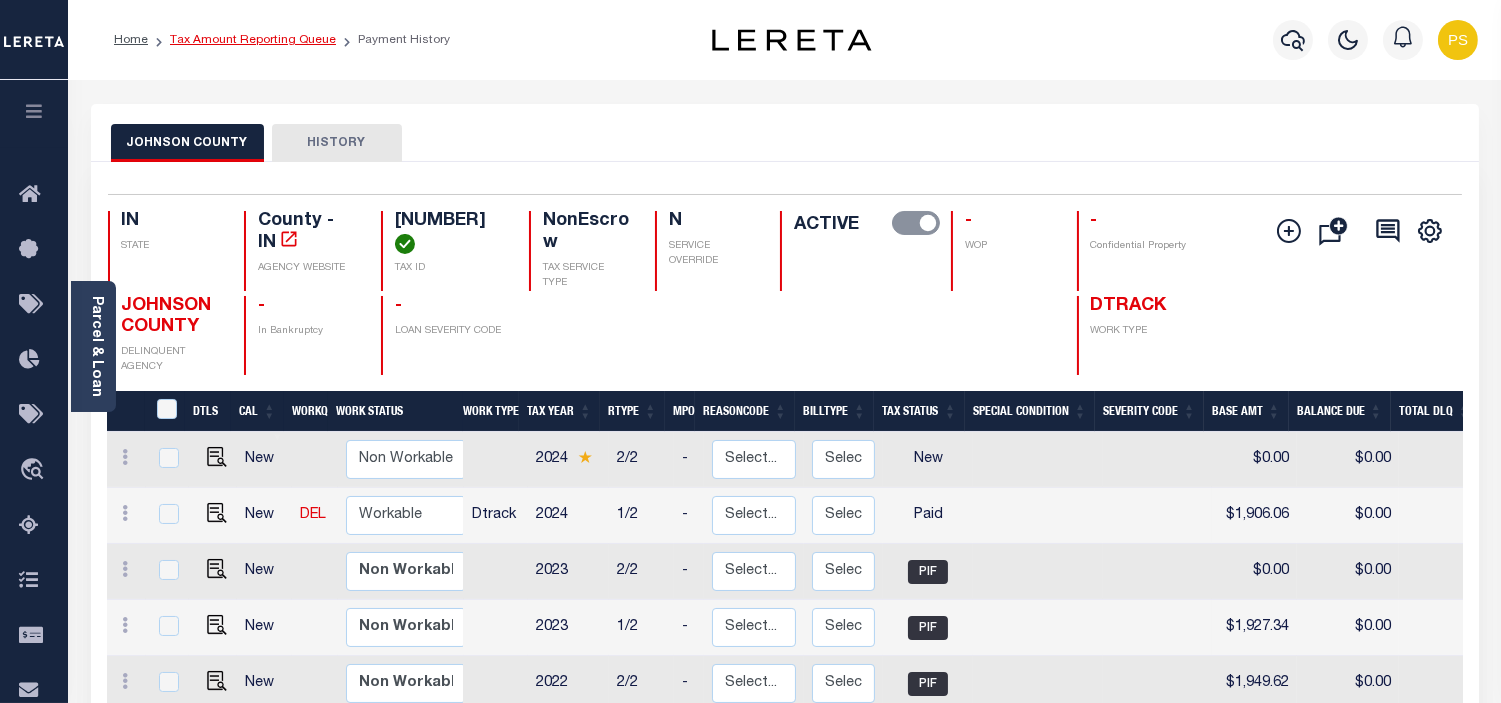 click on "Tax Amount Reporting Queue" at bounding box center (253, 40) 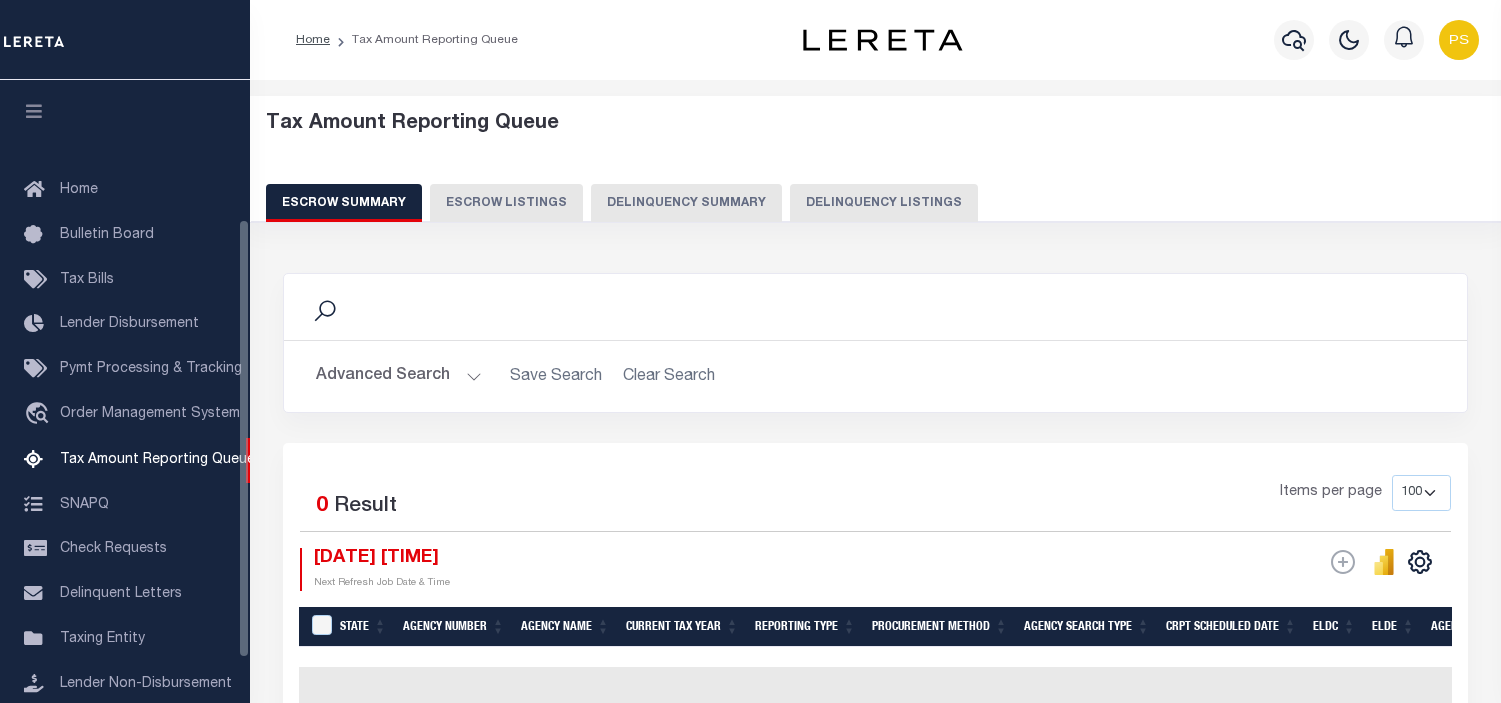 select on "100" 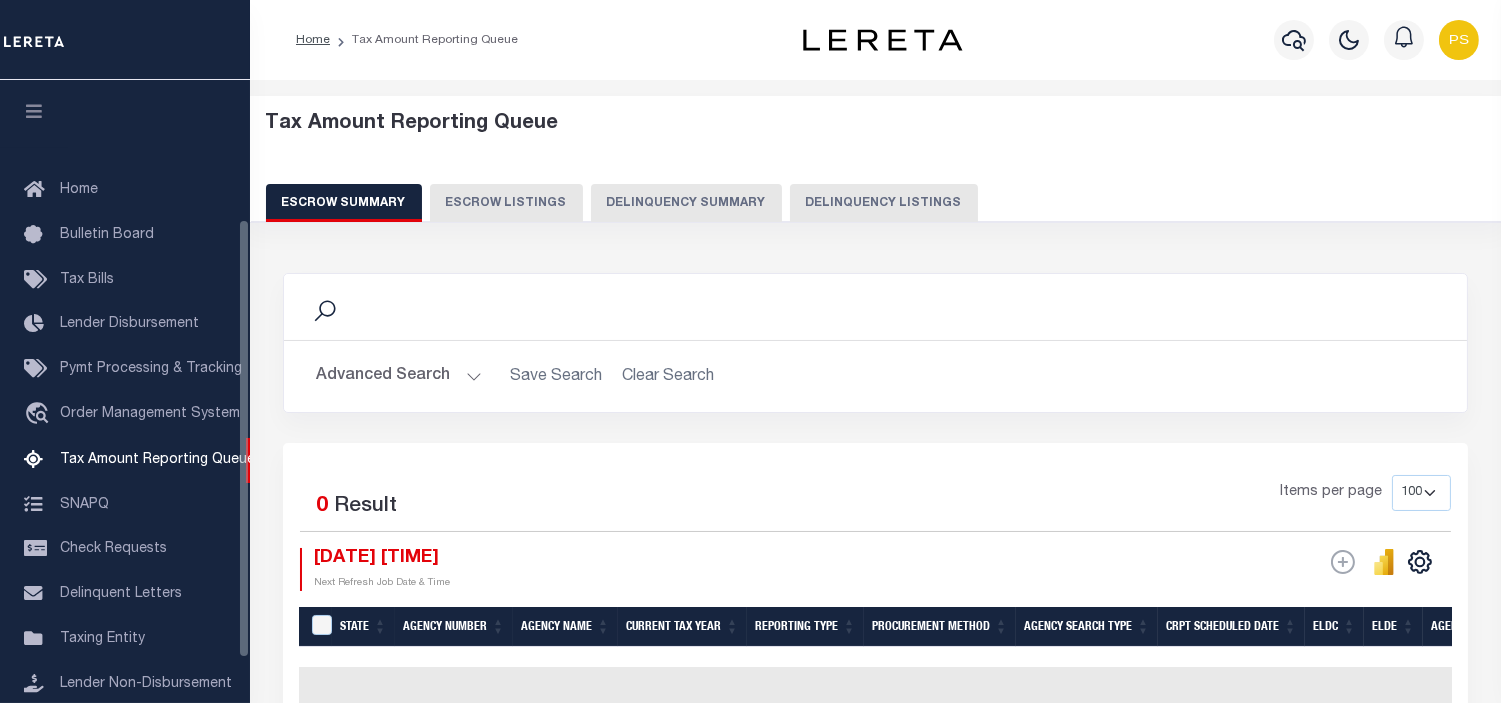 scroll, scrollTop: 198, scrollLeft: 0, axis: vertical 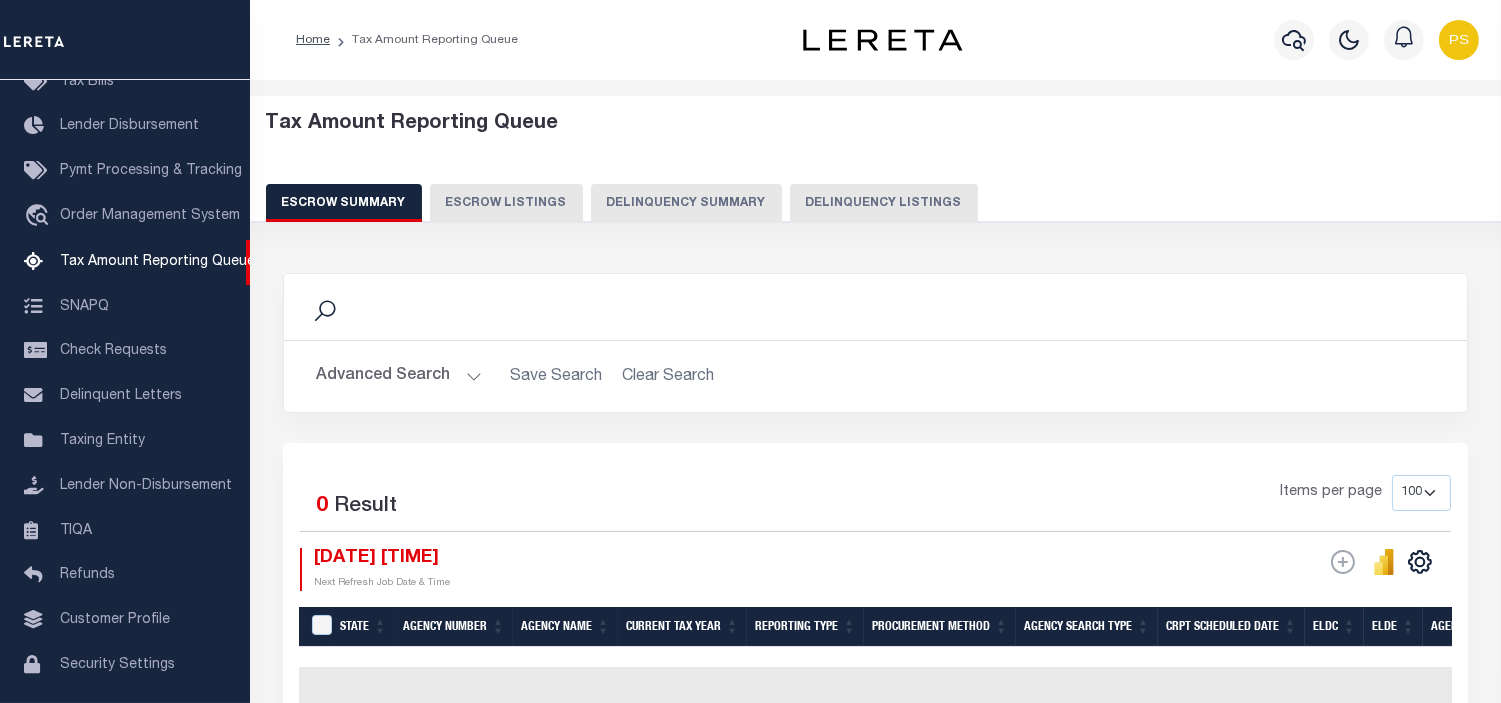 click on "Delinquency Listings" at bounding box center [884, 203] 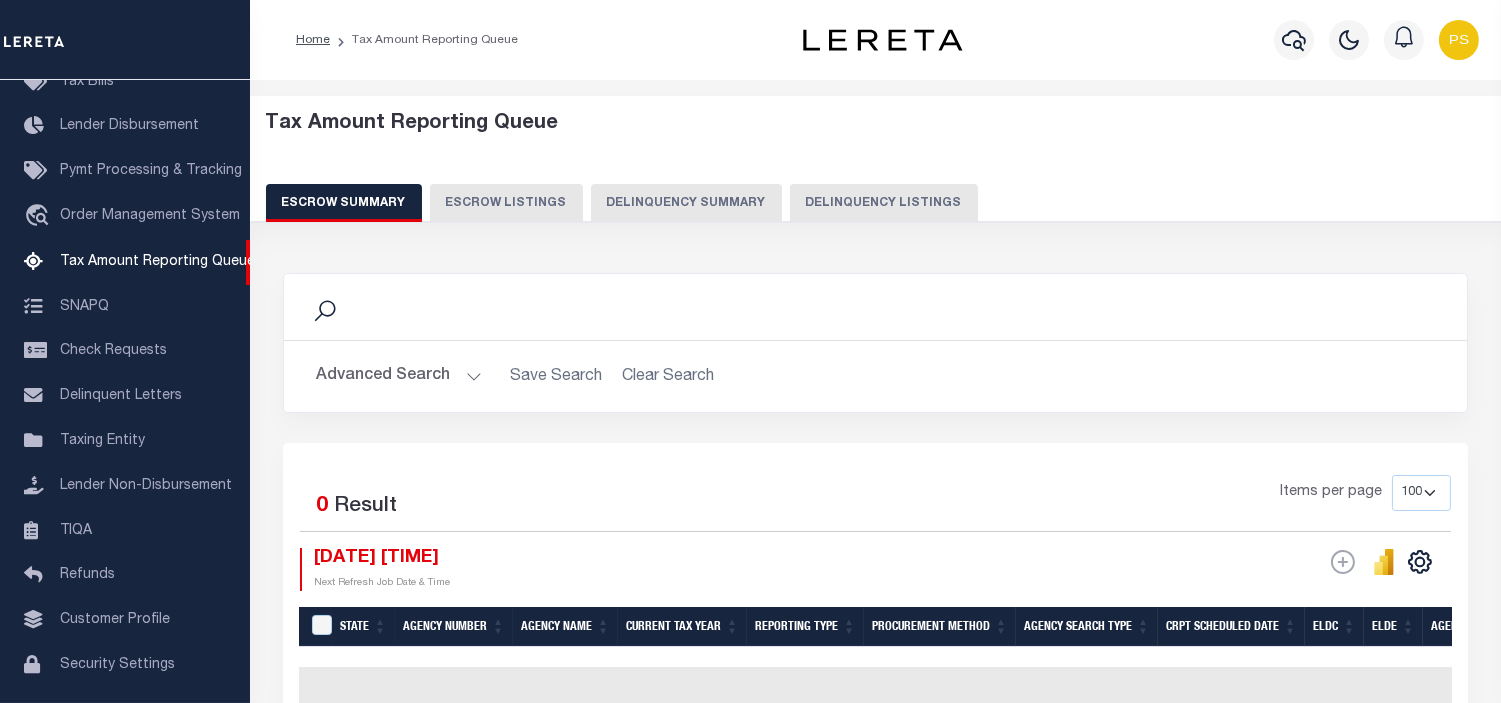 select on "100" 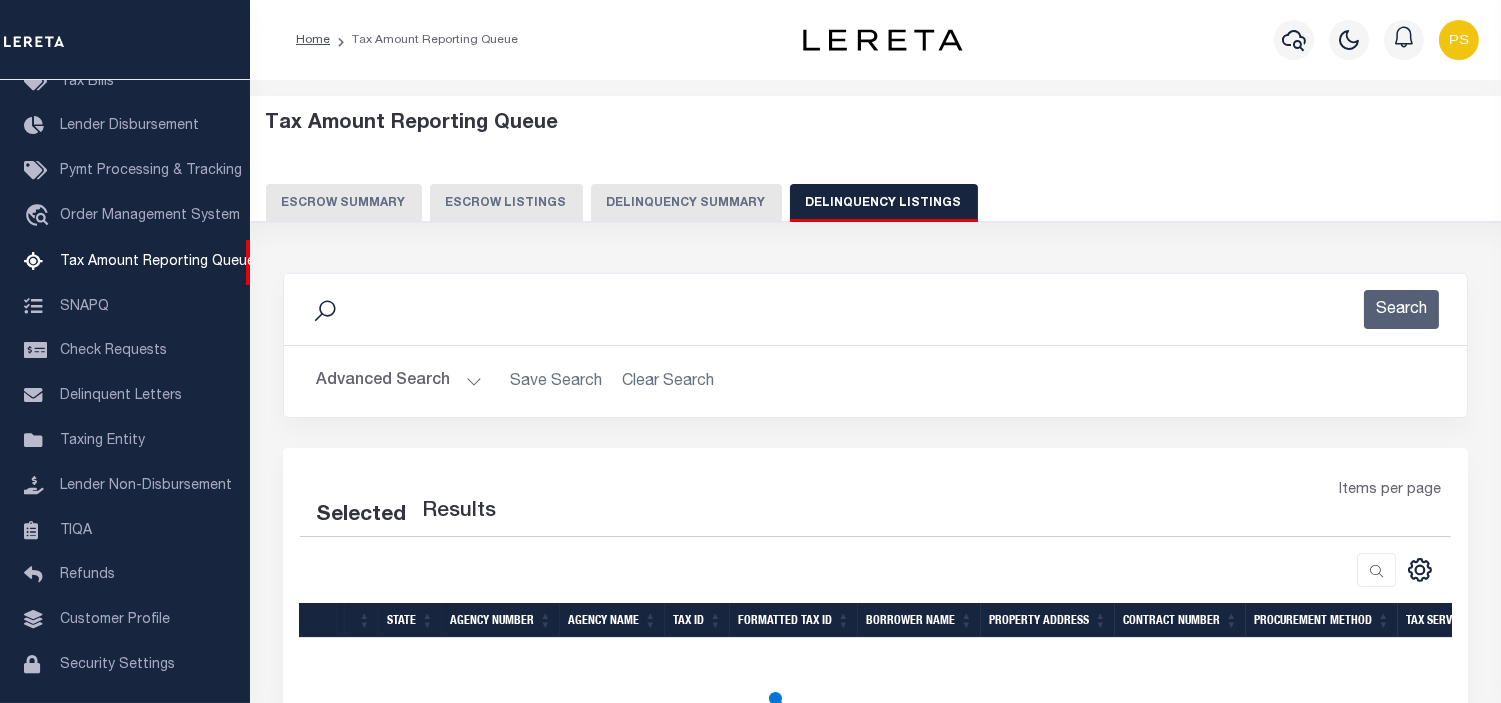 select on "100" 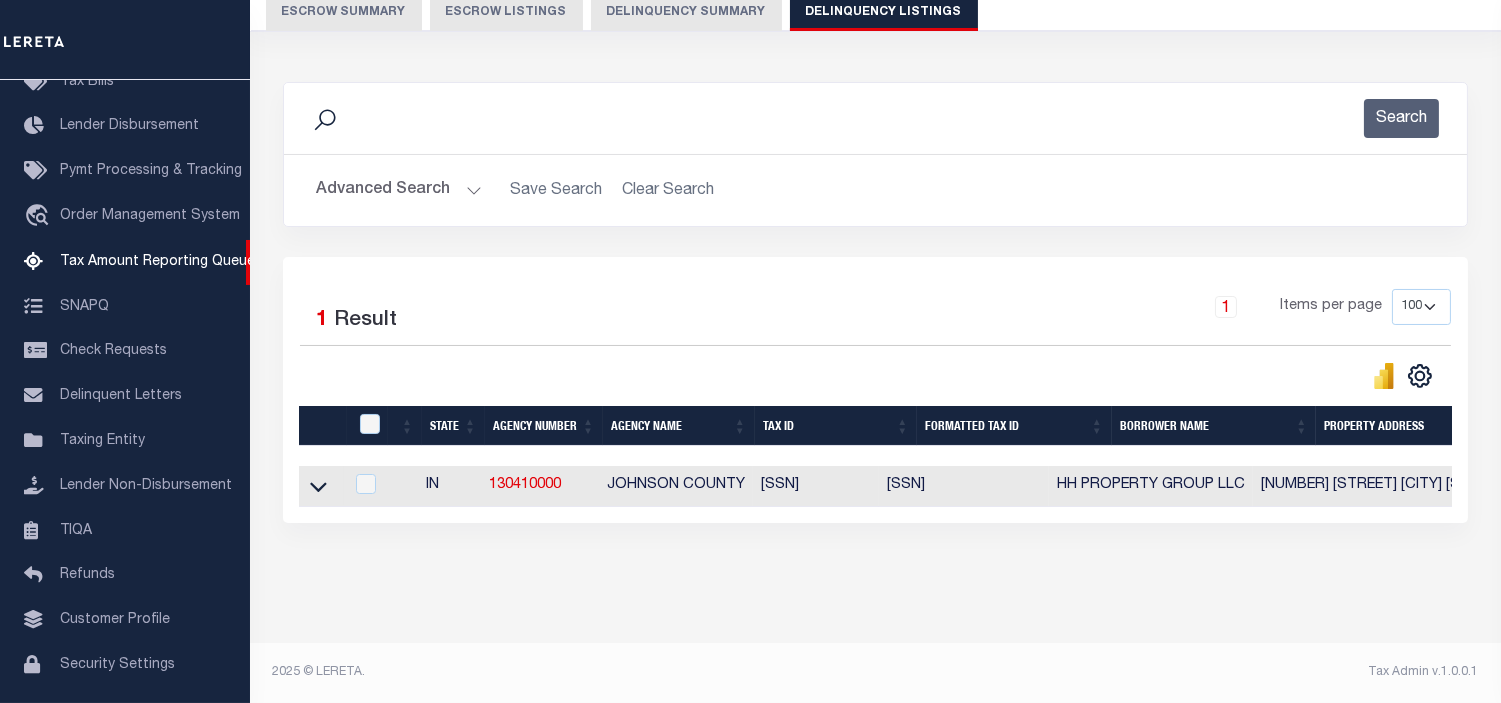 scroll, scrollTop: 207, scrollLeft: 0, axis: vertical 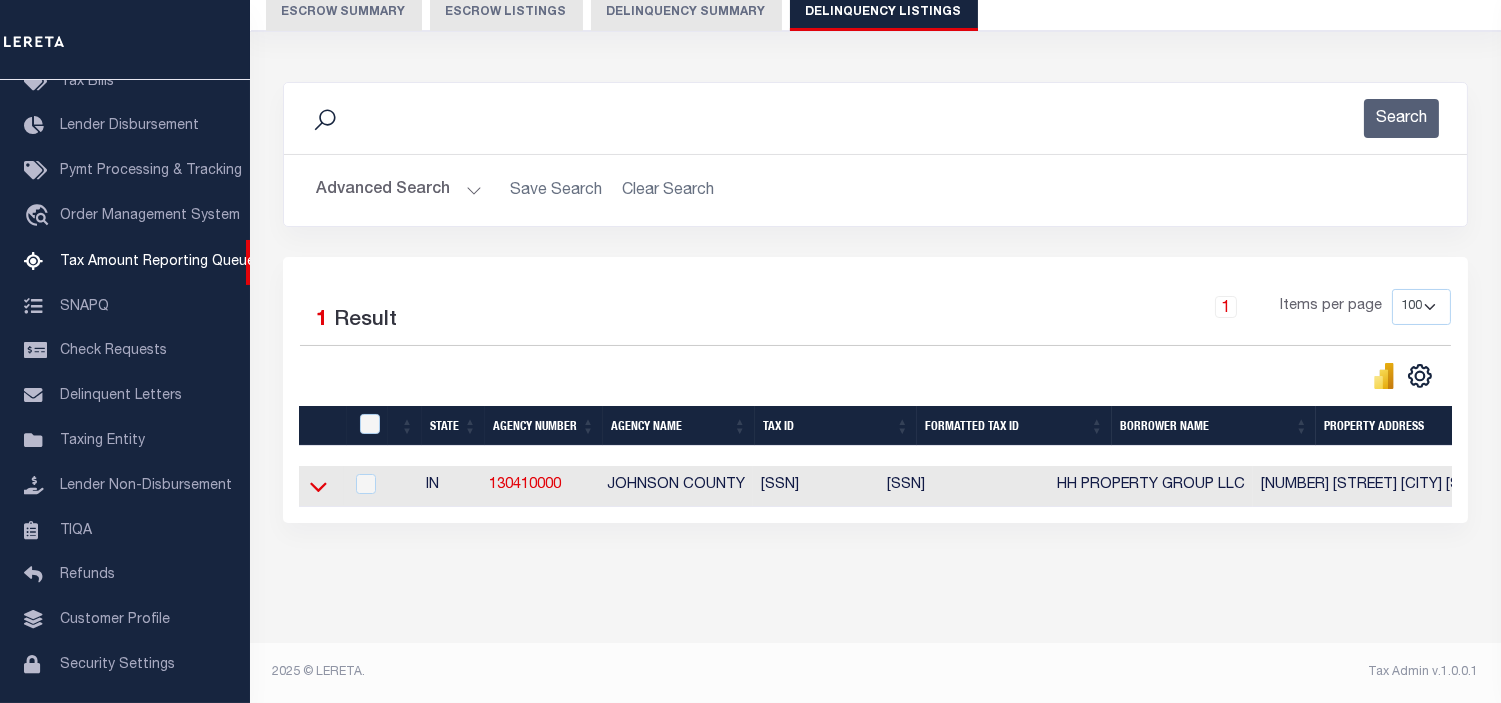 click 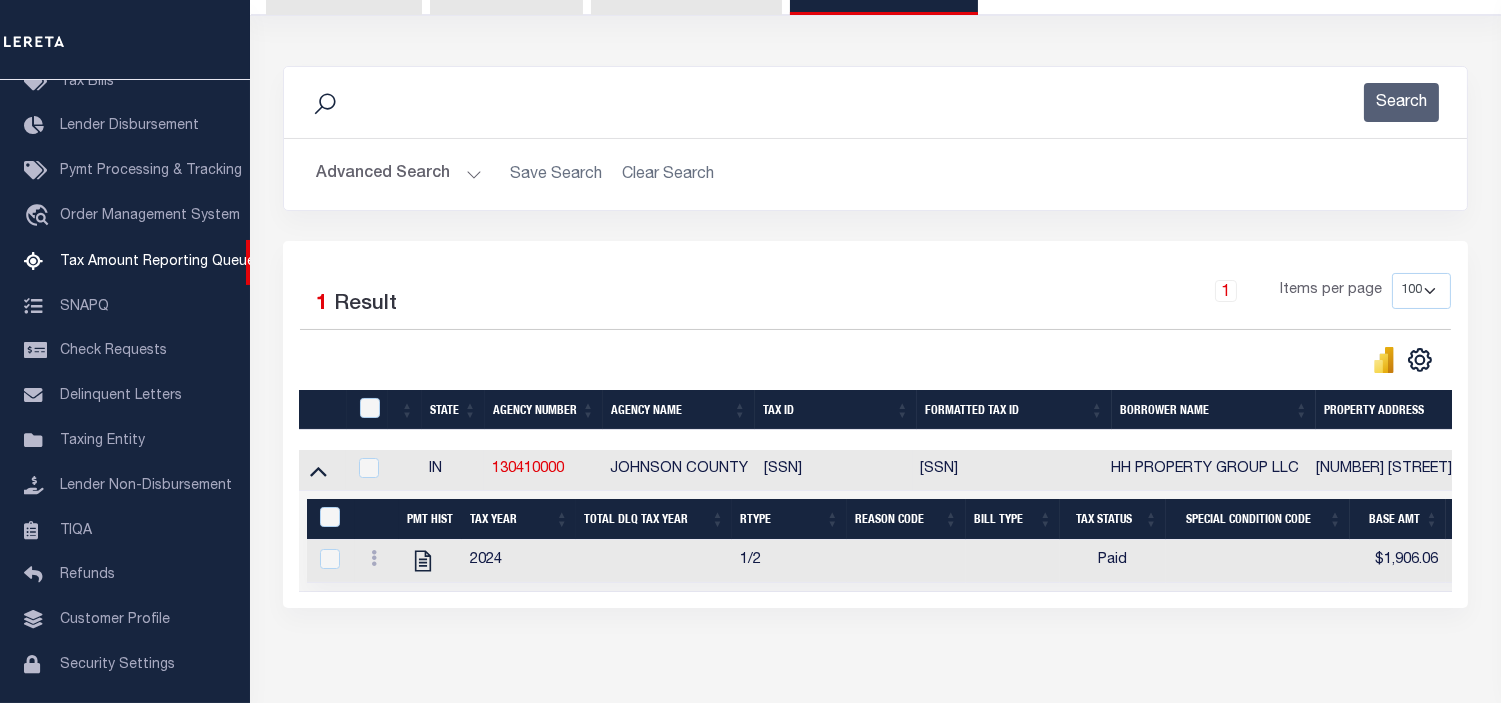 scroll, scrollTop: 308, scrollLeft: 0, axis: vertical 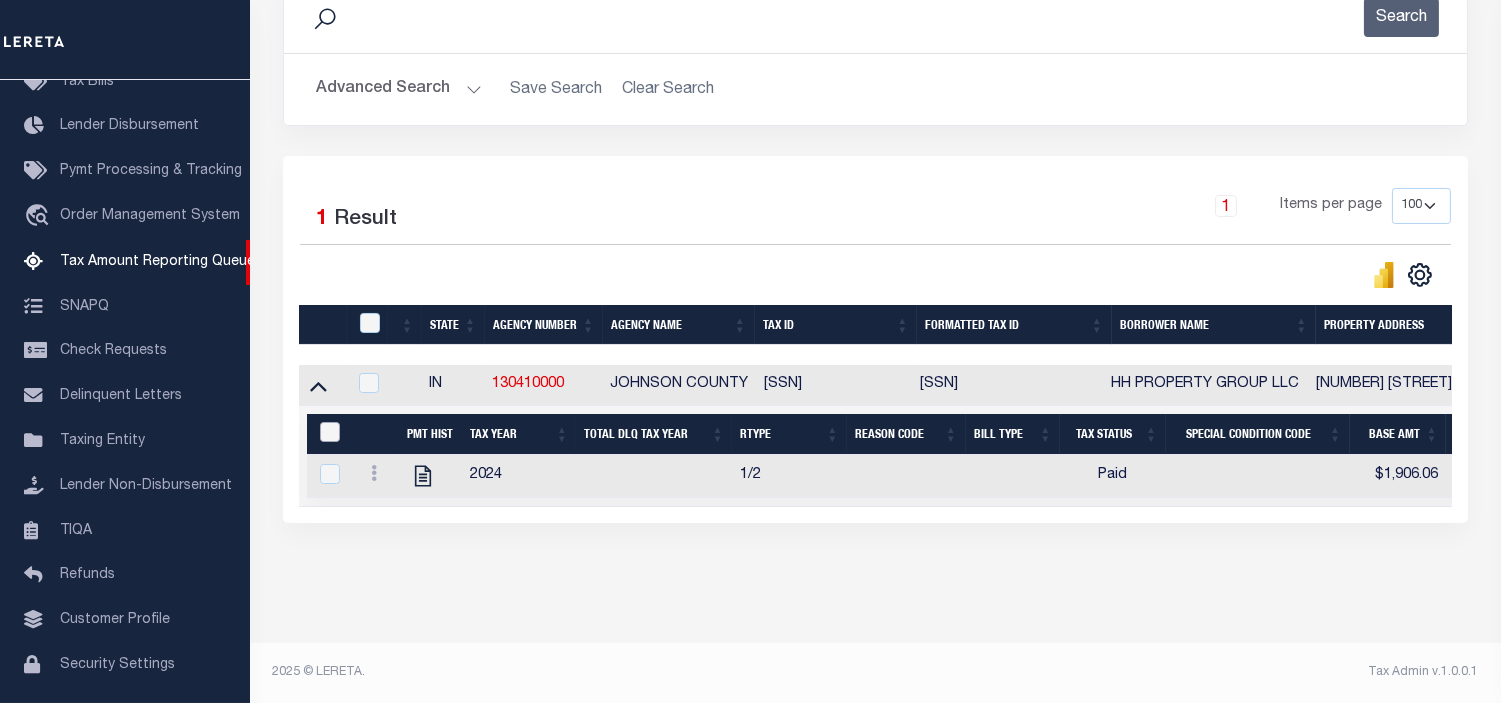 click at bounding box center (330, 432) 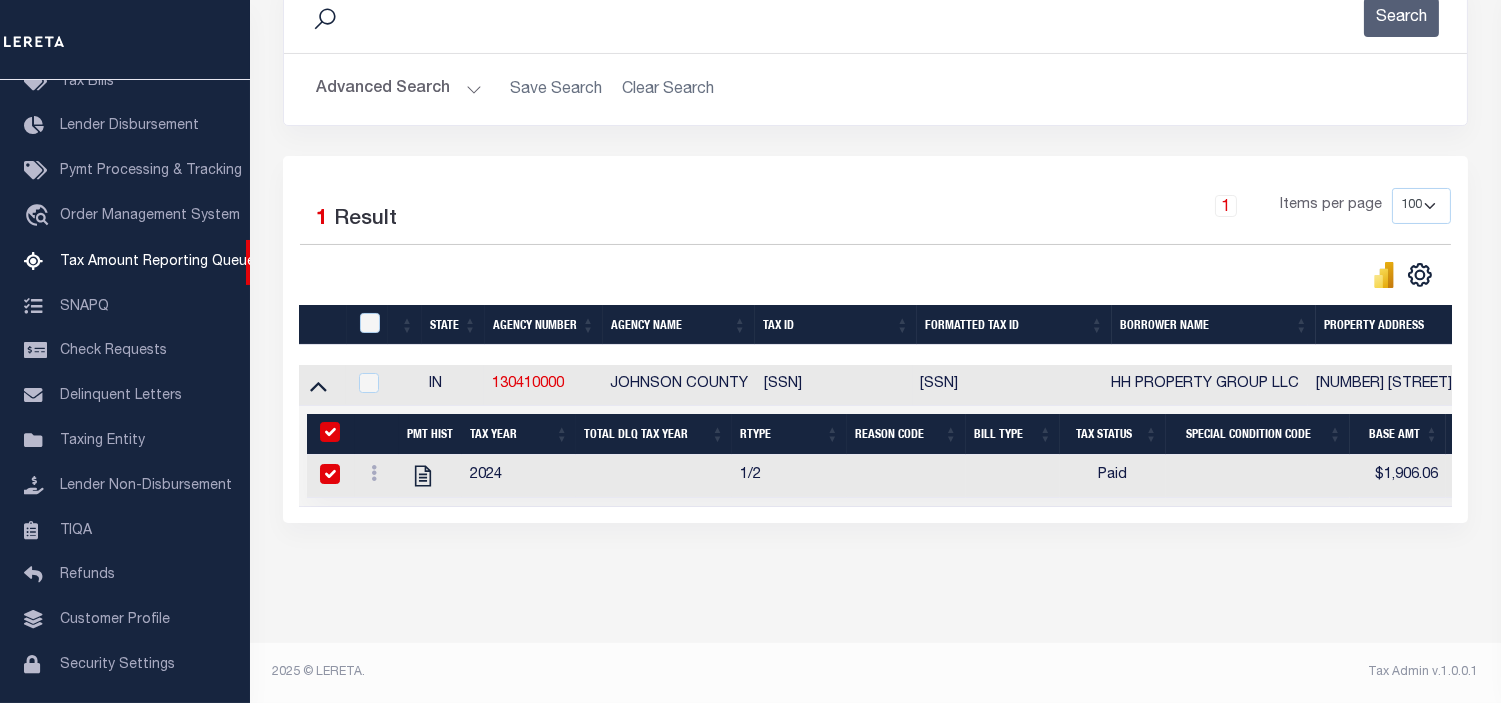checkbox on "true" 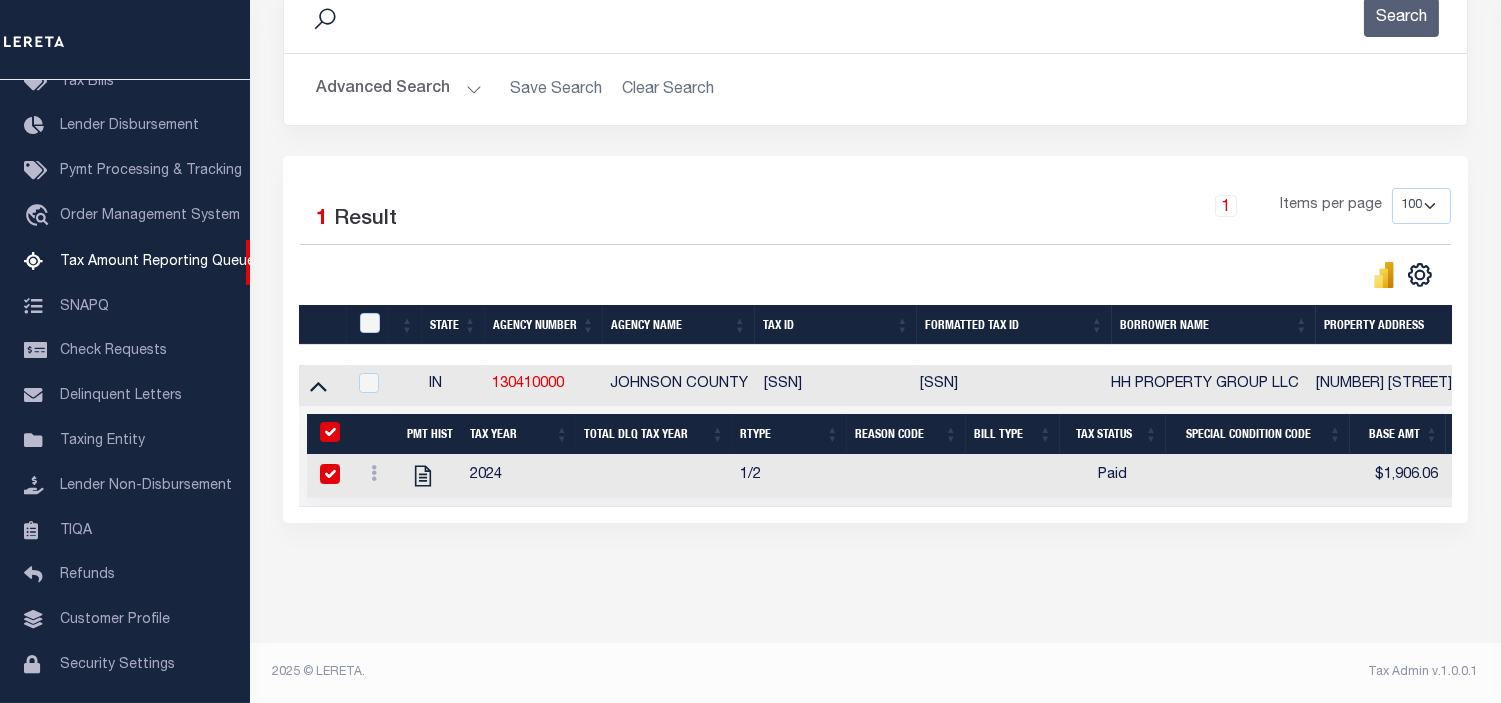 checkbox on "true" 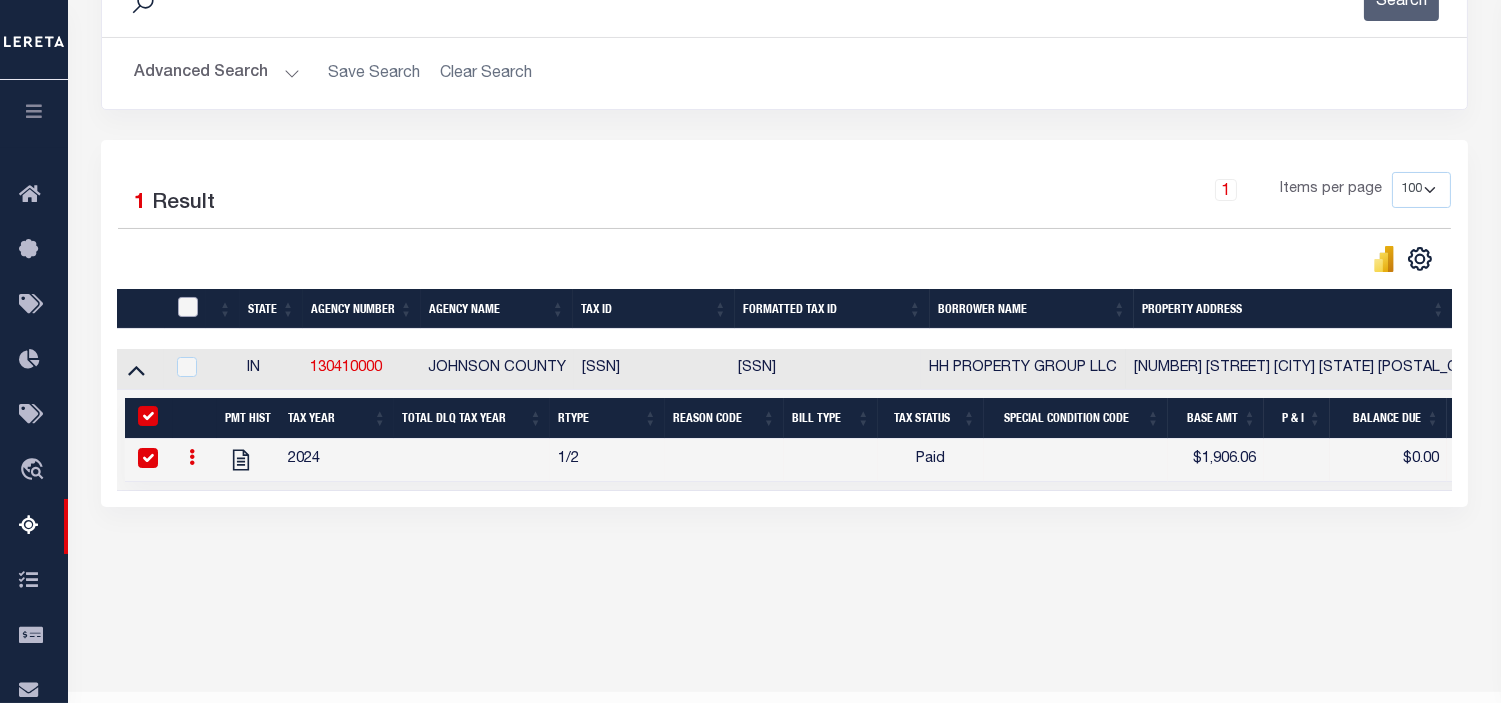 click at bounding box center (188, 307) 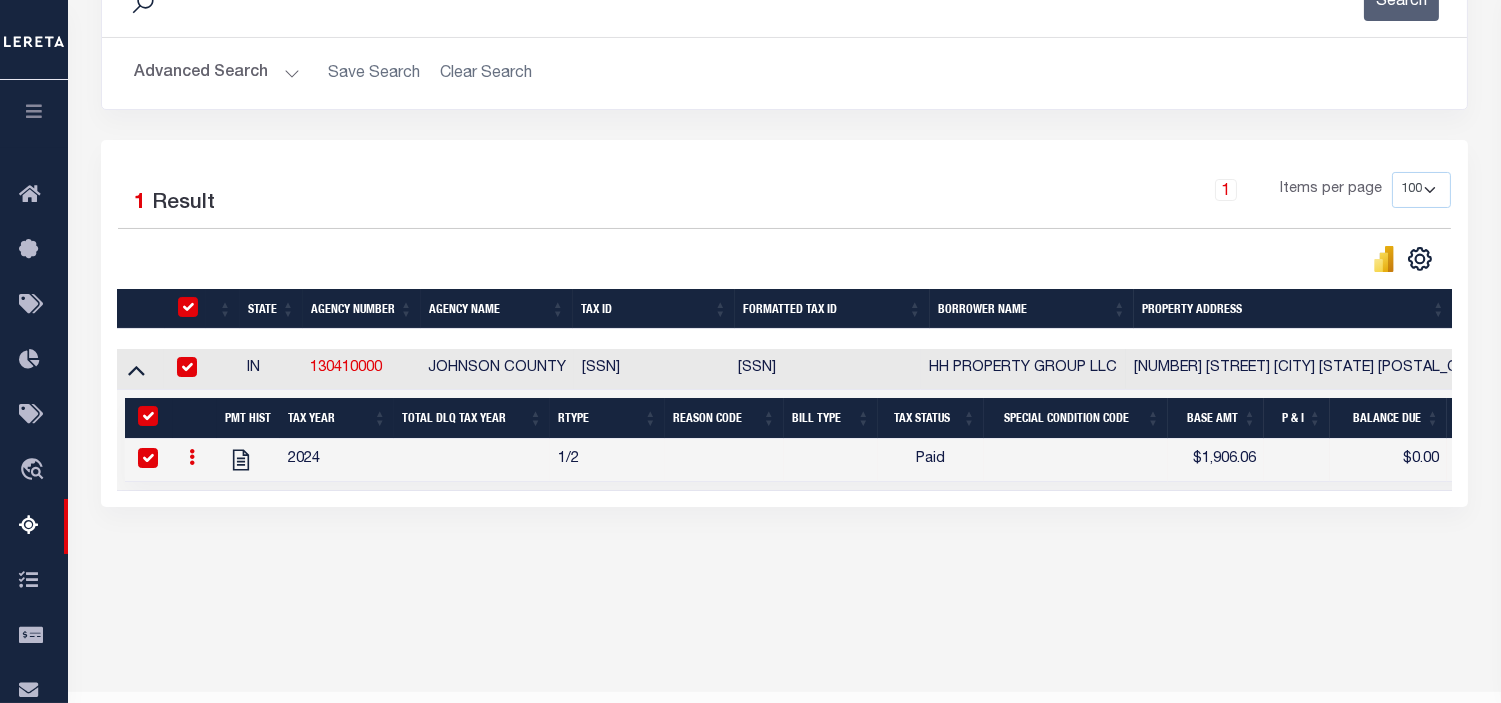 checkbox on "true" 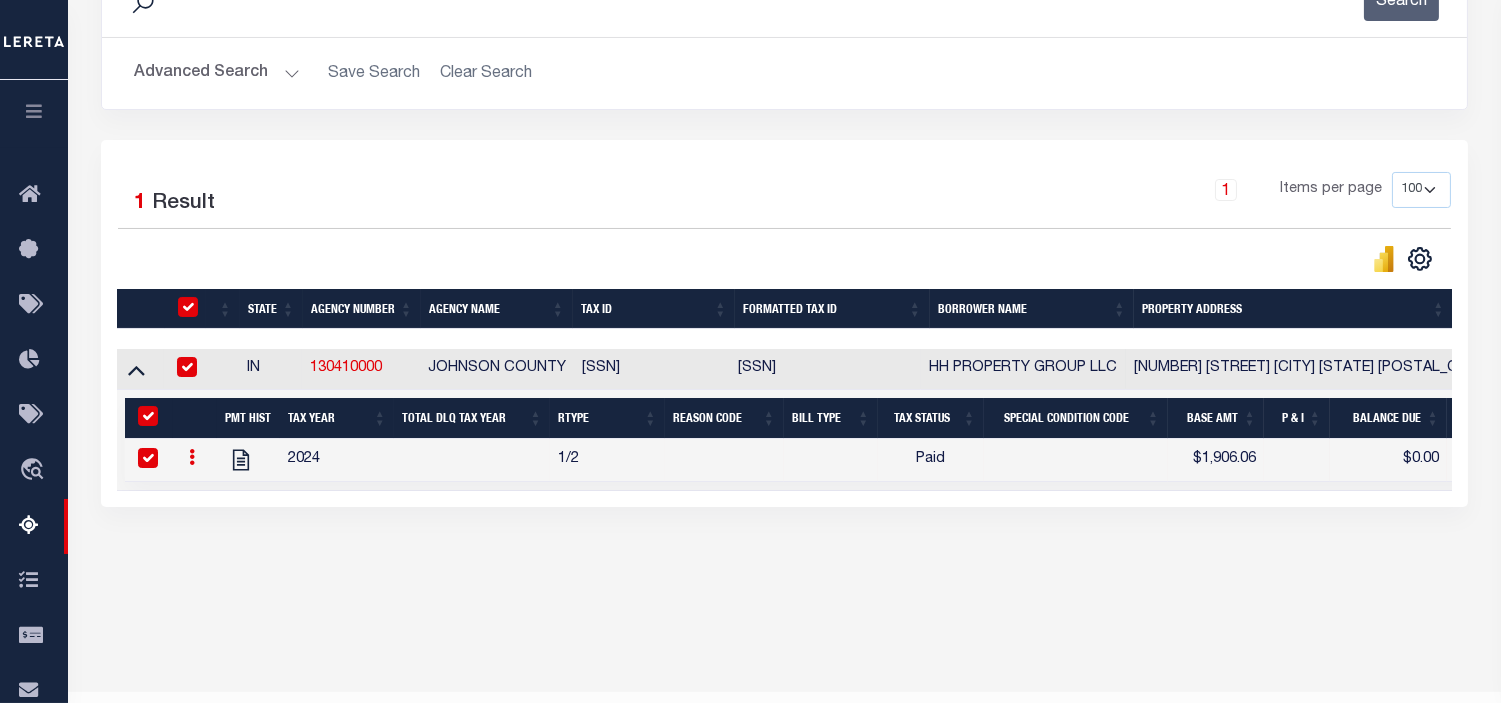 checkbox on "true" 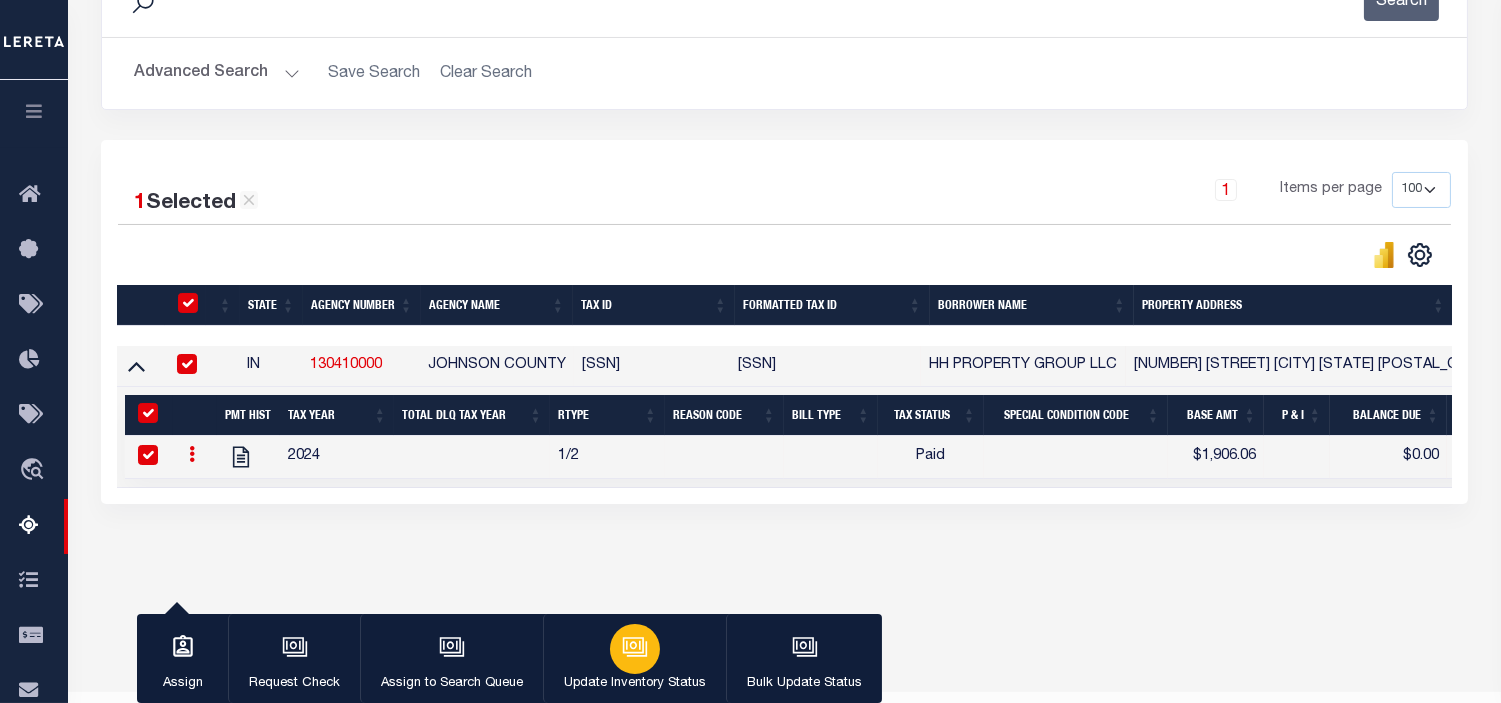 click at bounding box center [635, 649] 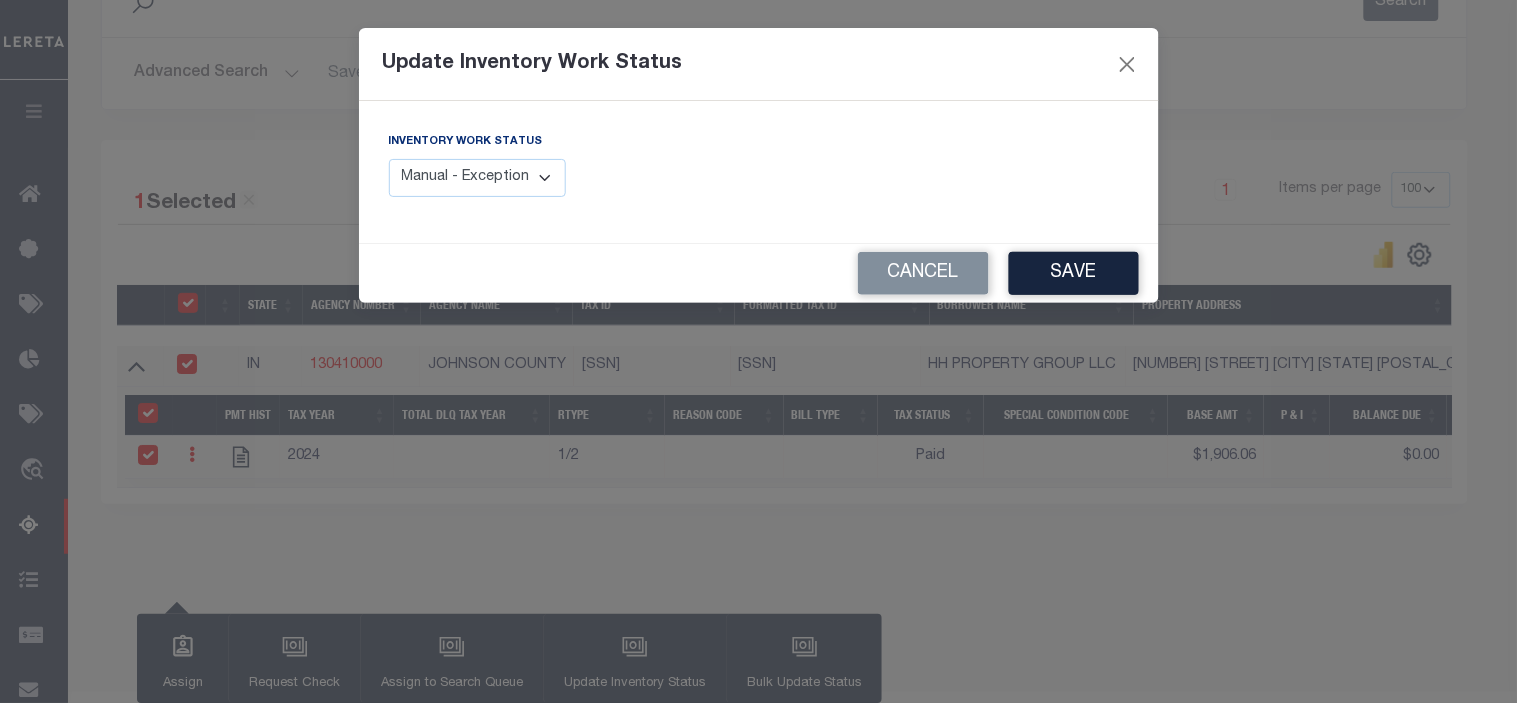 drag, startPoint x: 496, startPoint y: 171, endPoint x: 497, endPoint y: 181, distance: 10.049875 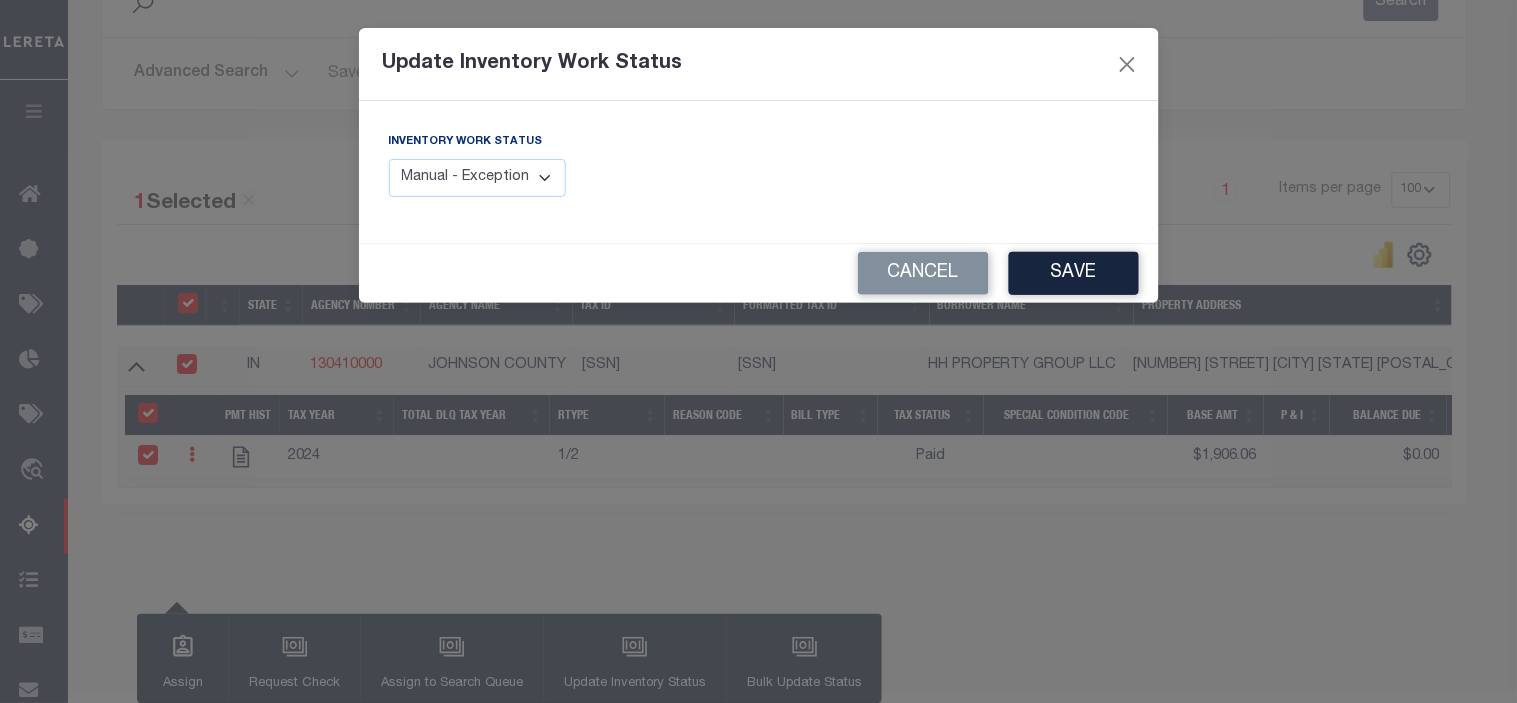 click on "Manual - Exception
Pended - Awaiting Search
Late Add Exception
Completed" at bounding box center [478, 178] 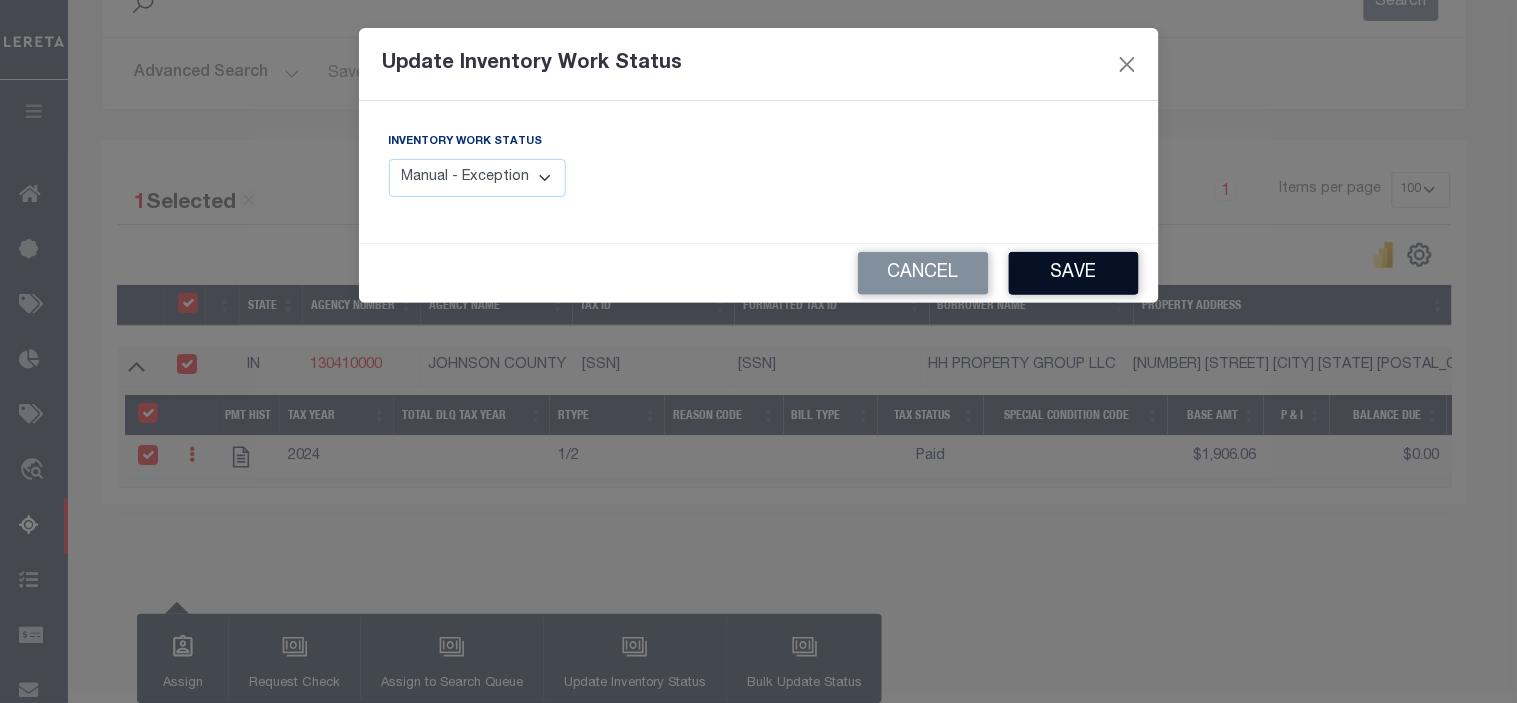 click on "Save" at bounding box center [1074, 273] 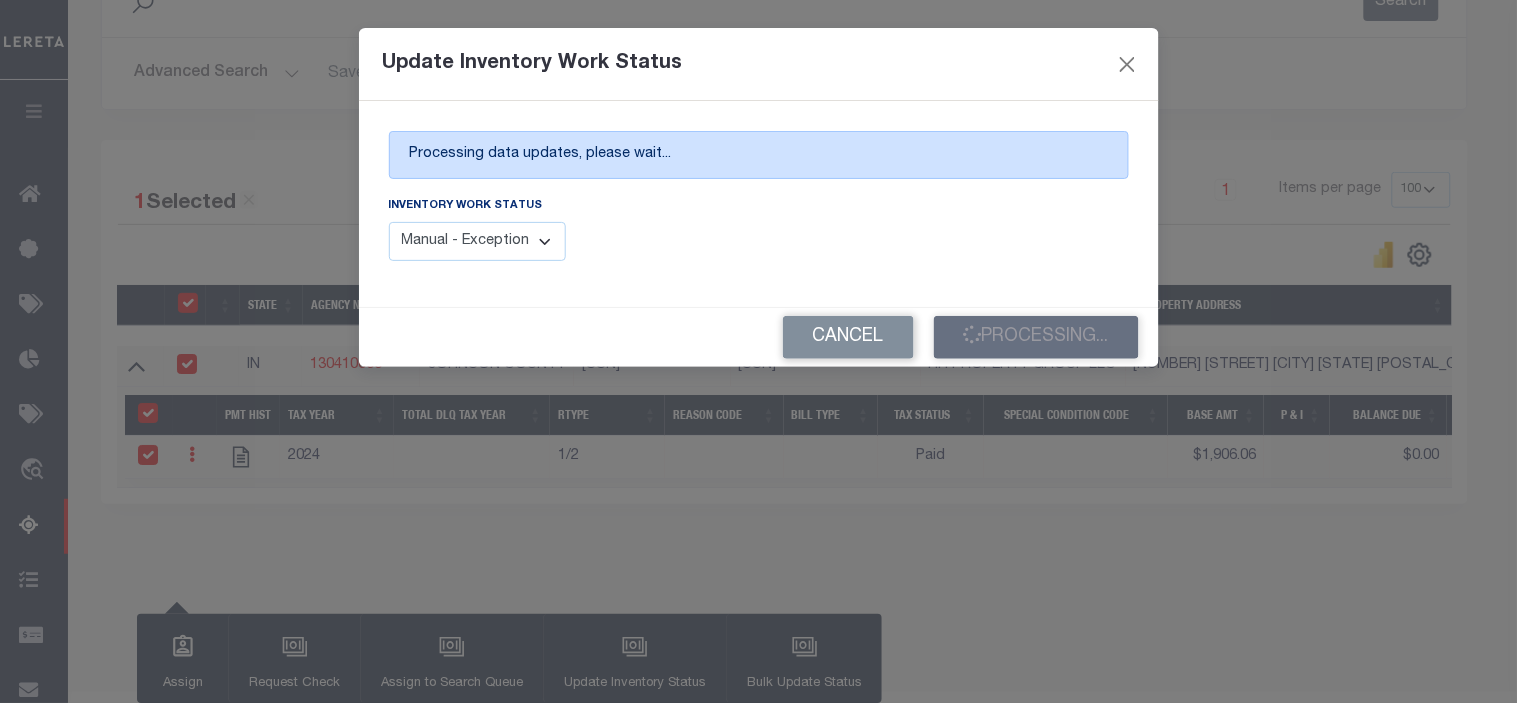 click on "Manual - Exception
Pended - Awaiting Search
Late Add Exception
Completed" at bounding box center [478, 241] 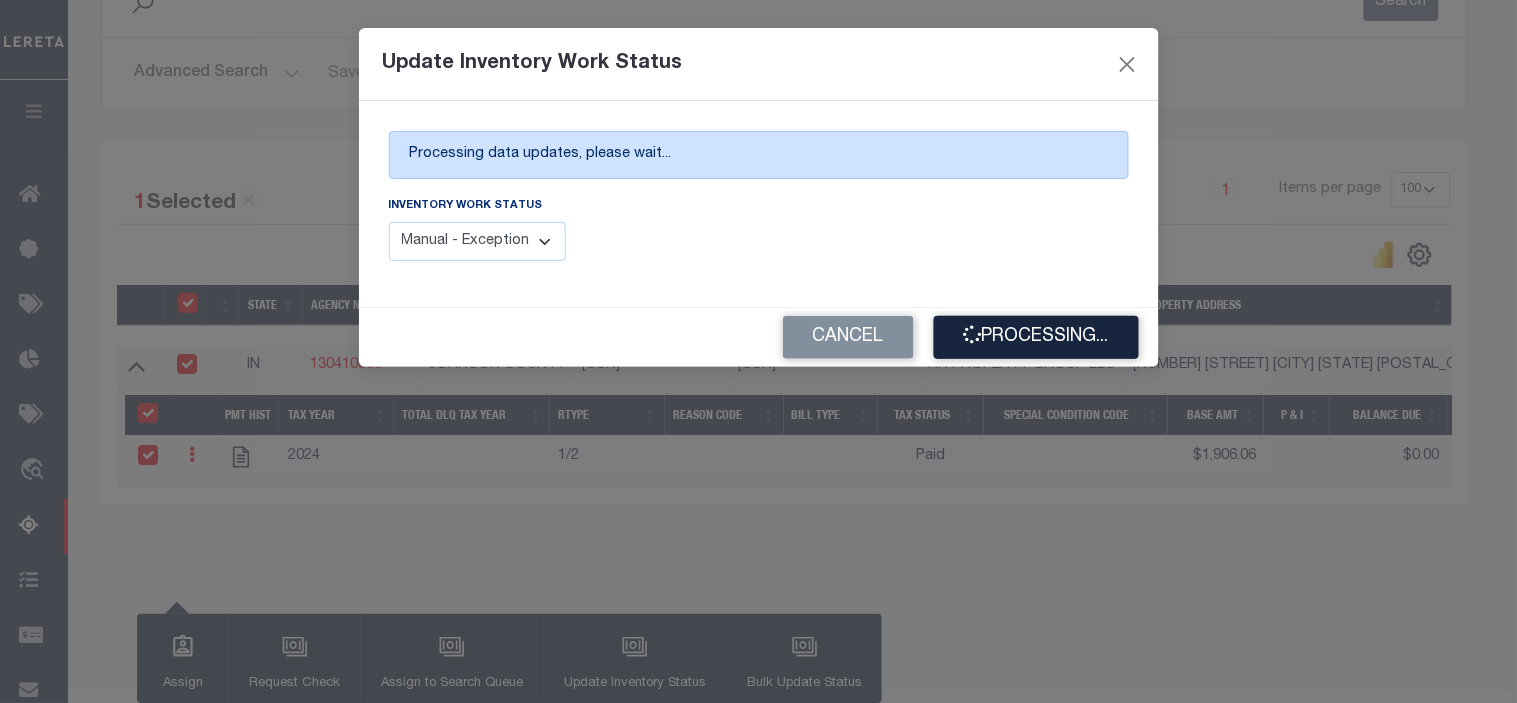 select on "4" 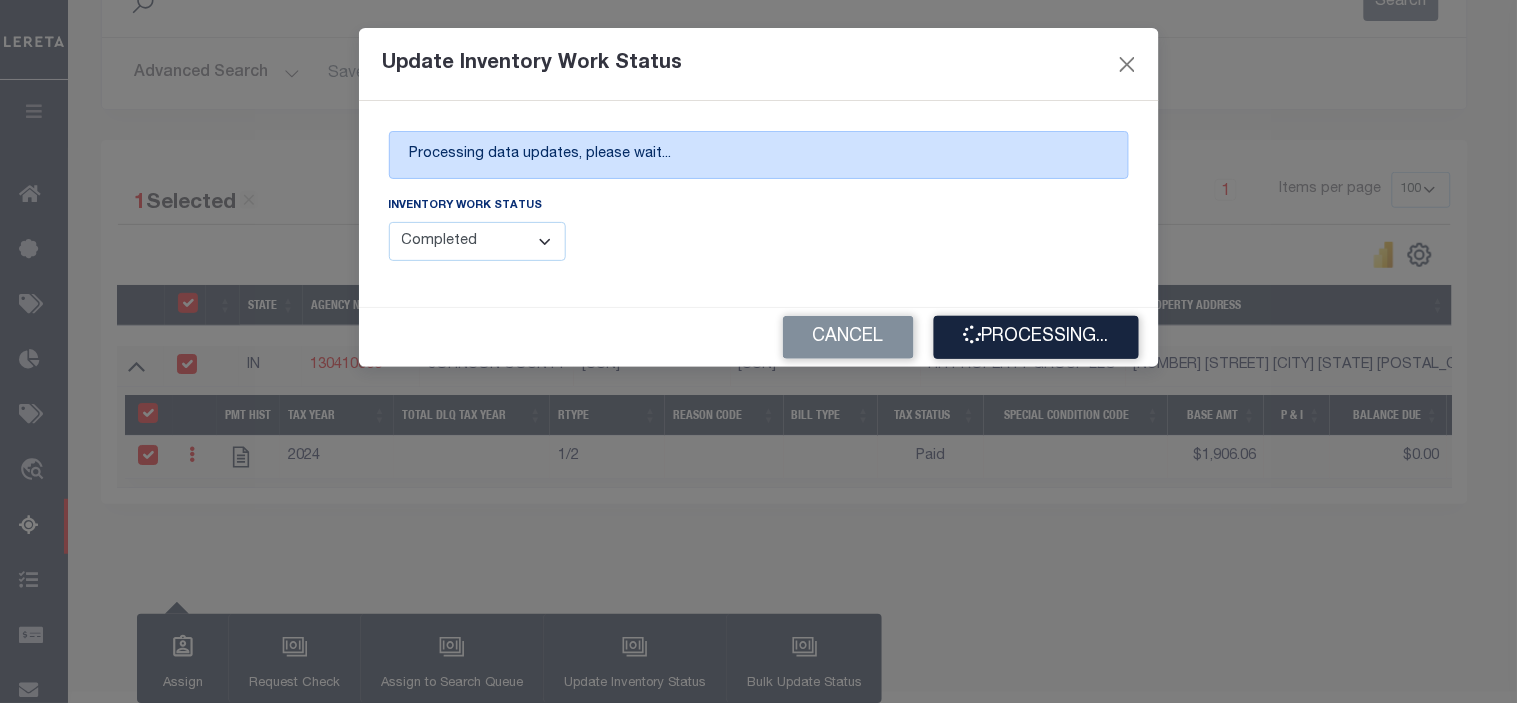 click on "Manual - Exception
Pended - Awaiting Search
Late Add Exception
Completed" at bounding box center [478, 241] 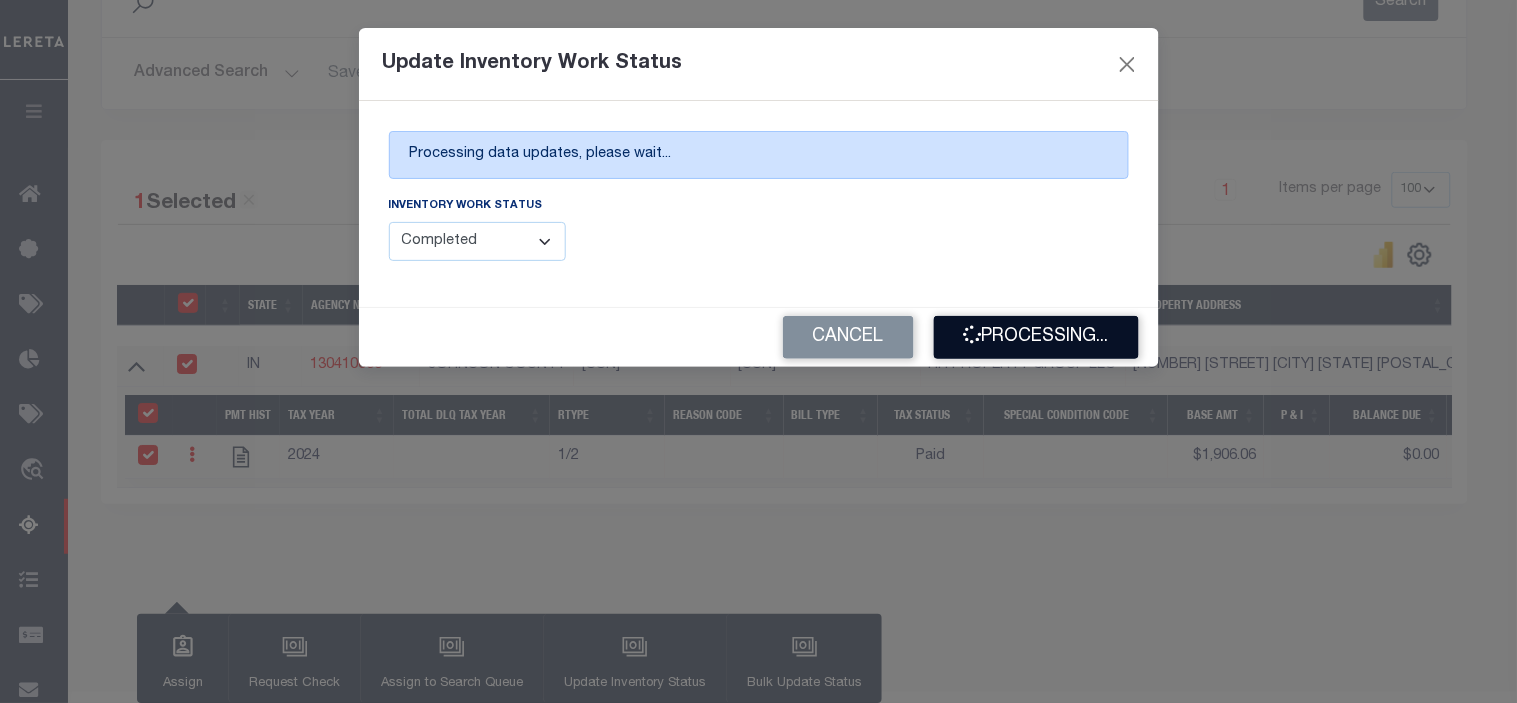 click on "Processing..." at bounding box center [1036, 337] 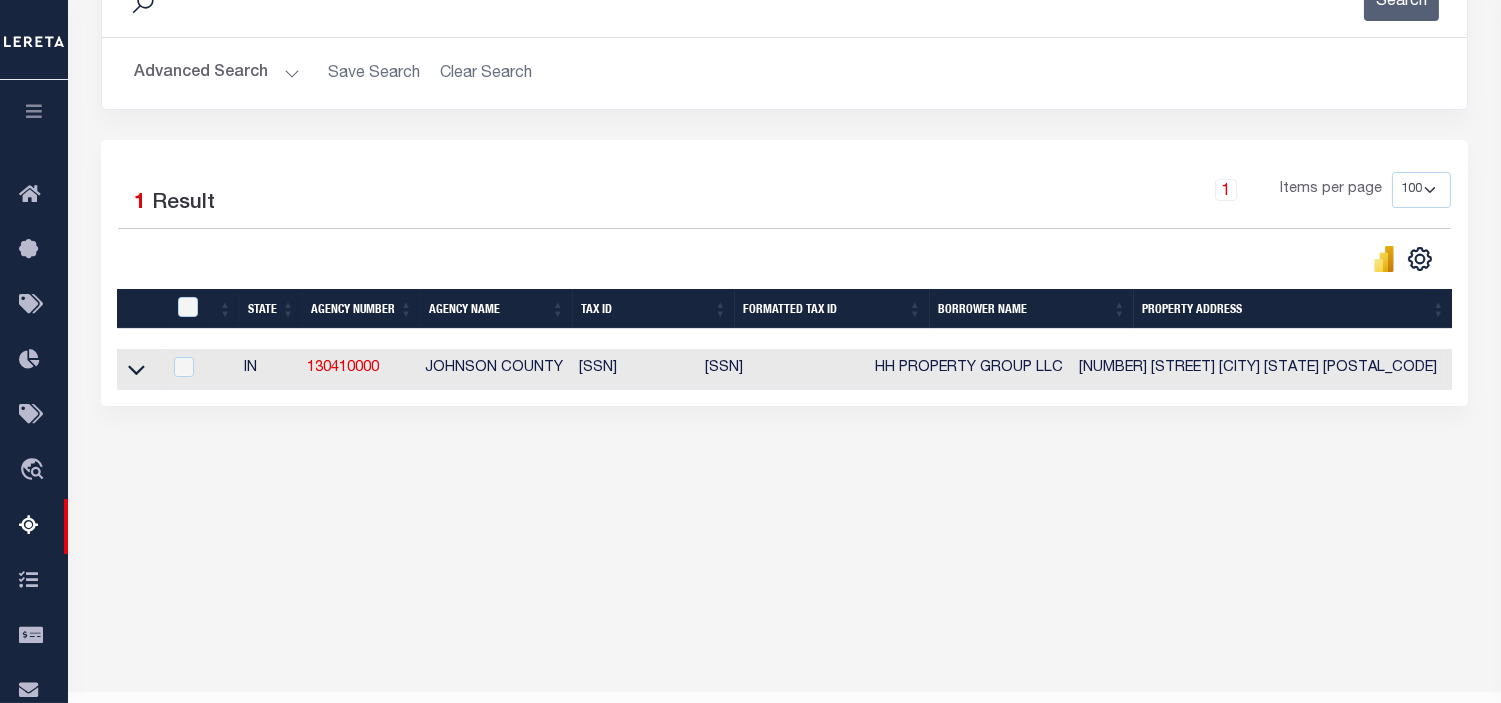 click on "Advanced Search" at bounding box center (217, 73) 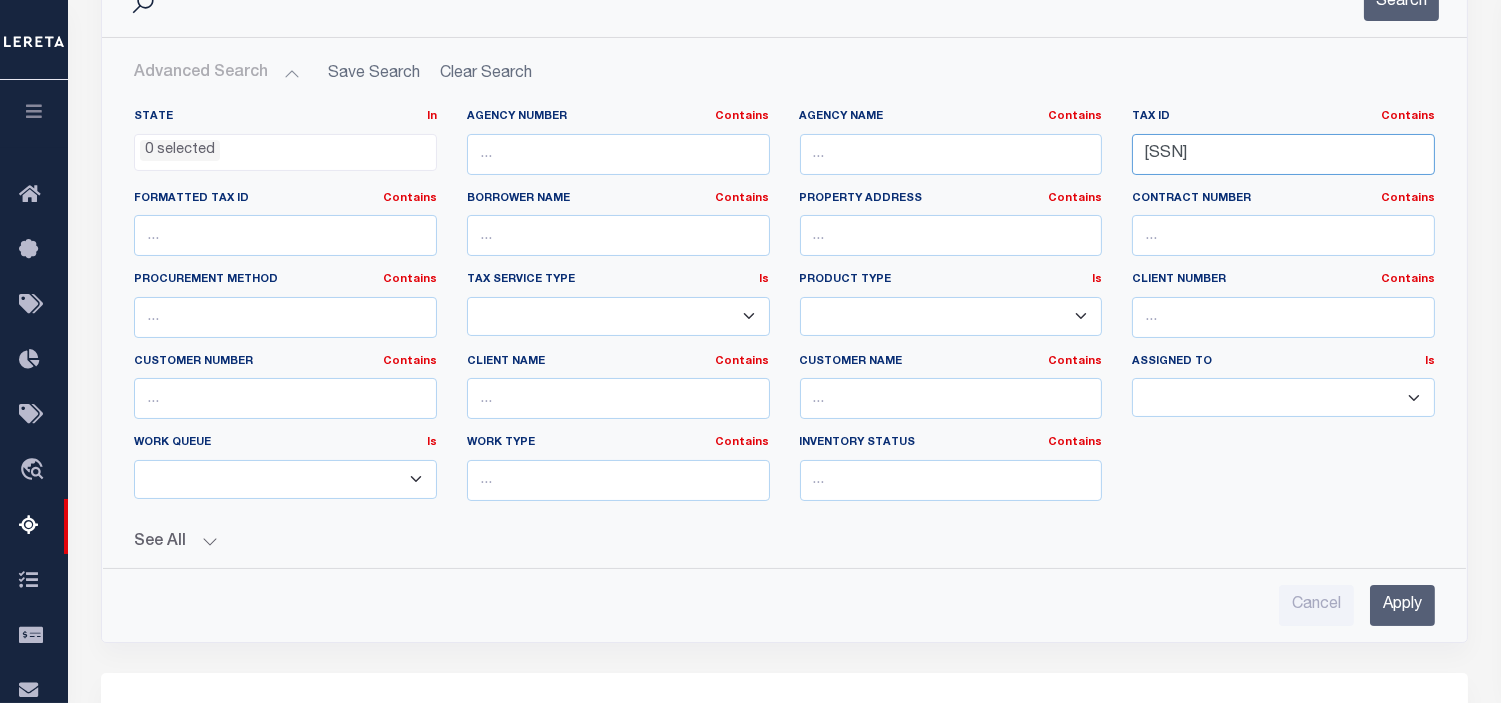 click on "411002044007000016" at bounding box center (1283, 154) 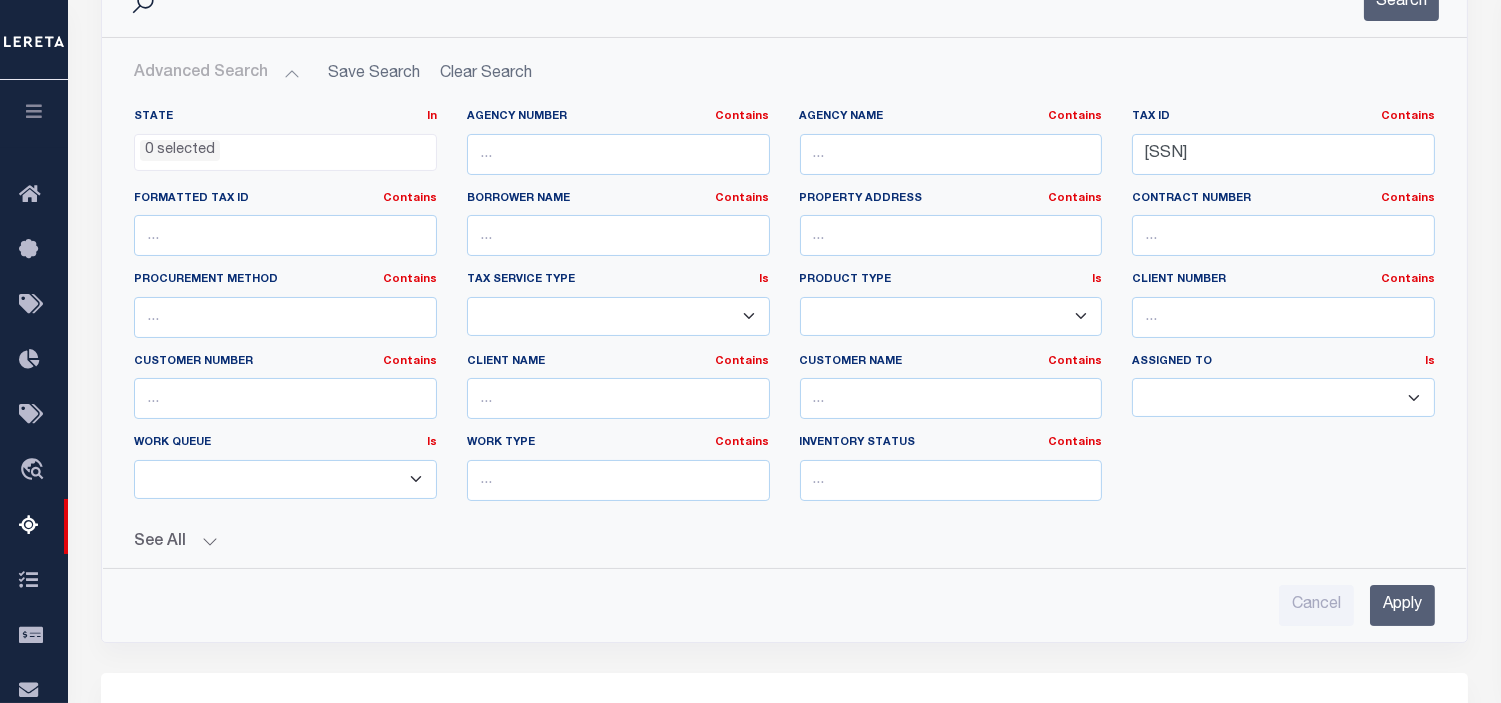 click on "Apply" at bounding box center (1402, 605) 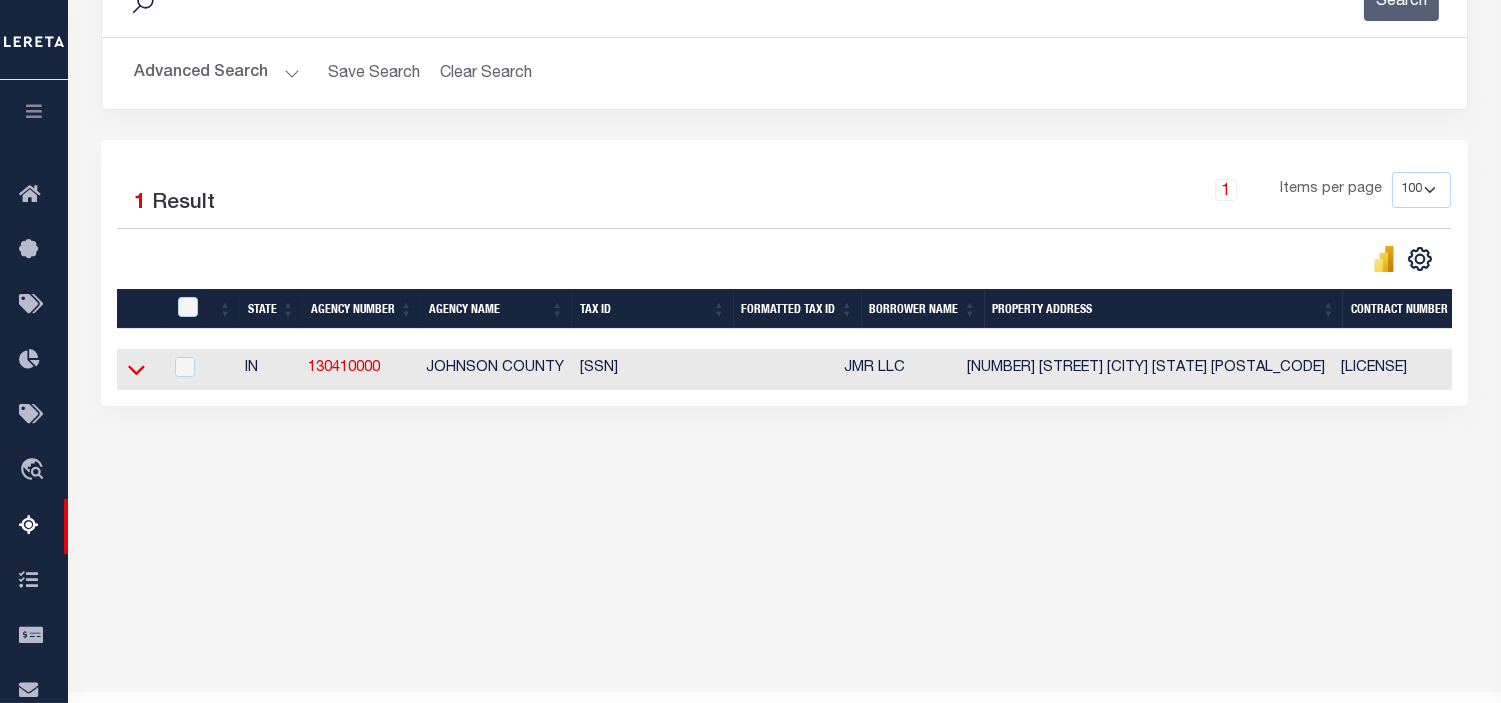 click 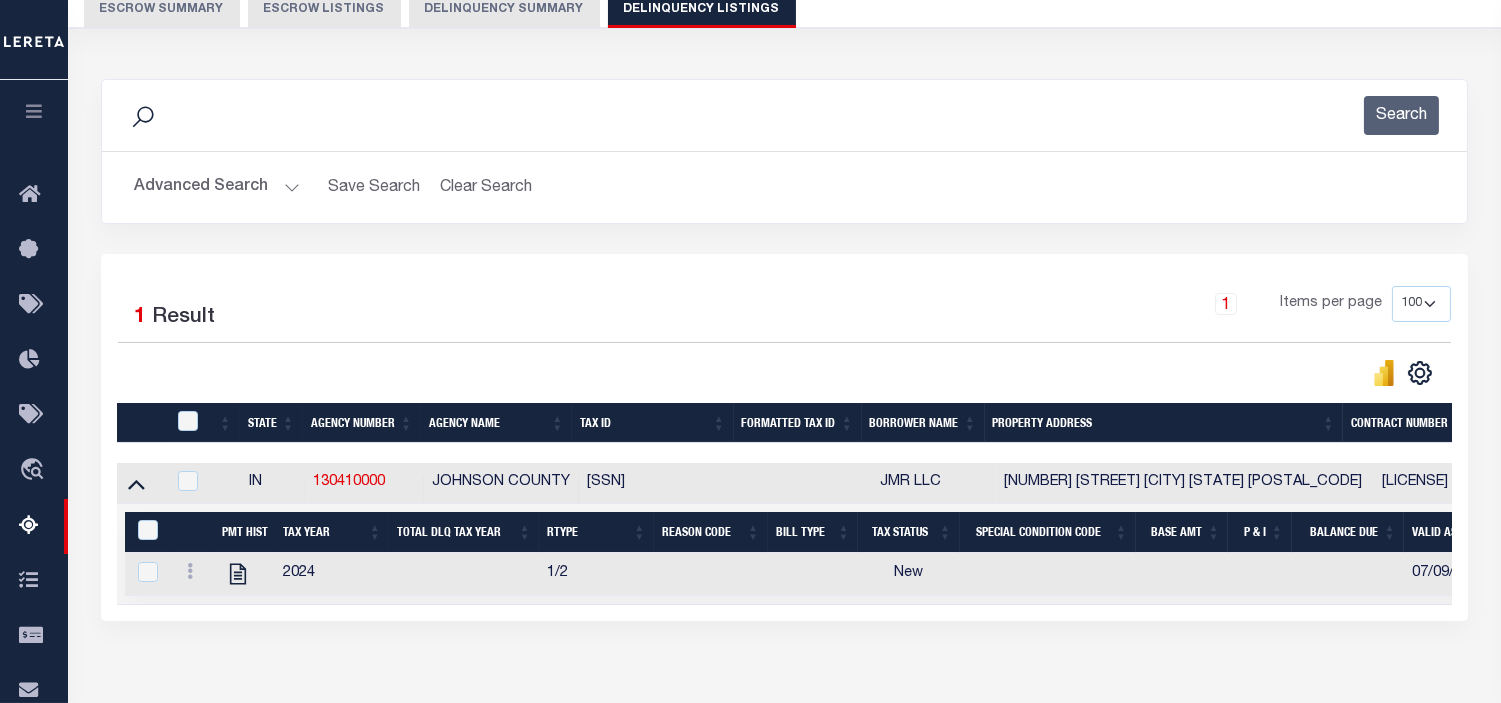 scroll, scrollTop: 245, scrollLeft: 0, axis: vertical 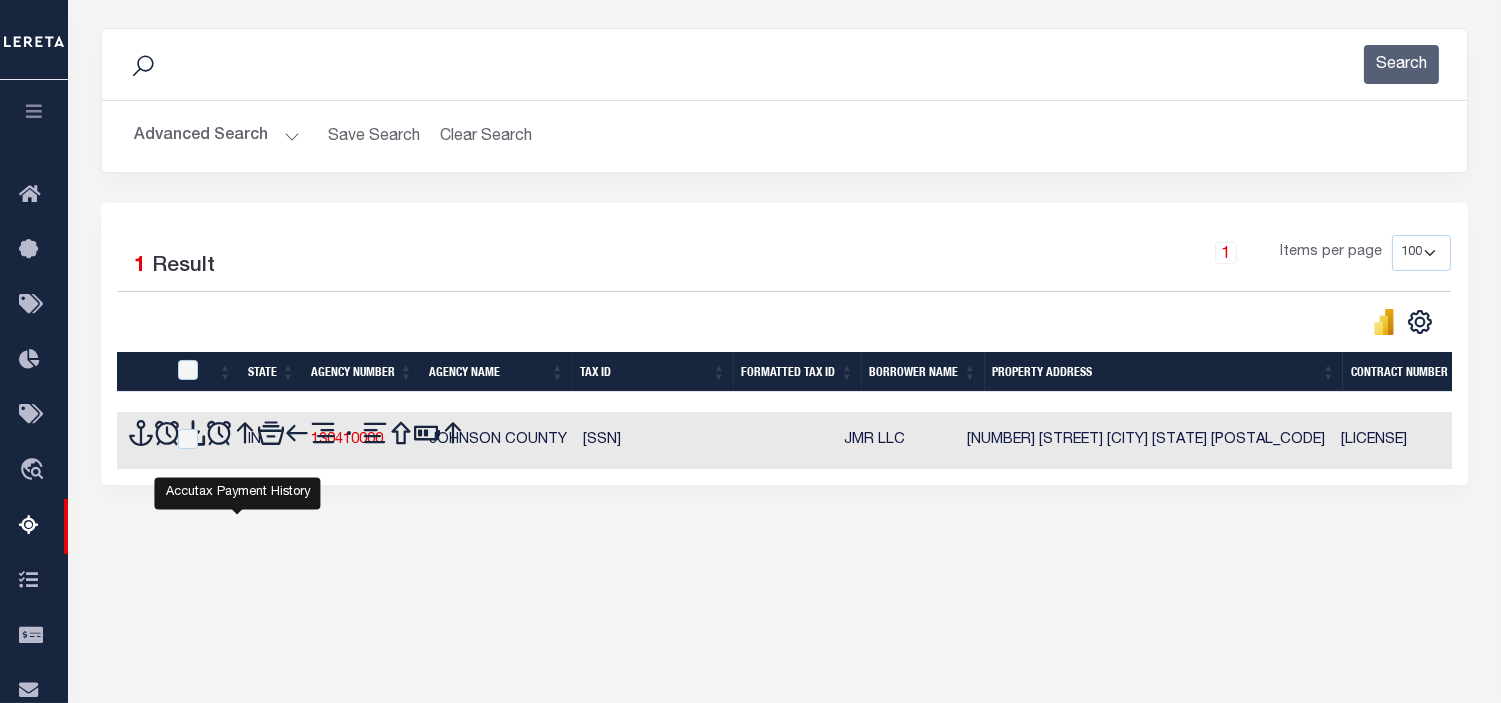 click on "Data sync process is currently running, you may face some response delays.
Search
Advanced Search
Save Search Clear Search
tblassign_wrapper_dynamictable_____DefaultSaveFilter
1" at bounding box center [785, 276] 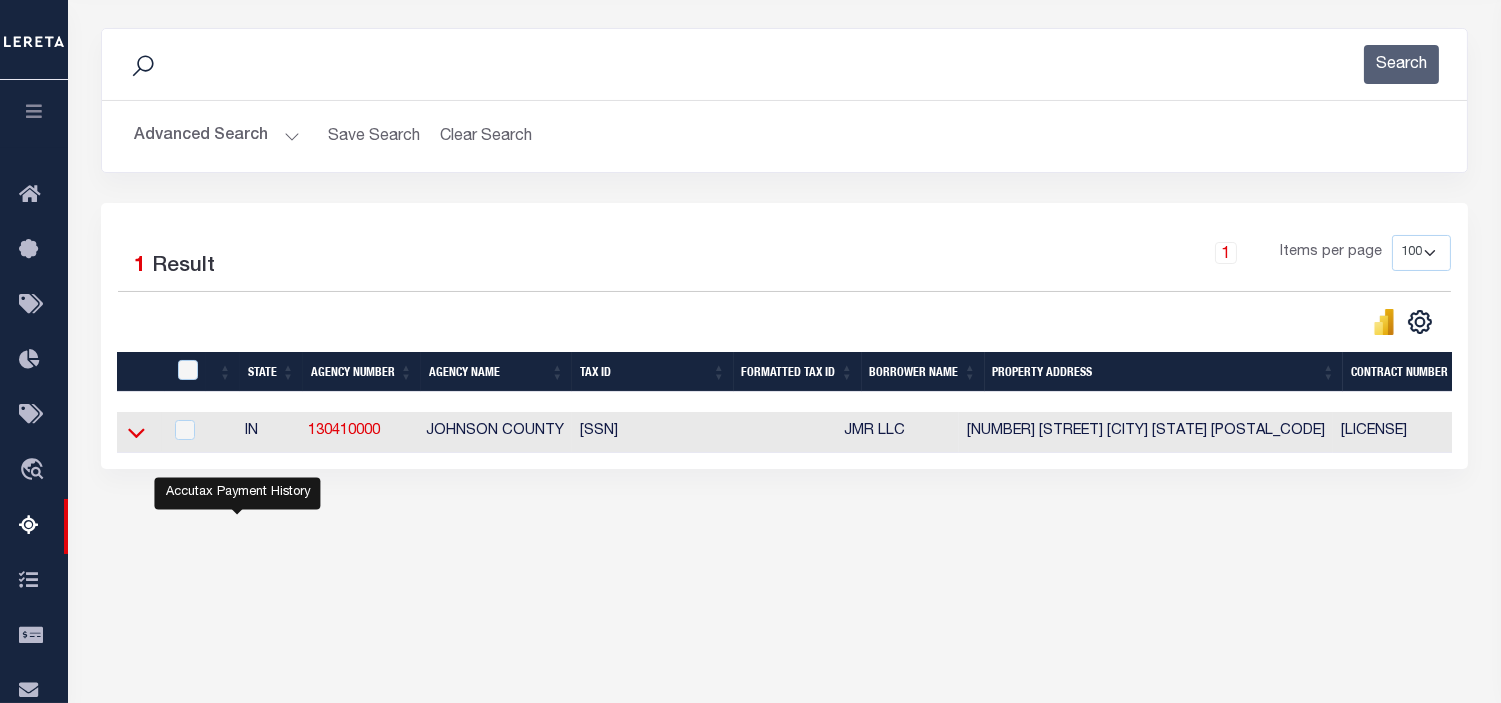 click 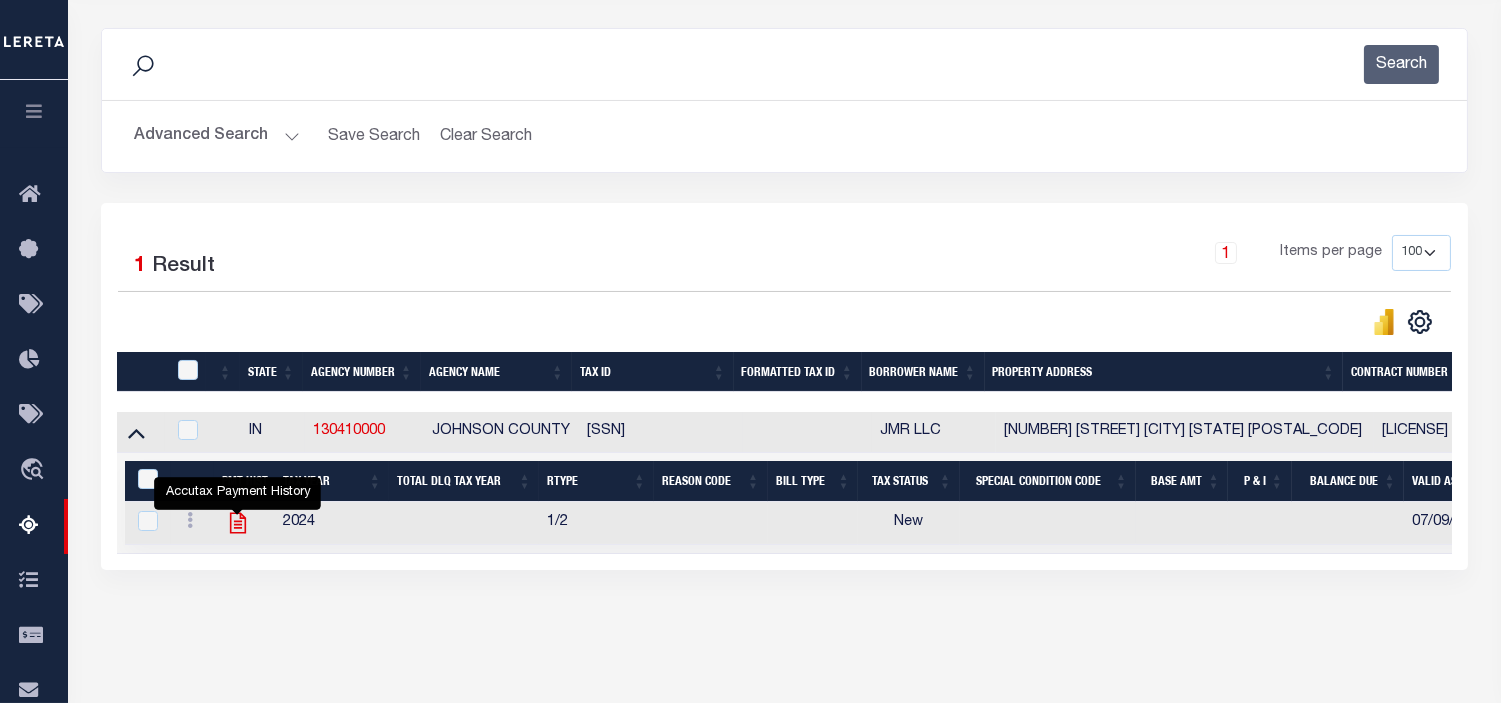 click 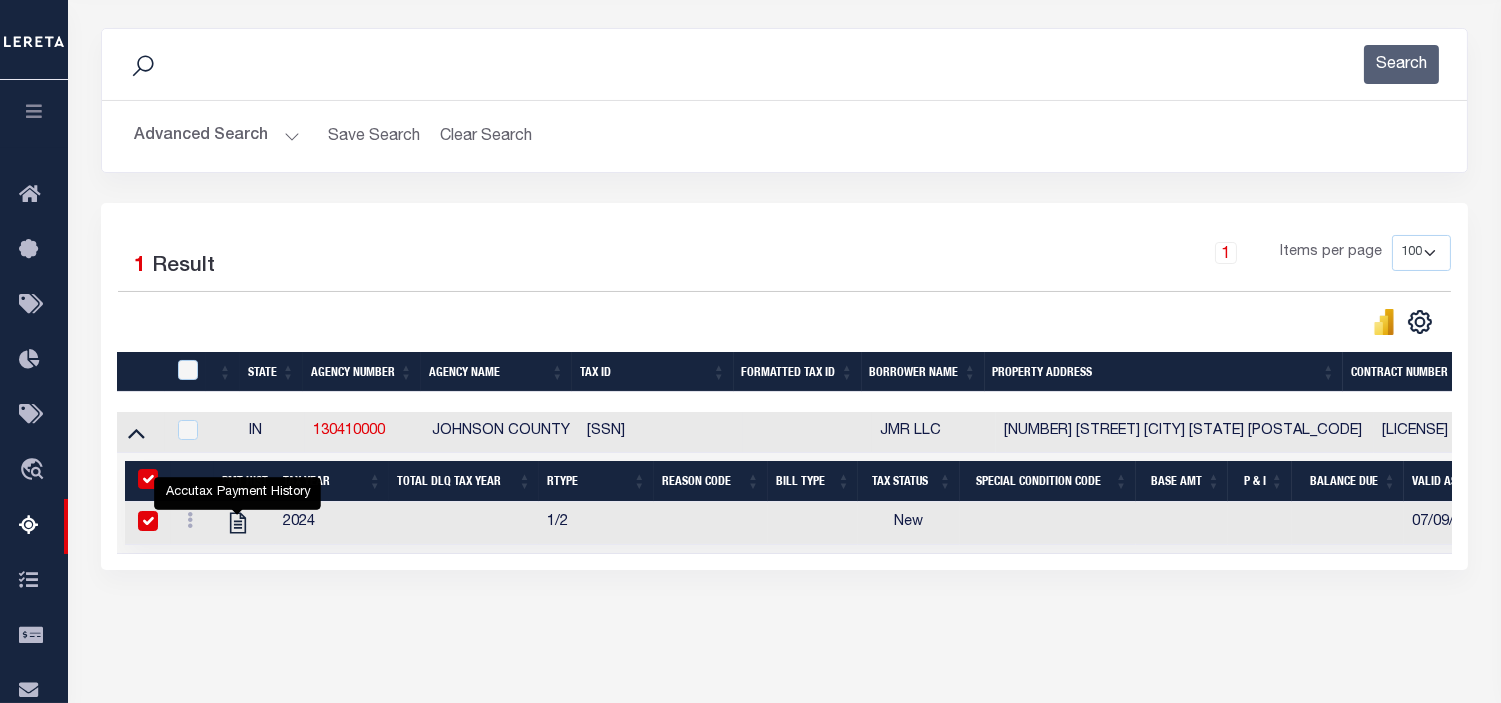 checkbox on "true" 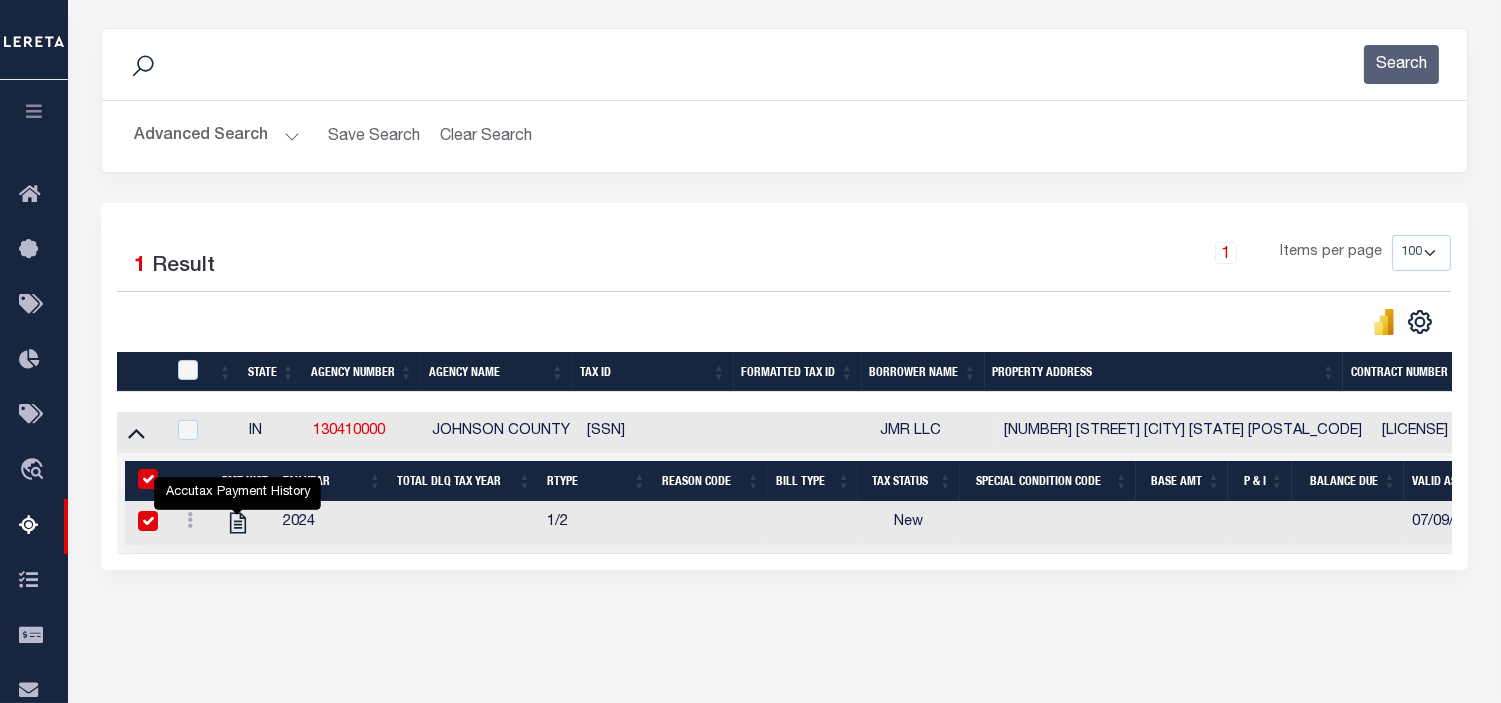 checkbox on "true" 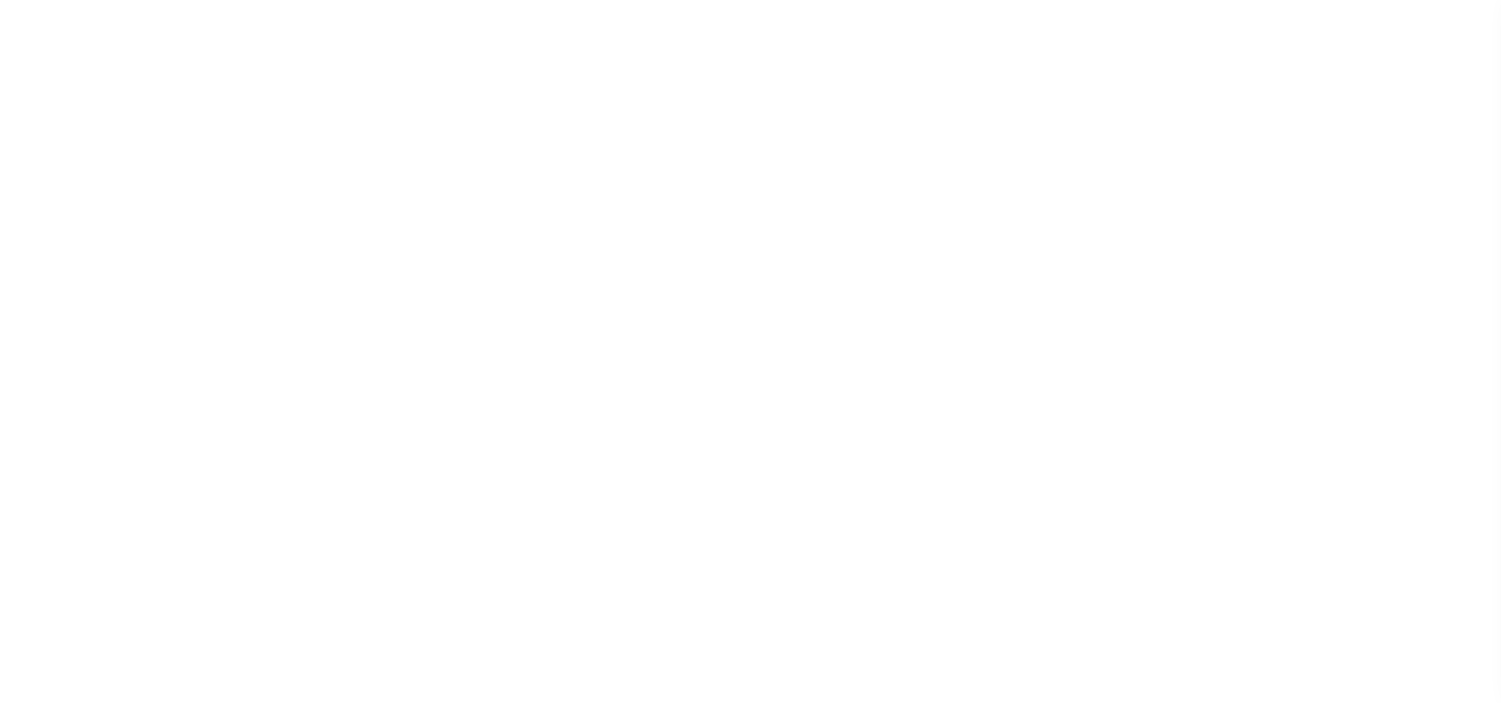 scroll, scrollTop: 0, scrollLeft: 0, axis: both 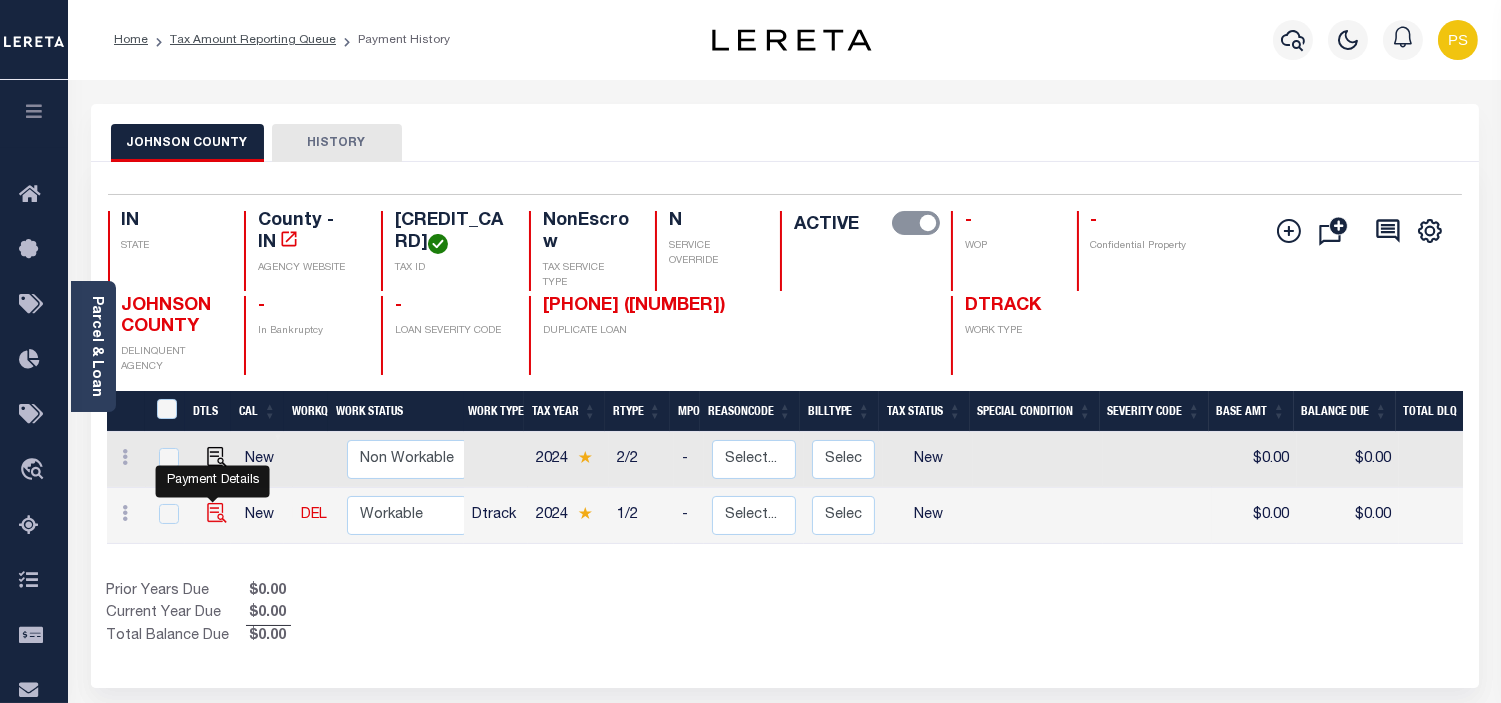 click at bounding box center [217, 513] 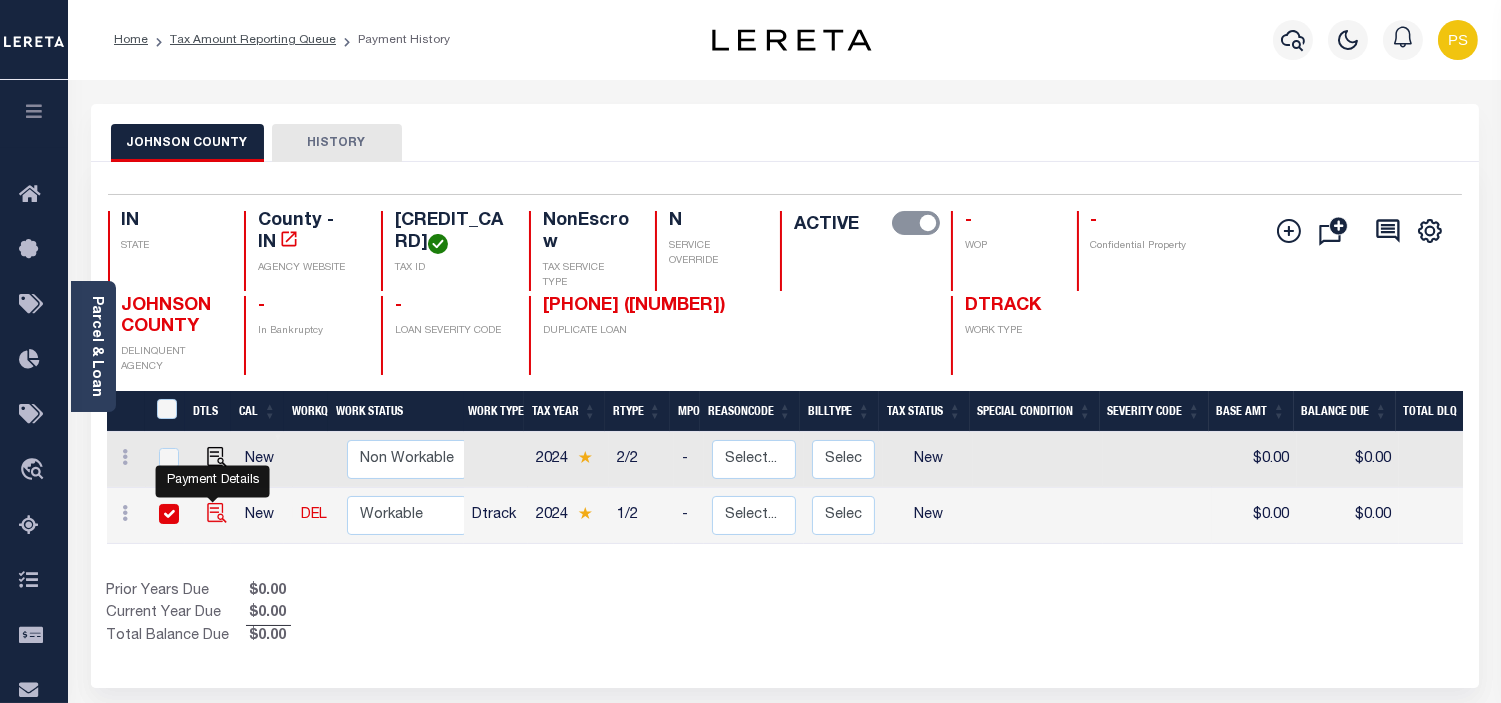 checkbox on "true" 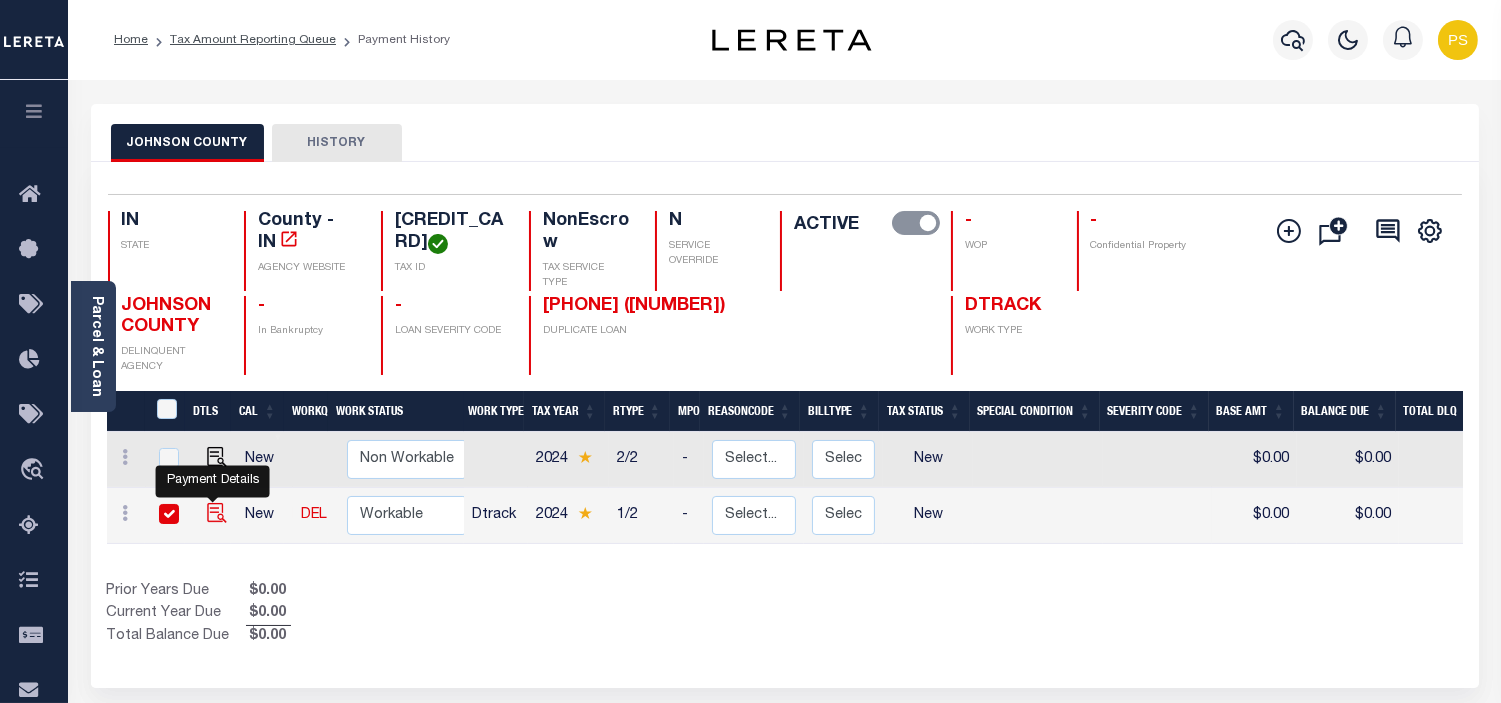 checkbox on "true" 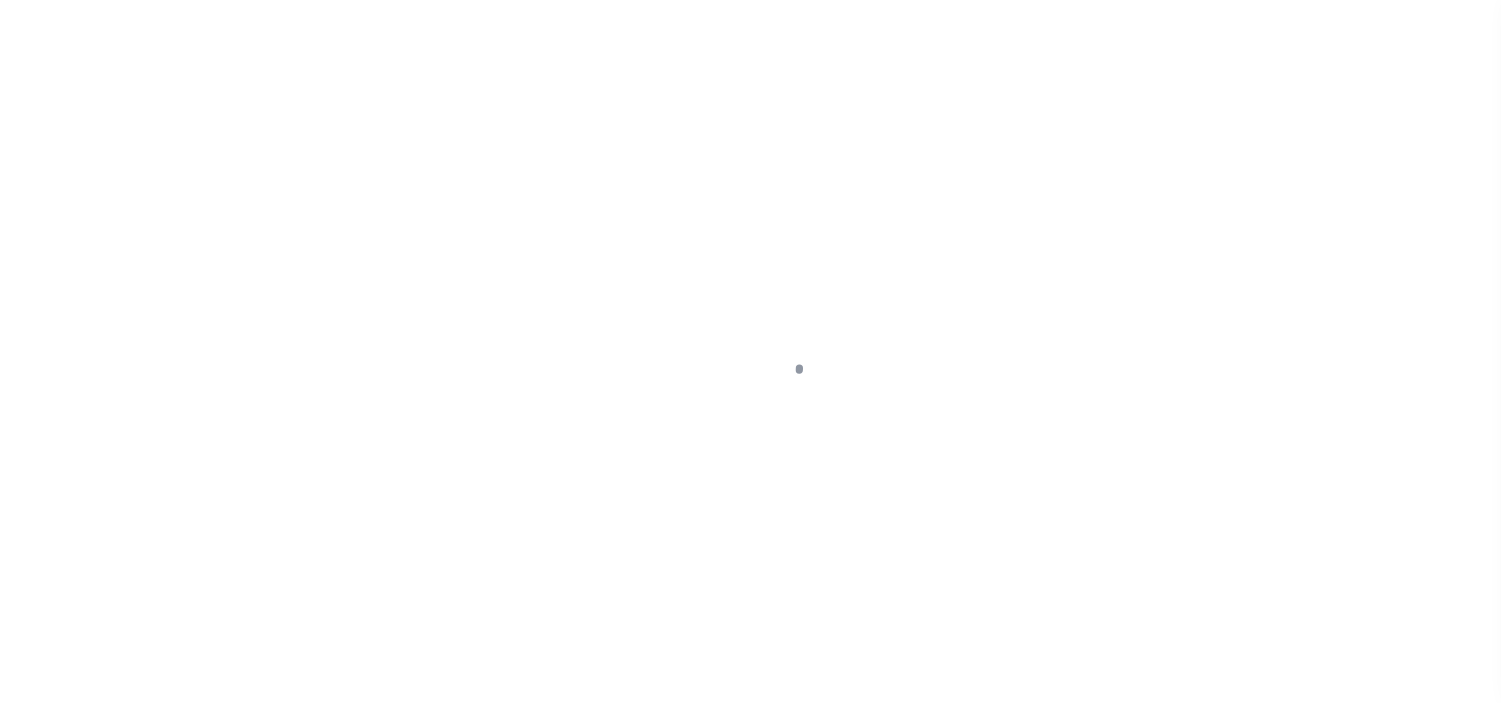 scroll, scrollTop: 0, scrollLeft: 0, axis: both 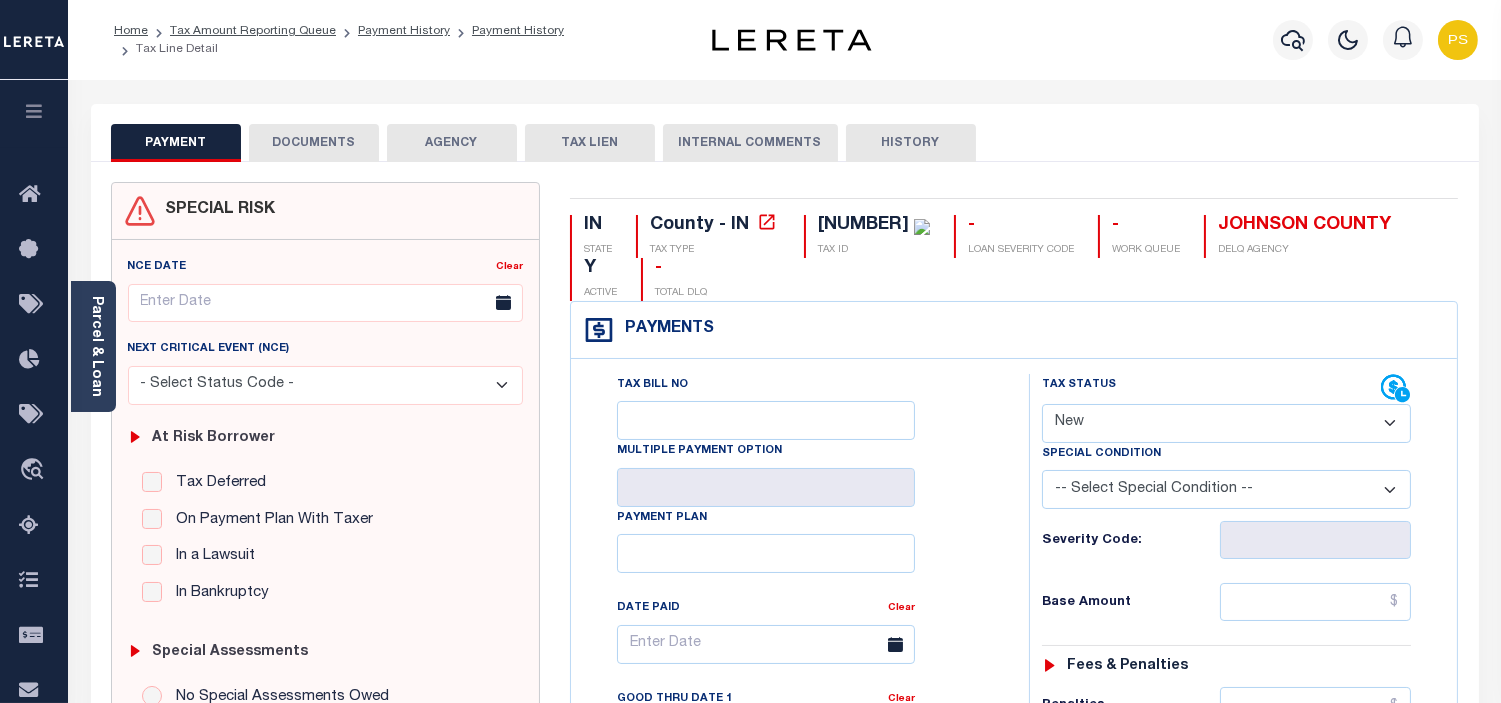 click on "- Select Status Code -
Open
Due/Unpaid
Paid
Incomplete
No Tax Due
Internal Refund Processed
New" at bounding box center (1226, 423) 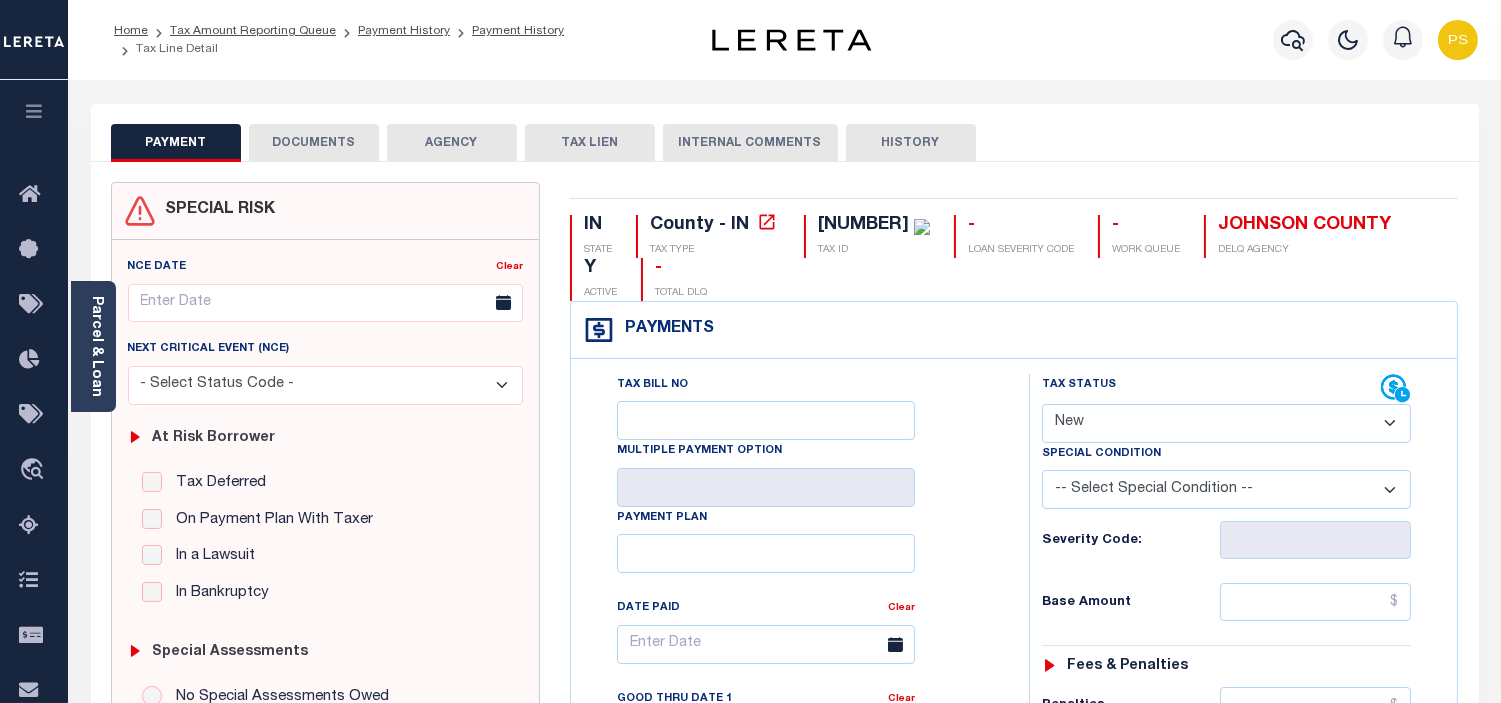 select on "PYD" 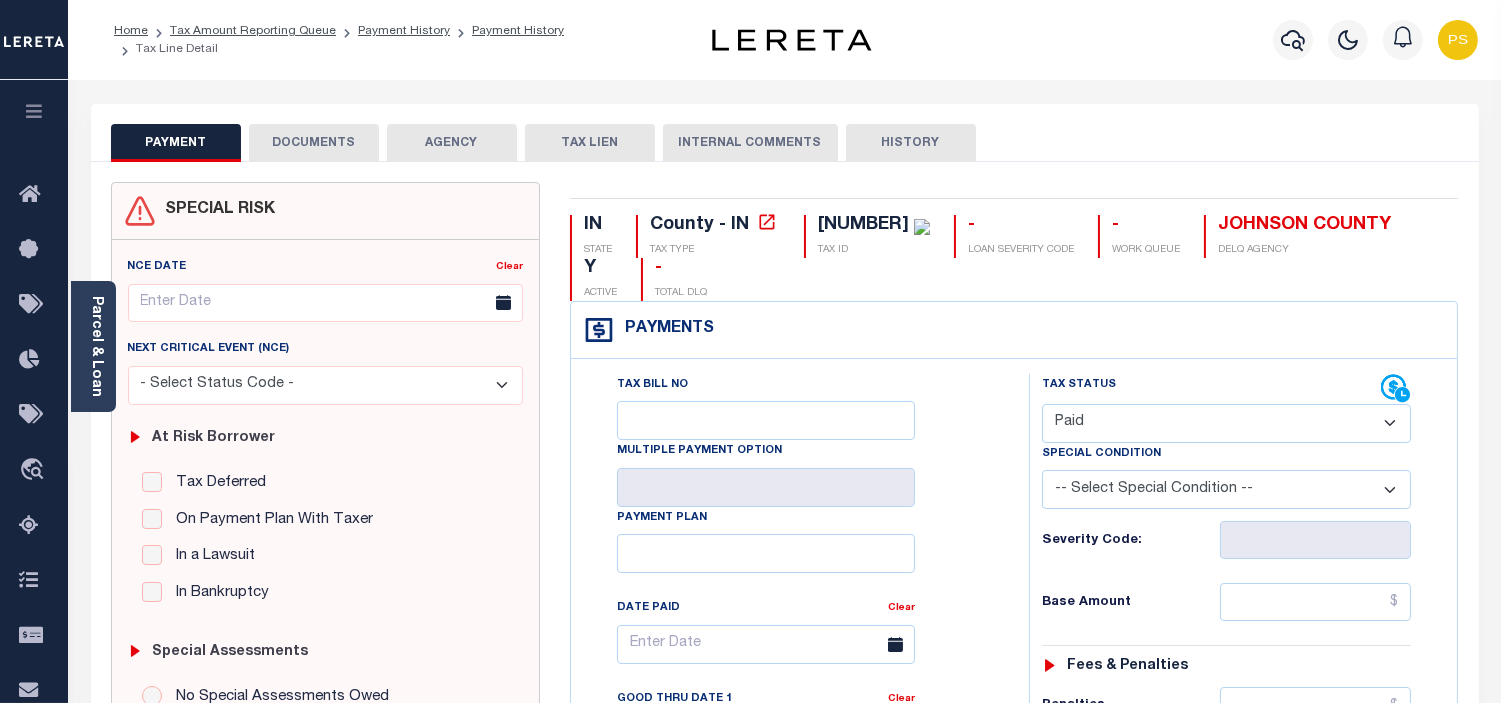 click on "- Select Status Code -
Open
Due/Unpaid
Paid
Incomplete
No Tax Due
Internal Refund Processed
New" at bounding box center [1226, 423] 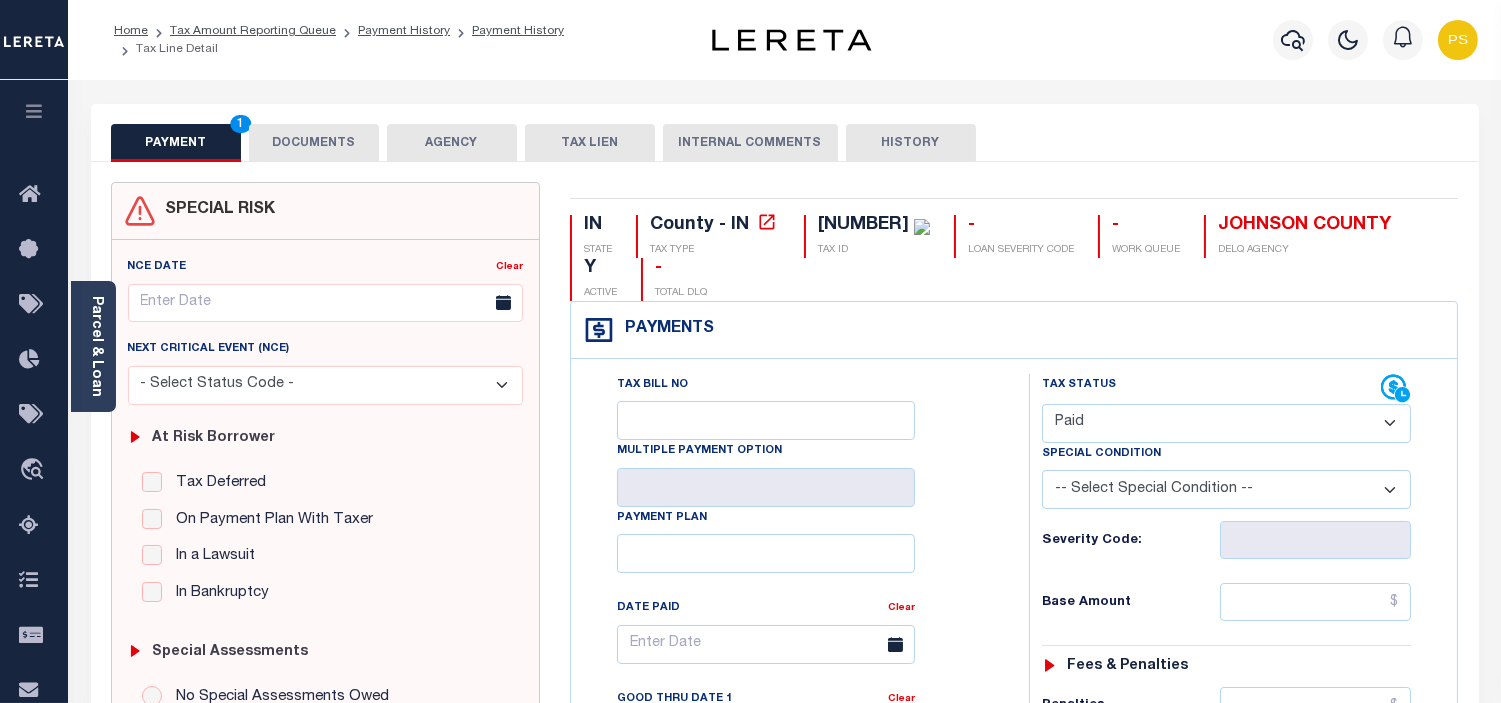 type on "08/06/2025" 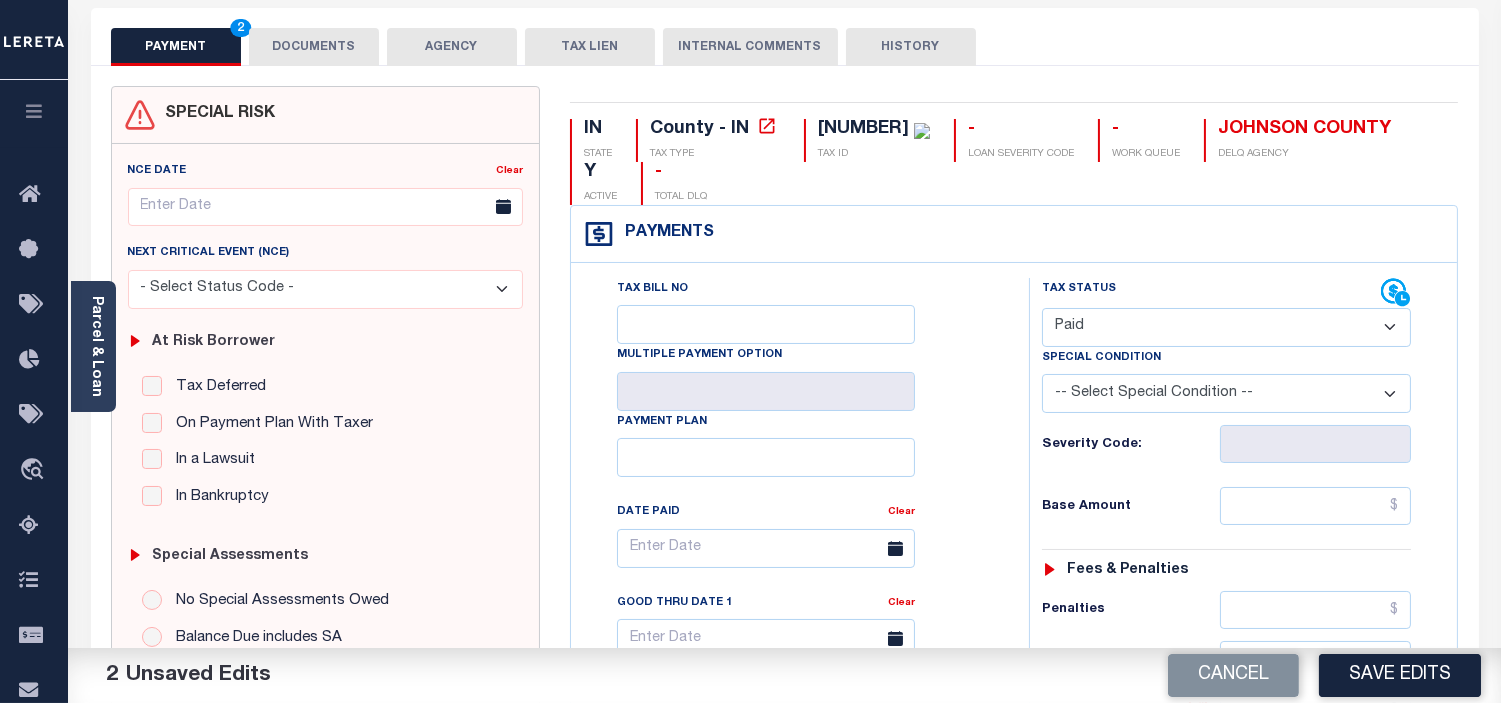 scroll, scrollTop: 222, scrollLeft: 0, axis: vertical 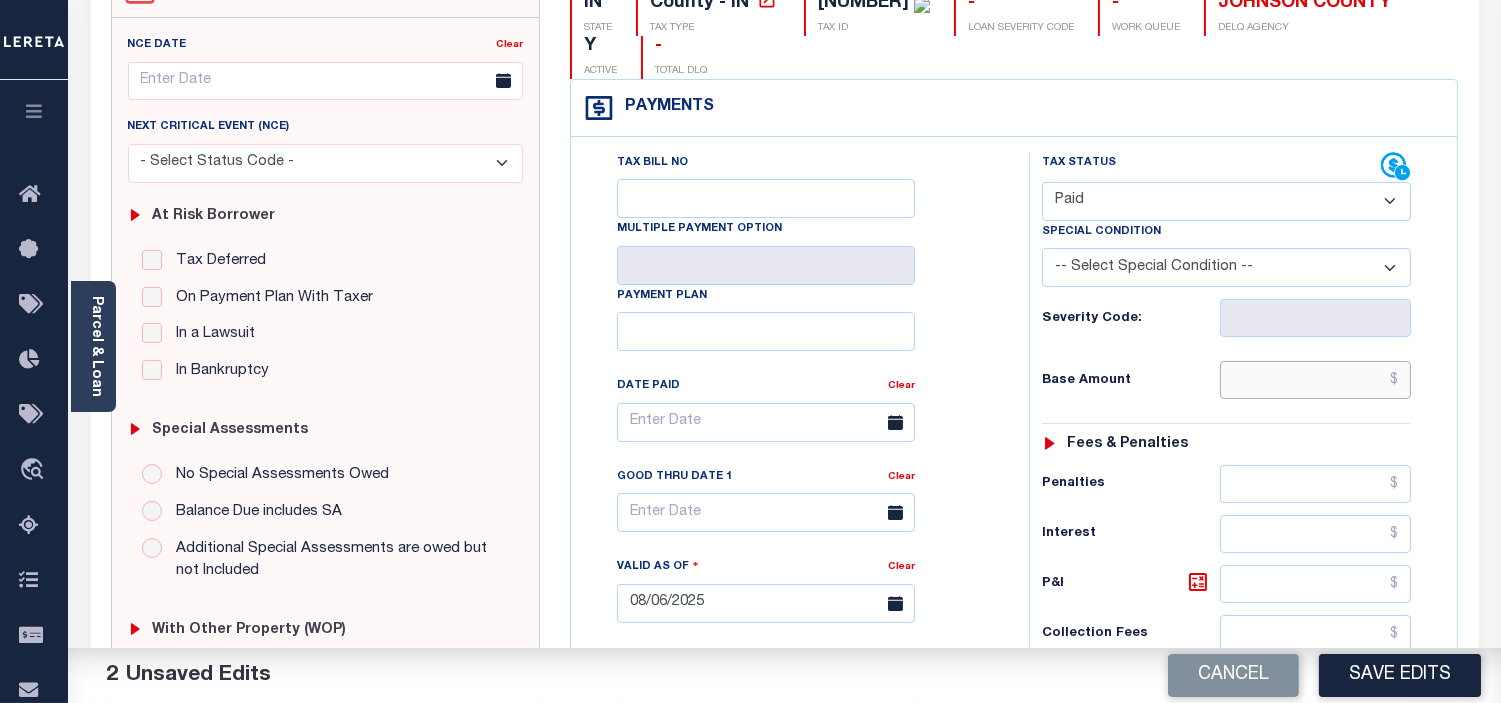 click at bounding box center [1315, 380] 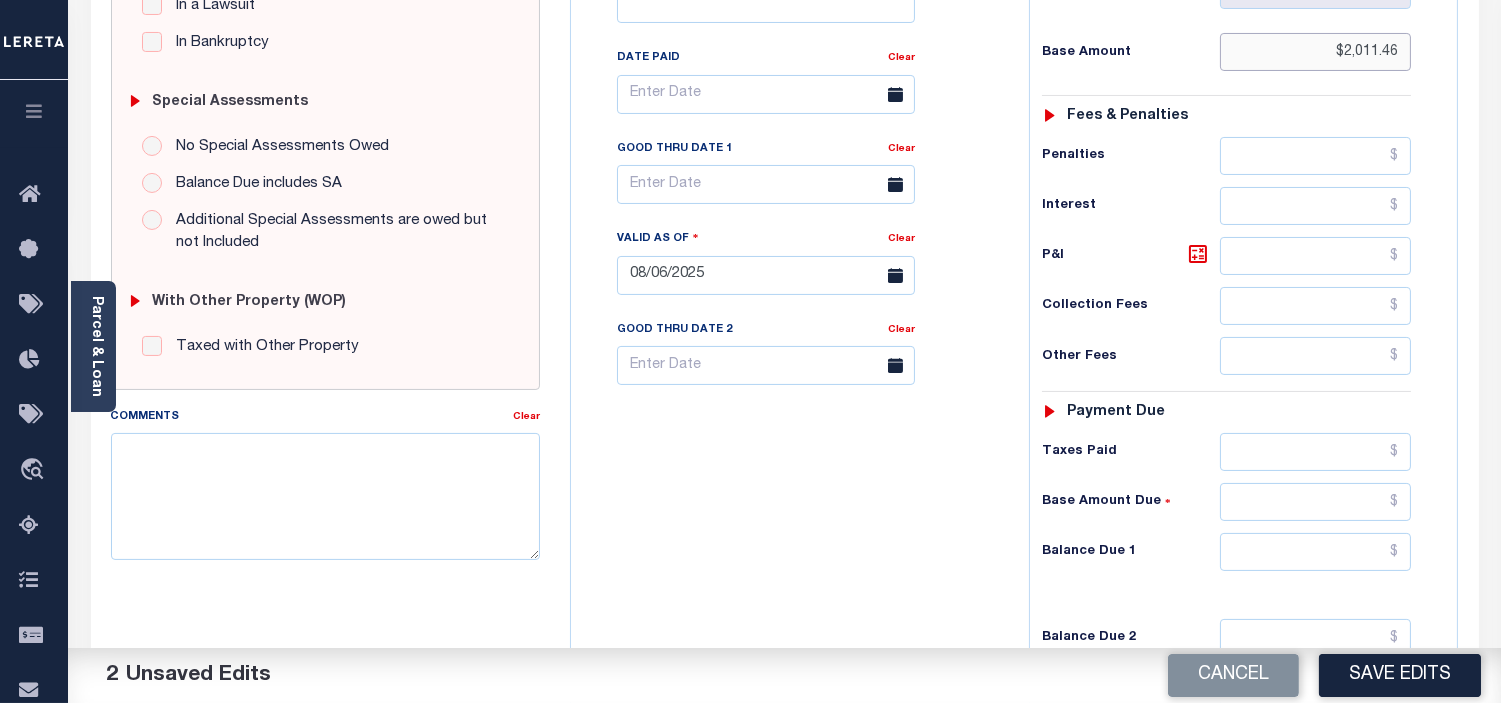 scroll, scrollTop: 555, scrollLeft: 0, axis: vertical 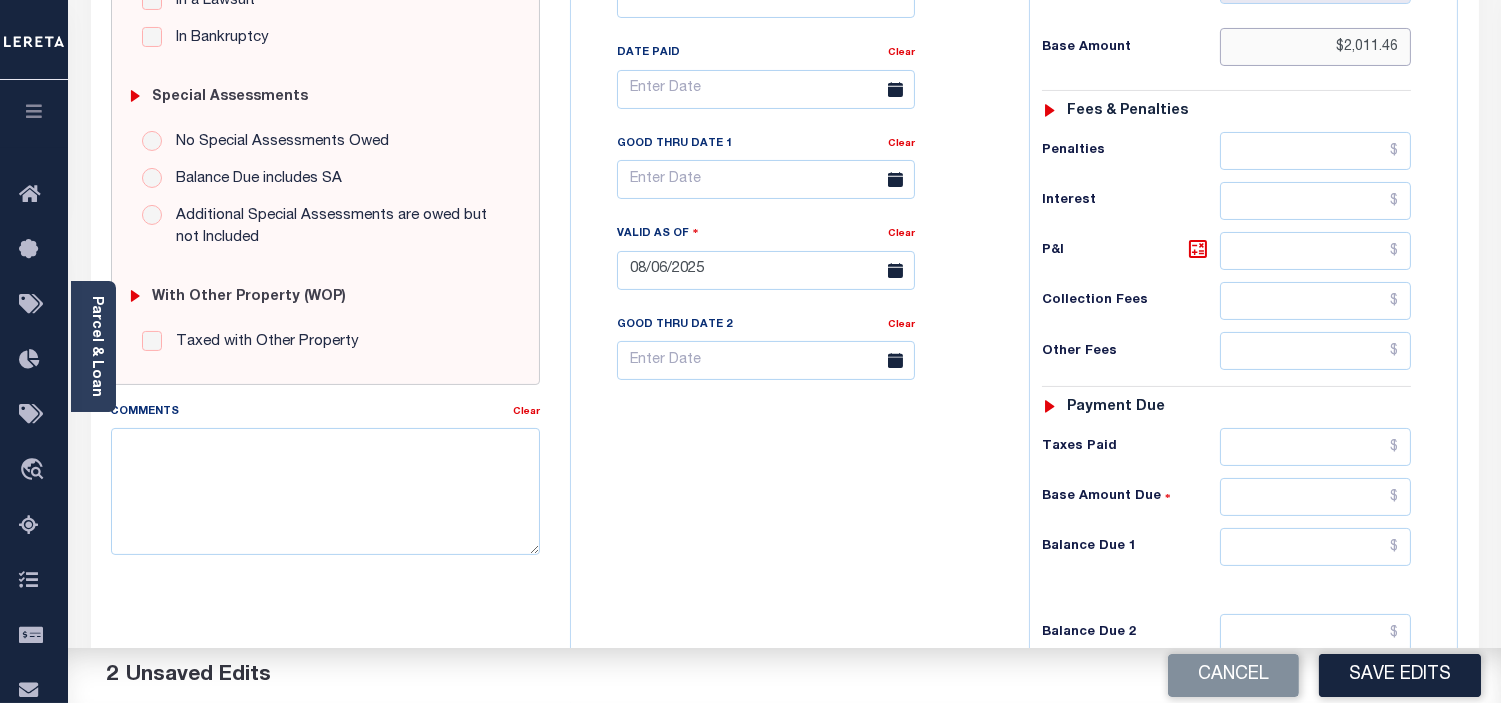 type on "$2,011.46" 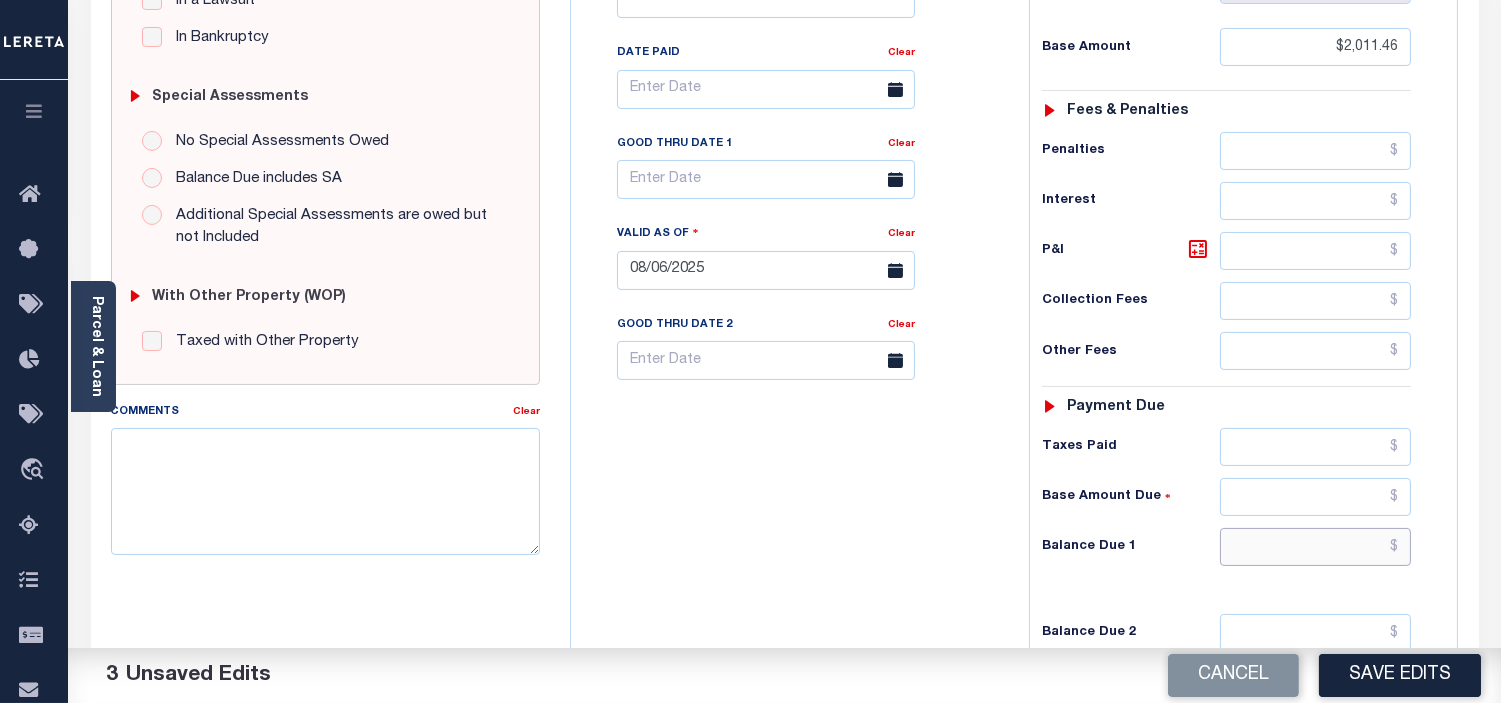 drag, startPoint x: 1401, startPoint y: 556, endPoint x: 1401, endPoint y: 568, distance: 12 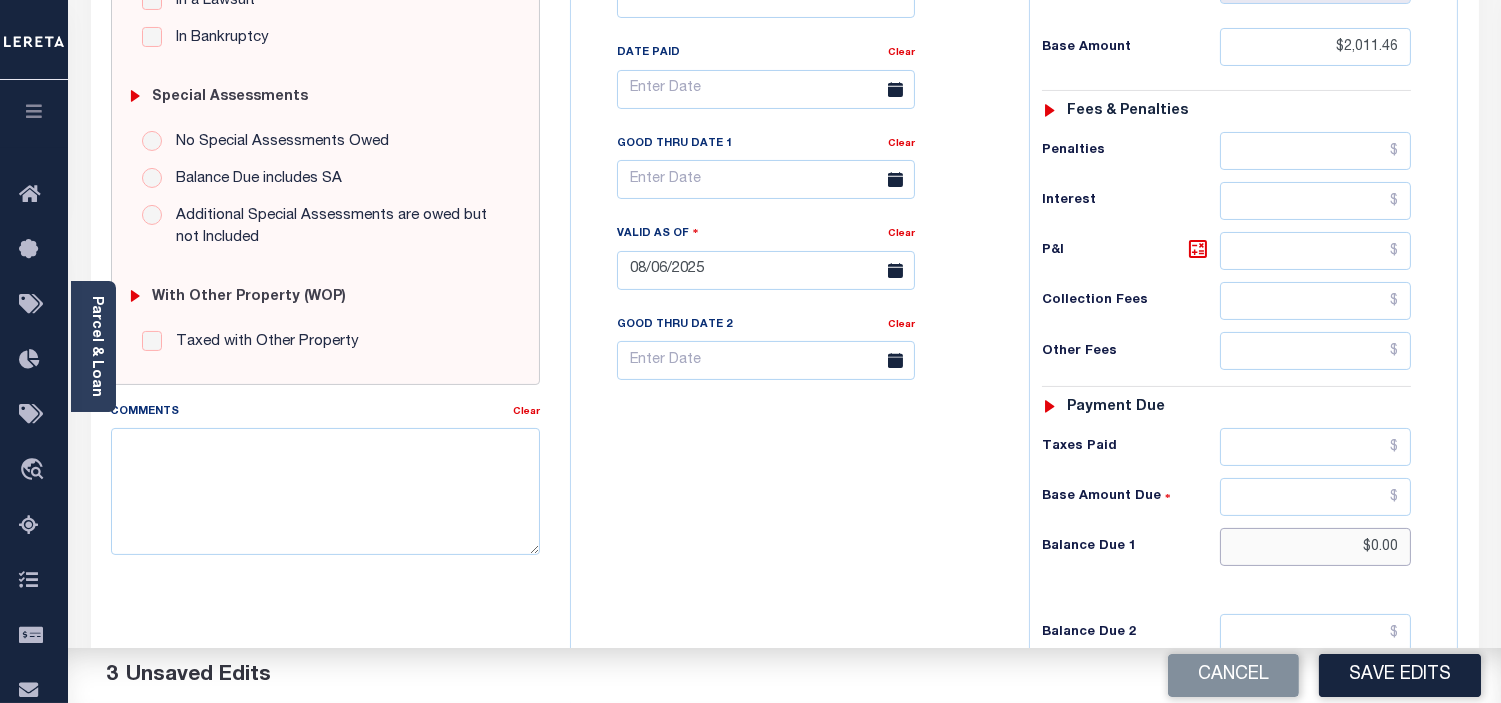 type on "$0.00" 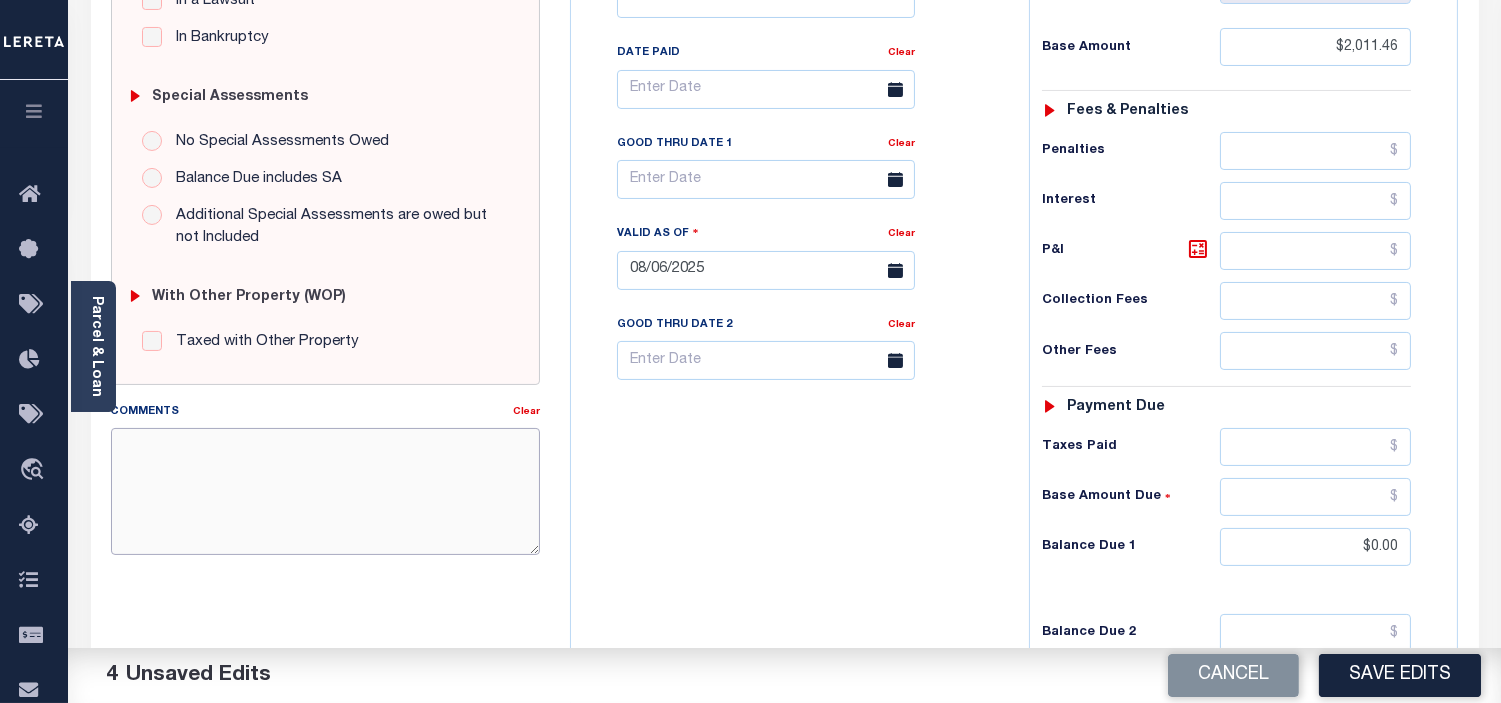 click on "Comments" at bounding box center (325, 491) 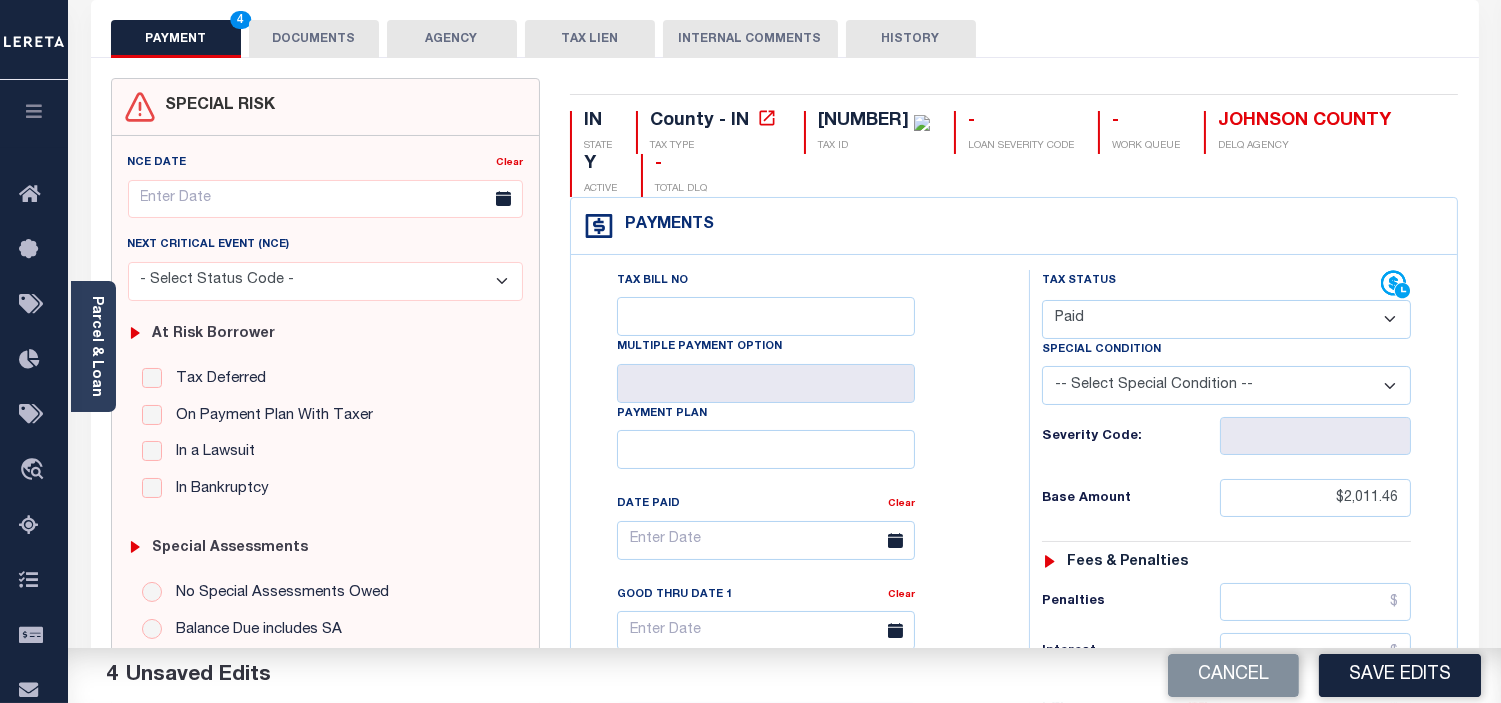 scroll, scrollTop: 0, scrollLeft: 0, axis: both 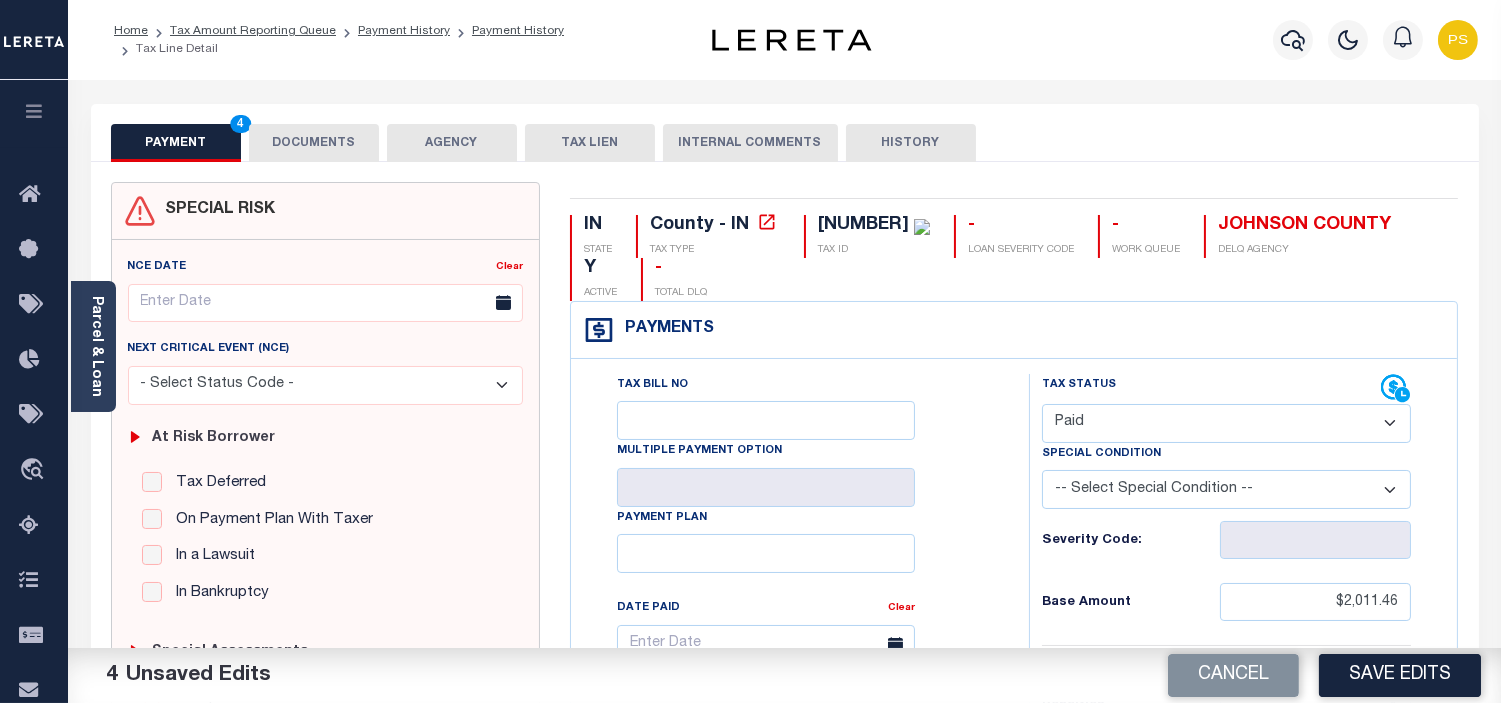 type on "see attached" 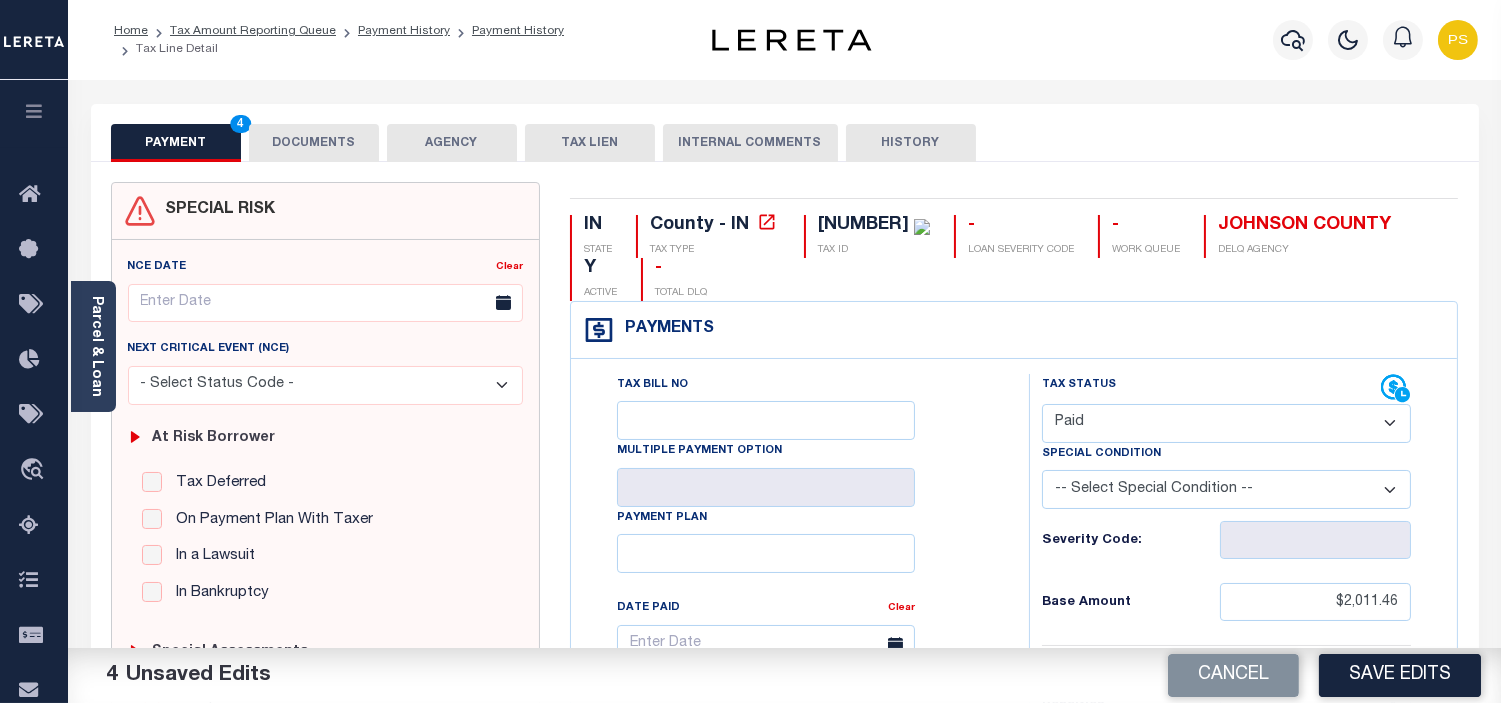 click on "DOCUMENTS" at bounding box center [314, 143] 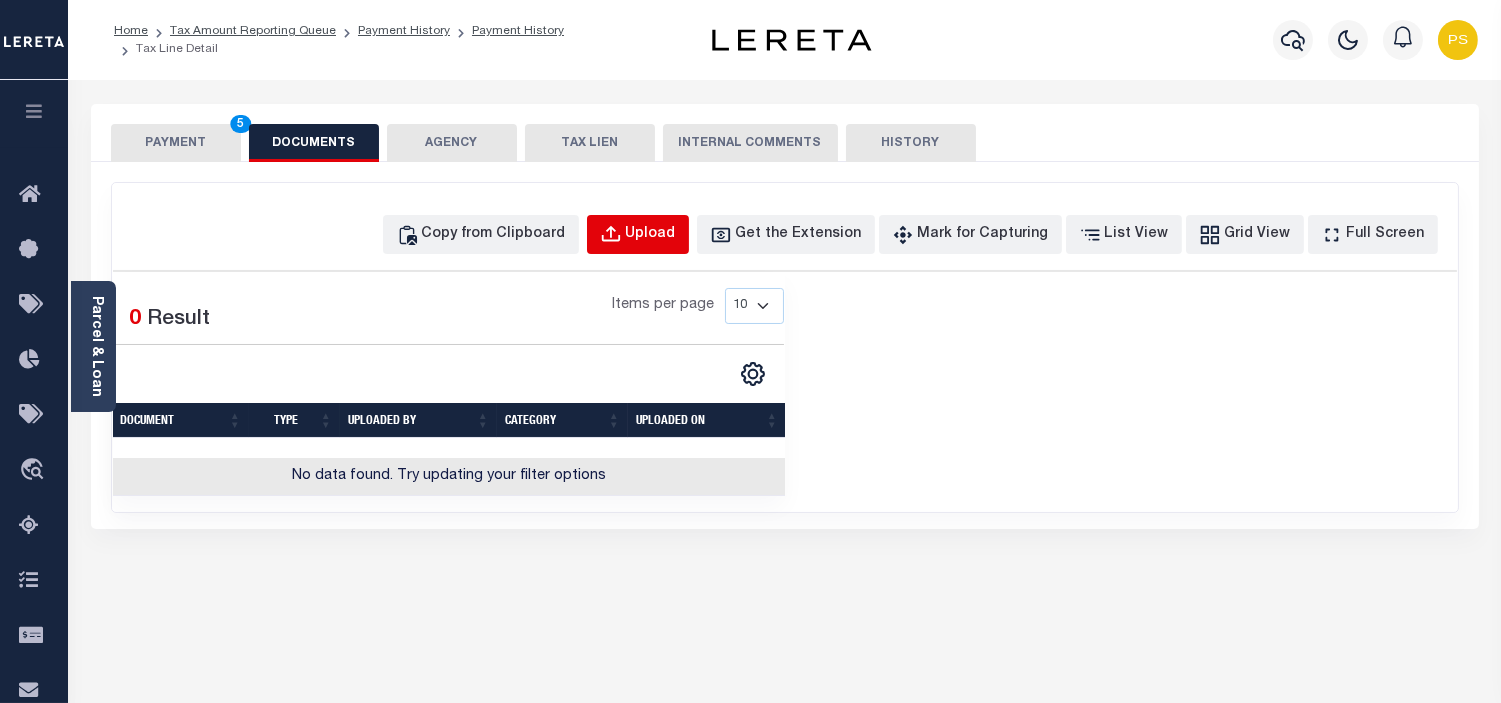 click on "Upload" at bounding box center [651, 235] 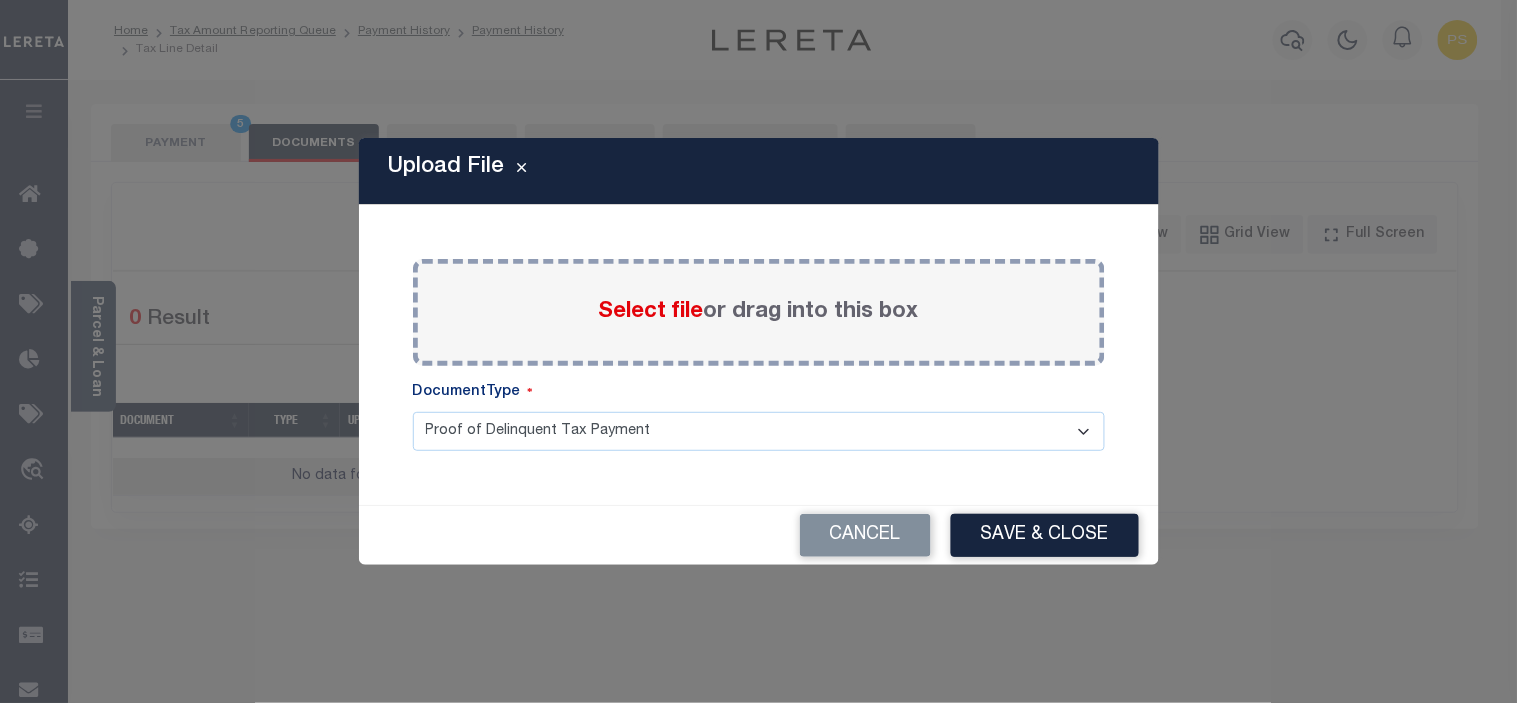 click on "Select file" at bounding box center (651, 312) 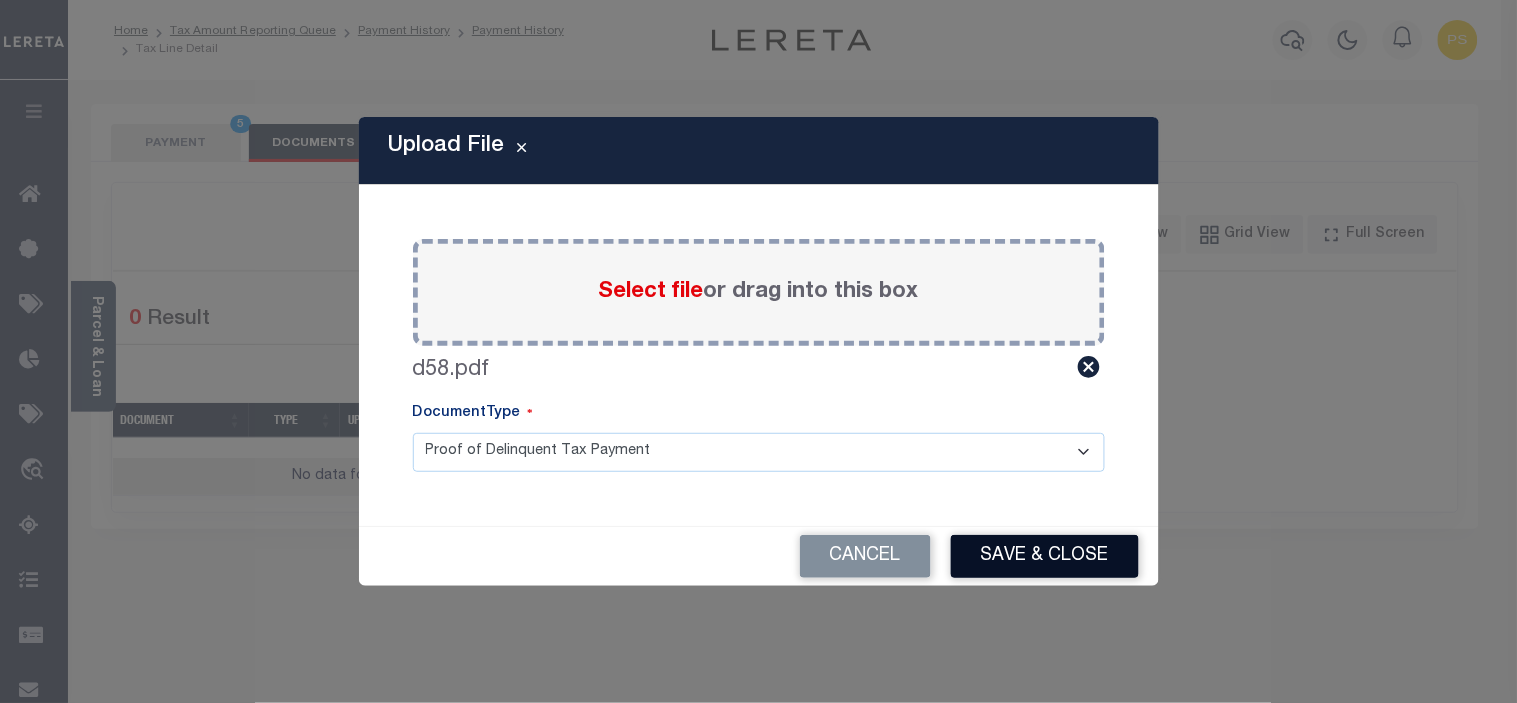 click on "Save & Close" at bounding box center (1045, 556) 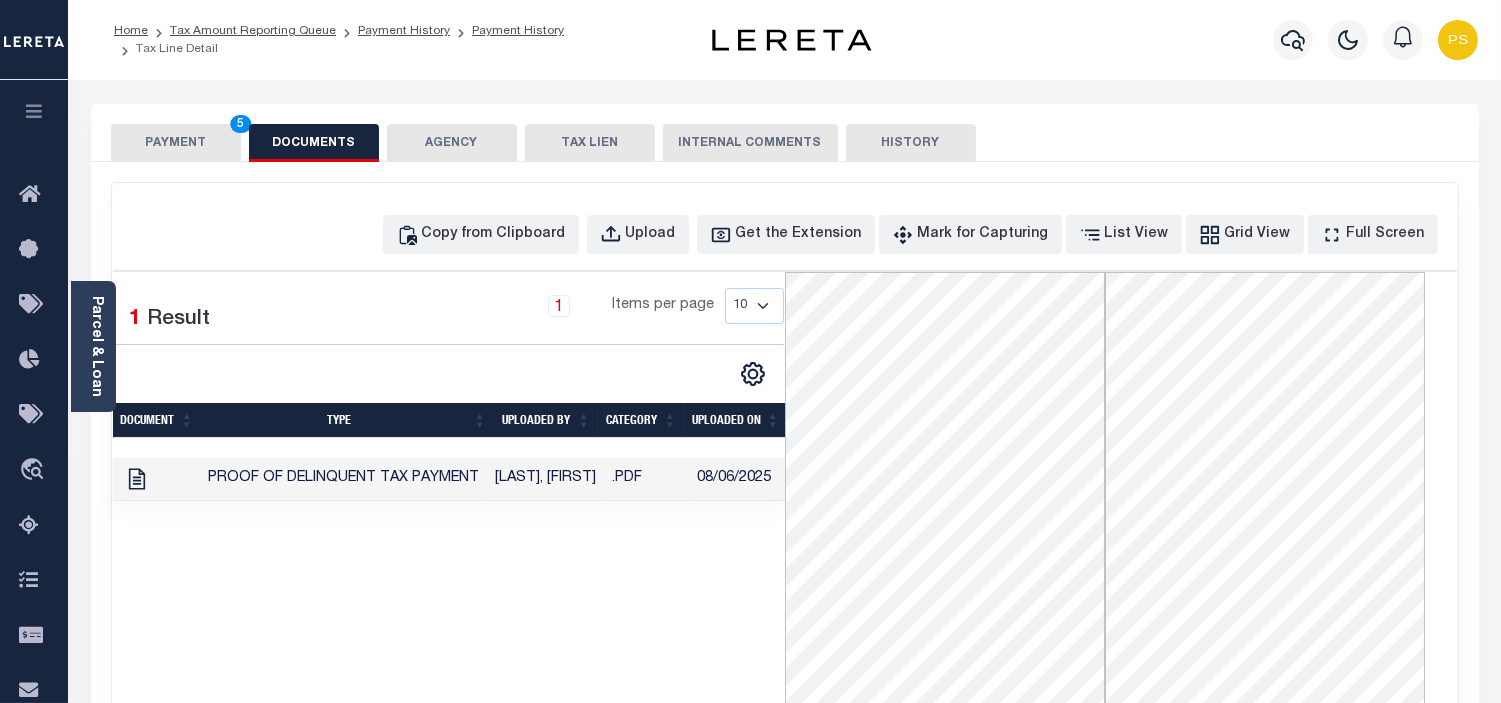 click on "PAYMENT
5" at bounding box center (176, 143) 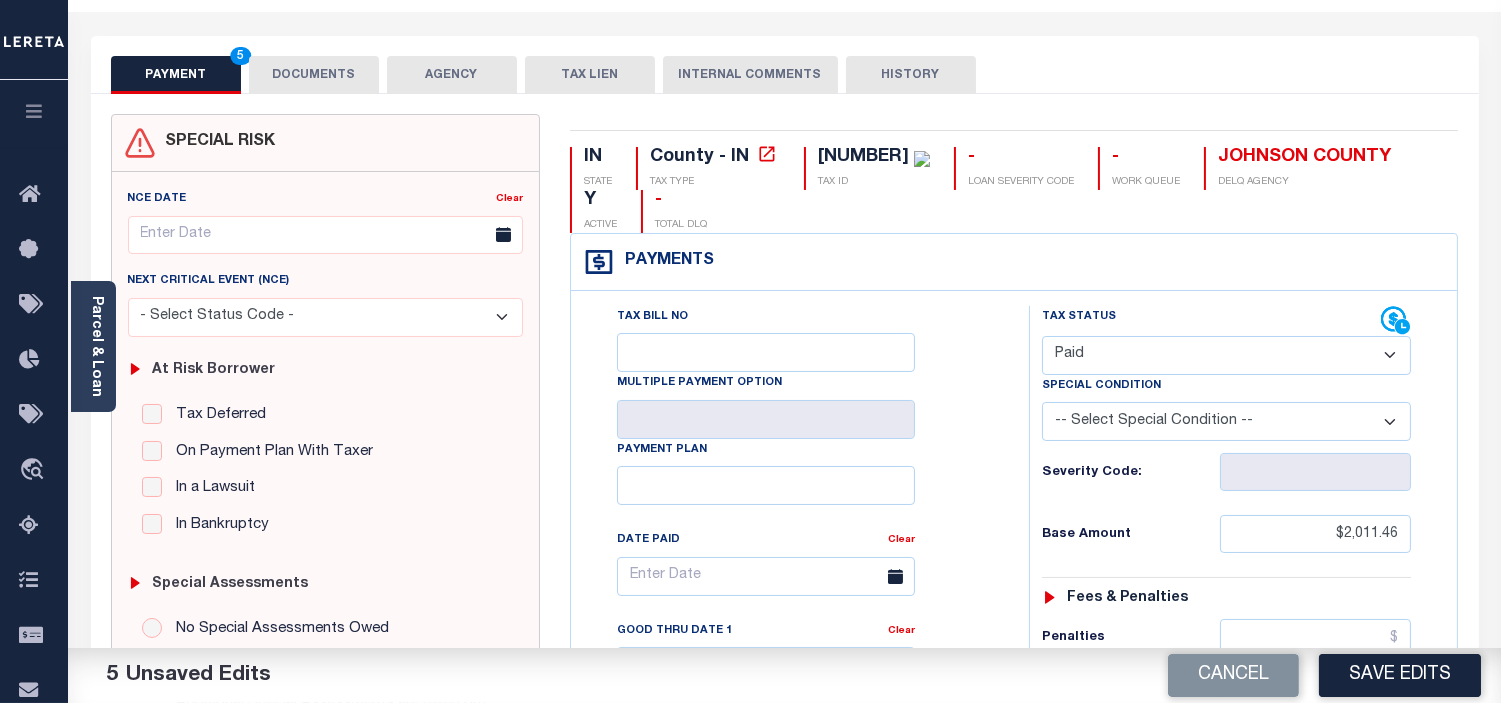 scroll, scrollTop: 0, scrollLeft: 0, axis: both 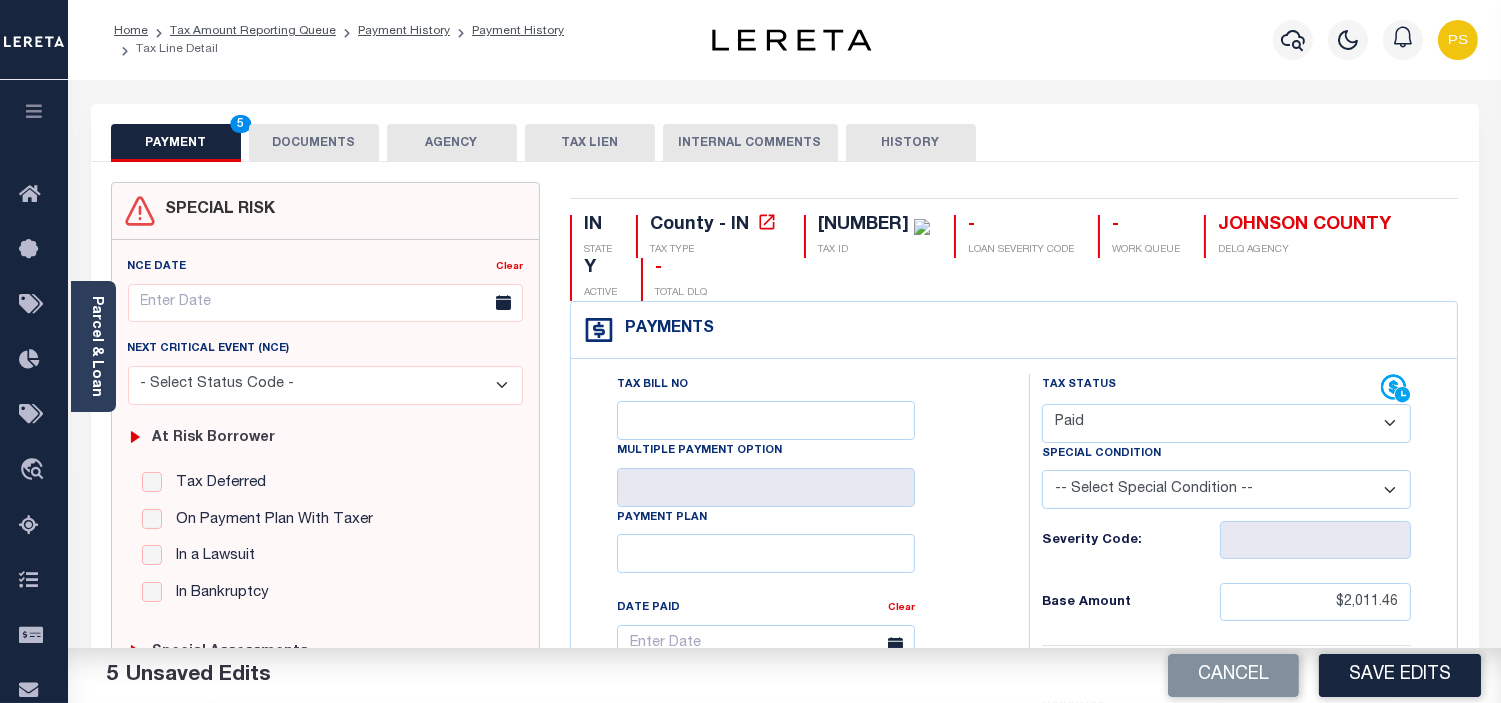 click on "DOCUMENTS" at bounding box center (314, 143) 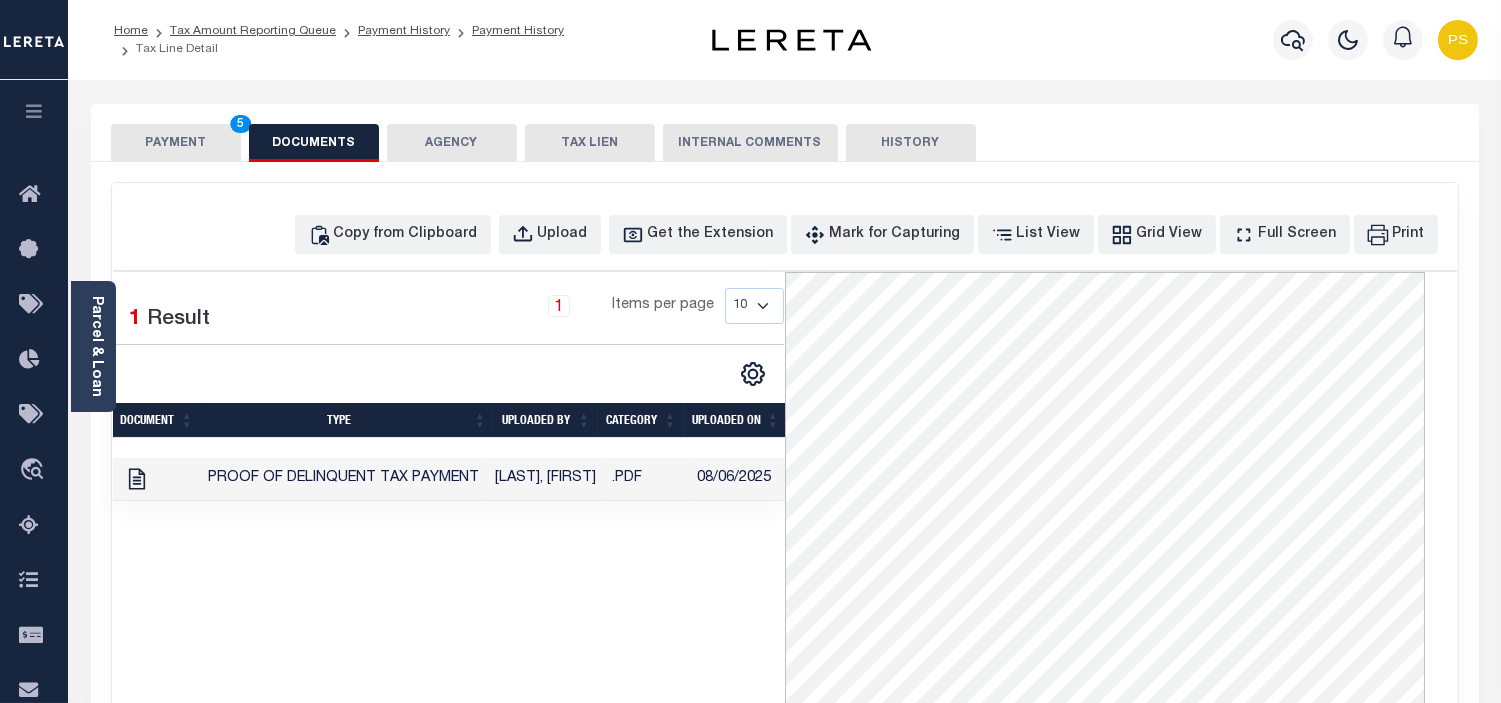 click on "PAYMENT
5" at bounding box center (176, 143) 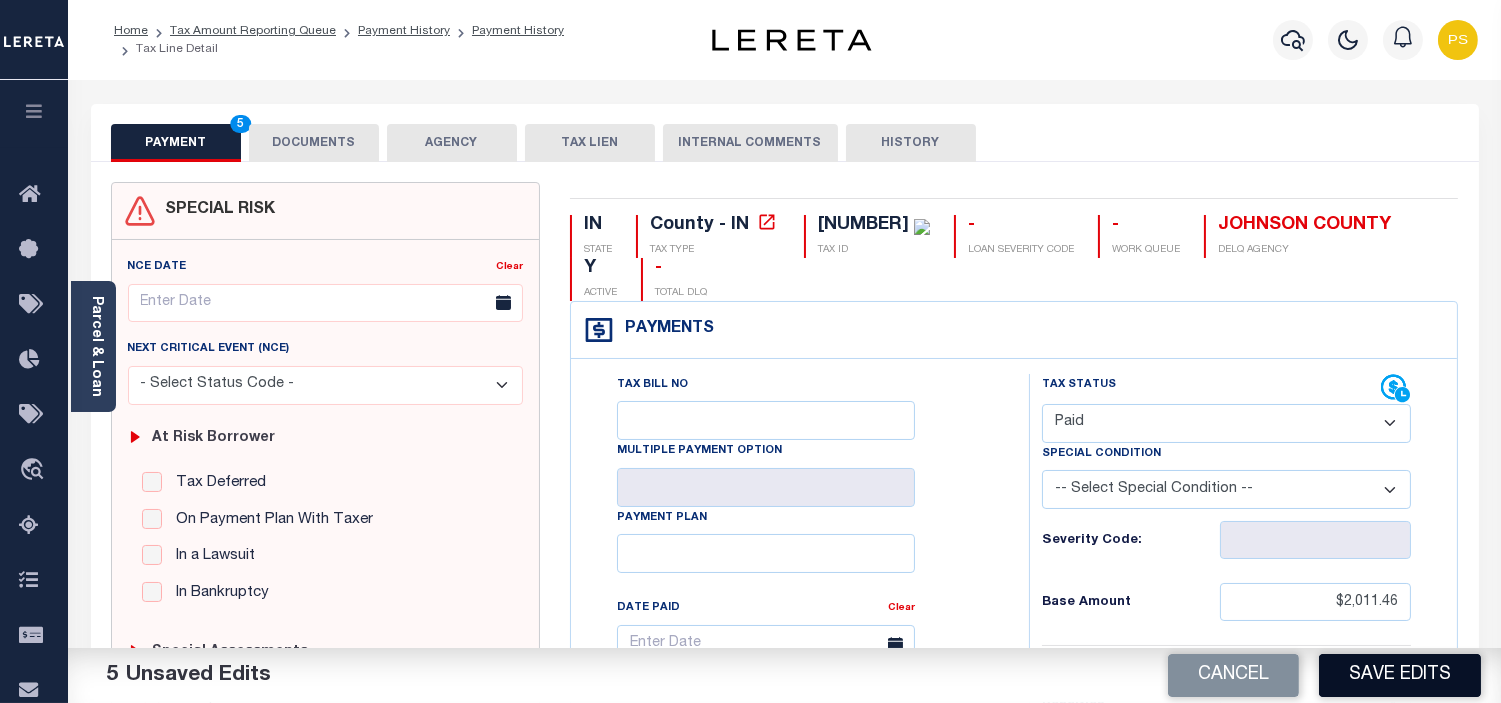 click on "Save Edits" at bounding box center (1400, 675) 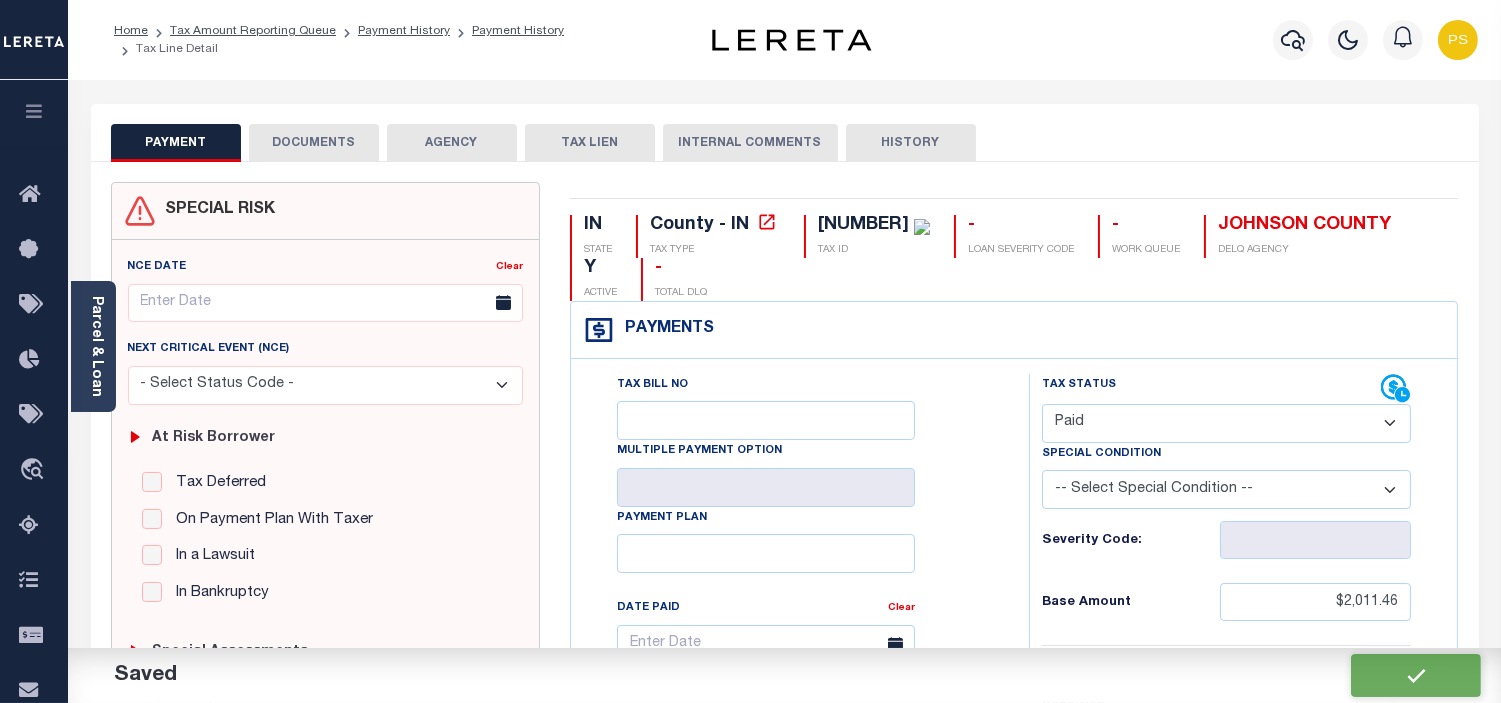 checkbox on "false" 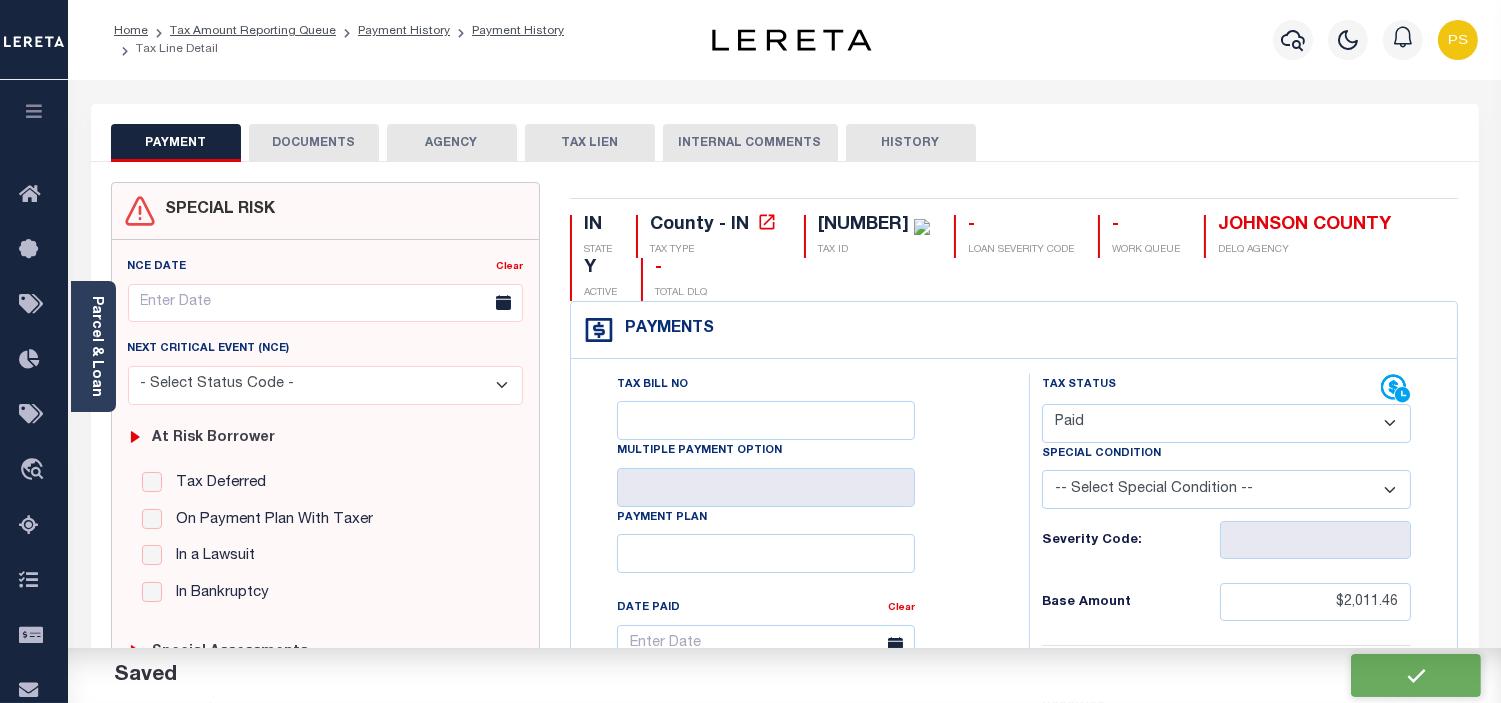 checkbox on "false" 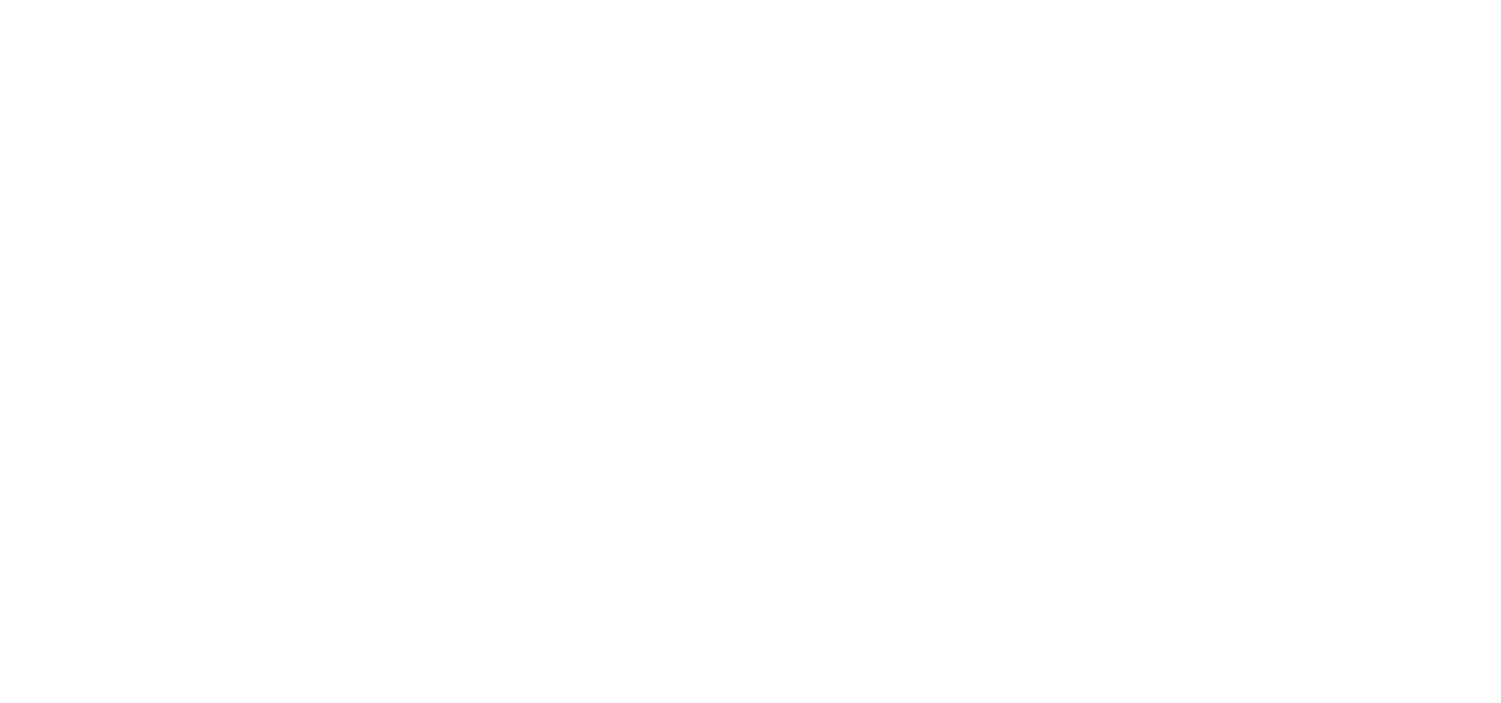 scroll, scrollTop: 0, scrollLeft: 0, axis: both 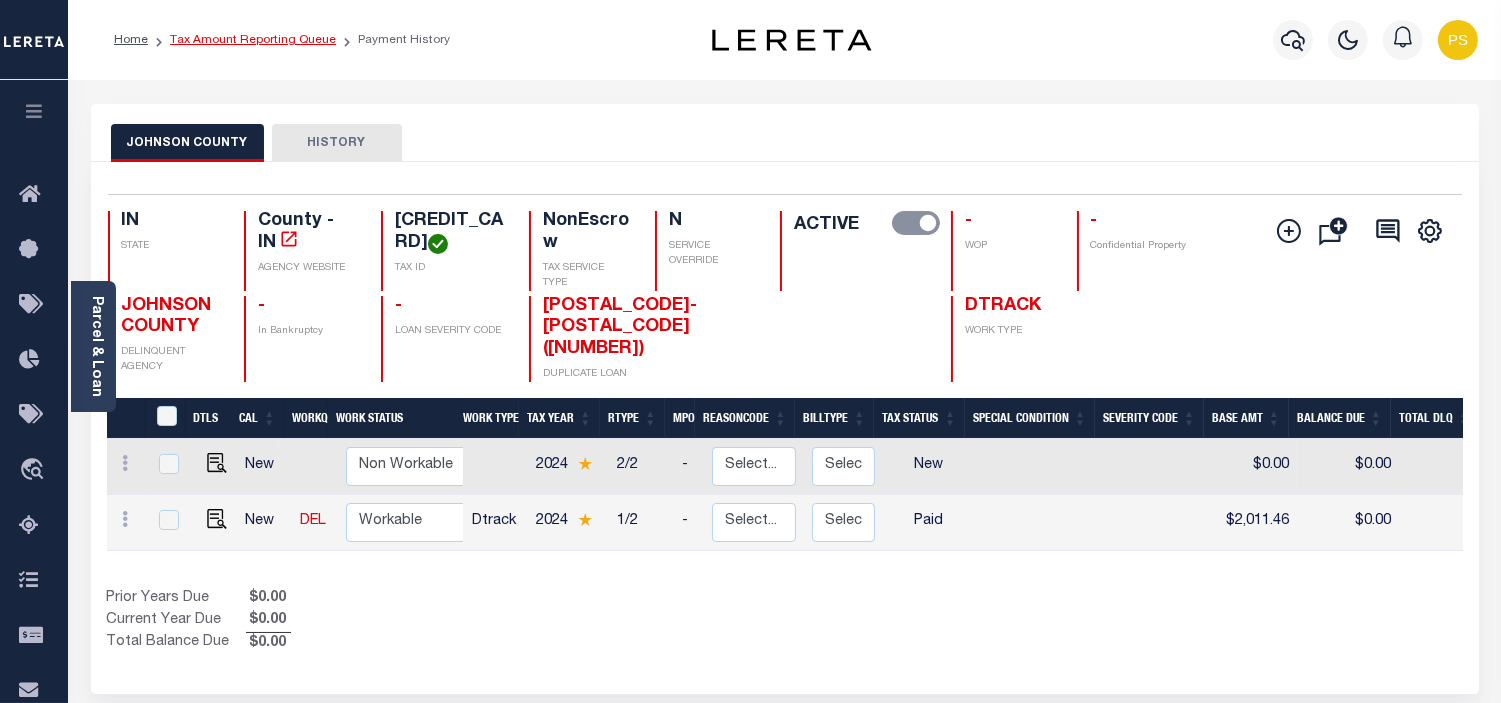 click on "Tax Amount Reporting Queue" at bounding box center (253, 40) 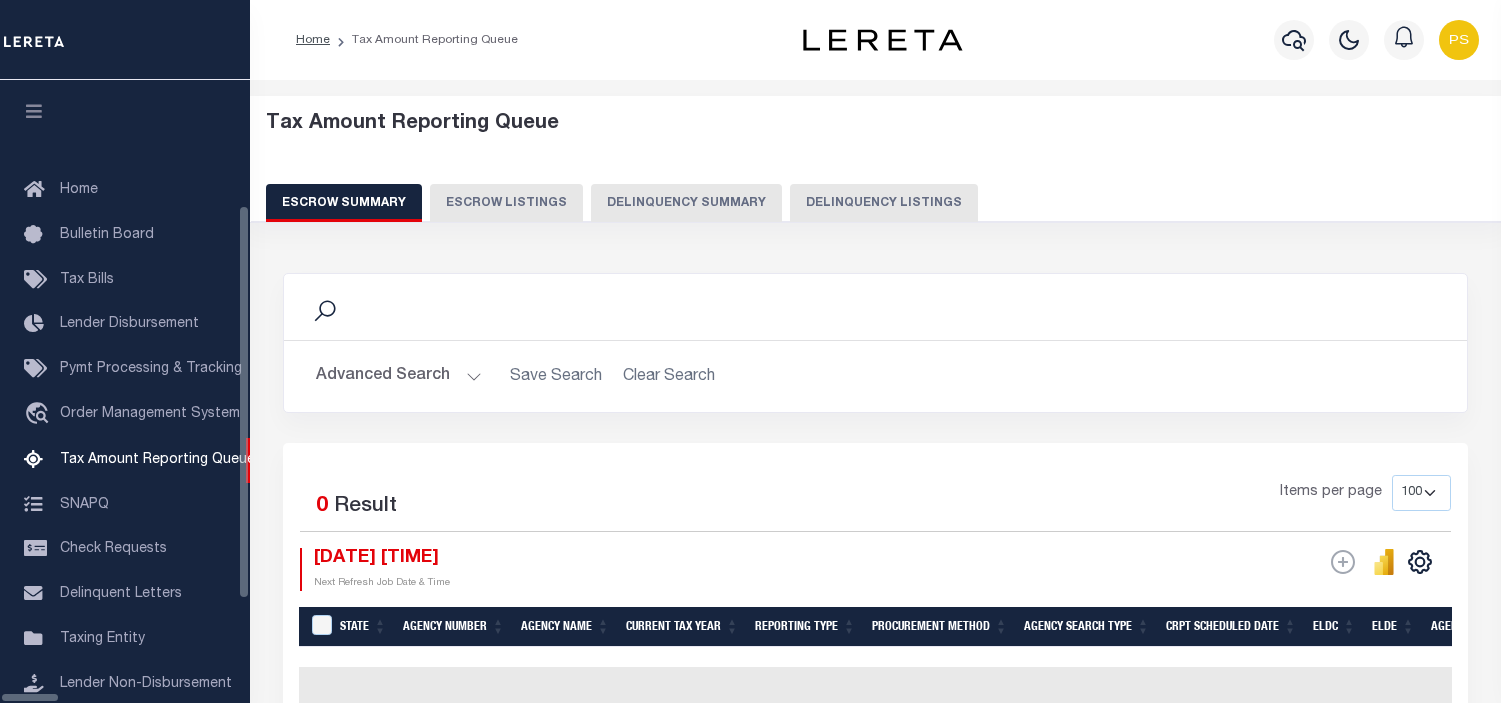 select on "100" 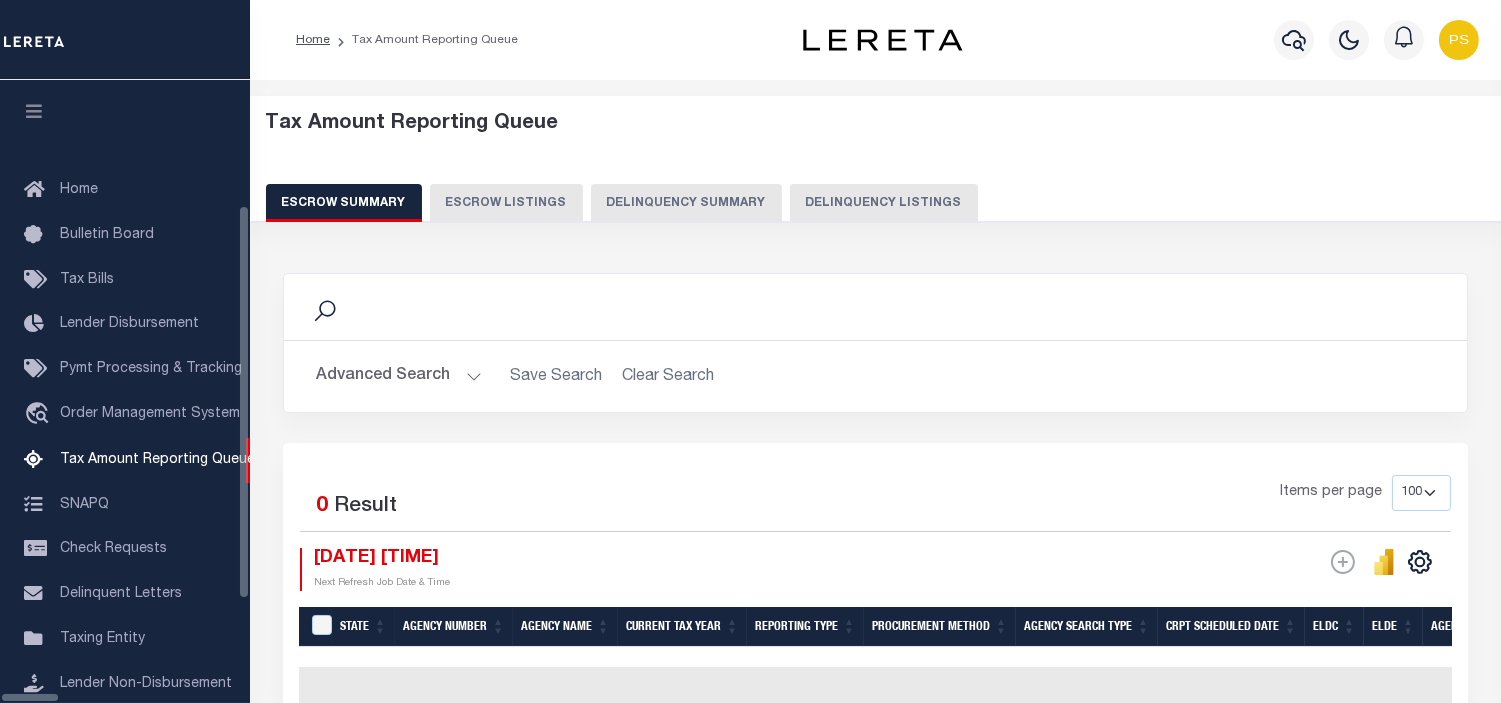 scroll, scrollTop: 198, scrollLeft: 0, axis: vertical 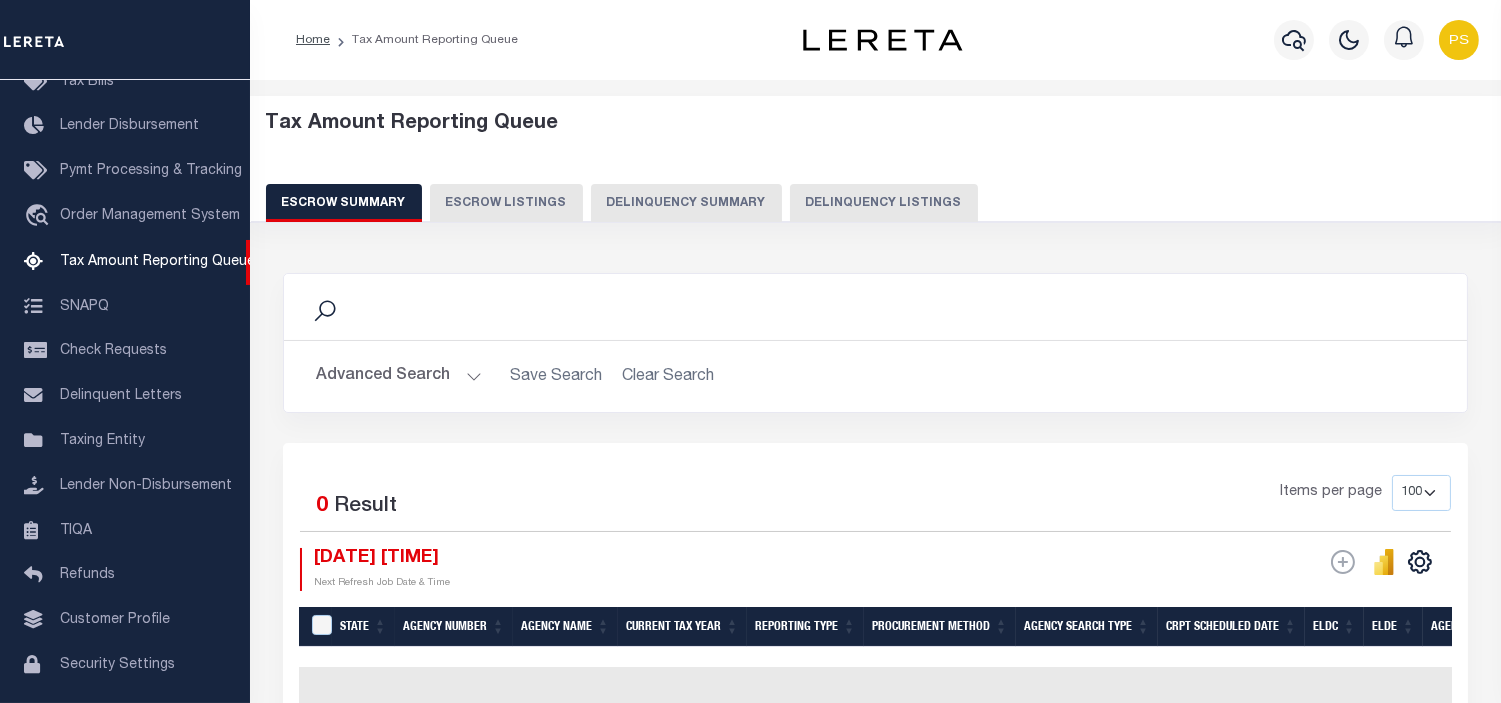 click on "Delinquency Listings" at bounding box center [884, 203] 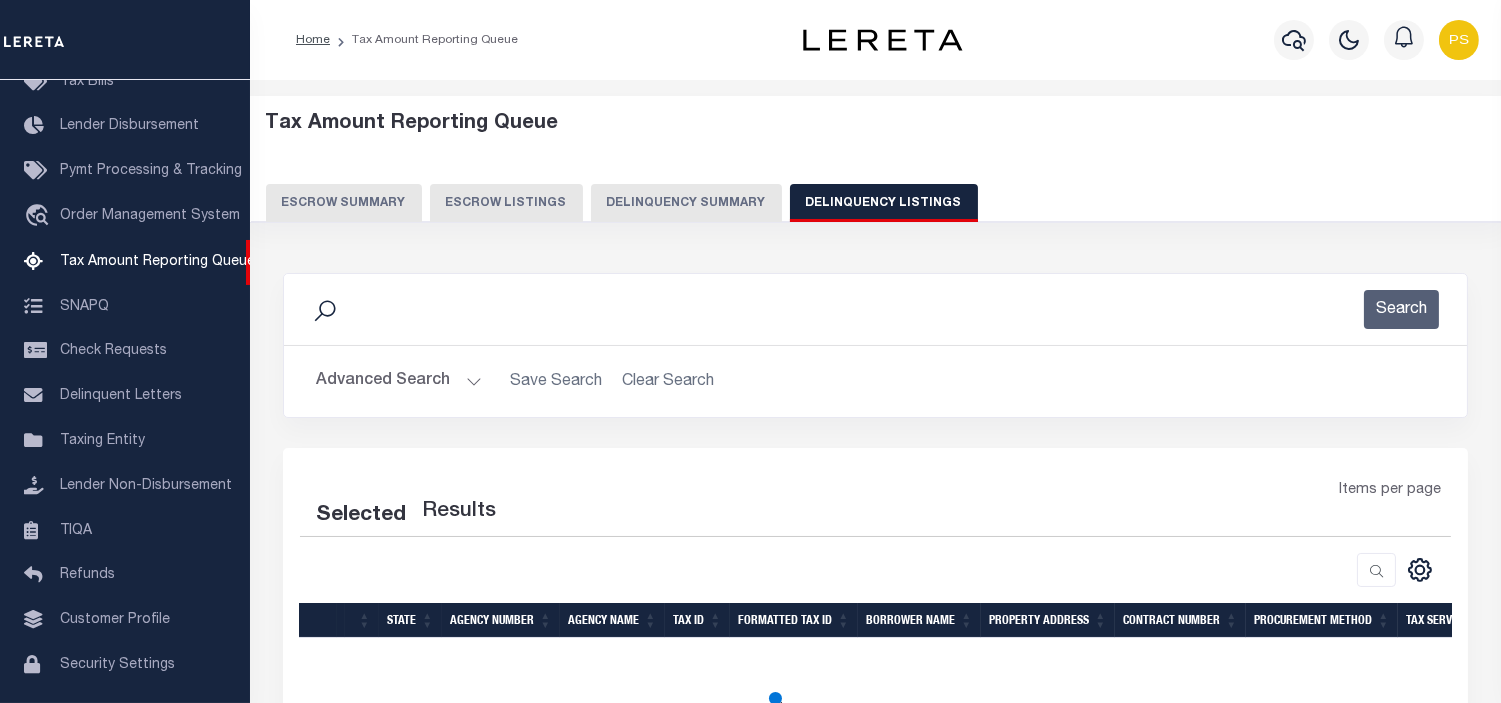 select on "100" 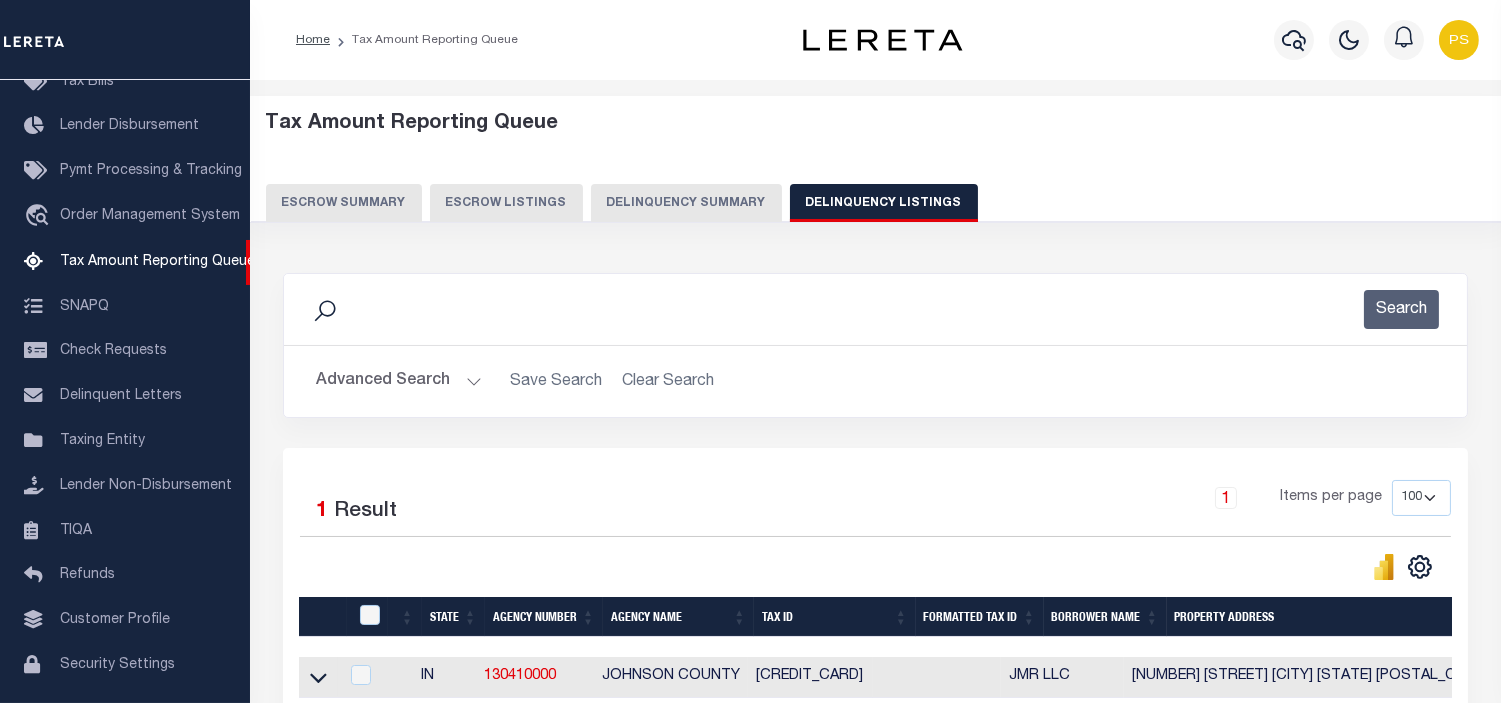 scroll, scrollTop: 207, scrollLeft: 0, axis: vertical 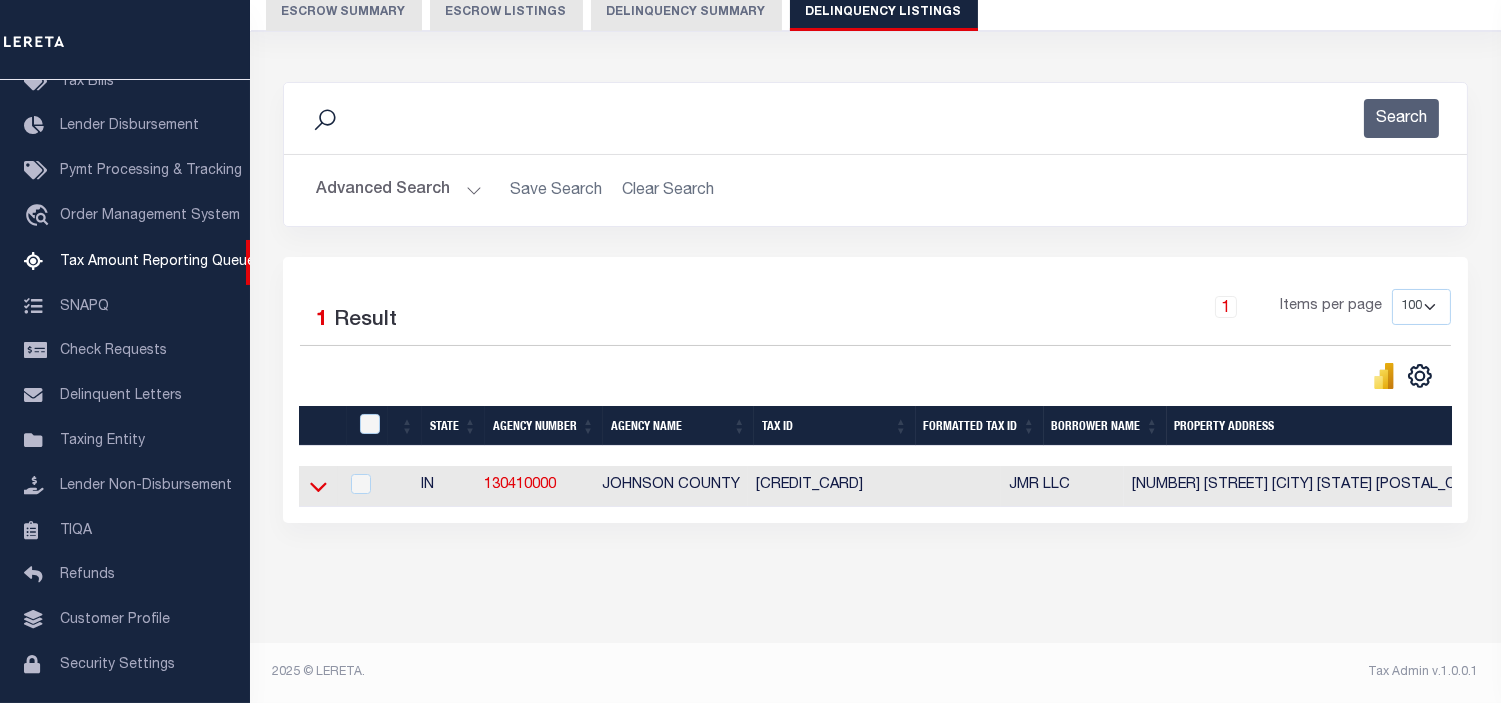 click 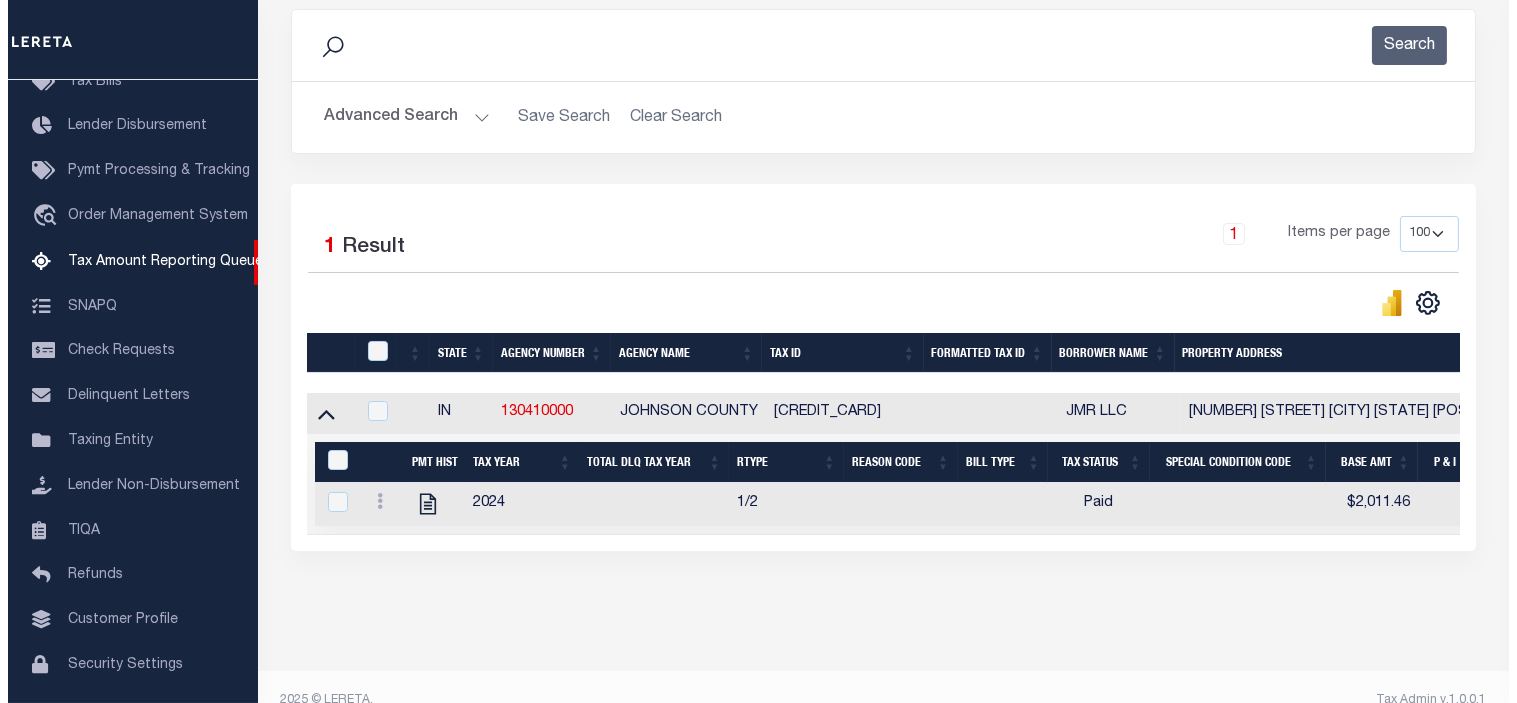 scroll, scrollTop: 308, scrollLeft: 0, axis: vertical 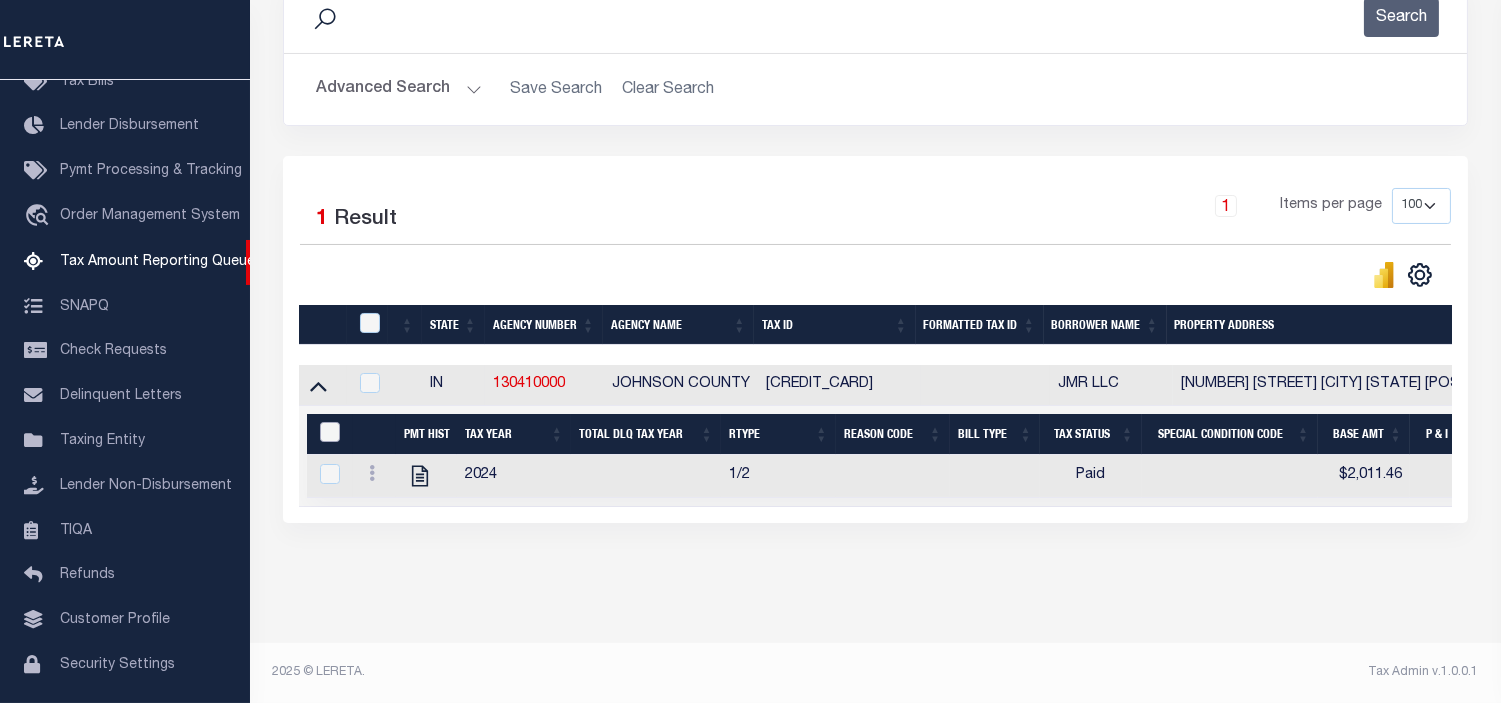 click 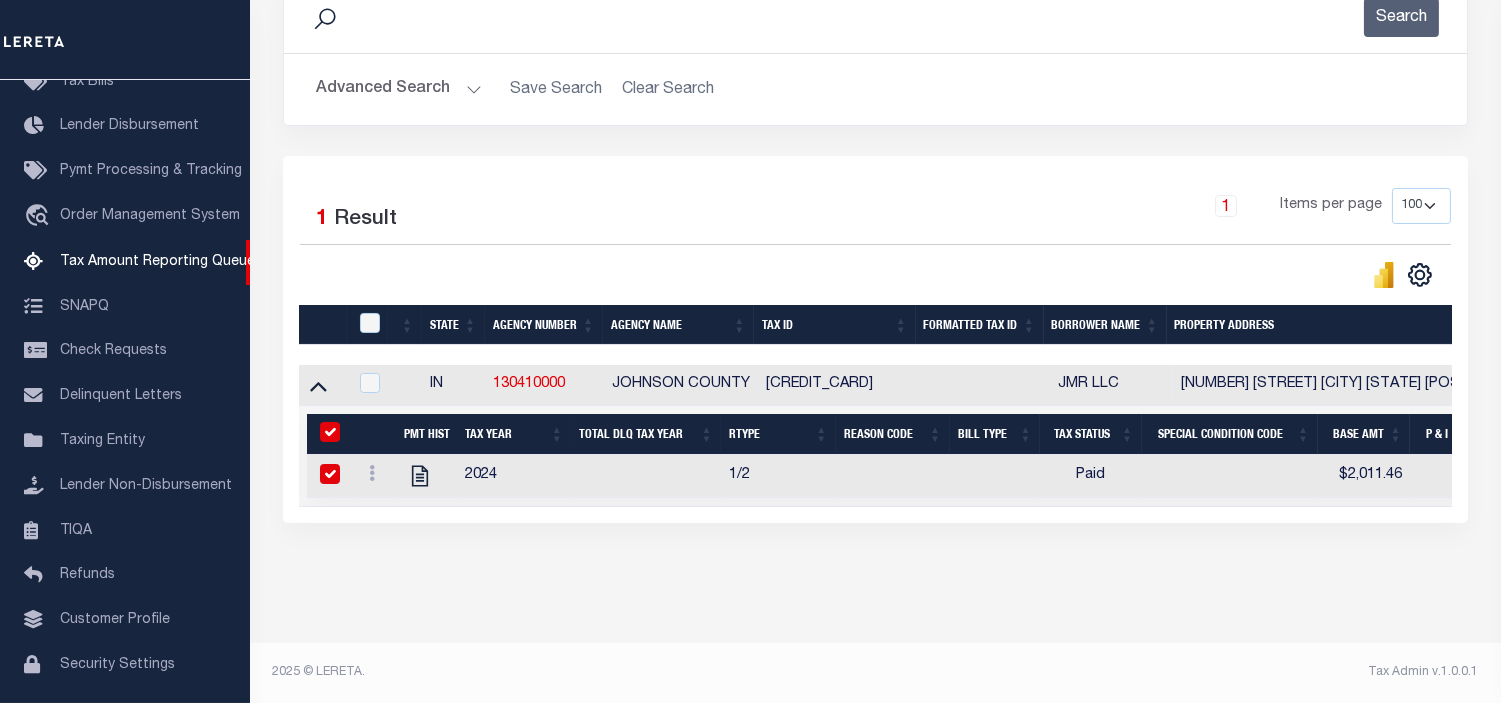 checkbox on "true" 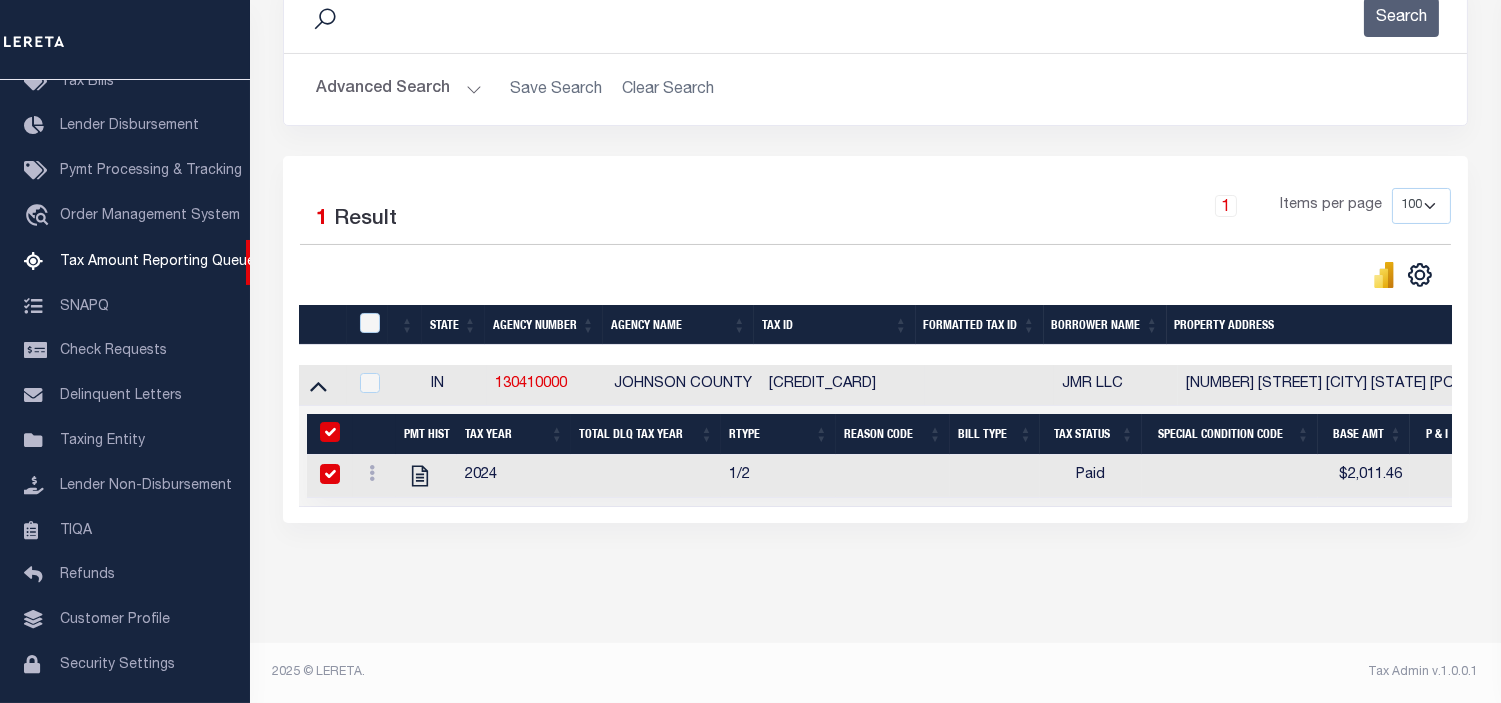 checkbox on "true" 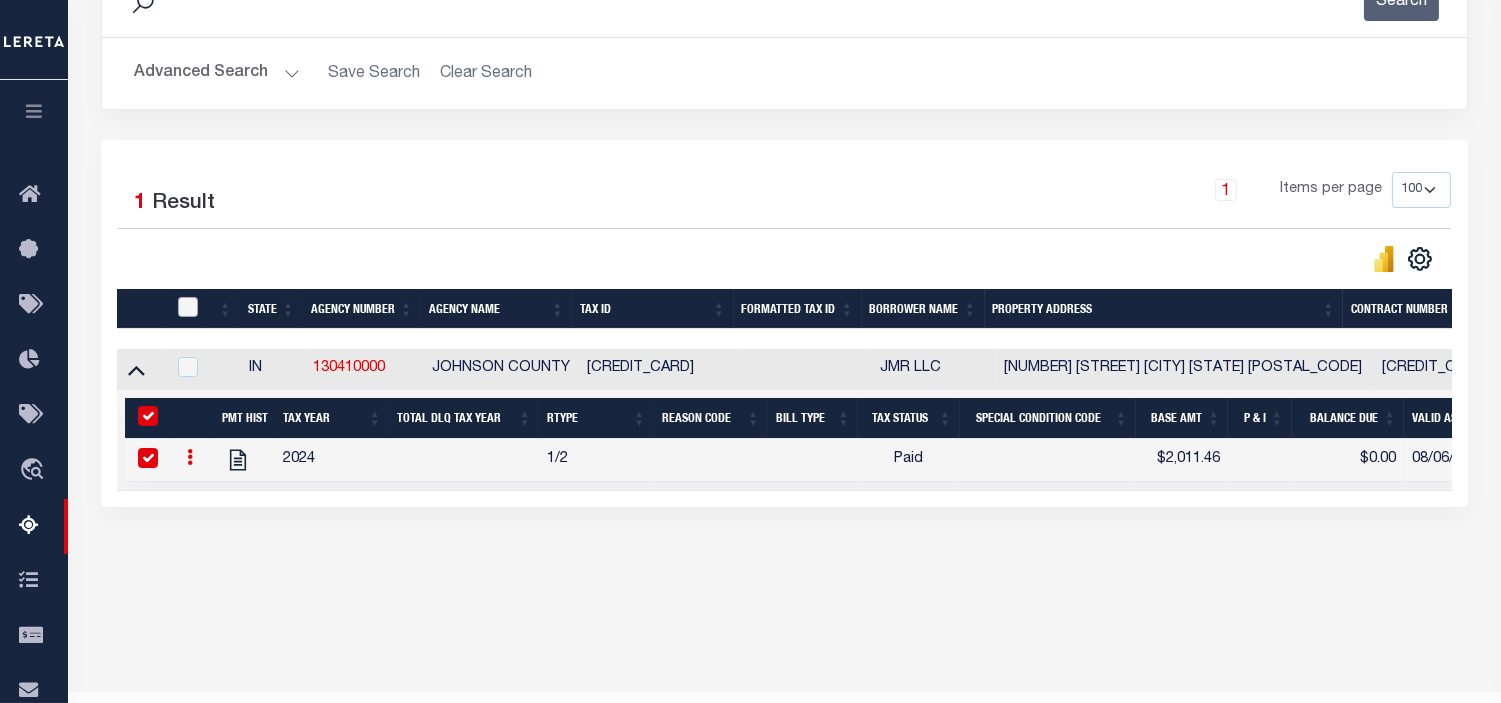 click 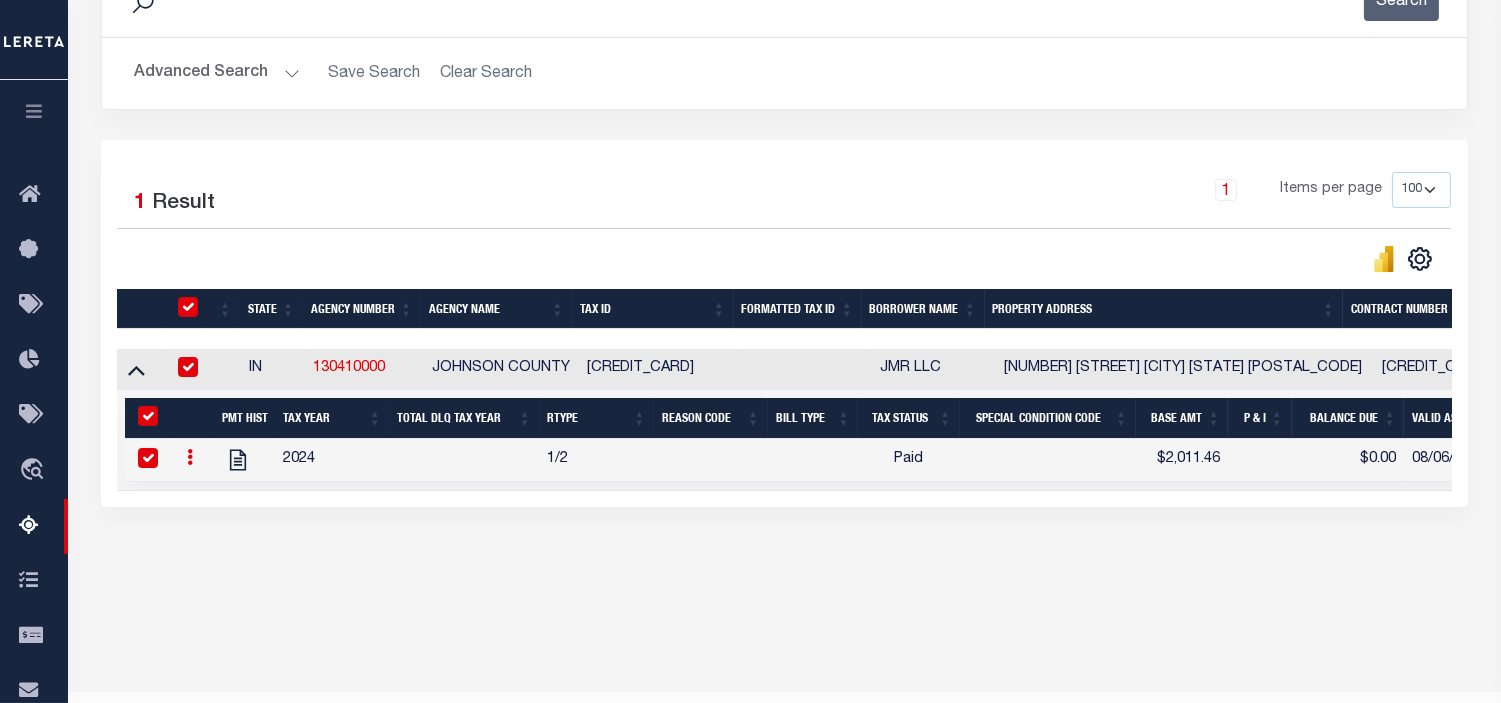 checkbox on "true" 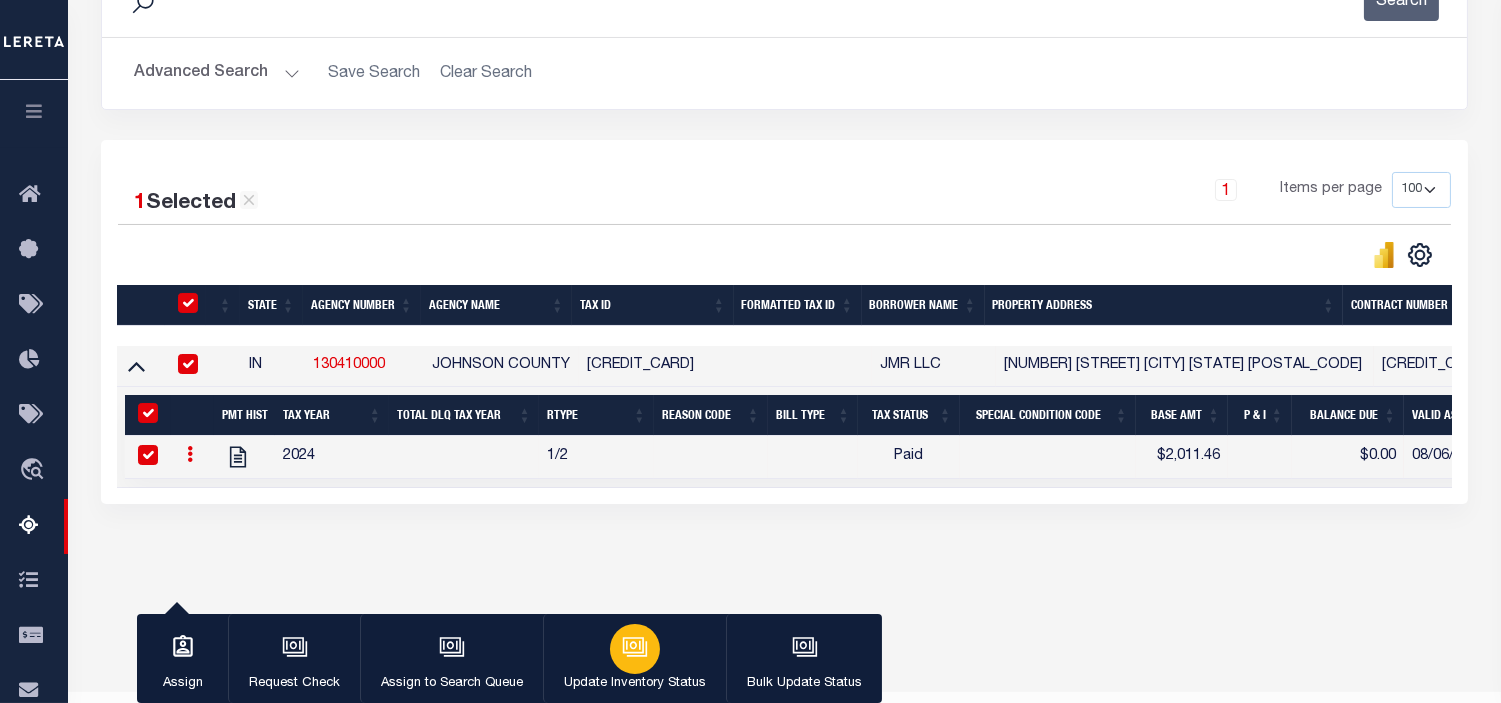 click 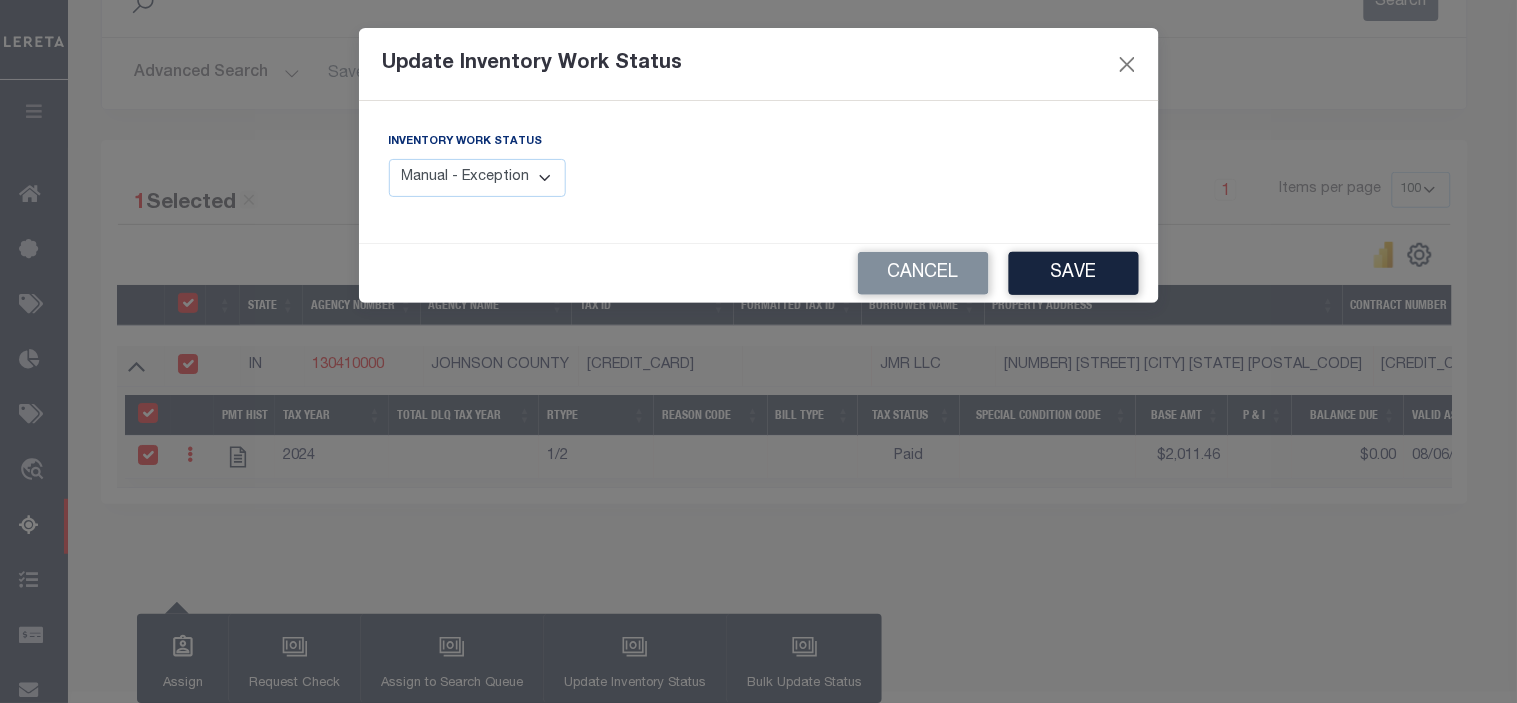 click on "Manual - Exception
Pended - Awaiting Search
Late Add Exception
Completed" 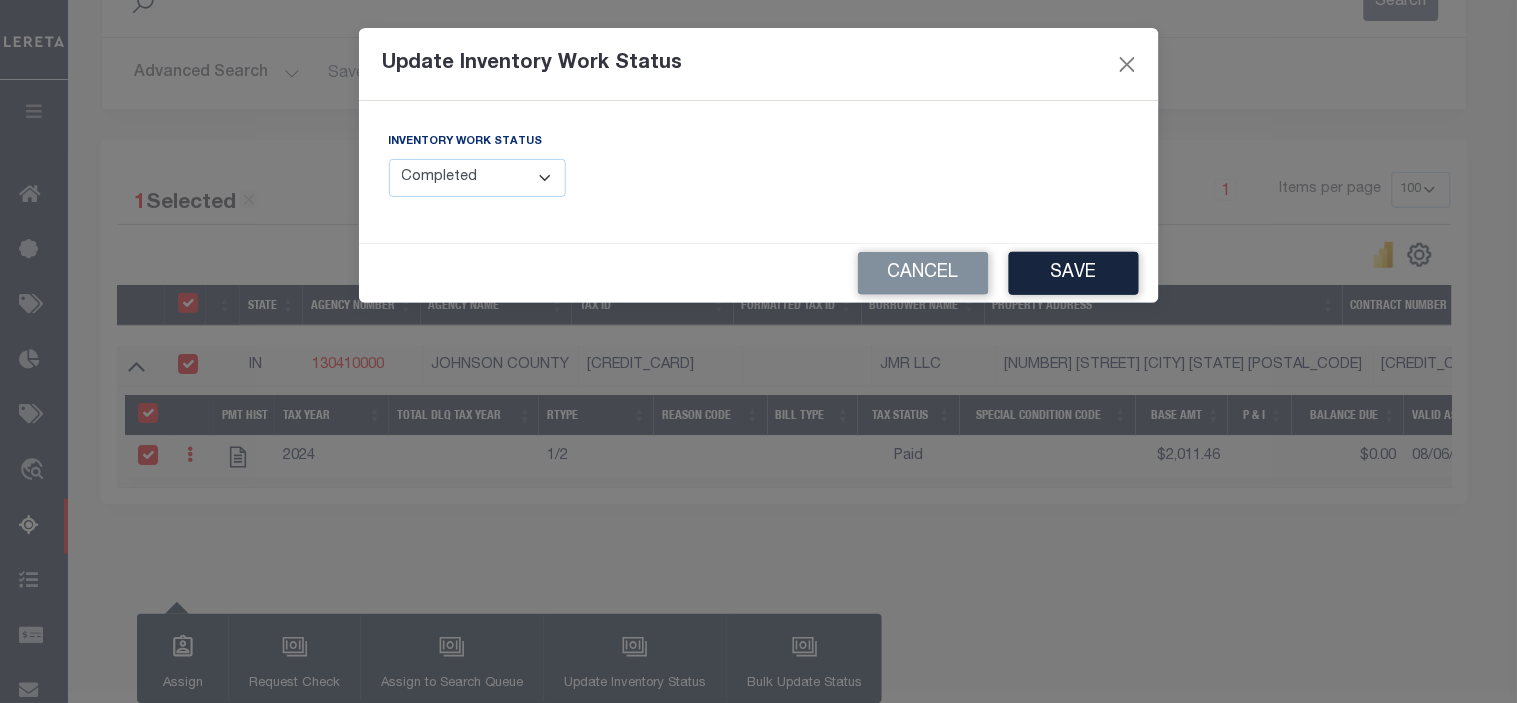 click on "Manual - Exception
Pended - Awaiting Search
Late Add Exception
Completed" 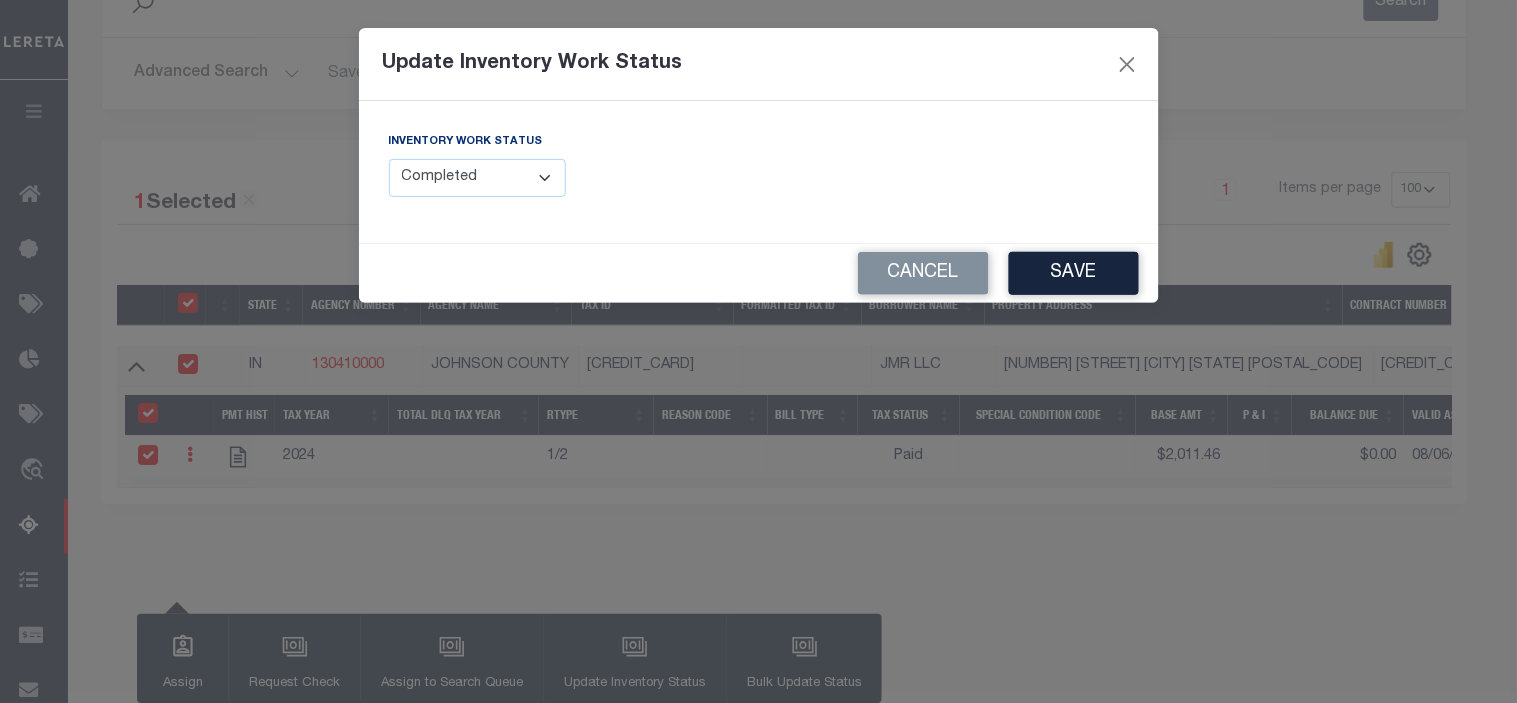 click on "Save" 